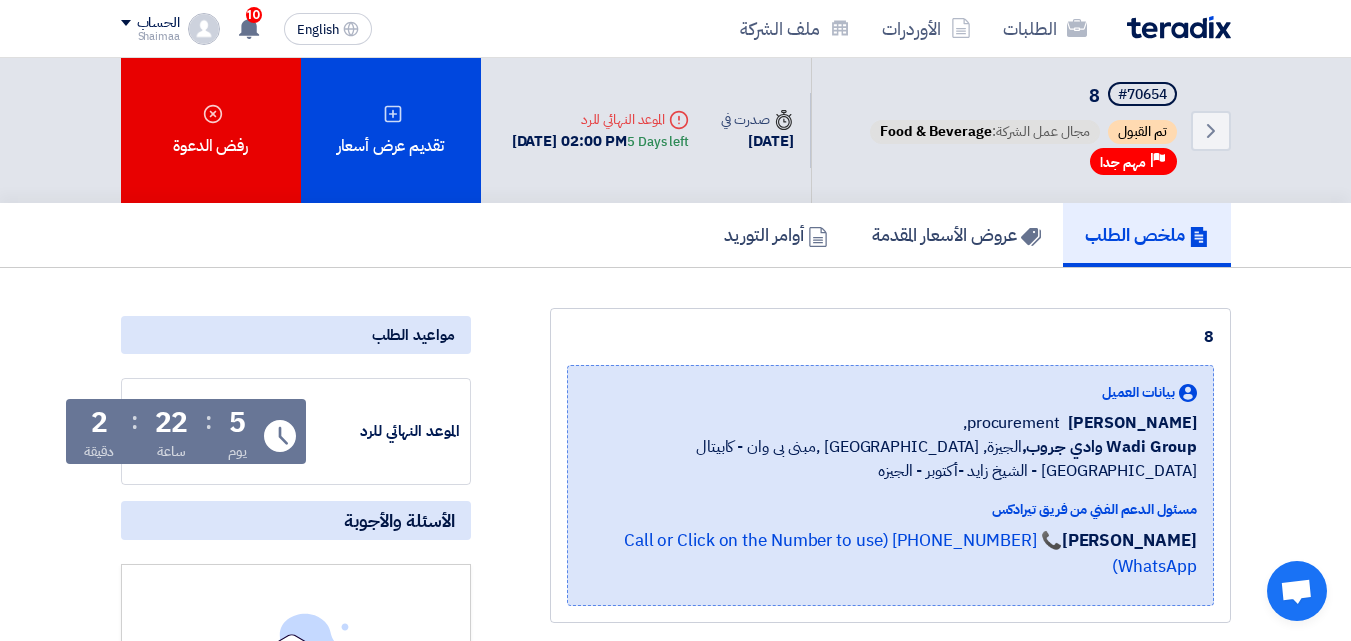 scroll, scrollTop: 0, scrollLeft: 0, axis: both 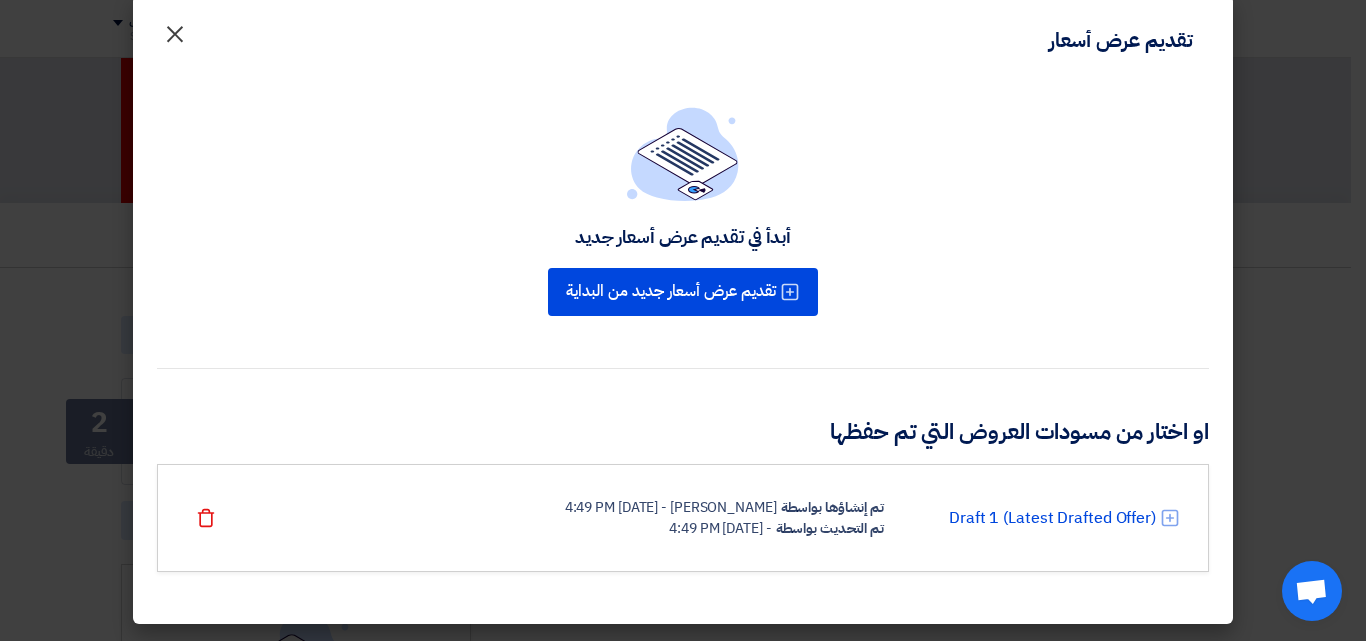 click on "×" 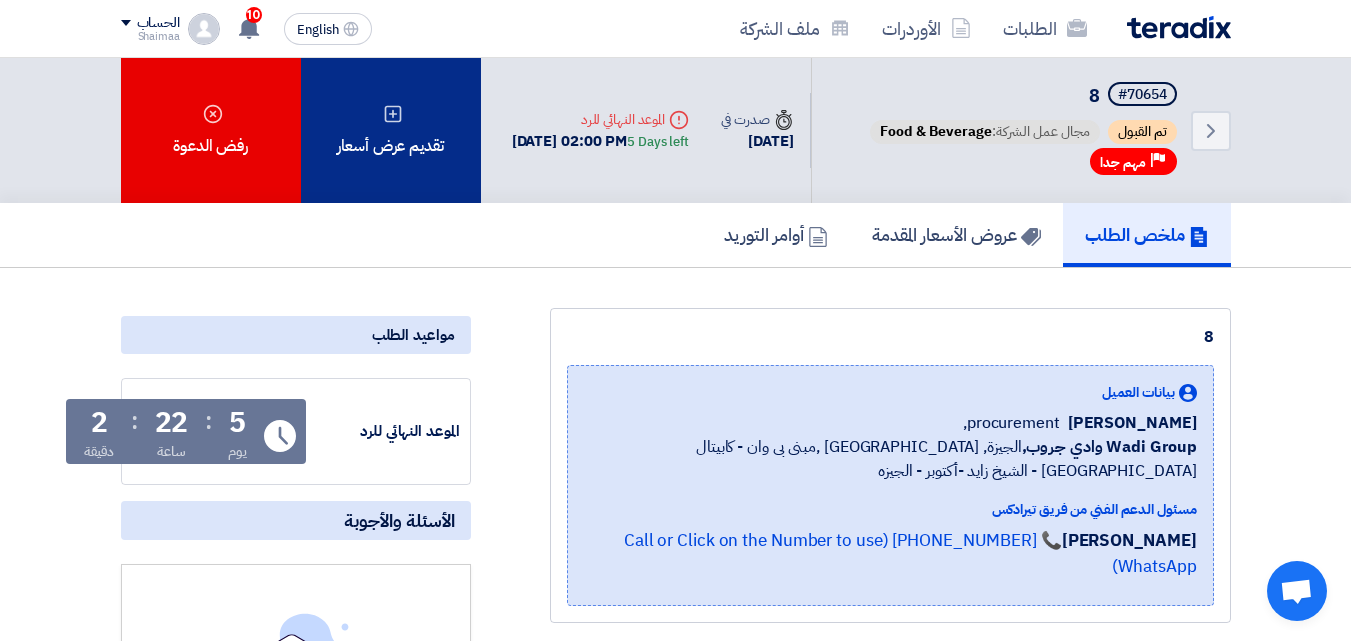 click on "تقديم عرض أسعار" 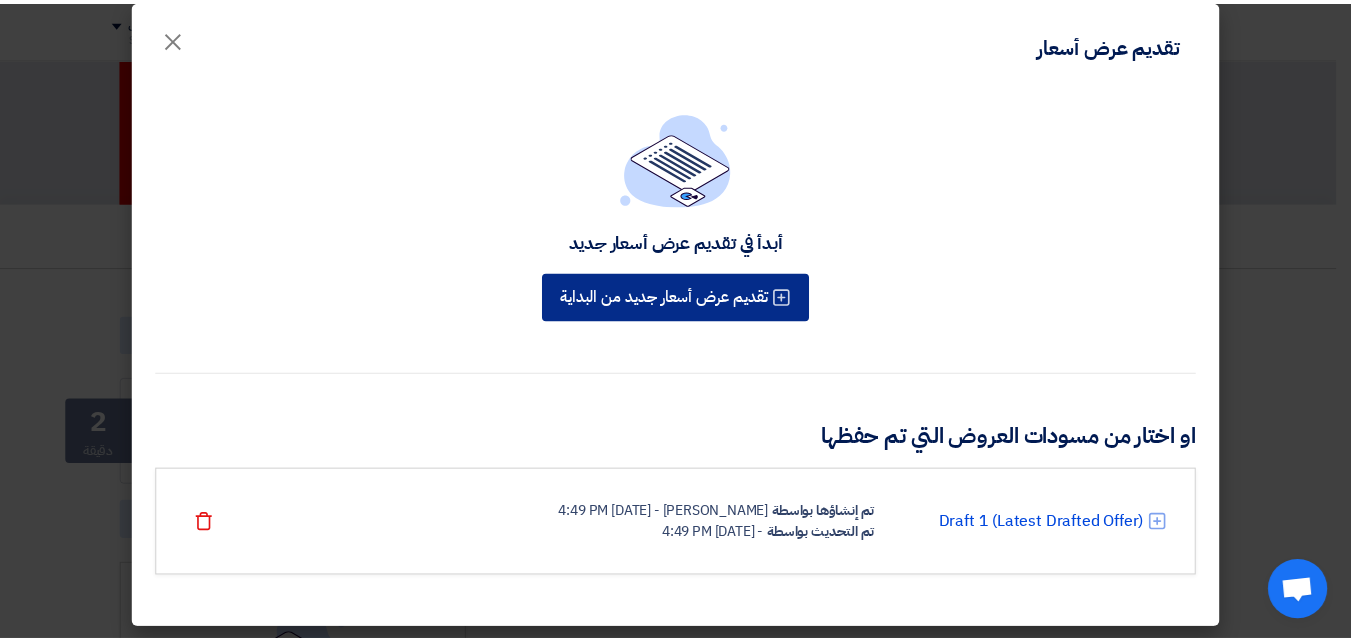 scroll, scrollTop: 23, scrollLeft: 0, axis: vertical 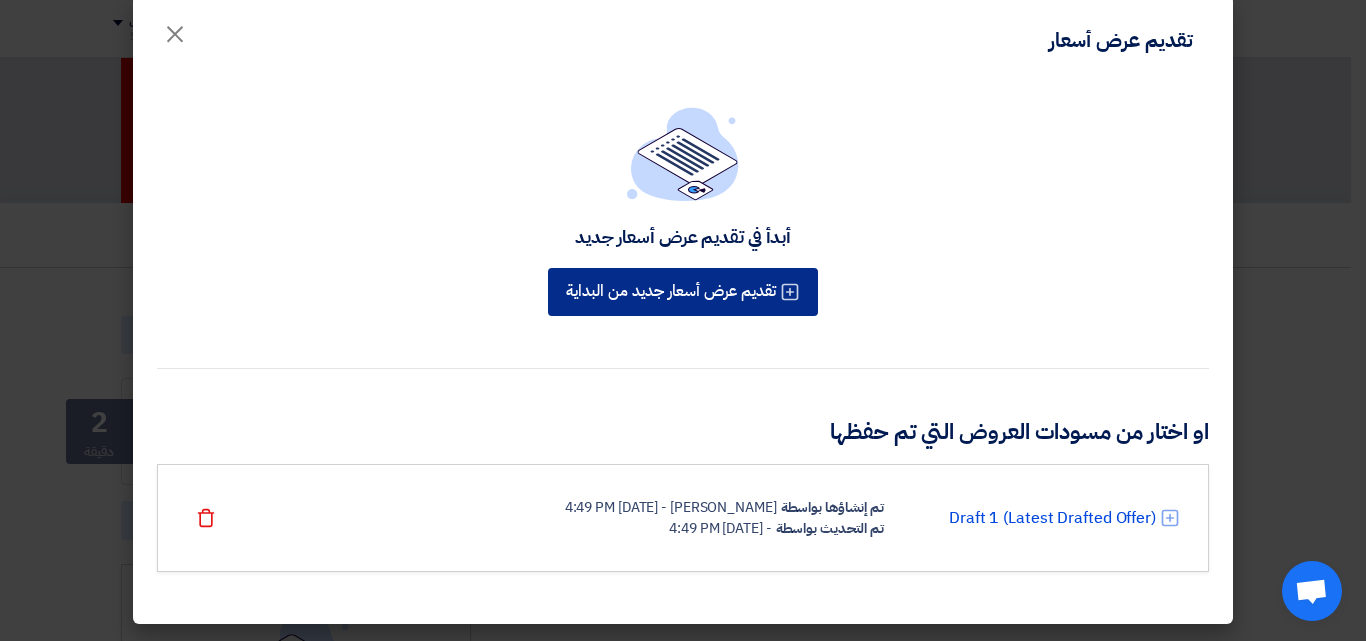 click on "تقديم عرض أسعار جديد من البداية" 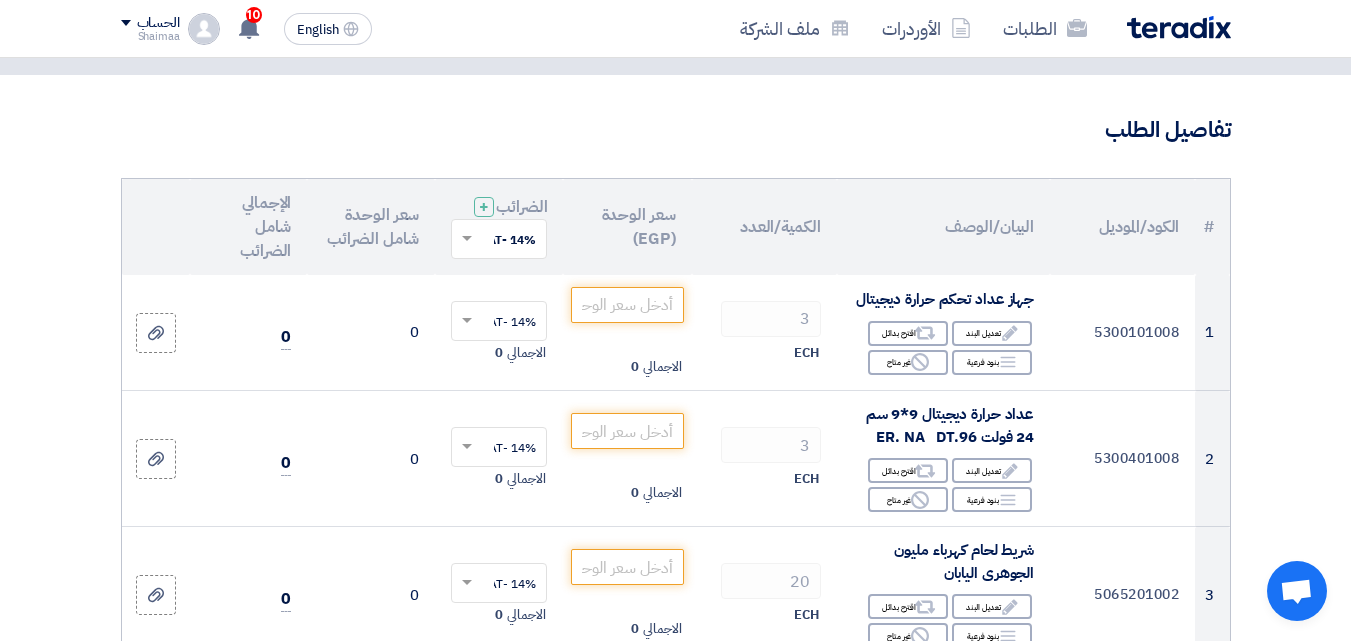 scroll, scrollTop: 200, scrollLeft: 0, axis: vertical 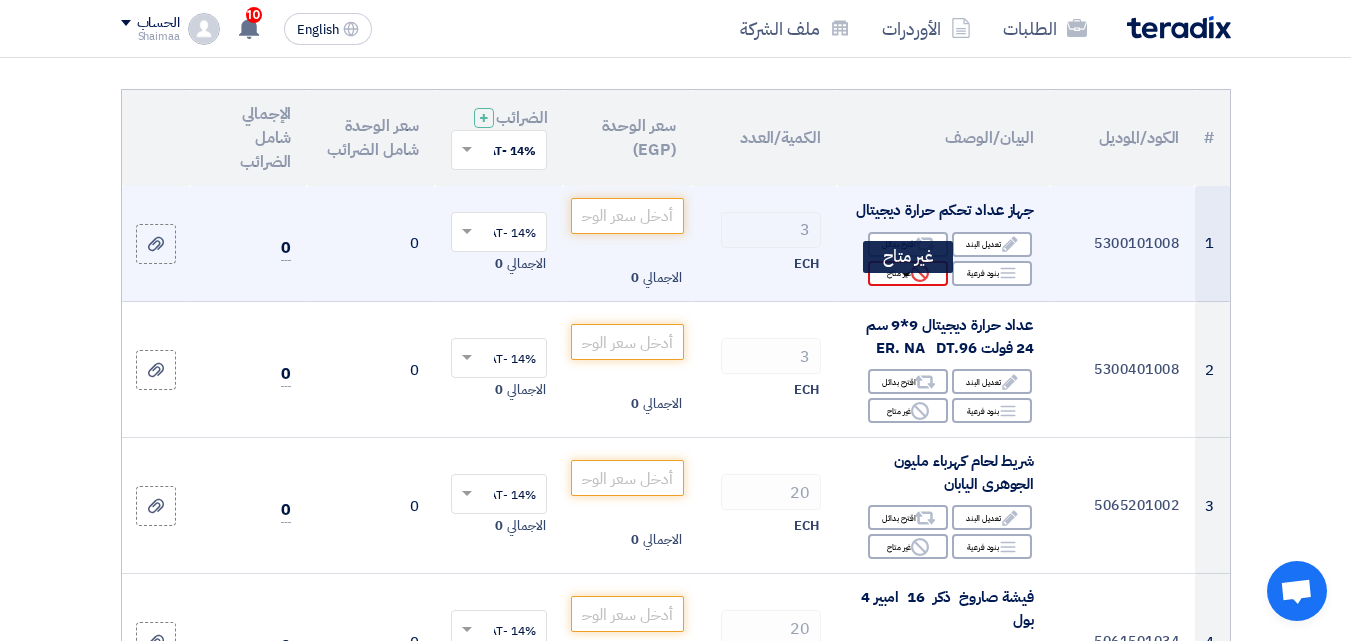 click on "Reject
غير متاح" 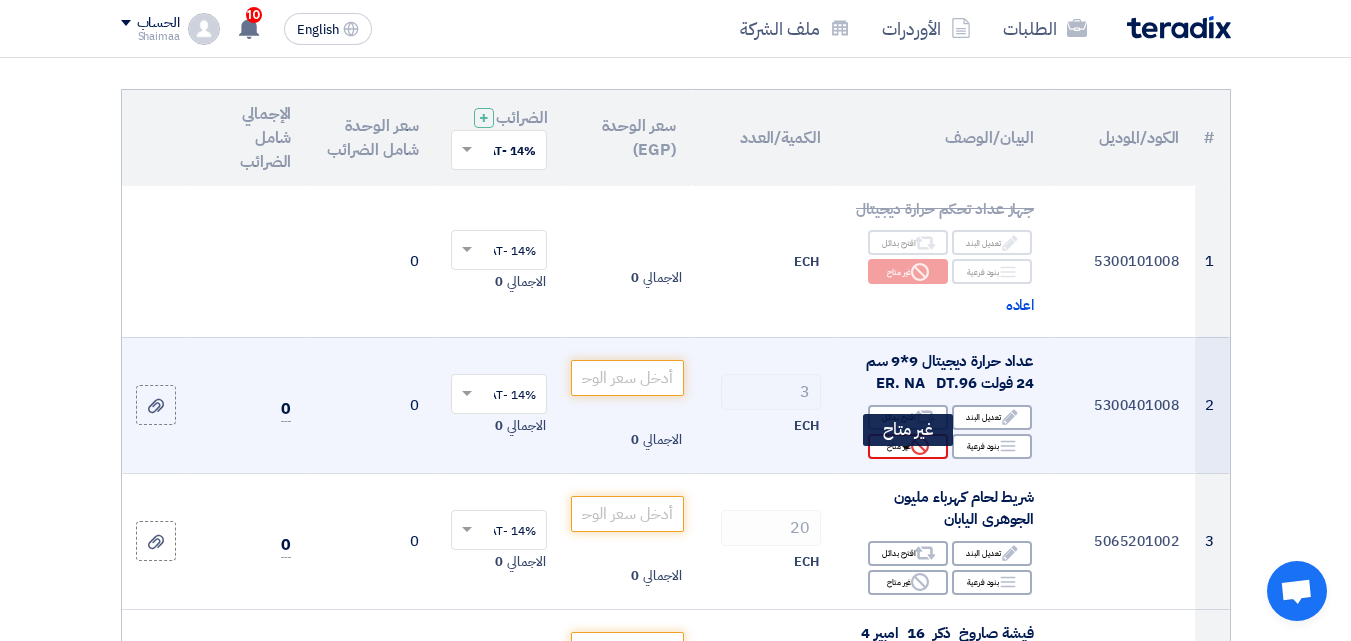 click on "Reject
غير متاح" 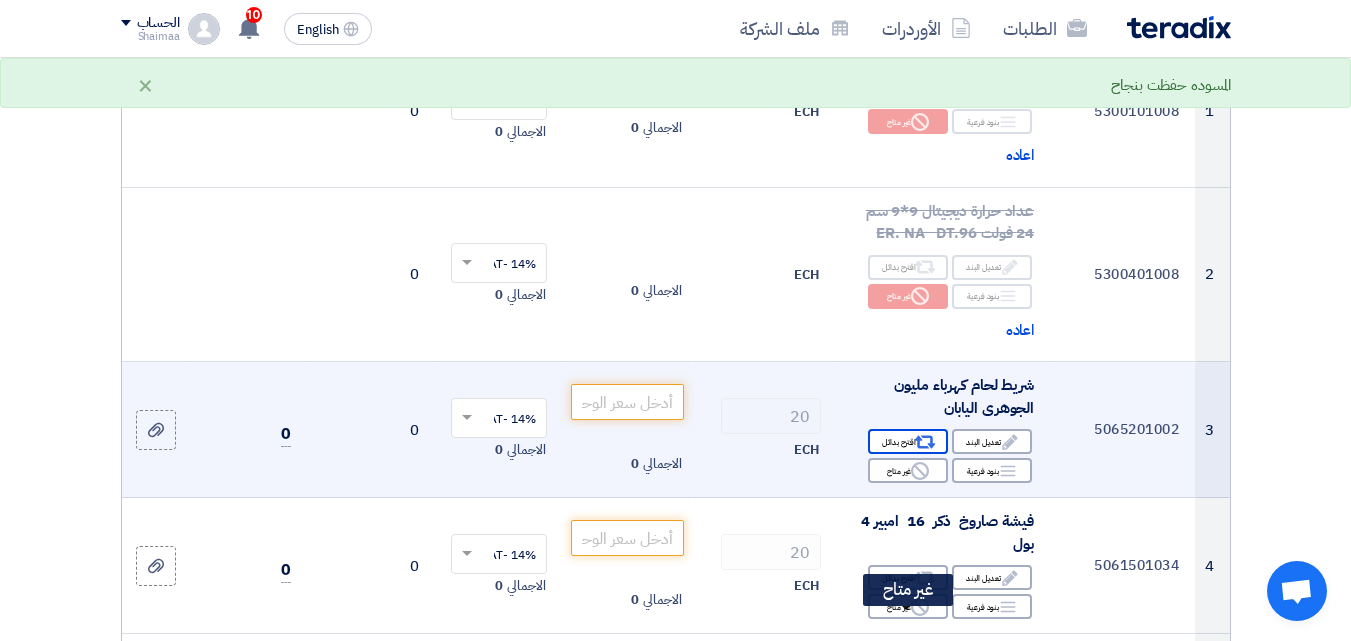 scroll, scrollTop: 500, scrollLeft: 0, axis: vertical 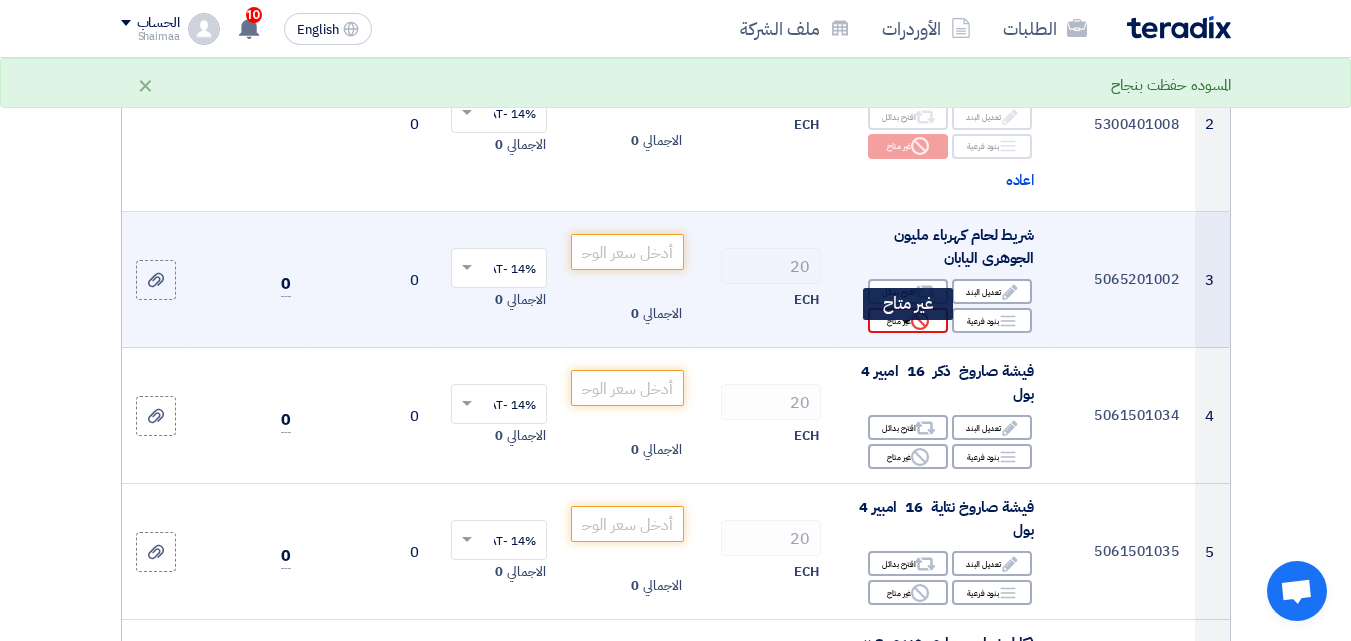 click on "Reject
غير متاح" 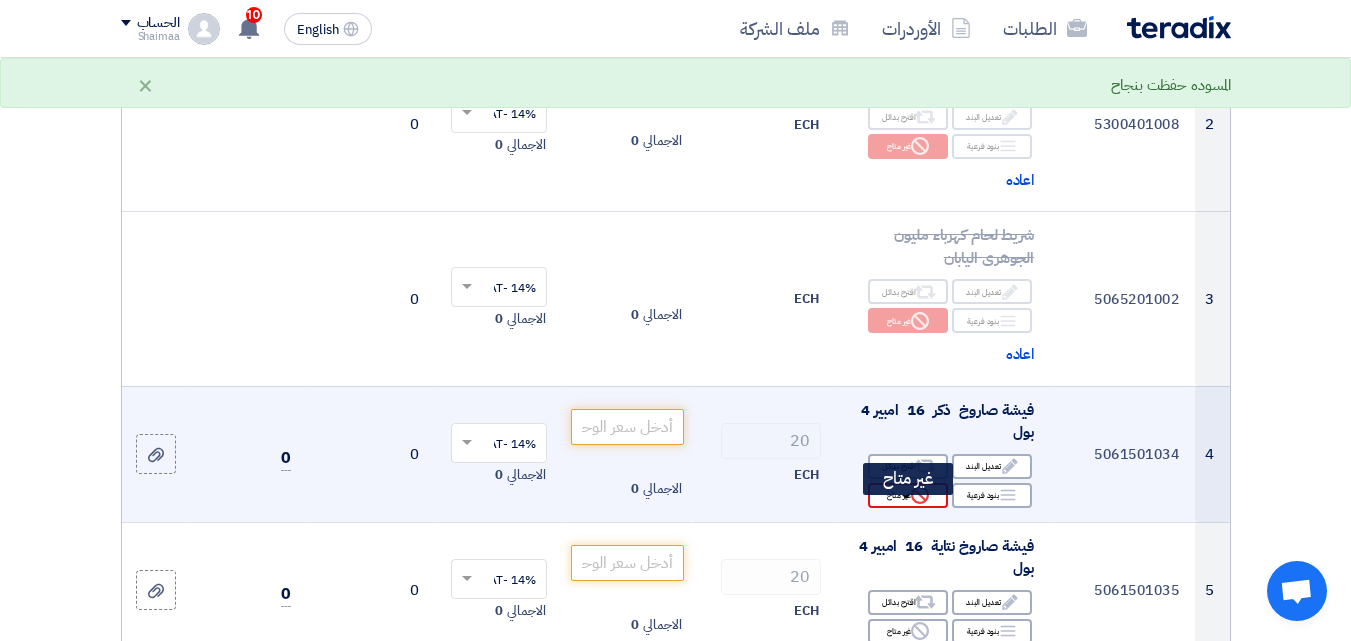 click on "Reject
غير متاح" 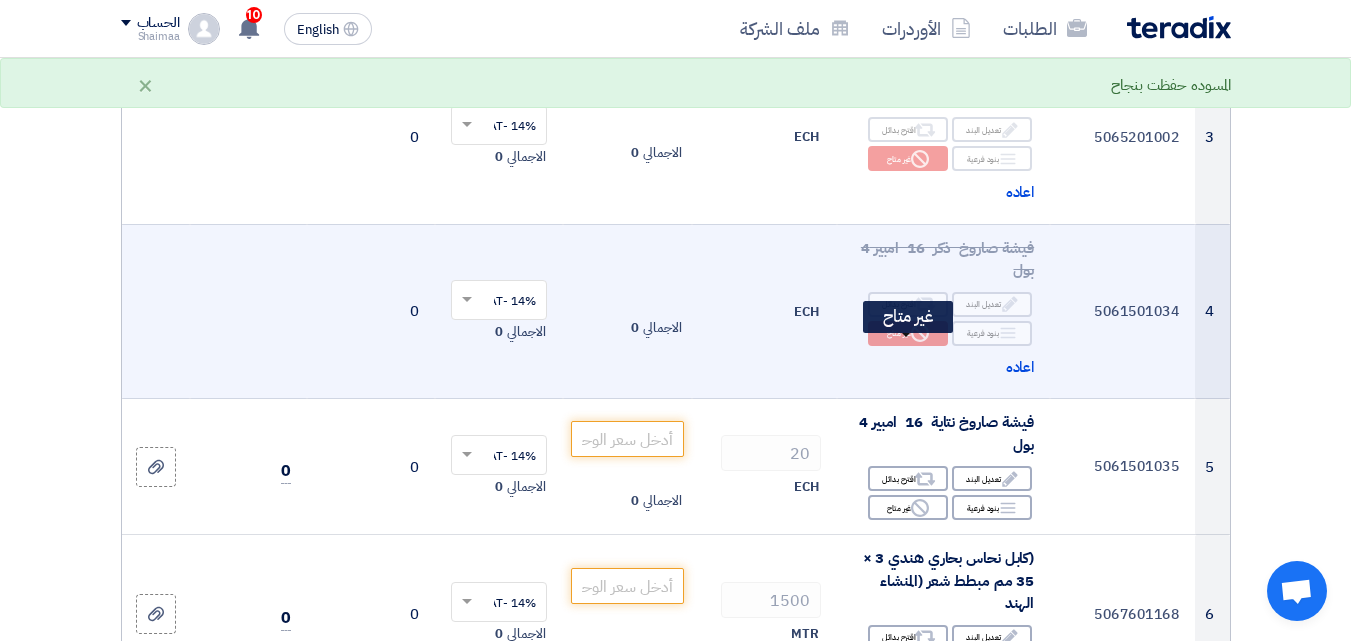 scroll, scrollTop: 700, scrollLeft: 0, axis: vertical 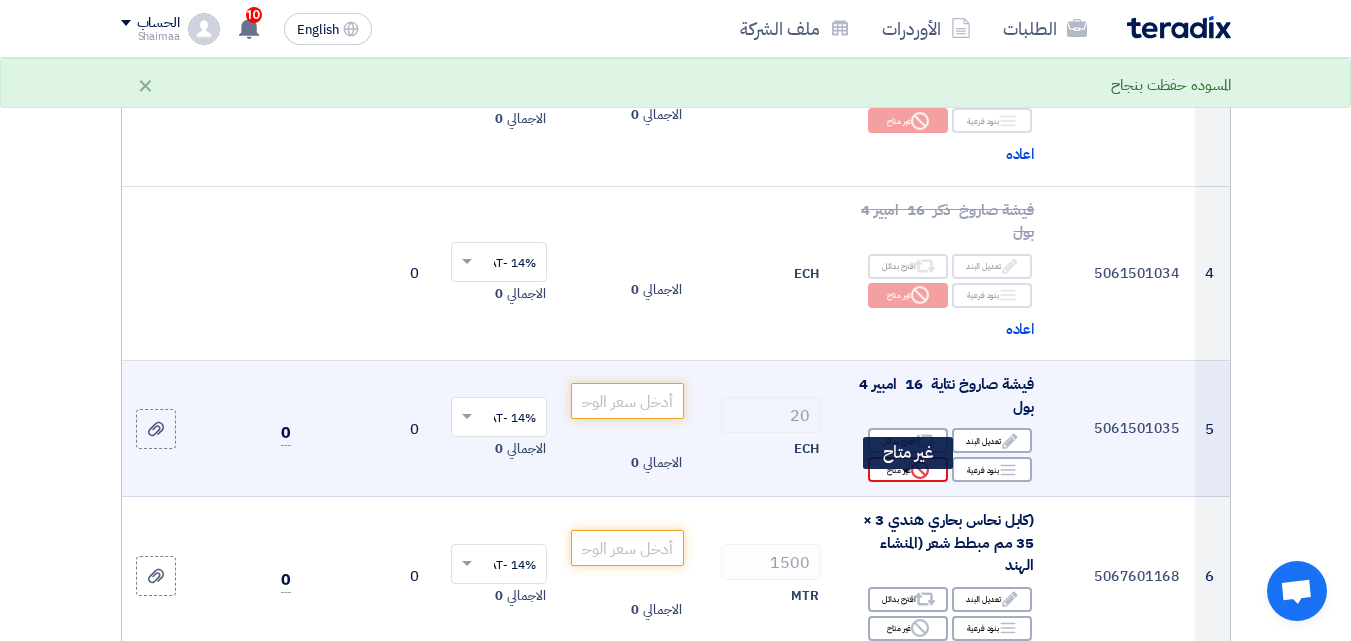 click on "Reject
غير متاح" 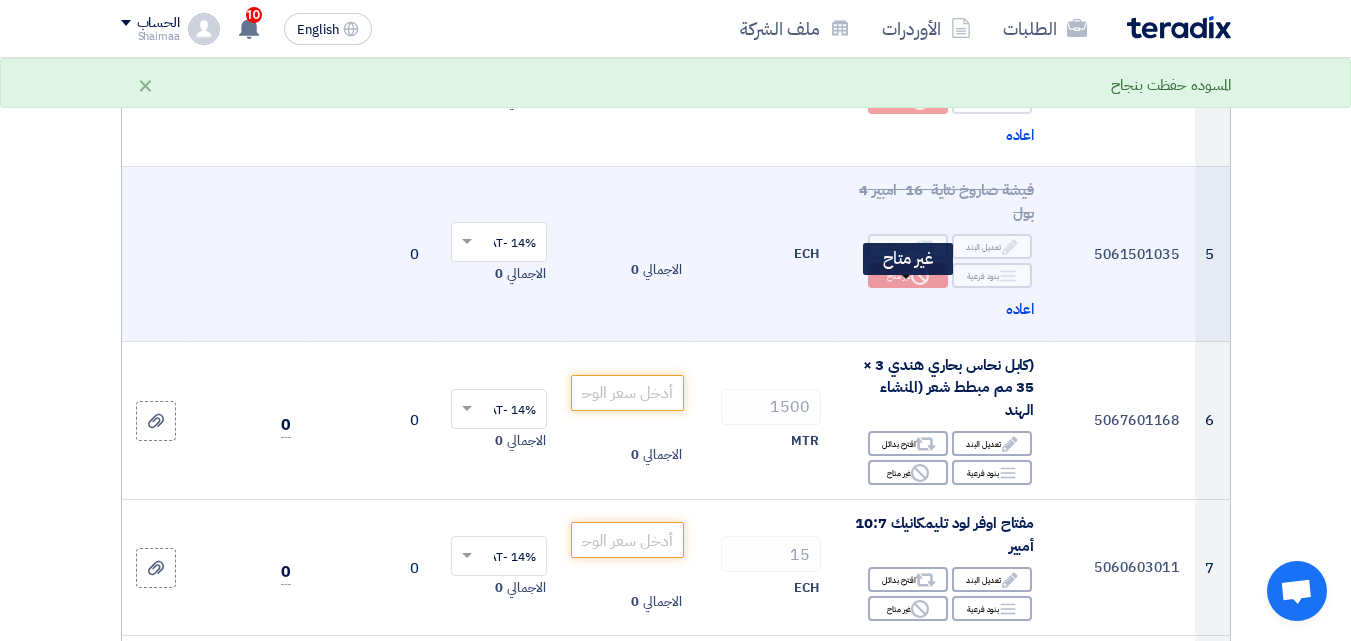 scroll, scrollTop: 900, scrollLeft: 0, axis: vertical 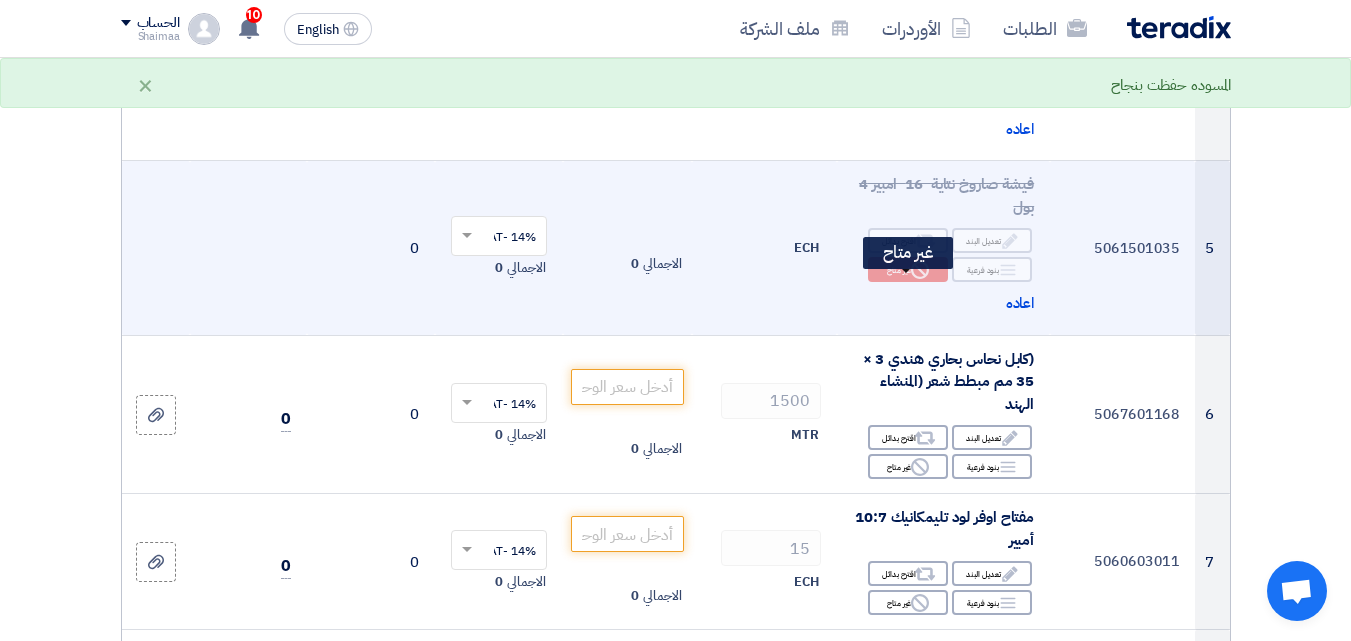 click on "Reject
غير متاح" 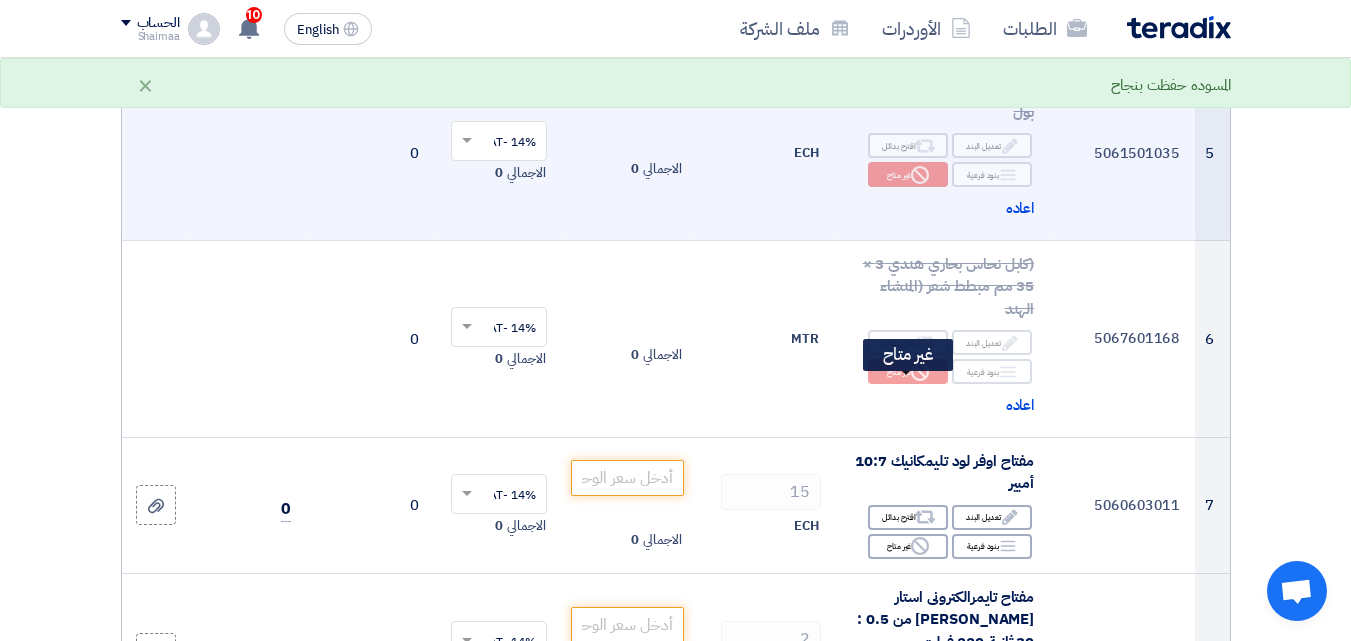 scroll, scrollTop: 1000, scrollLeft: 0, axis: vertical 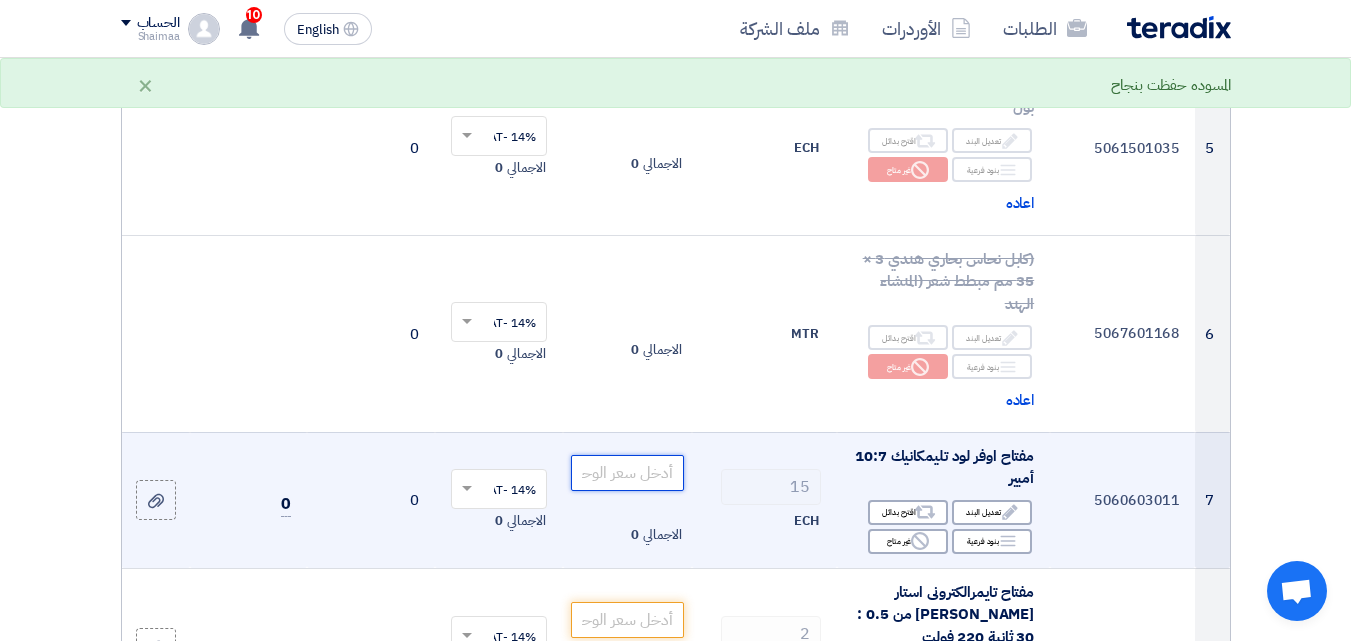 click 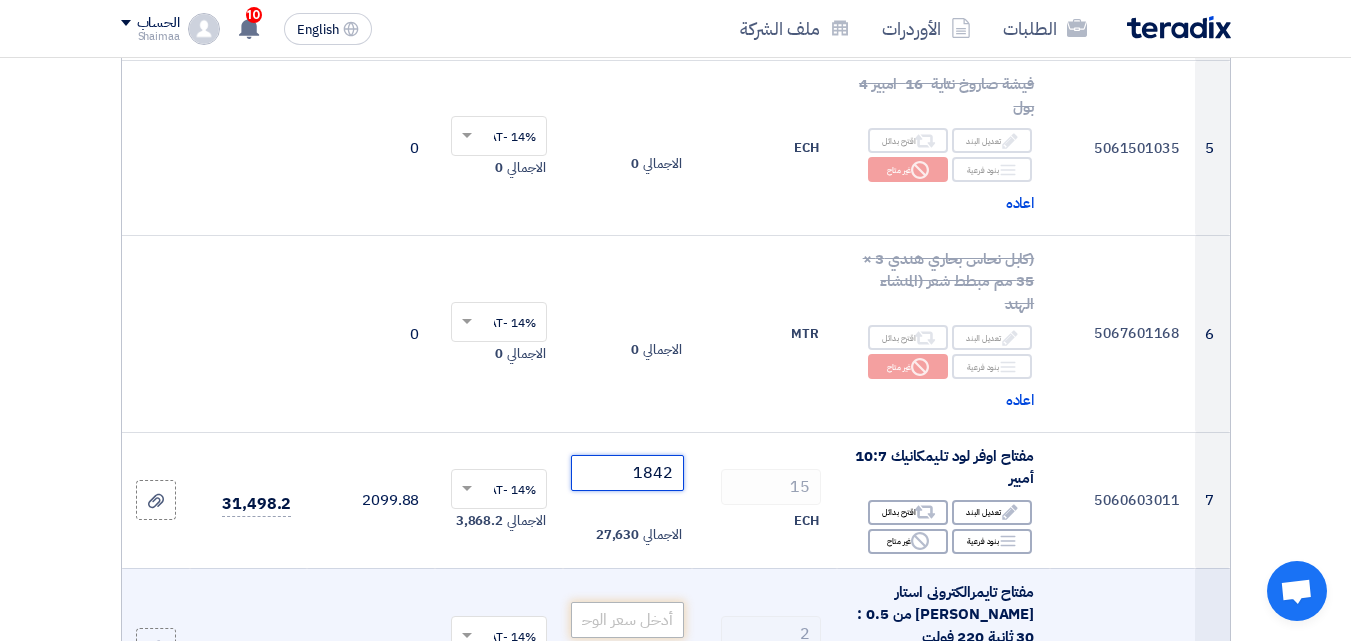 type on "1842" 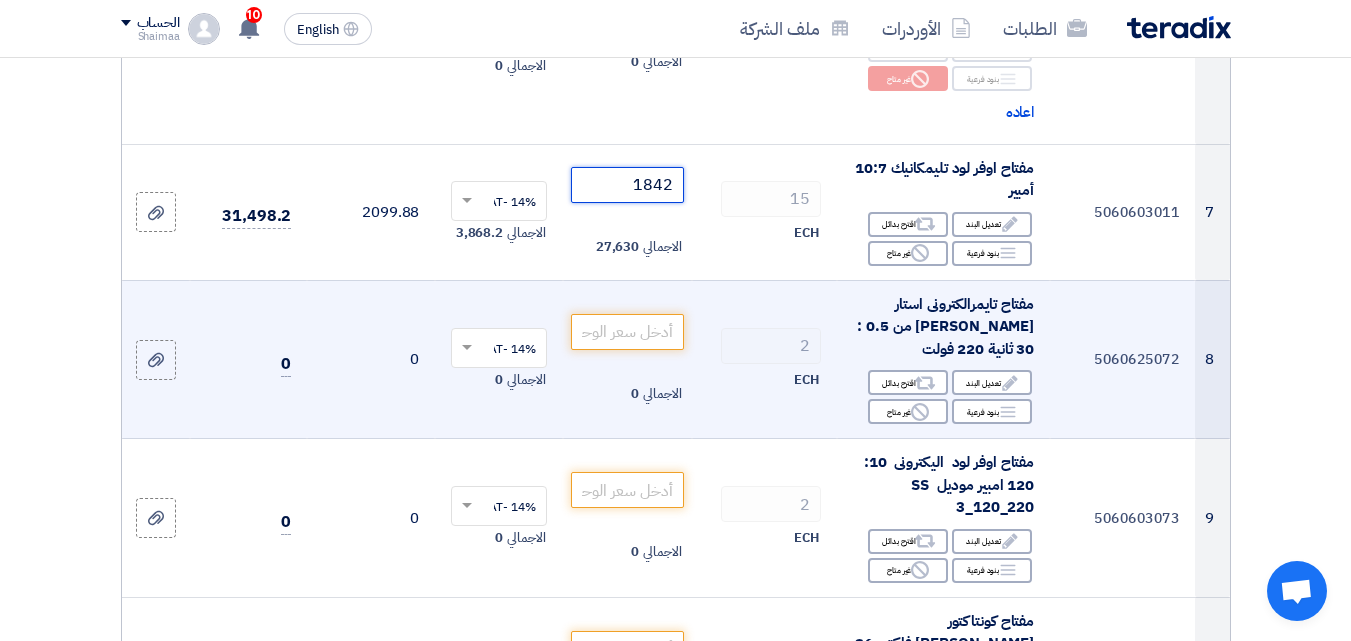 scroll, scrollTop: 1300, scrollLeft: 0, axis: vertical 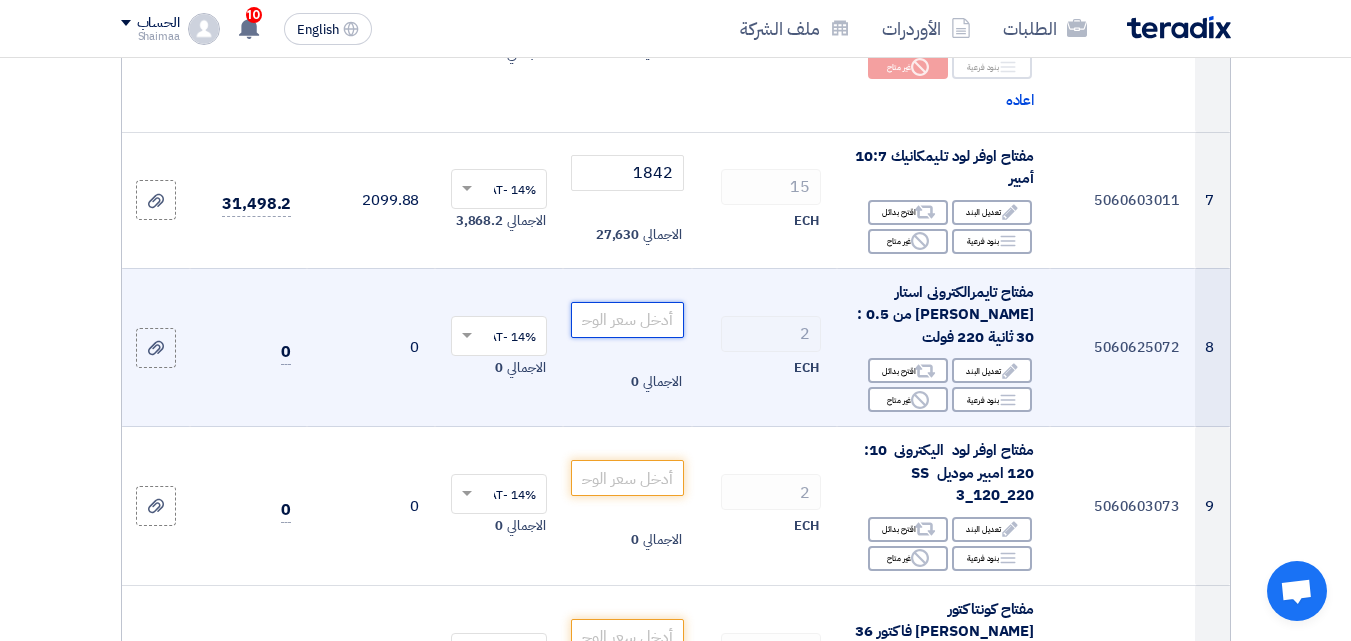 paste on "2651.899123" 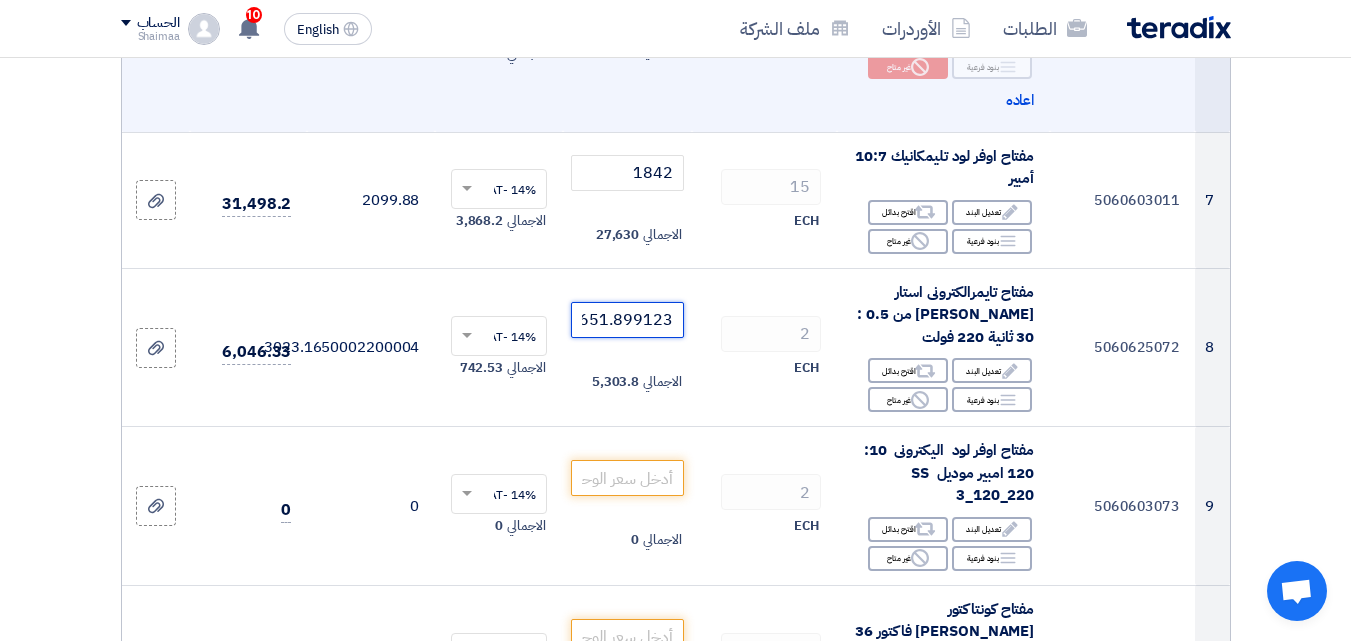 scroll, scrollTop: 0, scrollLeft: -10, axis: horizontal 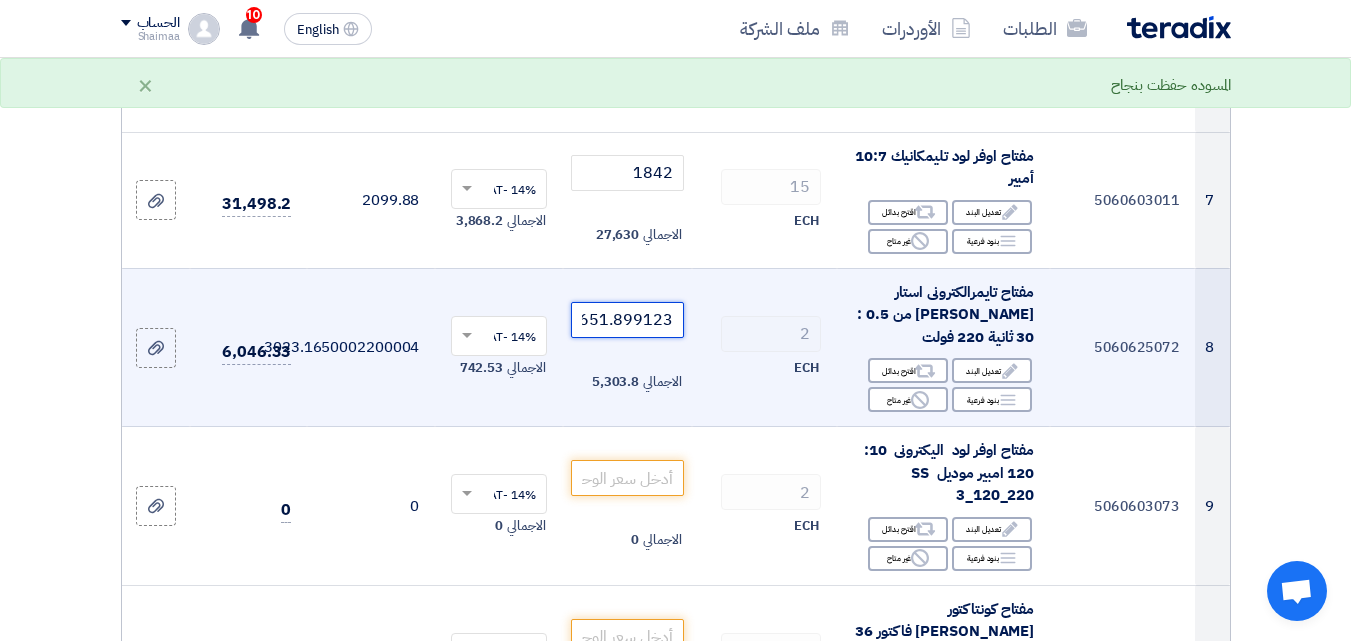 drag, startPoint x: 613, startPoint y: 336, endPoint x: 669, endPoint y: 339, distance: 56.0803 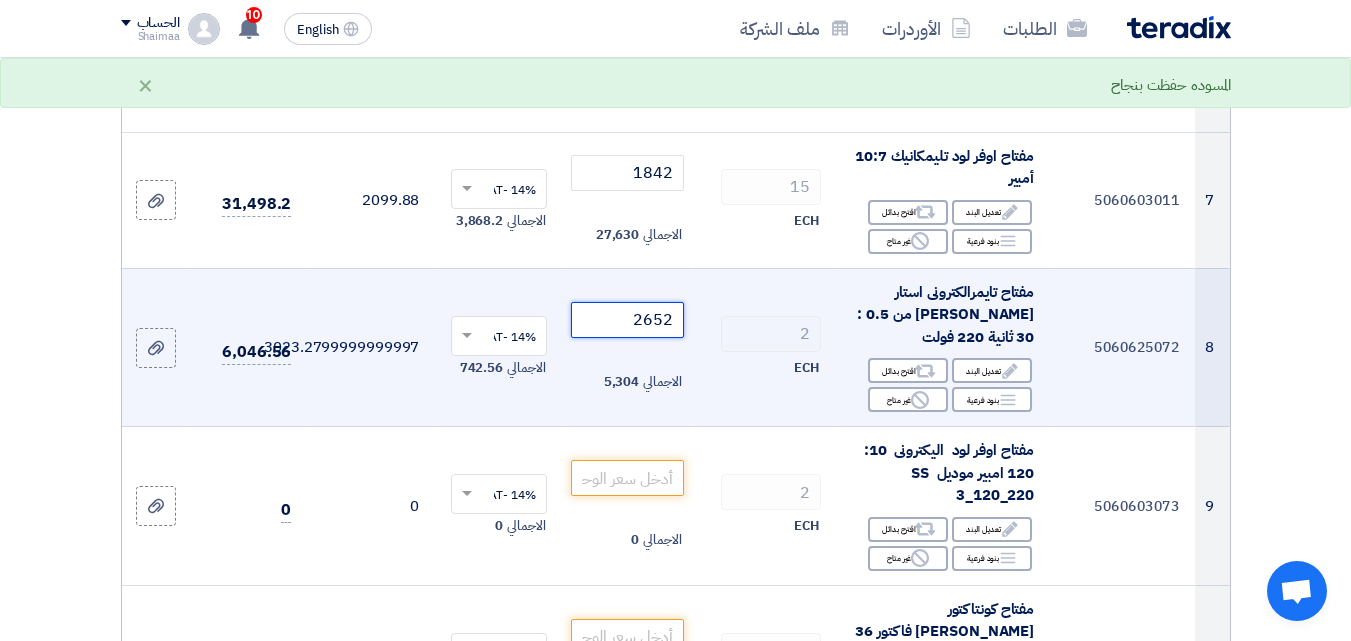 type on "2652" 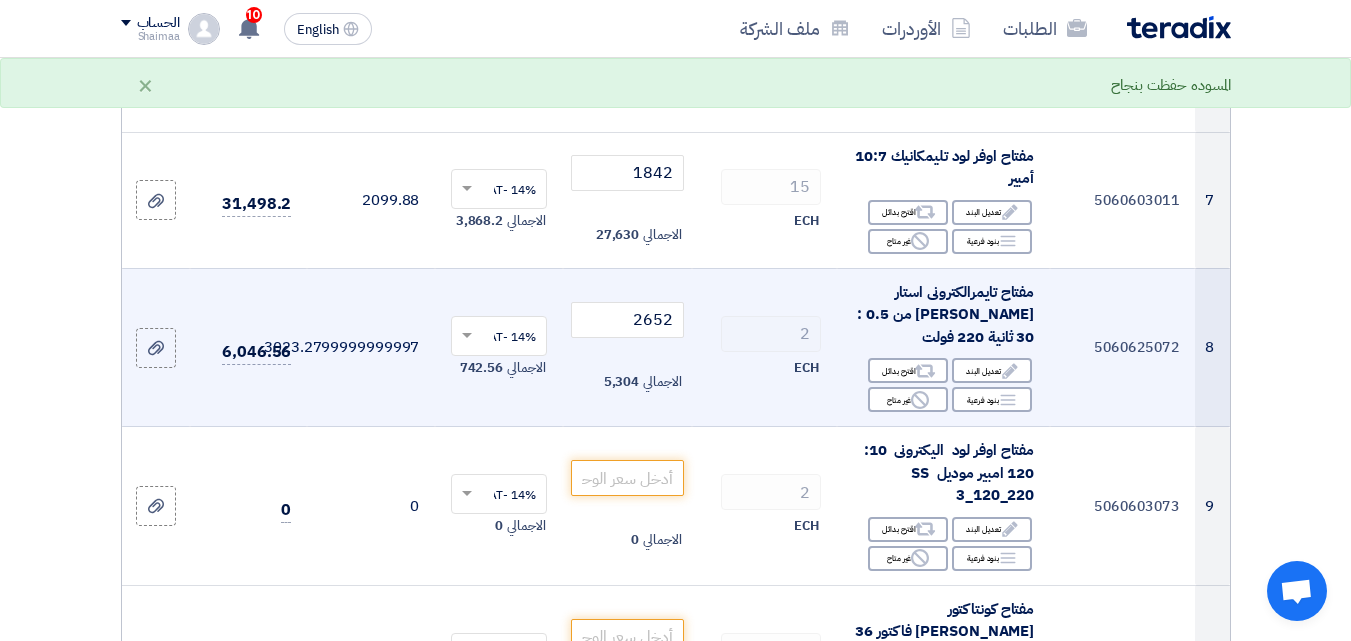 click on "2652
الاجمالي
5,304" 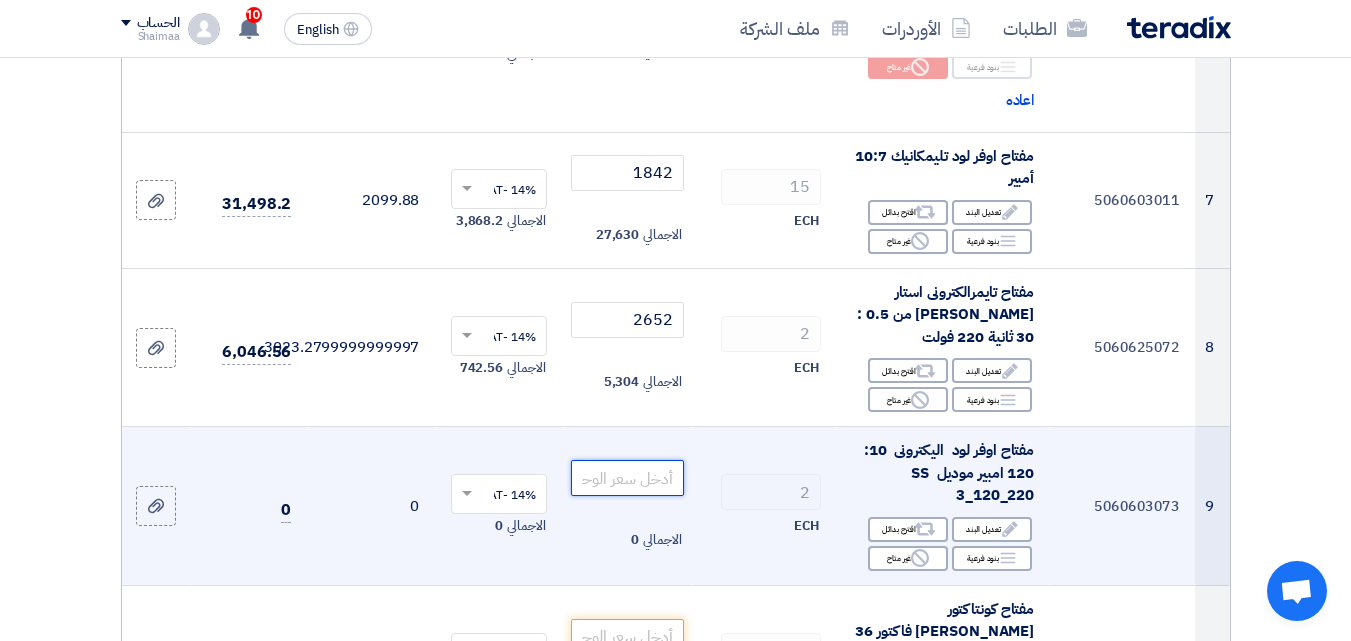 click 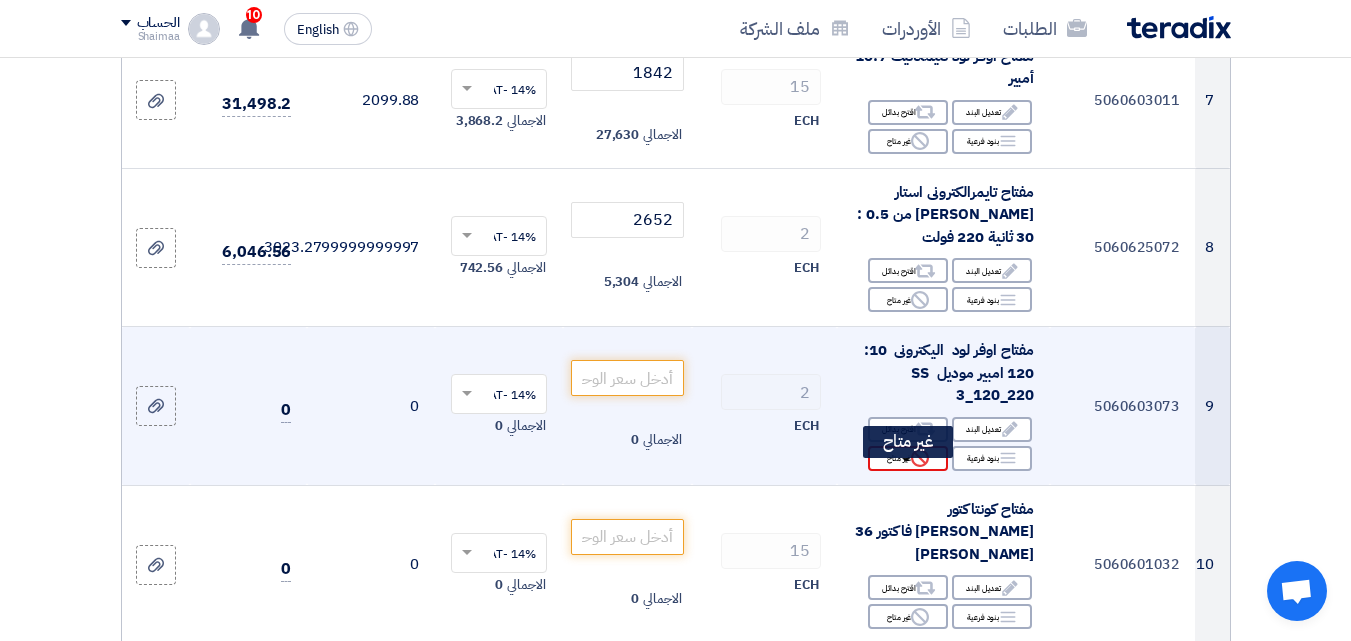click on "Reject
غير متاح" 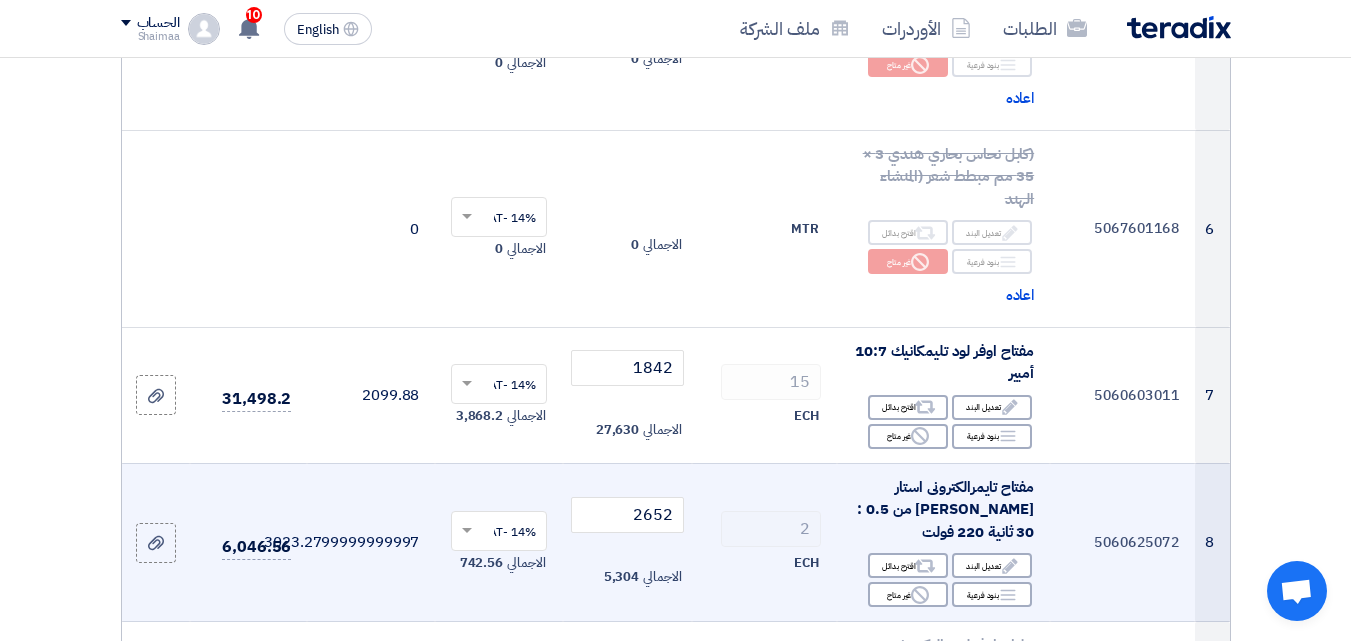 scroll, scrollTop: 1100, scrollLeft: 0, axis: vertical 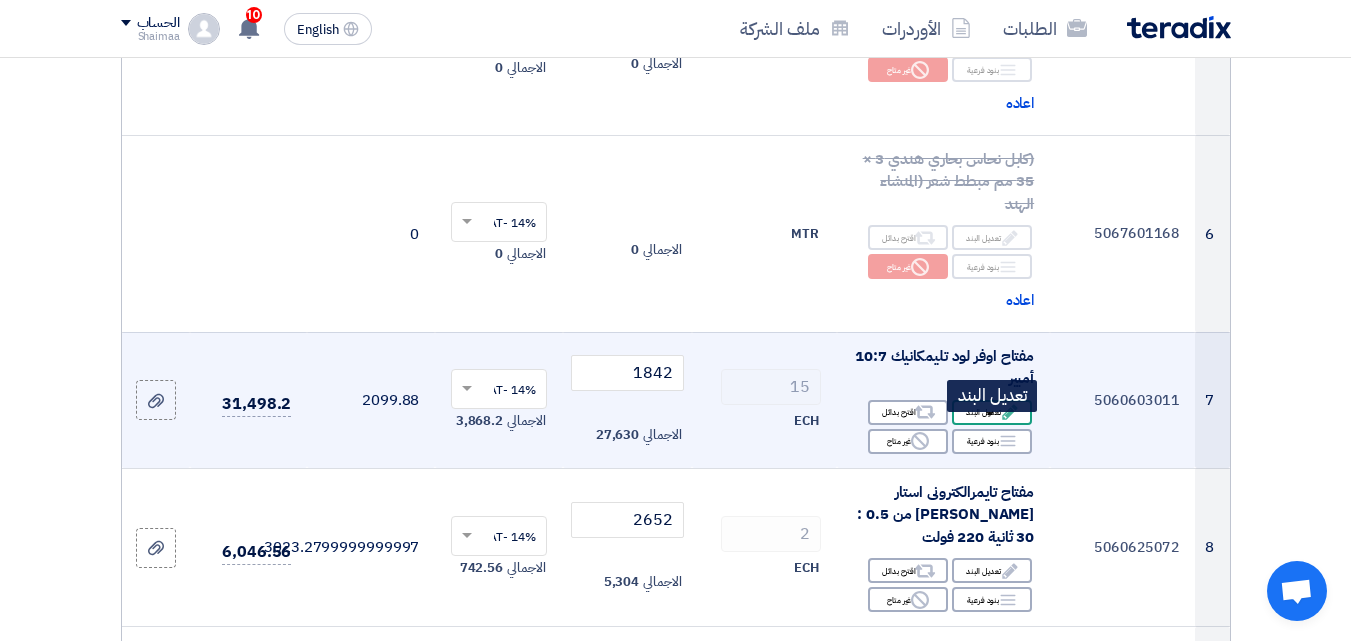 click on "Edit
تعديل البند" 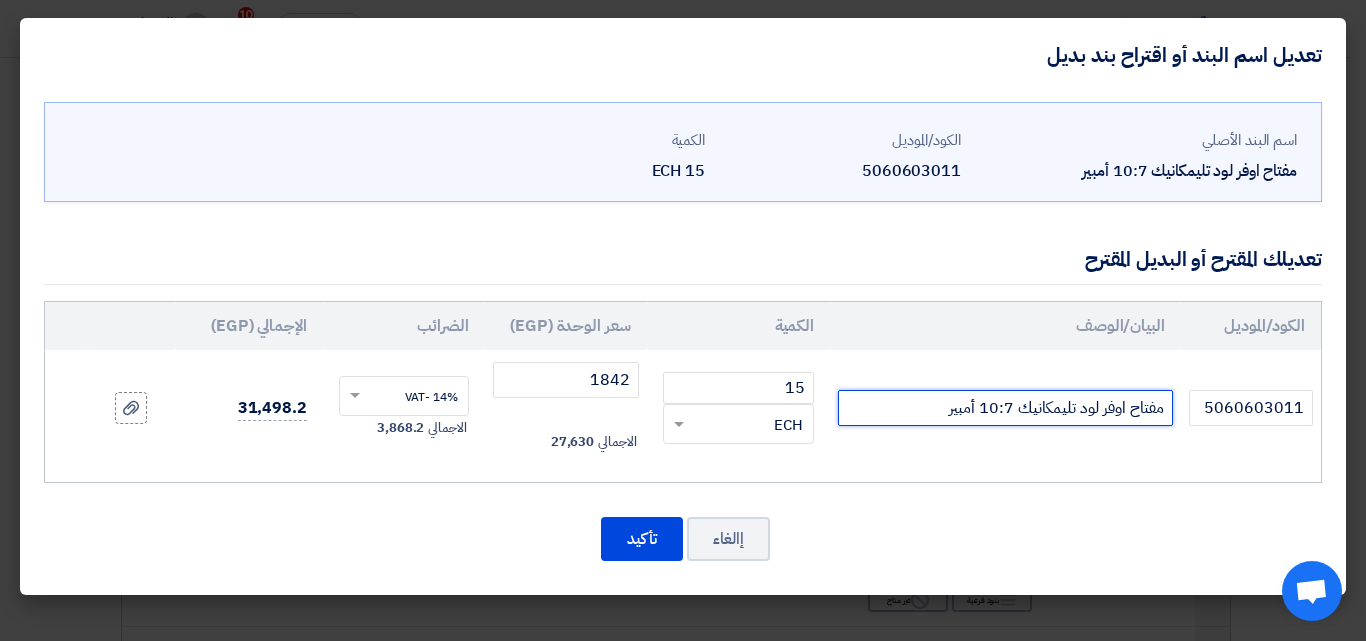 click on "مفتاح اوفر لود تليمكانيك 10:7 أمبير" 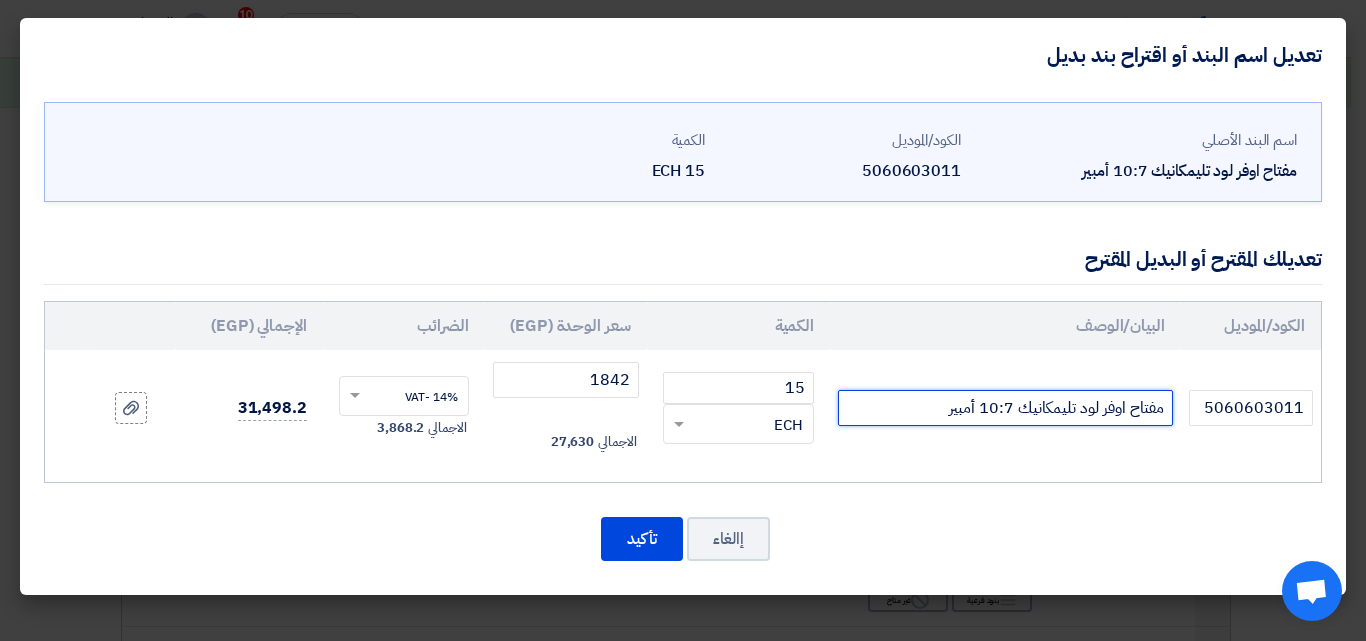paste on "LRD14" 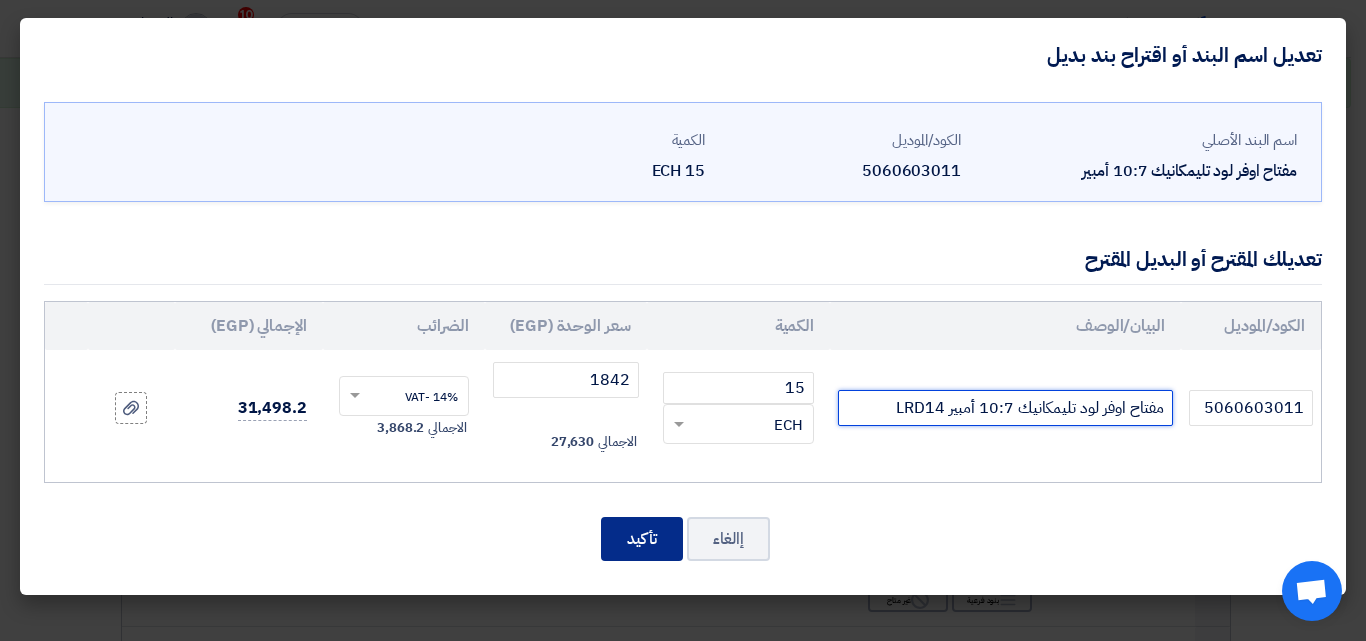 type on "مفتاح اوفر لود تليمكانيك 10:7 أمبير LRD14" 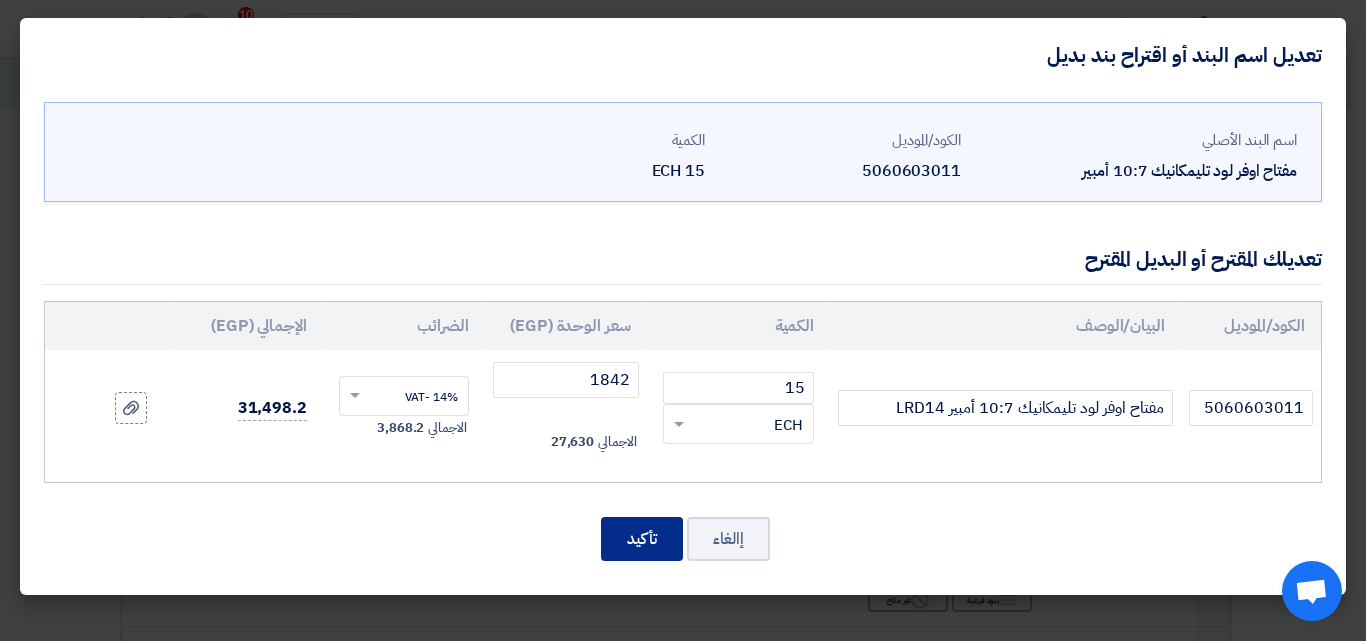 click on "تأكيد" 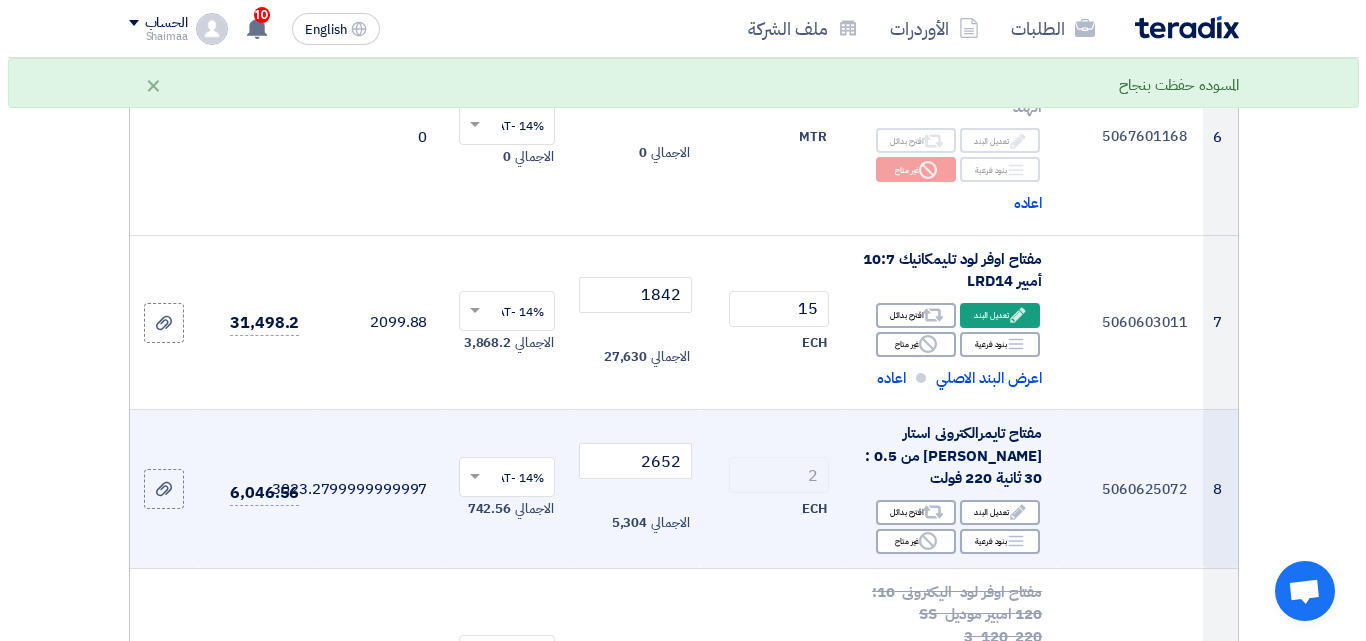 scroll, scrollTop: 1300, scrollLeft: 0, axis: vertical 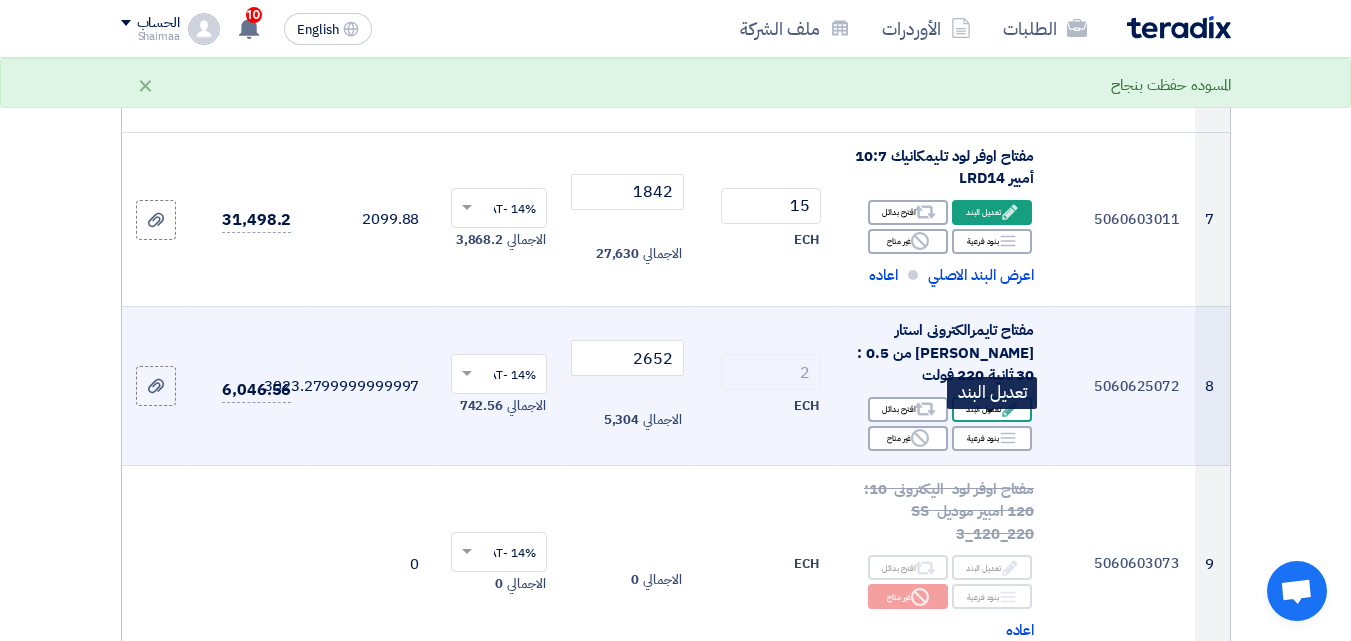 click on "Edit
تعديل البند" 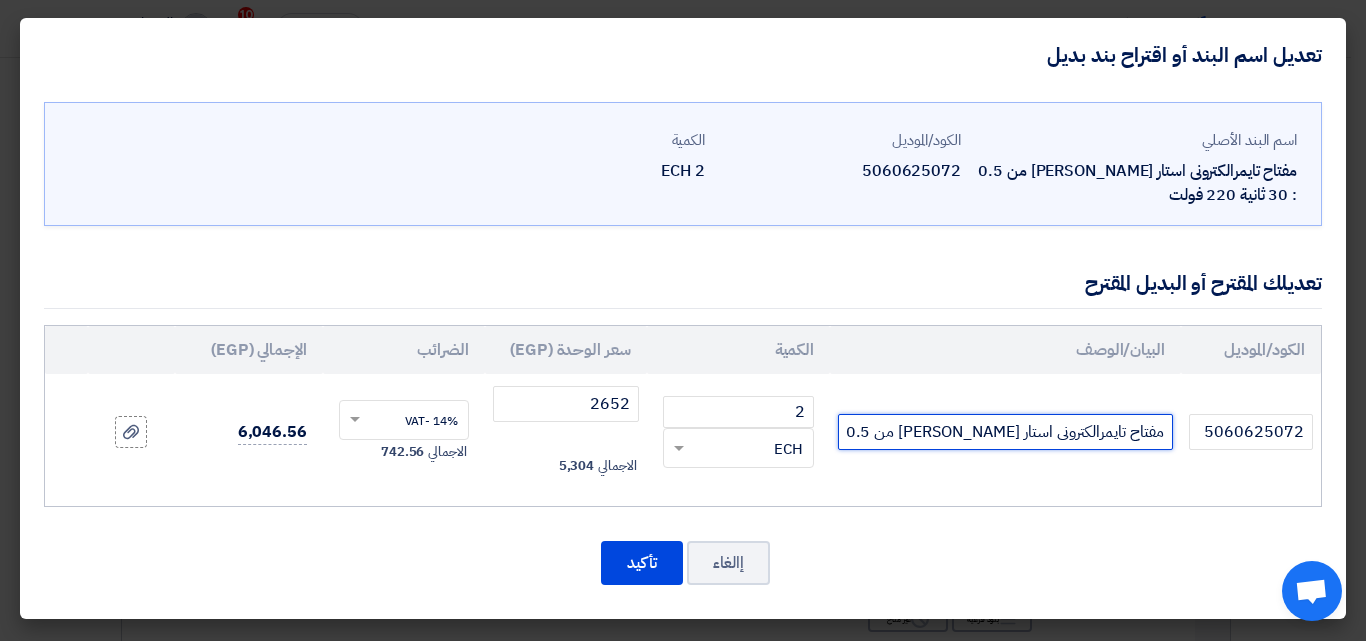click on "مفتاح تايمرالكترونى استار [PERSON_NAME] من 0.5 : 30 ثانية 220 فولت" 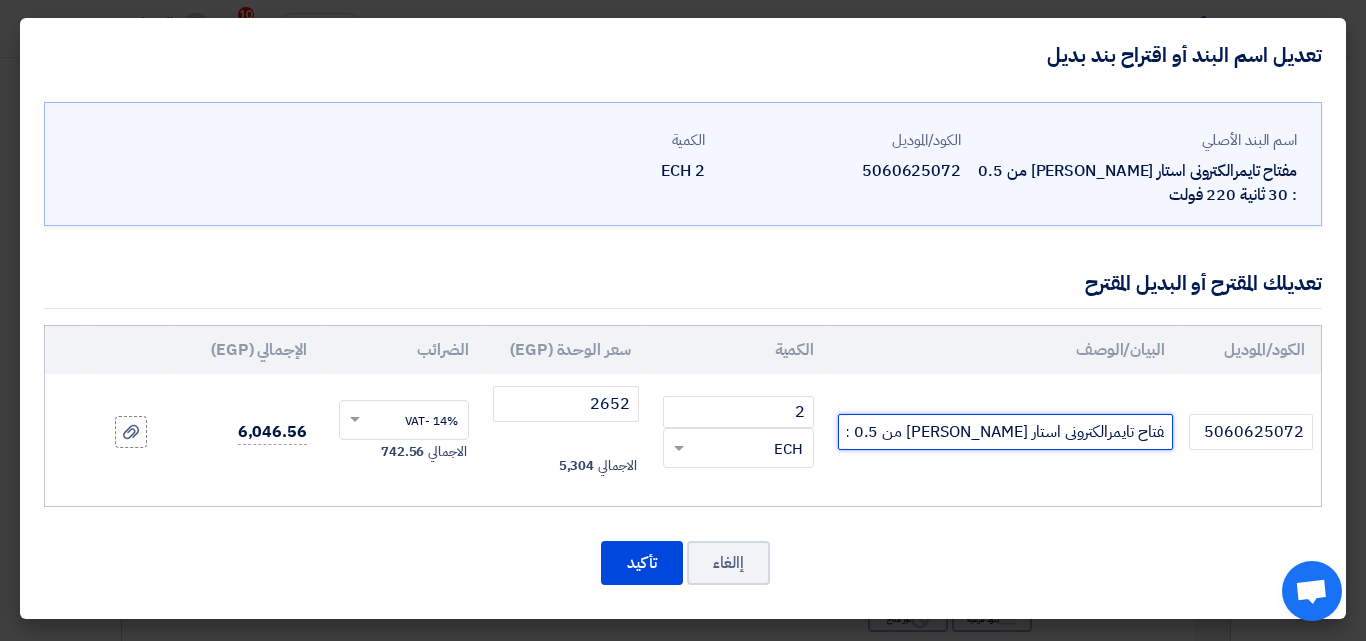 paste on "LADS2" 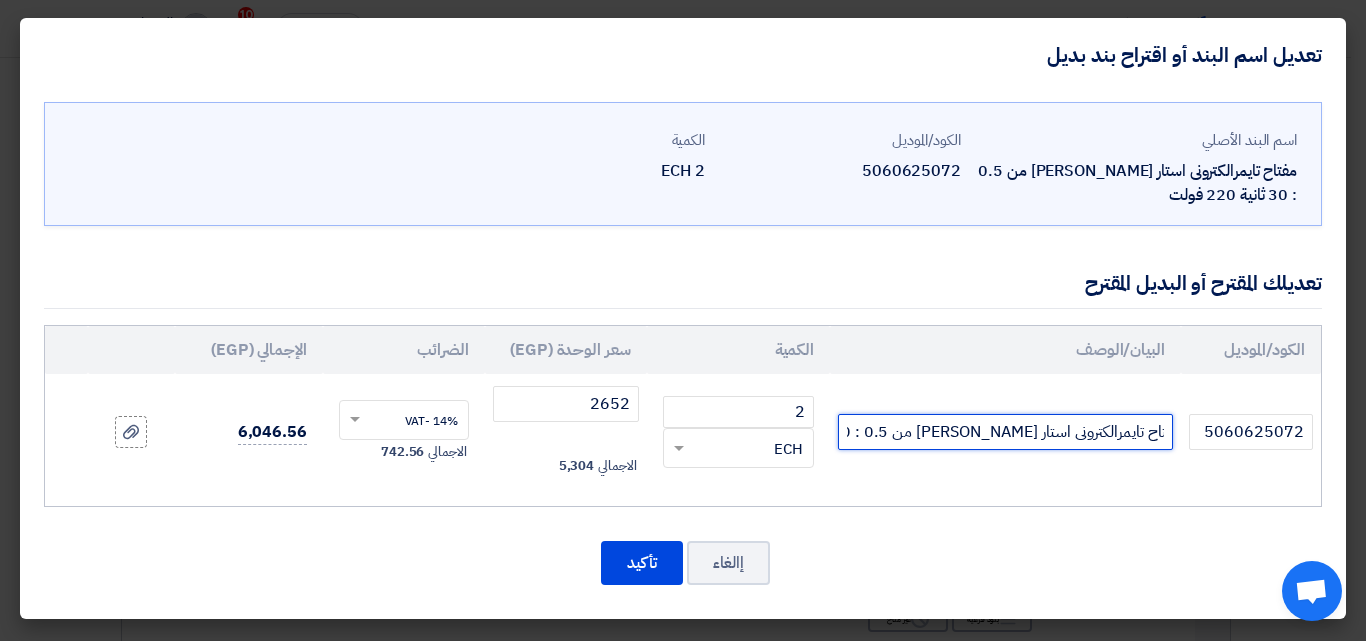 click on "مفتاح تايمرالكترونى استار [PERSON_NAME] من 0.5 : 30 ثانية  22LADS20 فولت" 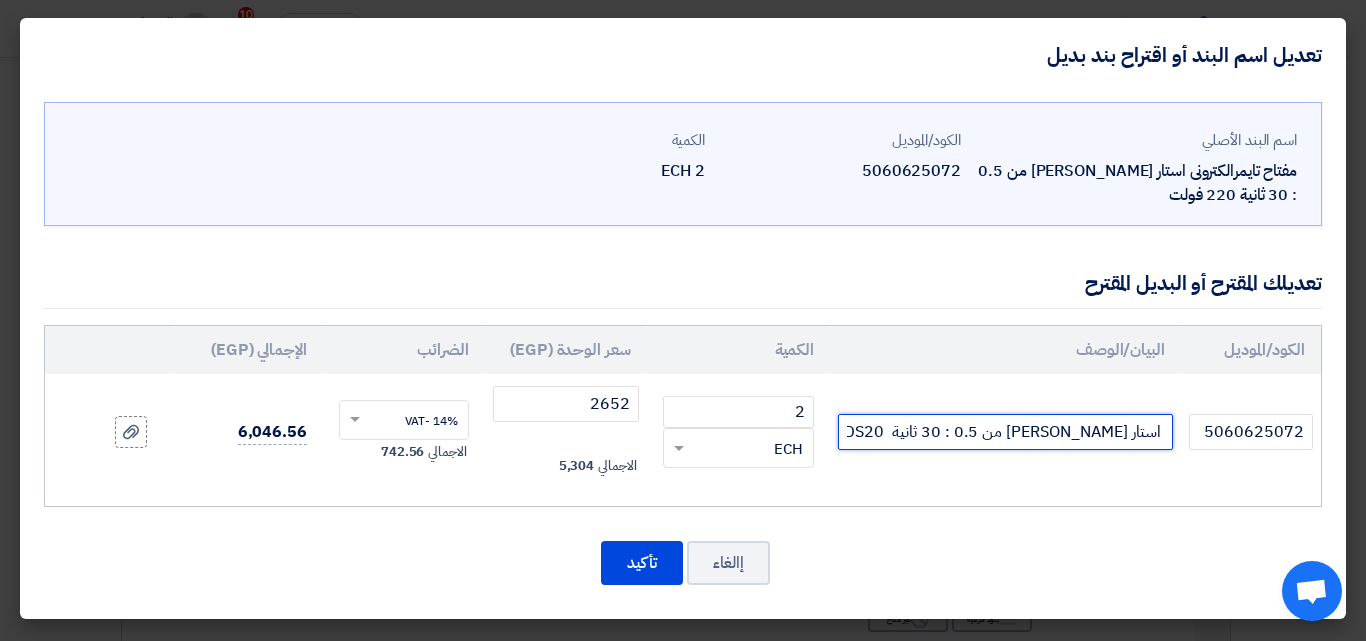 scroll, scrollTop: 0, scrollLeft: -122, axis: horizontal 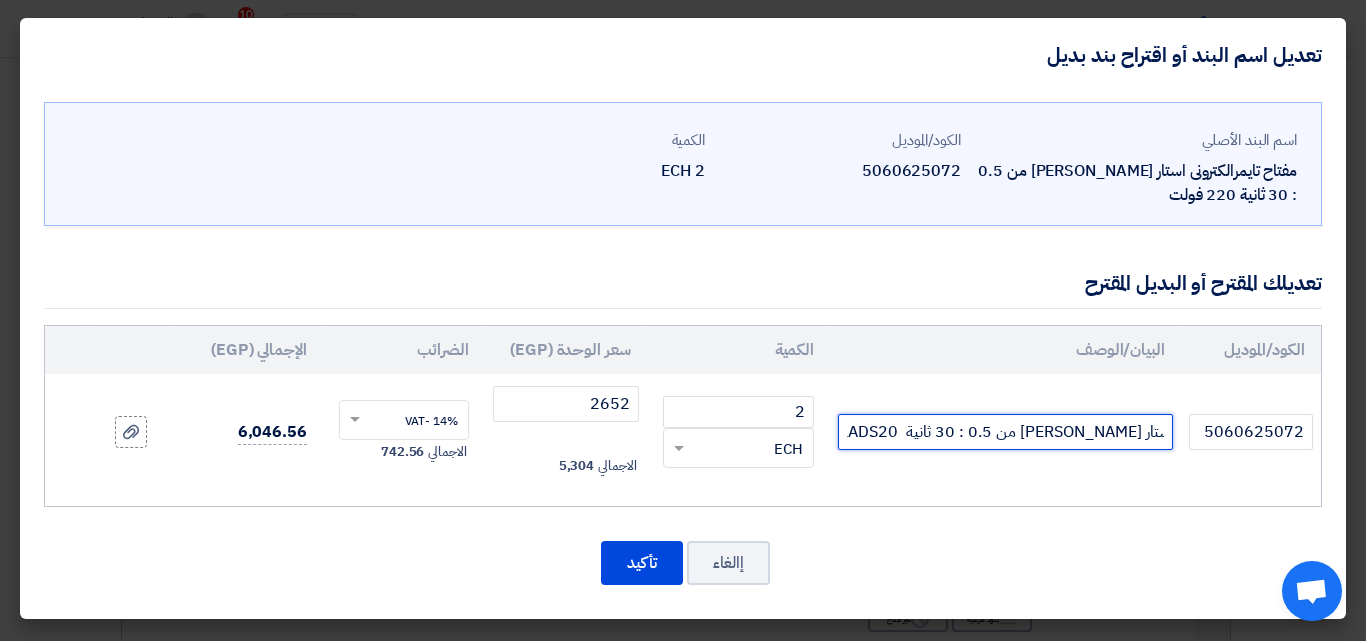 drag, startPoint x: 904, startPoint y: 431, endPoint x: 958, endPoint y: 432, distance: 54.00926 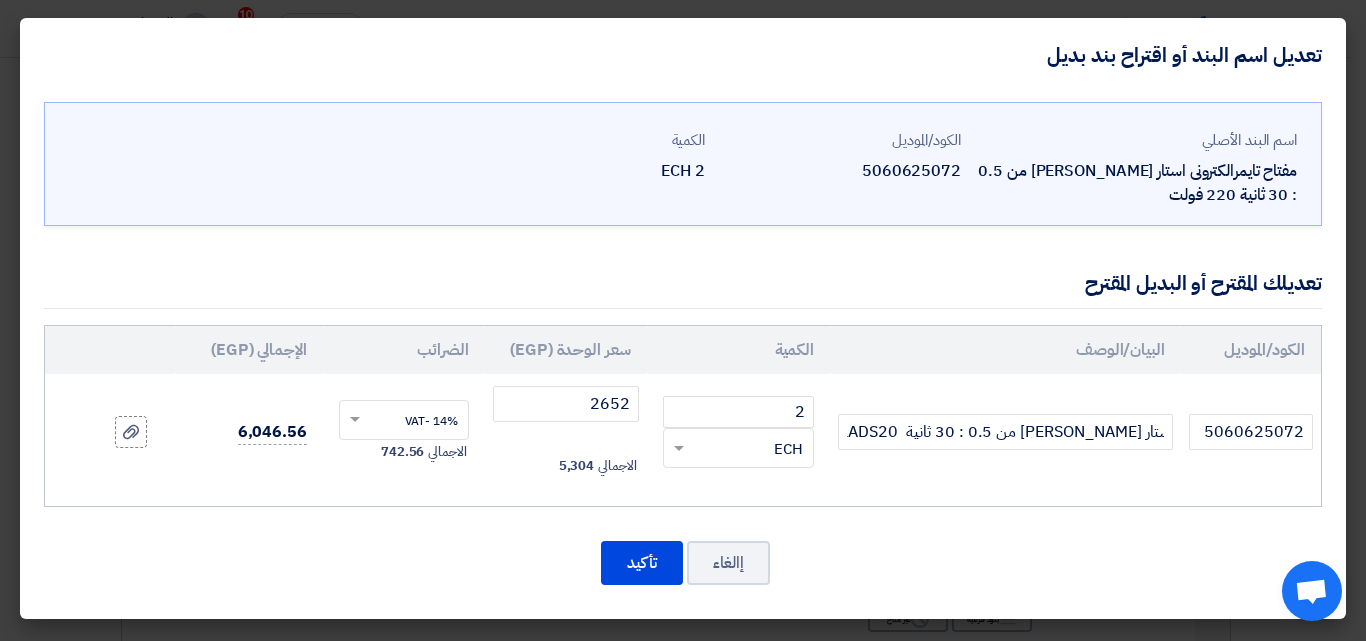 drag, startPoint x: 957, startPoint y: 432, endPoint x: 971, endPoint y: 368, distance: 65.51336 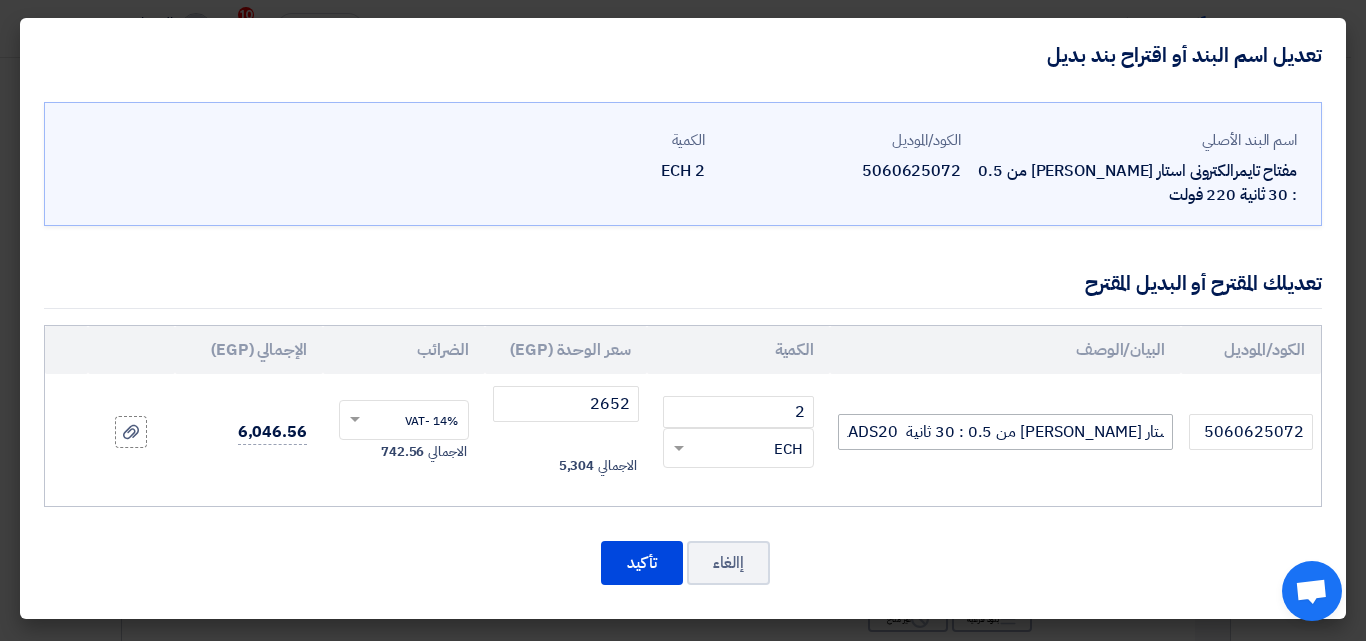 scroll, scrollTop: 0, scrollLeft: 0, axis: both 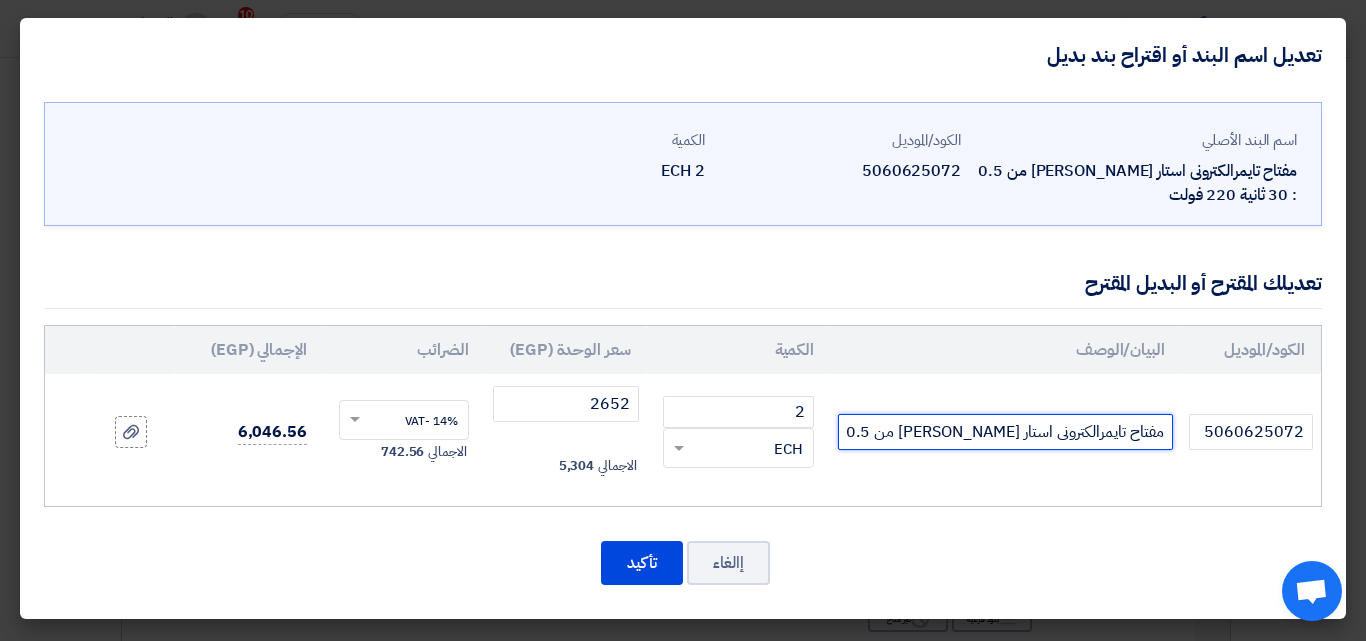 click on "مفتاح تايمرالكترونى استار [PERSON_NAME] من 0.5 : 30 ثانية  22LADS20 فولت" 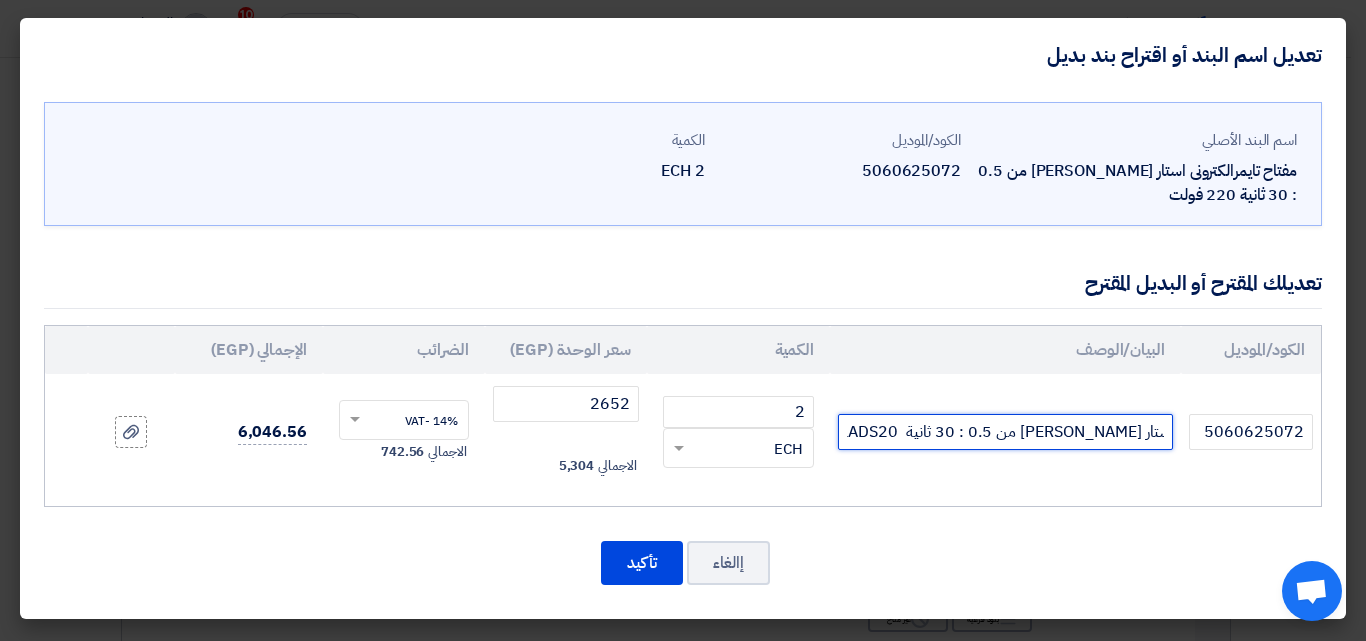 click on "مفتاح تايمرالكترونى استار [PERSON_NAME] من 0.5 : 30 ثانية  22LADS20 فولت" 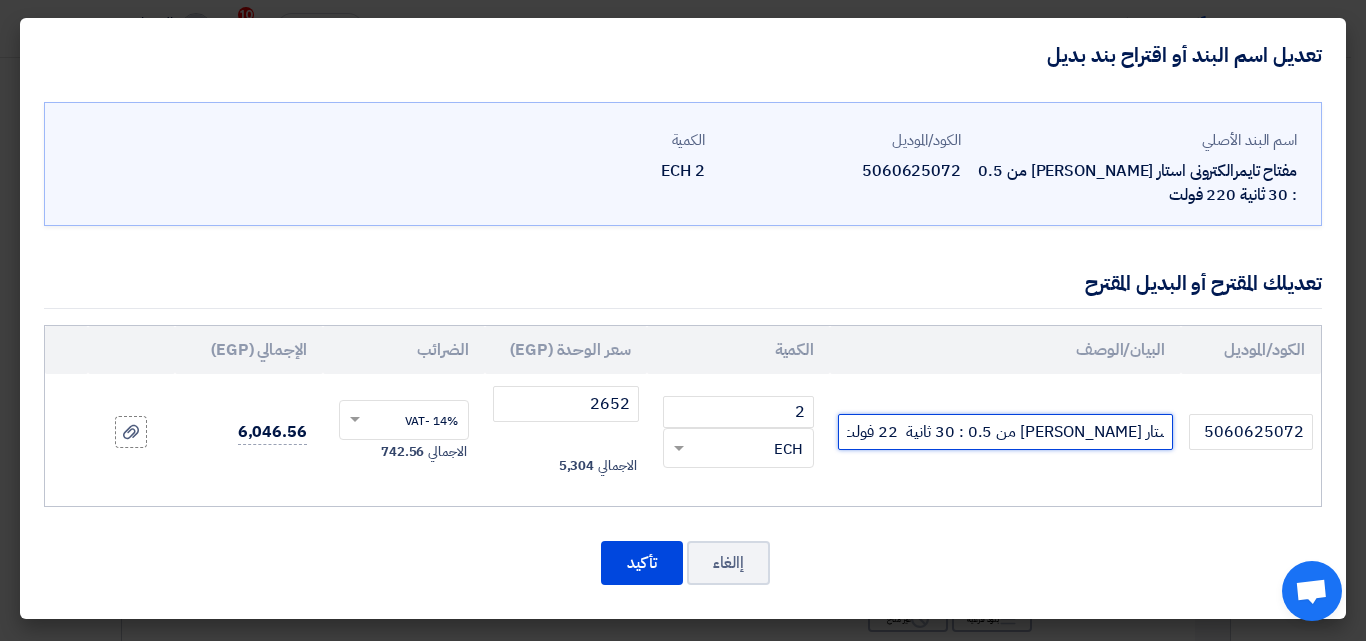 scroll, scrollTop: 0, scrollLeft: -64, axis: horizontal 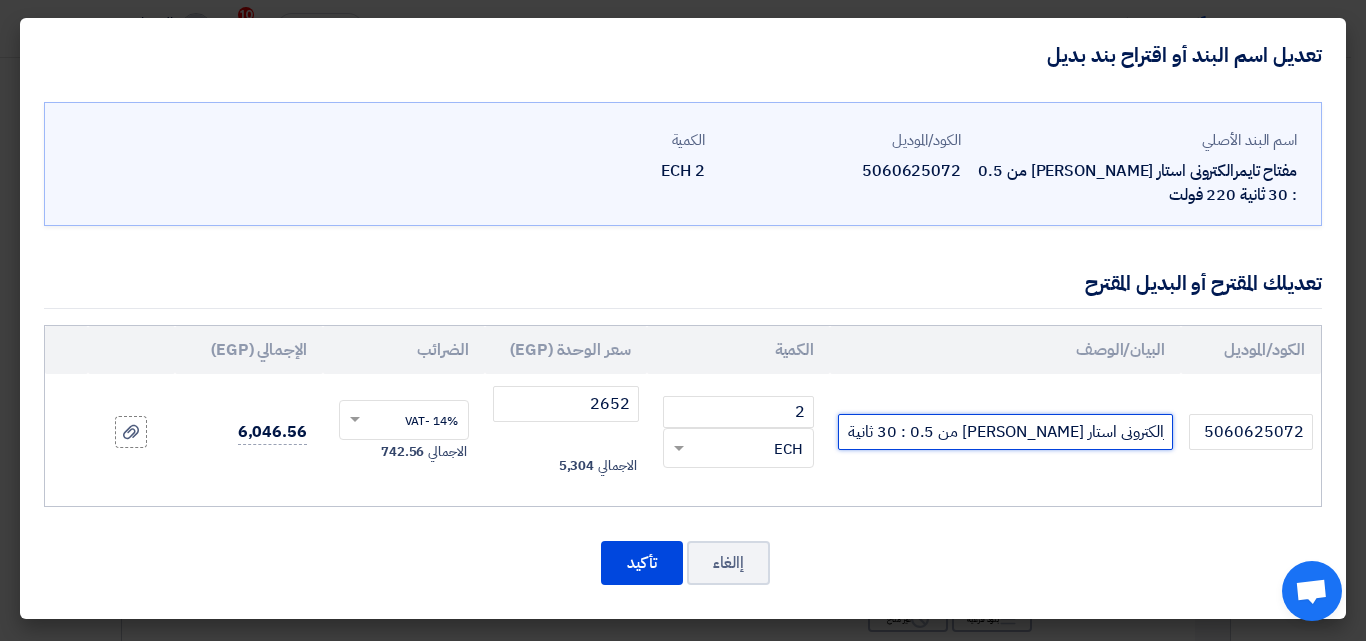 click on "مفتاح تايمرالكترونى استار [PERSON_NAME] من 0.5 : 30 ثانية  22 فولت" 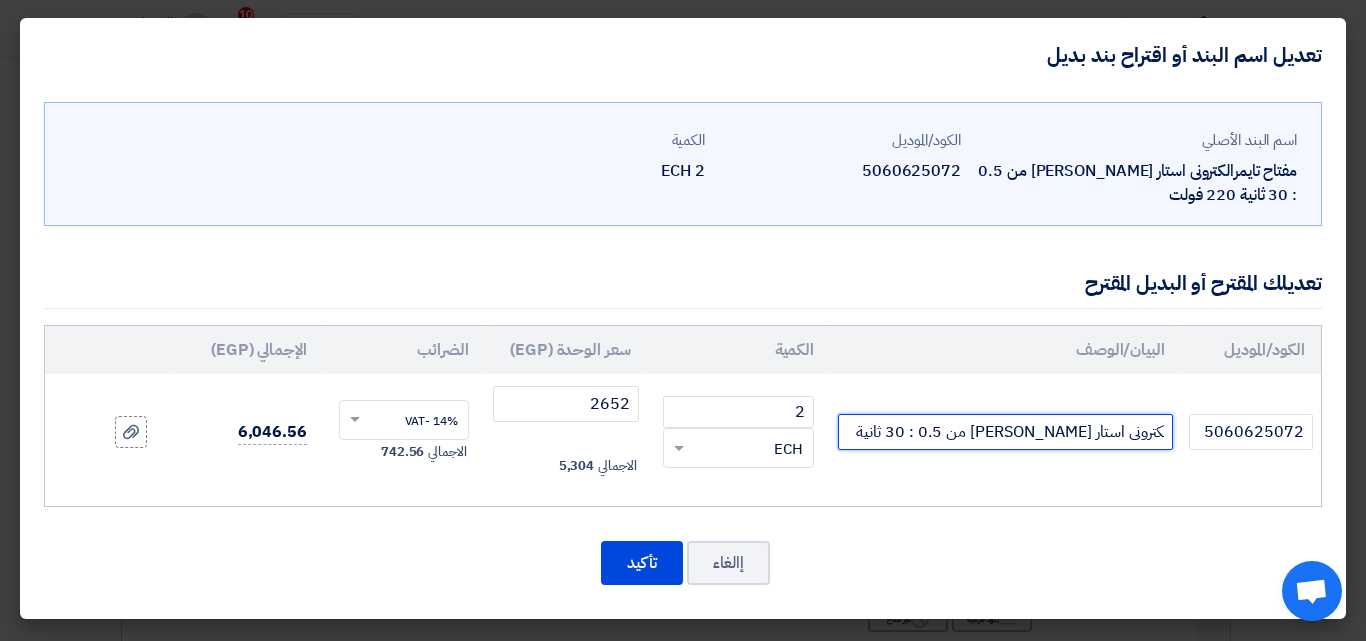 scroll, scrollTop: 0, scrollLeft: -75, axis: horizontal 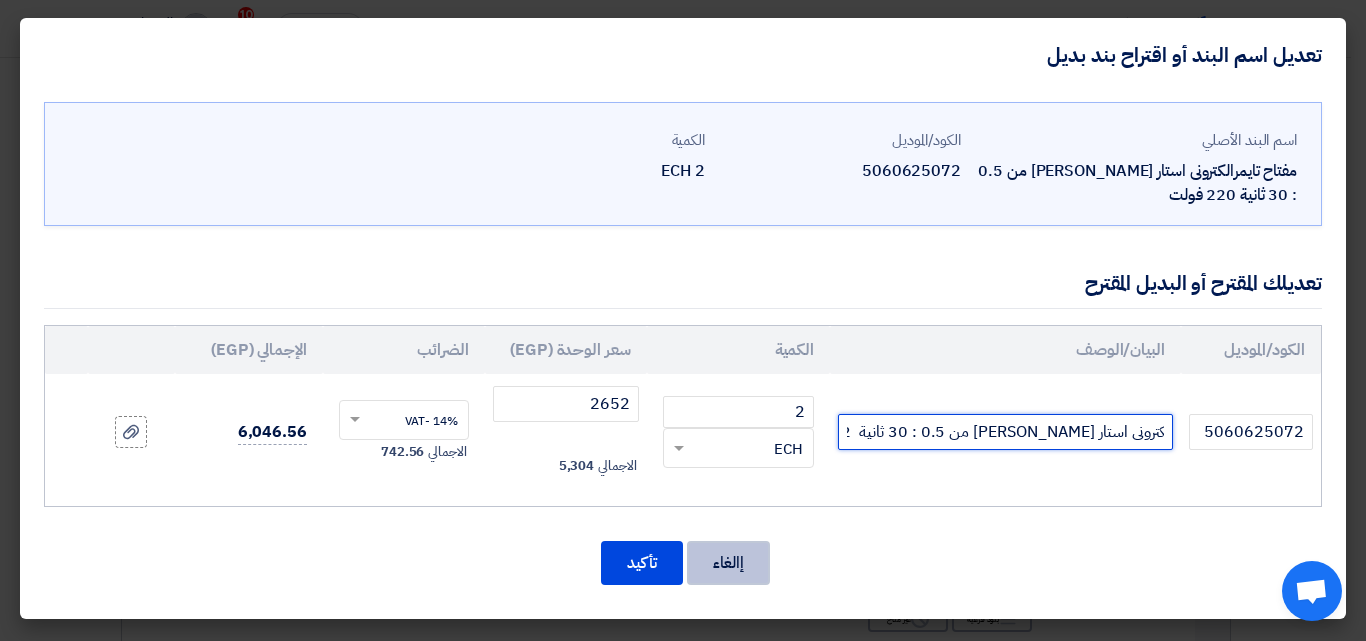type on "مفتاح تايمرالكترونى استار [PERSON_NAME] من 0.5 : 30 ثانية  22 فولت" 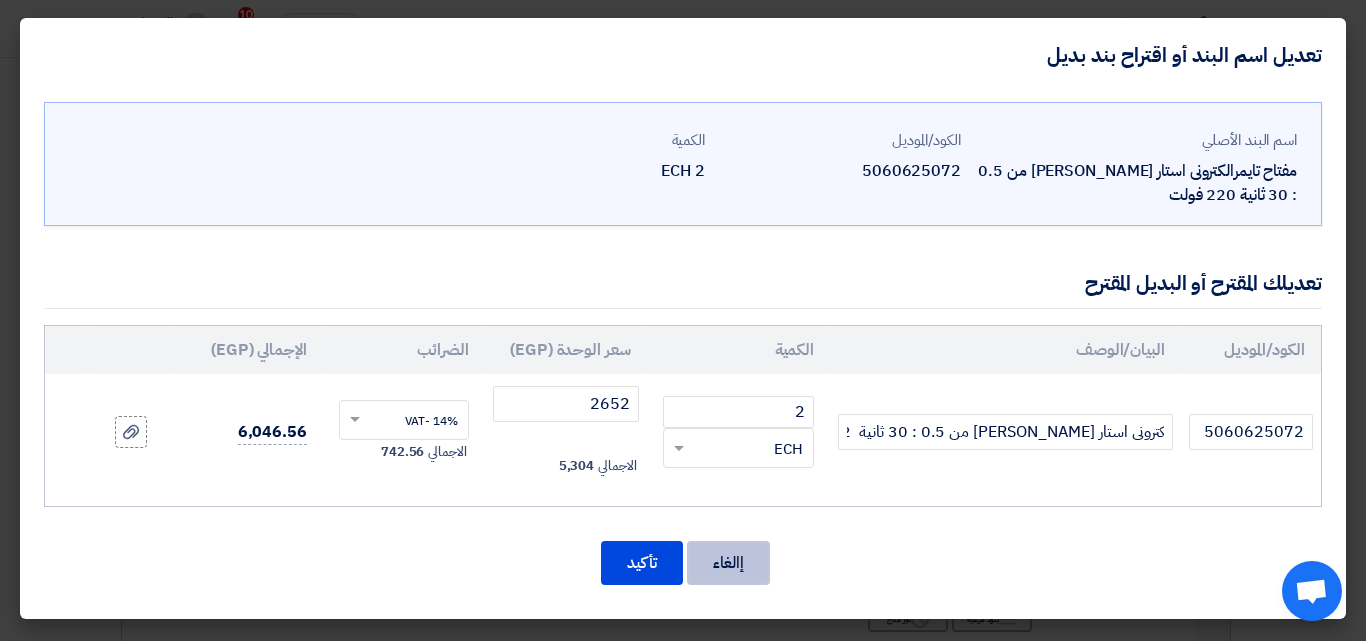 scroll, scrollTop: 0, scrollLeft: 0, axis: both 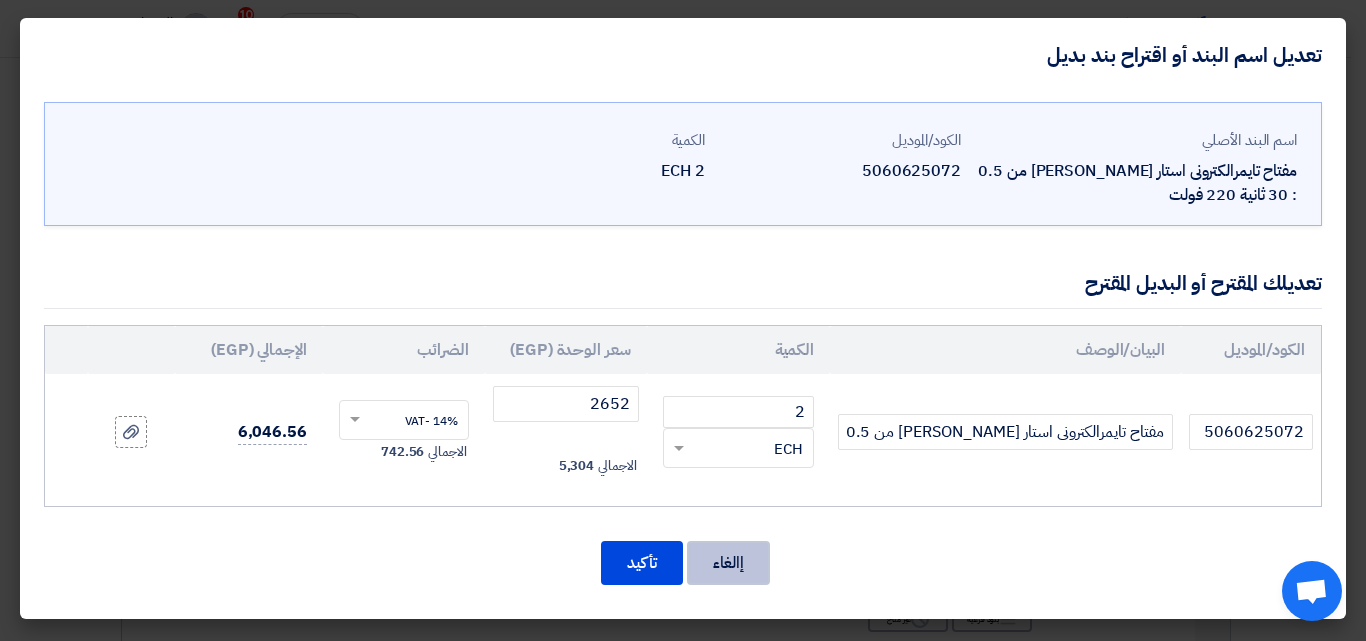 click on "إالغاء" 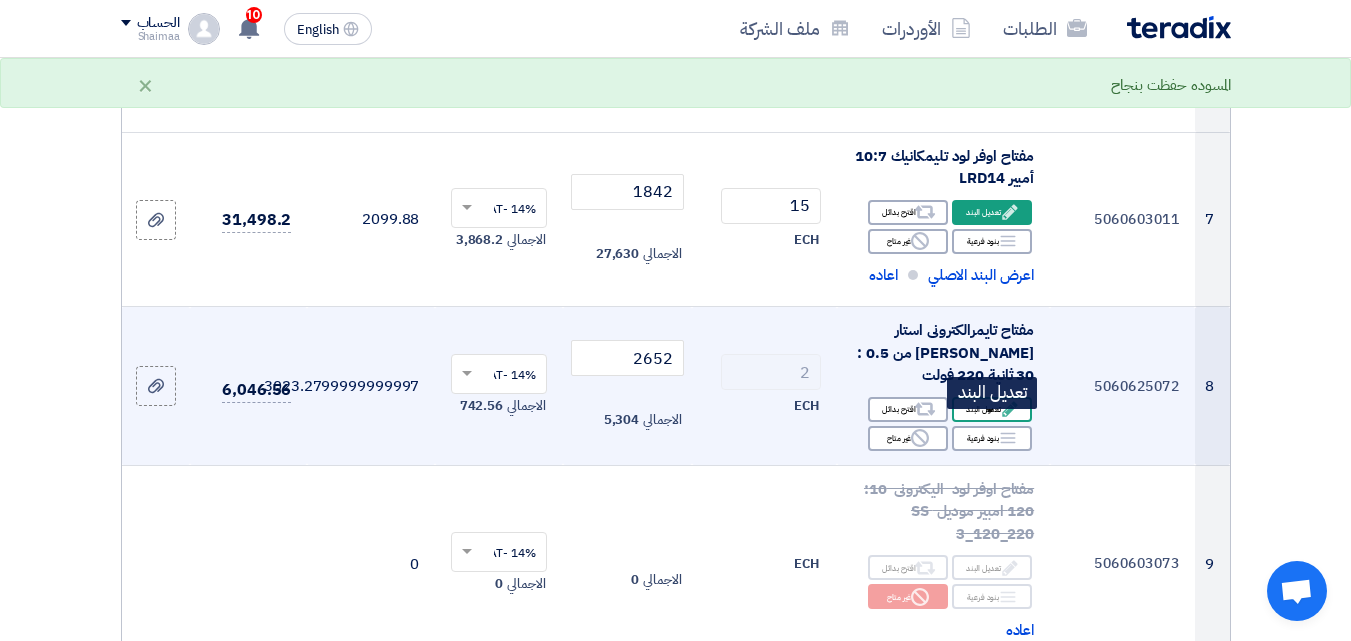 click on "Edit
تعديل البند" 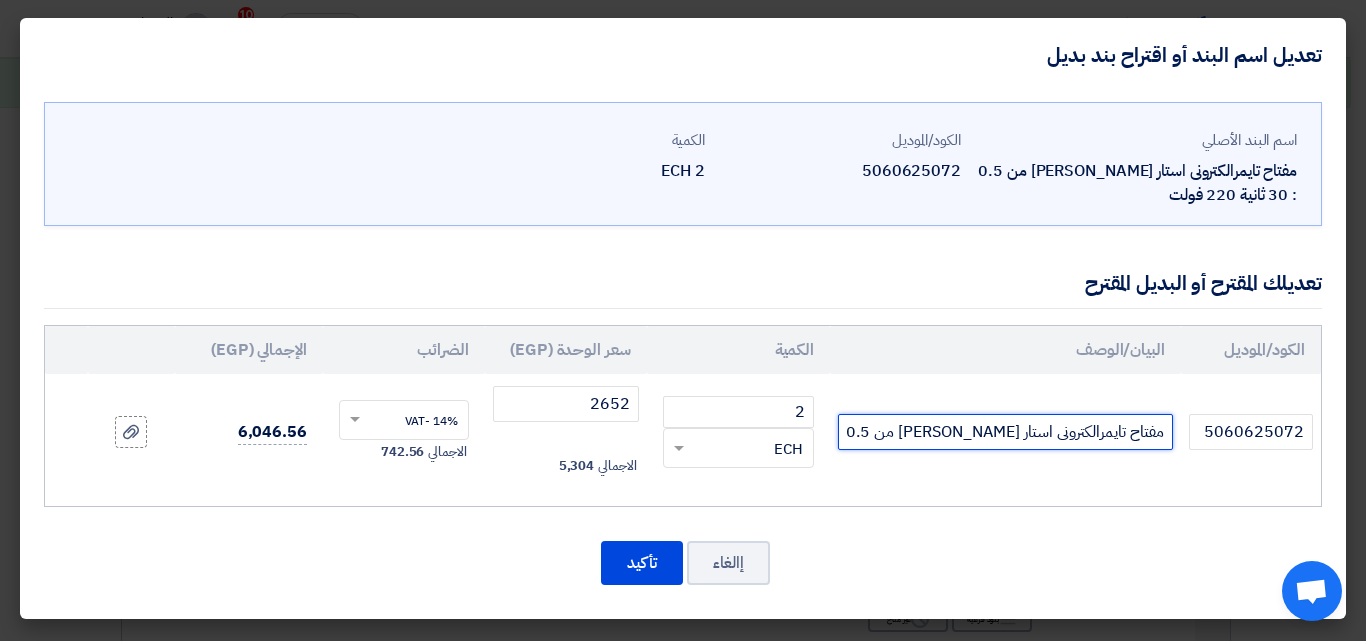 click on "مفتاح تايمرالكترونى استار [PERSON_NAME] من 0.5 : 30 ثانية 220 فولت" 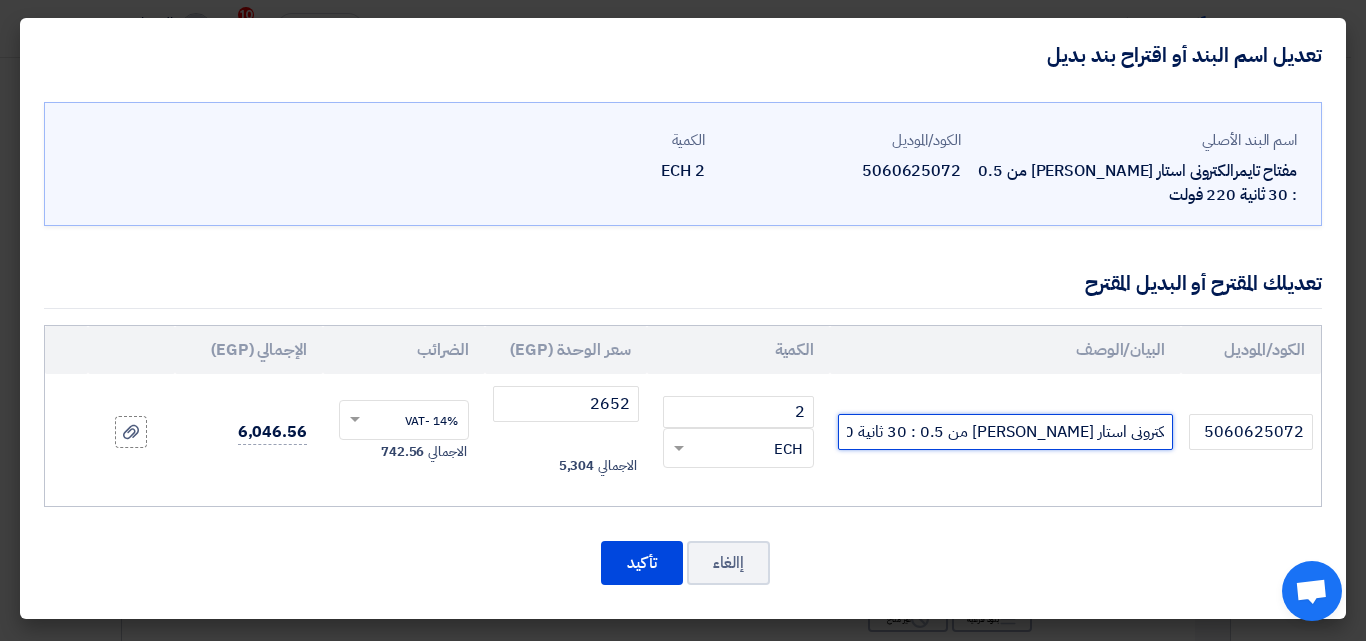 scroll, scrollTop: 0, scrollLeft: -77, axis: horizontal 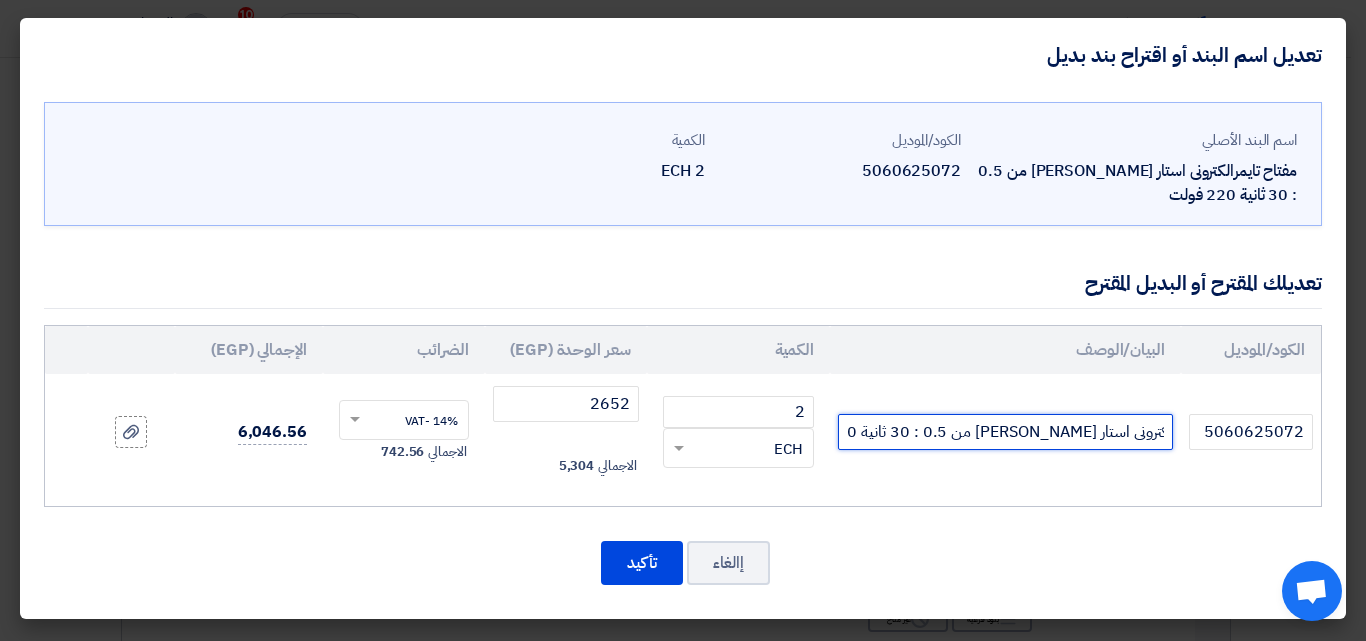 paste on "LADS20" 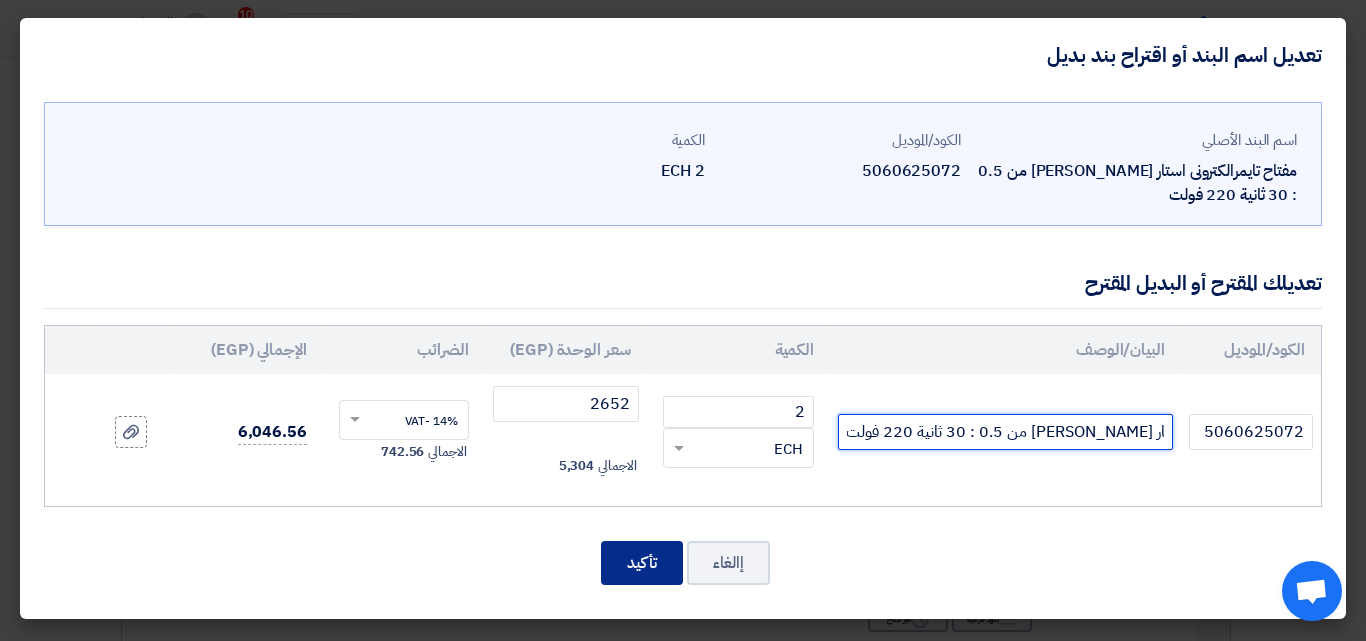 type on "مفتاح تايمرالكترونى استار [PERSON_NAME] من 0.5 : 30 ثانية 220 فولت LADS20" 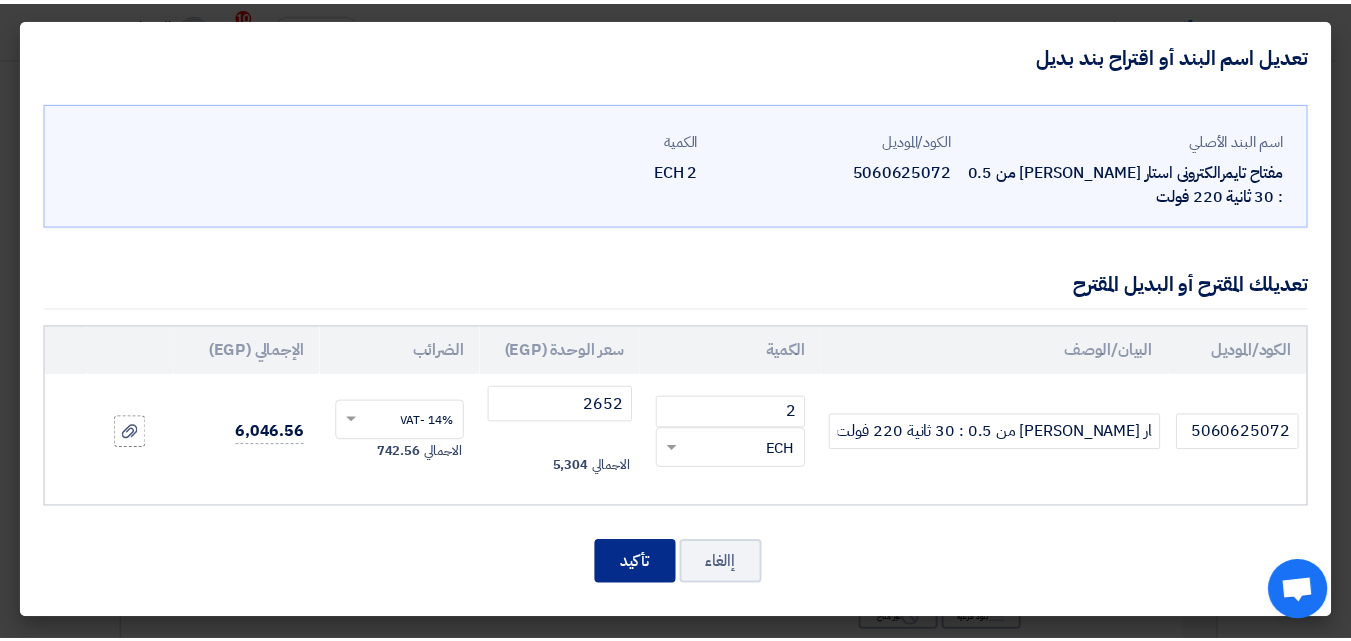 scroll, scrollTop: 0, scrollLeft: 0, axis: both 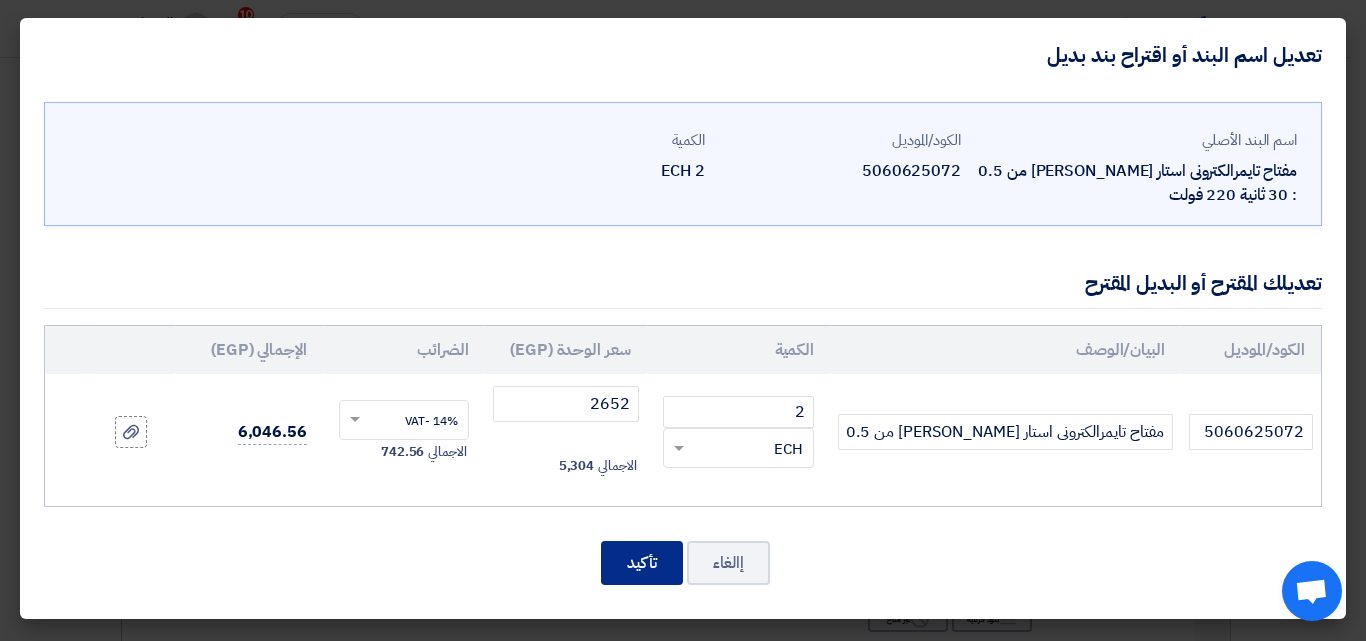 click on "تأكيد" 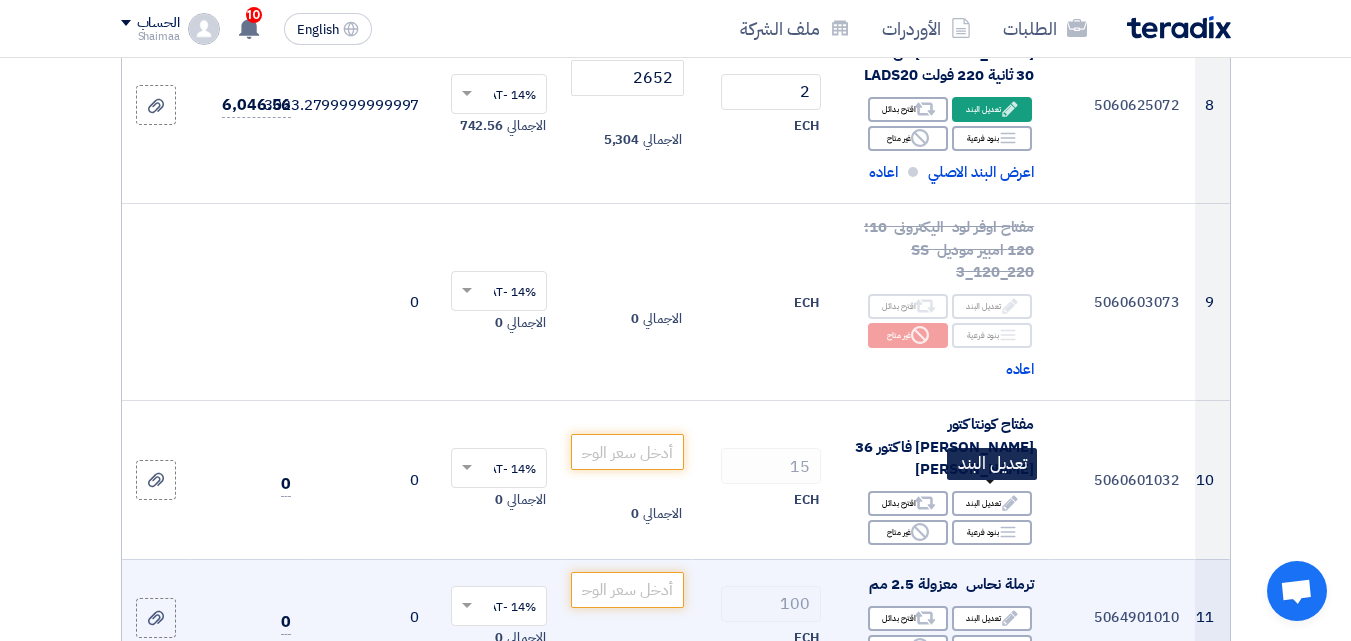 scroll, scrollTop: 1700, scrollLeft: 0, axis: vertical 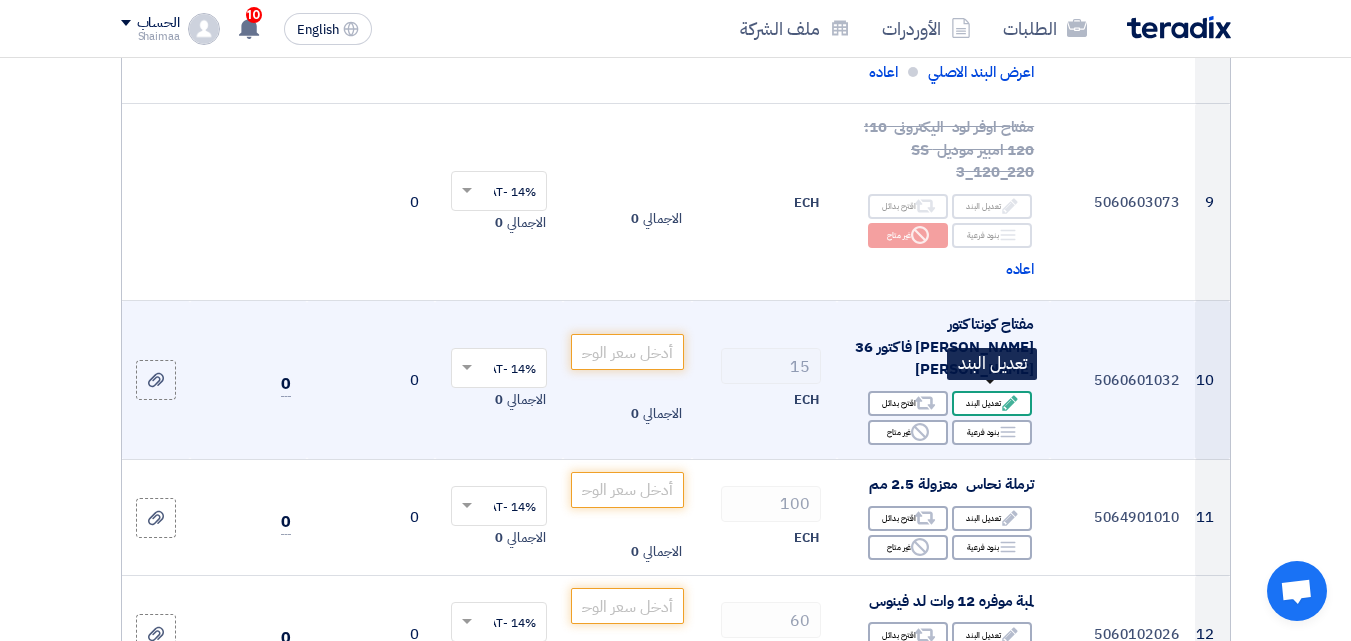 click 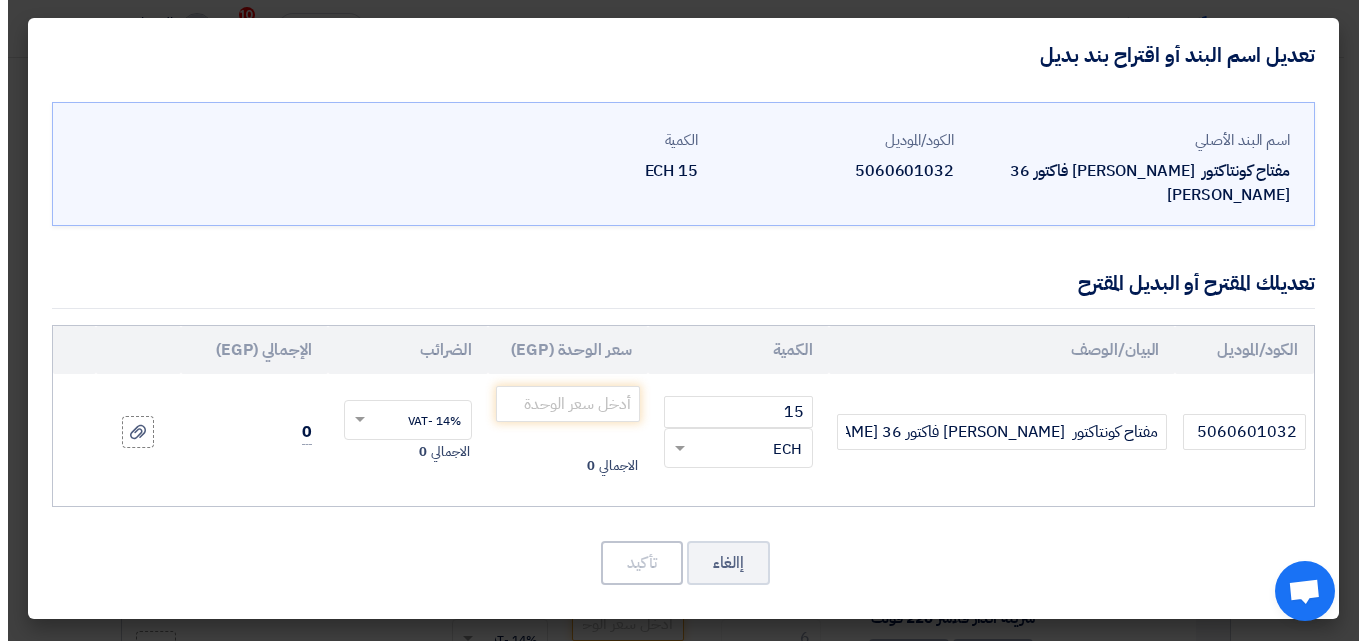 scroll, scrollTop: 1525, scrollLeft: 0, axis: vertical 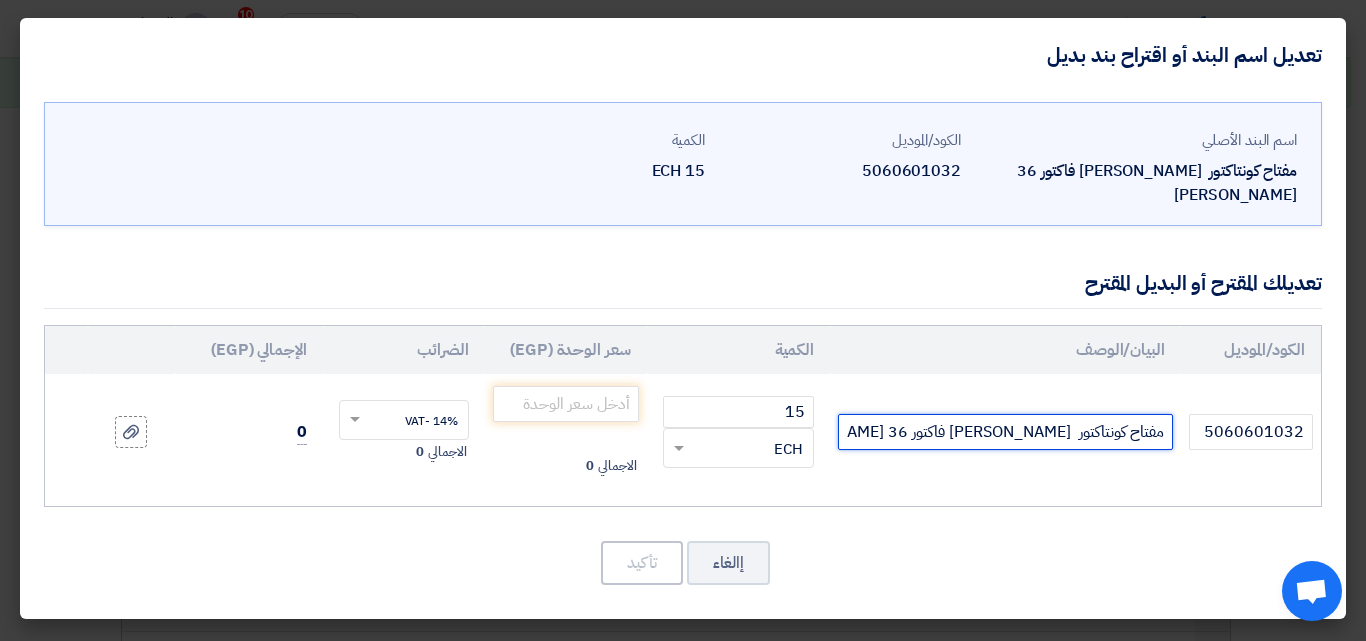 click on "مفتاح كونتاكتور  [PERSON_NAME] فاكتور 36 [PERSON_NAME]" 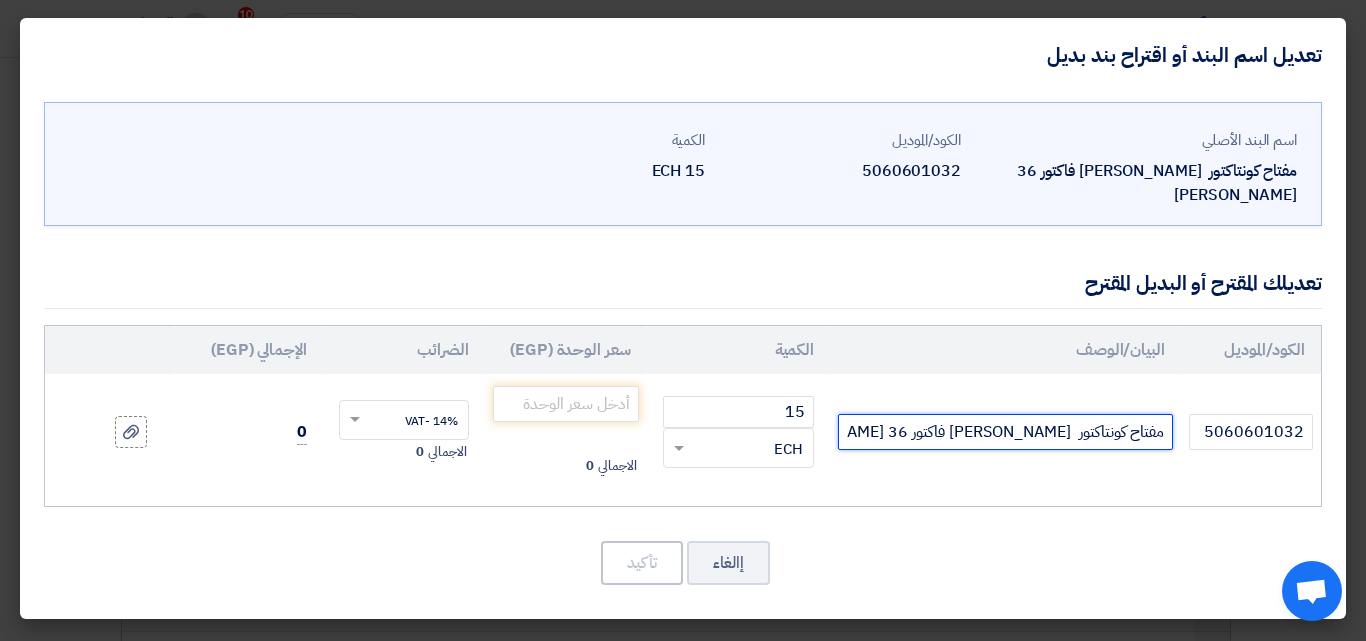 click on "مفتاح كونتاكتور  [PERSON_NAME] فاكتور 36 [PERSON_NAME]" 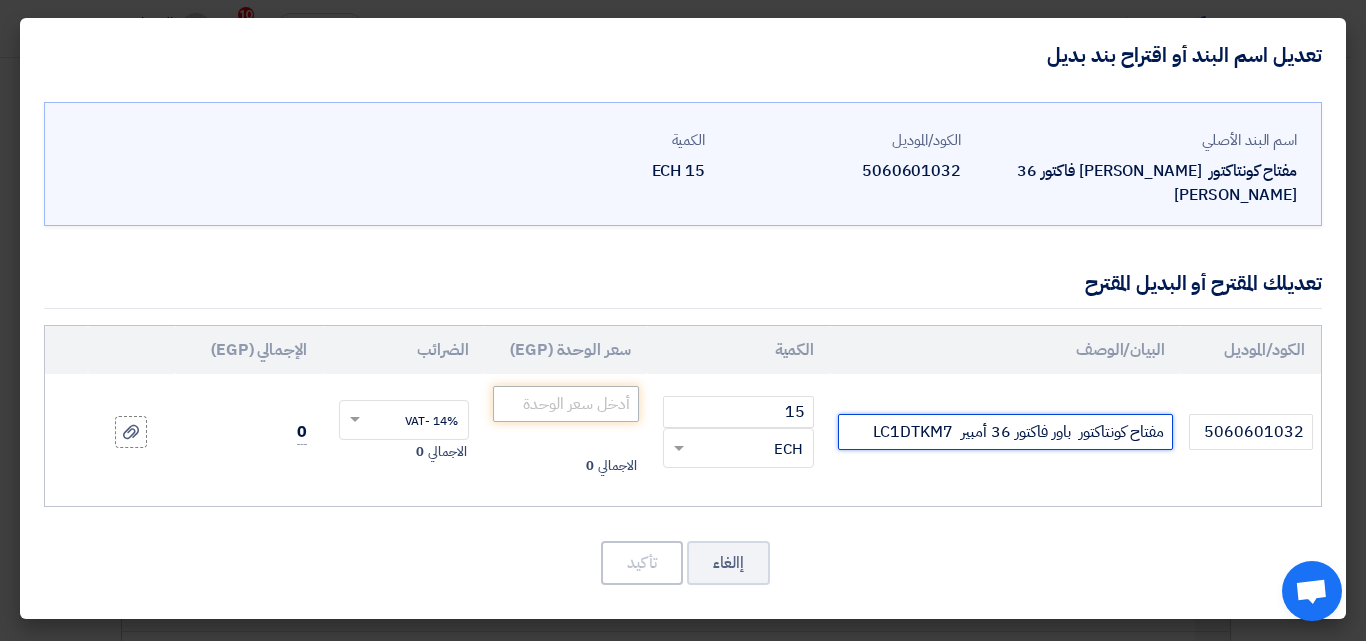 type on "مفتاح كونتاكتور  باور فاكتور 36 أمبير  LC1DTKM7" 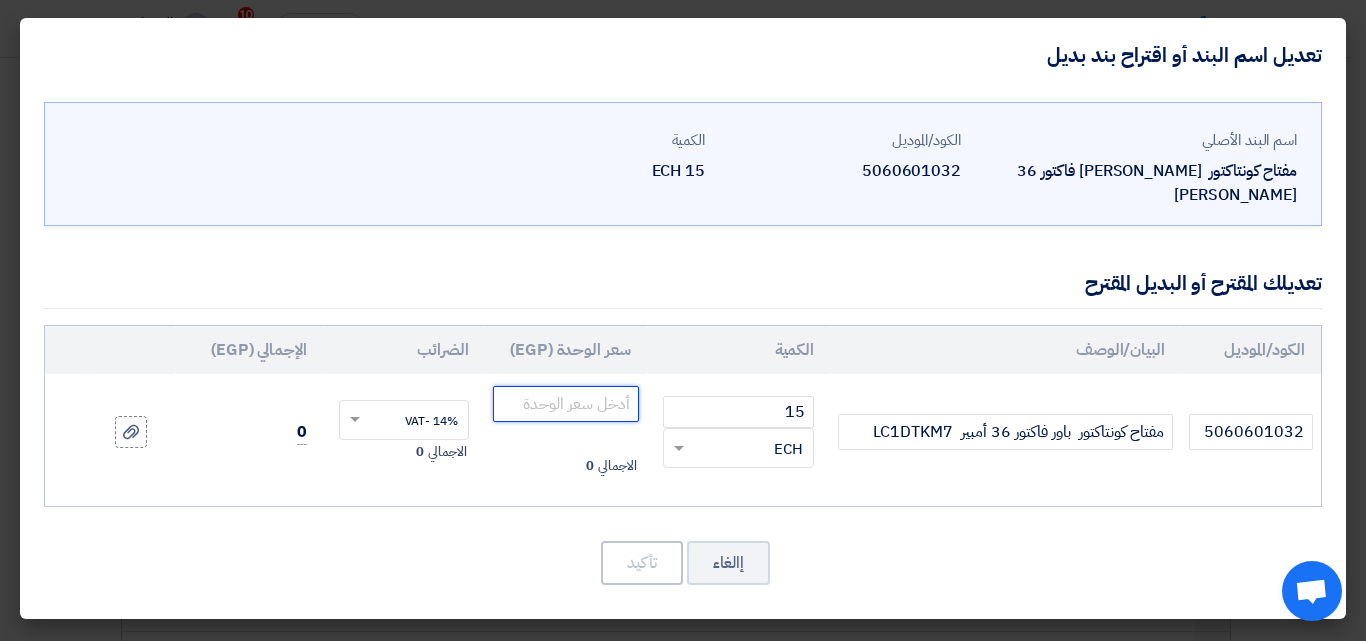 click 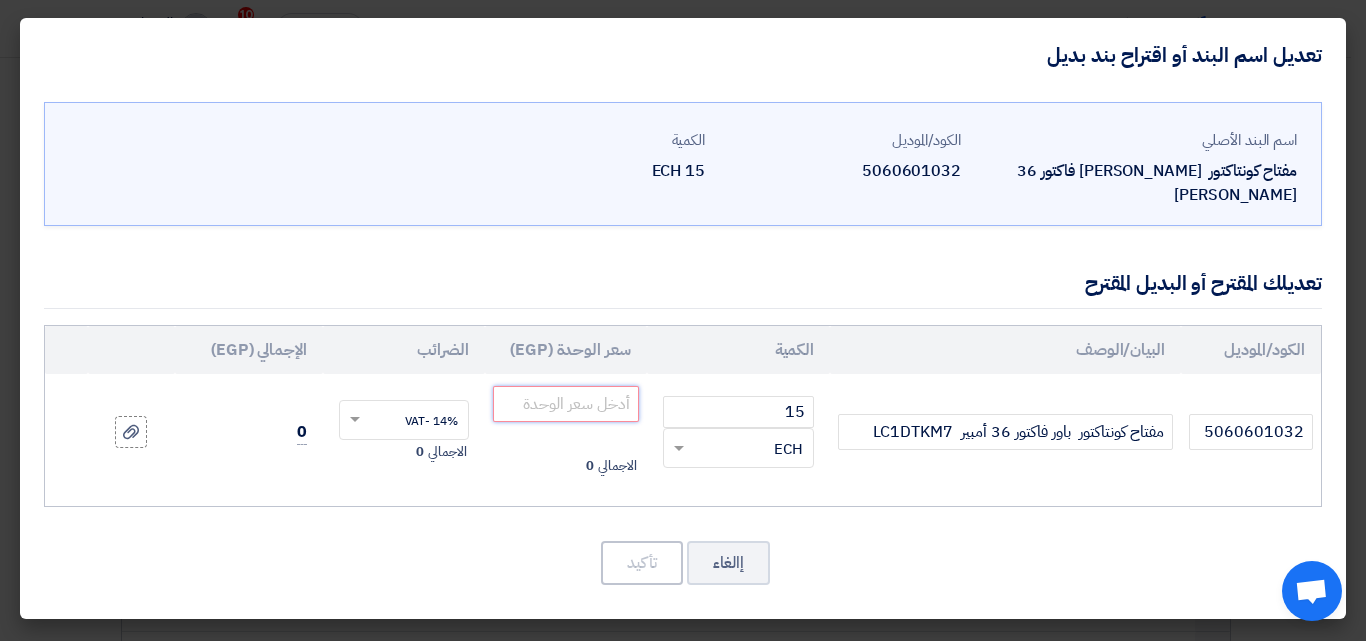 paste on "8860.8" 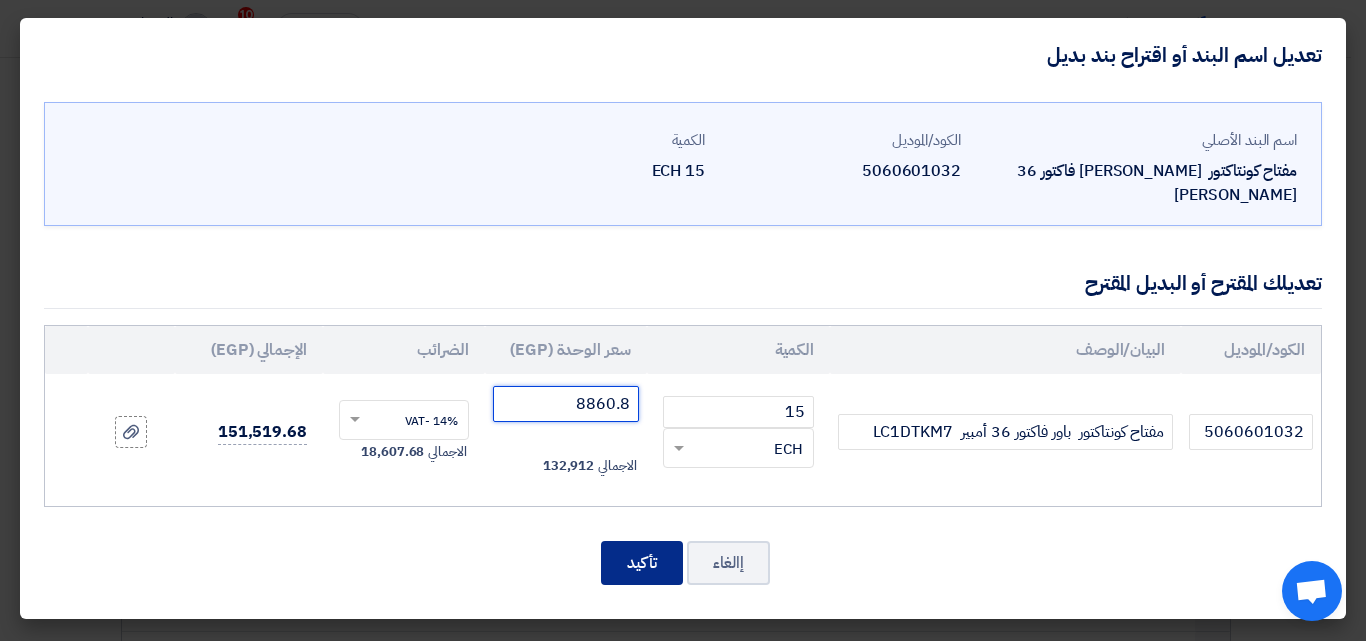 type on "8860.8" 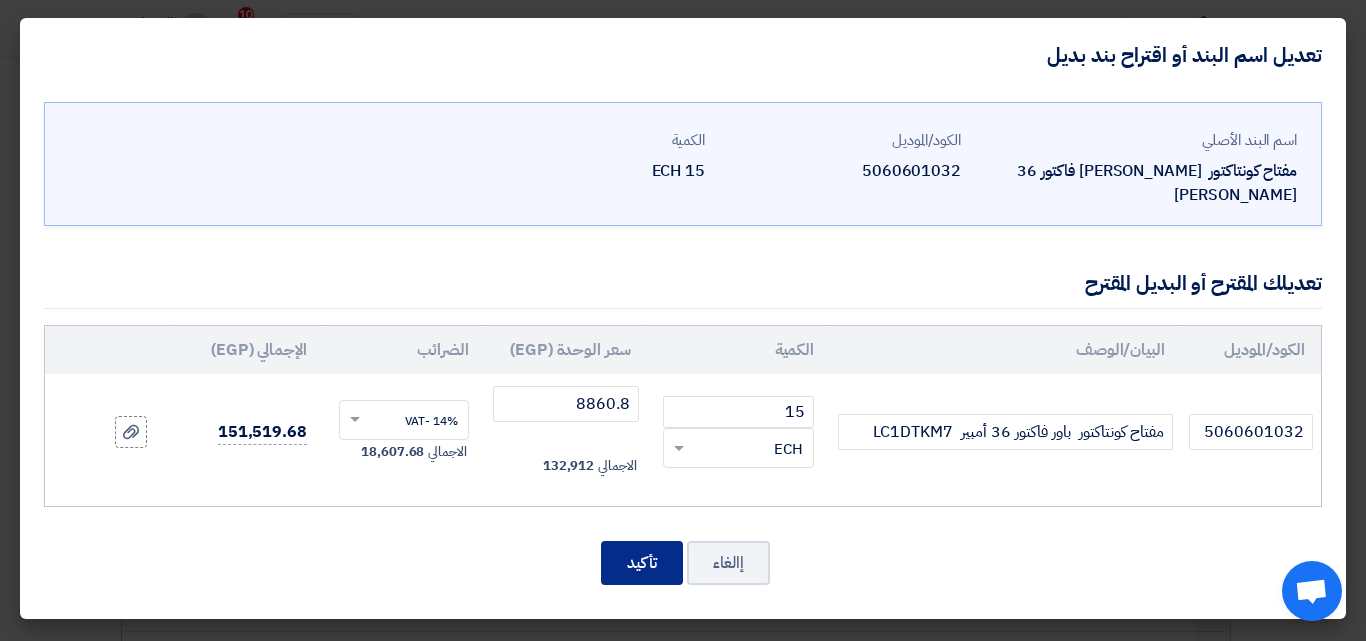 click on "تأكيد" 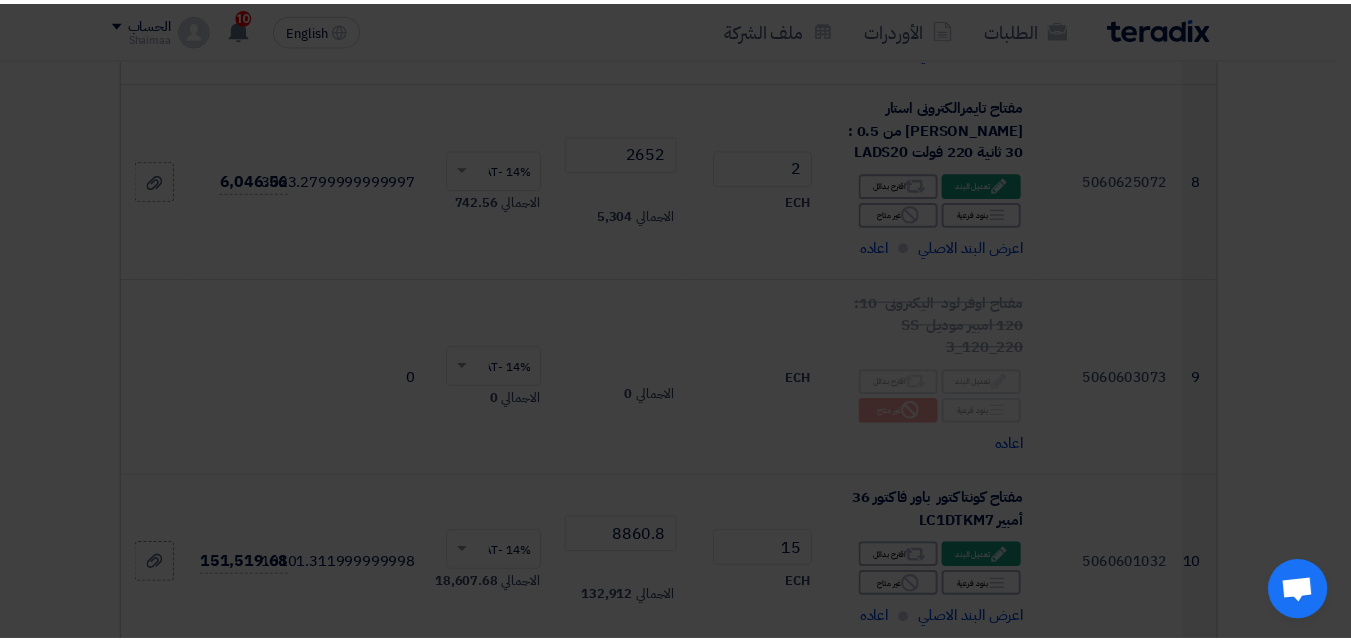 scroll, scrollTop: 1896, scrollLeft: 0, axis: vertical 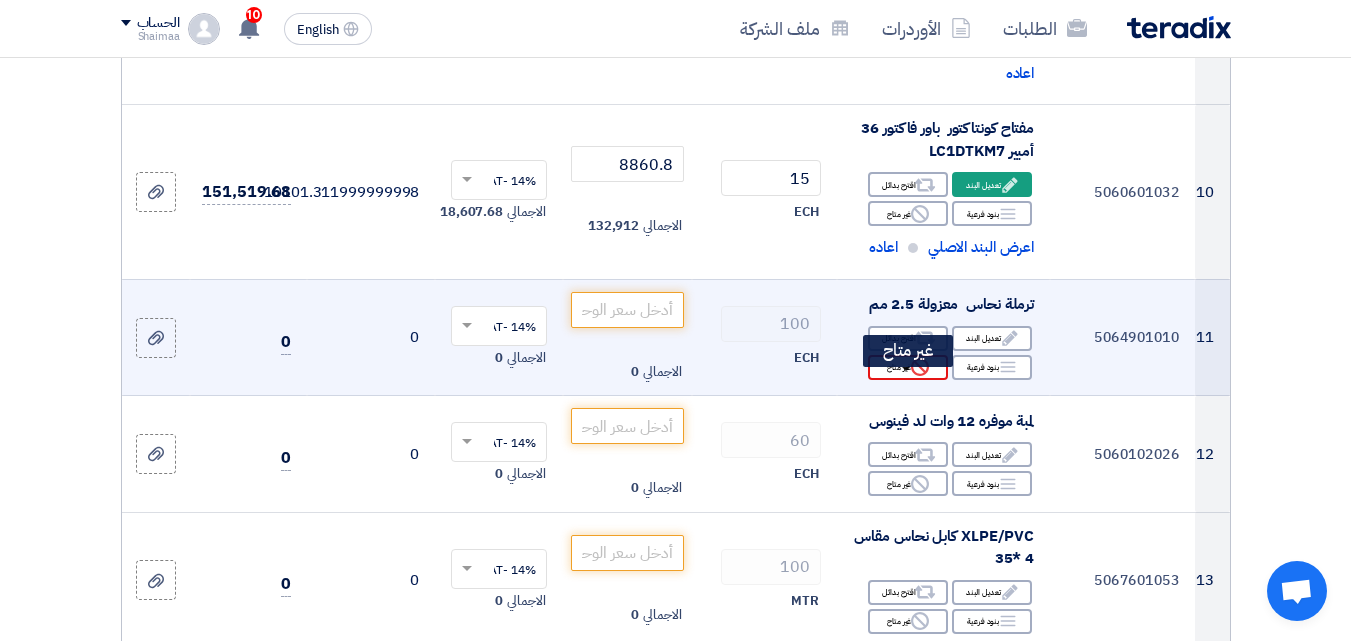 click on "Reject
غير متاح" 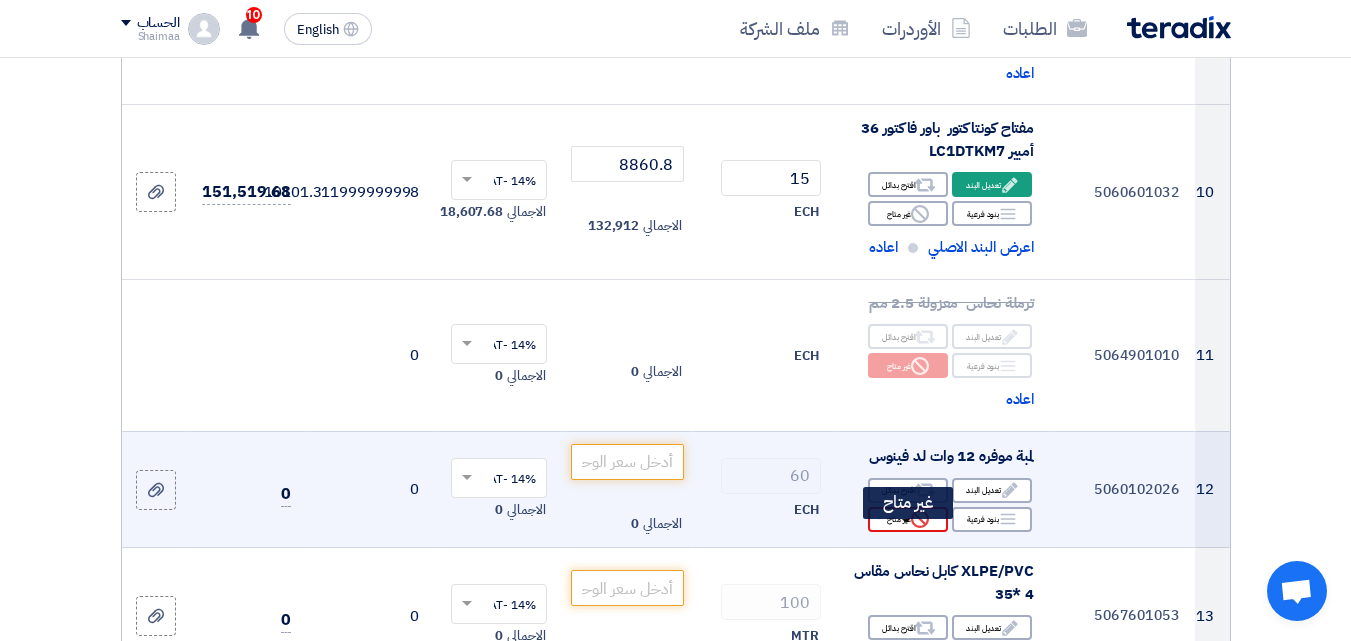 click on "Reject
غير متاح" 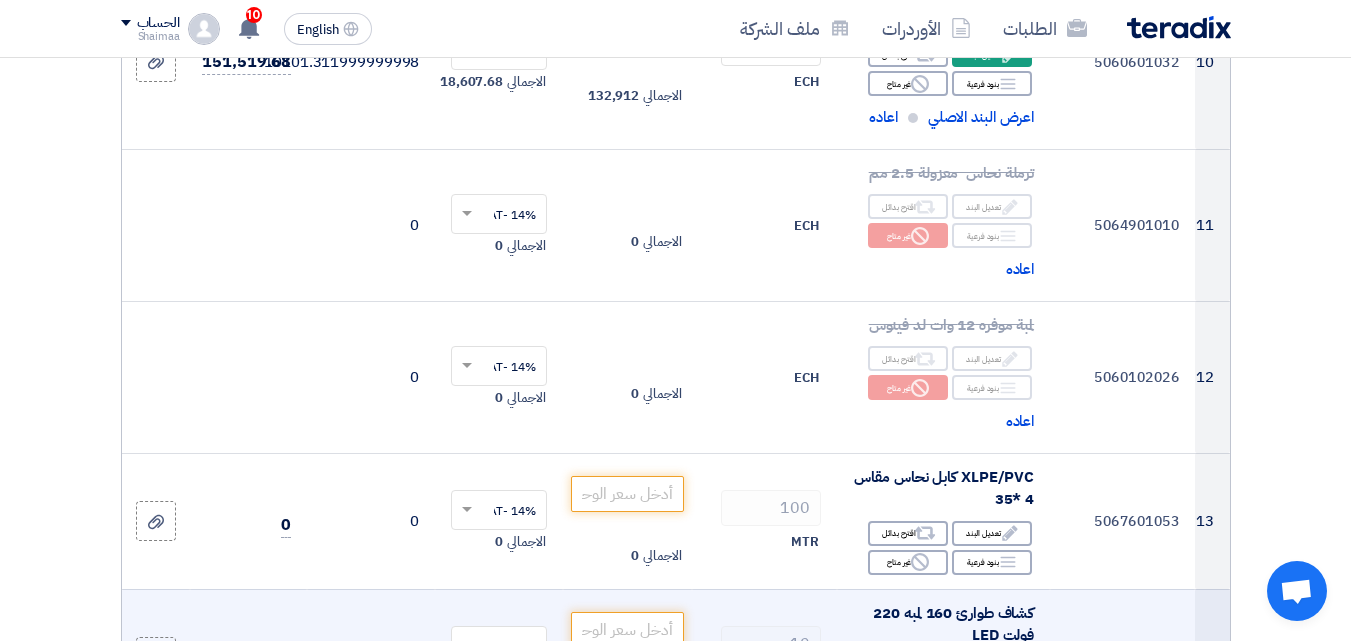 scroll, scrollTop: 2296, scrollLeft: 0, axis: vertical 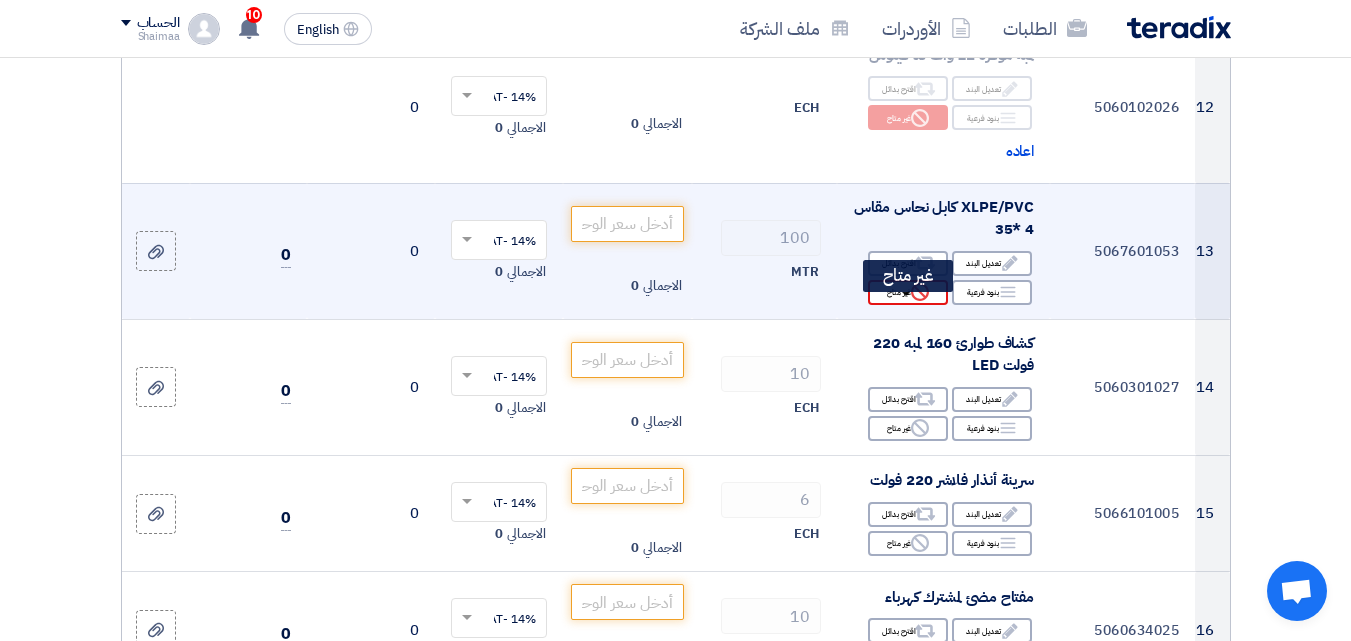 click on "Reject
غير متاح" 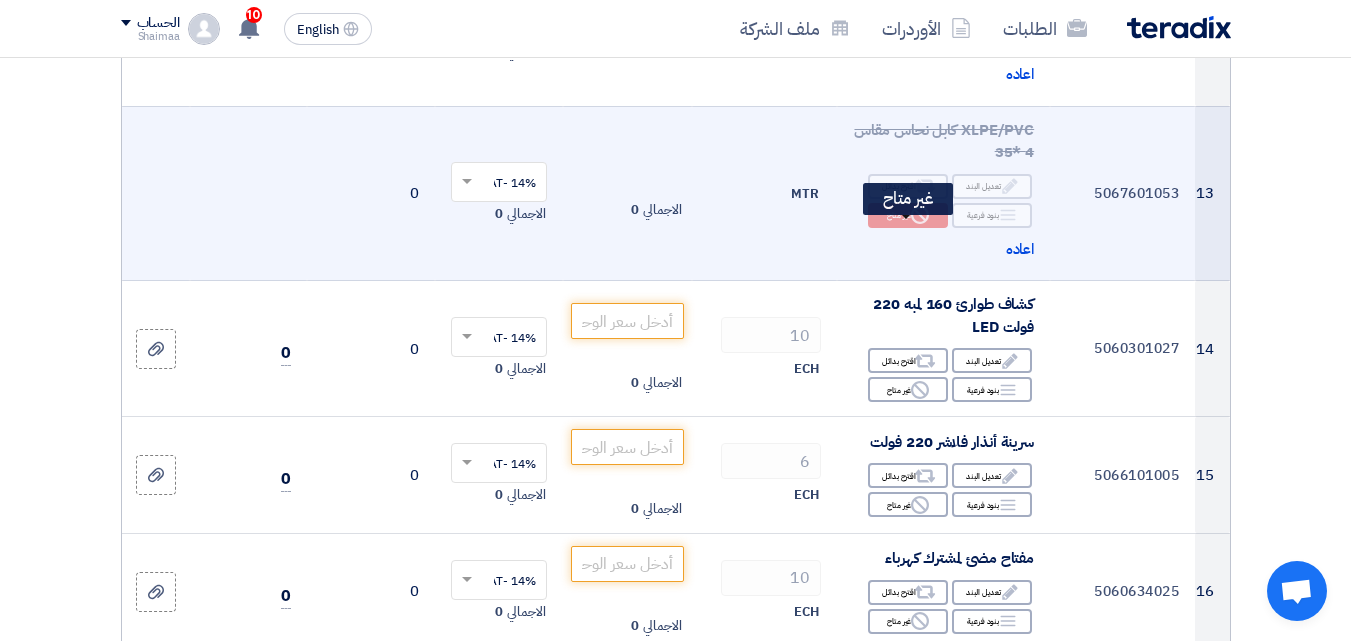 scroll, scrollTop: 2396, scrollLeft: 0, axis: vertical 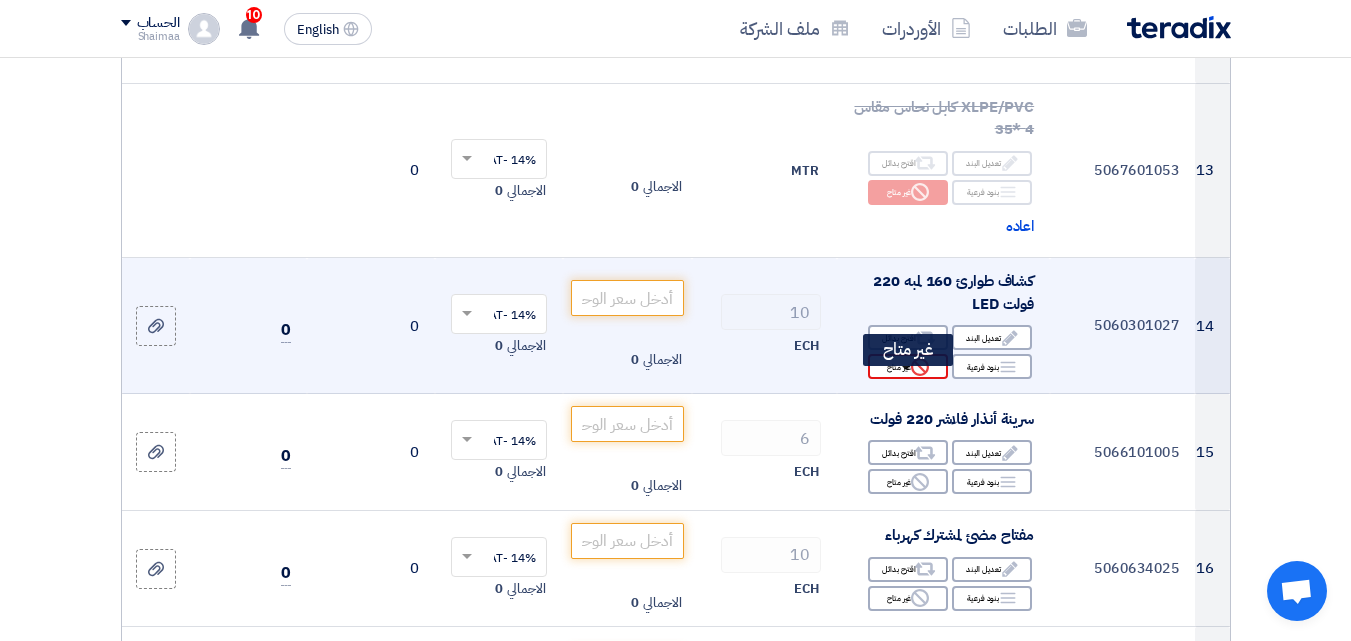 click on "Reject
غير متاح" 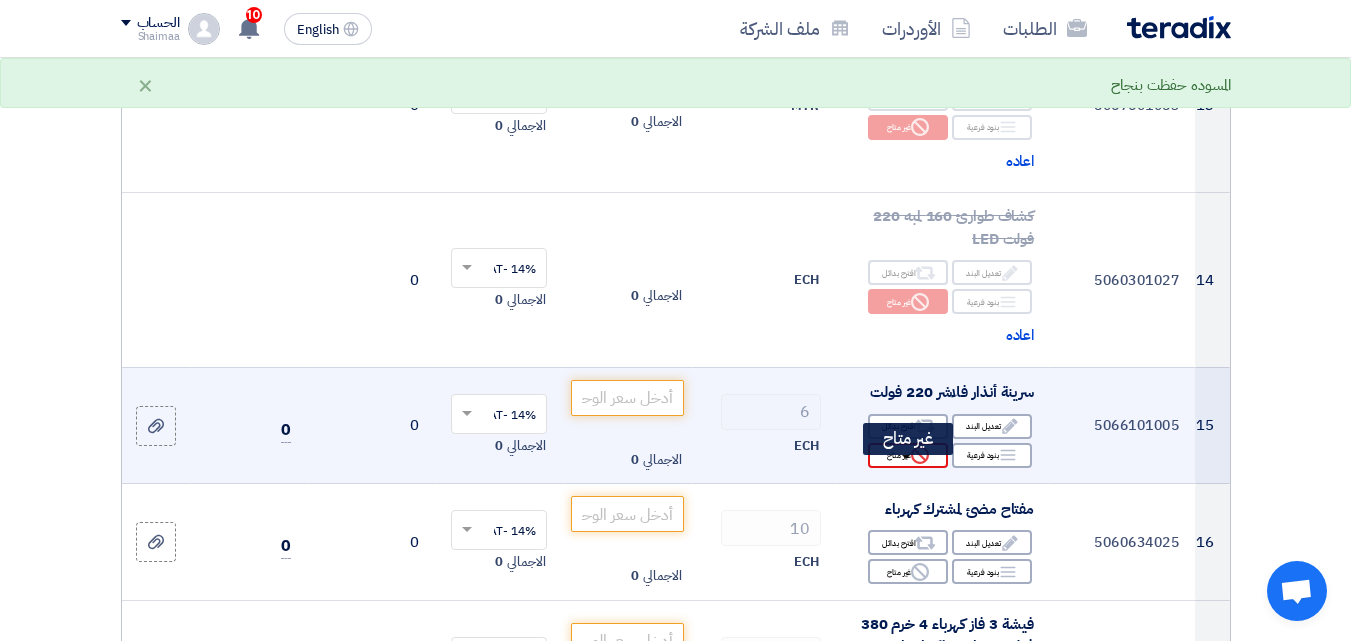 scroll, scrollTop: 2596, scrollLeft: 0, axis: vertical 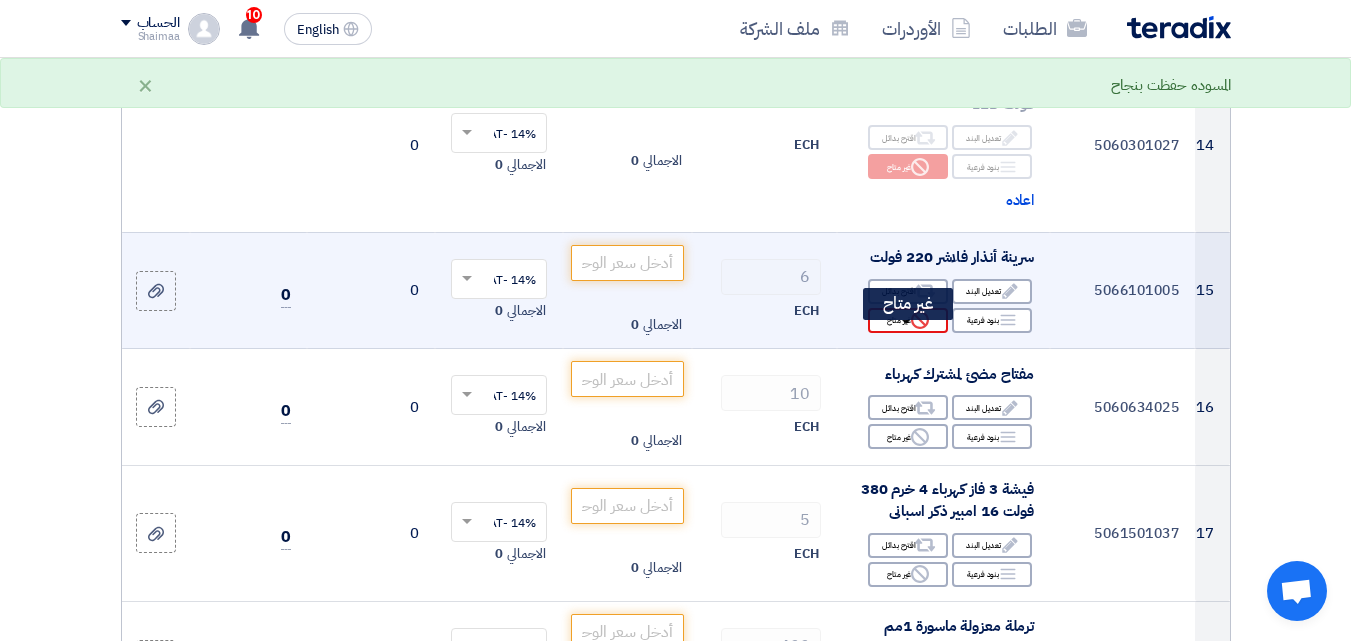 click on "Reject
غير متاح" 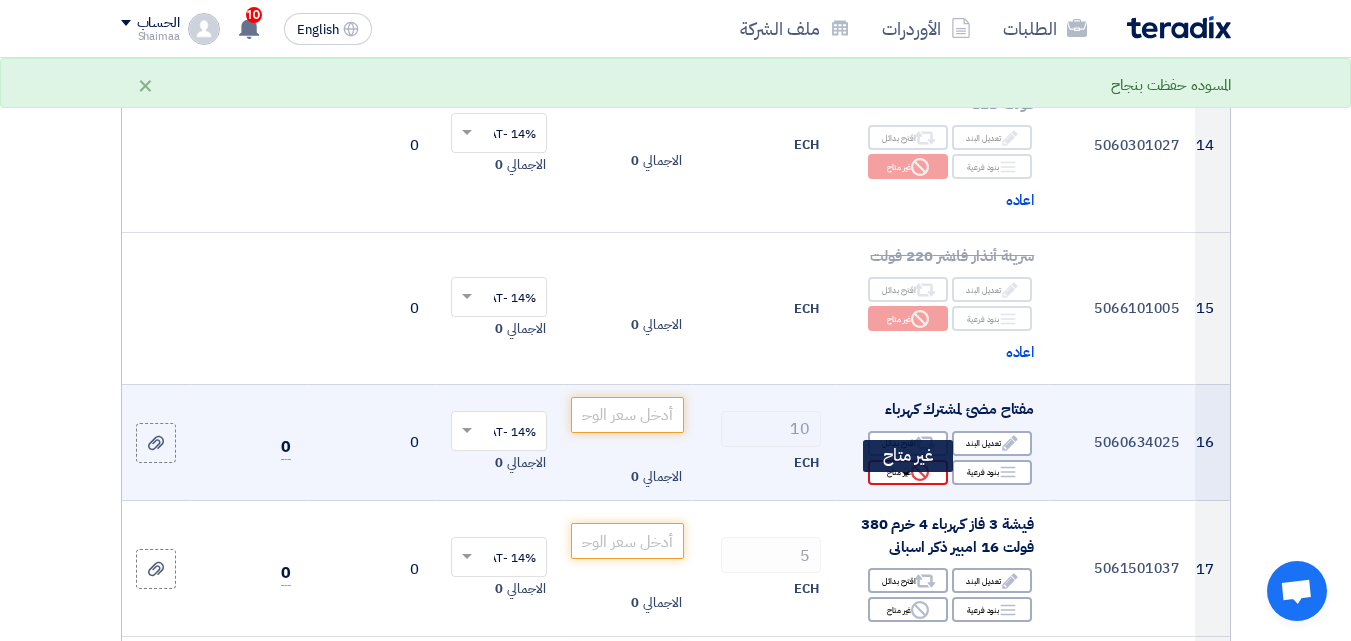 click on "Reject
غير متاح" 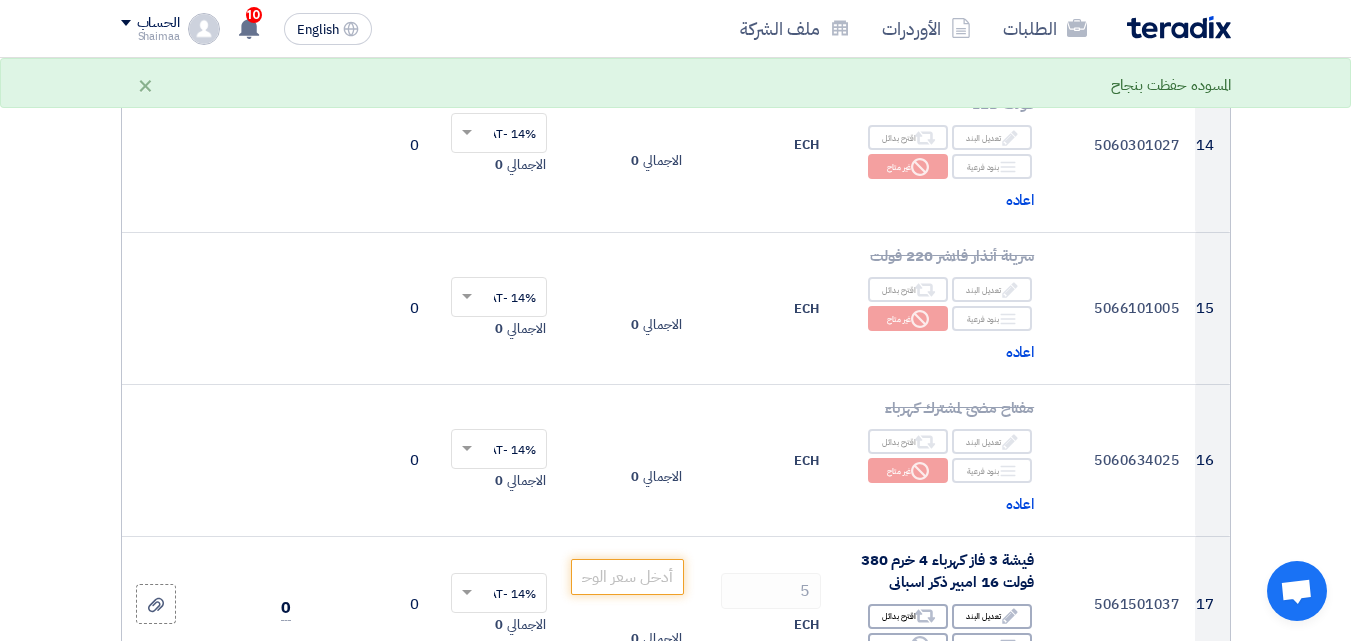 scroll, scrollTop: 2896, scrollLeft: 0, axis: vertical 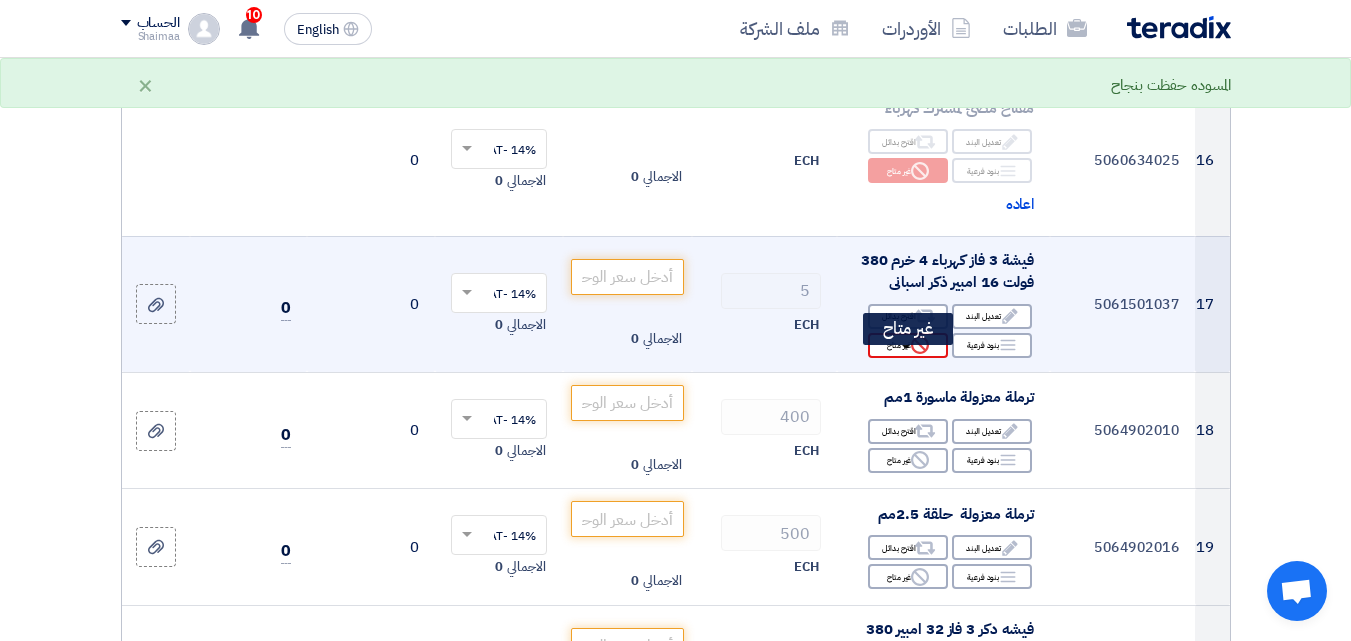 click 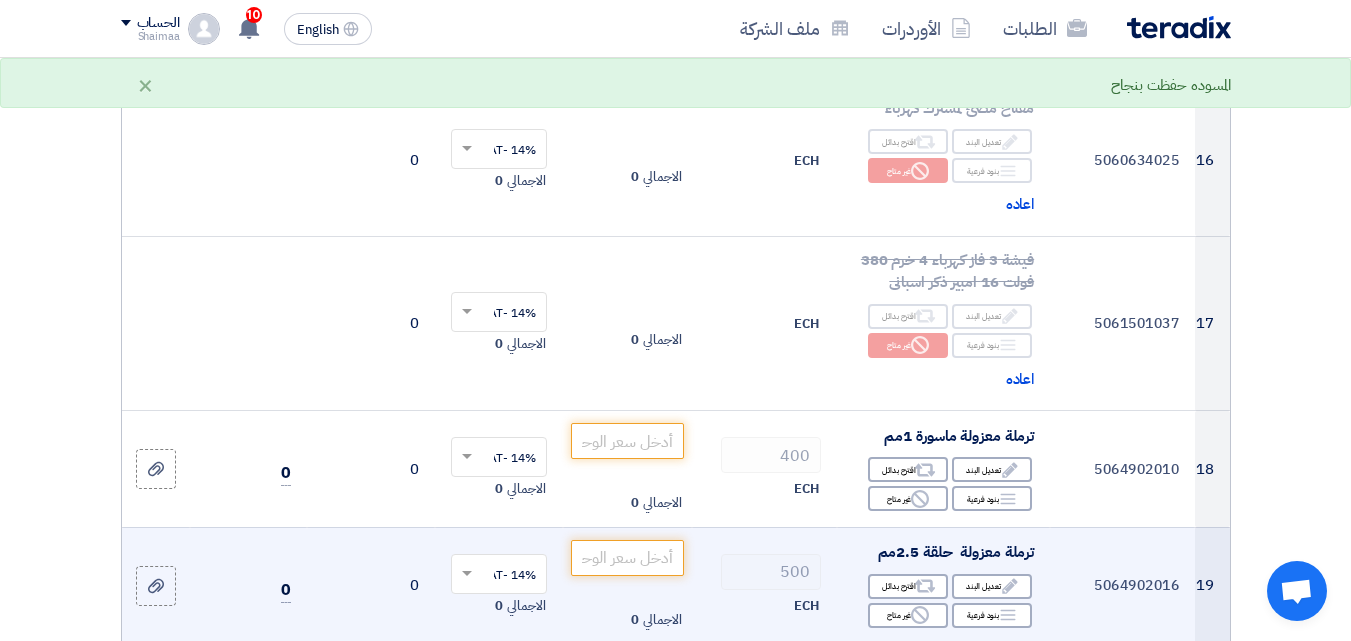 scroll, scrollTop: 3096, scrollLeft: 0, axis: vertical 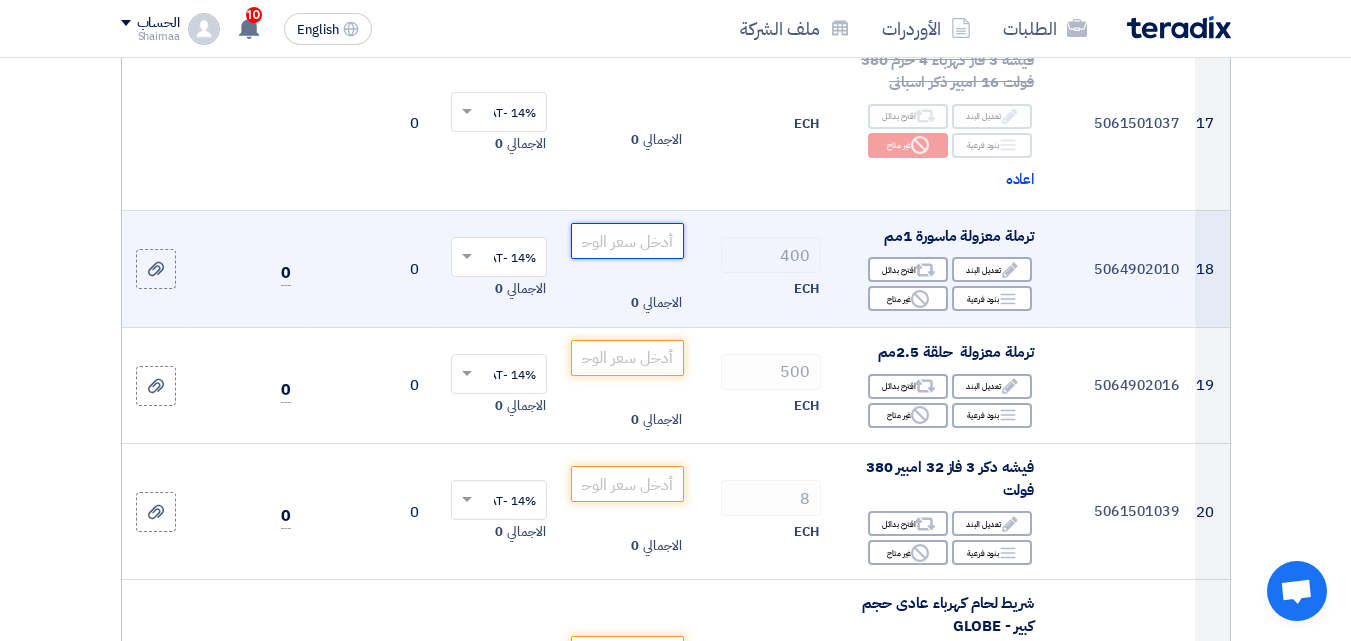 paste on "0.16" 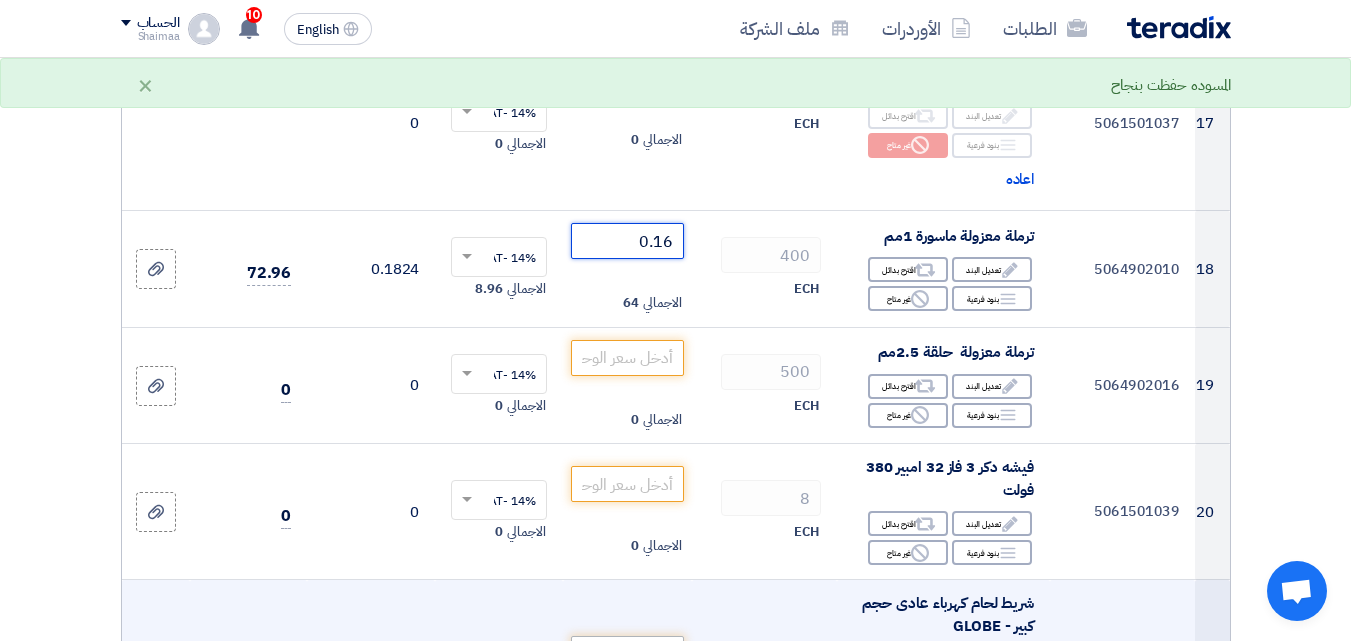 type on "0.16" 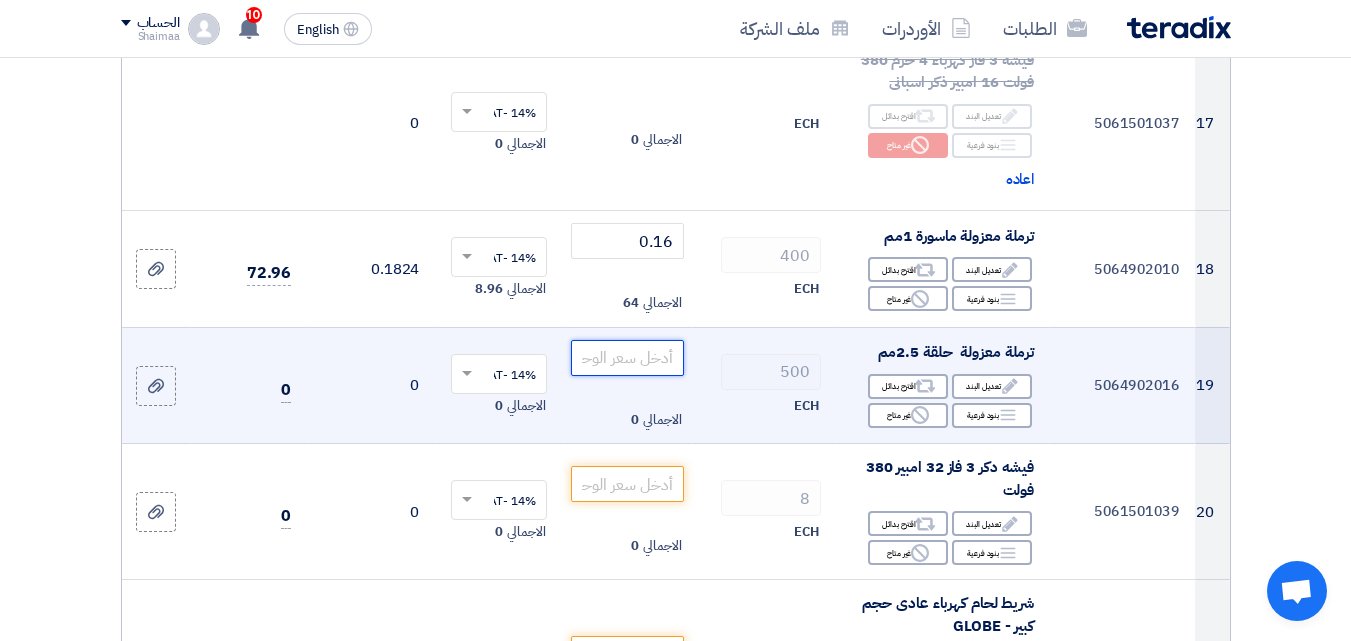 click 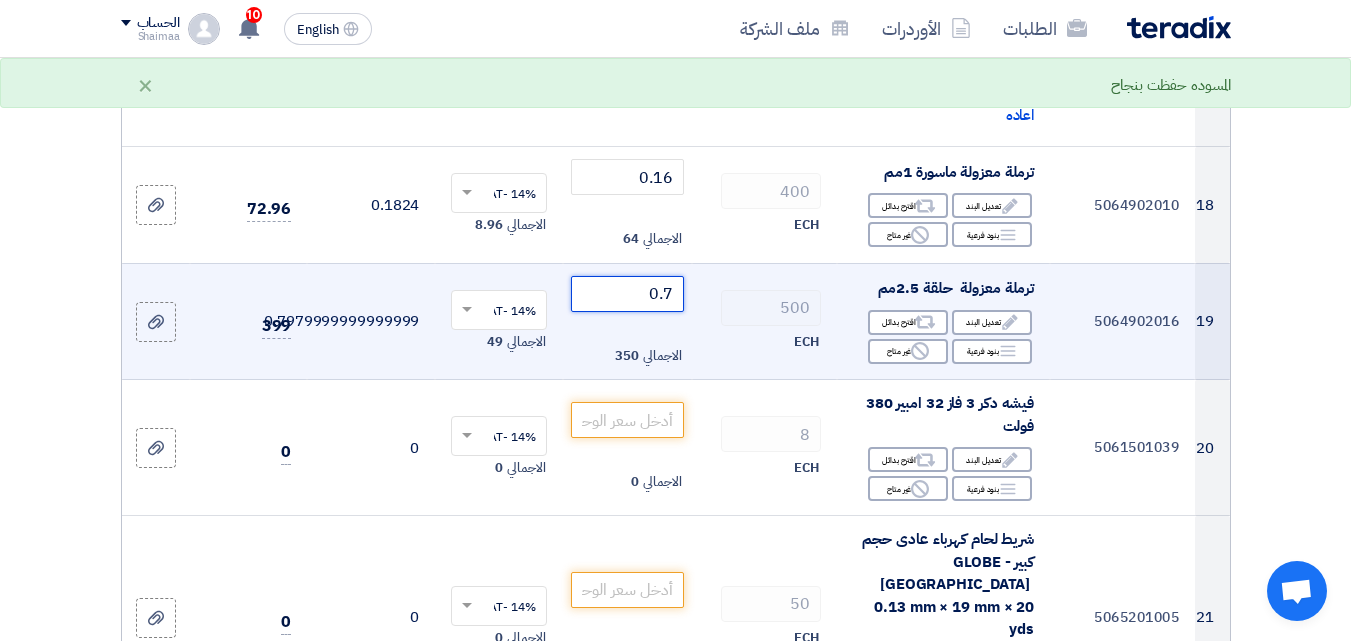 scroll, scrollTop: 3196, scrollLeft: 0, axis: vertical 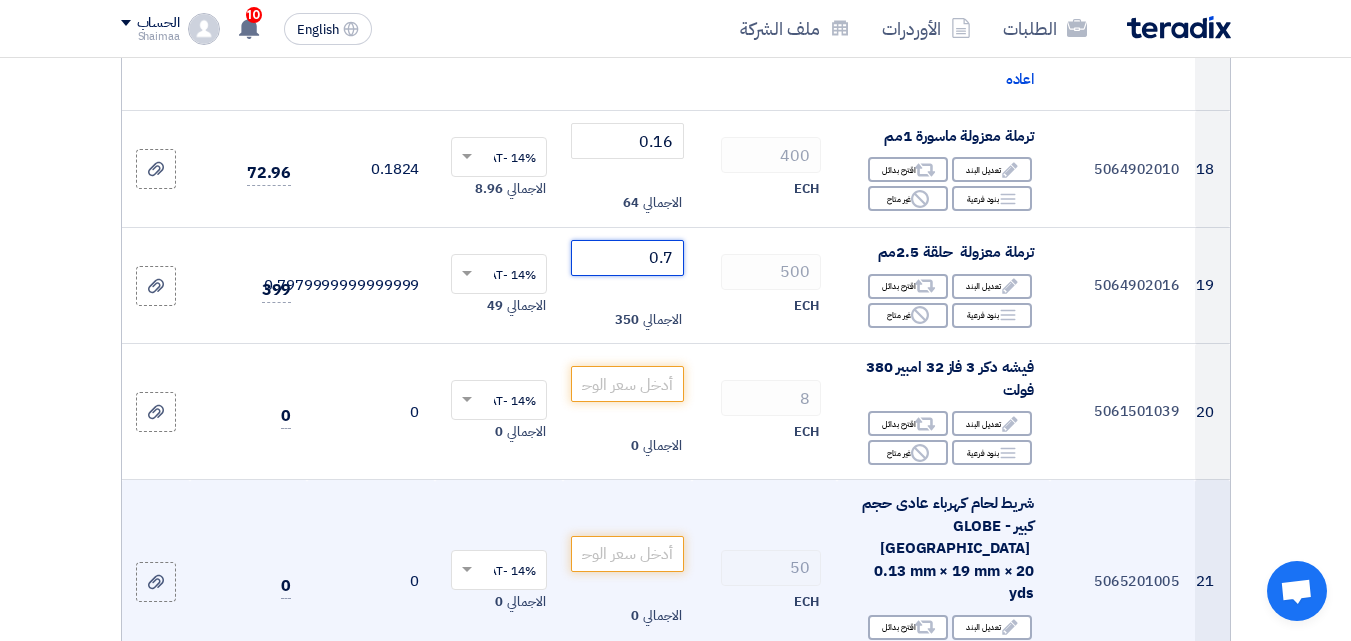 type on "0.7" 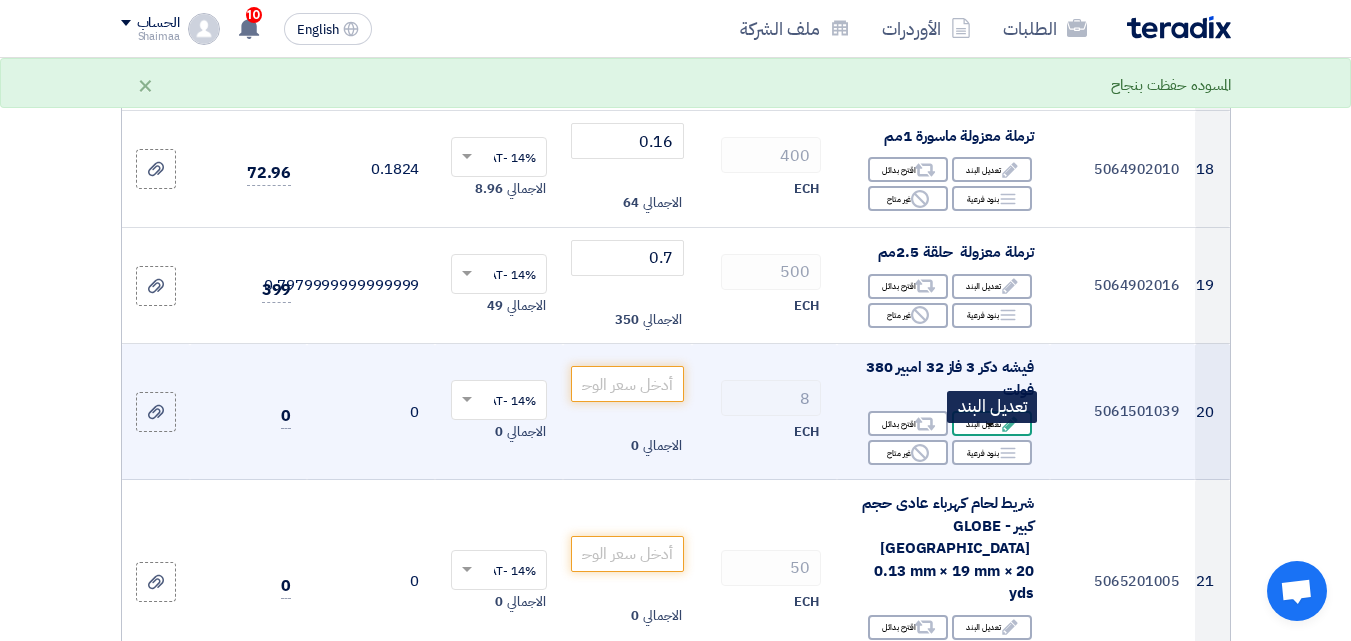 click on "Edit
تعديل البند" 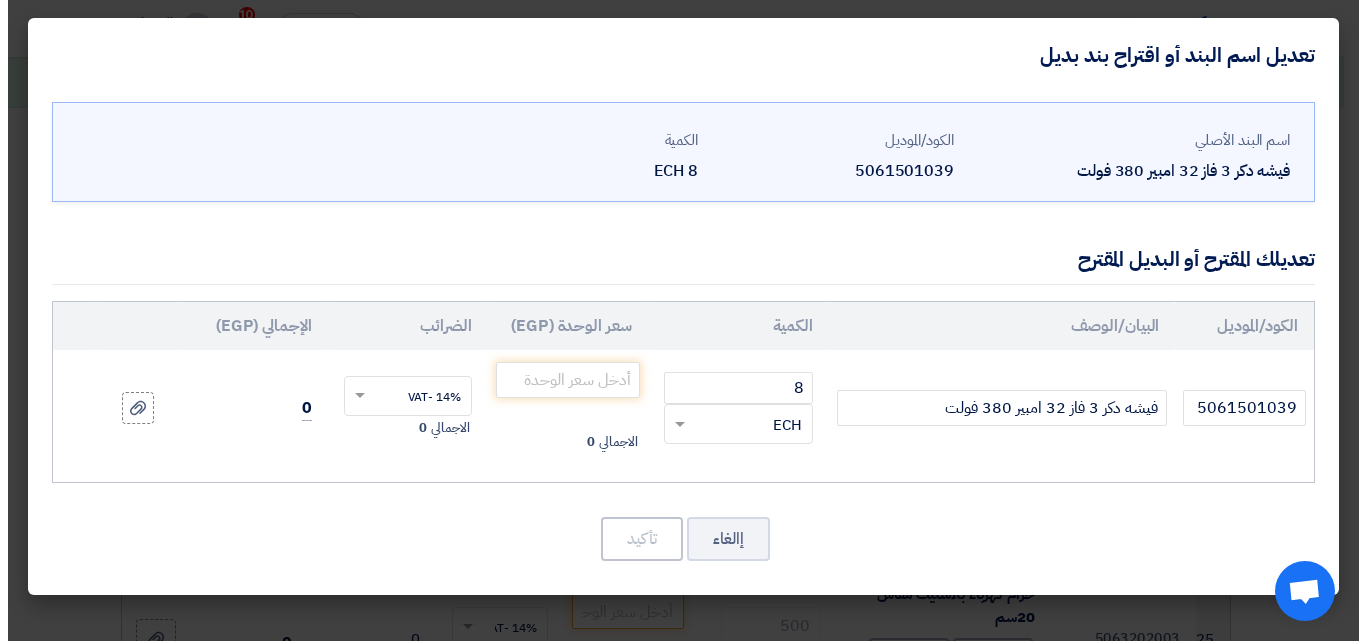 scroll, scrollTop: 2650, scrollLeft: 0, axis: vertical 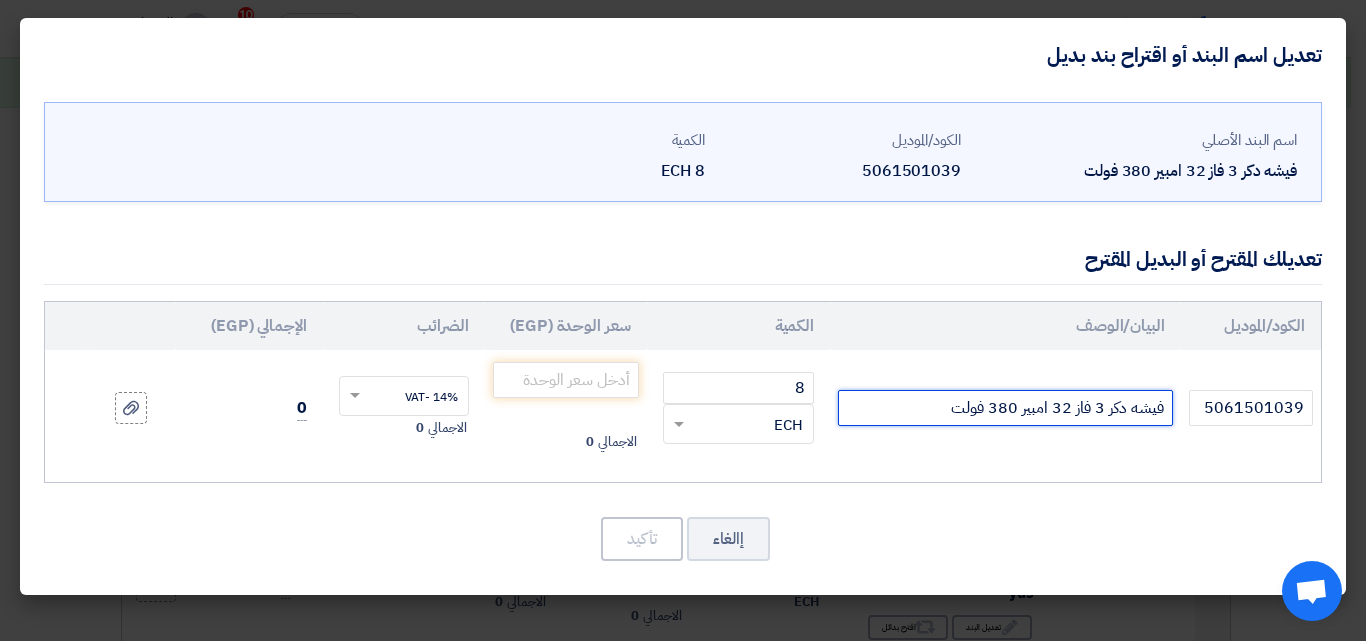 click on "فيشه دكر 3 فاز 32 امبير 380 فولت" 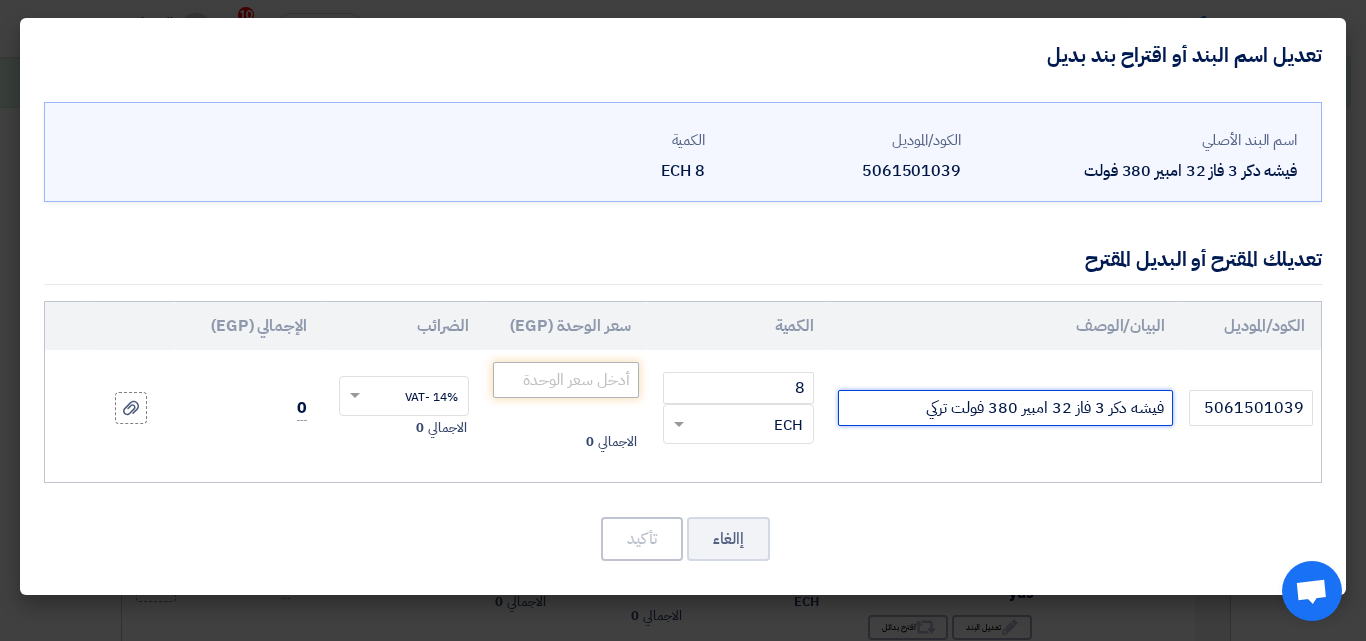 type on "فيشه دكر 3 فاز 32 امبير 380 فولت تركي" 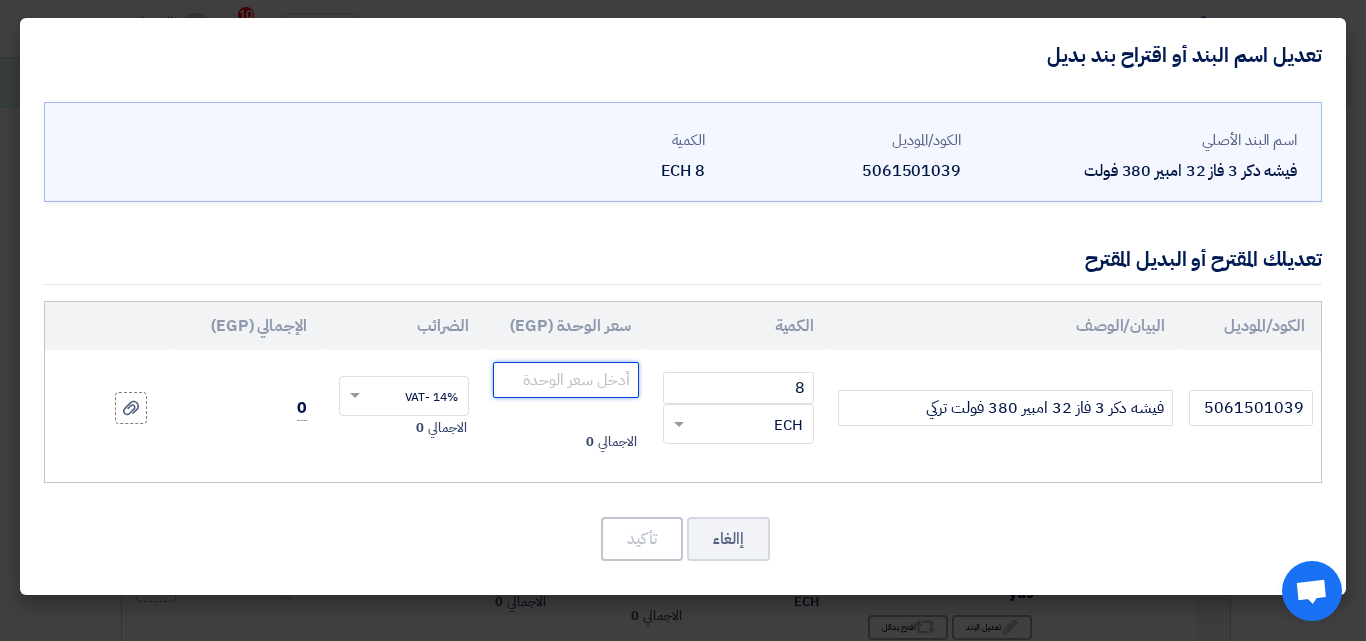 click 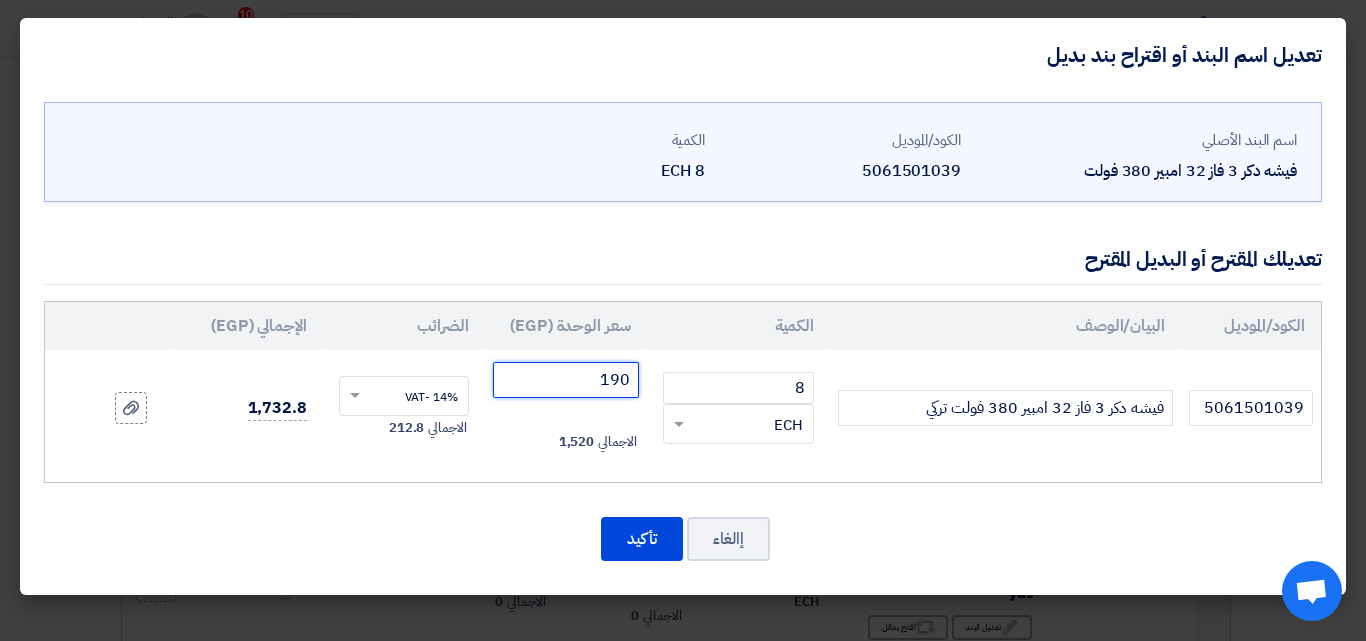 type on "190" 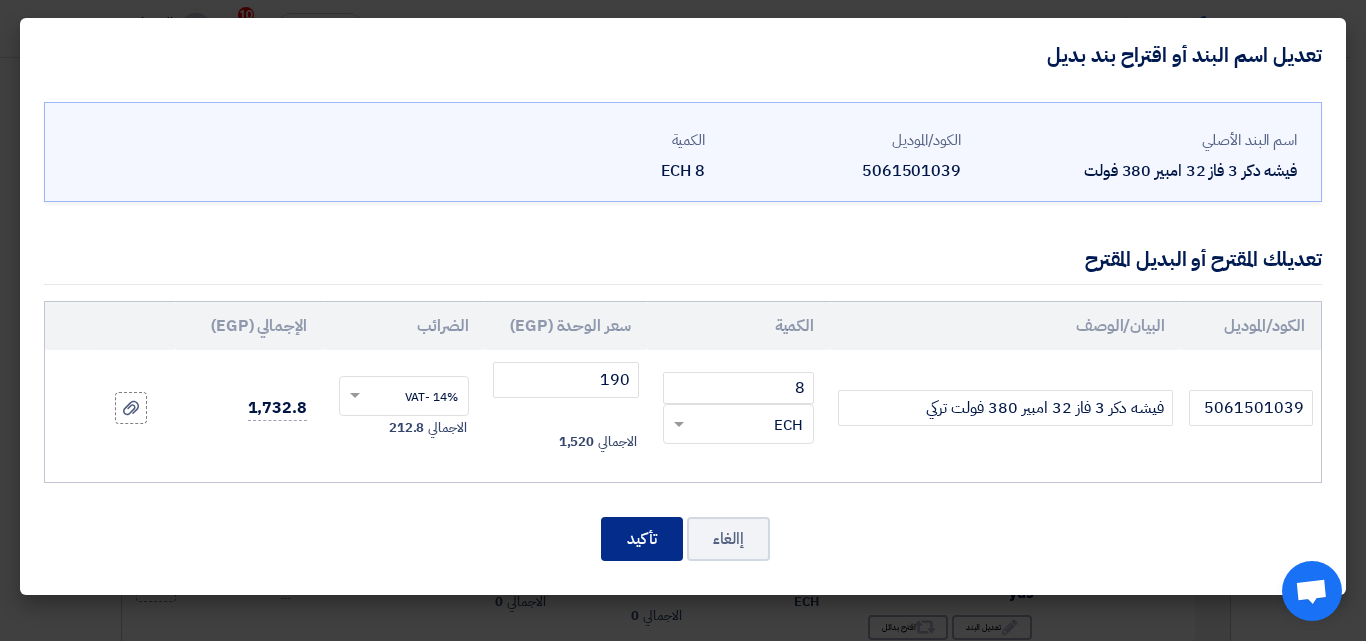 click on "تأكيد" 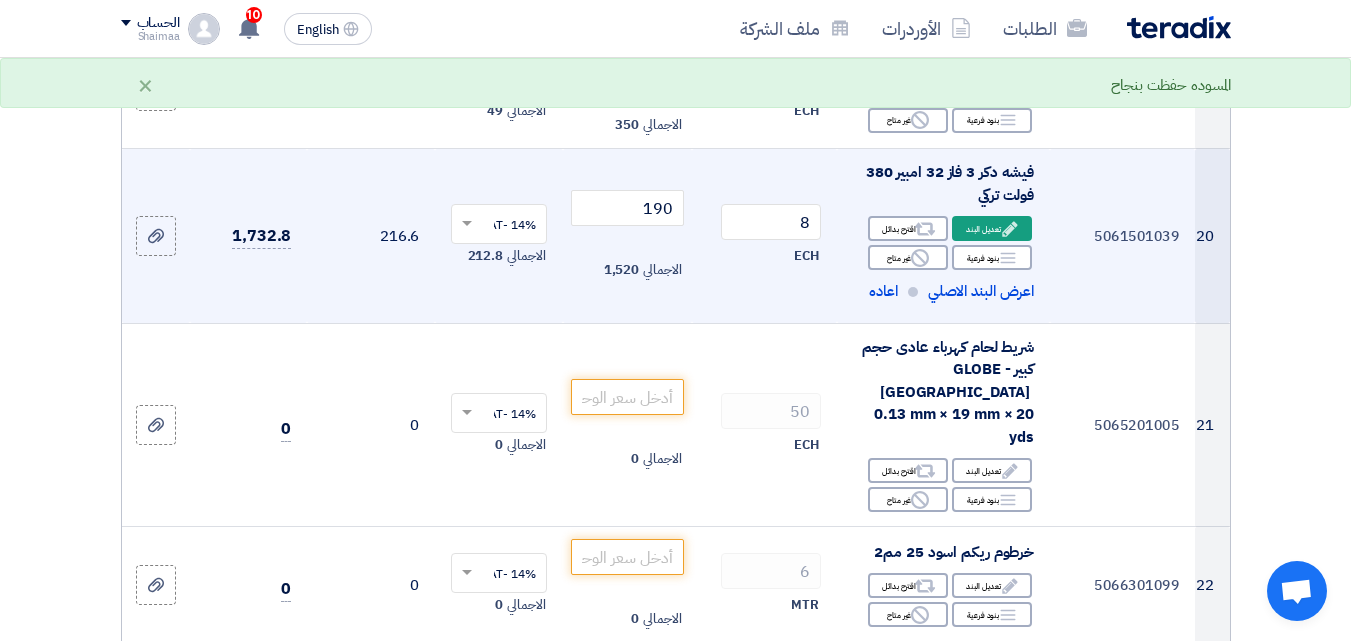 scroll, scrollTop: 3496, scrollLeft: 0, axis: vertical 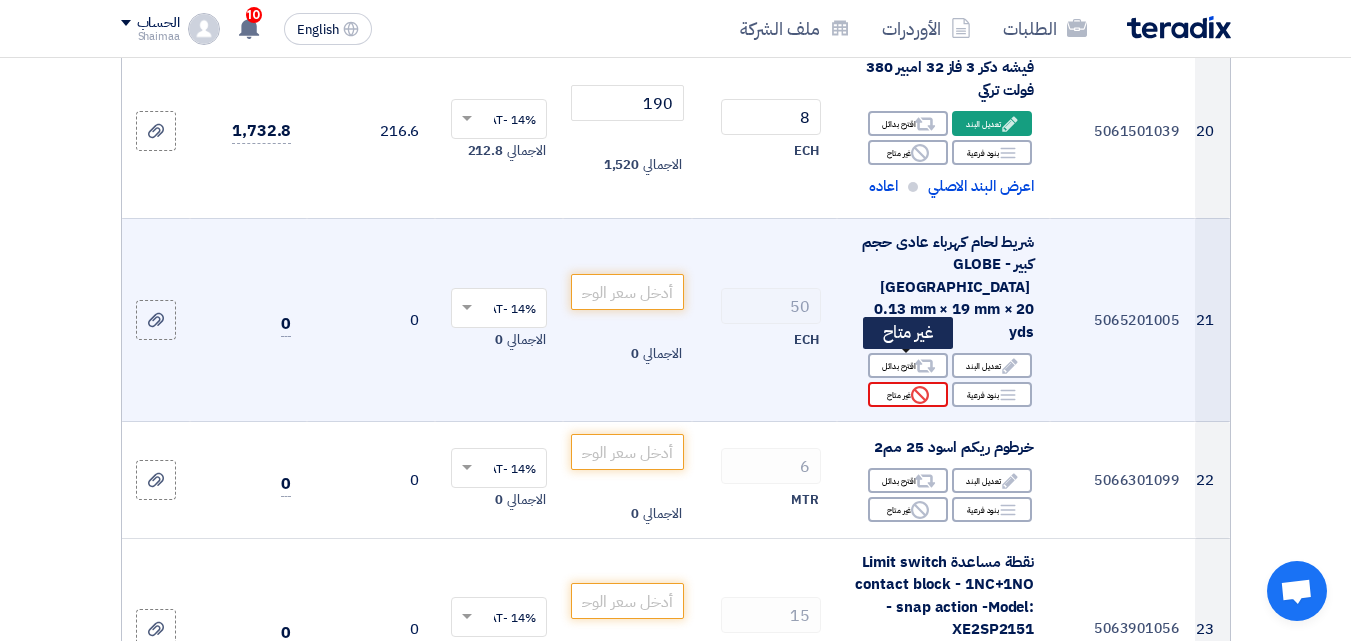 click on "Reject
غير متاح" 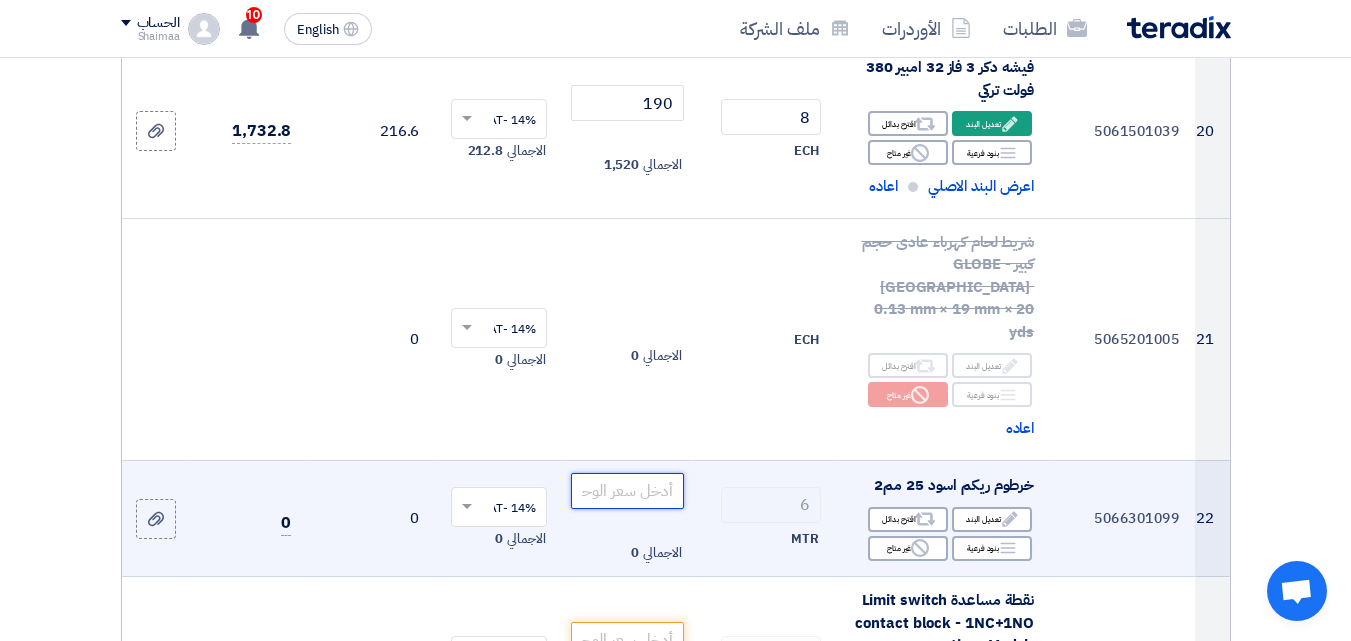 paste on "35" 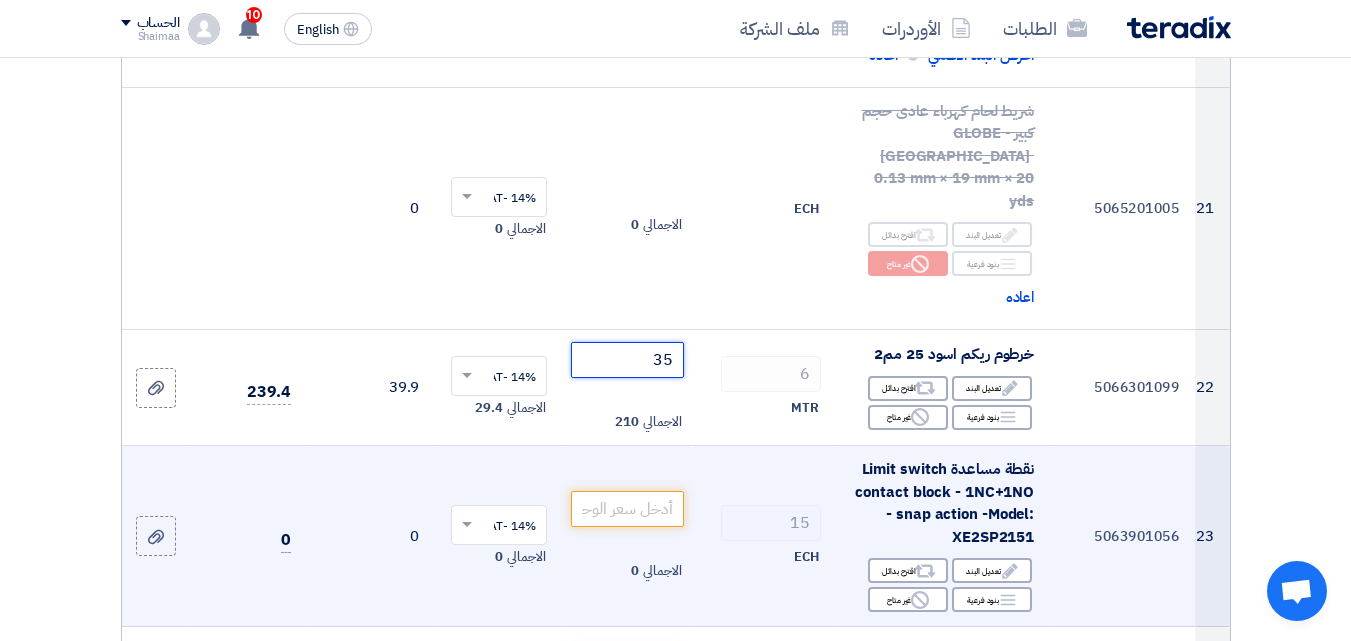 scroll, scrollTop: 3696, scrollLeft: 0, axis: vertical 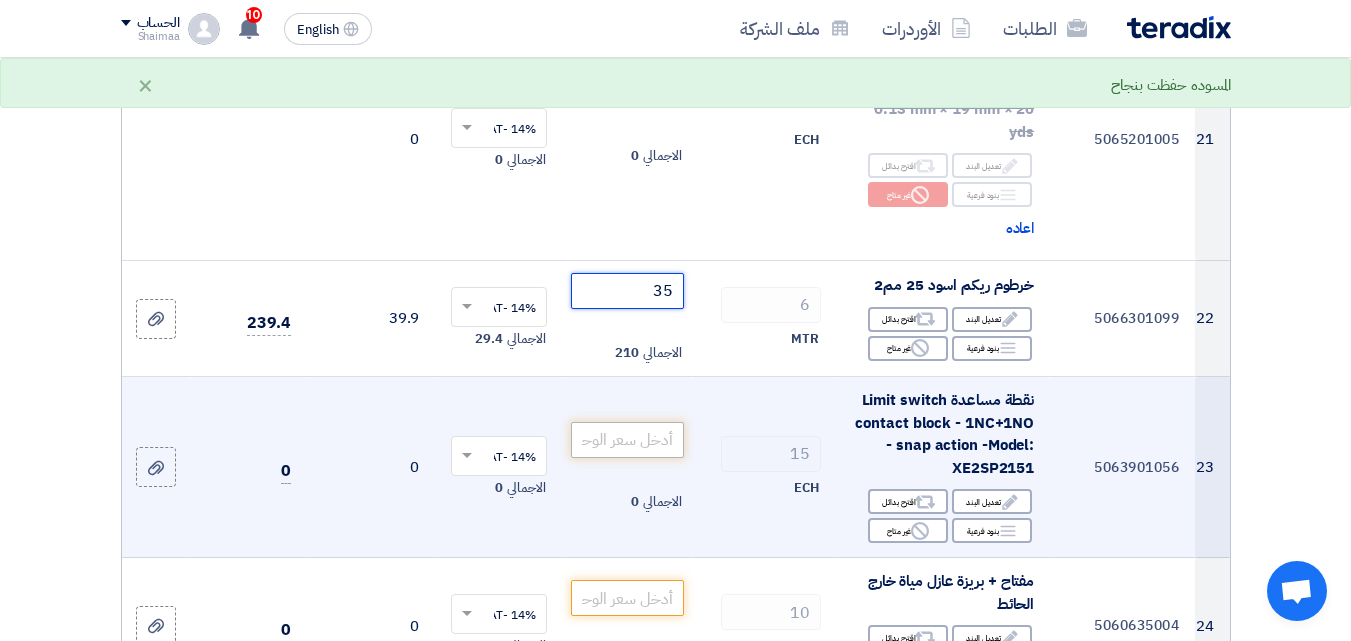 type on "35" 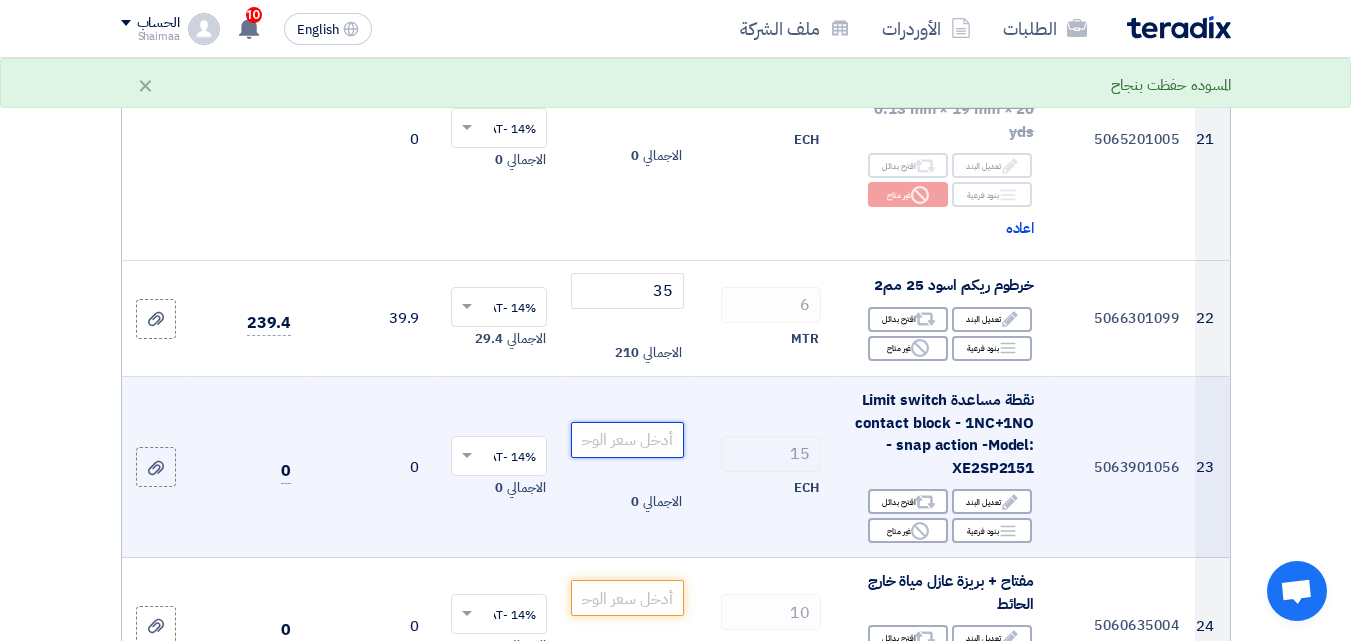 click 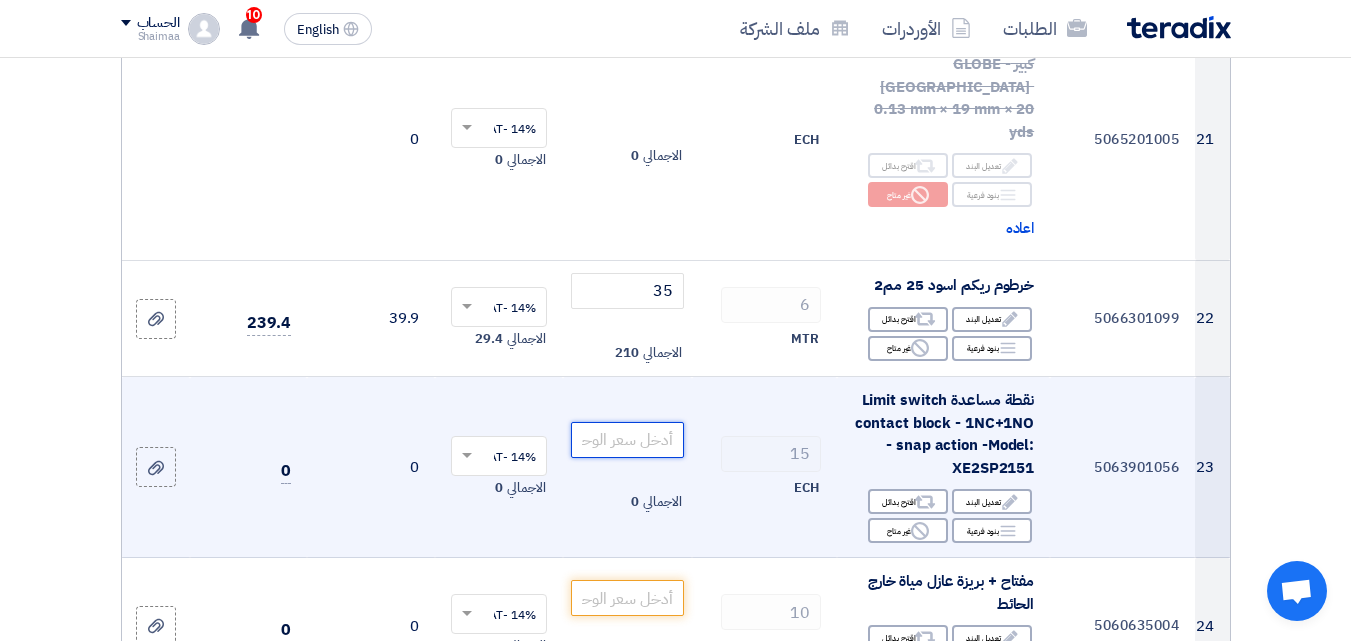paste on "750" 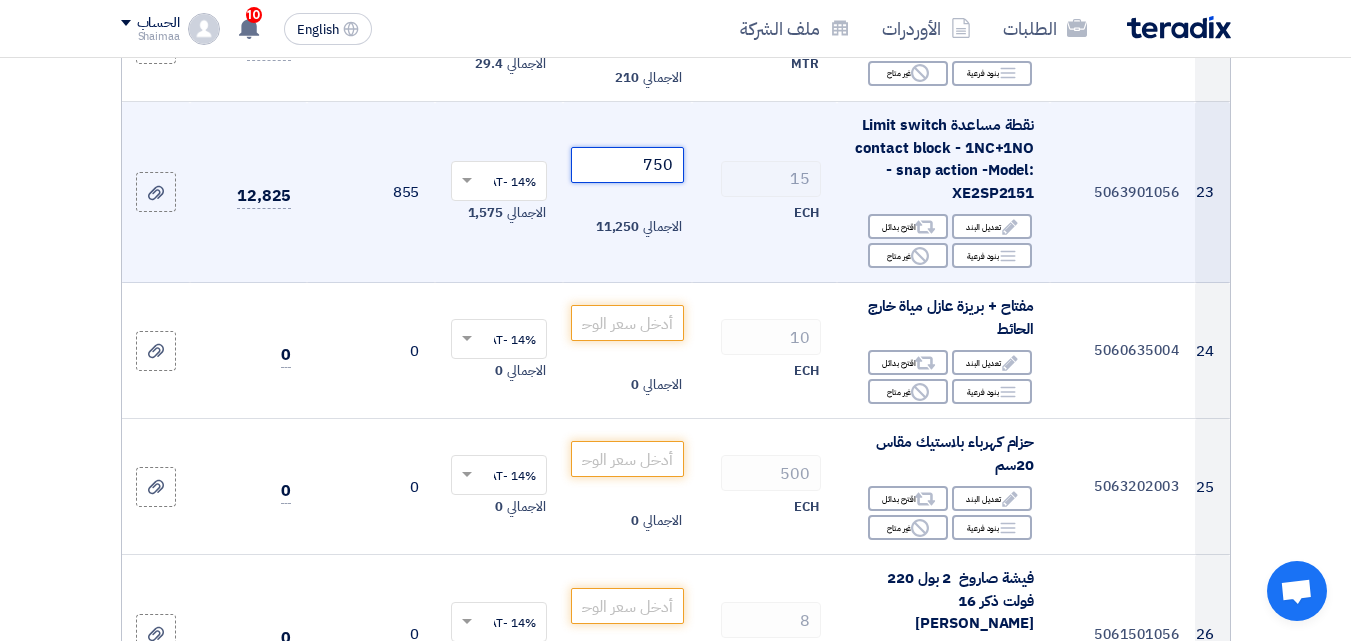 scroll, scrollTop: 3996, scrollLeft: 0, axis: vertical 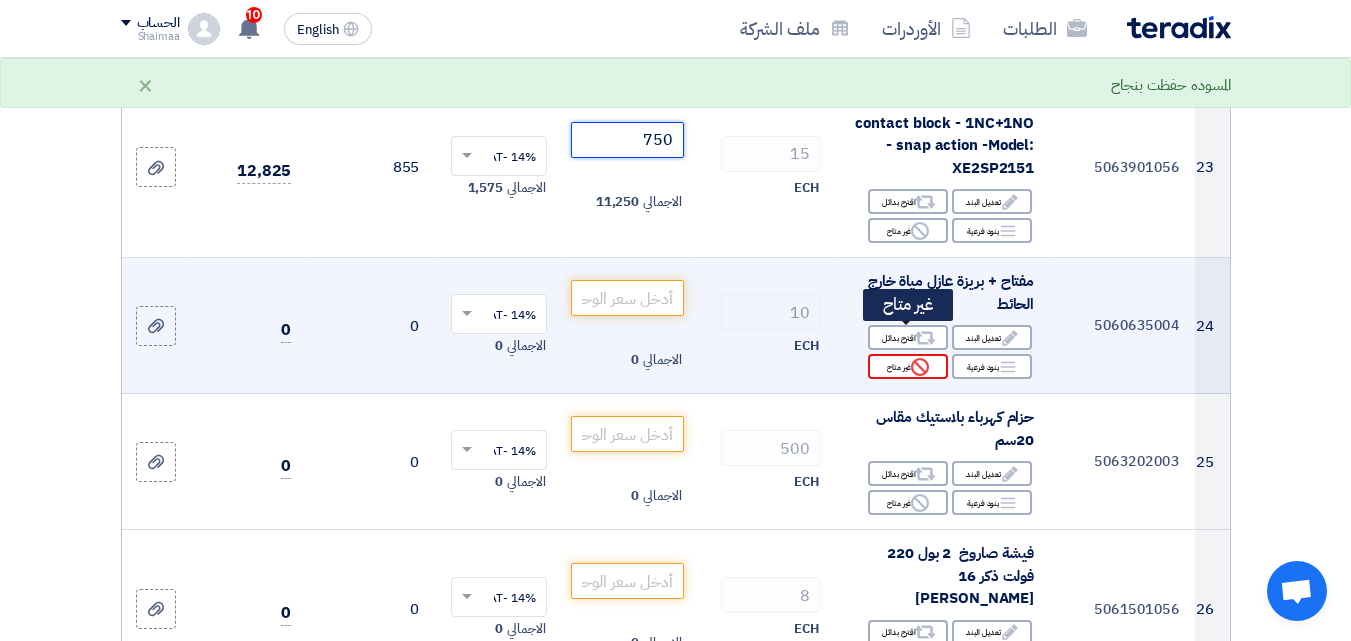 type on "750" 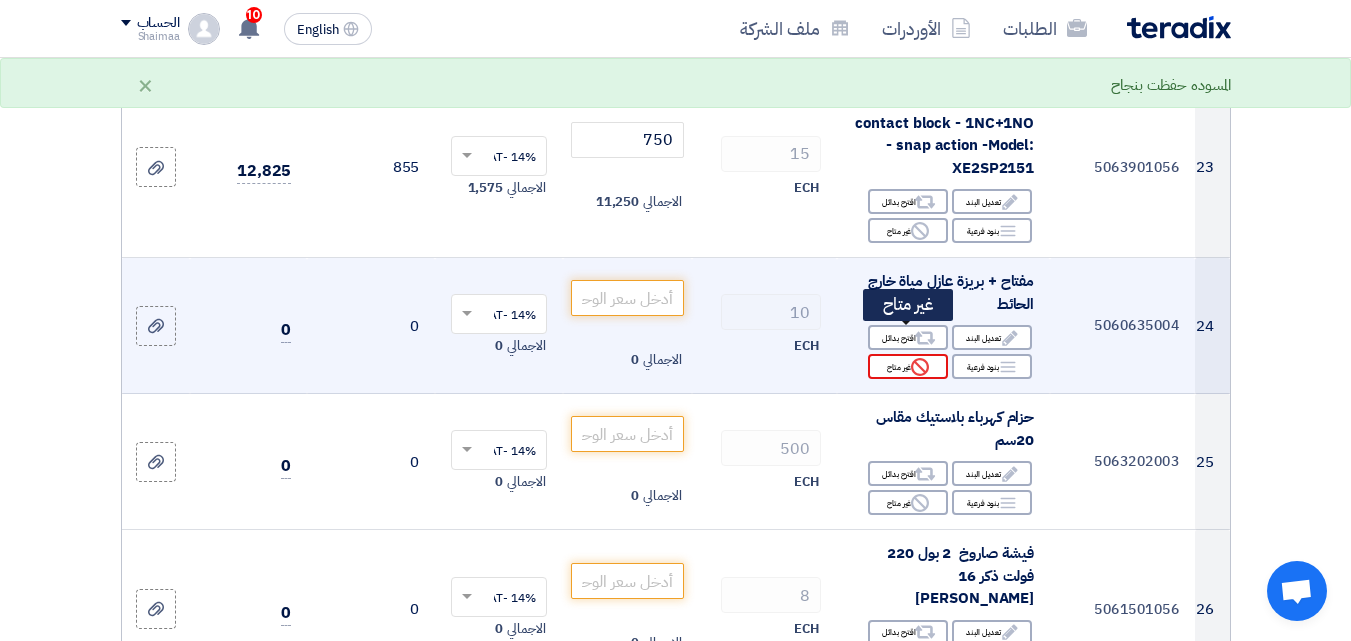 click on "Reject
غير متاح" 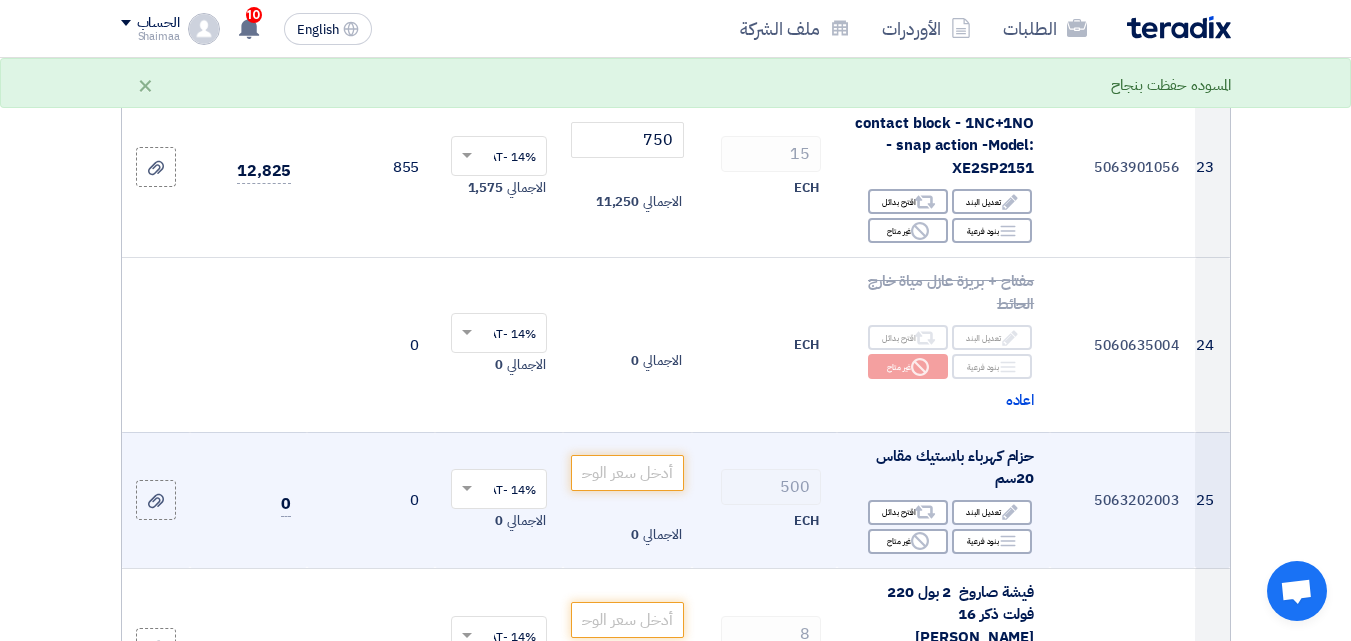 scroll, scrollTop: 4096, scrollLeft: 0, axis: vertical 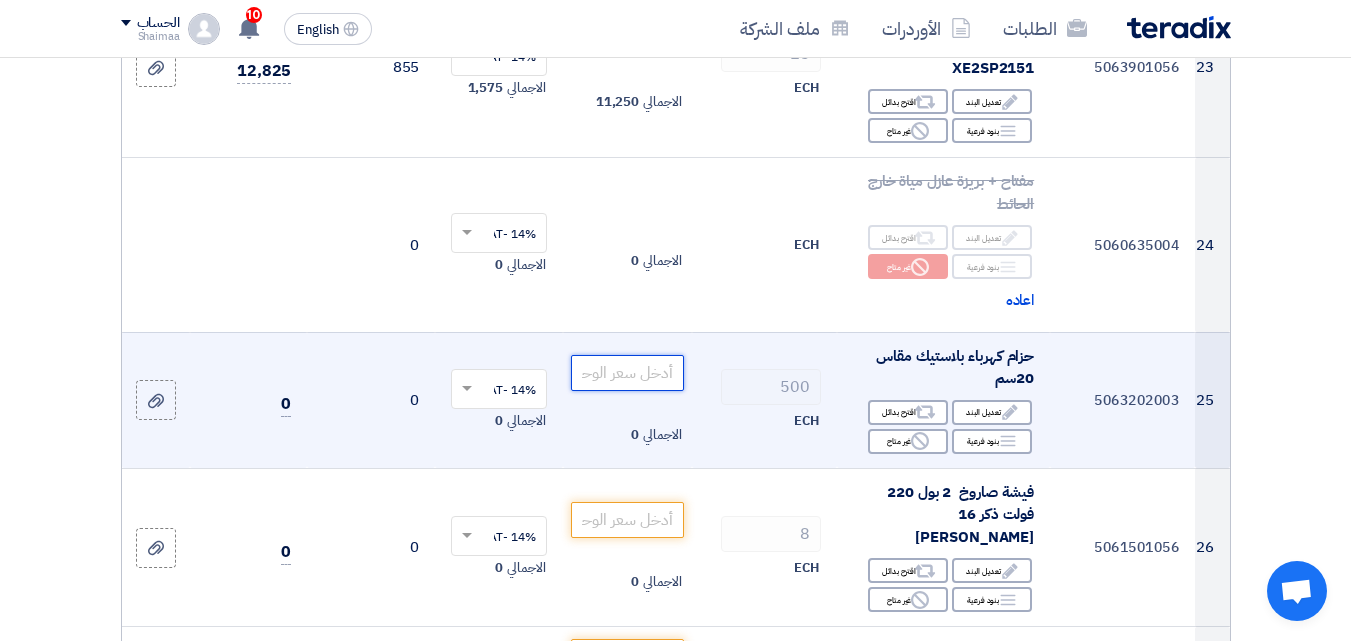 paste on "0.28" 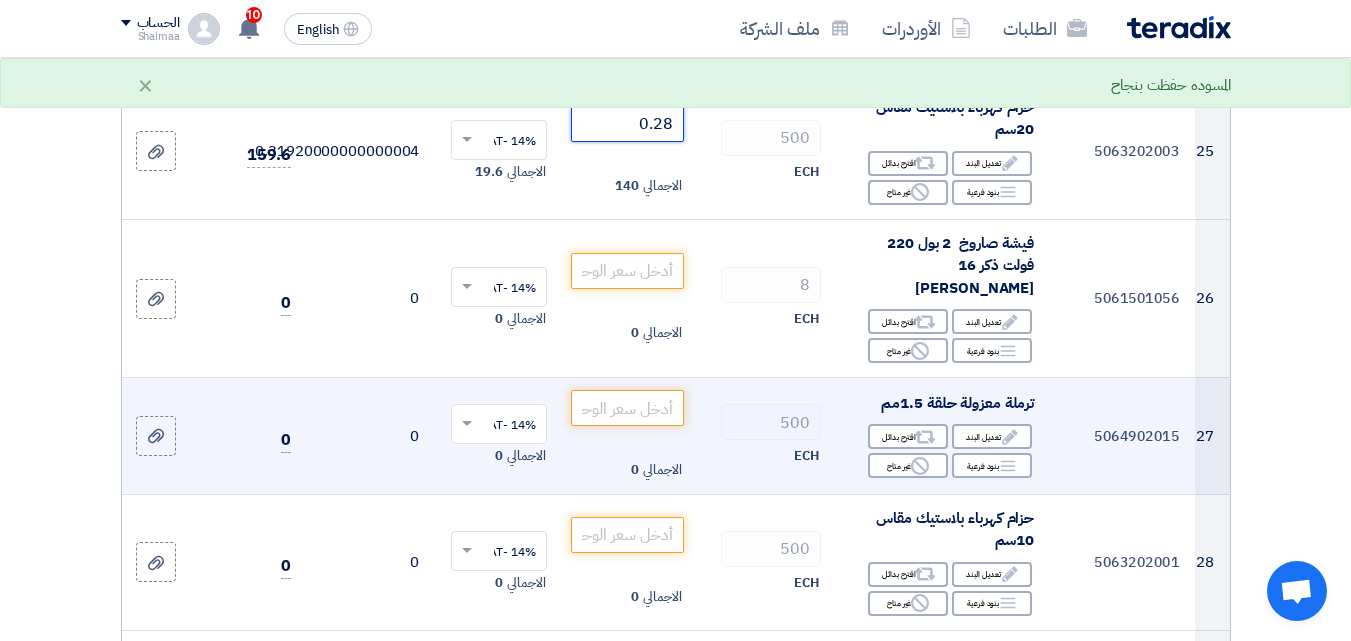 scroll, scrollTop: 4296, scrollLeft: 0, axis: vertical 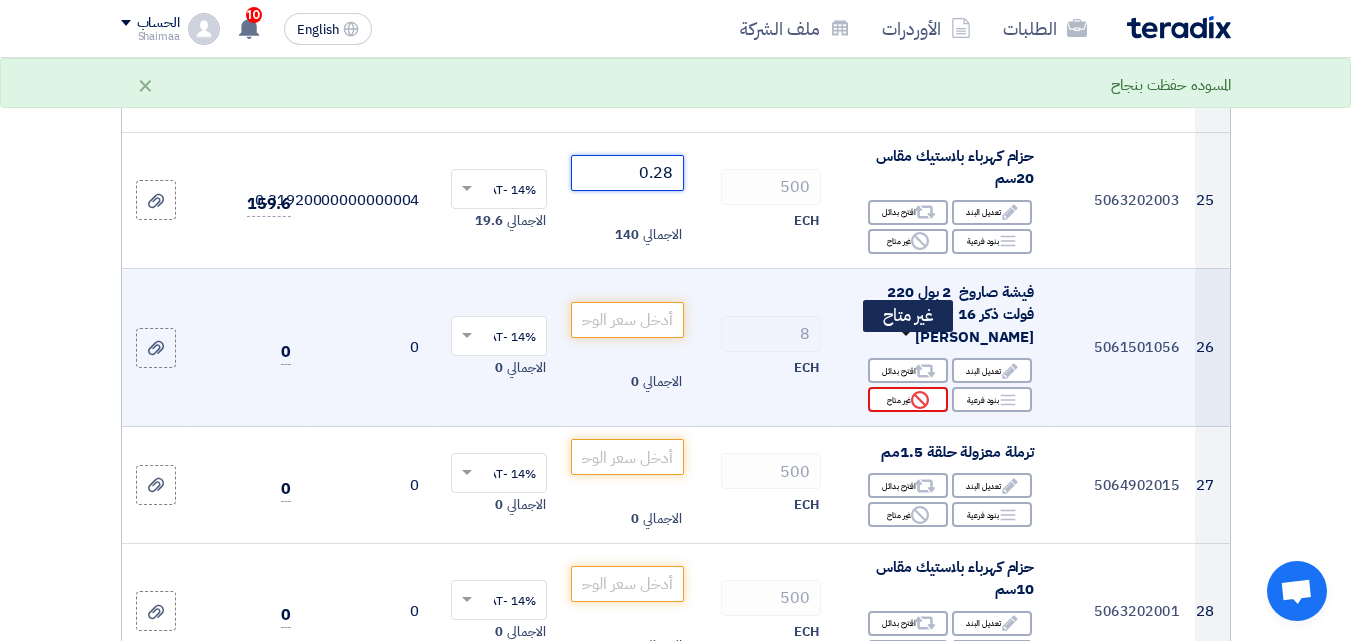 type on "0.28" 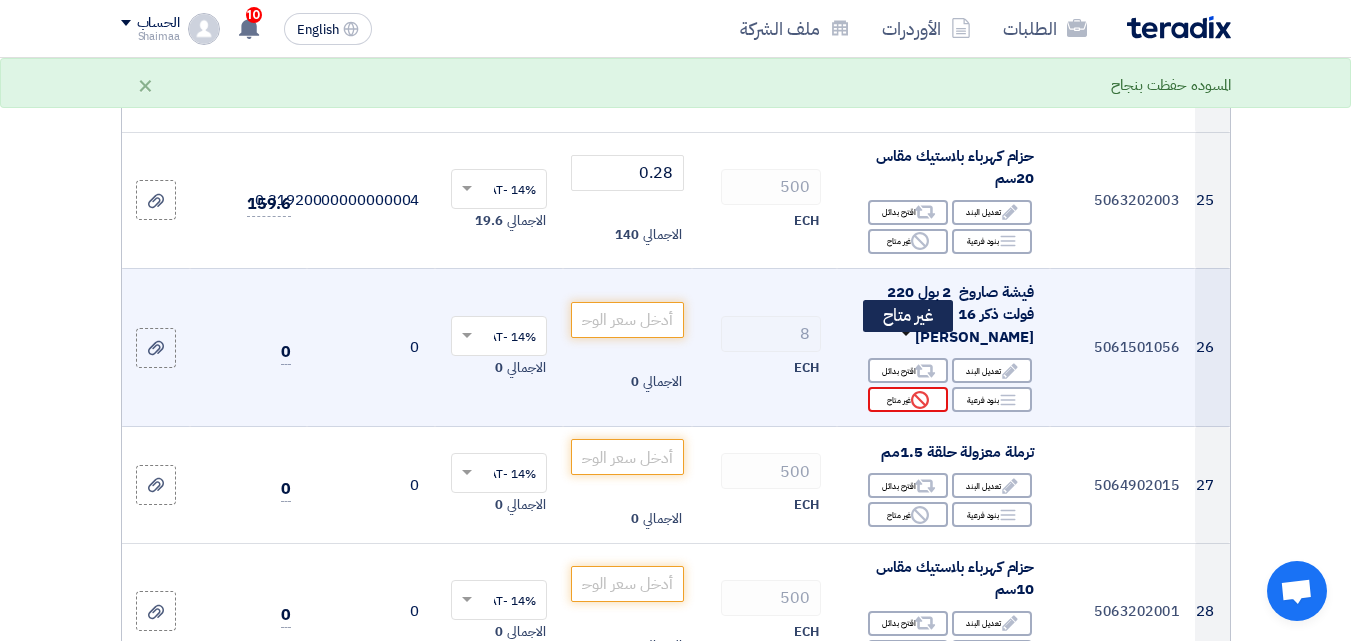 click on "Reject
غير متاح" 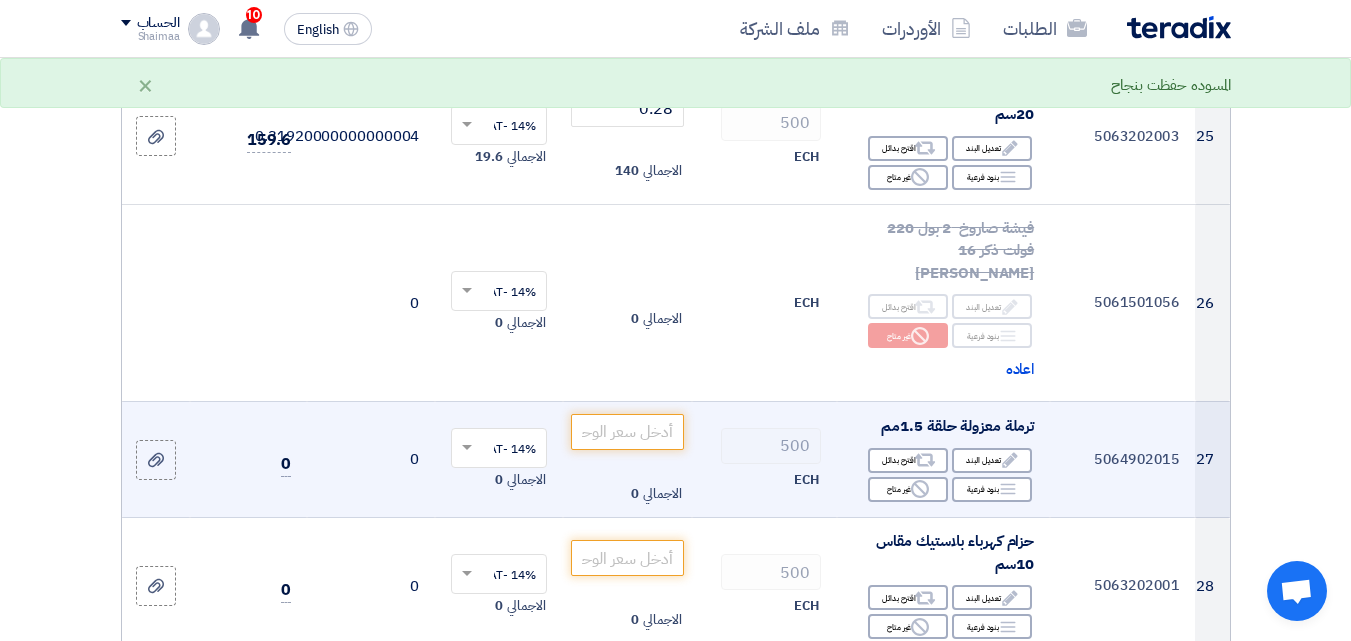 scroll, scrollTop: 4396, scrollLeft: 0, axis: vertical 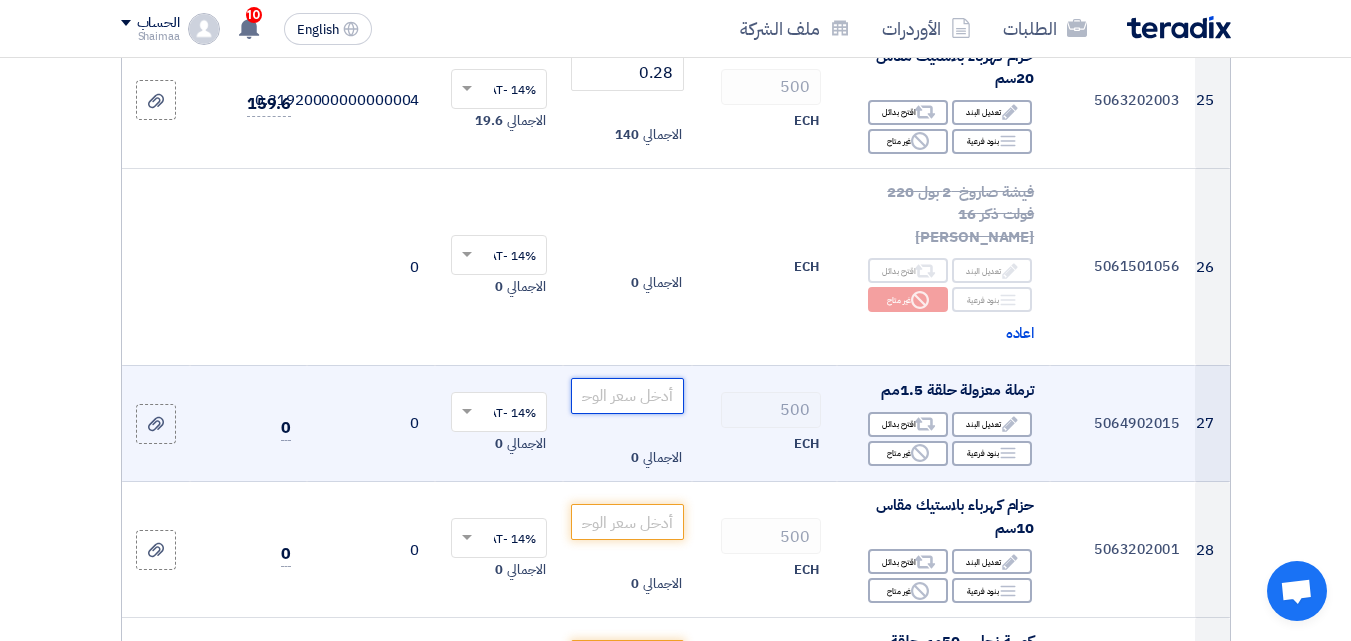 paste on "0.7" 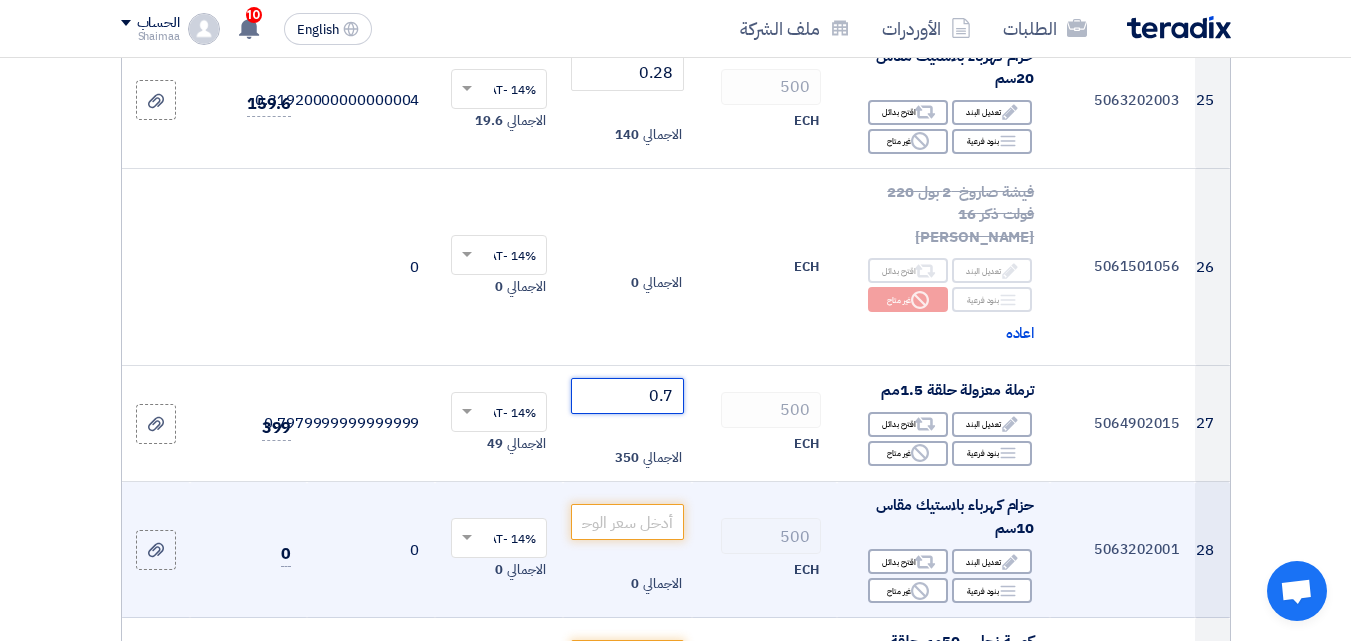 scroll, scrollTop: 4496, scrollLeft: 0, axis: vertical 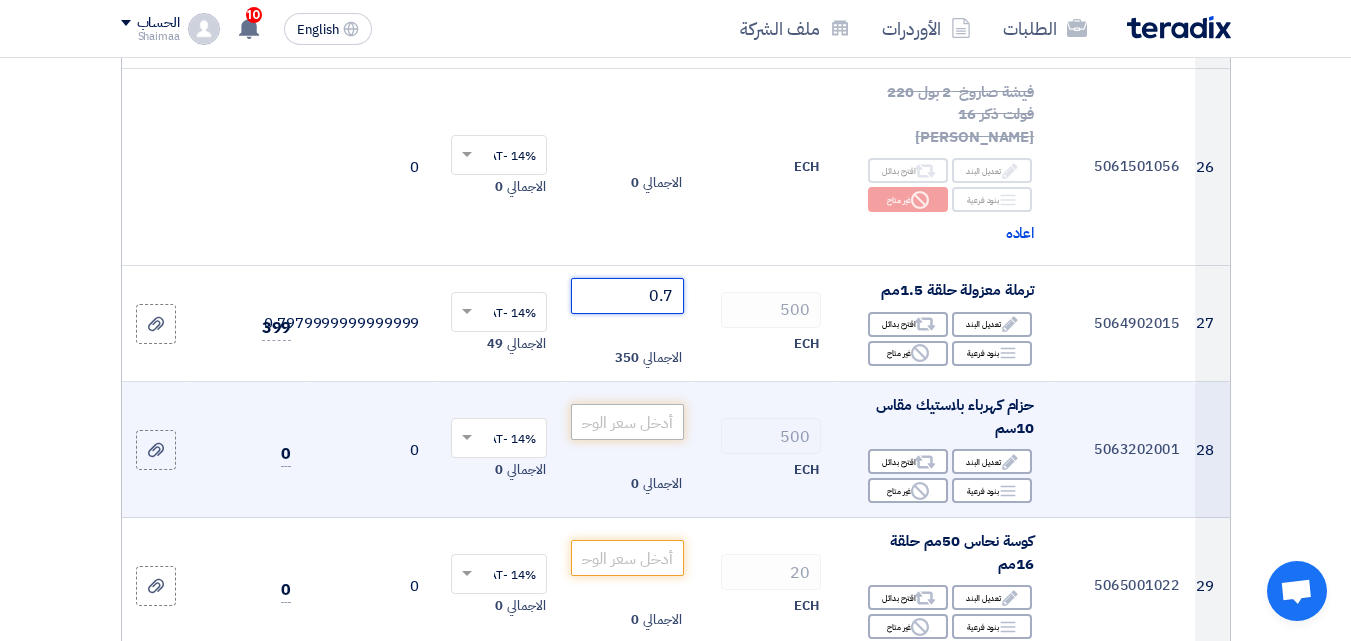 type on "0.7" 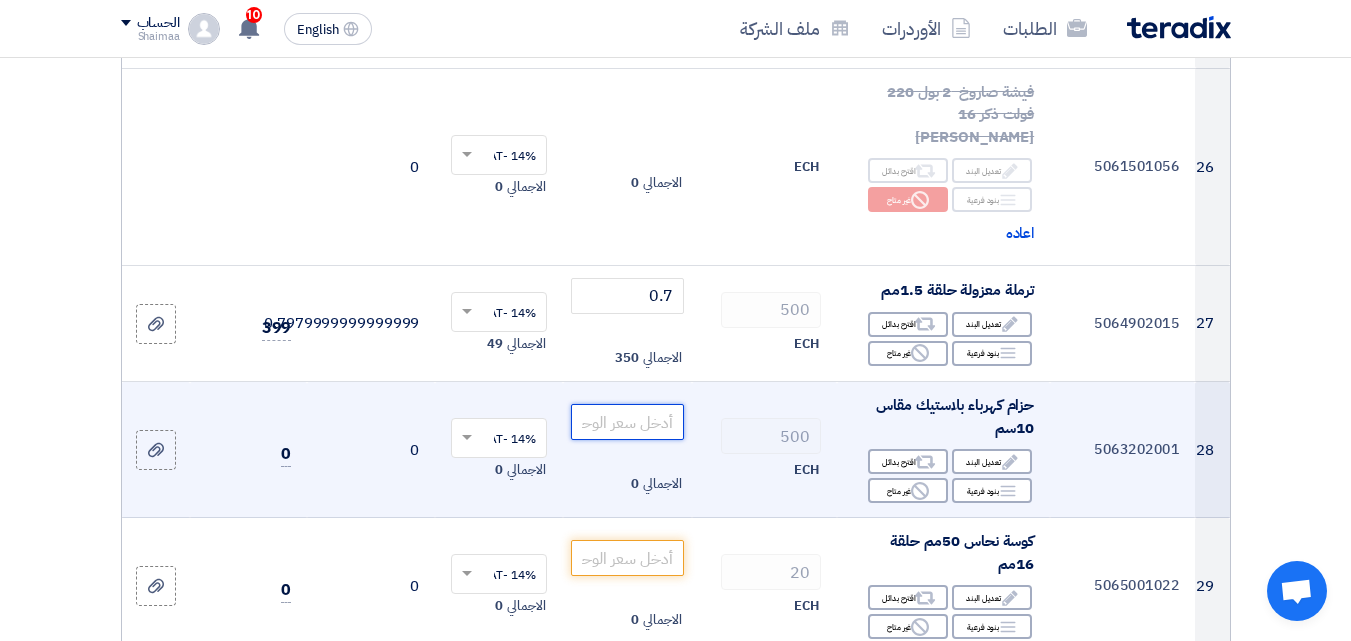 click 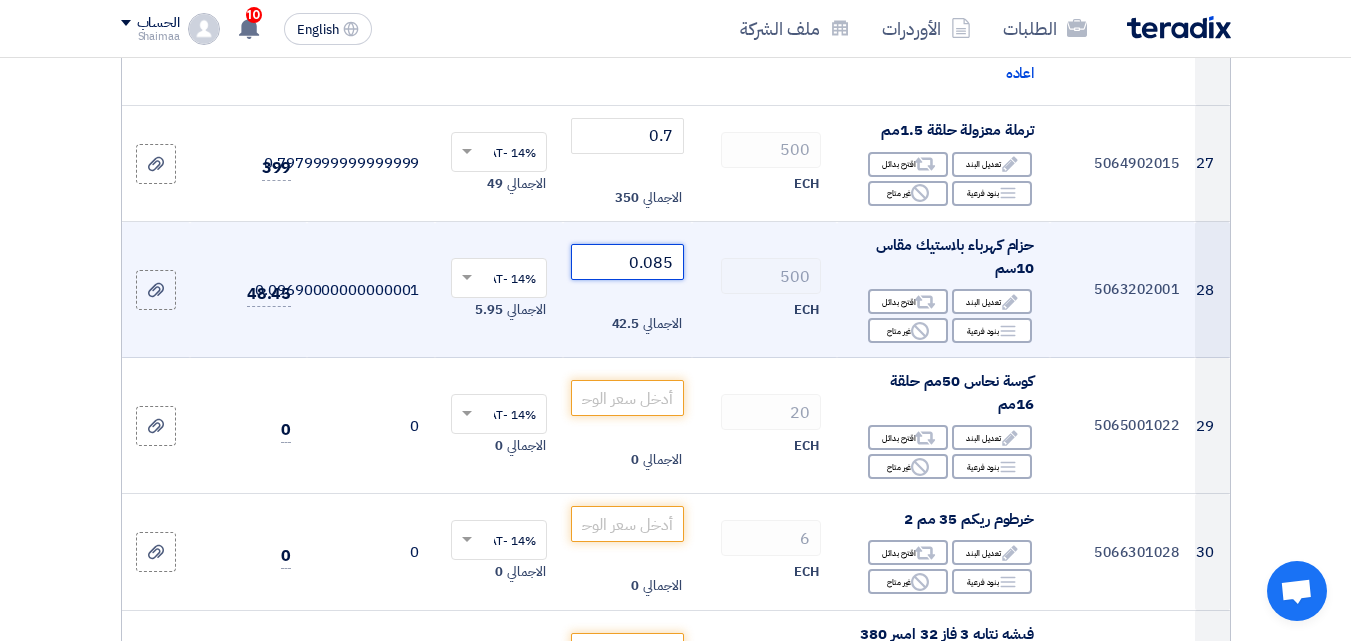 scroll, scrollTop: 4696, scrollLeft: 0, axis: vertical 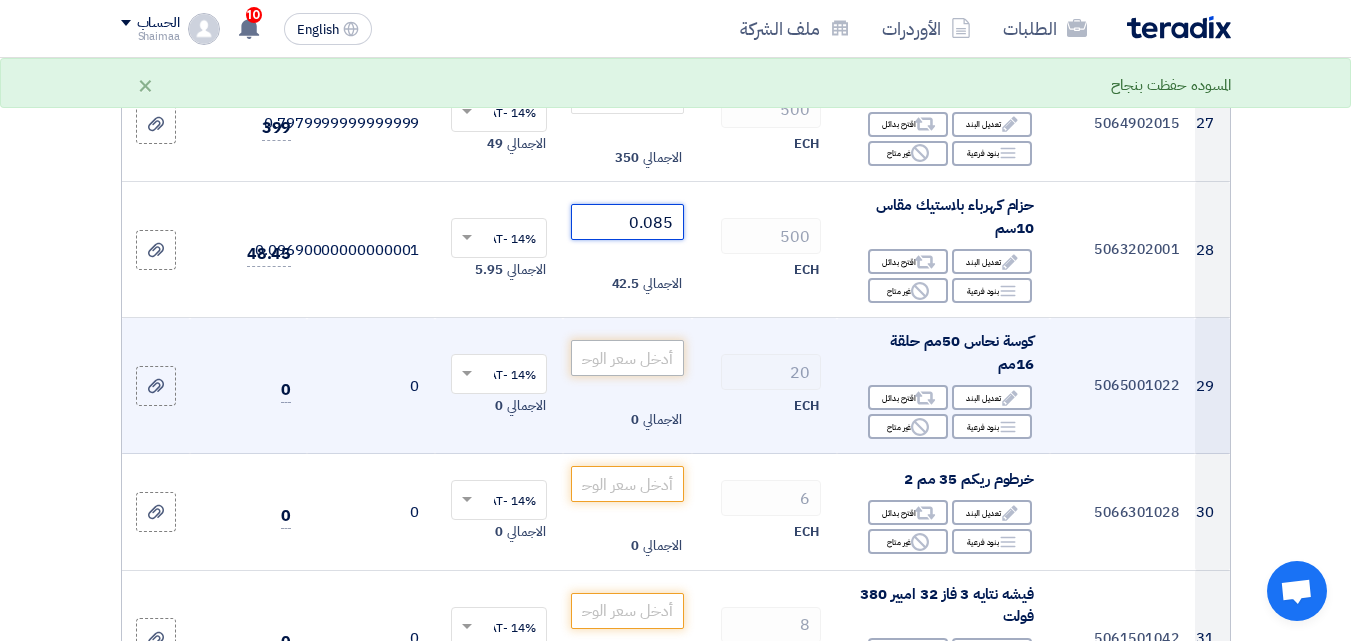 type on "0.085" 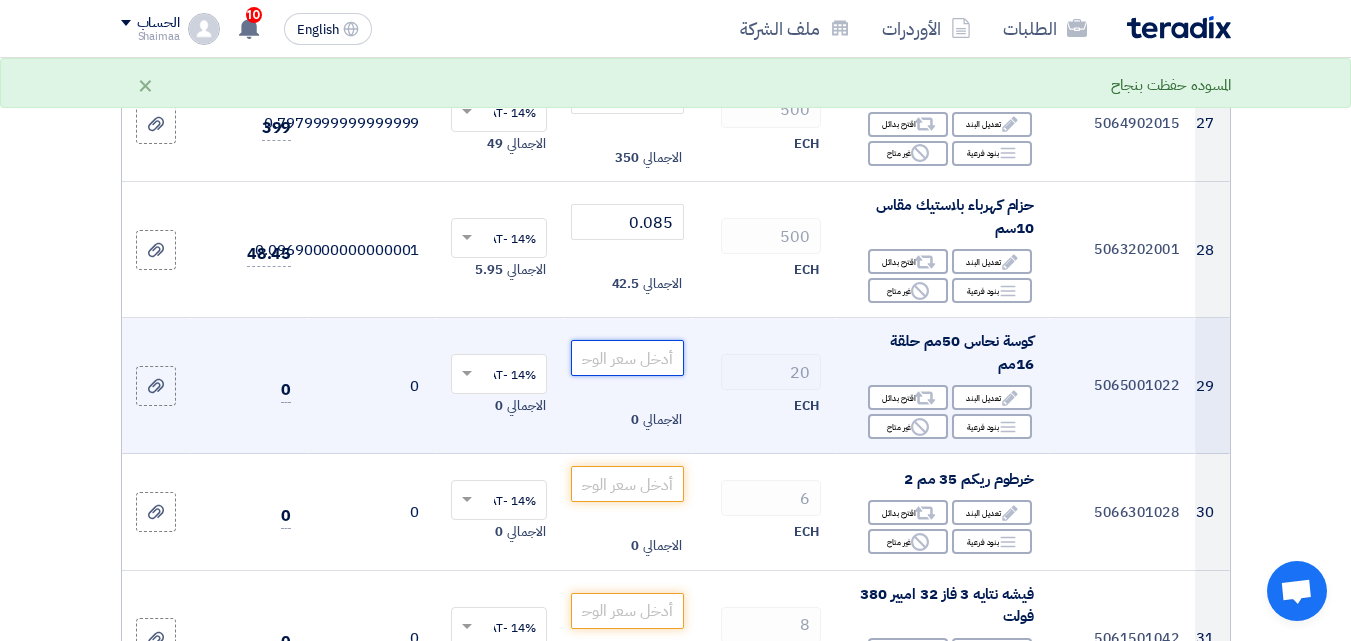 click 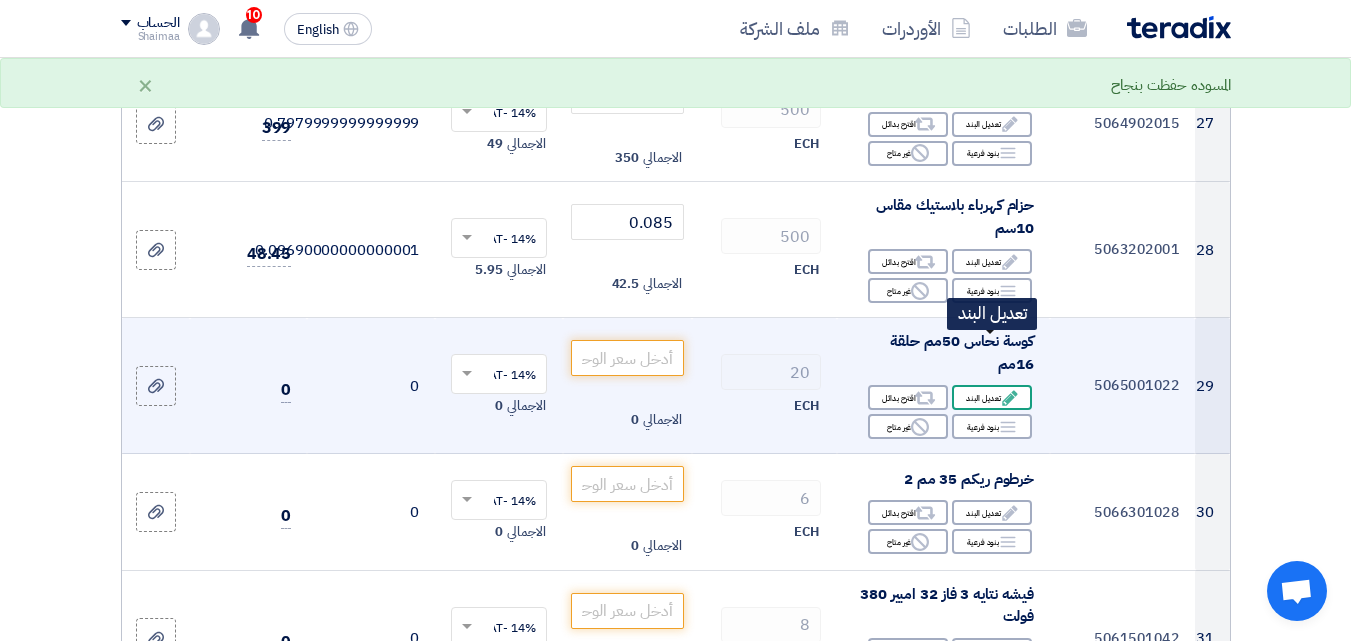 click on "Edit
تعديل البند" 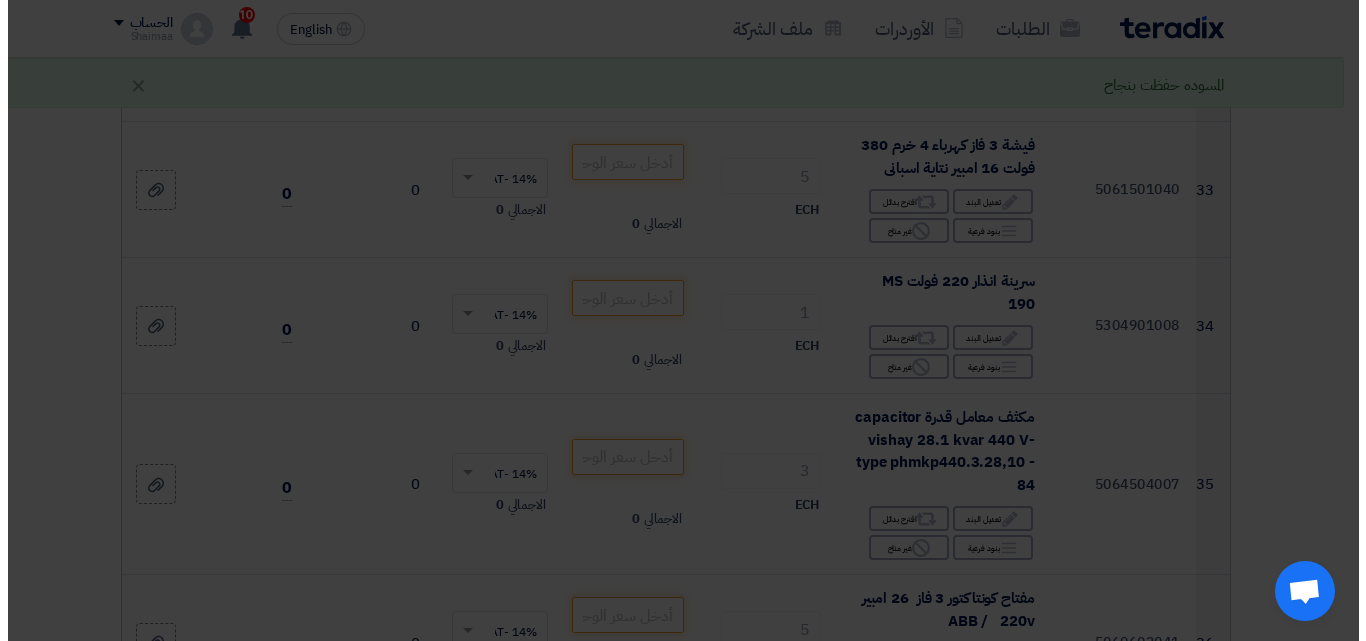 scroll, scrollTop: 3976, scrollLeft: 0, axis: vertical 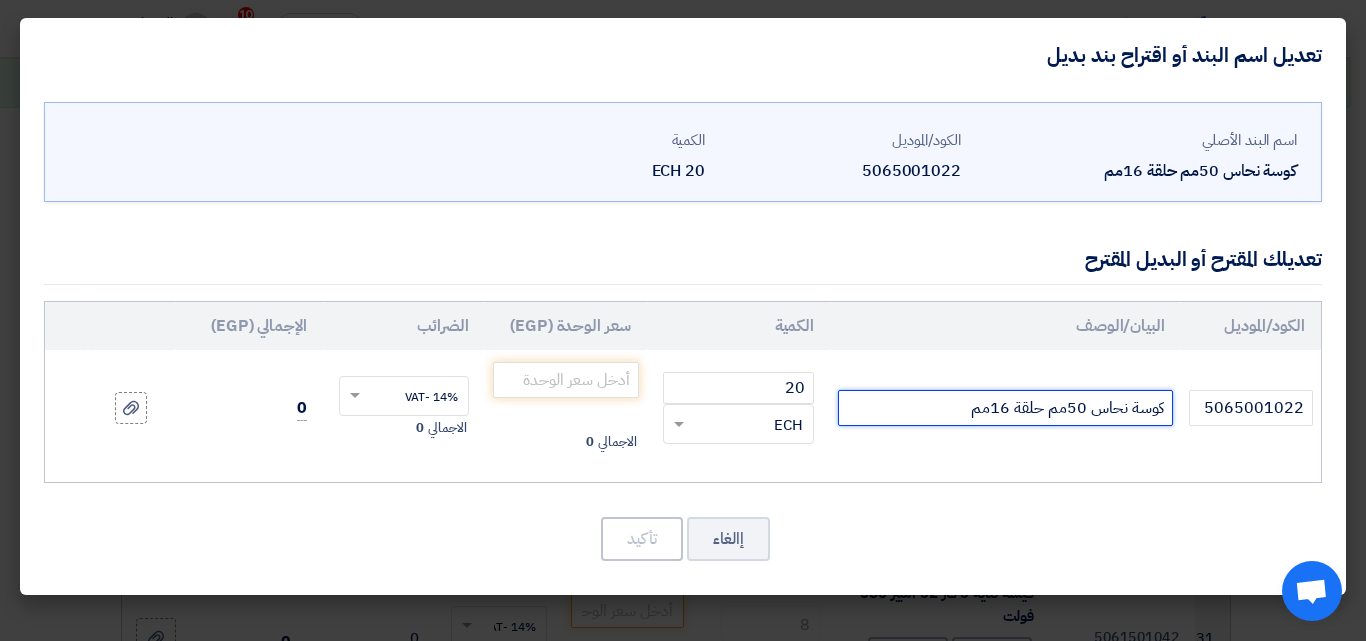 click on "كوسة نحاس 50مم حلقة 16مم" 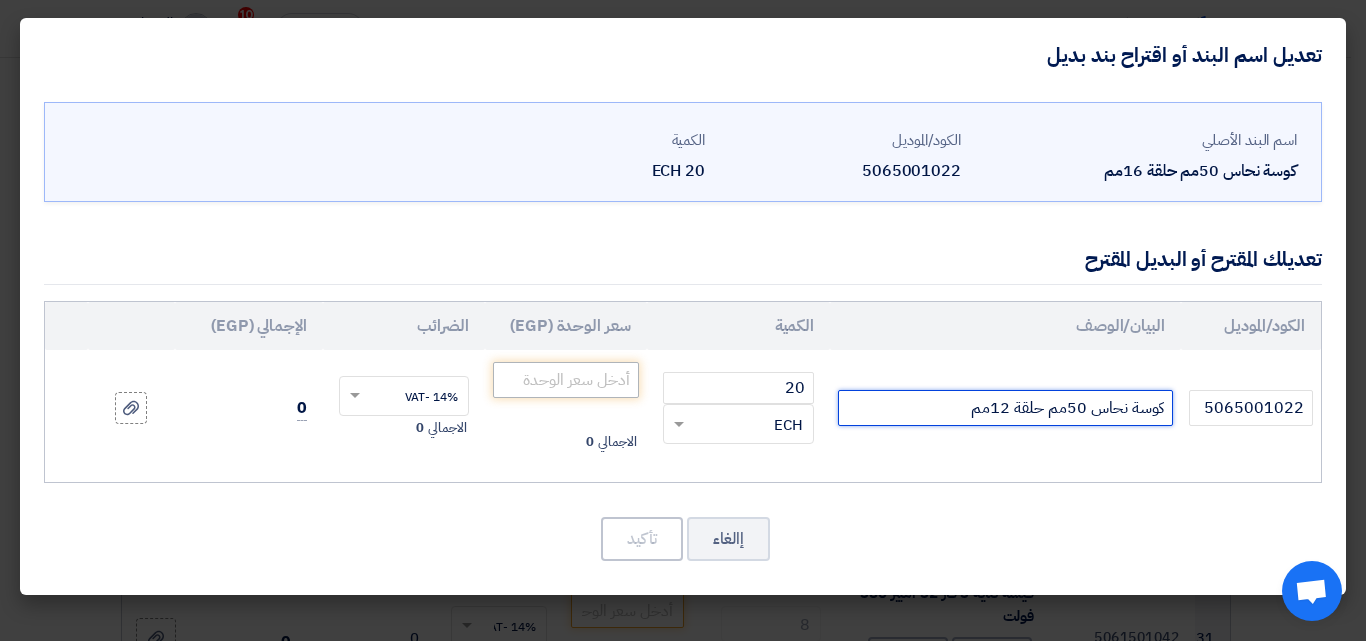 type on "كوسة نحاس 50مم حلقة 12مم" 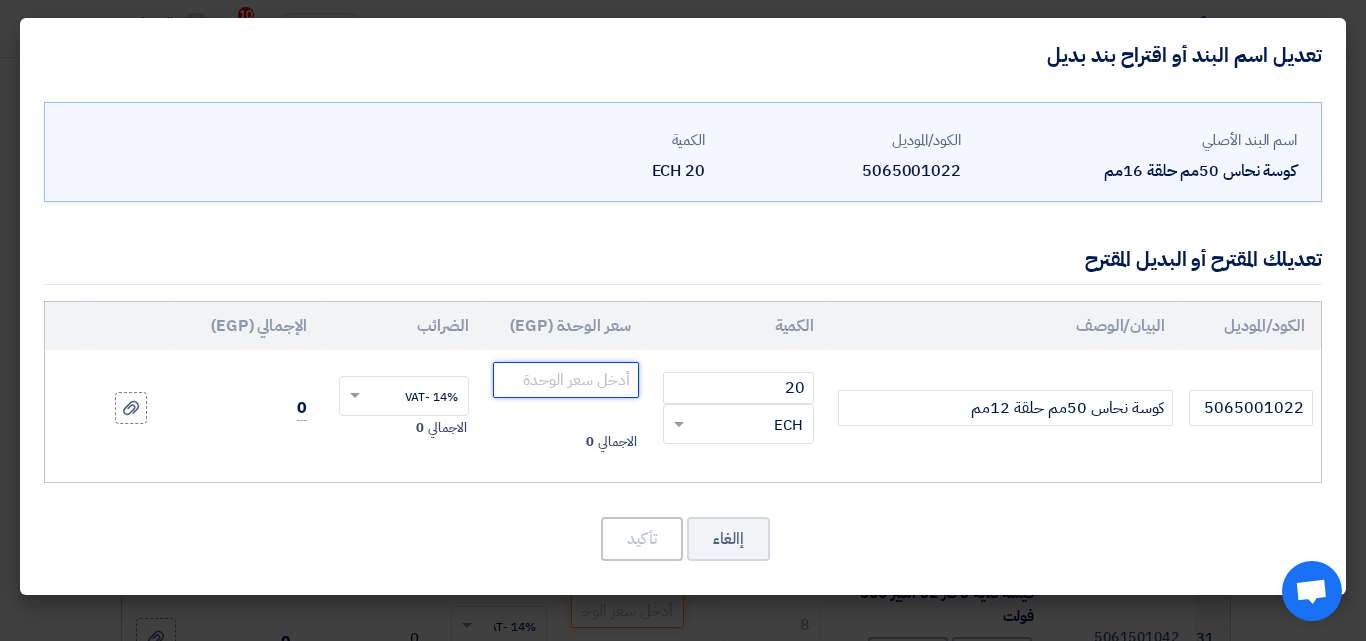 click 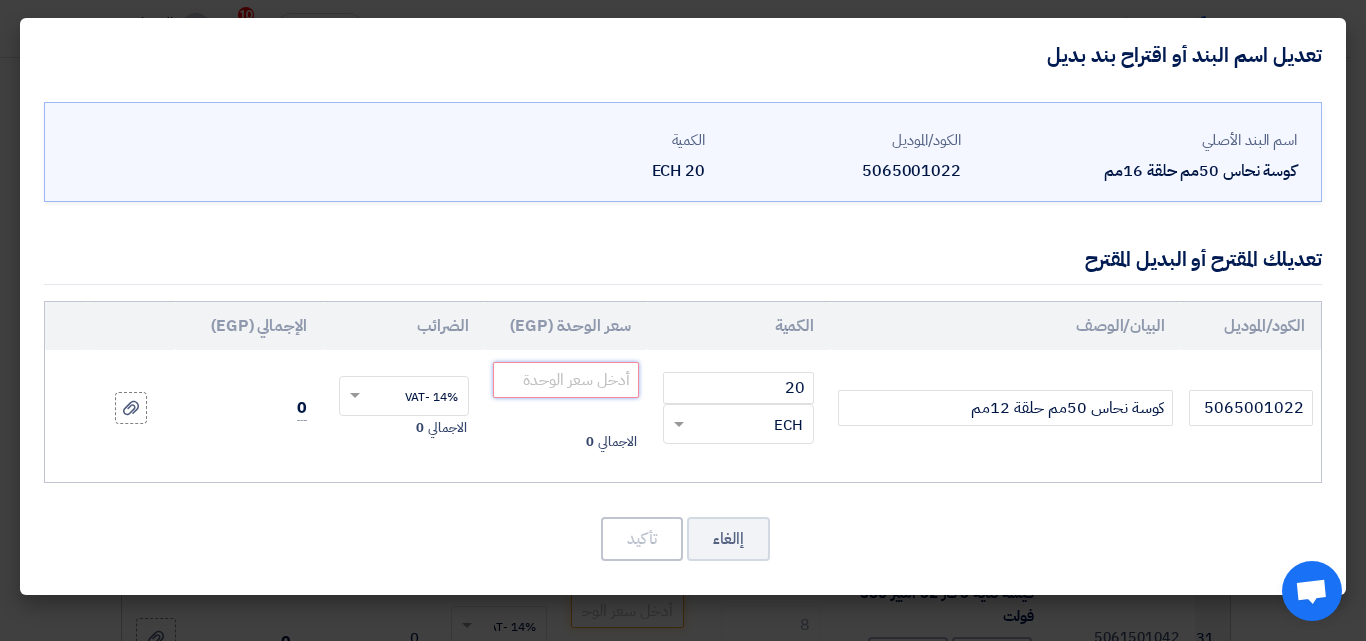 paste on "30" 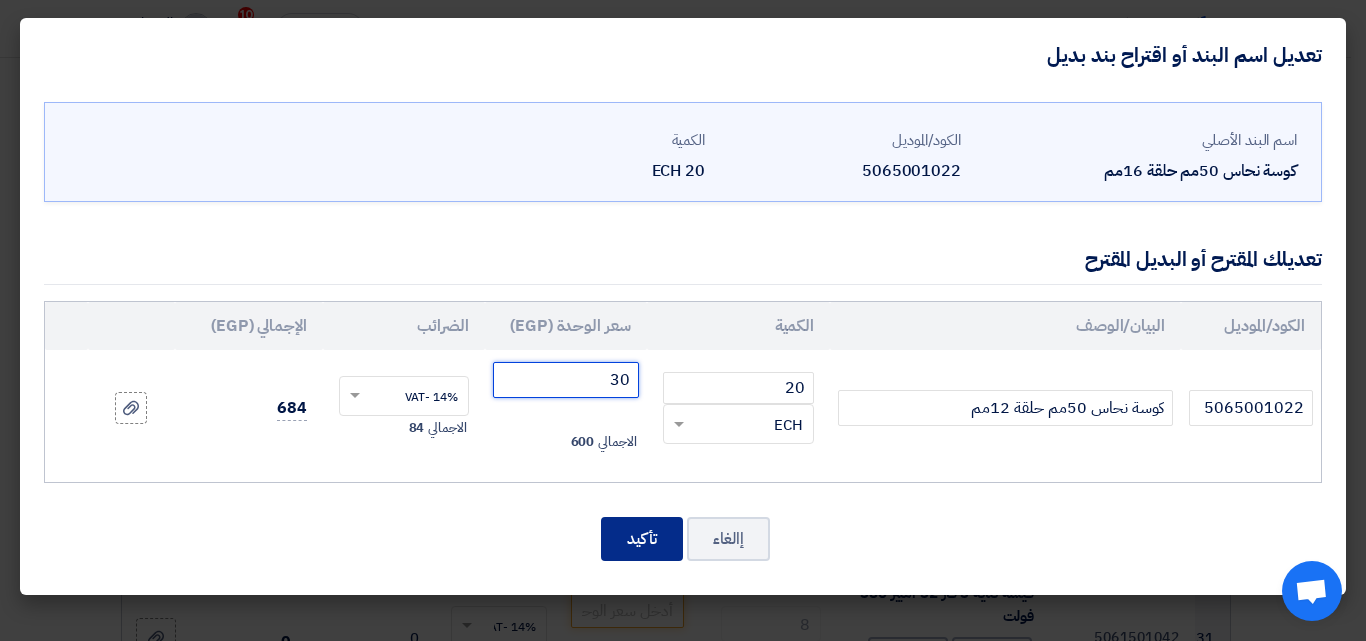 type on "30" 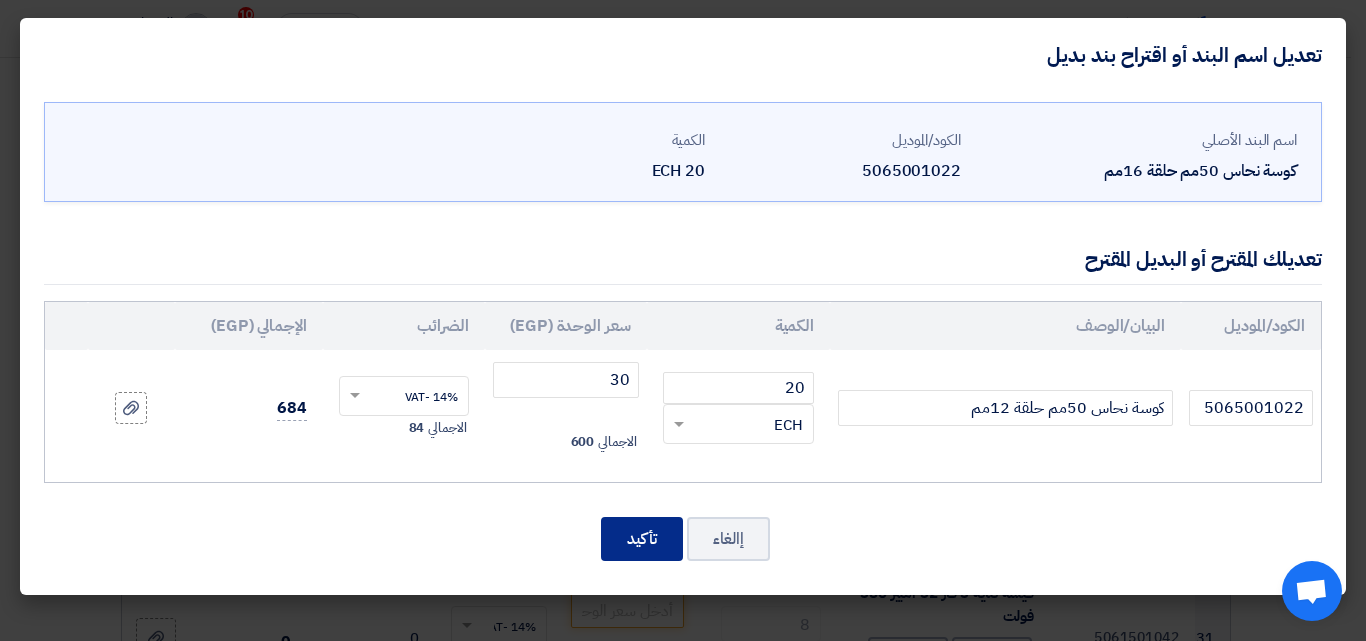 click on "تأكيد" 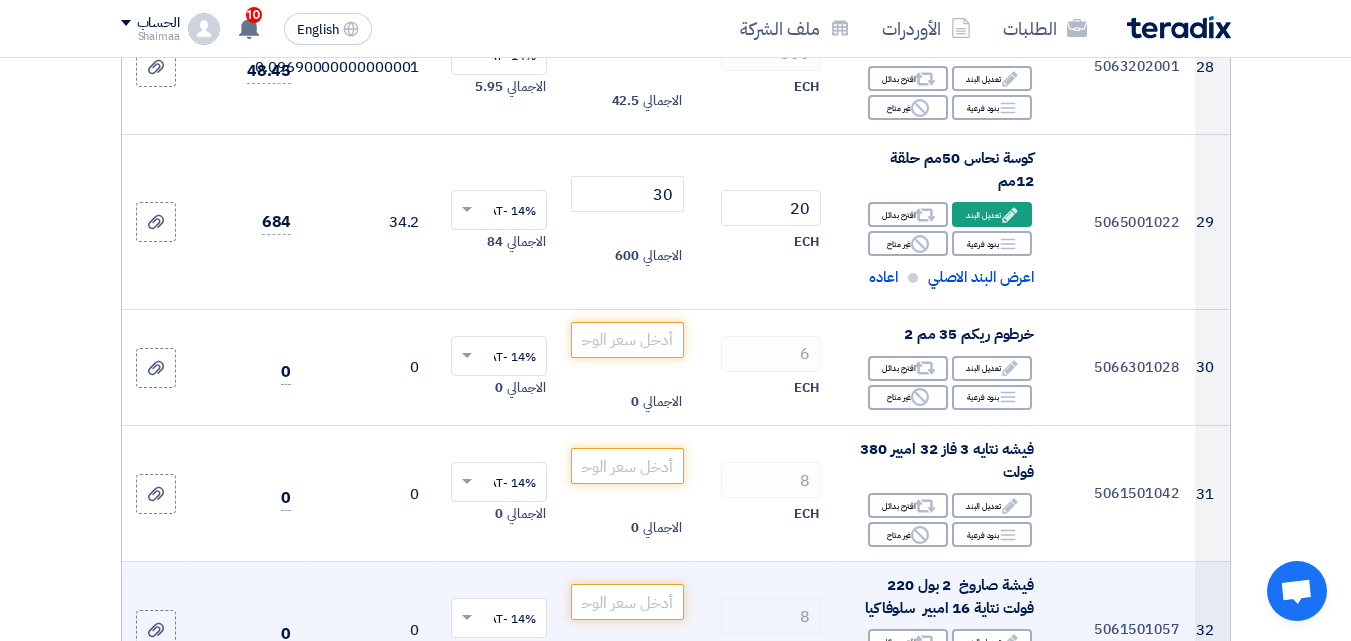 scroll, scrollTop: 4896, scrollLeft: 0, axis: vertical 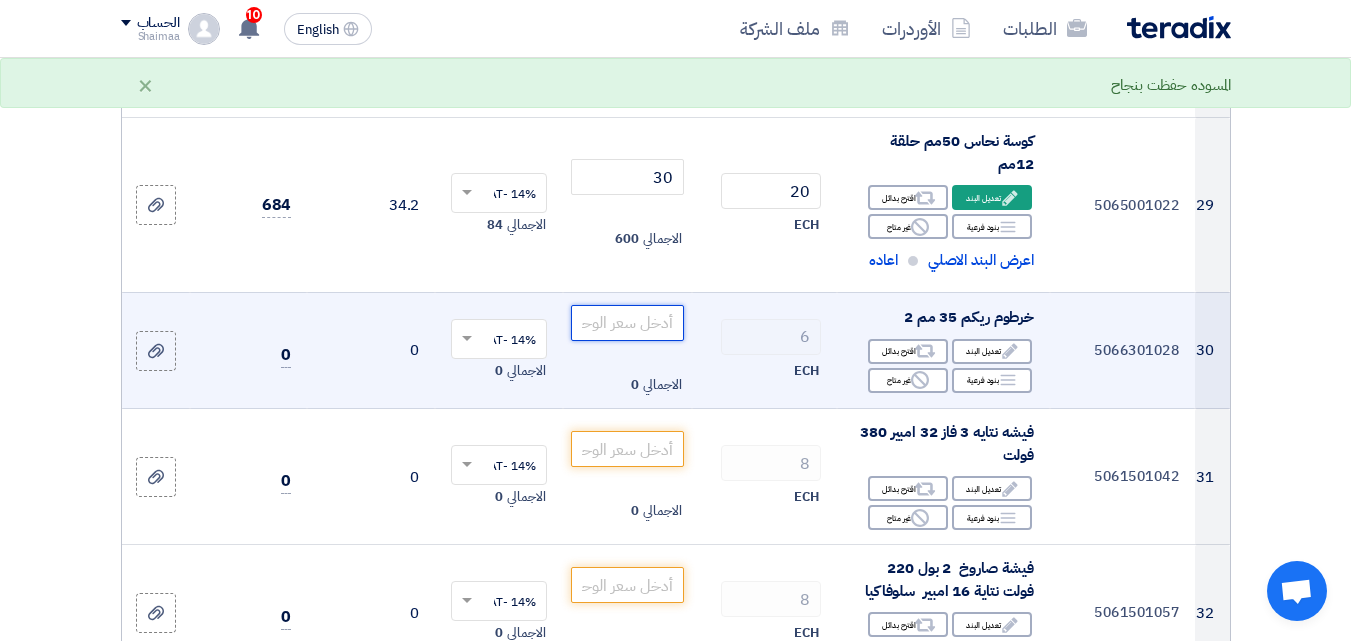 click 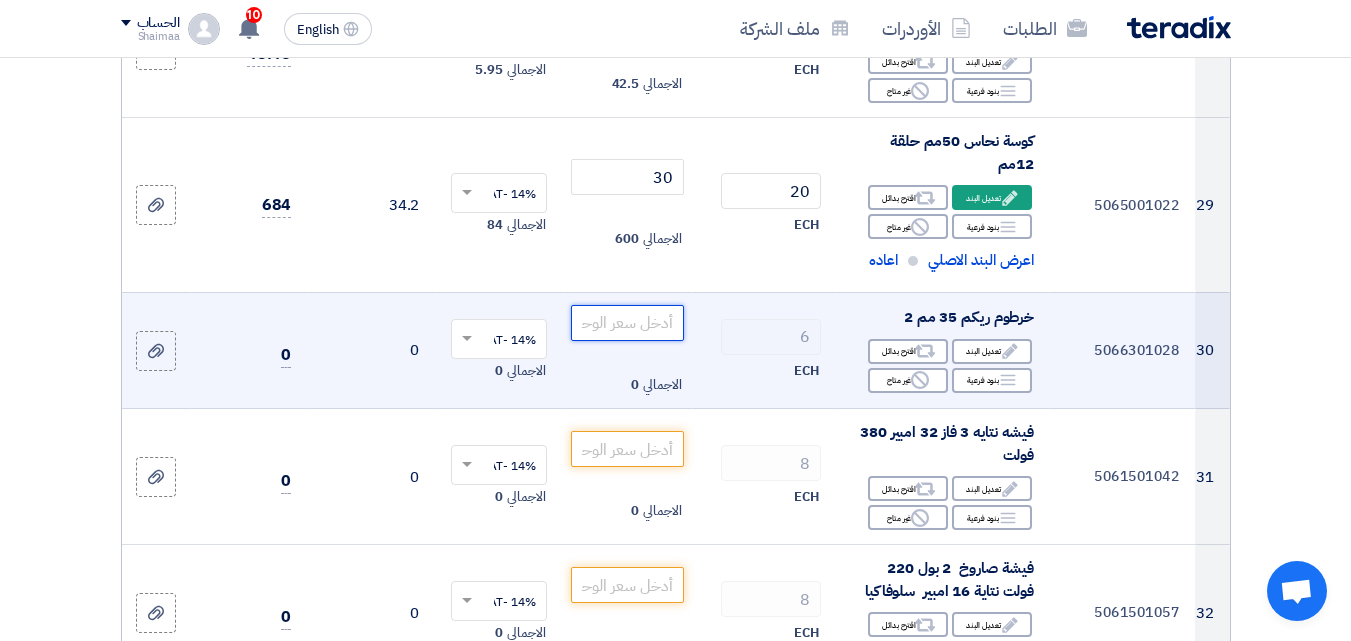 paste on "50" 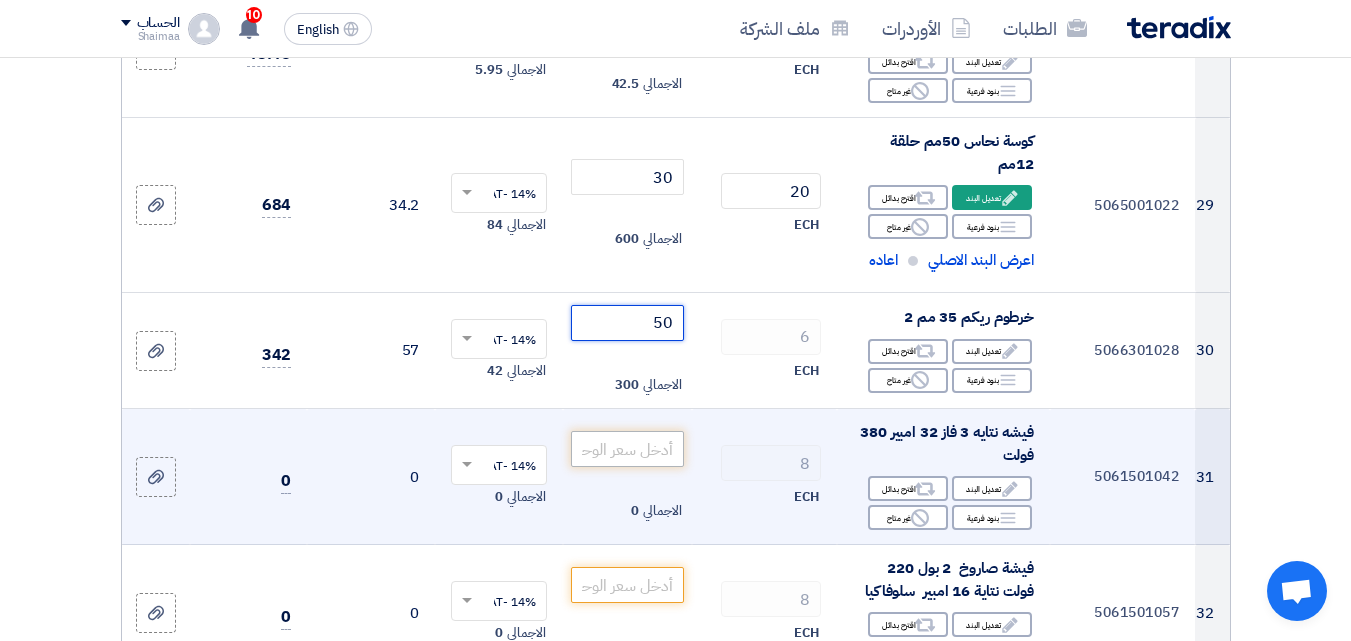 type on "50" 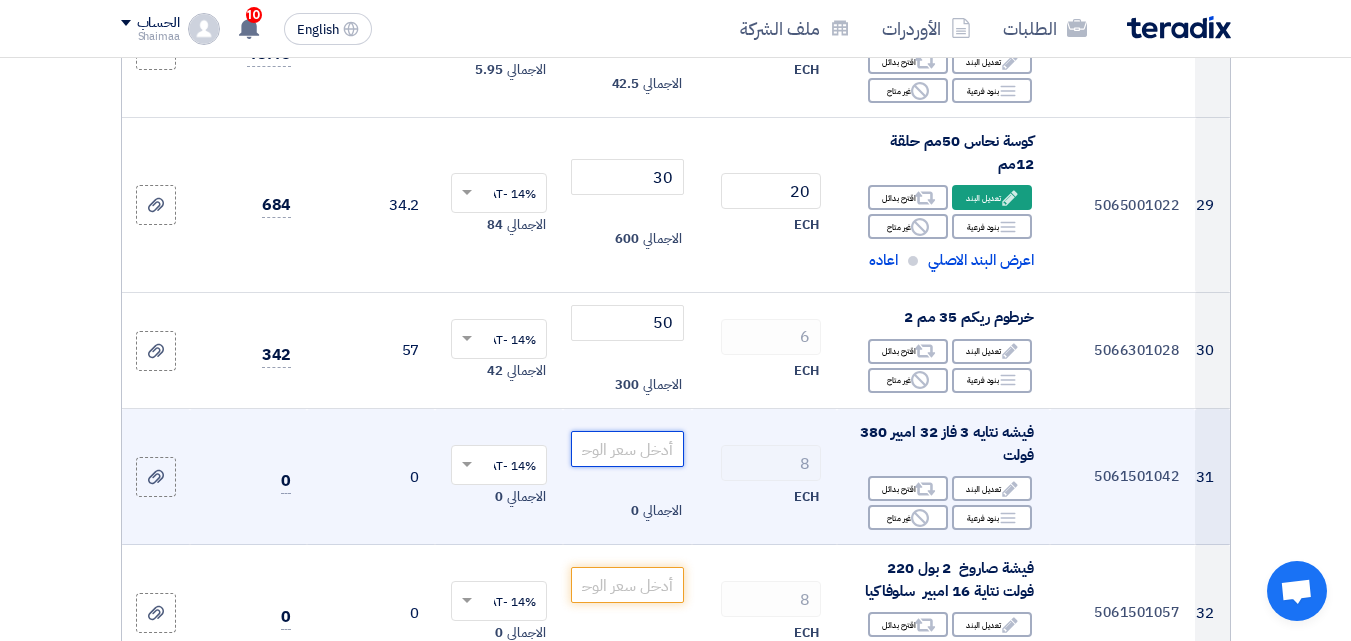click 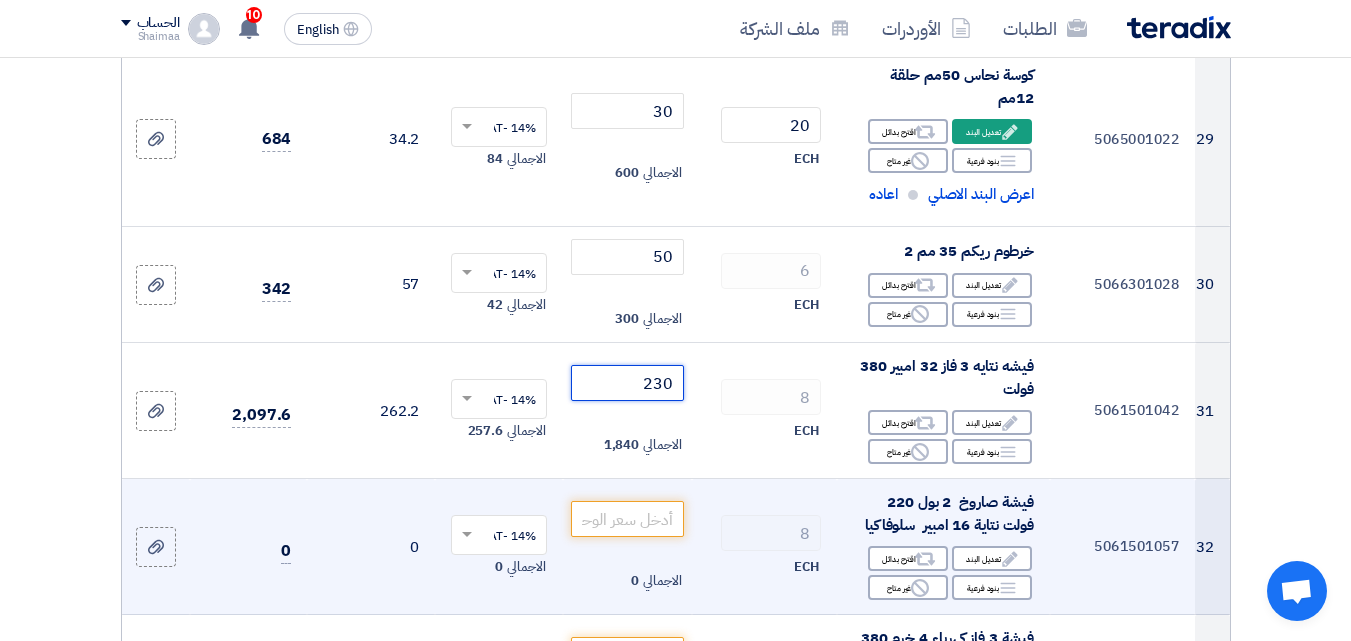 scroll, scrollTop: 5096, scrollLeft: 0, axis: vertical 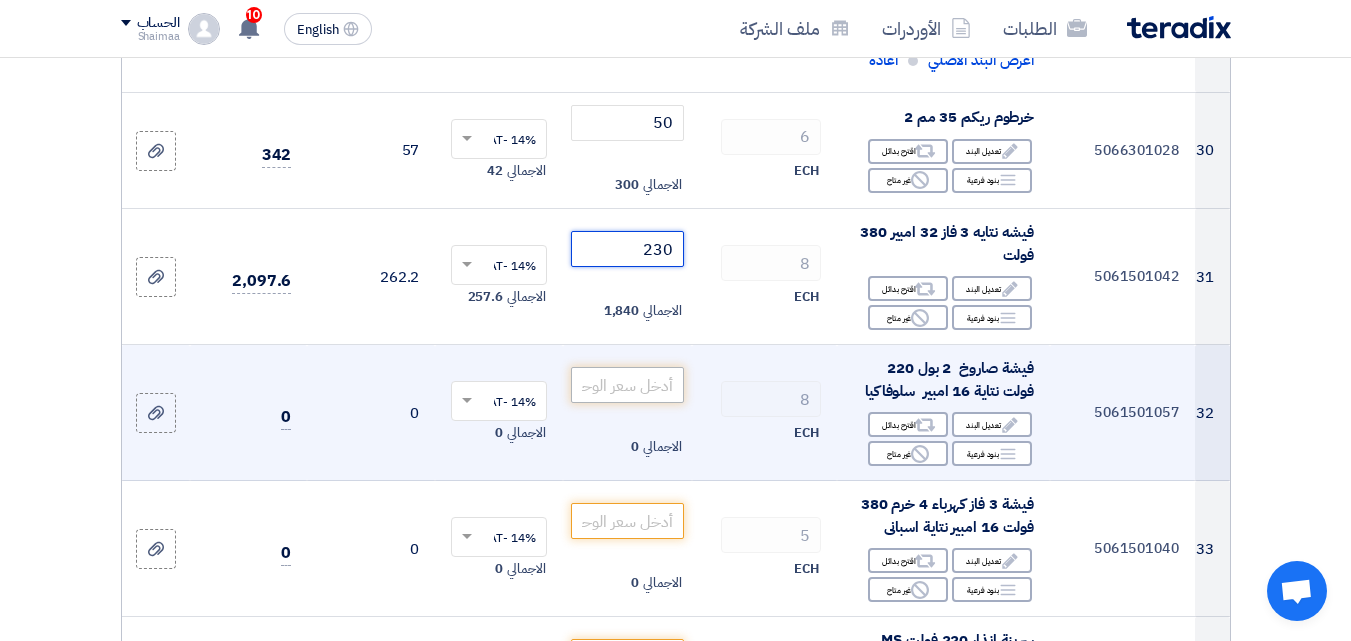 type on "230" 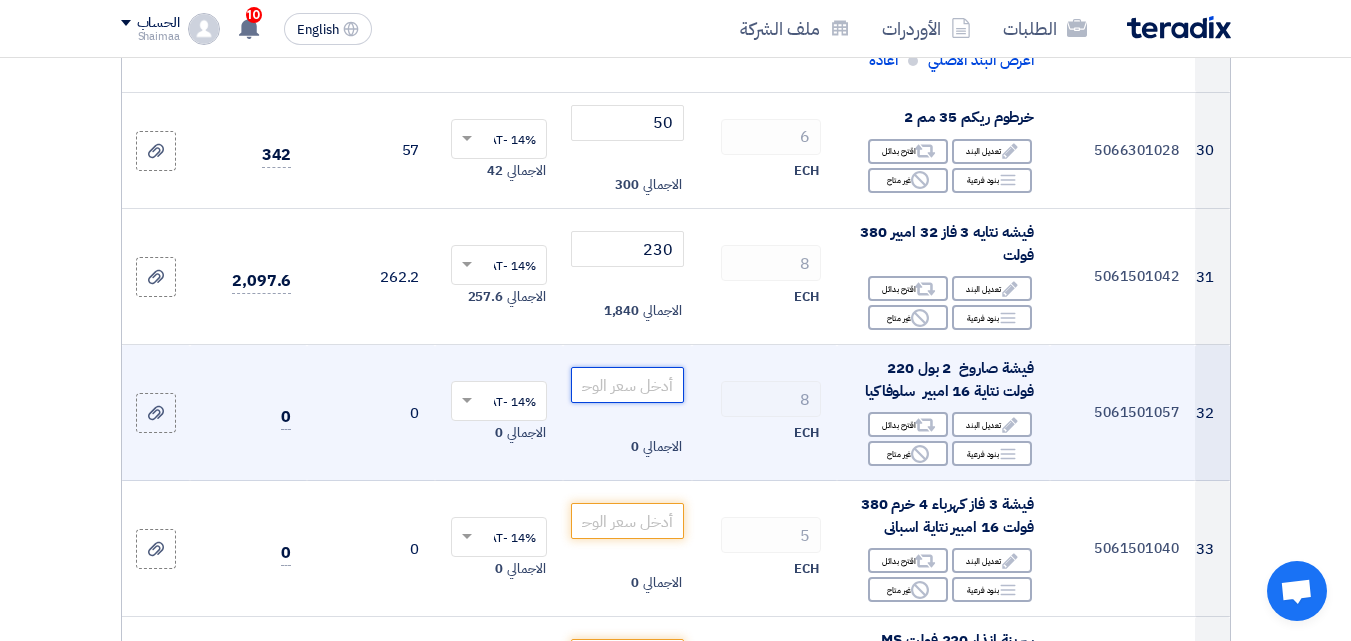 click 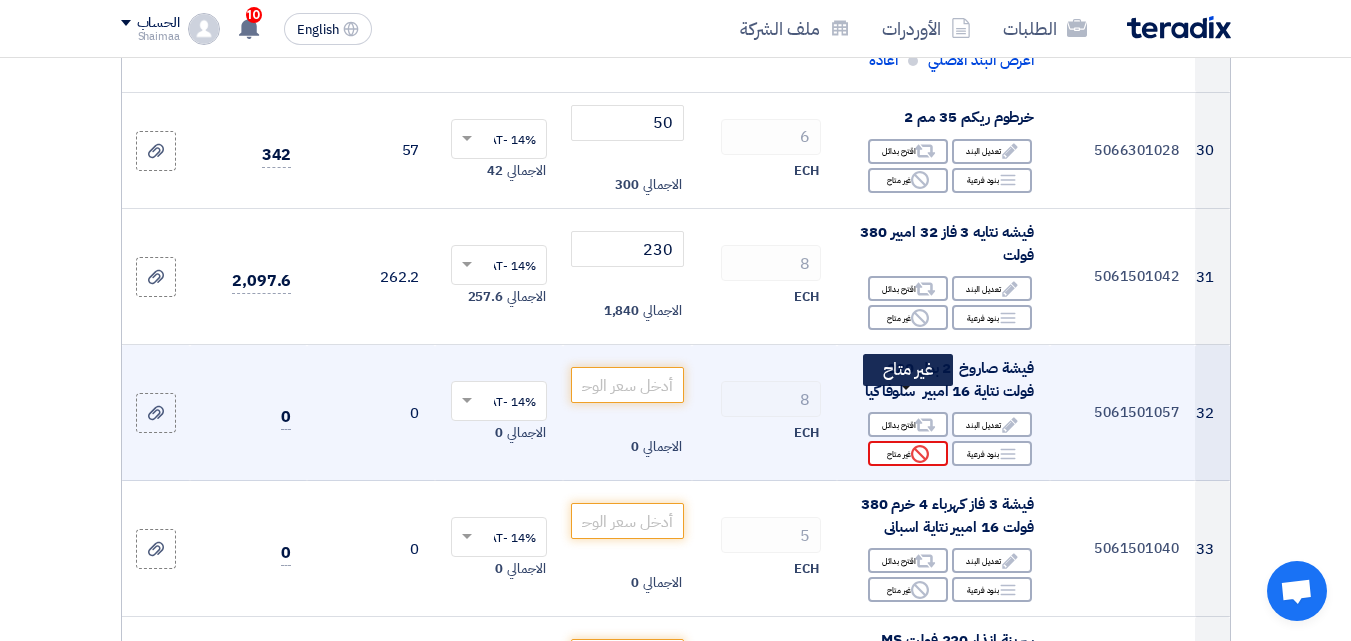click on "Reject
غير متاح" 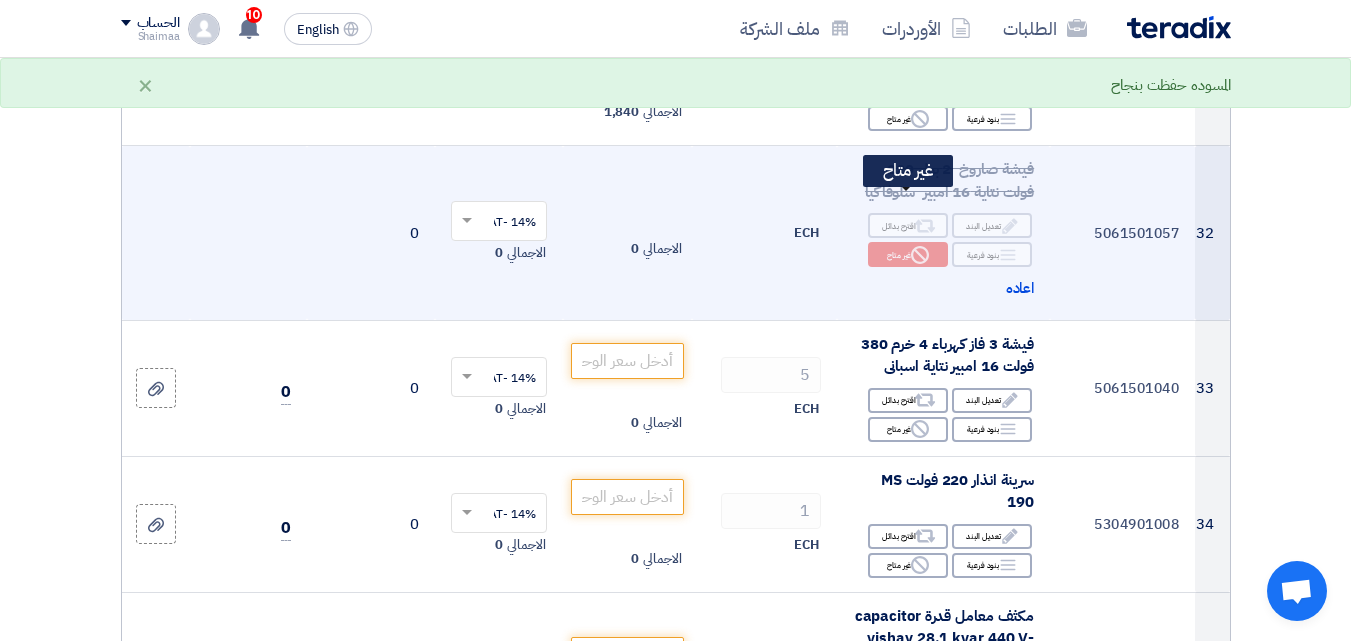 scroll, scrollTop: 5296, scrollLeft: 0, axis: vertical 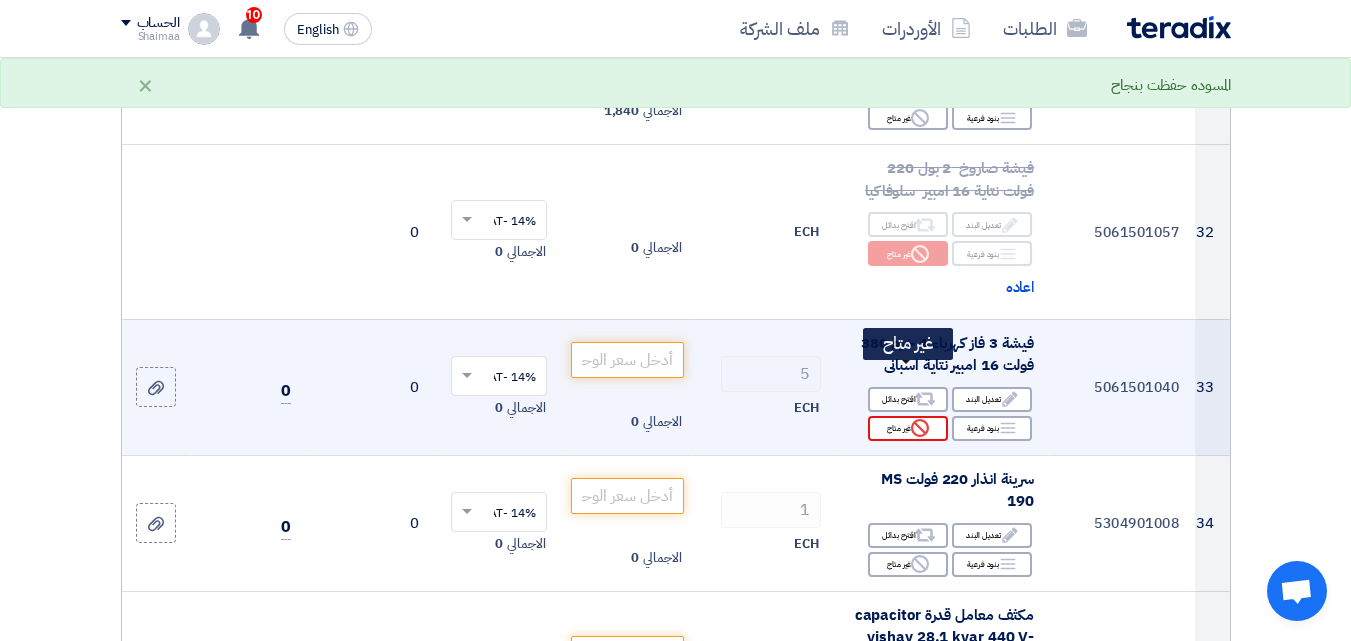 click on "Reject
غير متاح" 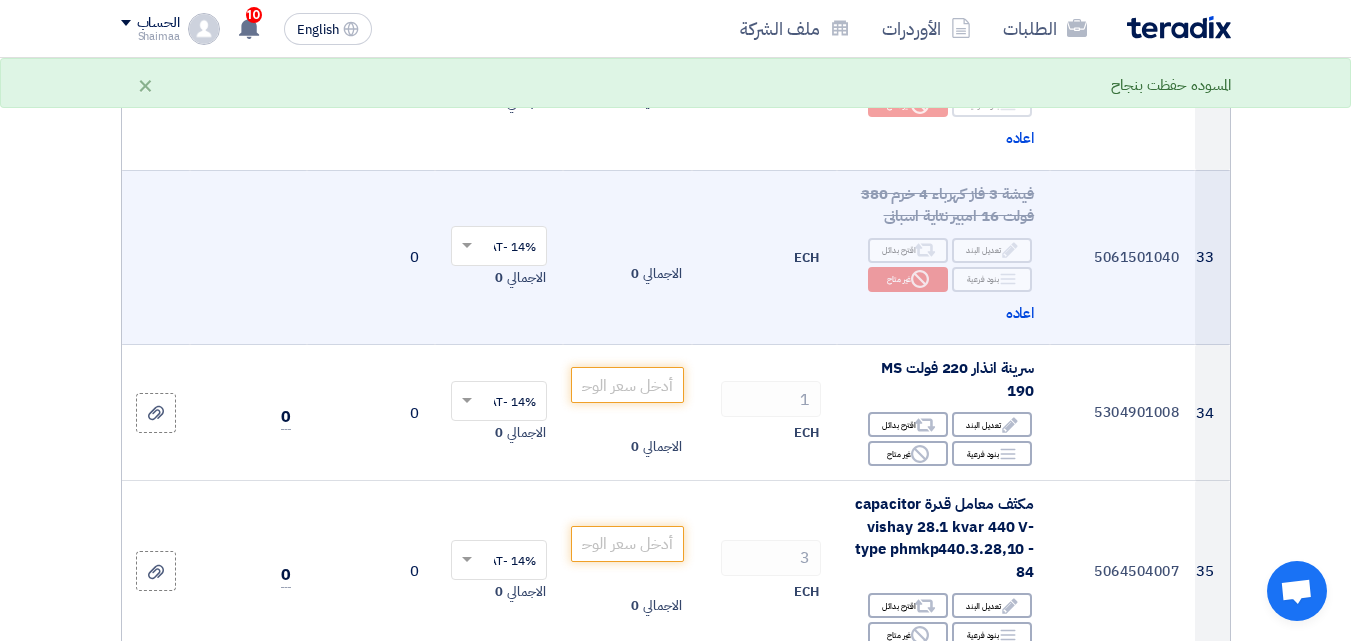 scroll, scrollTop: 5496, scrollLeft: 0, axis: vertical 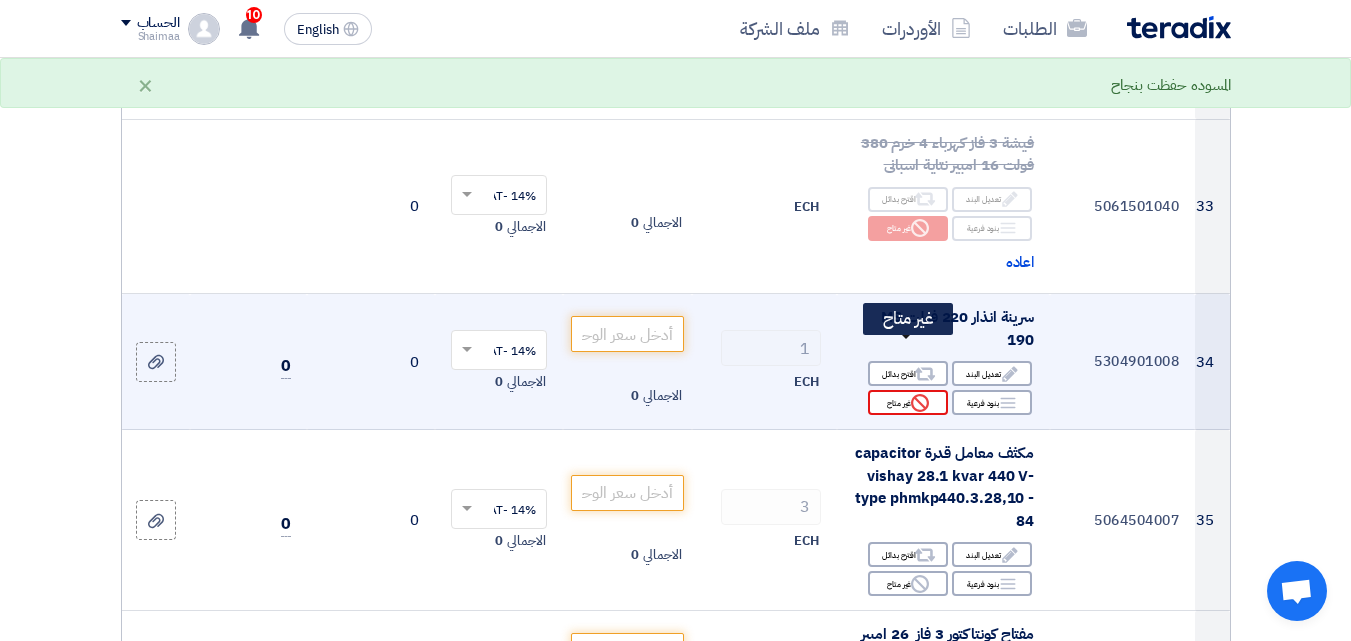 click on "Reject
غير متاح" 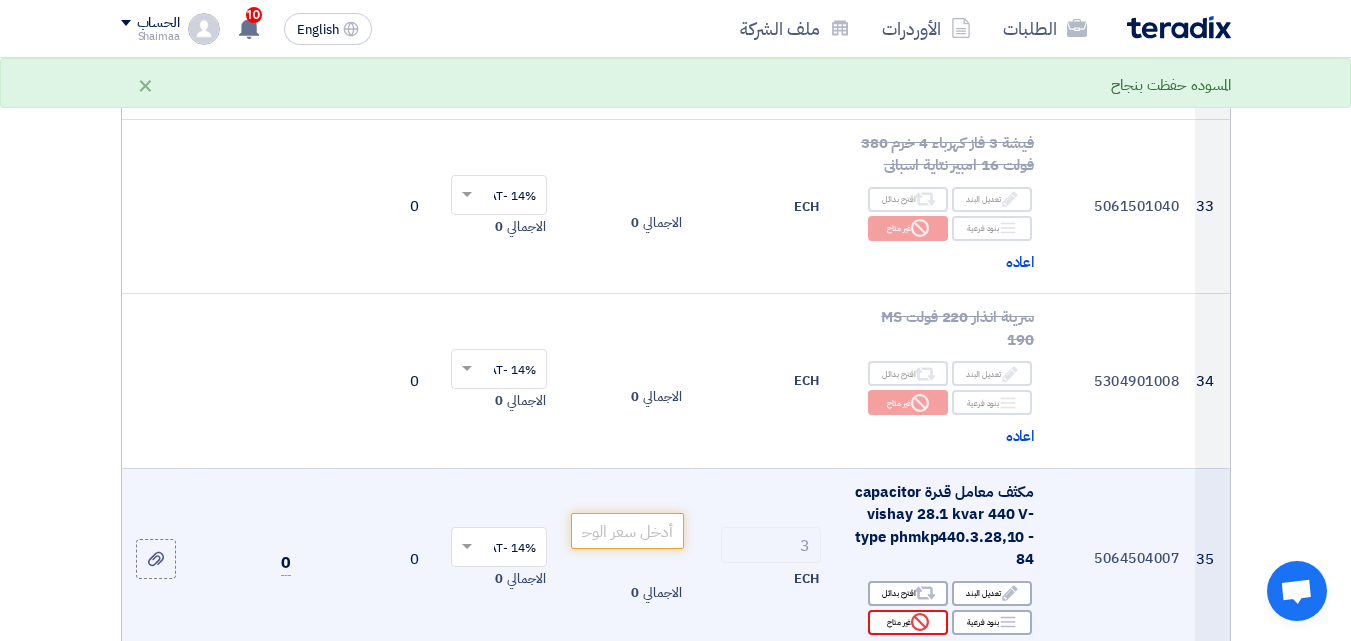 scroll, scrollTop: 5696, scrollLeft: 0, axis: vertical 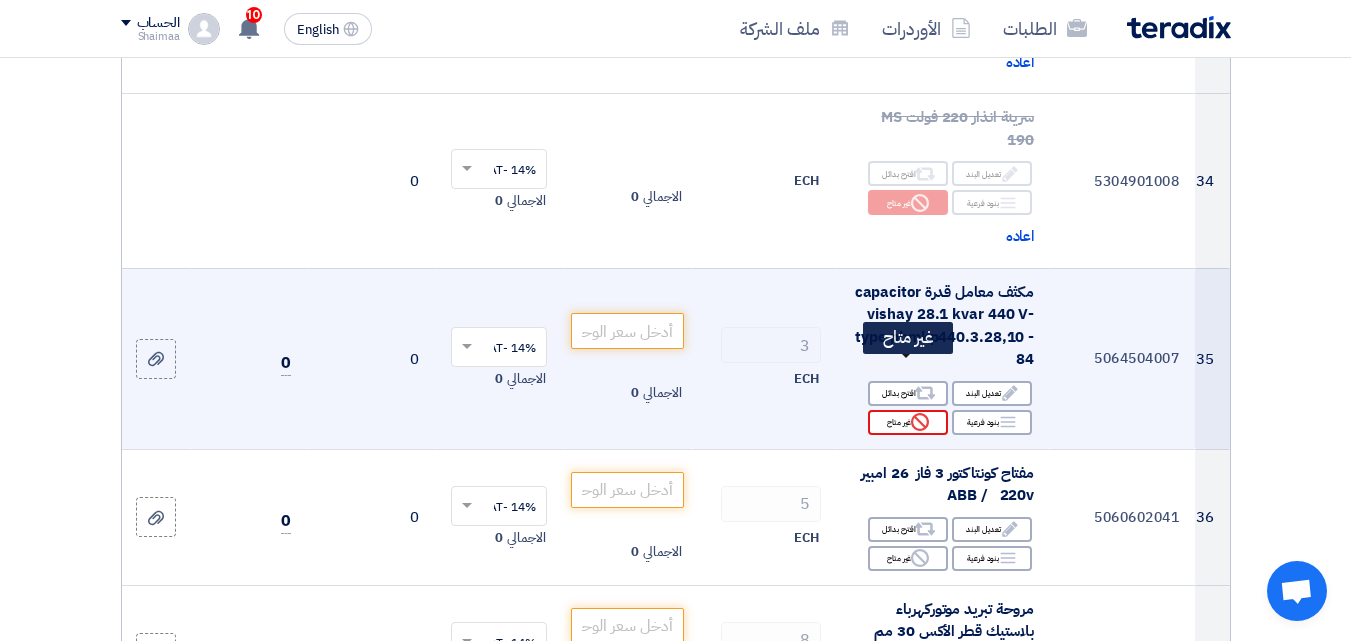 click on "Reject
غير متاح" 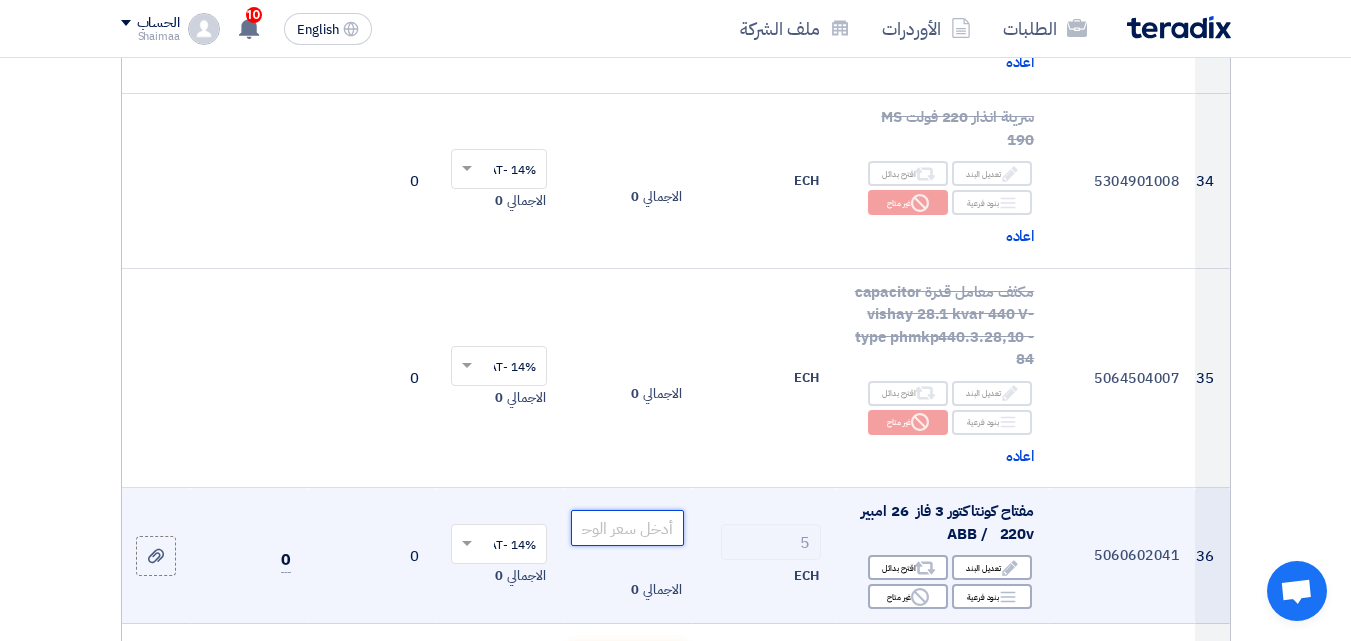 paste on "1885.964912" 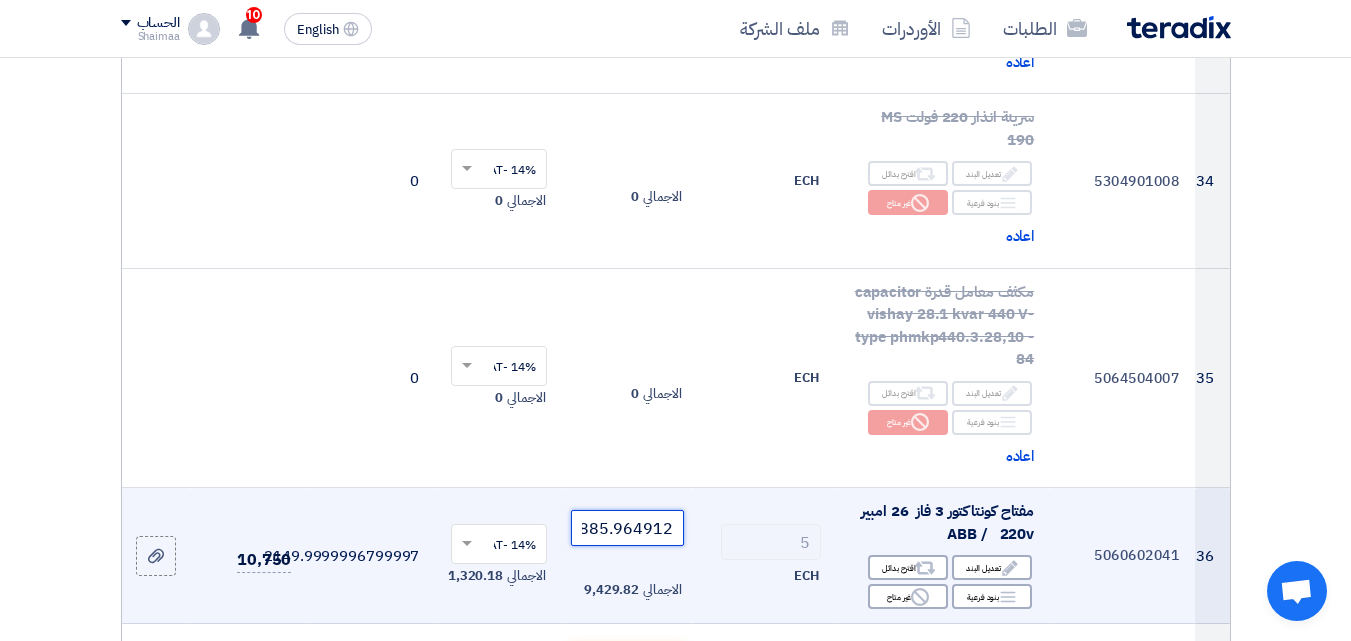 scroll, scrollTop: 0, scrollLeft: -10, axis: horizontal 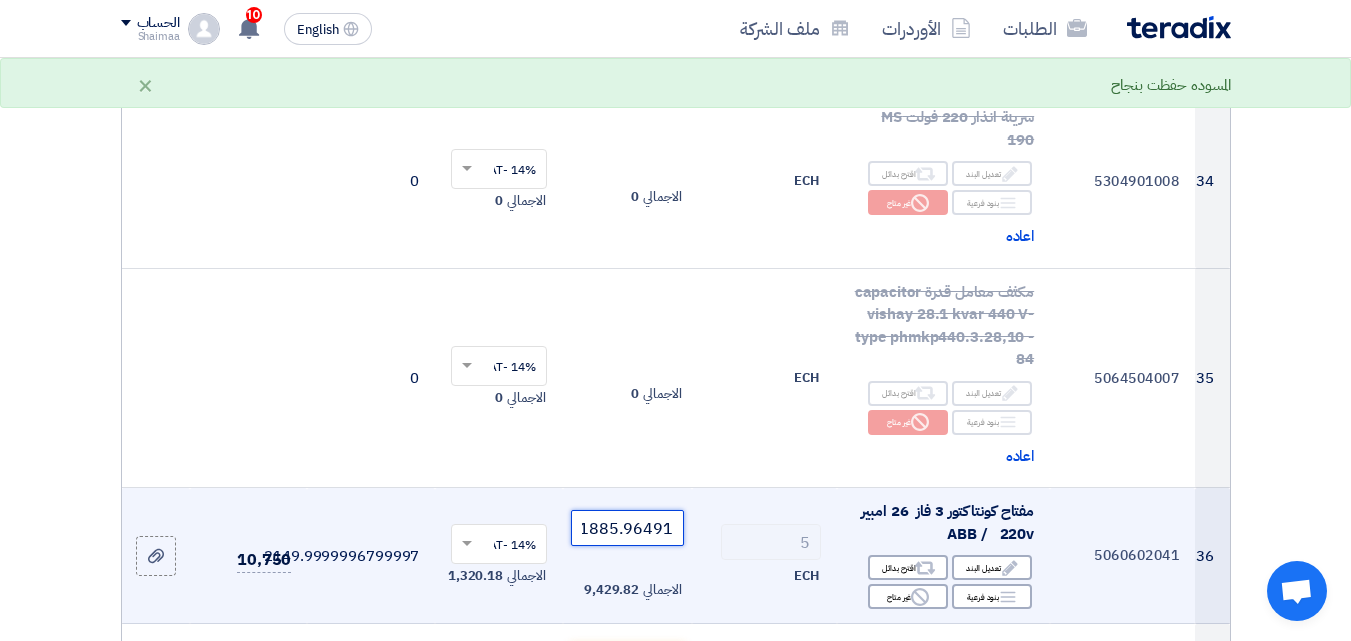 drag, startPoint x: 677, startPoint y: 472, endPoint x: 614, endPoint y: 479, distance: 63.387695 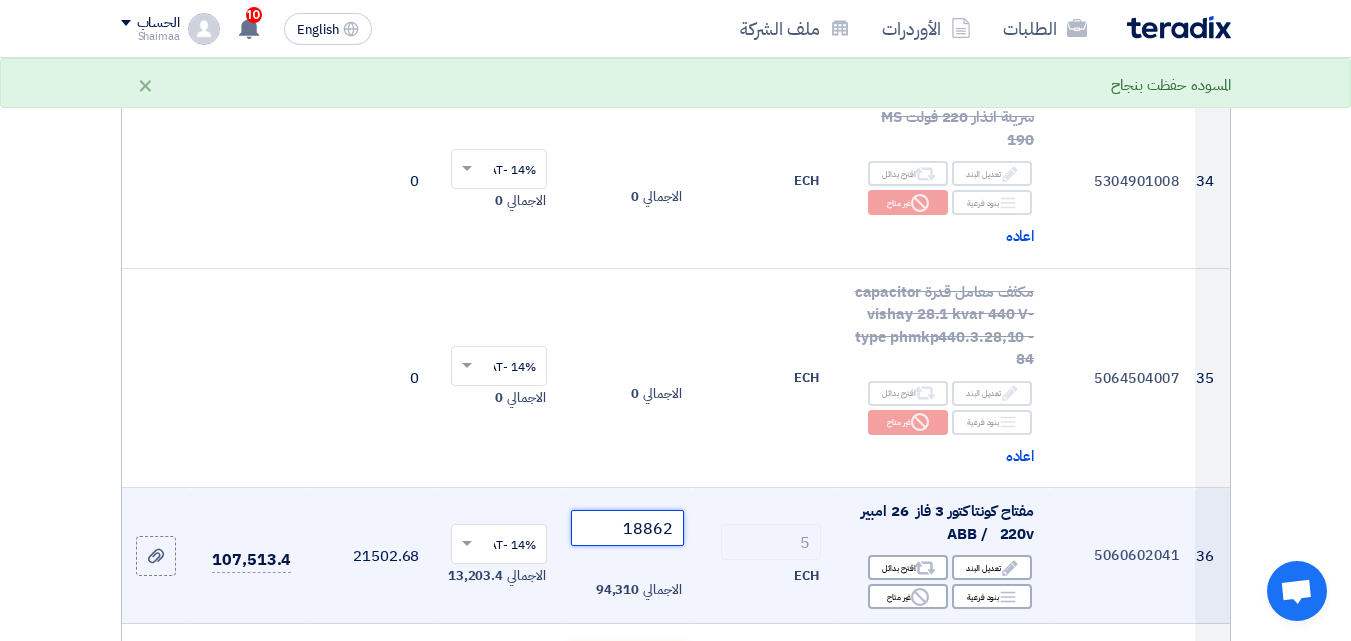 scroll, scrollTop: 0, scrollLeft: 0, axis: both 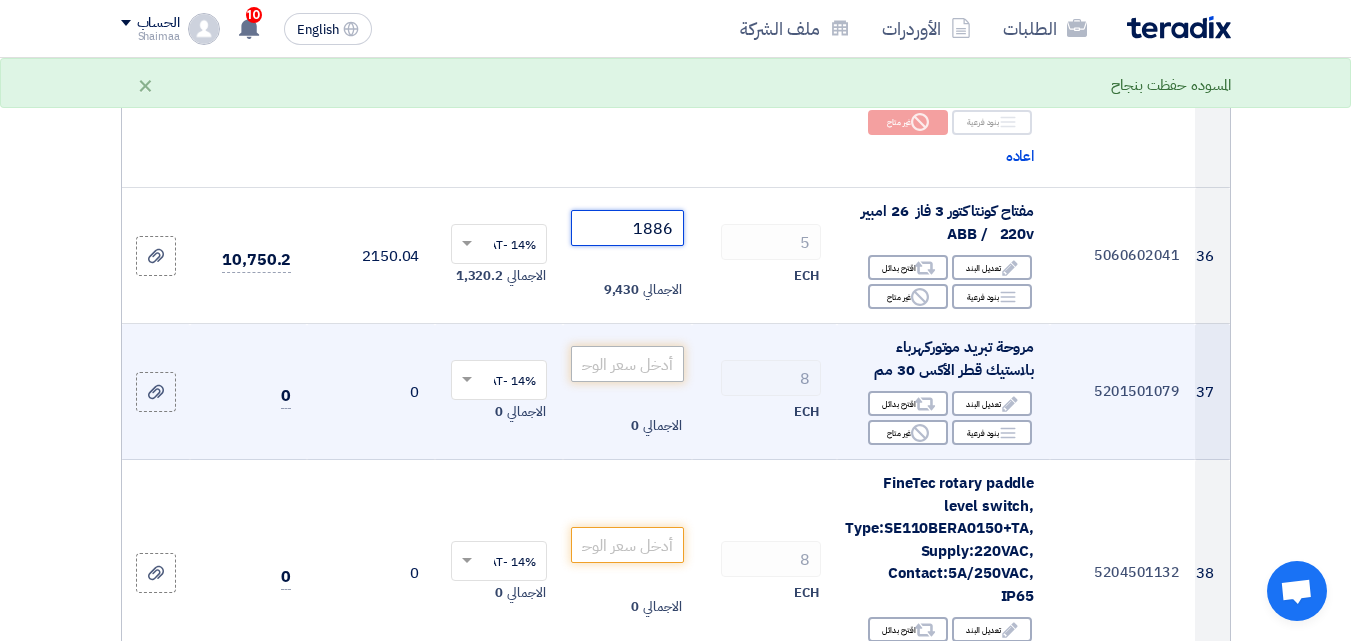 type on "1886" 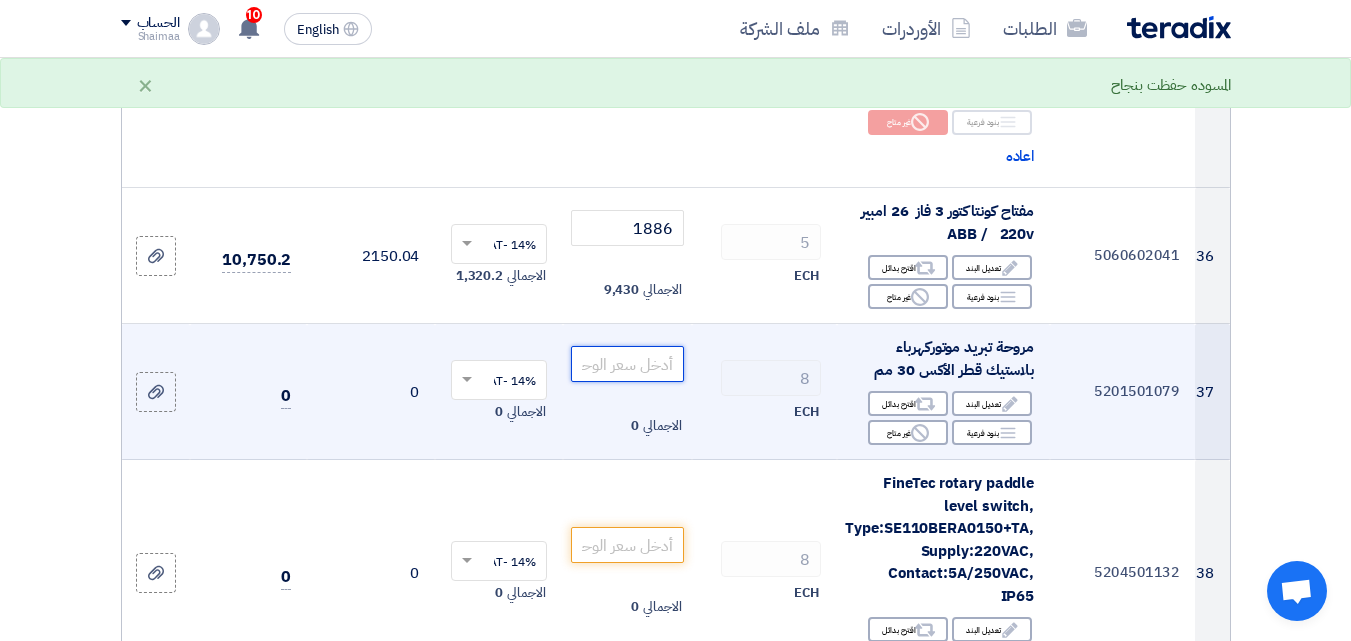 click 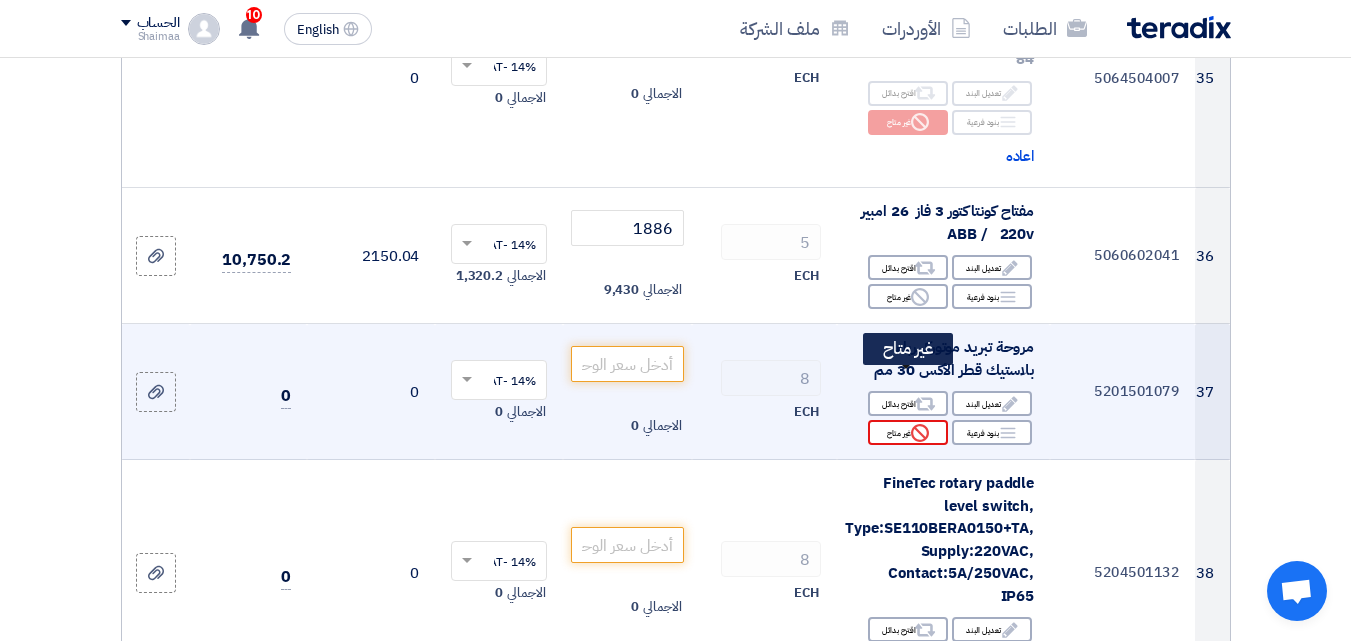 click 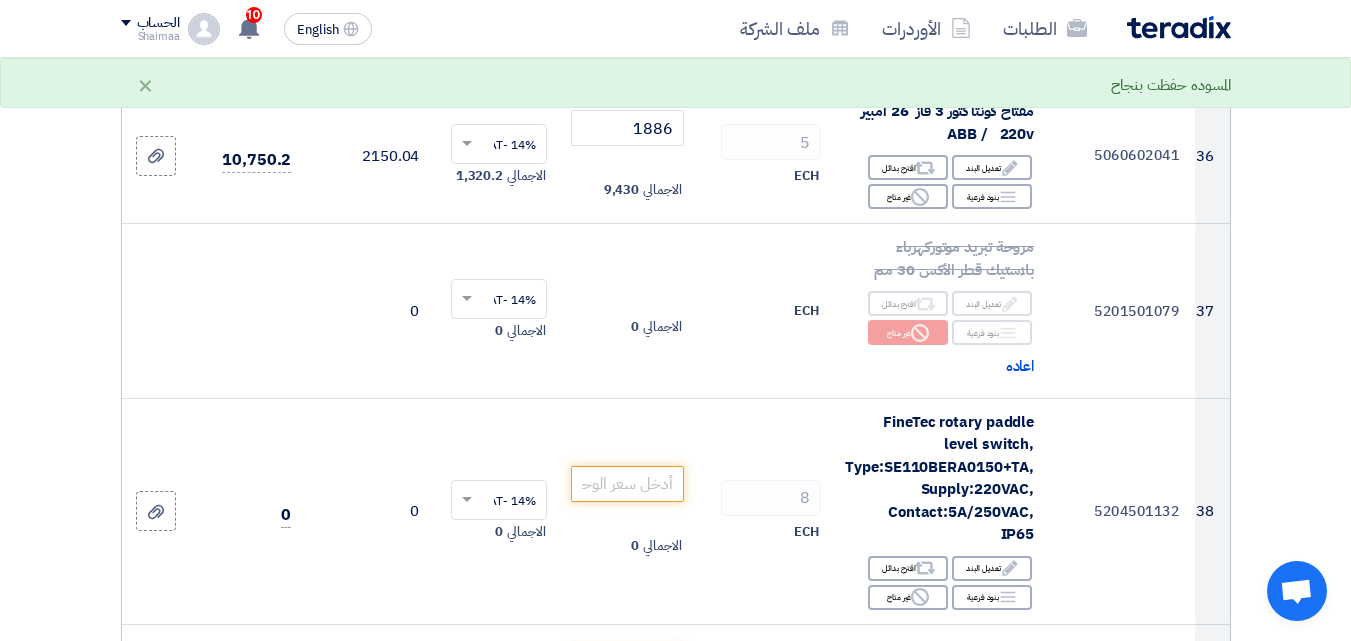 scroll, scrollTop: 6196, scrollLeft: 0, axis: vertical 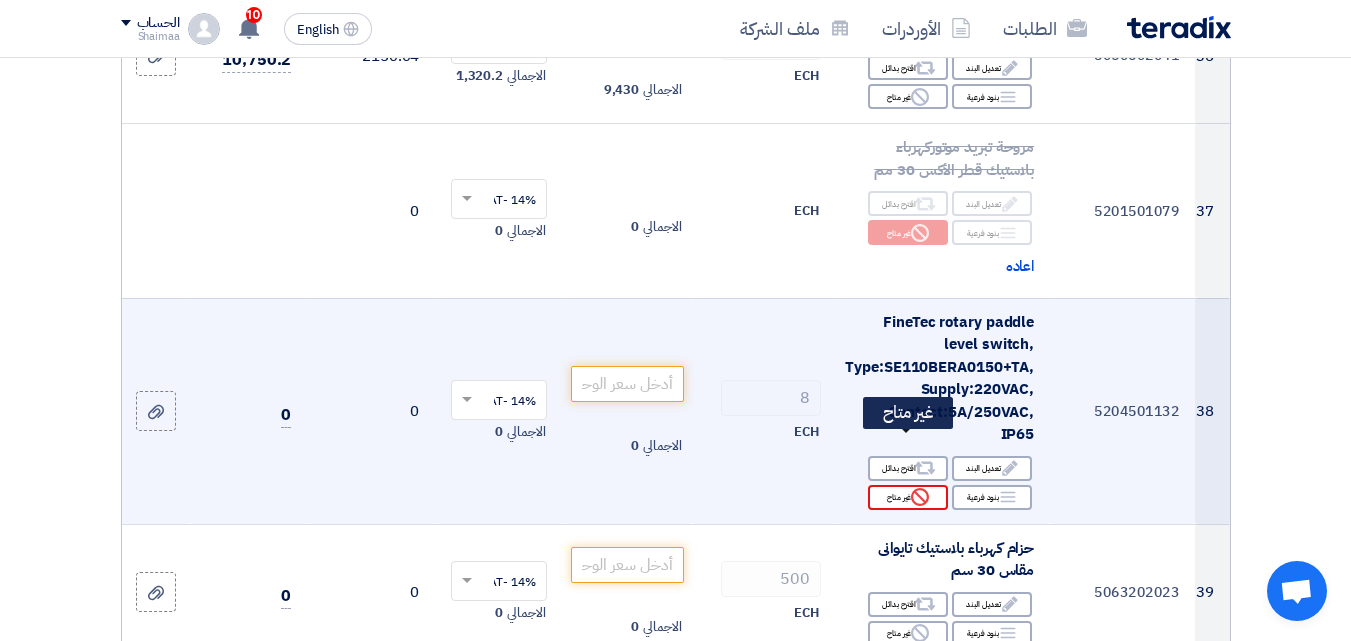 click on "Reject
غير متاح" 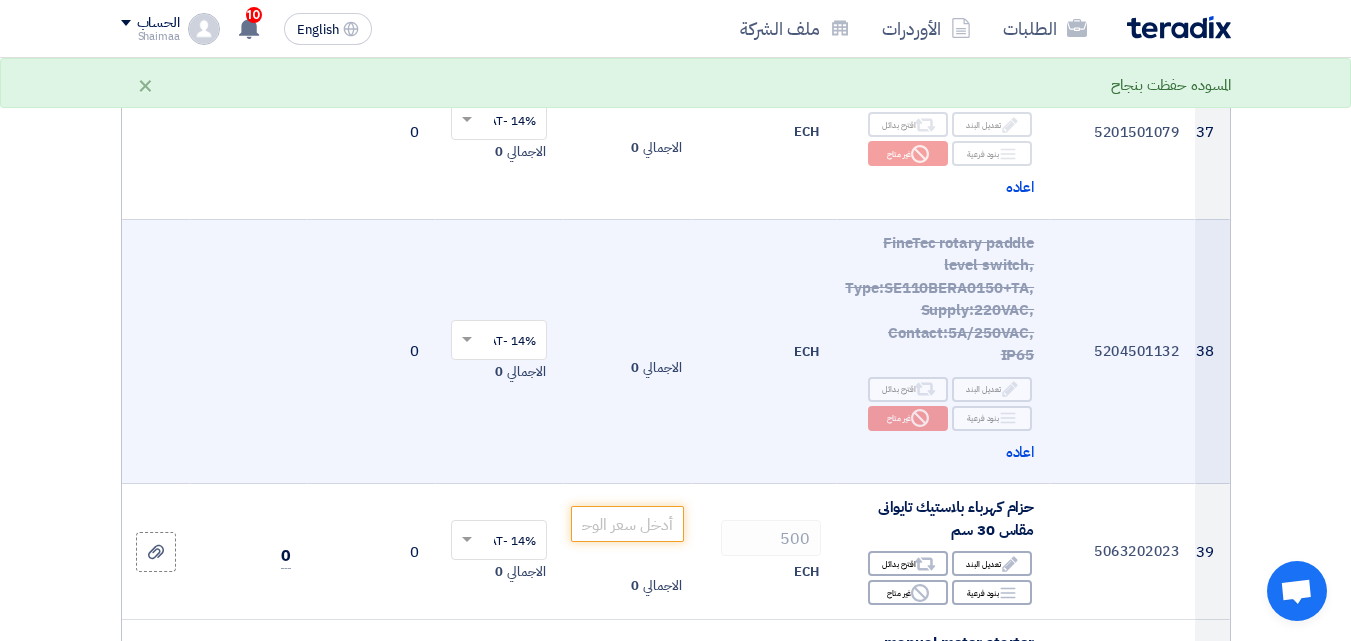 scroll, scrollTop: 6396, scrollLeft: 0, axis: vertical 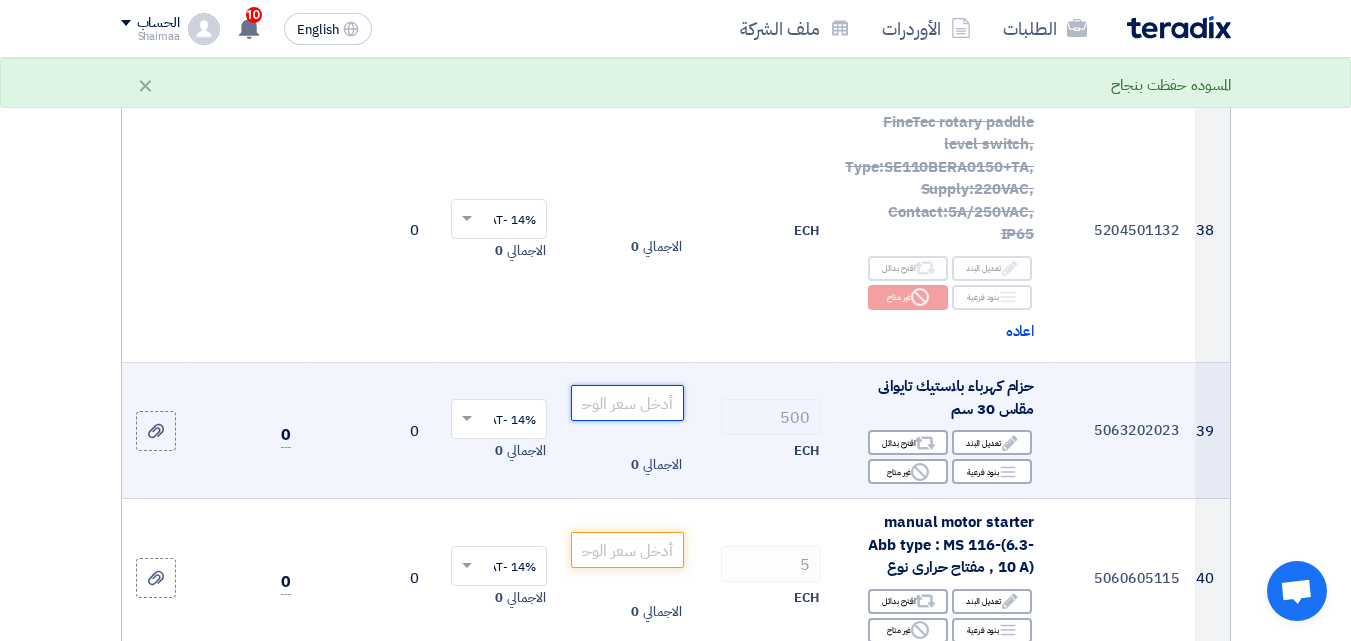 paste on "1.99" 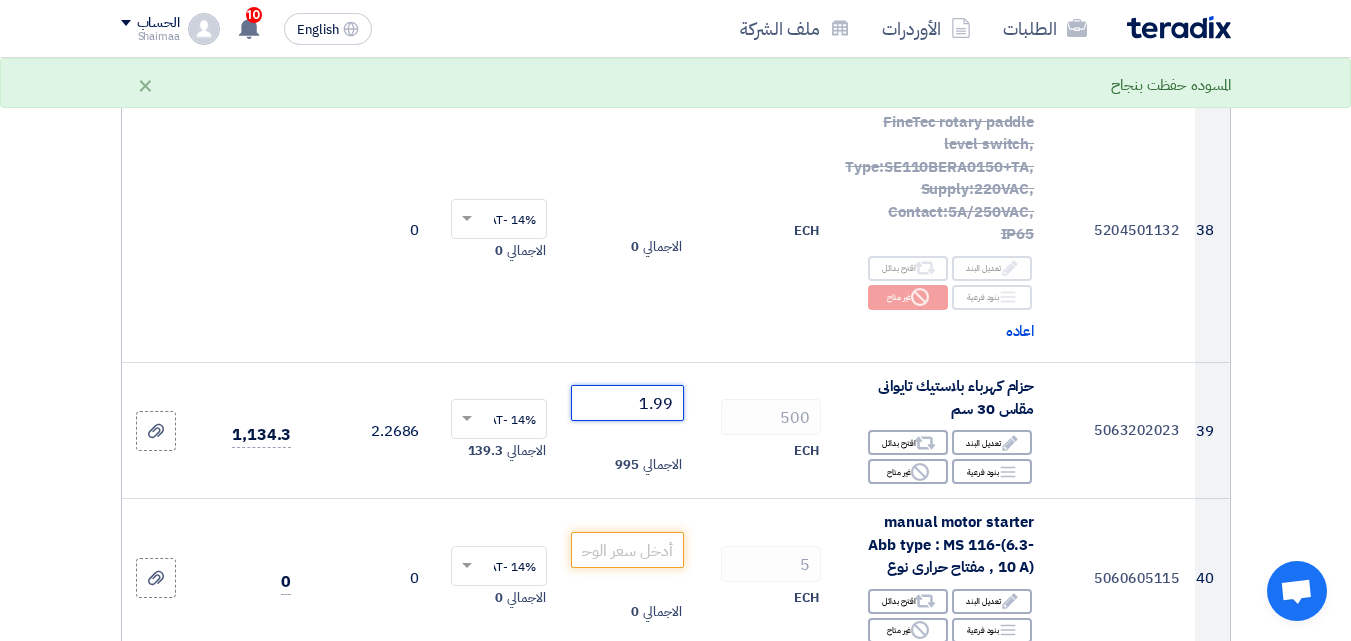 type on "1.99" 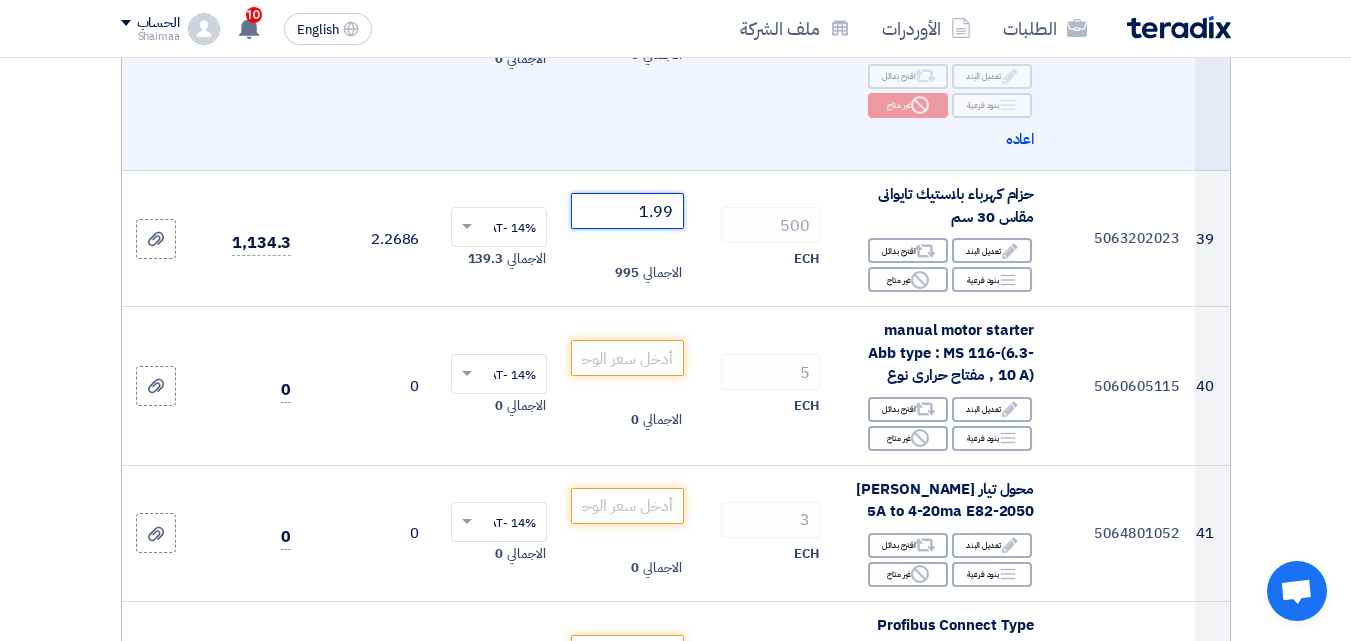 scroll, scrollTop: 6596, scrollLeft: 0, axis: vertical 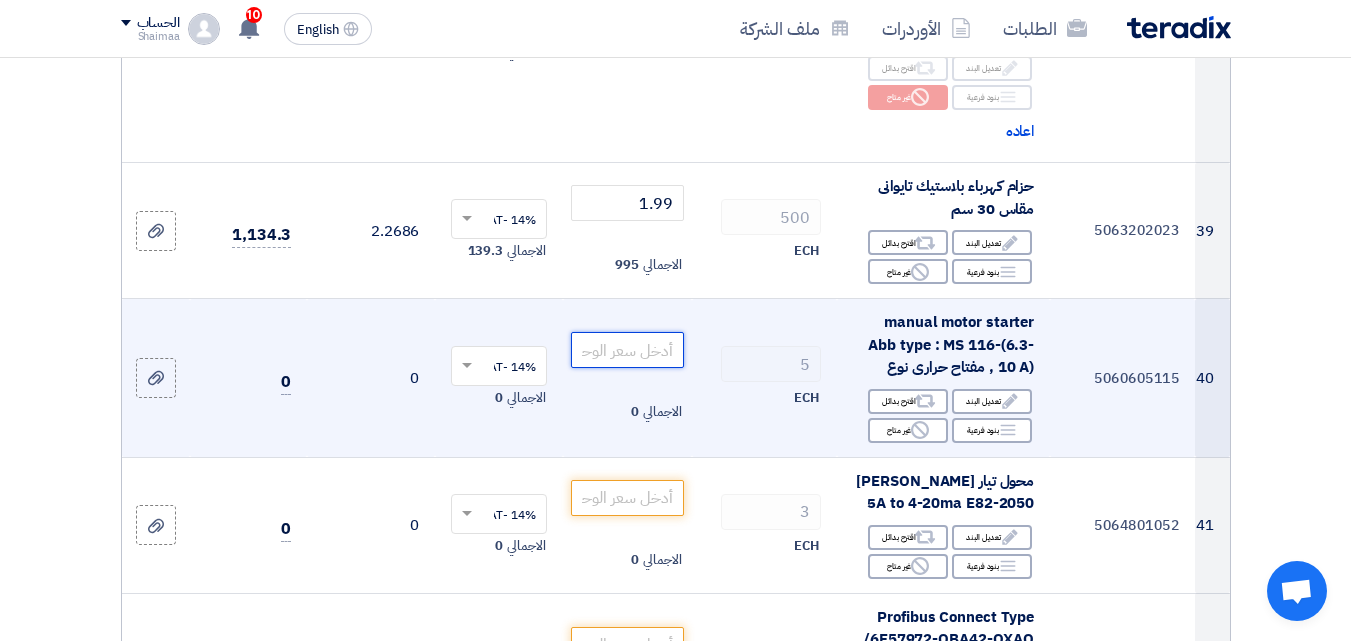 click 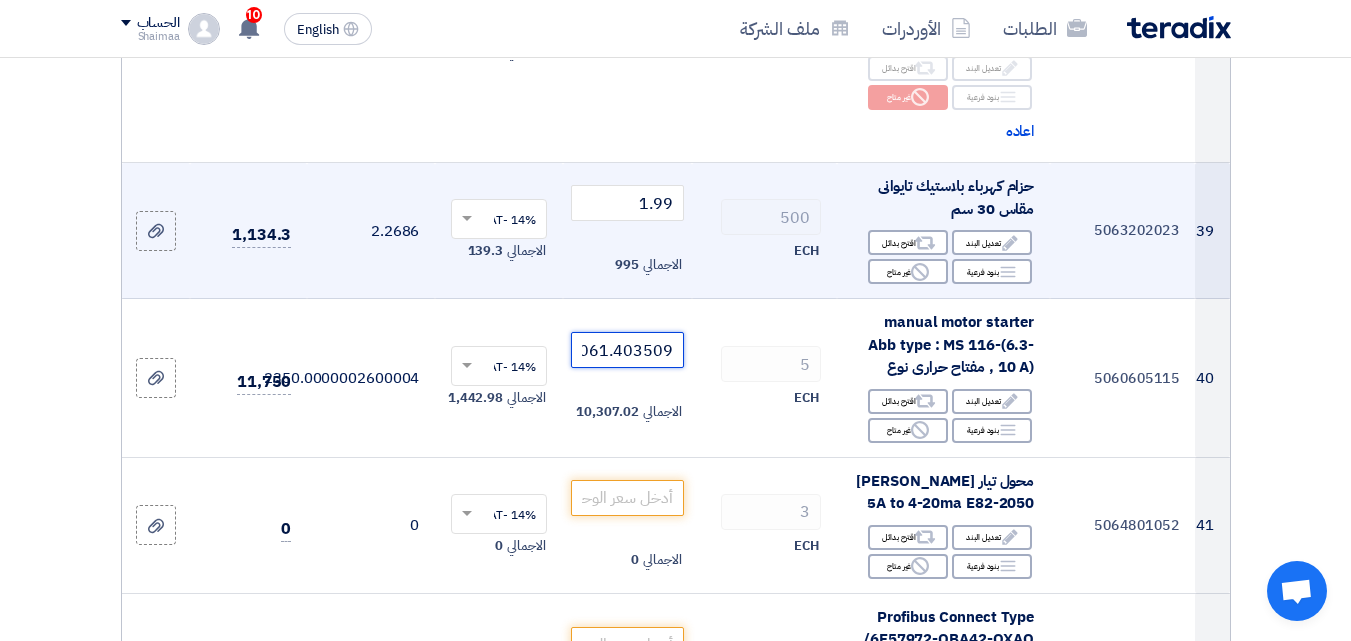 scroll, scrollTop: 0, scrollLeft: -10, axis: horizontal 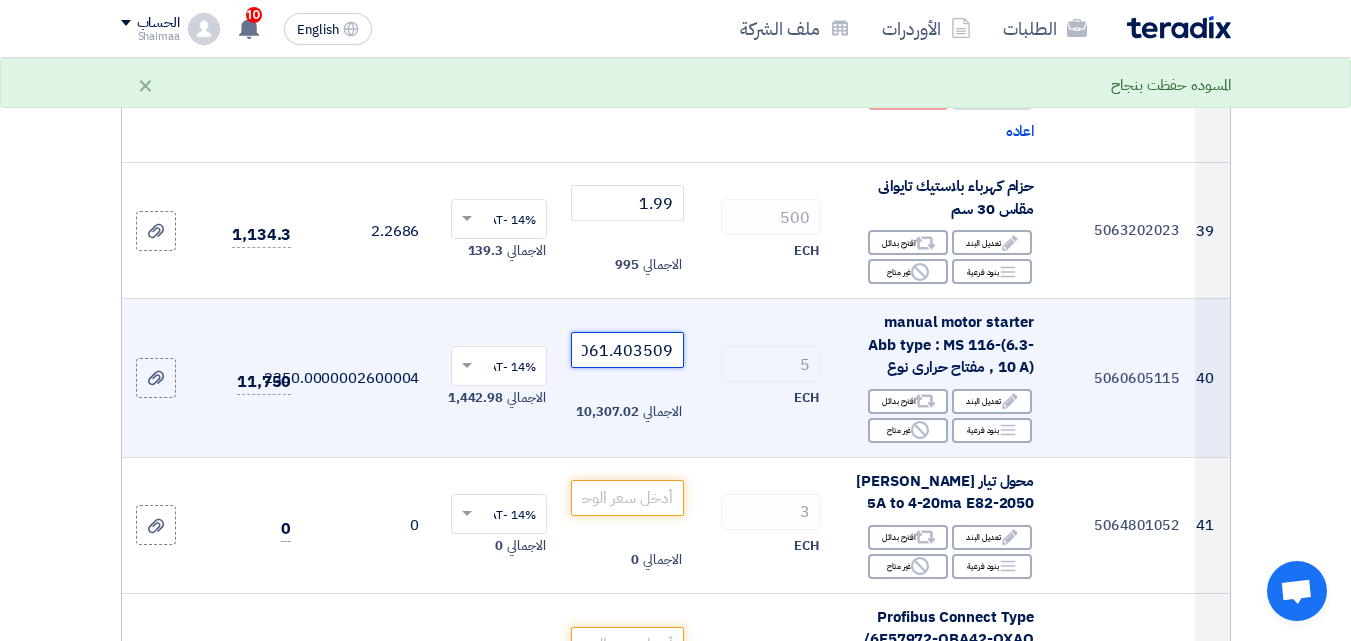 drag, startPoint x: 674, startPoint y: 302, endPoint x: 616, endPoint y: 294, distance: 58.549126 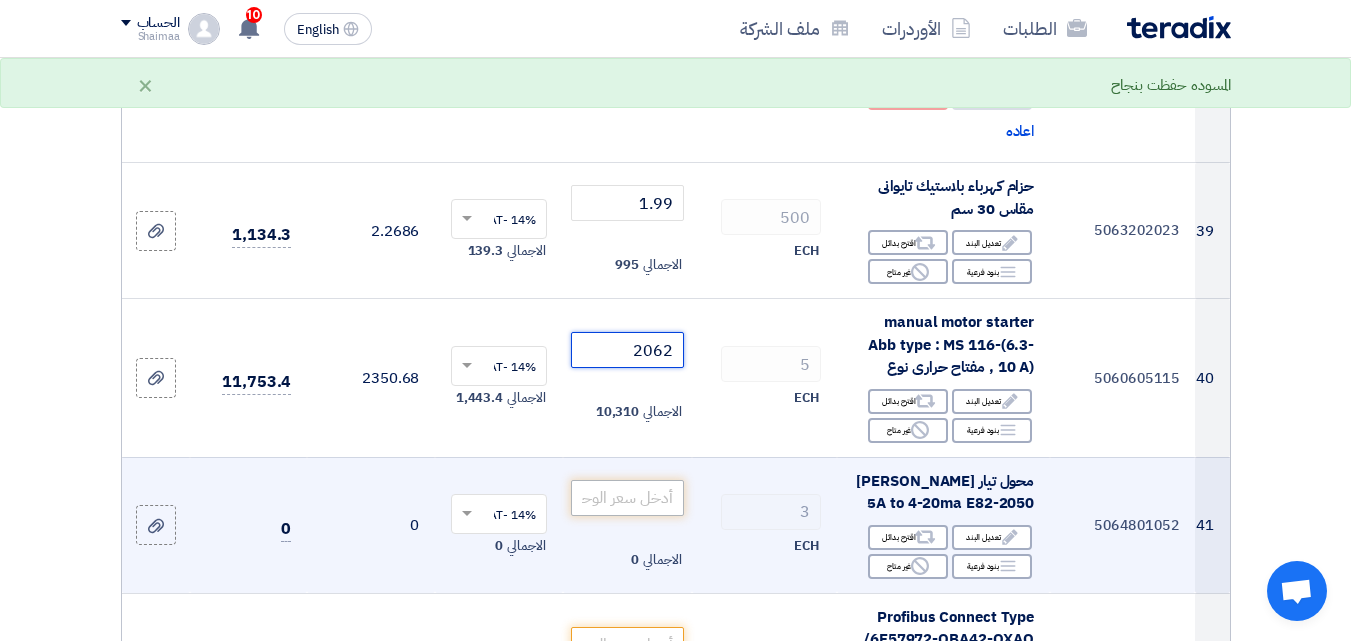 type on "2062" 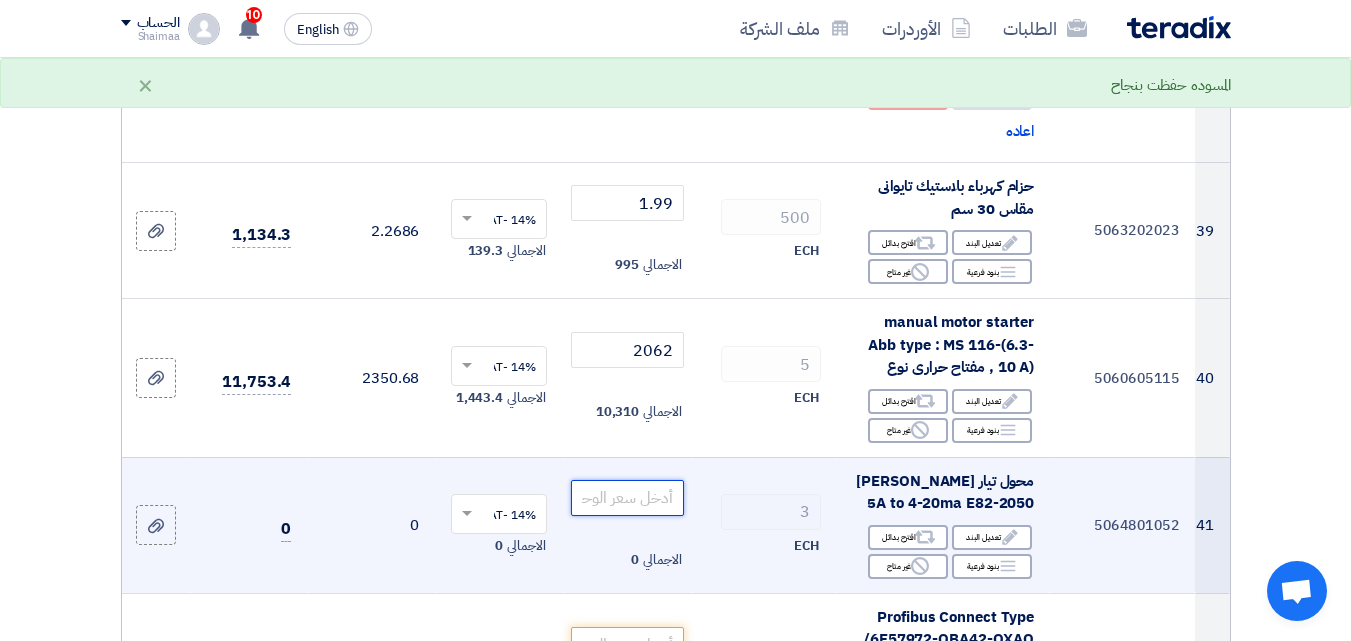 click 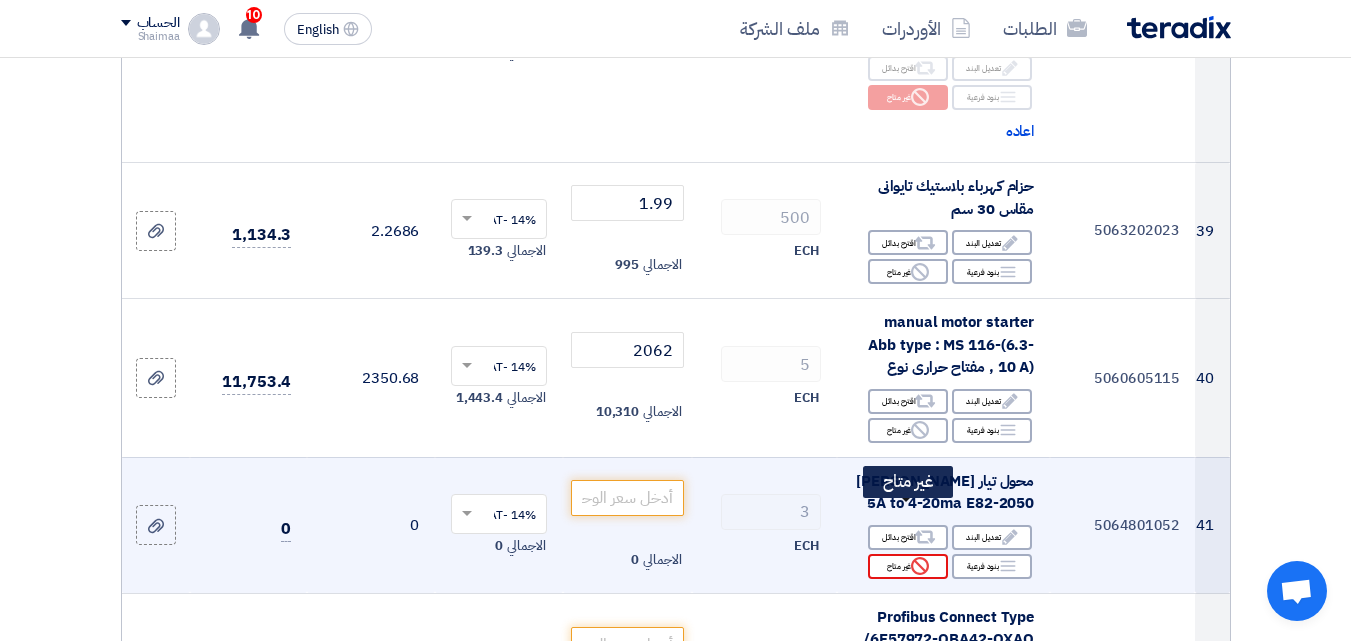 click on "Reject
غير متاح" 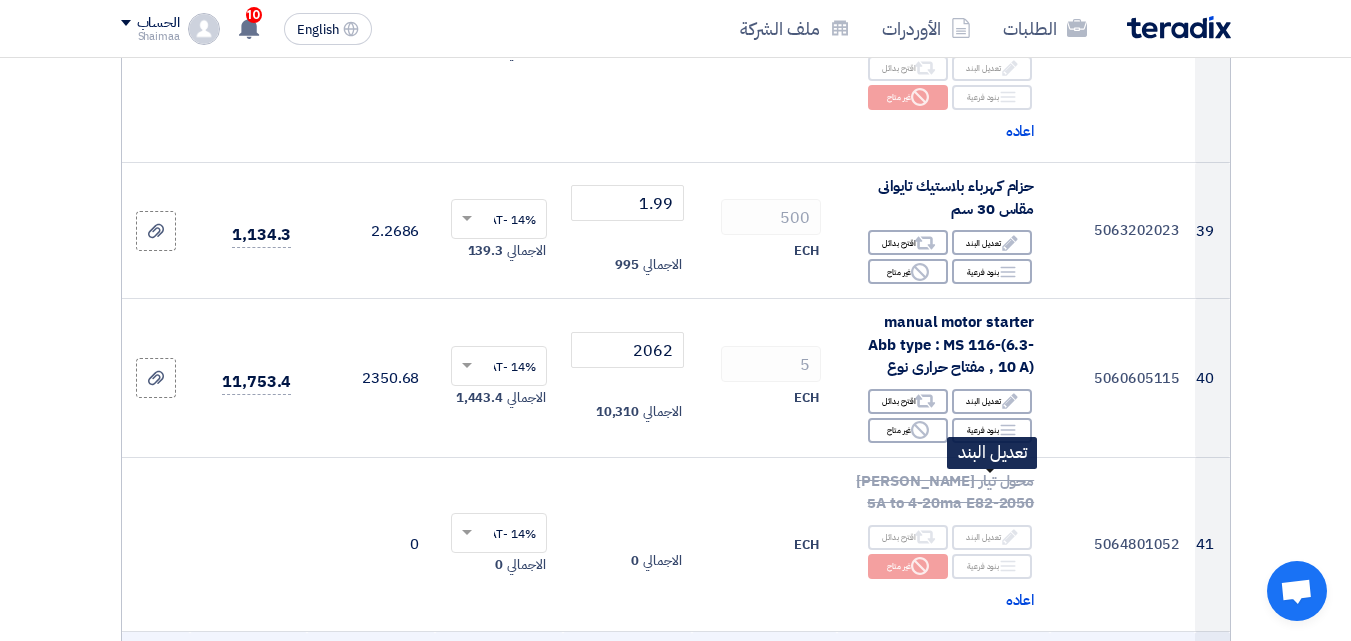 scroll, scrollTop: 6796, scrollLeft: 0, axis: vertical 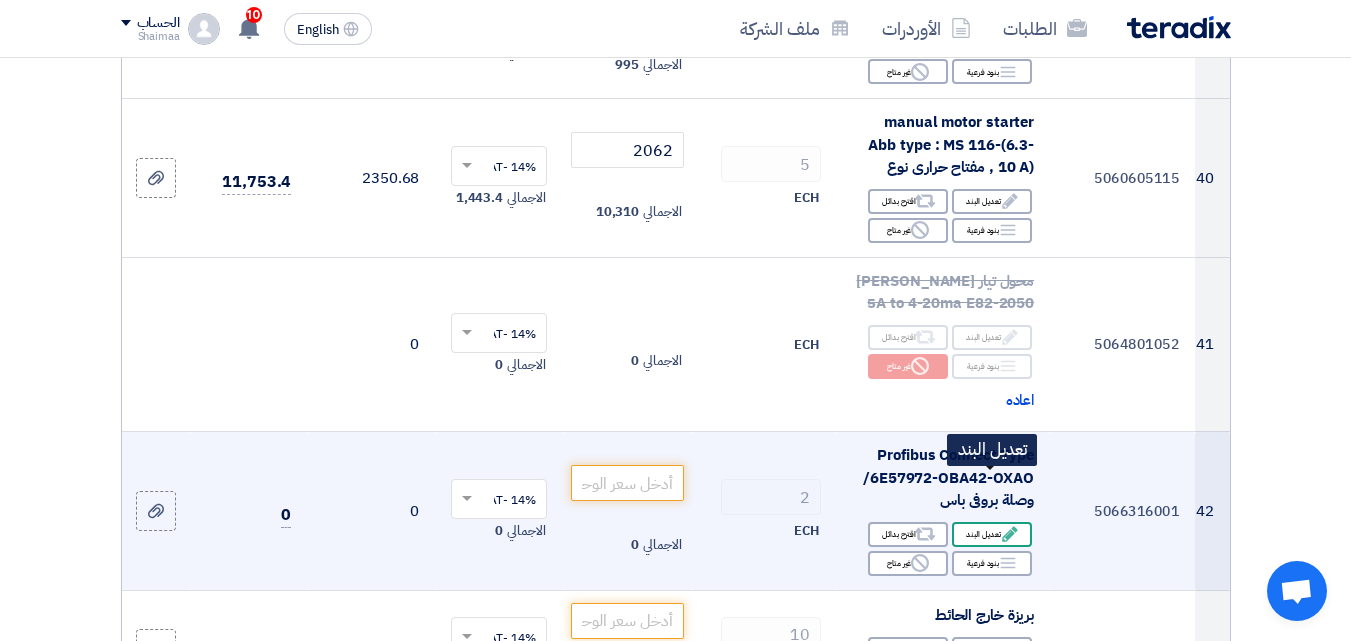 click on "Edit
تعديل البند" 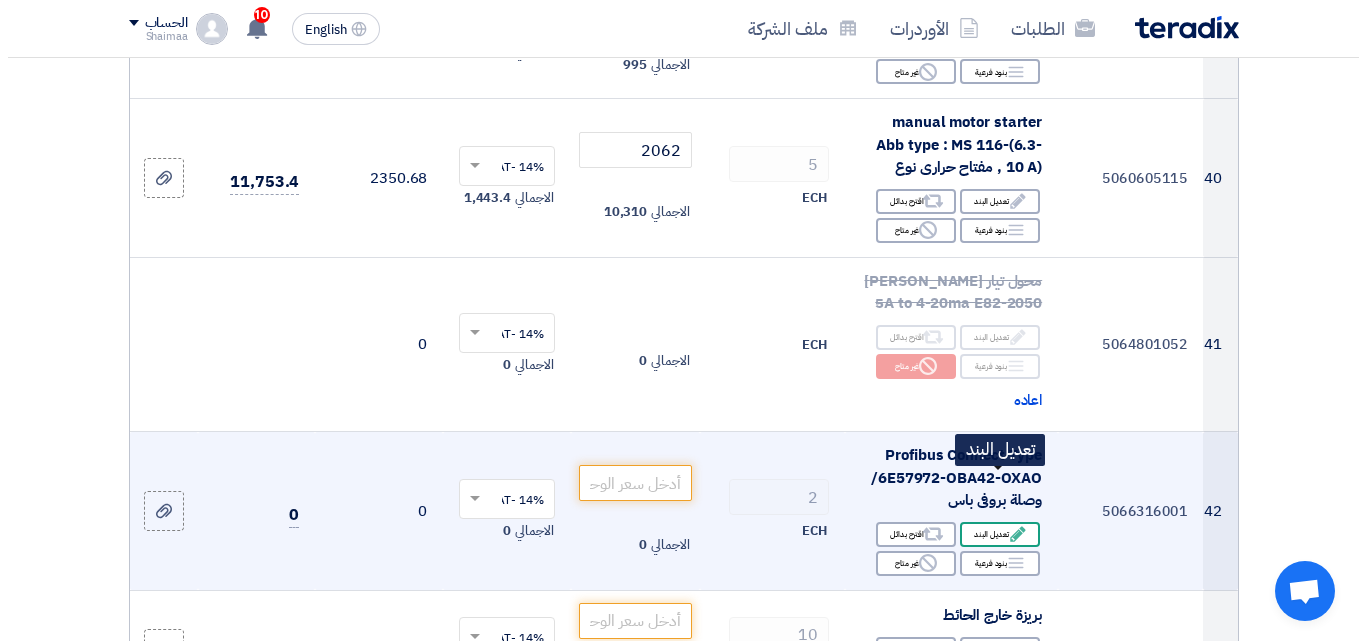 scroll, scrollTop: 5901, scrollLeft: 0, axis: vertical 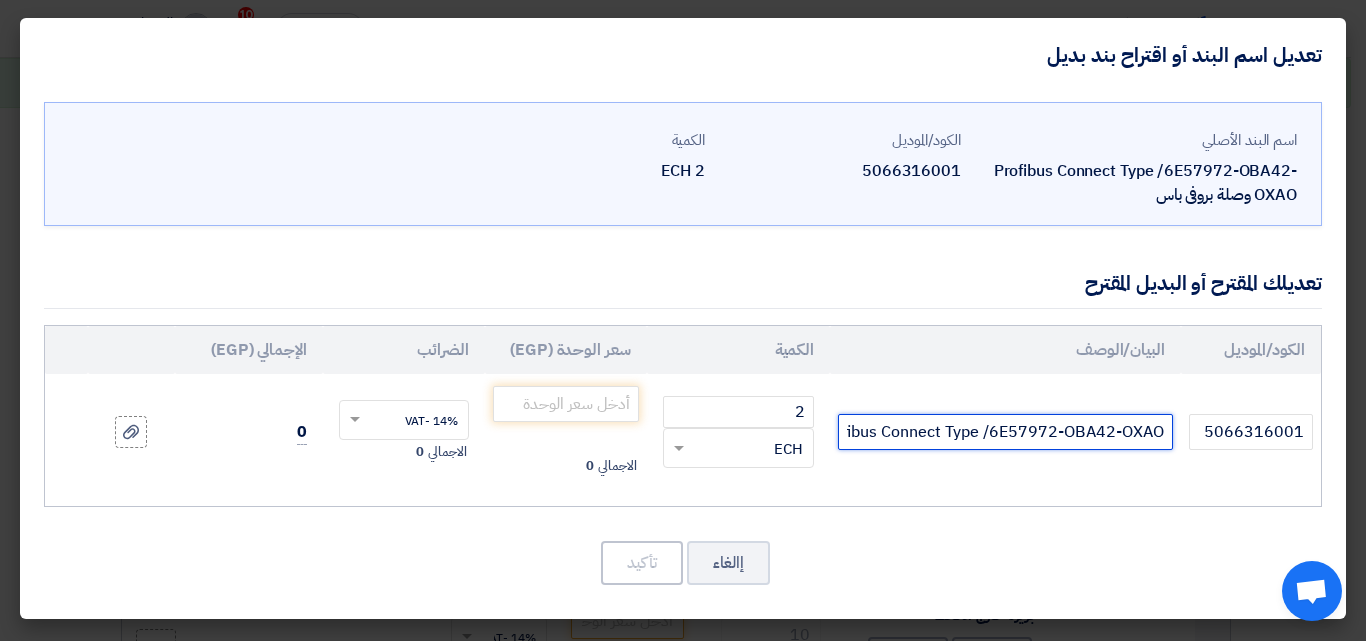 click on "Profibus Connect Type /6E57972-OBA42-OXAO وصلة بروفى باس" 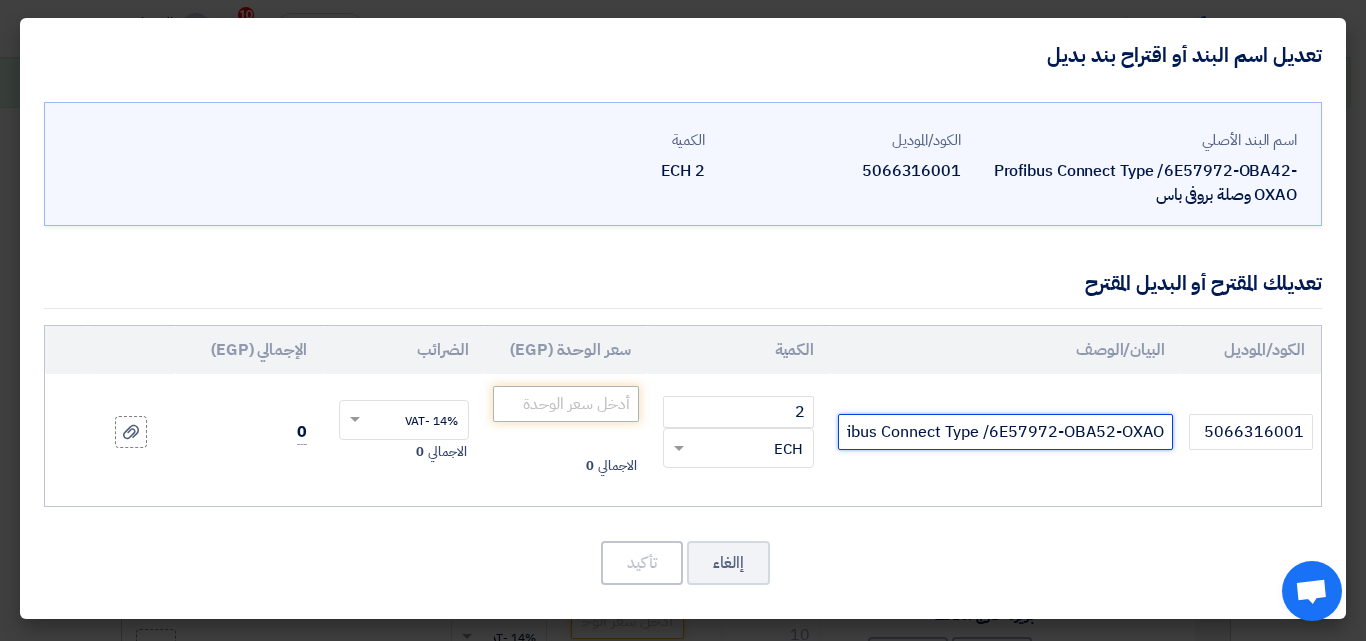 type on "Profibus Connect Type /6E57972-OBA52-OXAO وصلة بروفى باس" 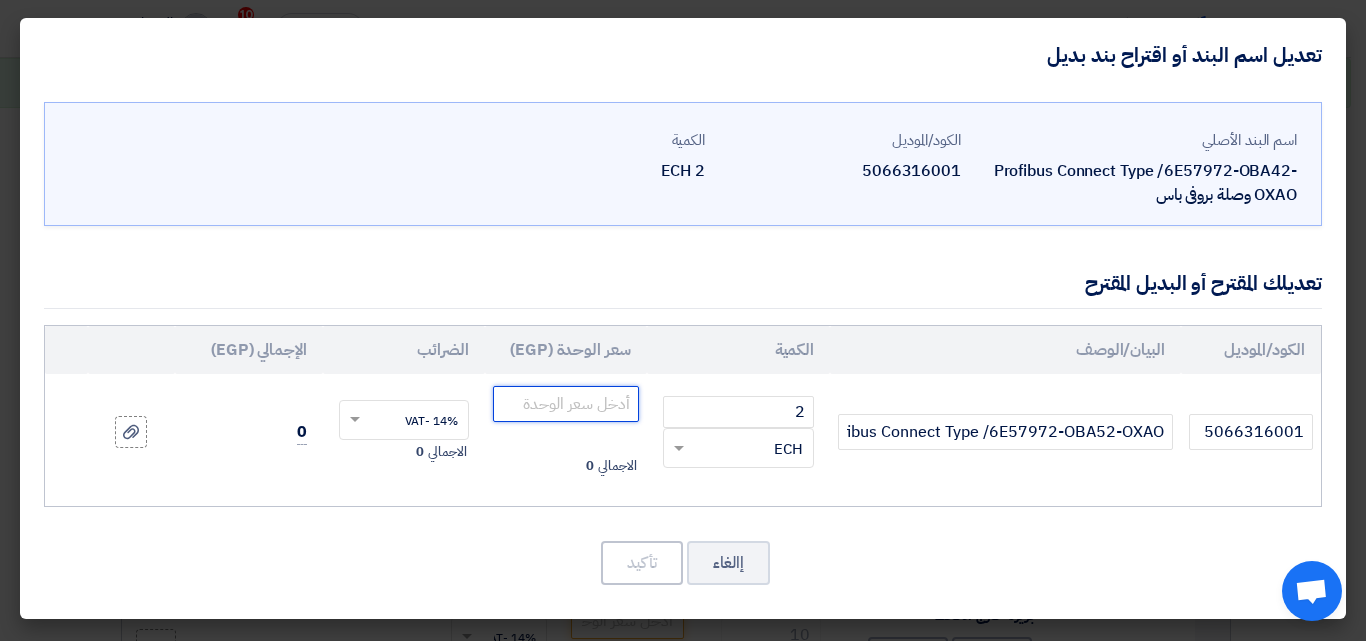 click 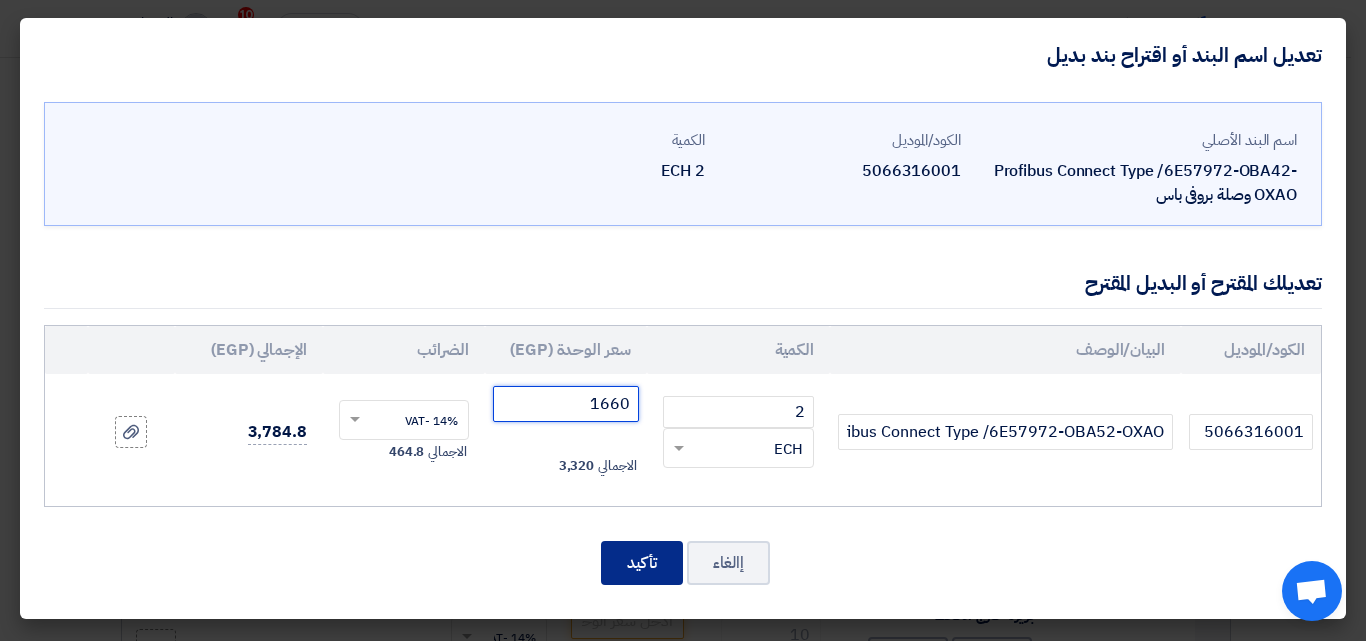 type on "1660" 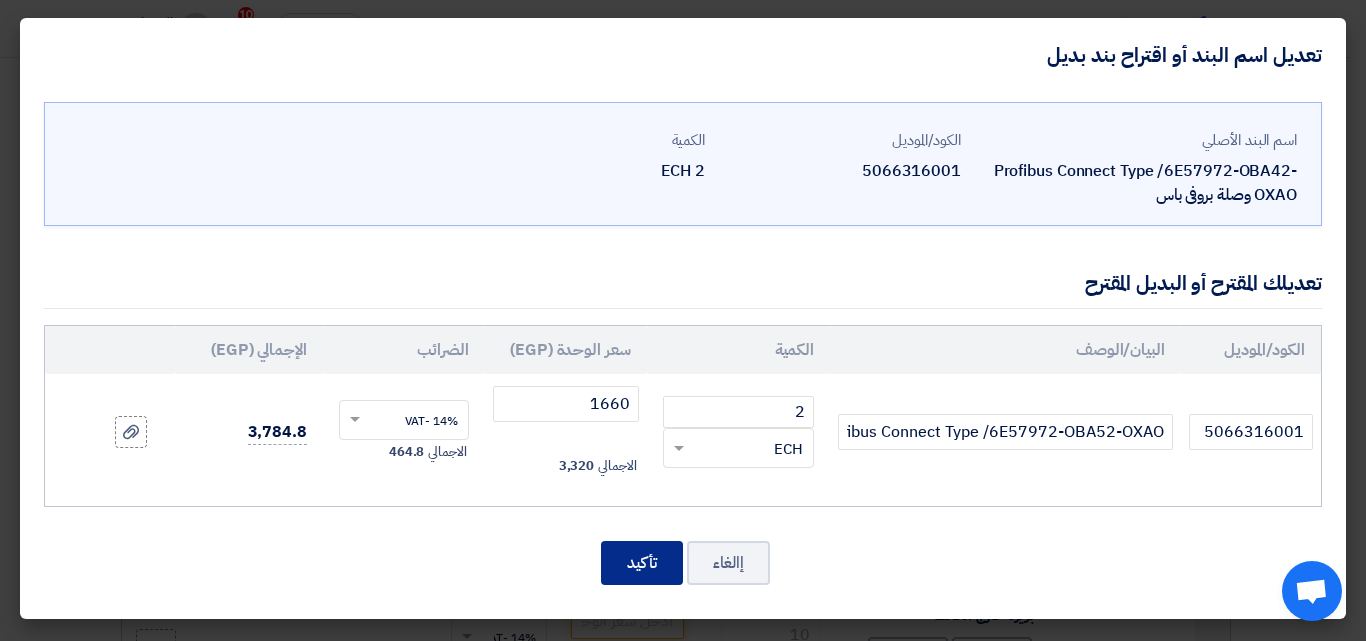click on "تأكيد" 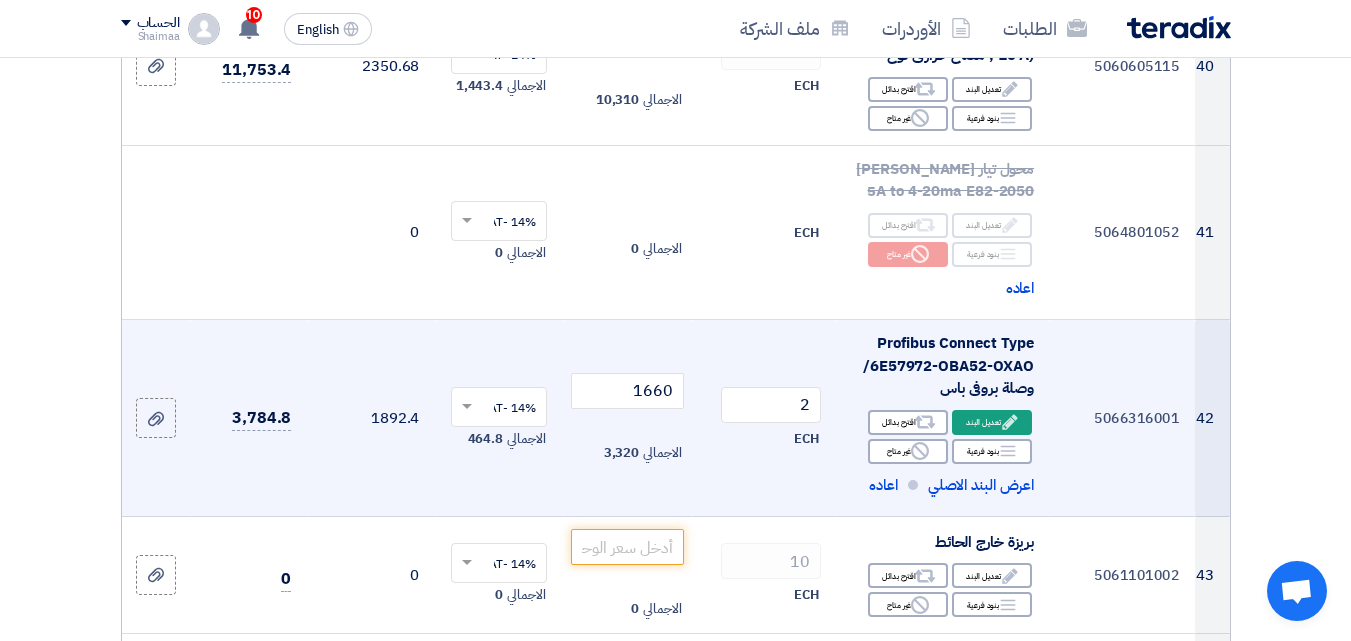 scroll, scrollTop: 7096, scrollLeft: 0, axis: vertical 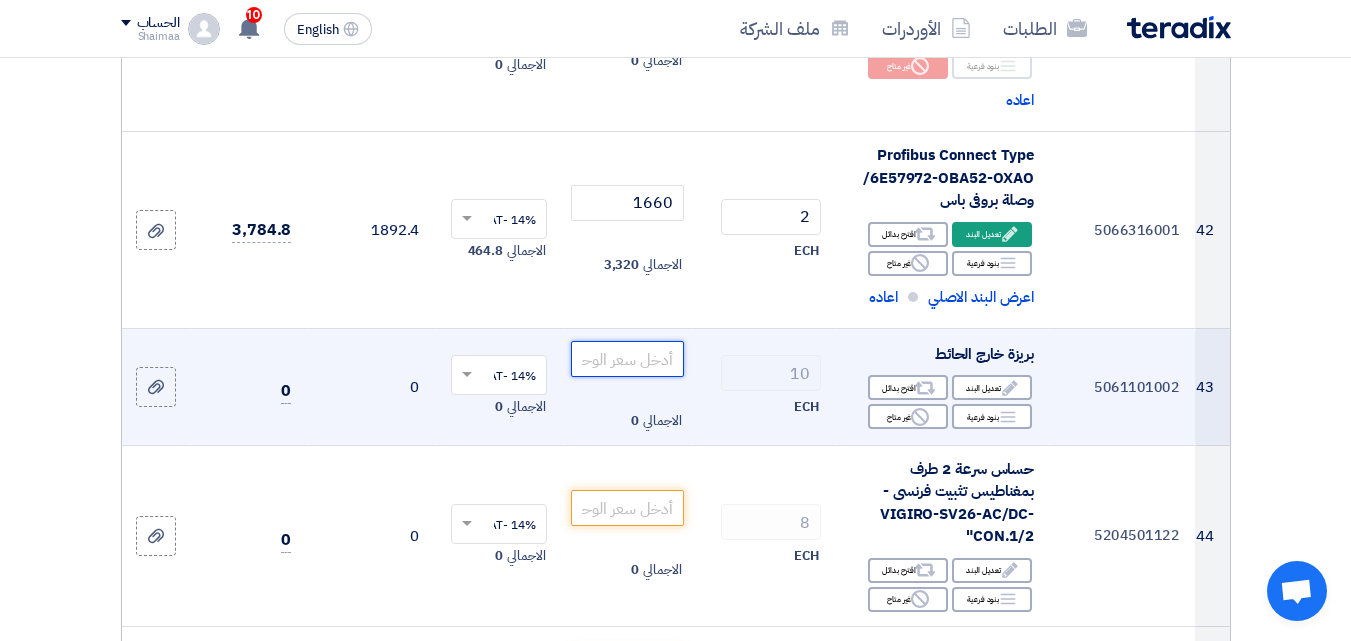 click 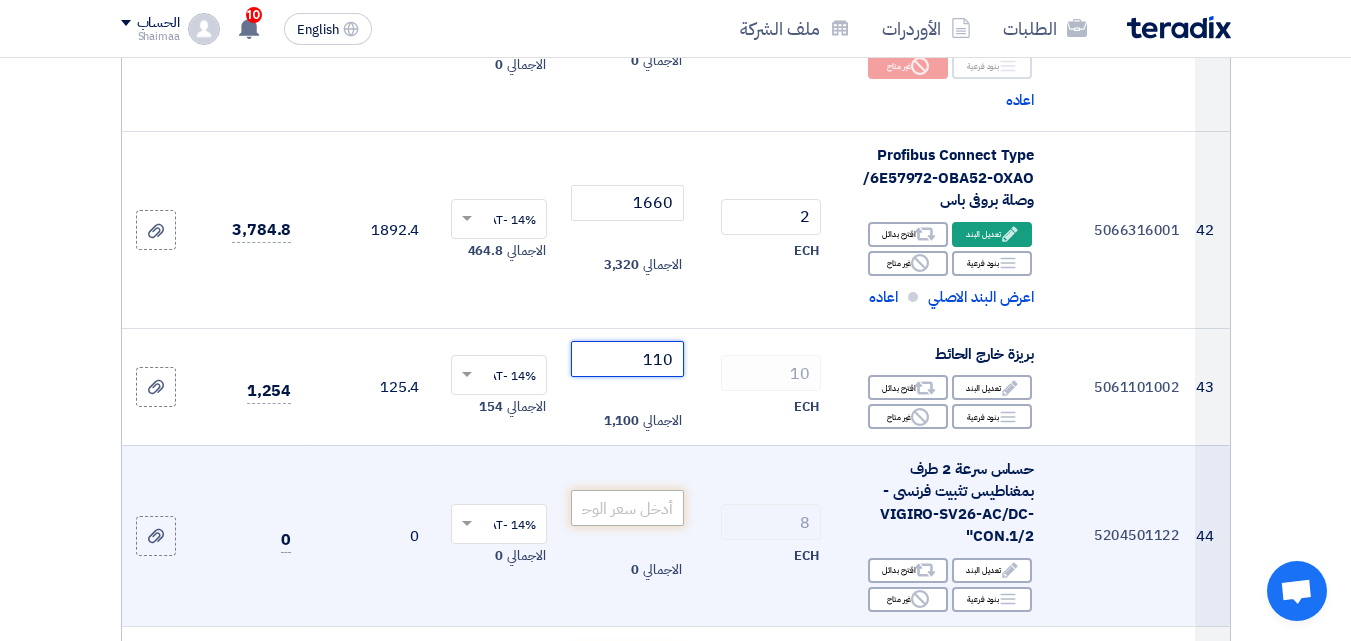 type on "110" 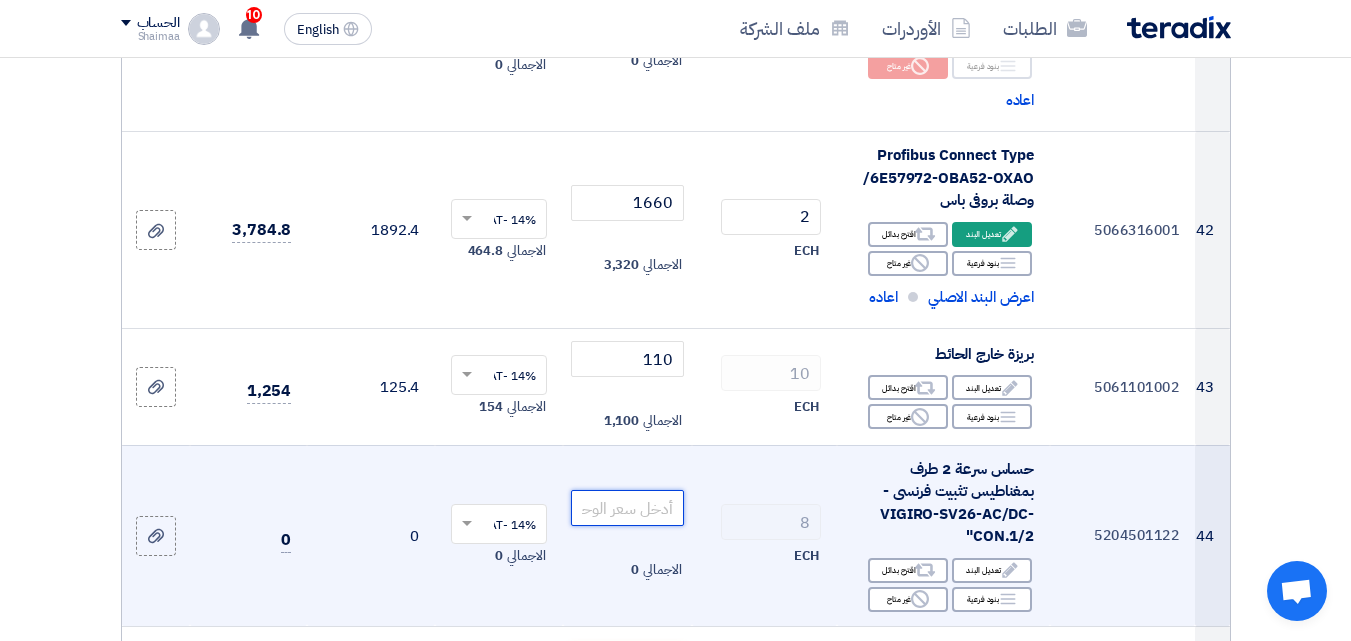 click 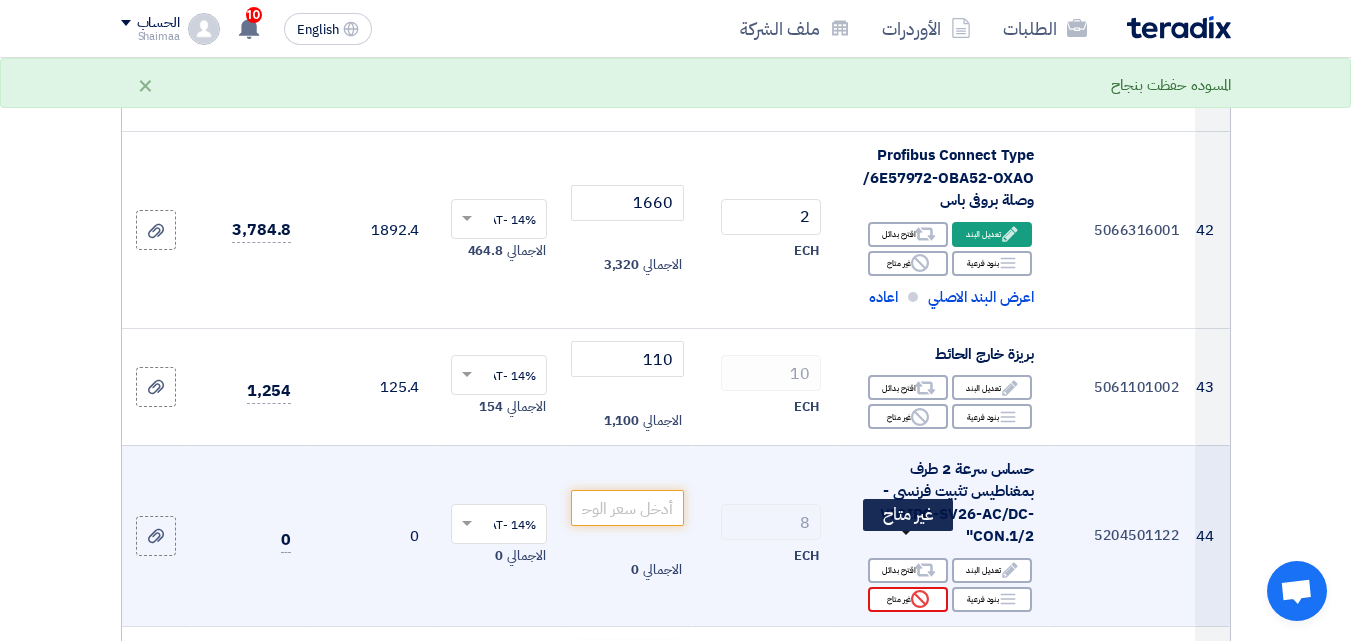 click 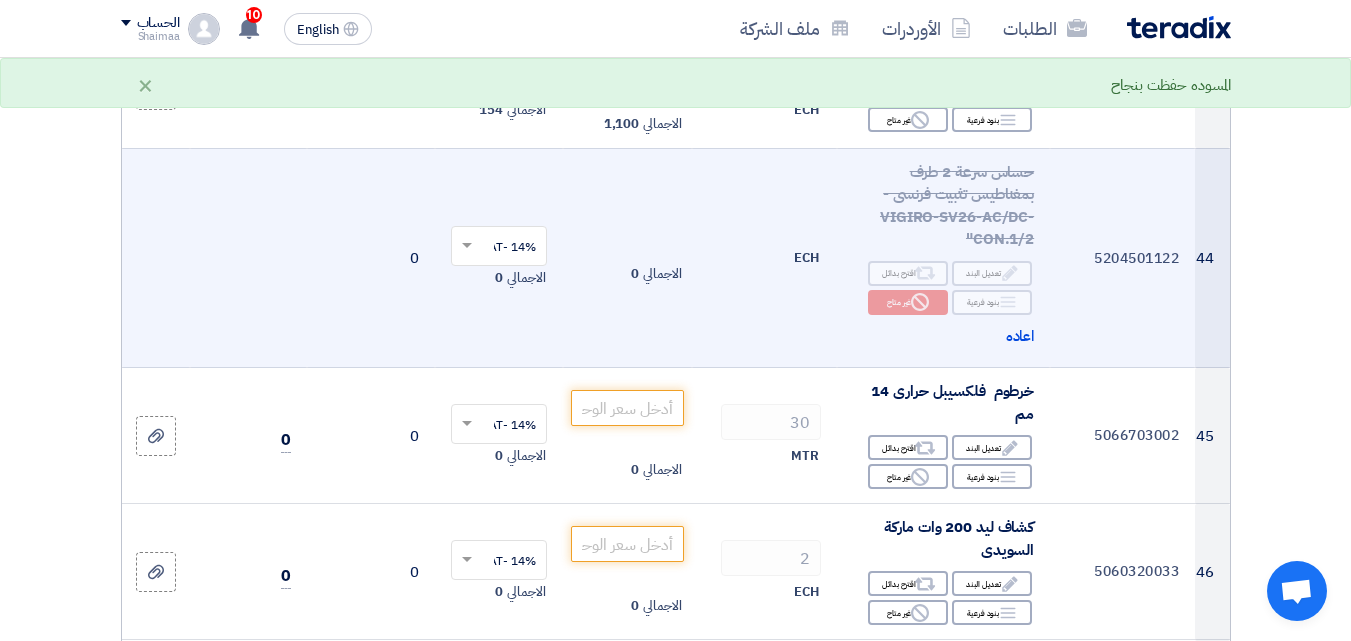 scroll, scrollTop: 7396, scrollLeft: 0, axis: vertical 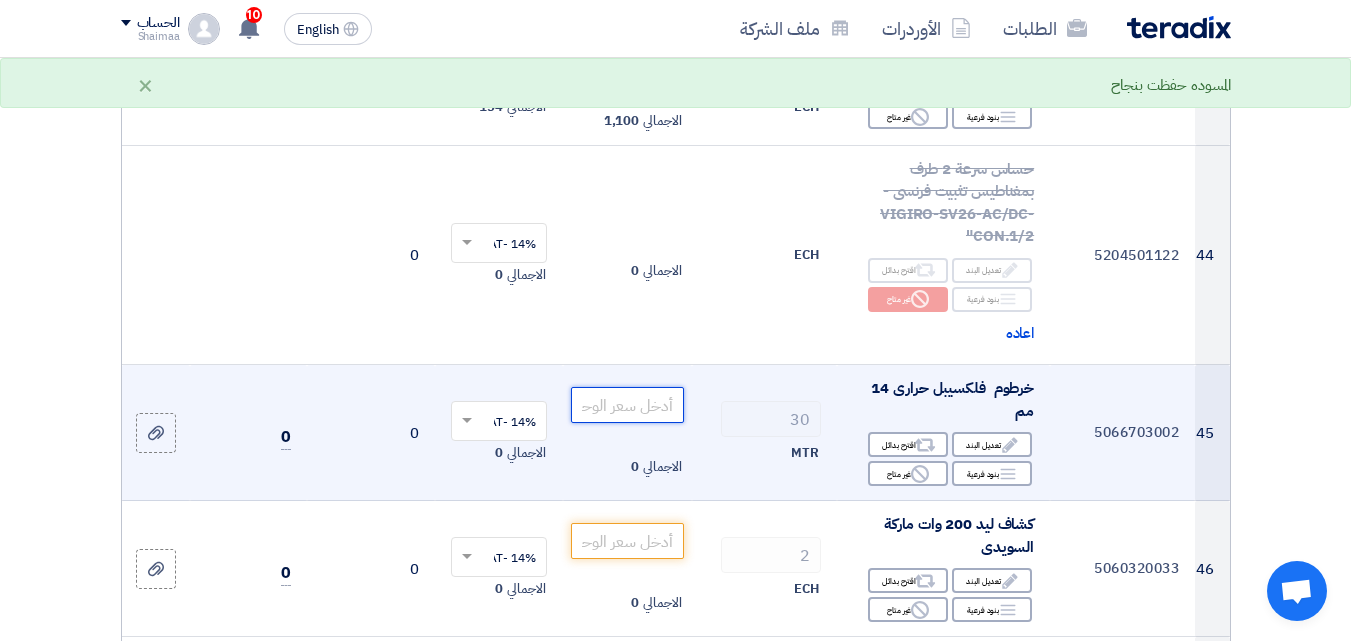 click 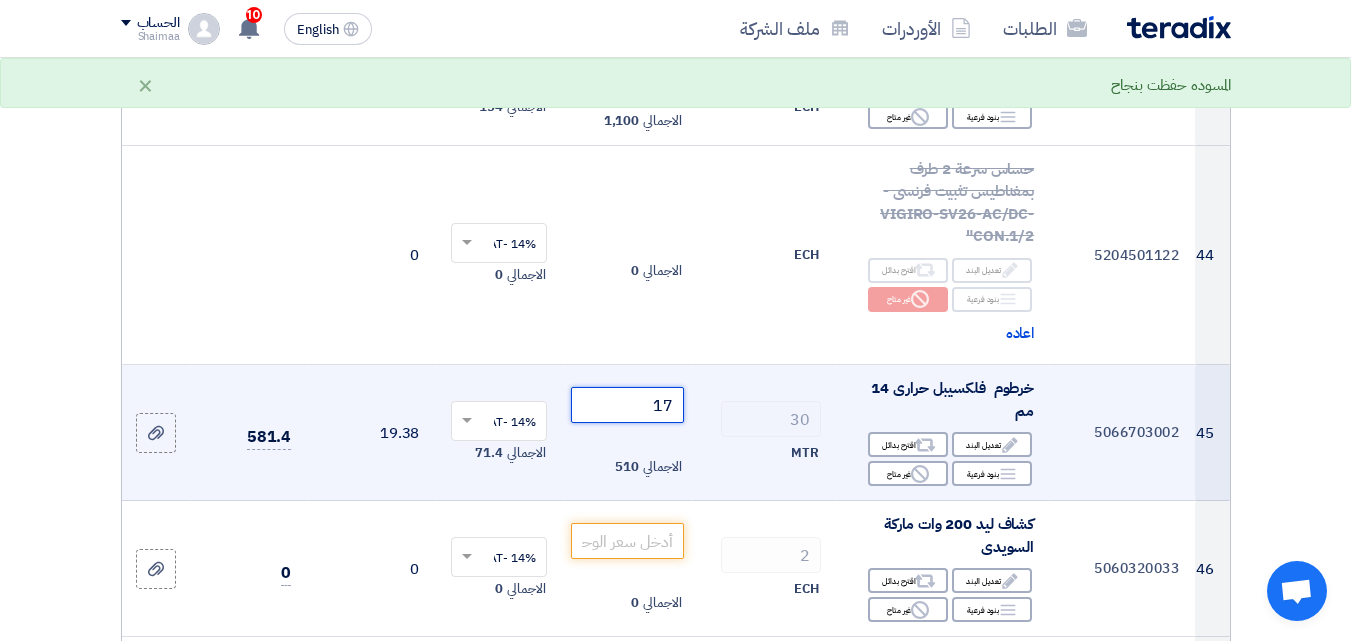 type on "17" 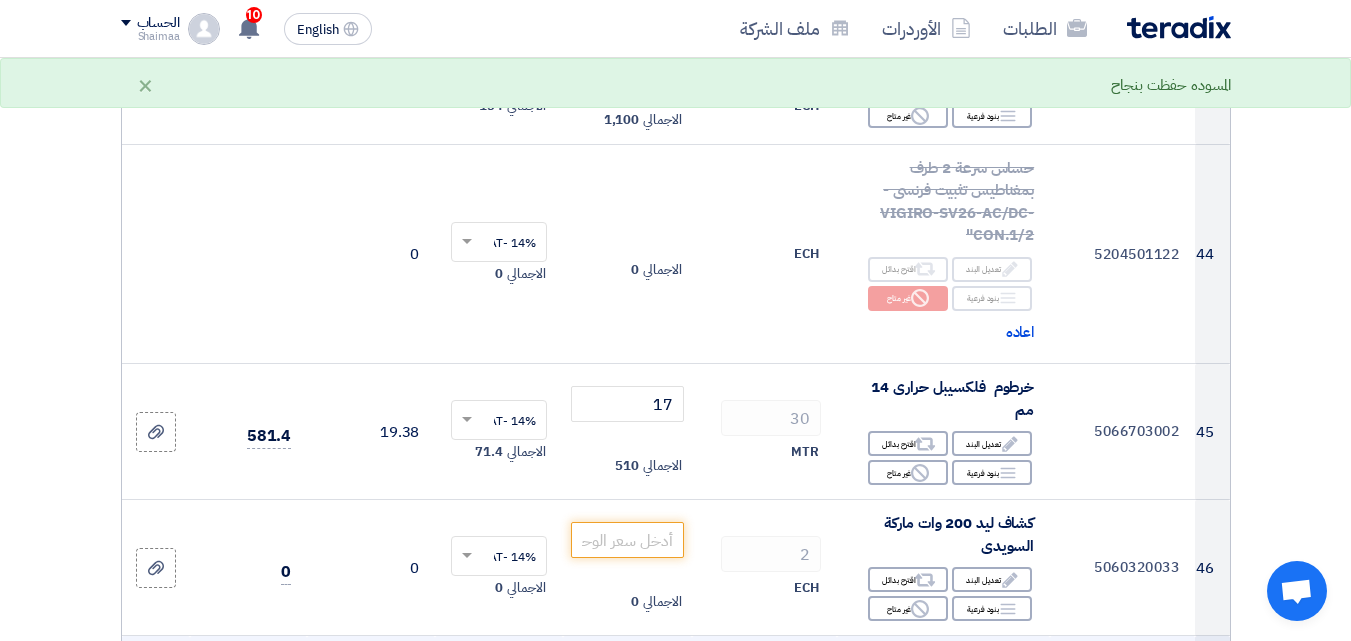 scroll, scrollTop: 7696, scrollLeft: 0, axis: vertical 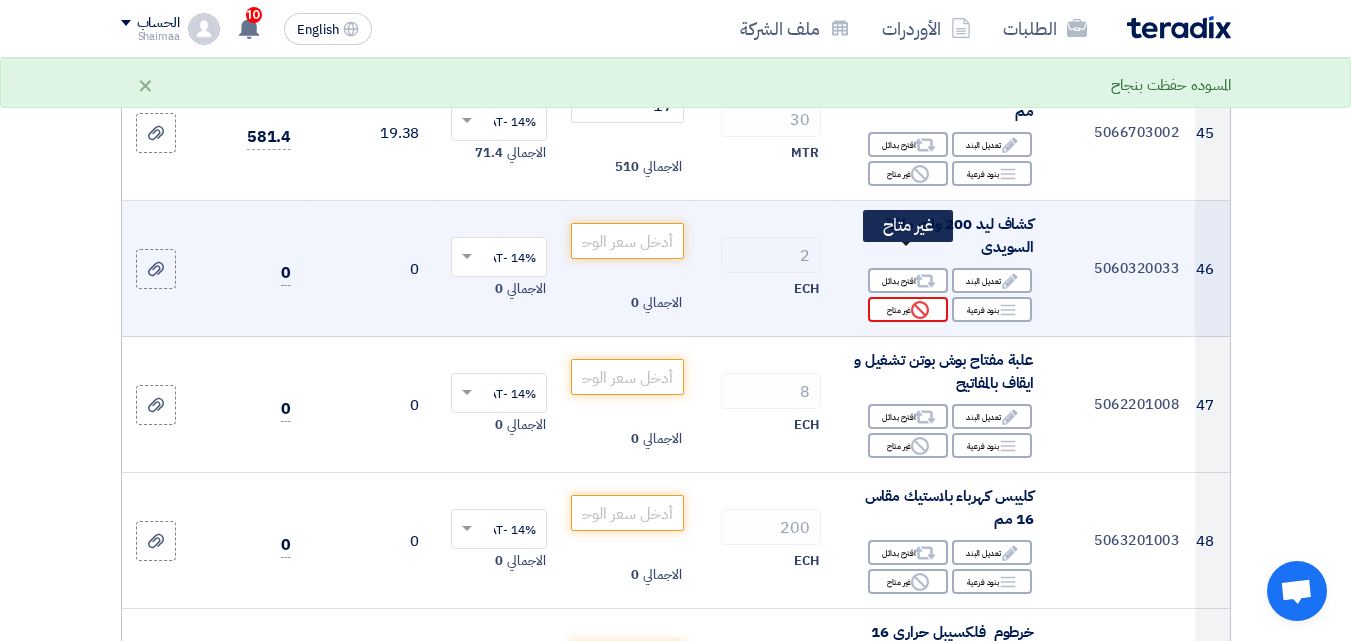 click on "Reject
غير متاح" 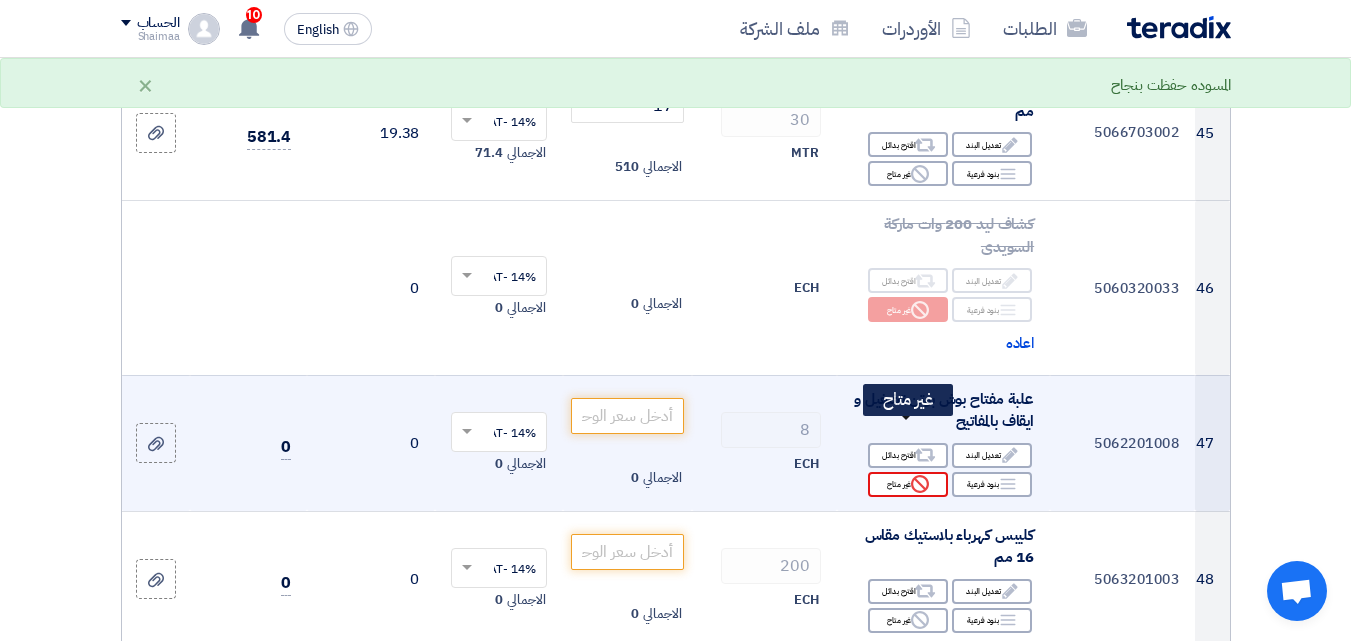 click on "Reject
غير متاح" 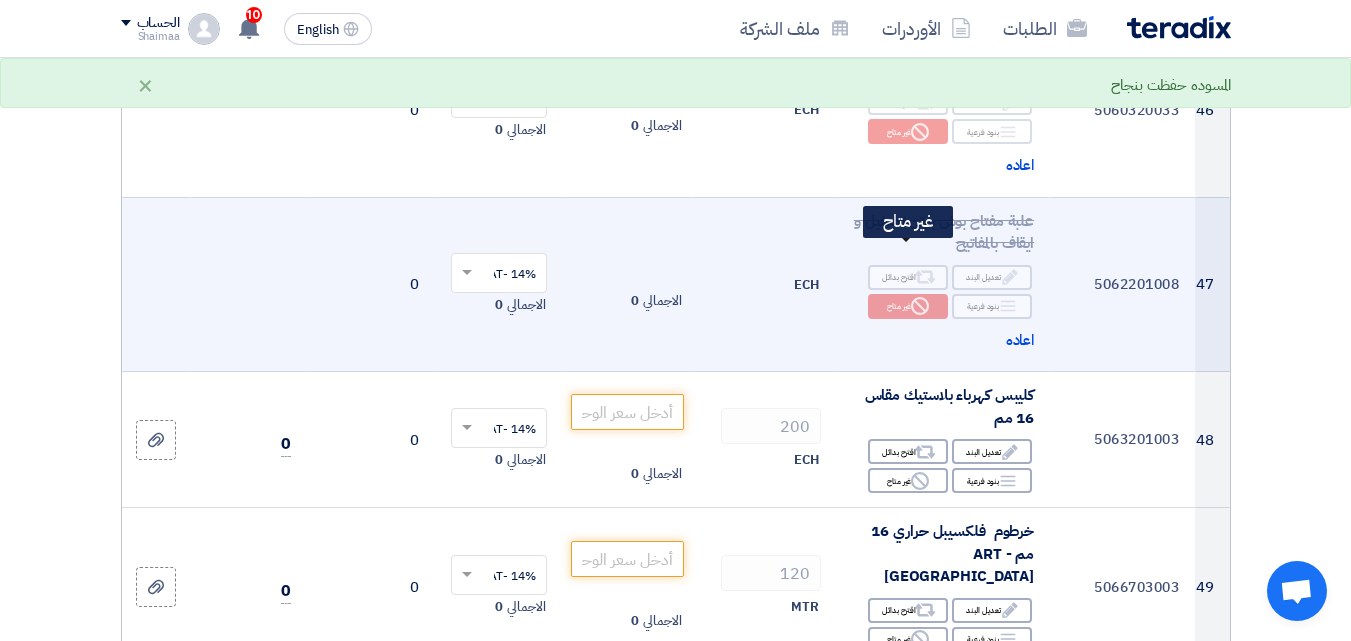 scroll, scrollTop: 7896, scrollLeft: 0, axis: vertical 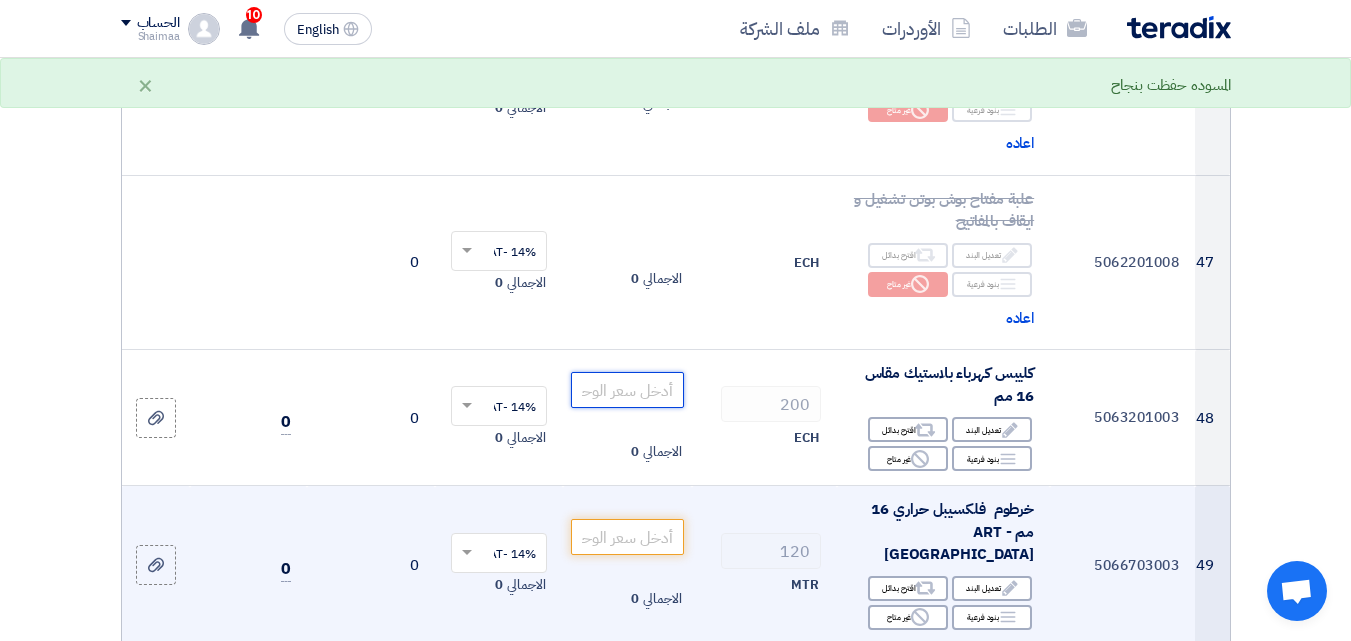 drag, startPoint x: 608, startPoint y: 349, endPoint x: 610, endPoint y: 440, distance: 91.02197 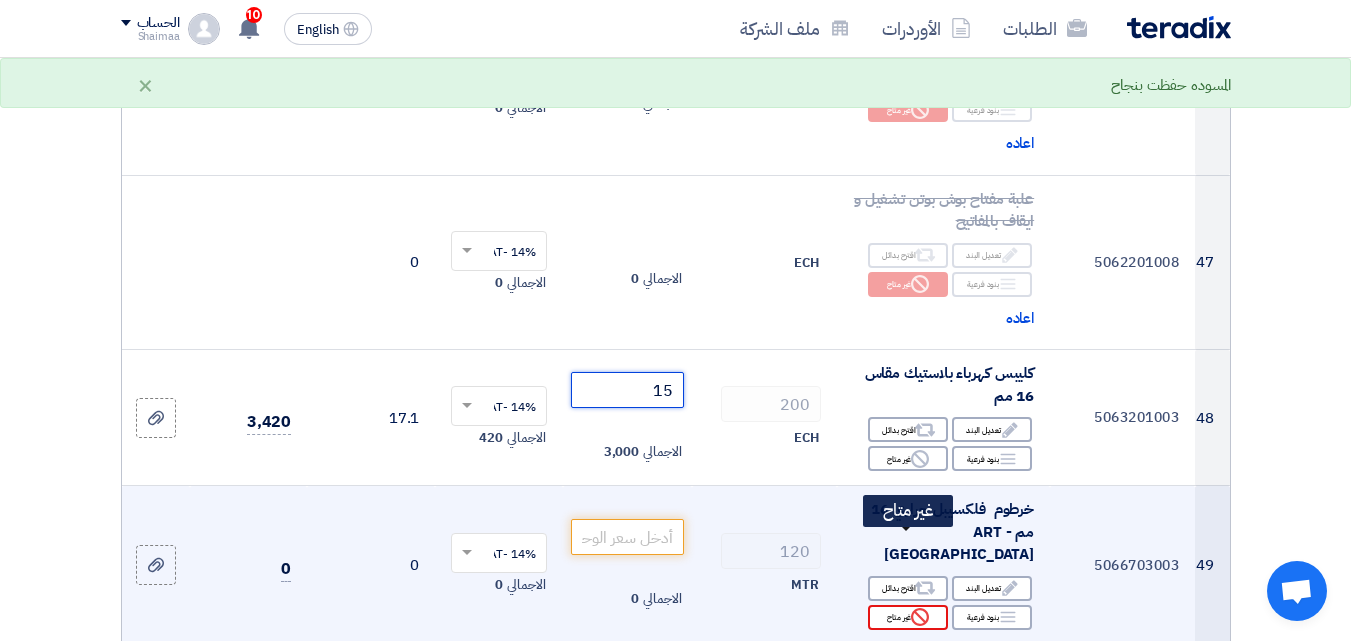 type on "15" 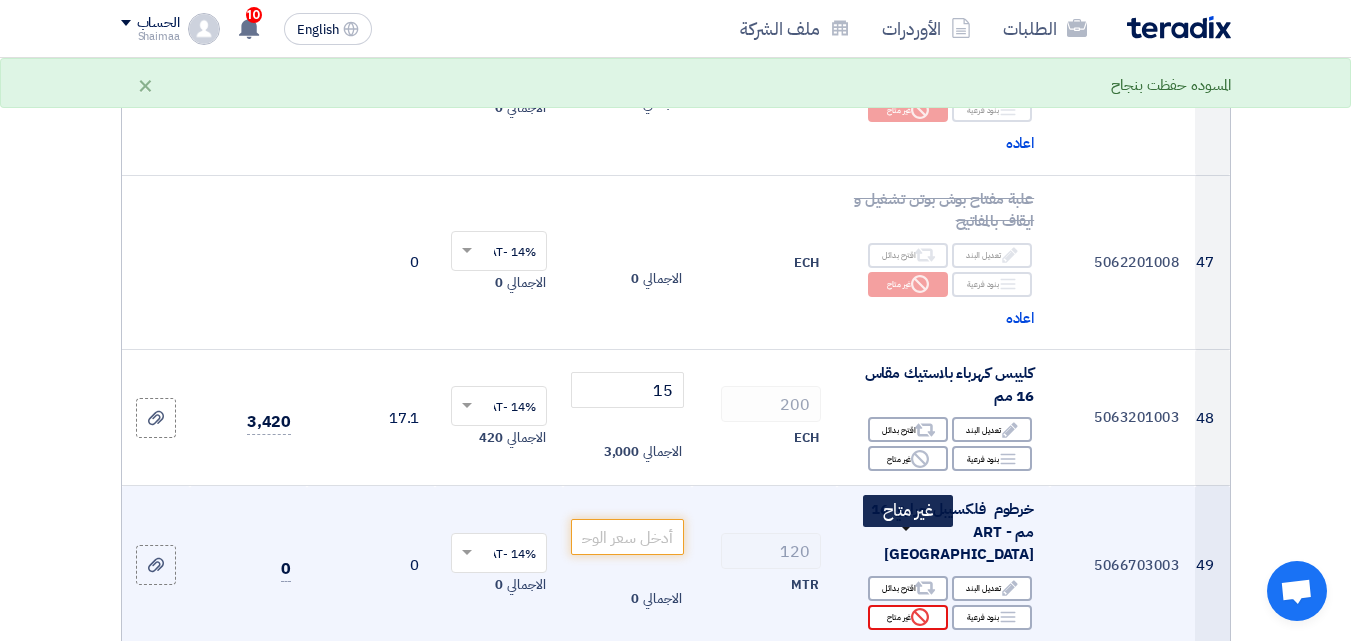 click on "Reject
غير متاح" 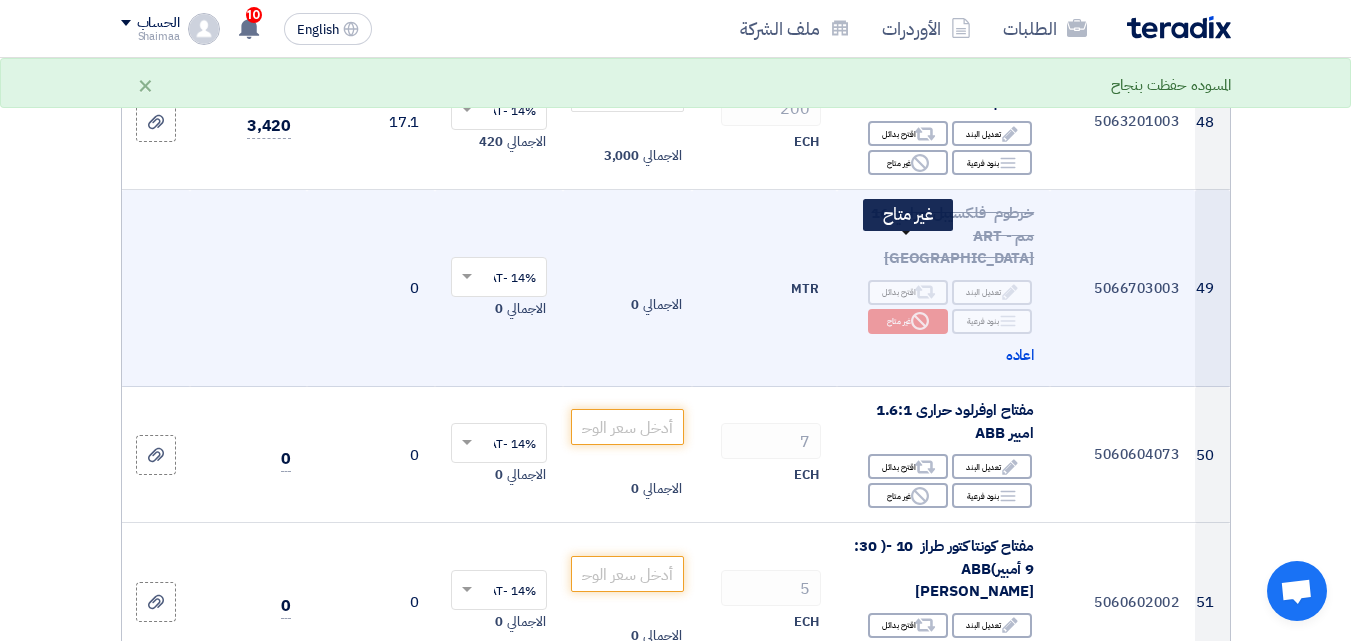 scroll, scrollTop: 8196, scrollLeft: 0, axis: vertical 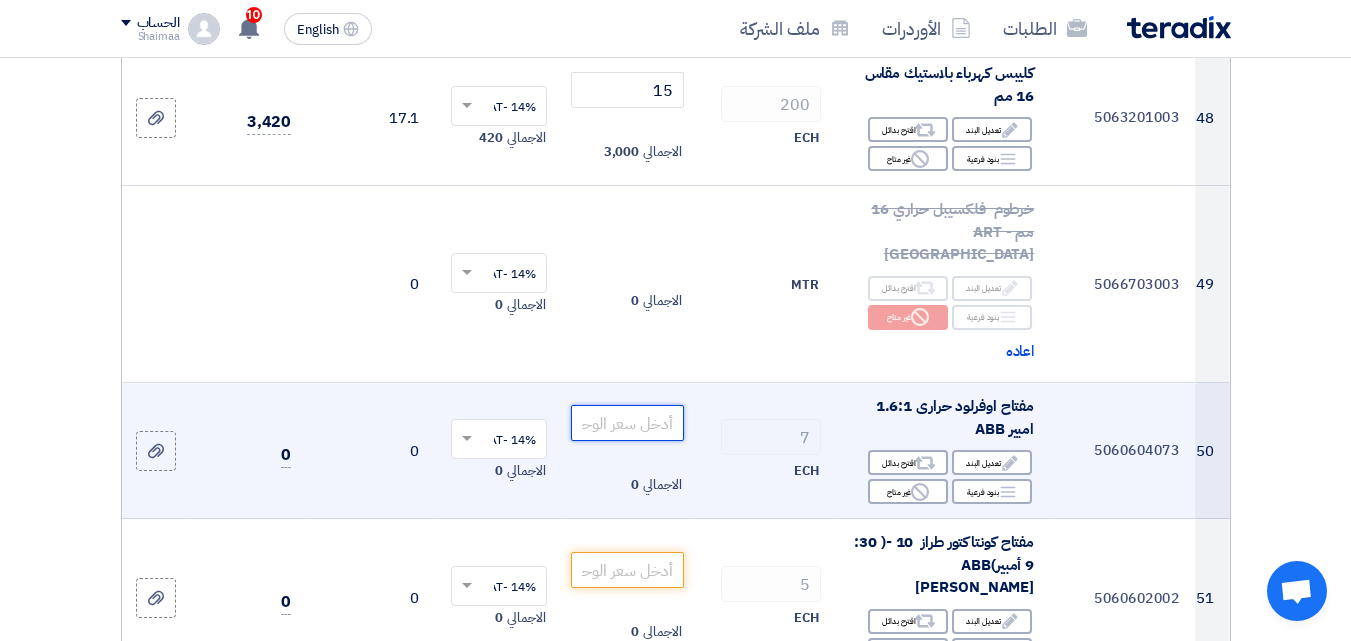 paste on "1473.684211" 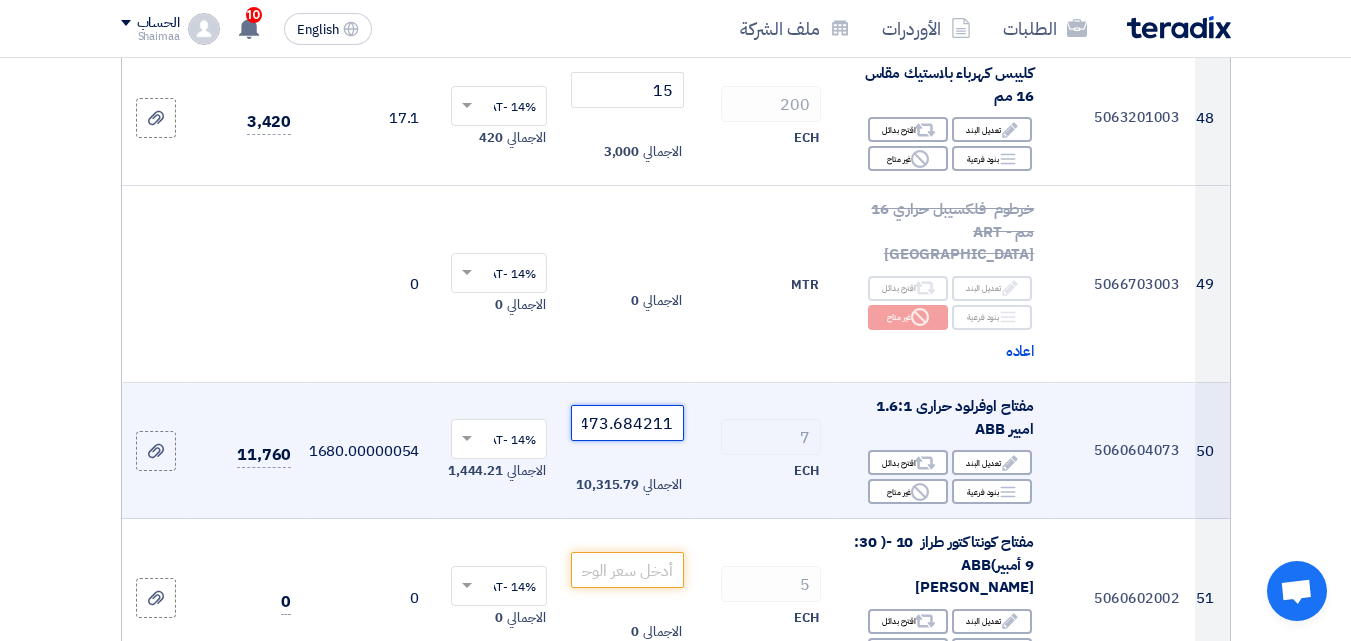 scroll, scrollTop: 0, scrollLeft: -10, axis: horizontal 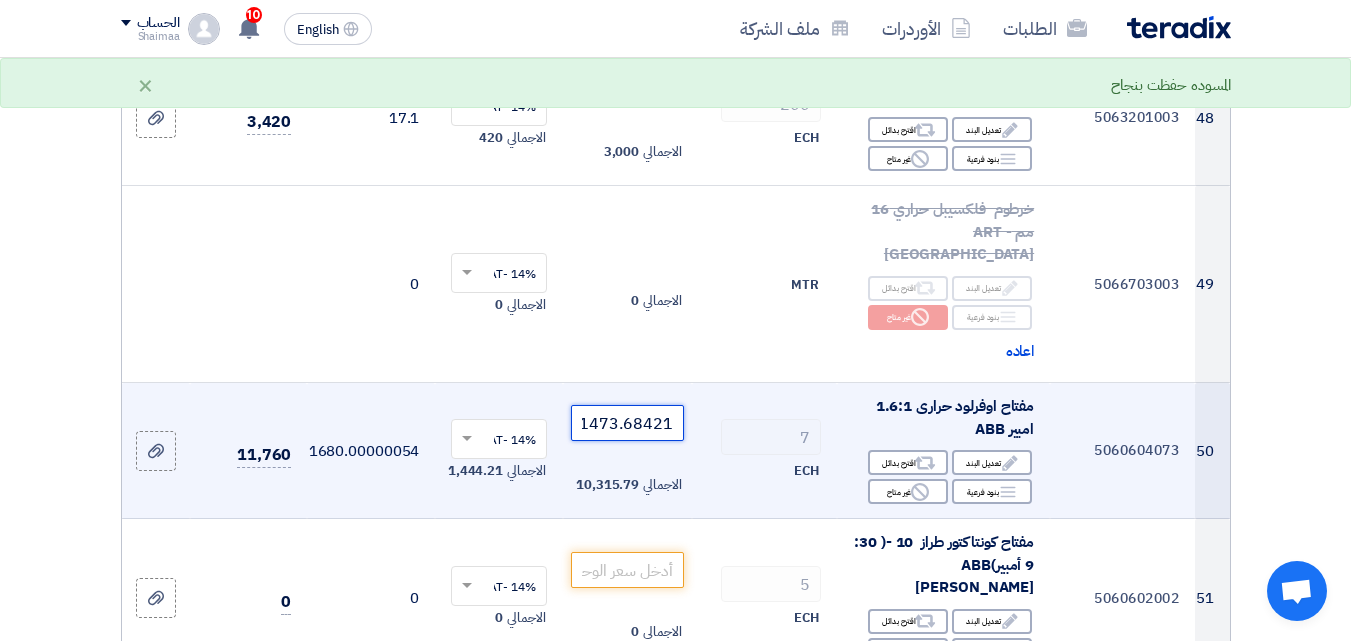 drag, startPoint x: 674, startPoint y: 349, endPoint x: 613, endPoint y: 353, distance: 61.13101 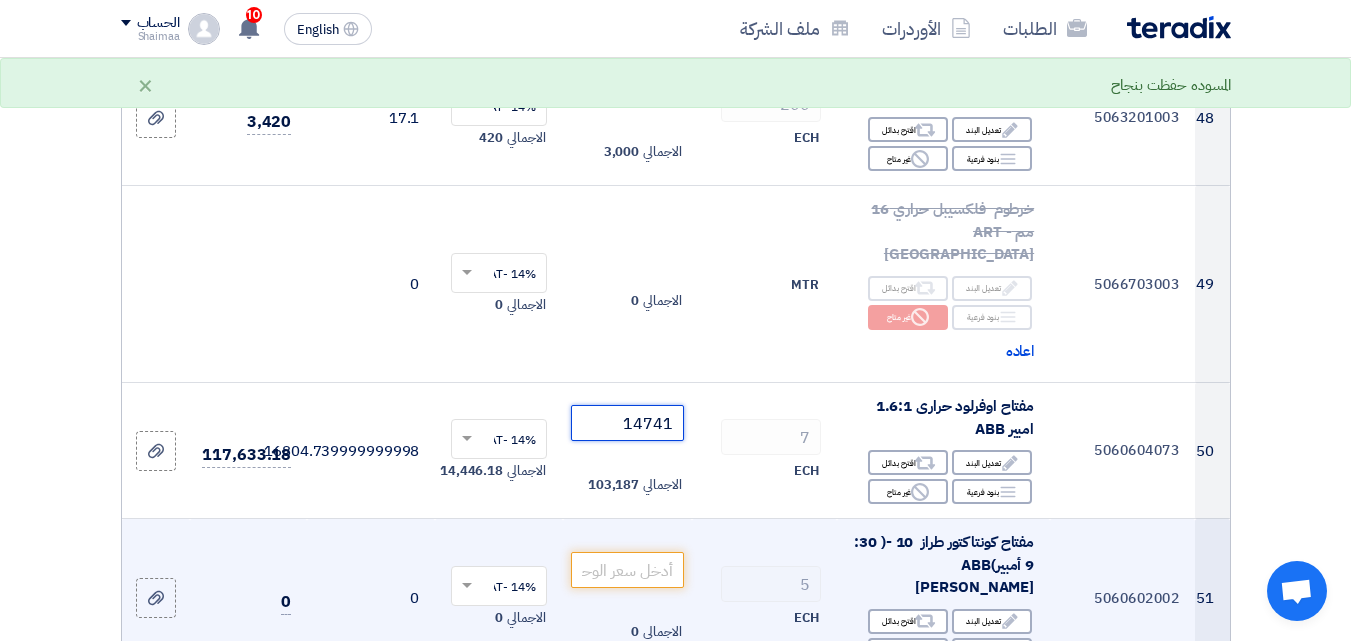 scroll, scrollTop: 0, scrollLeft: 0, axis: both 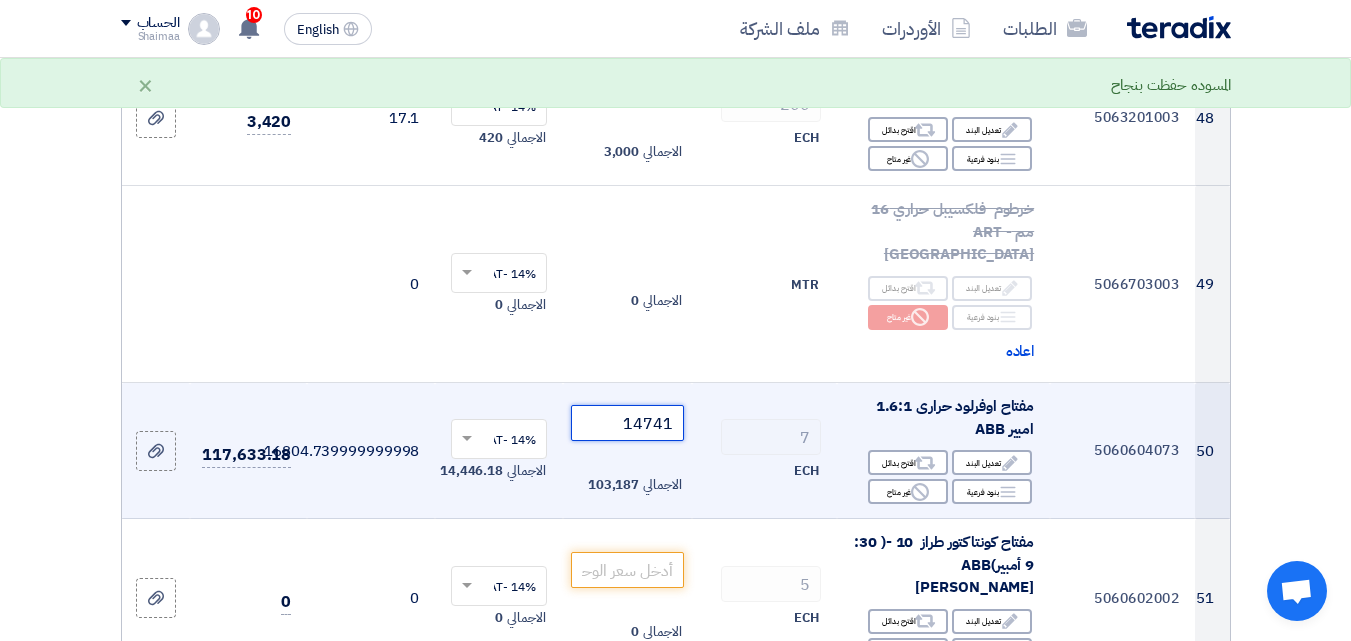 click on "14741" 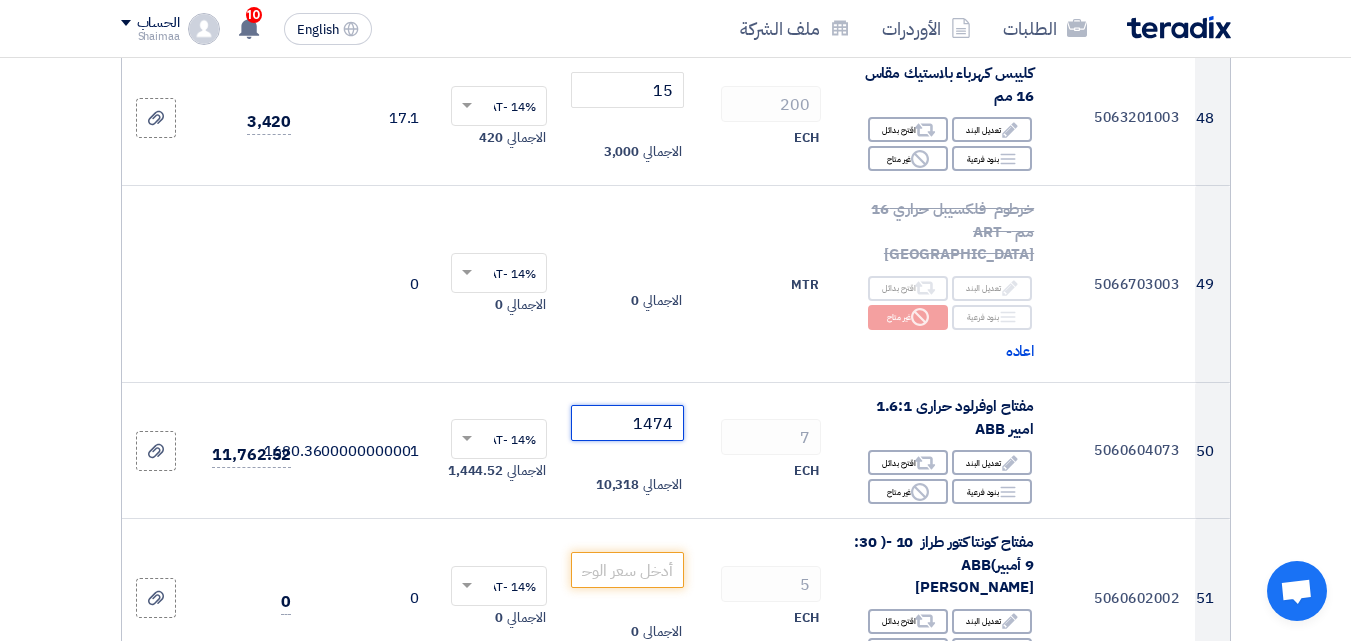 type on "1474" 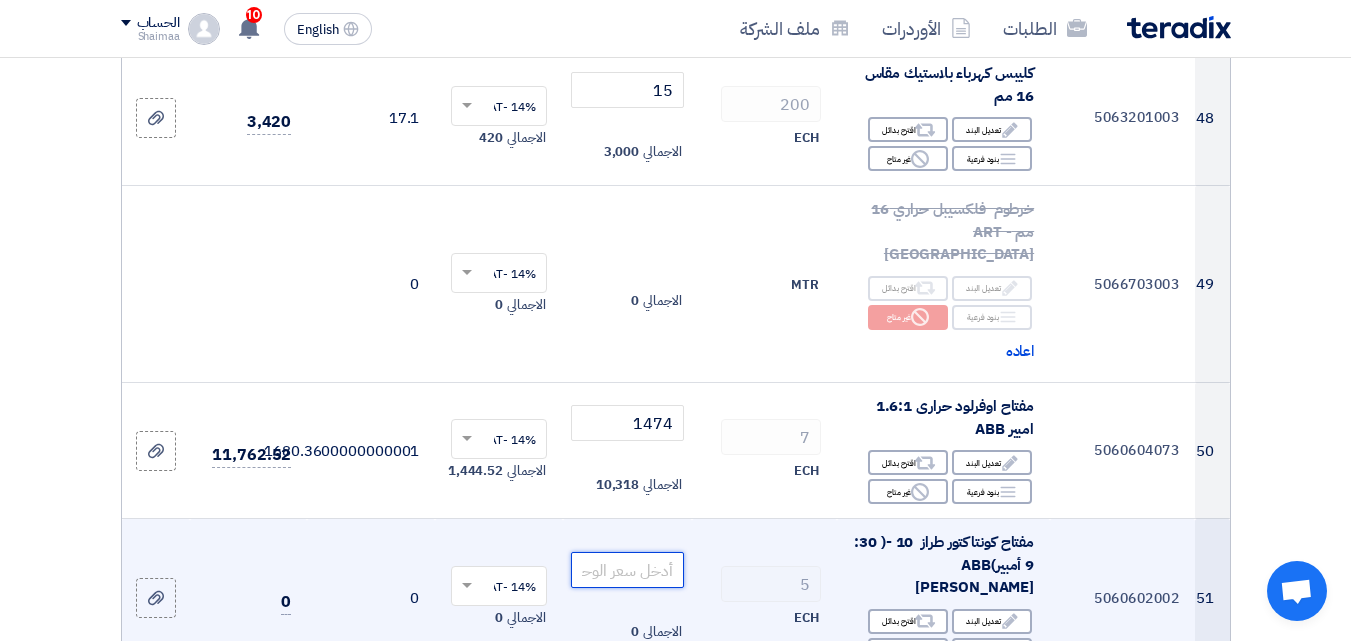 click 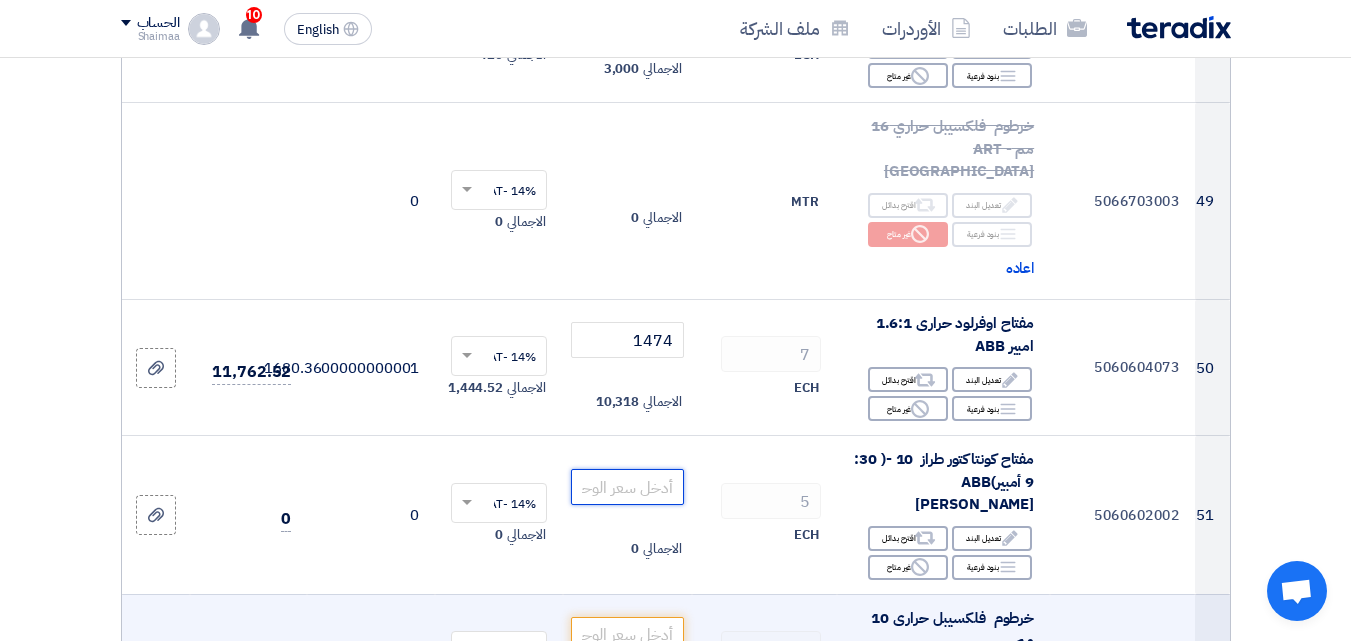 scroll, scrollTop: 8396, scrollLeft: 0, axis: vertical 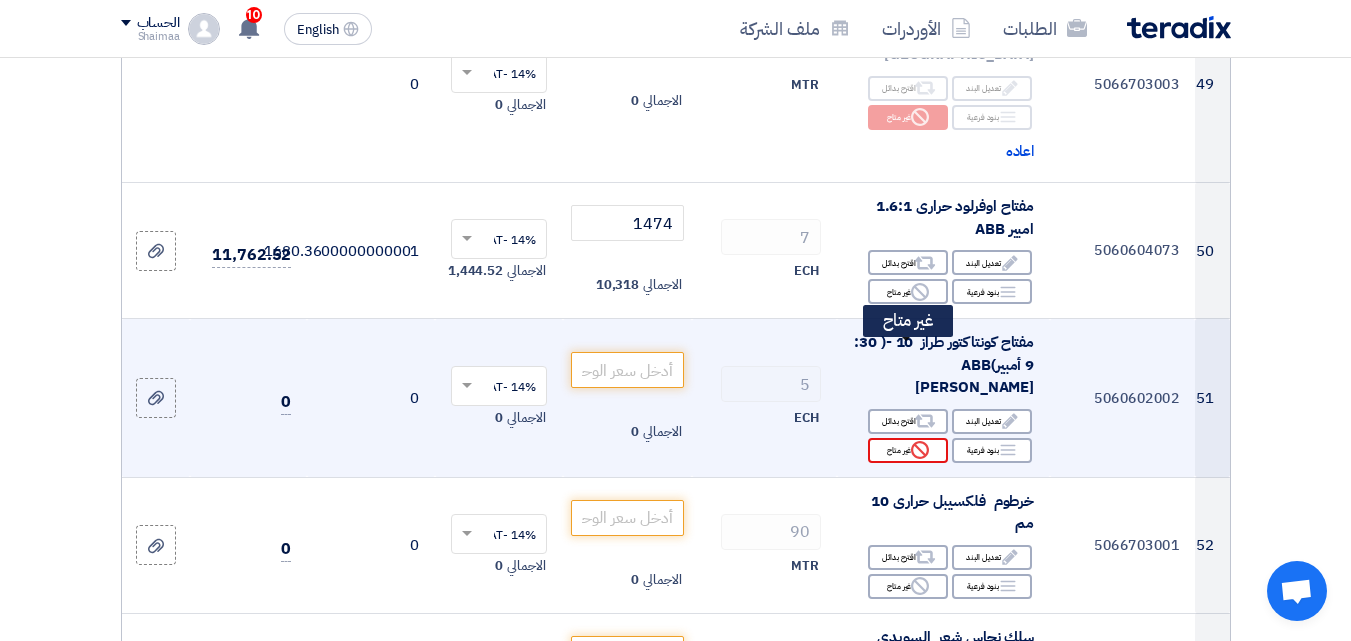 click on "Reject" 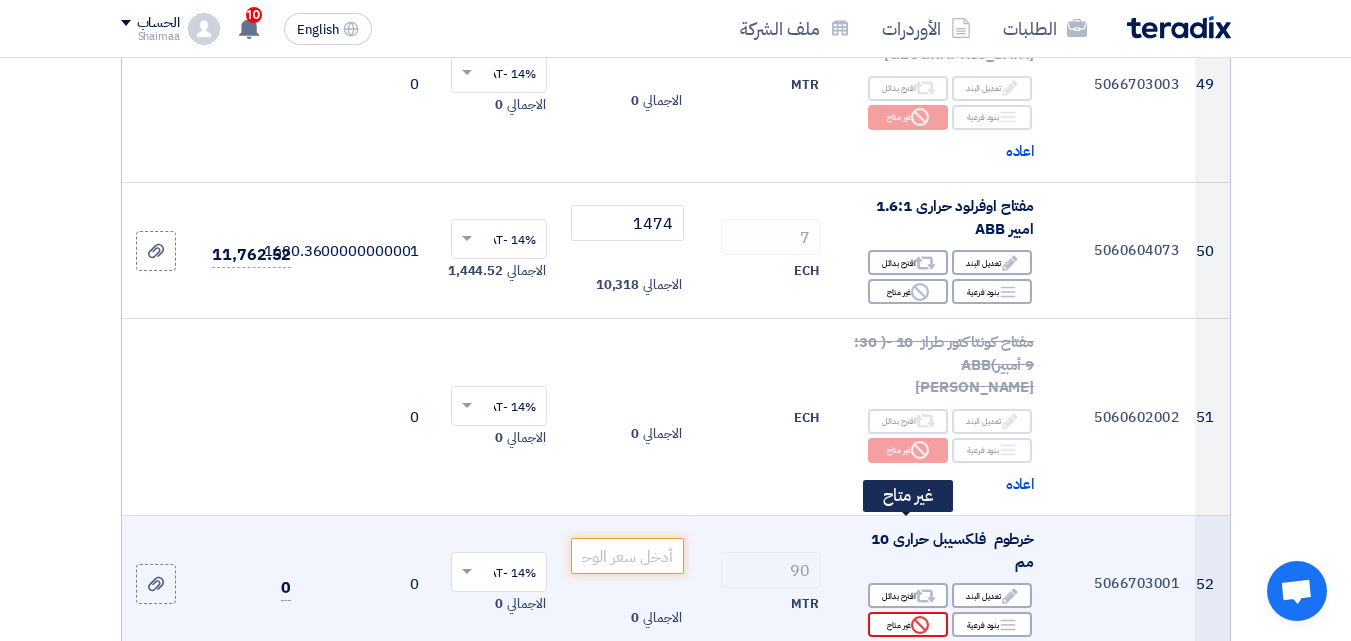 click on "Reject
غير متاح" 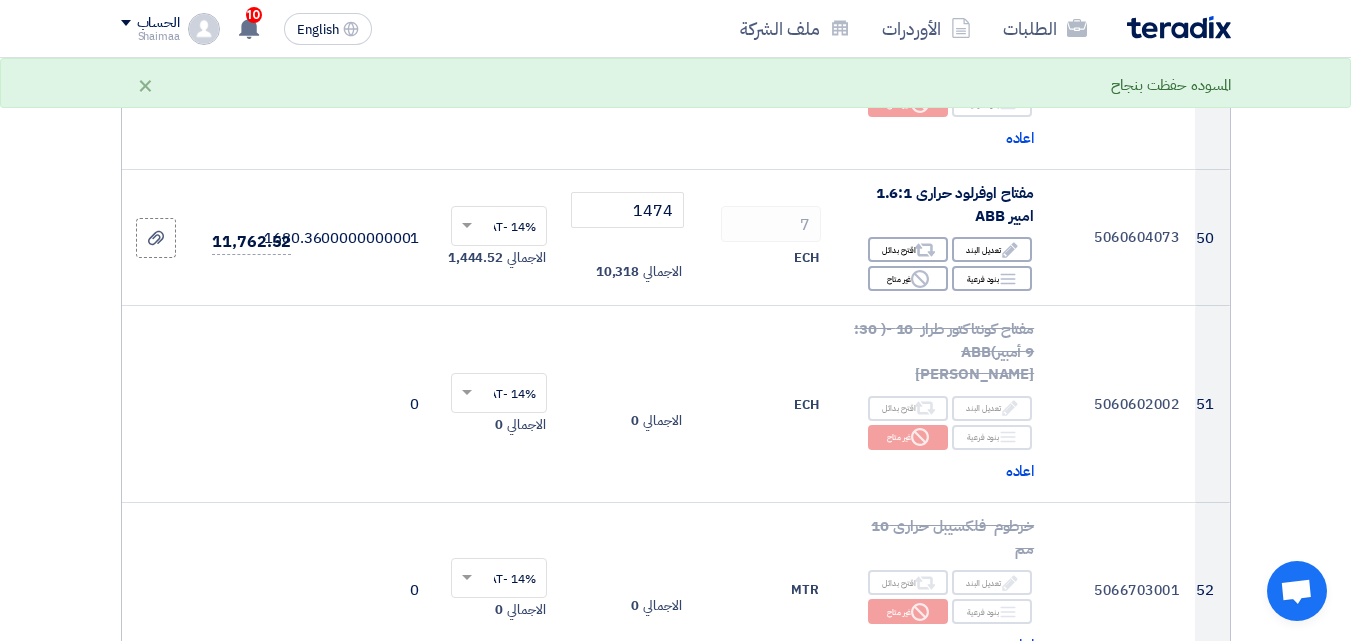scroll, scrollTop: 8596, scrollLeft: 0, axis: vertical 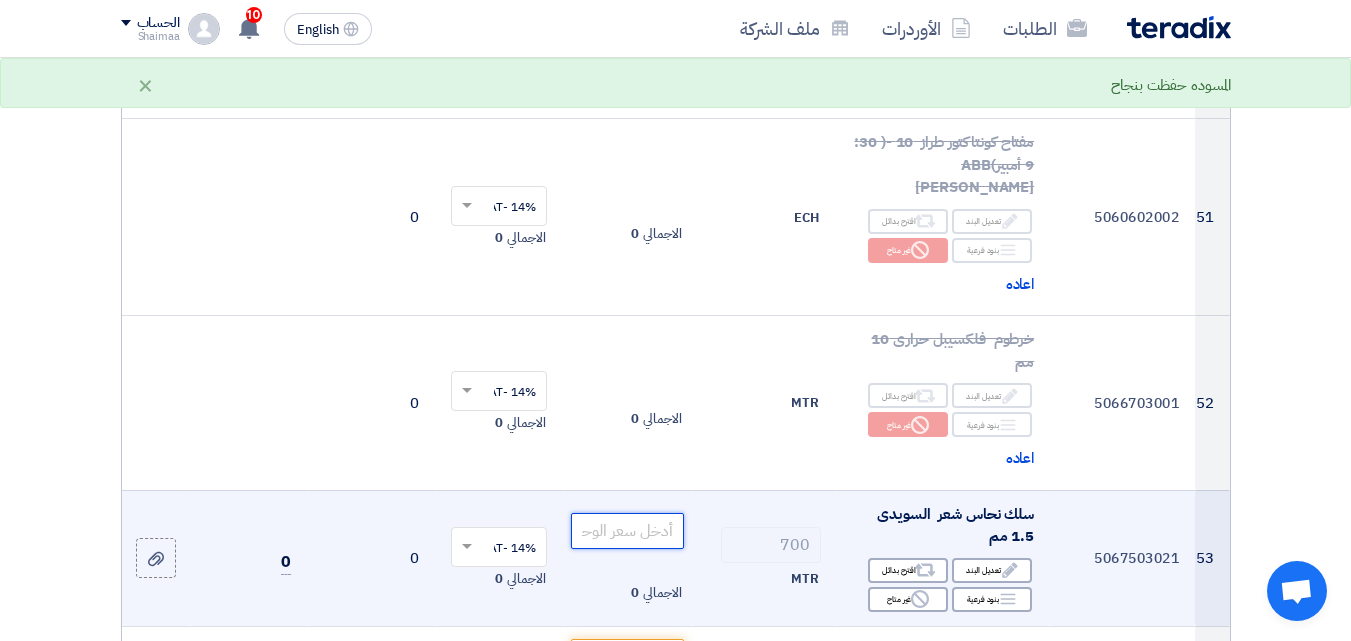 paste on "10.85" 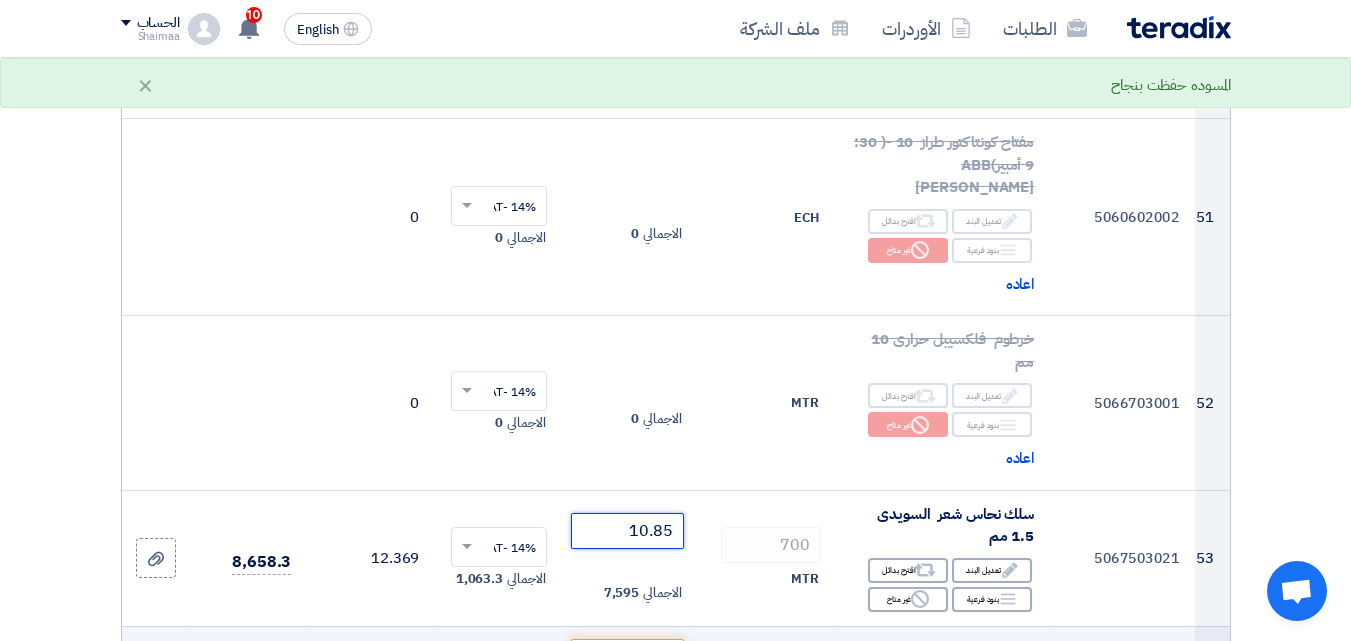 scroll, scrollTop: 8796, scrollLeft: 0, axis: vertical 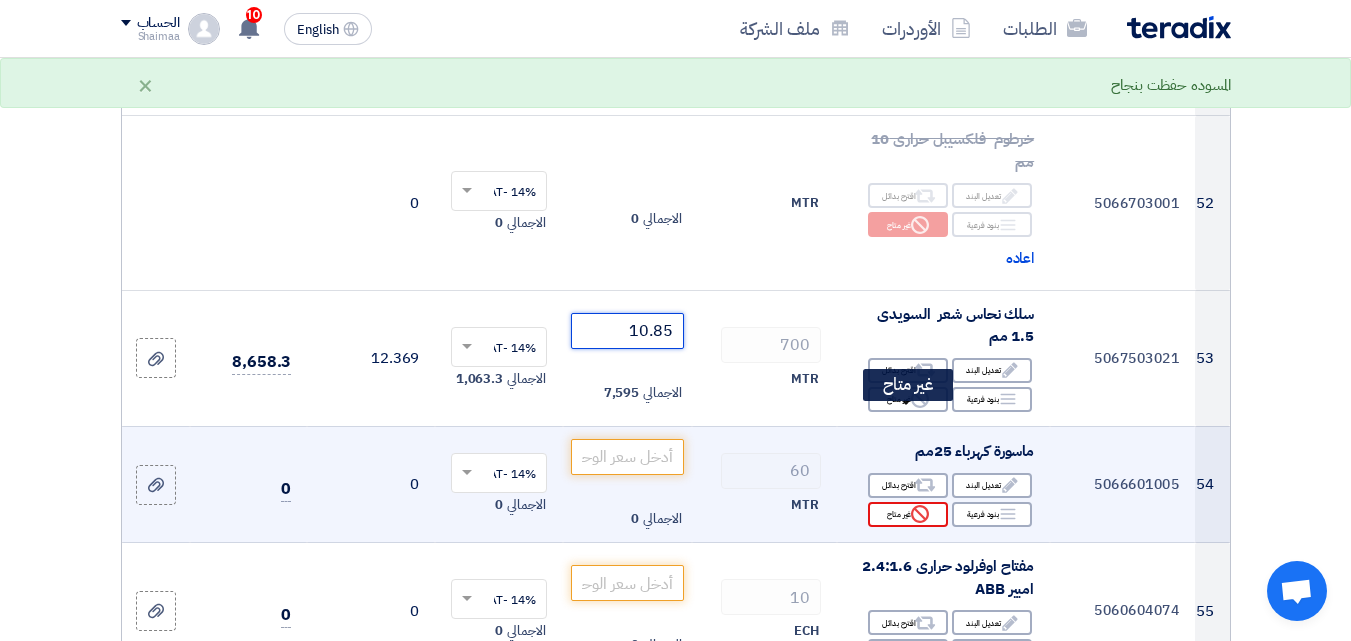 type on "10.85" 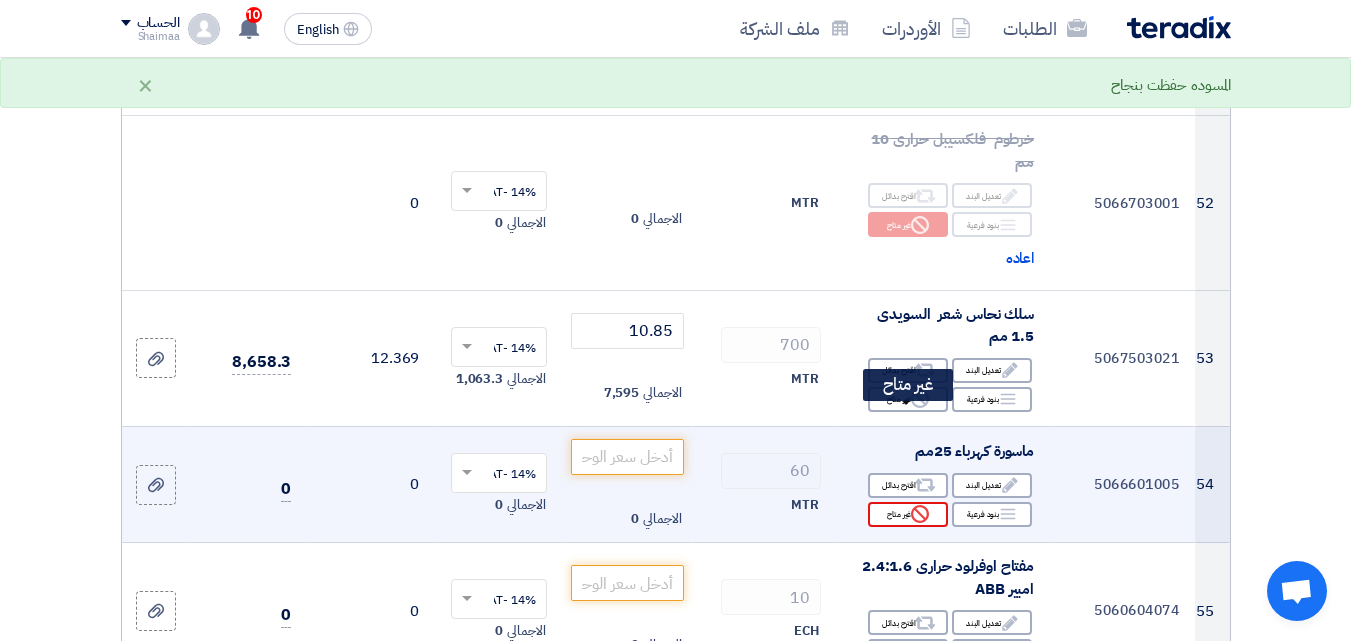 click on "Reject
غير متاح" 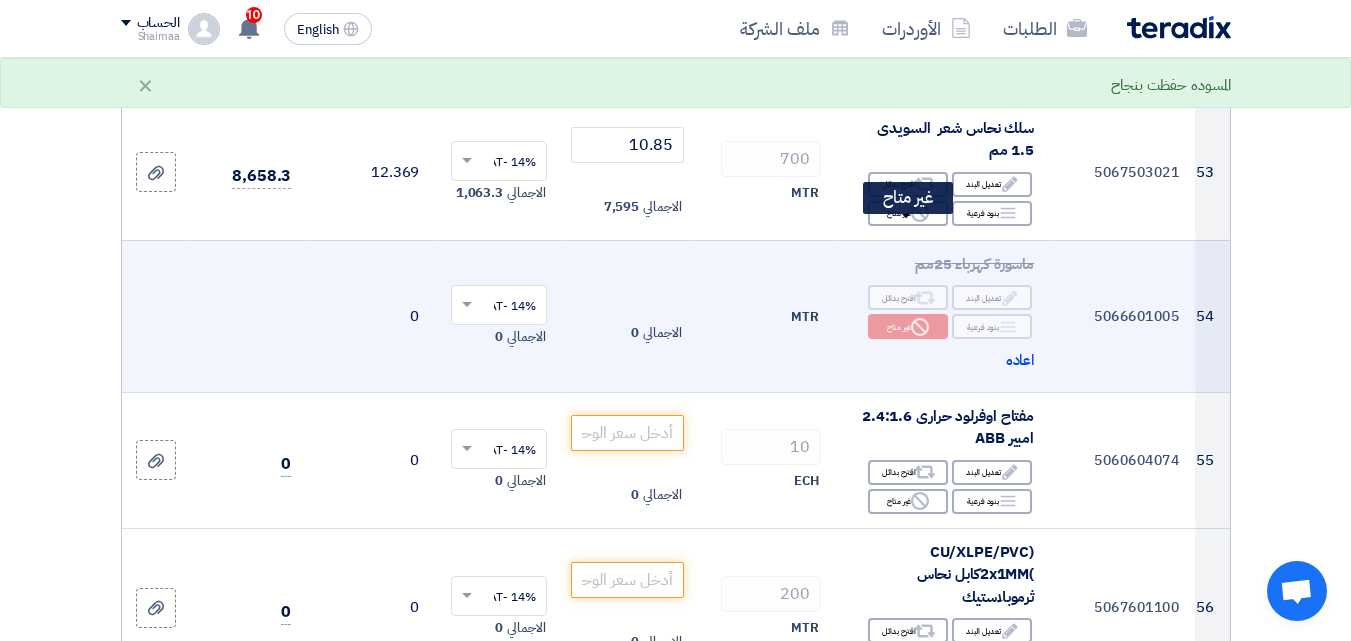 scroll, scrollTop: 8996, scrollLeft: 0, axis: vertical 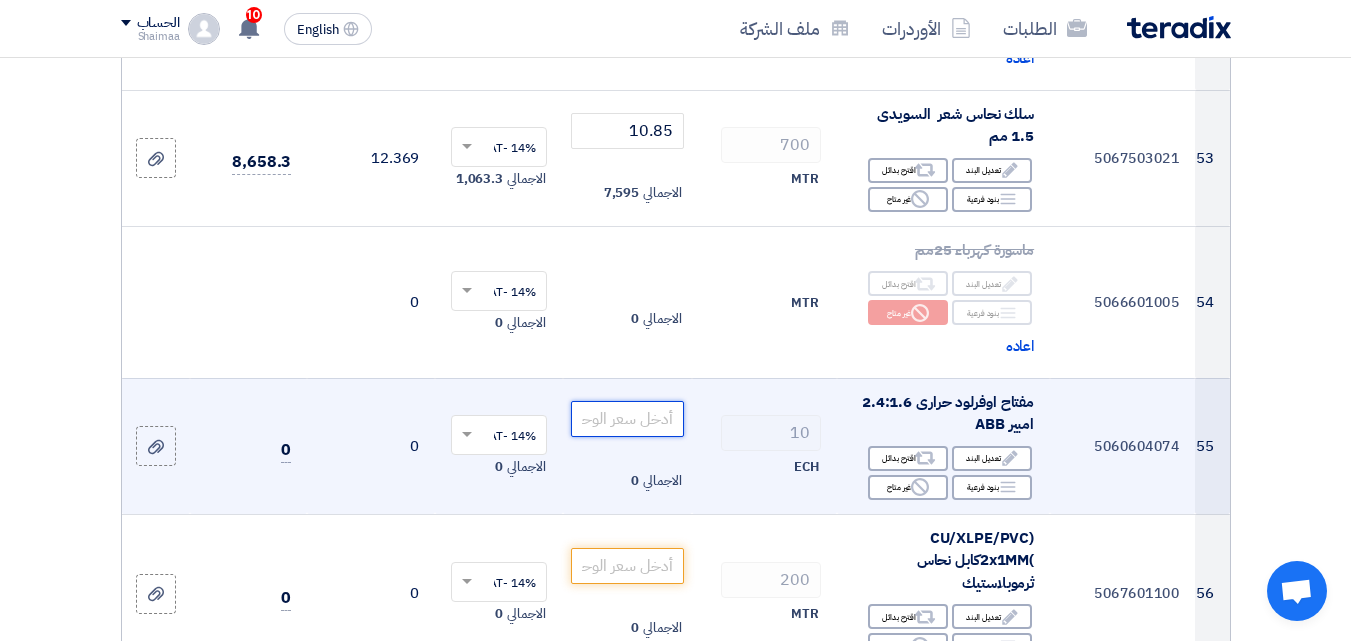 click 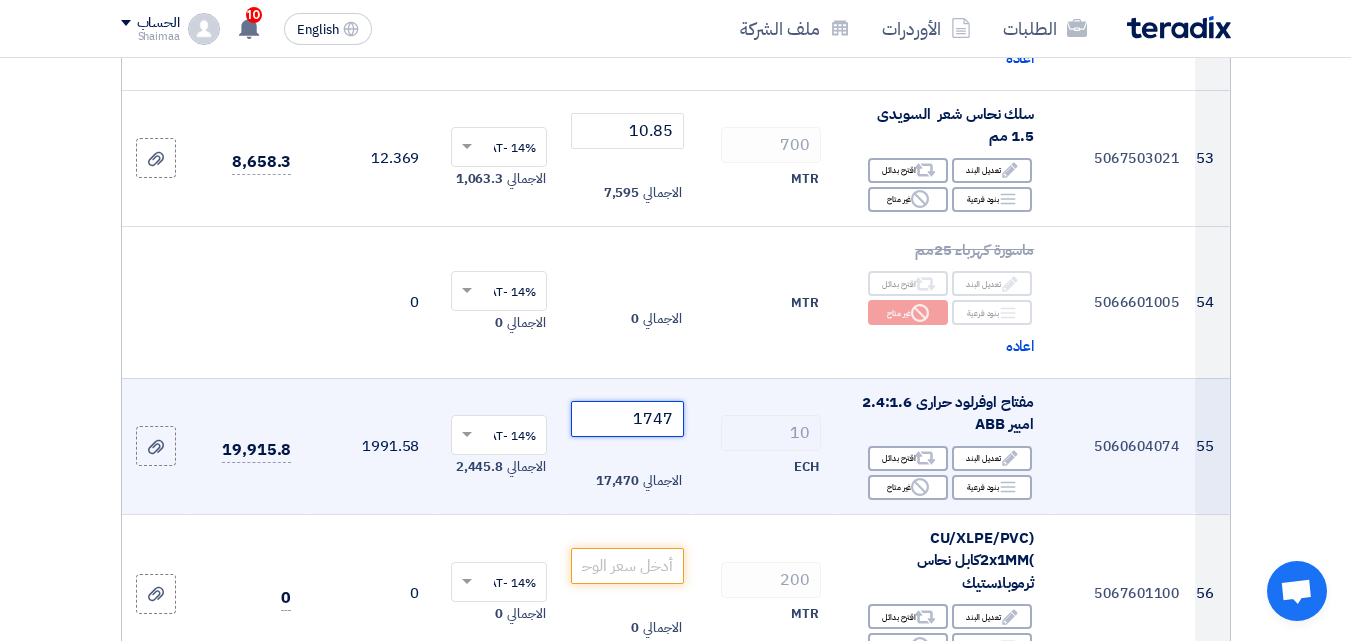 drag, startPoint x: 672, startPoint y: 320, endPoint x: 646, endPoint y: 319, distance: 26.019224 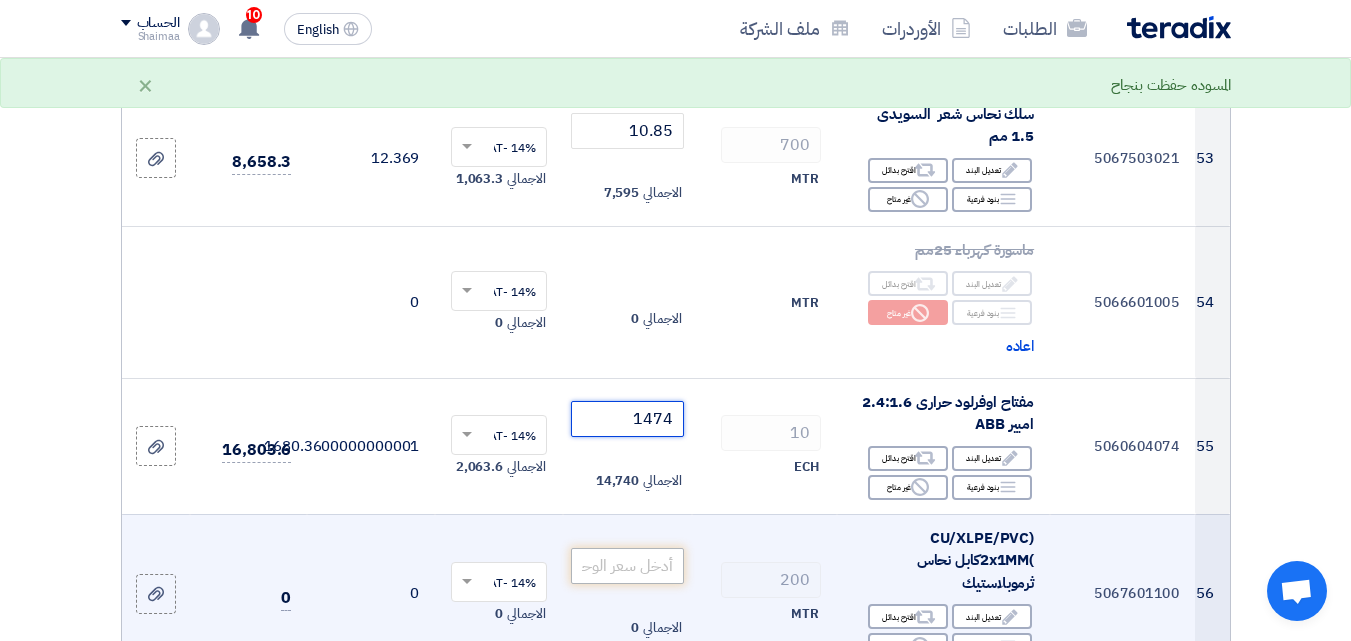 type on "1474" 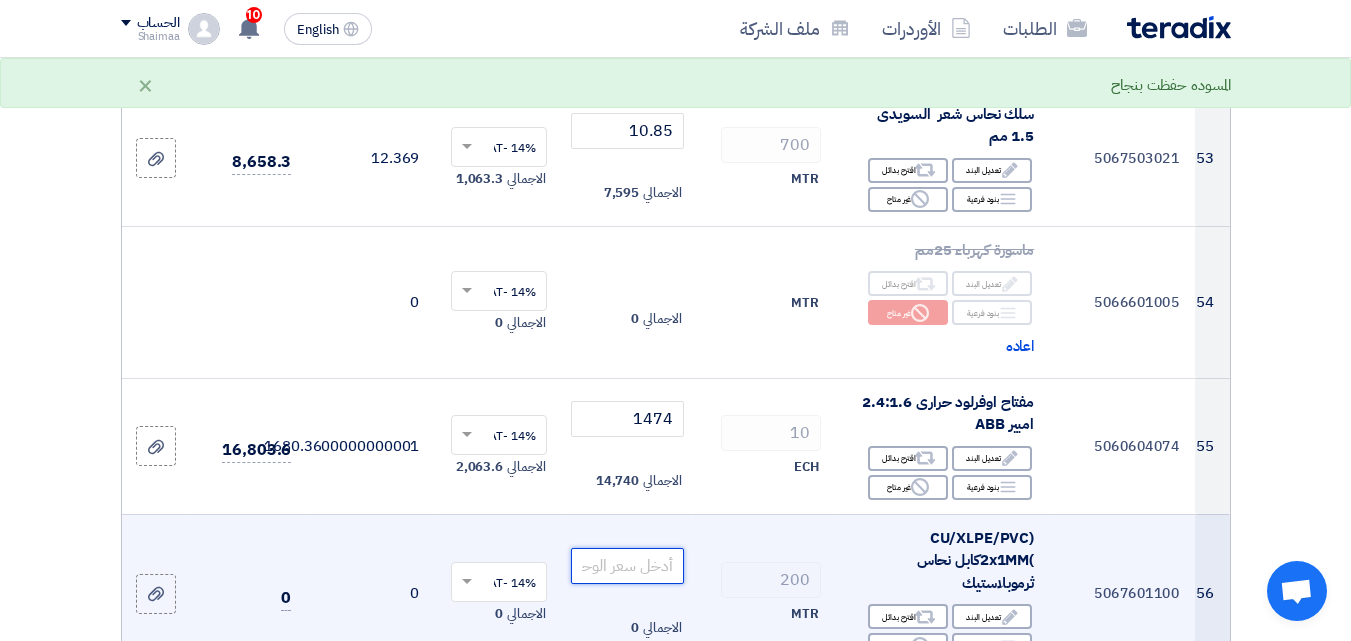 click 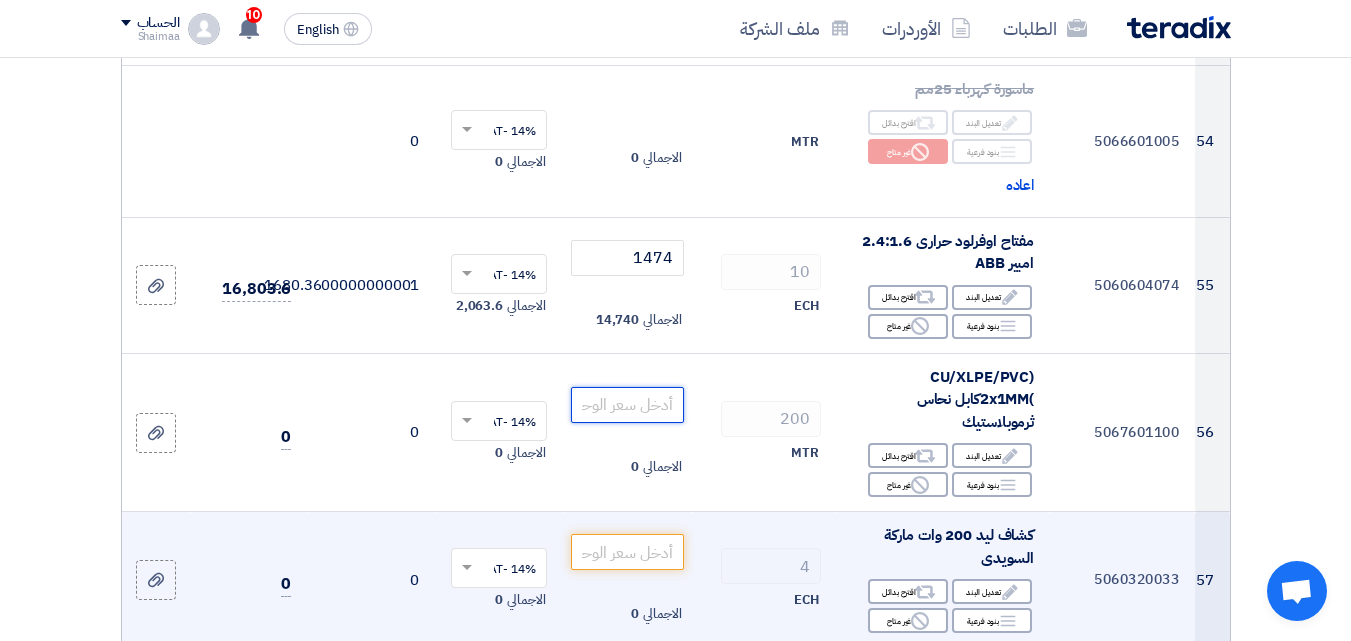 scroll, scrollTop: 9196, scrollLeft: 0, axis: vertical 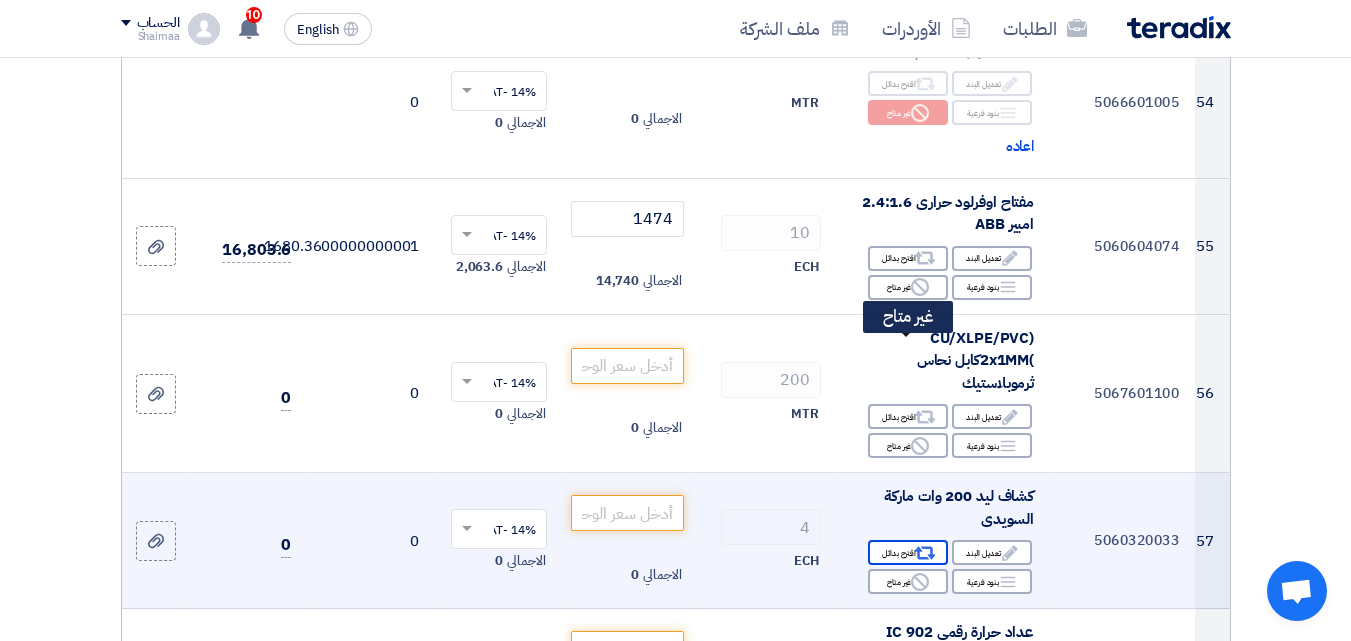 drag, startPoint x: 928, startPoint y: 345, endPoint x: 930, endPoint y: 495, distance: 150.01334 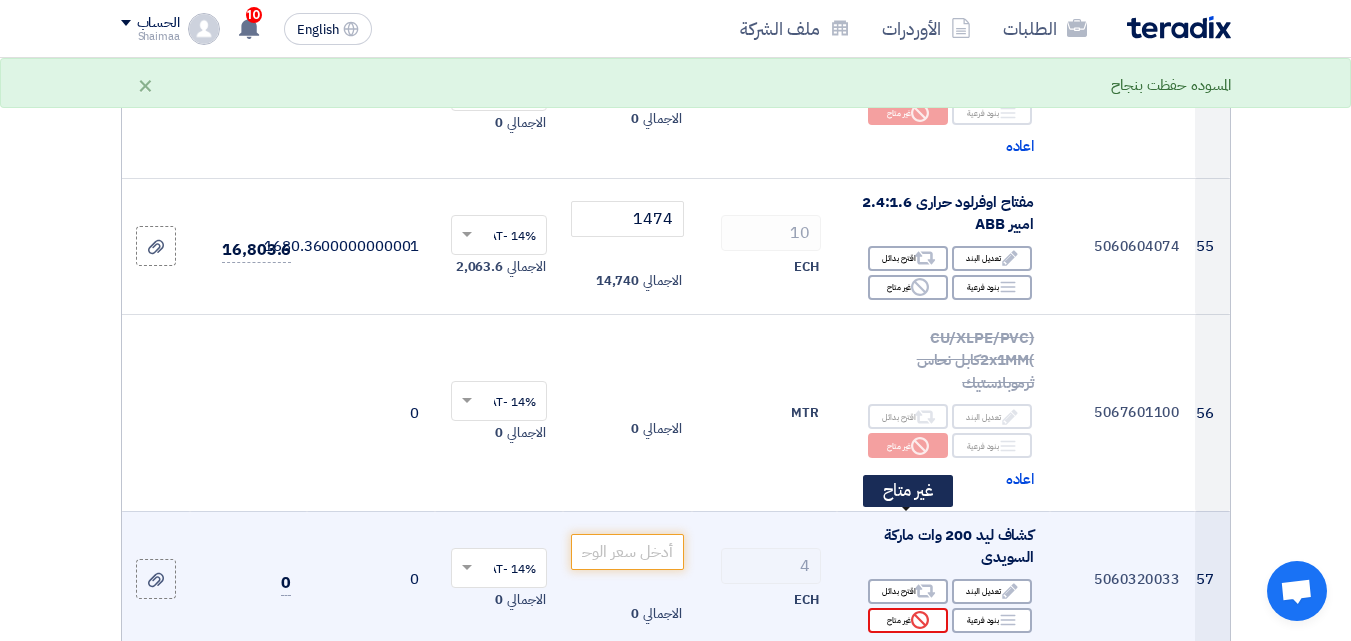 click on "Reject
غير متاح" 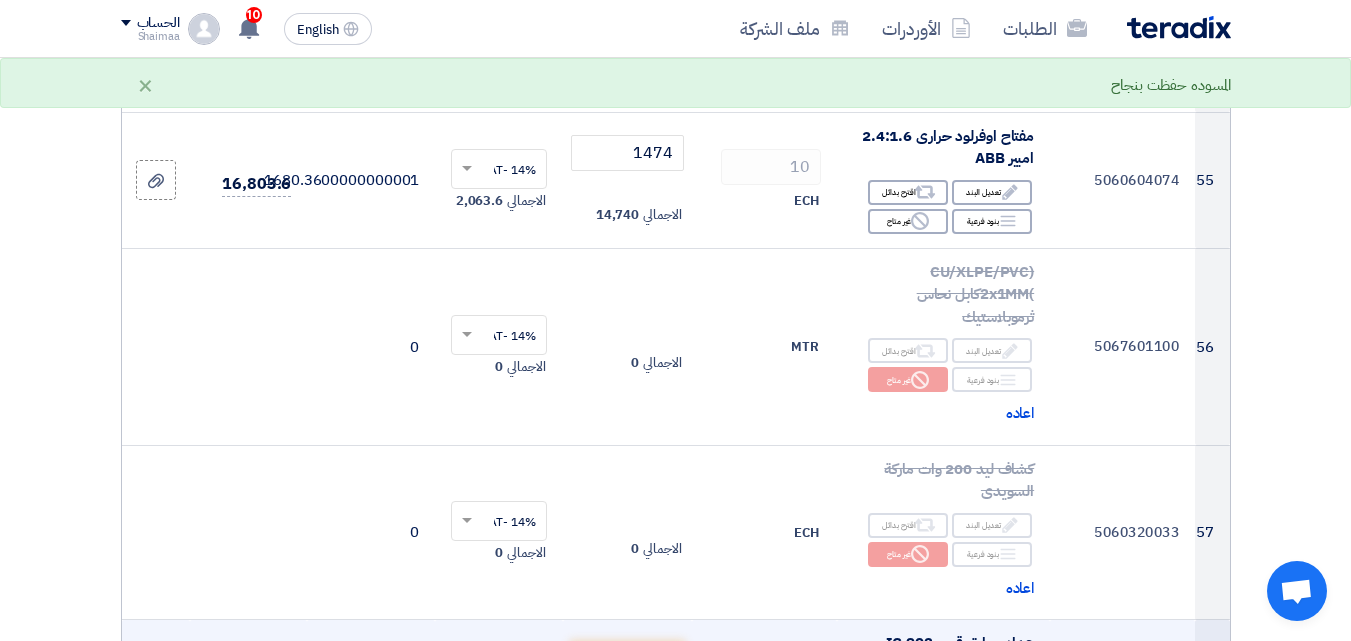 scroll, scrollTop: 9496, scrollLeft: 0, axis: vertical 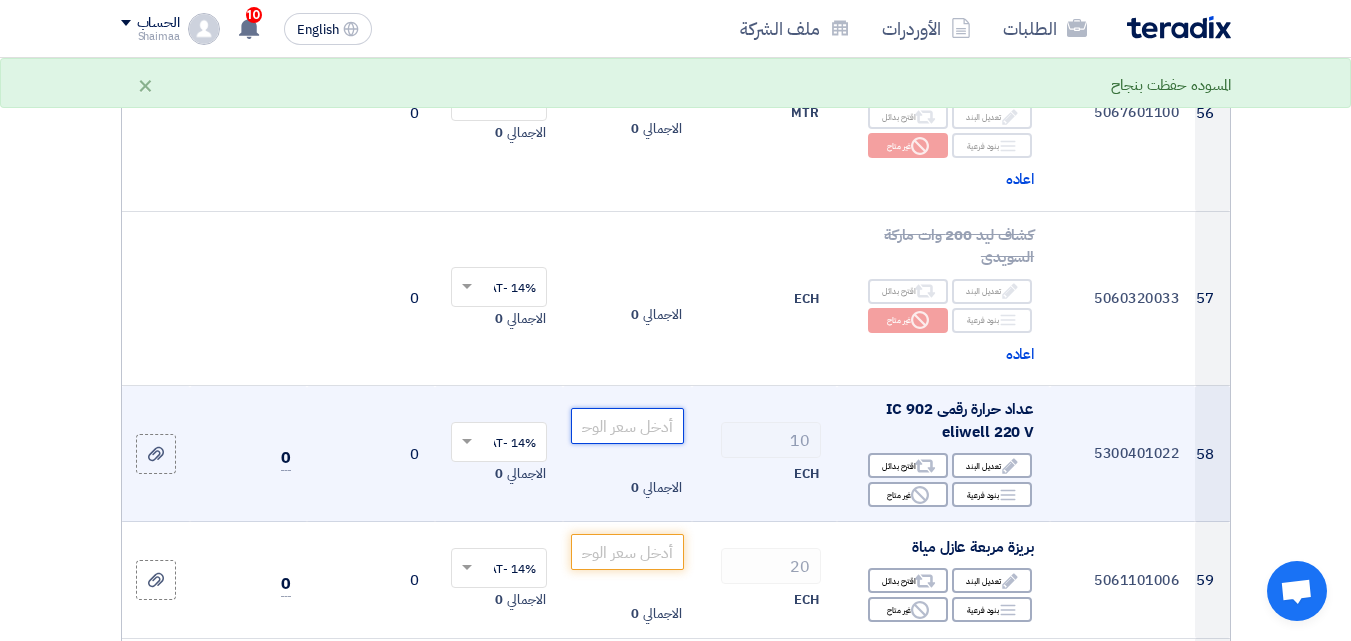 click 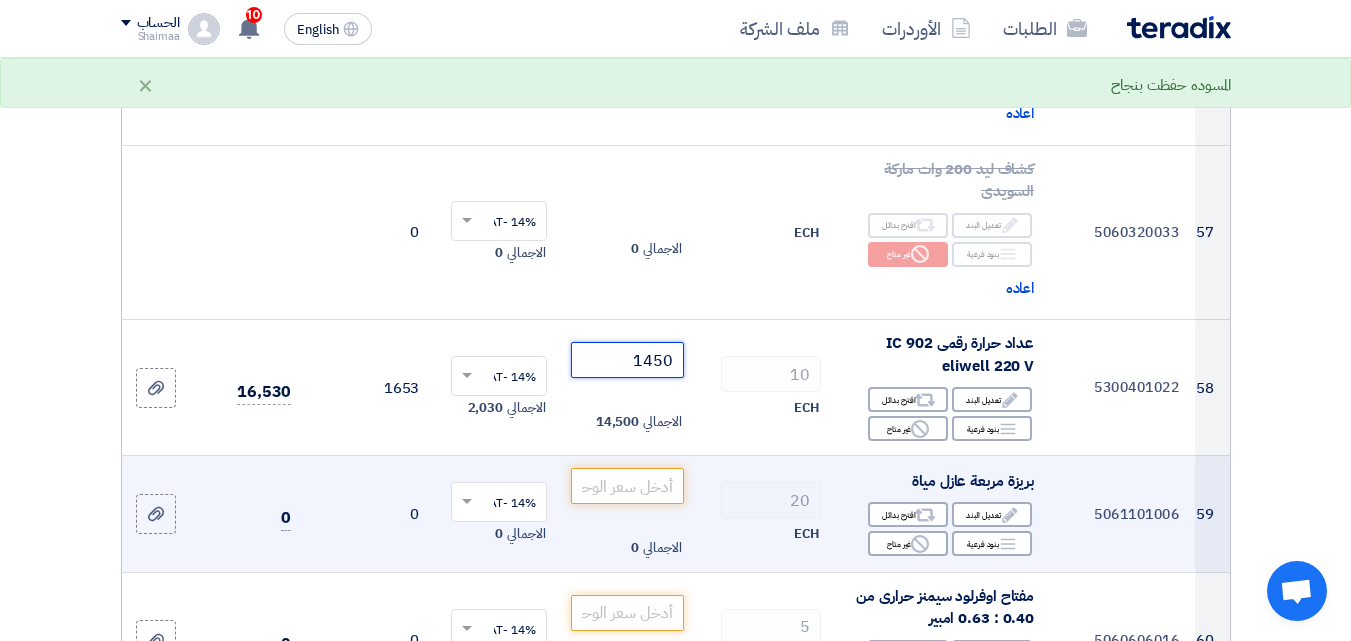 scroll, scrollTop: 9596, scrollLeft: 0, axis: vertical 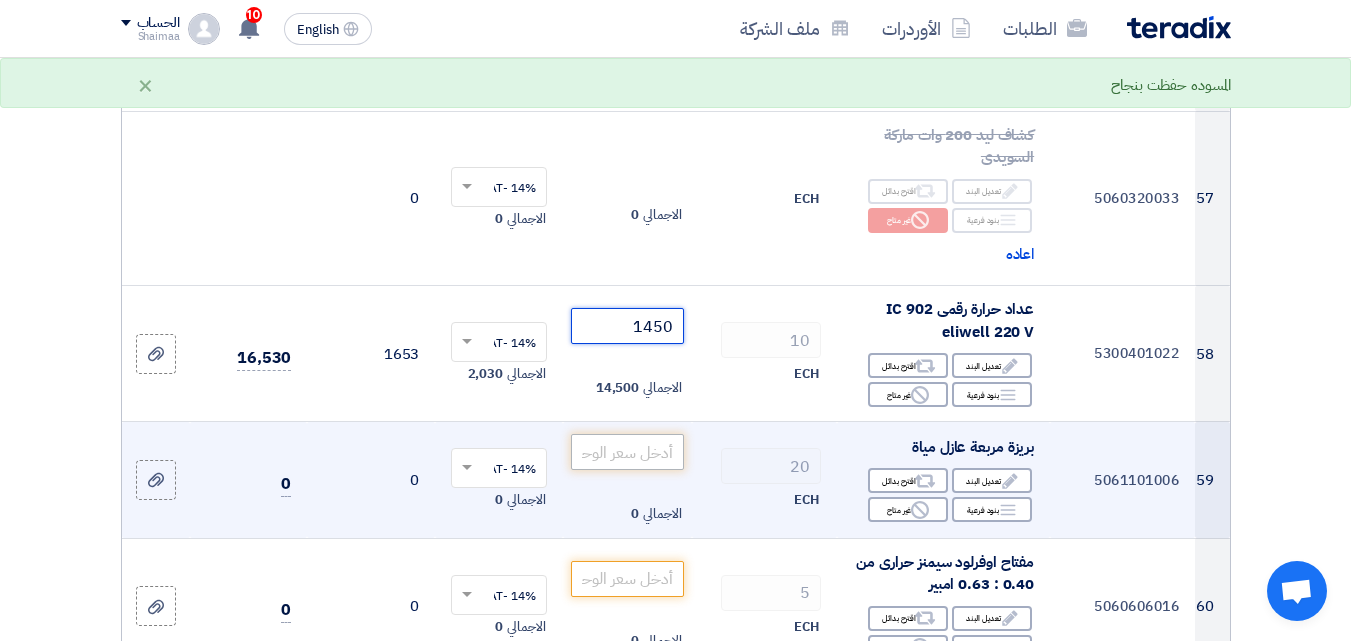 type on "1450" 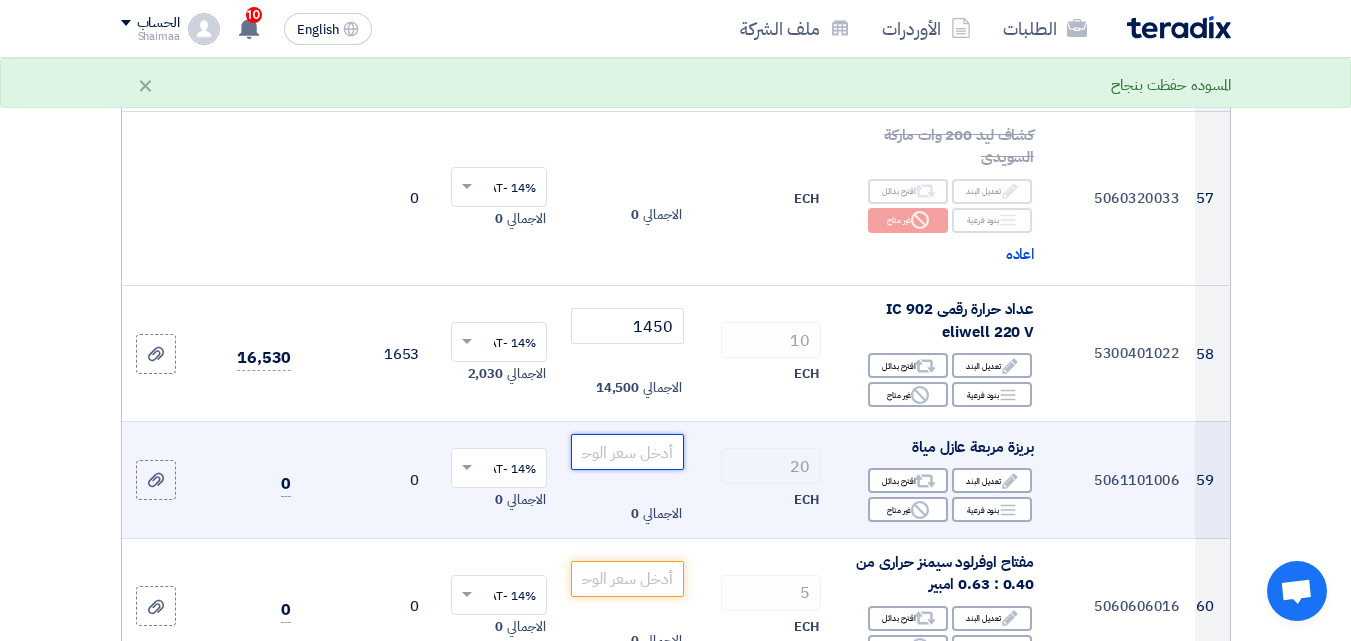 click 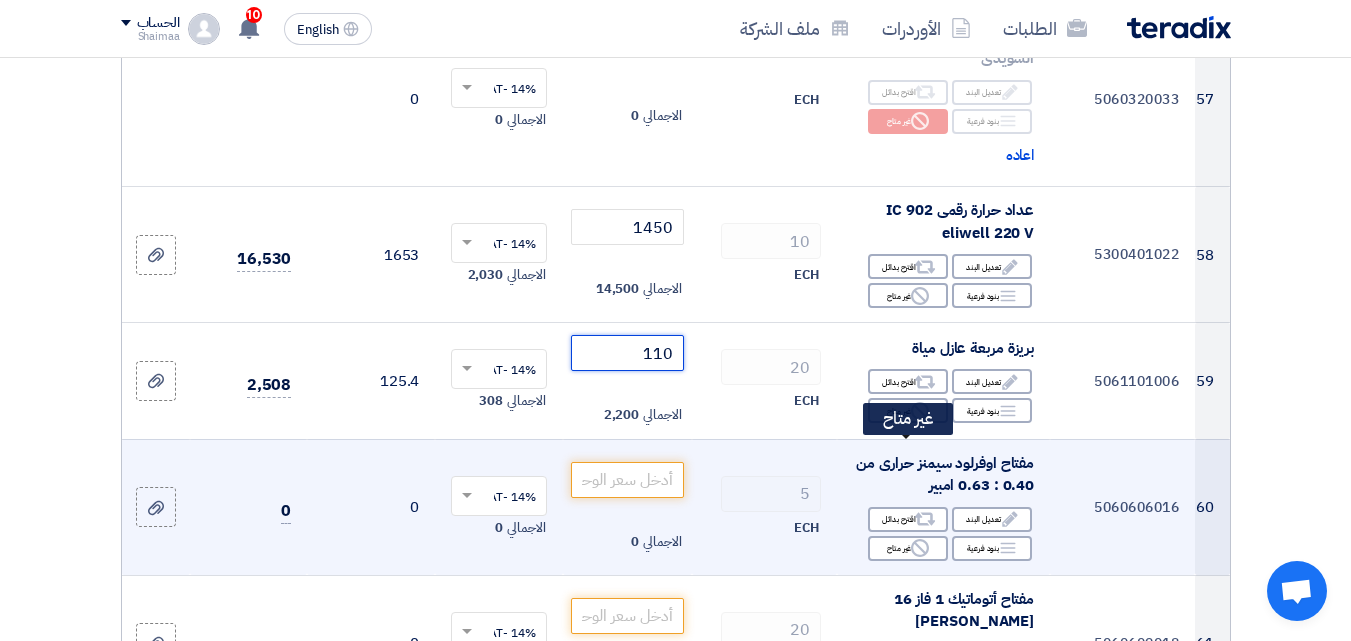 scroll, scrollTop: 9796, scrollLeft: 0, axis: vertical 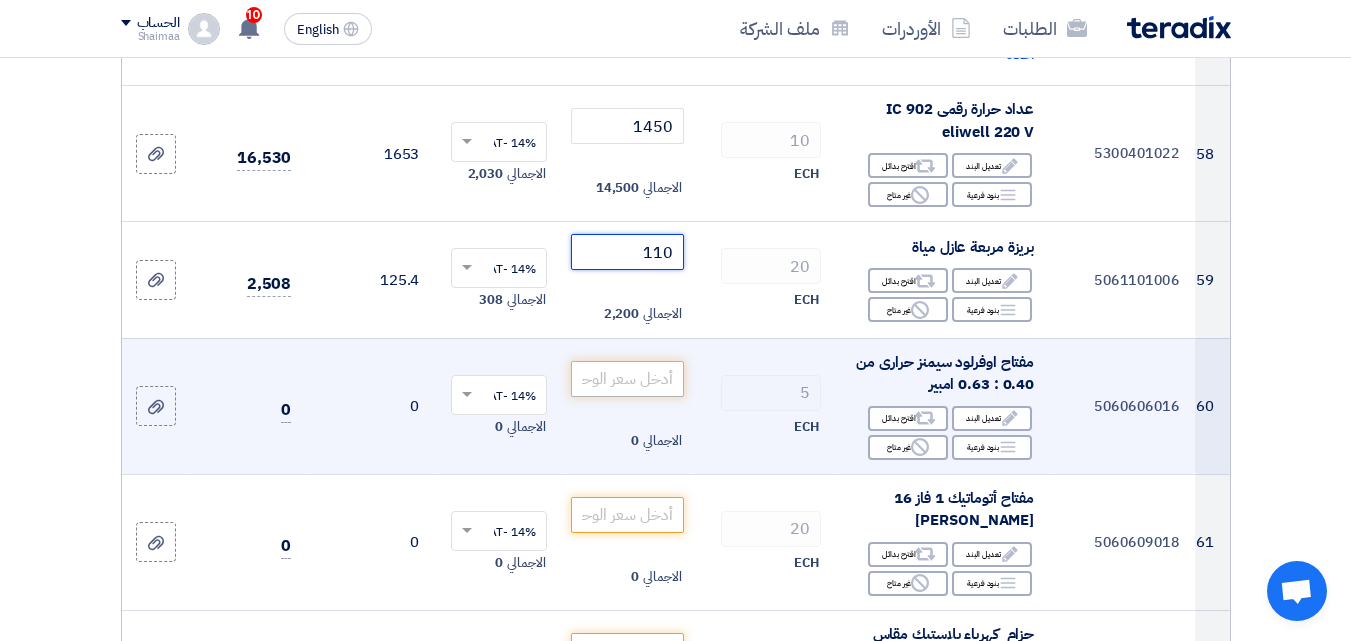 type on "110" 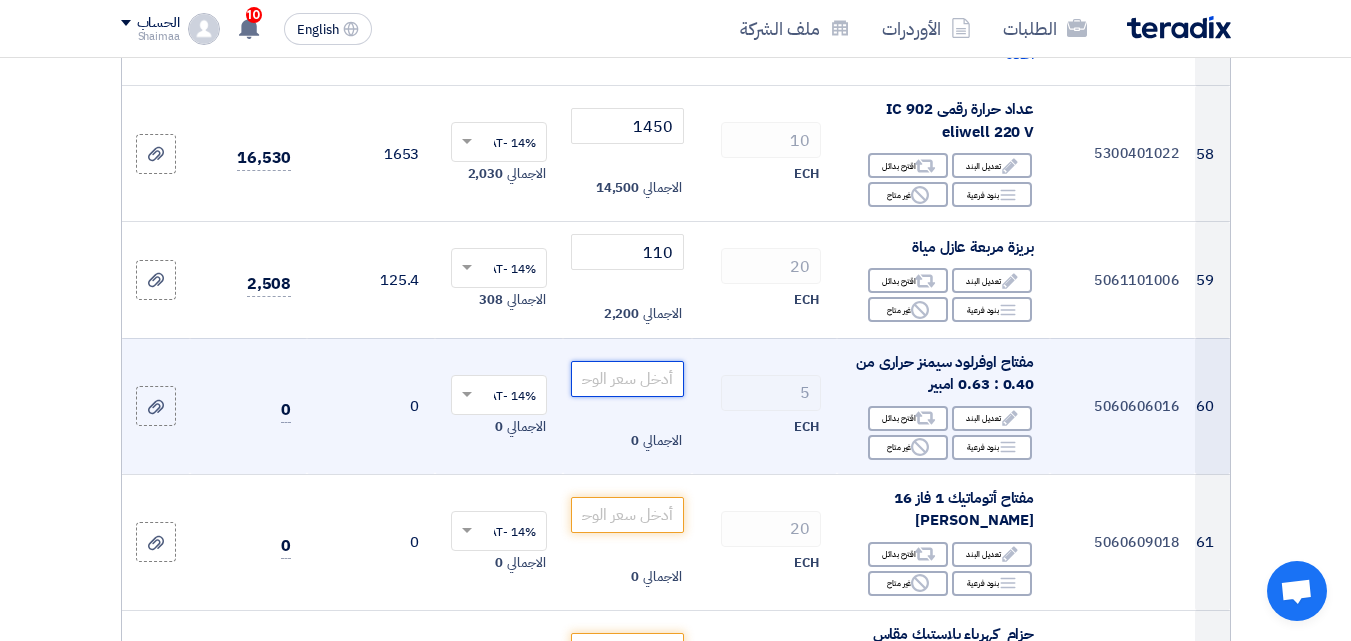 click 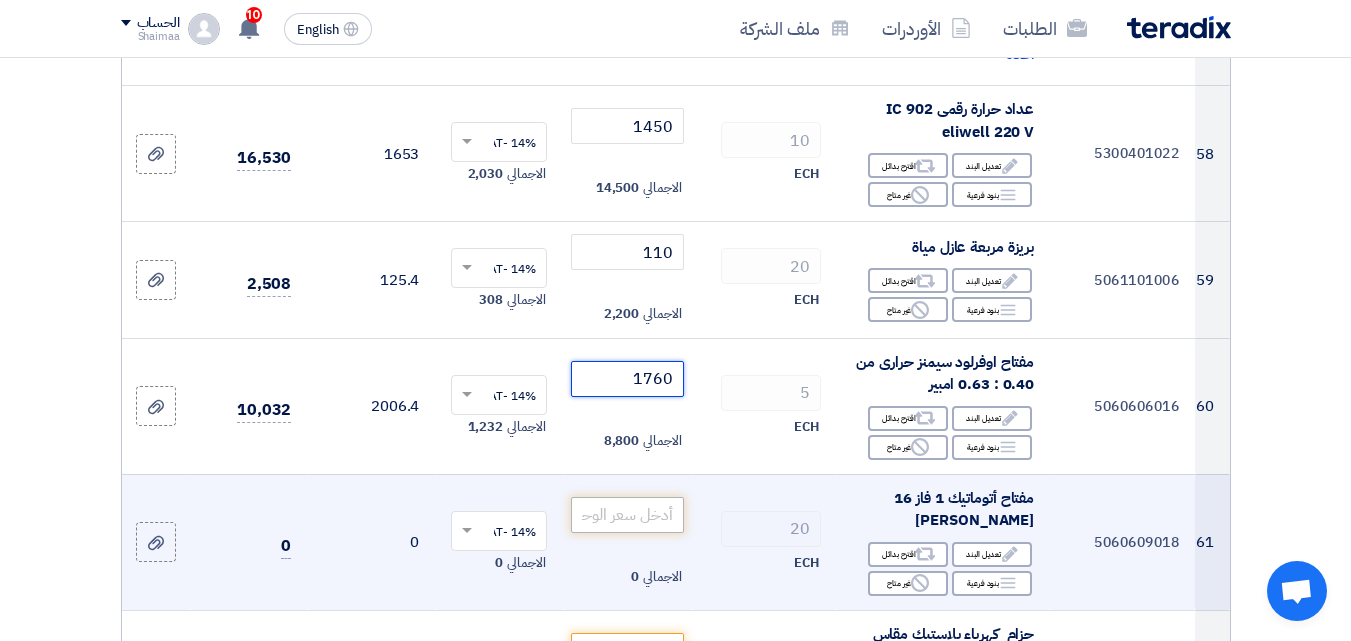type on "1760" 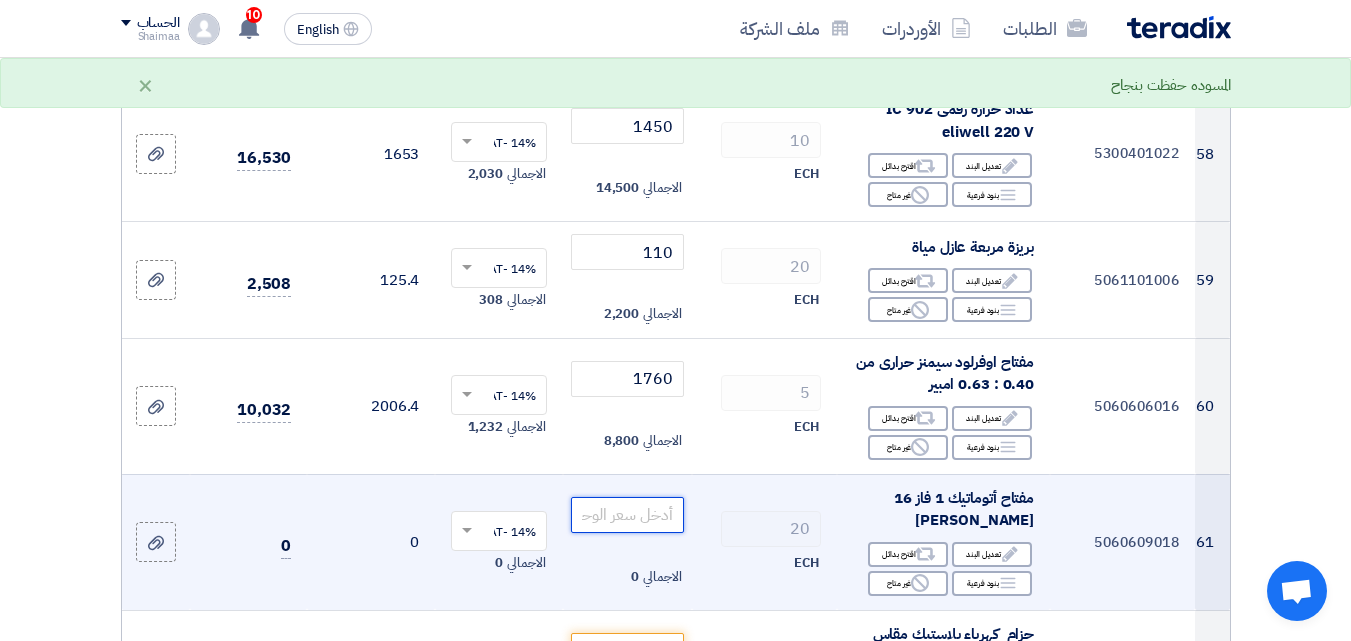 click 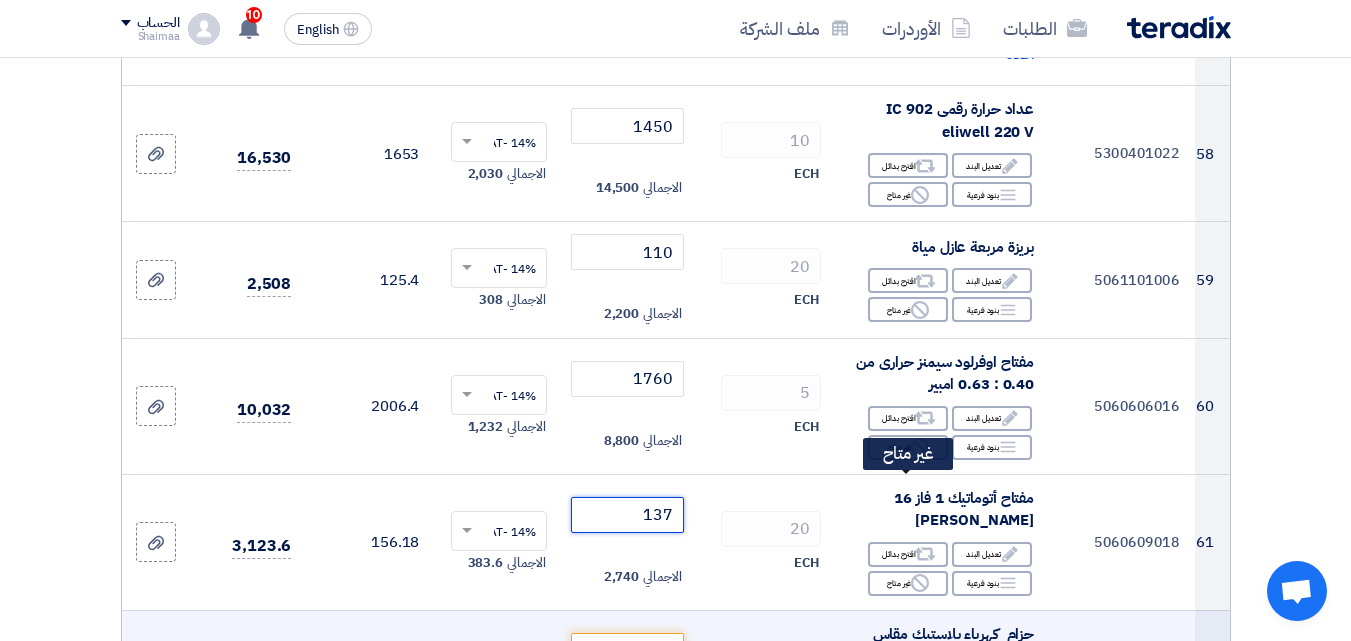 scroll, scrollTop: 9996, scrollLeft: 0, axis: vertical 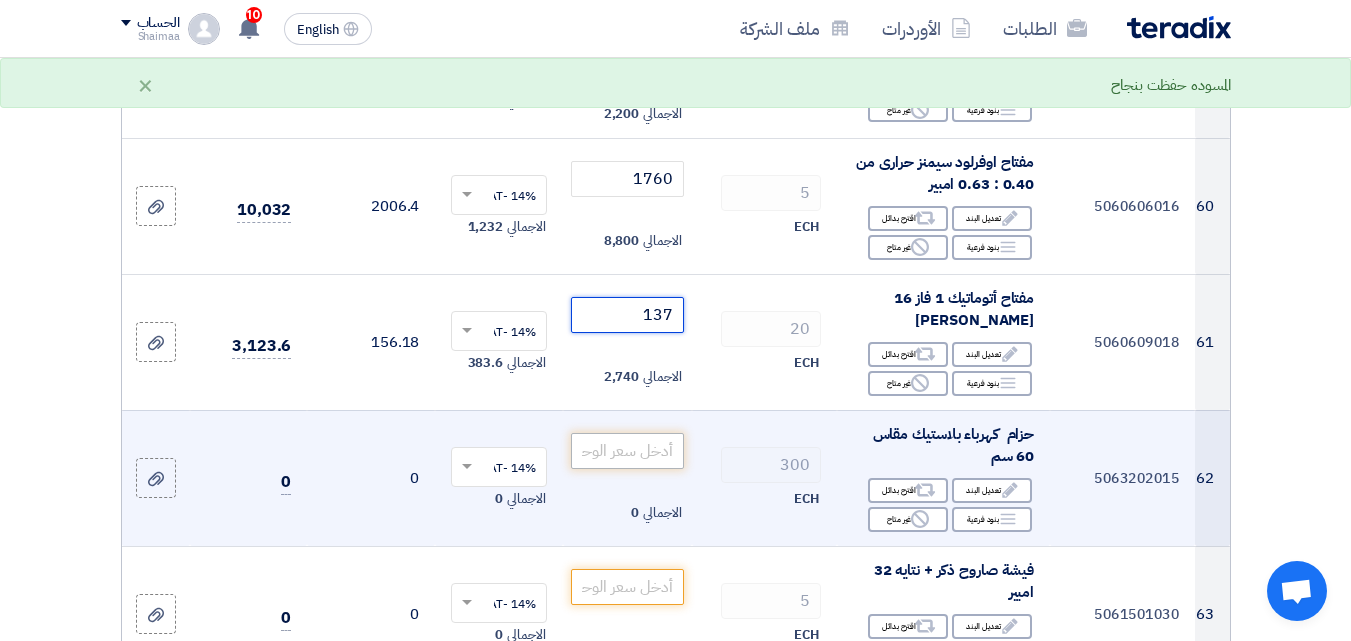 type on "137" 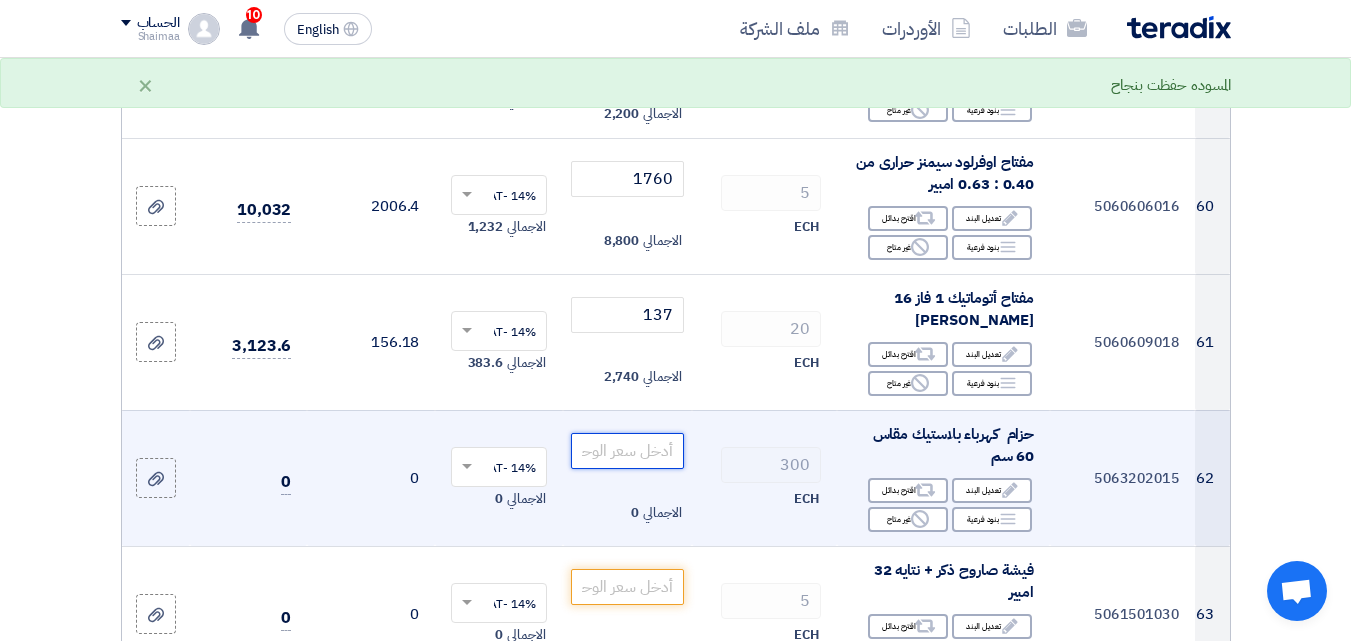 click 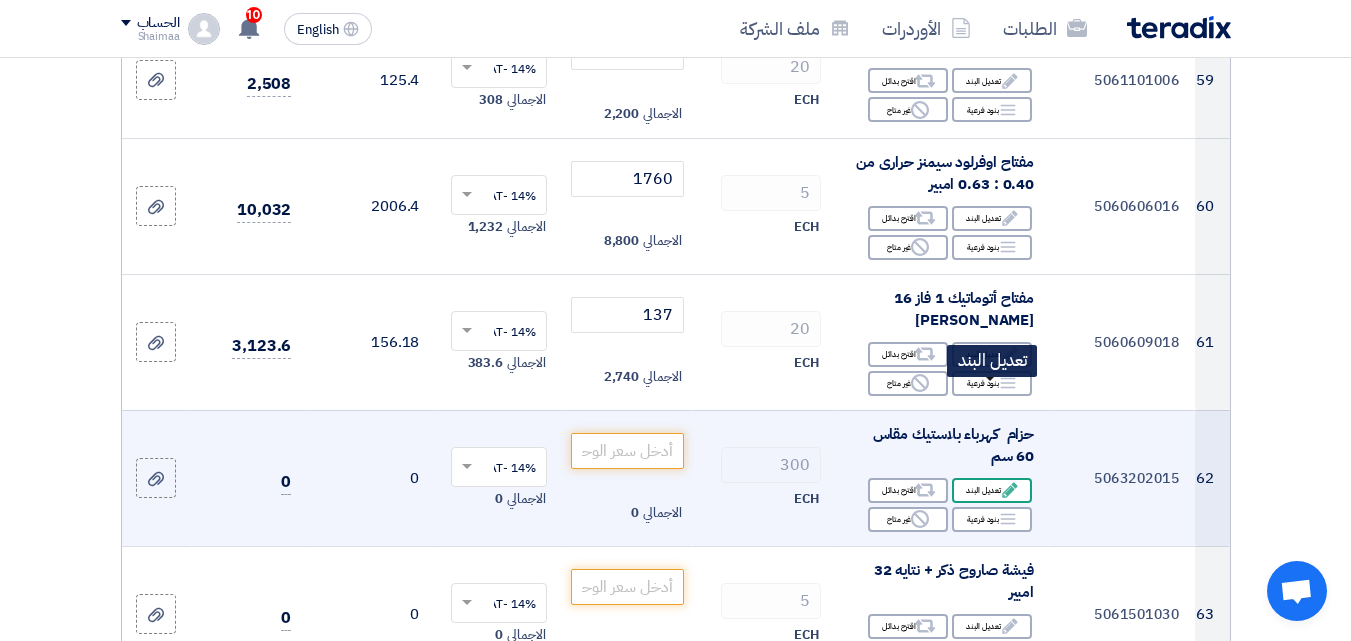 click on "Edit
تعديل البند" 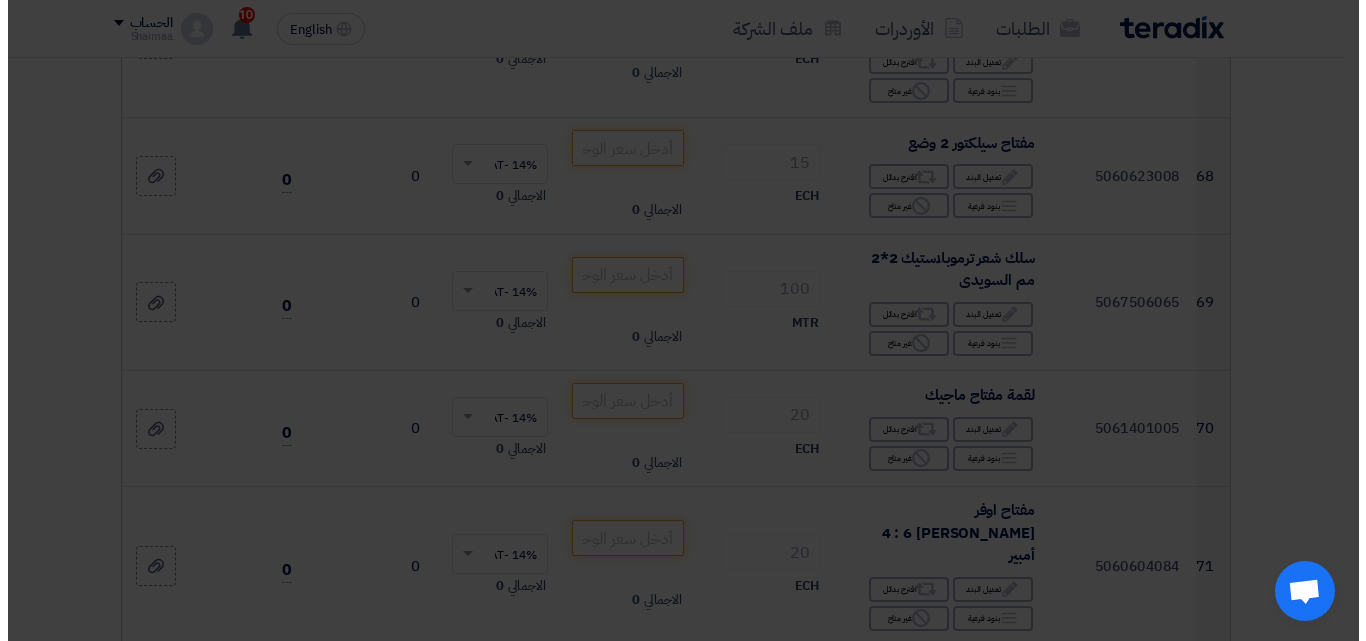 scroll, scrollTop: 8904, scrollLeft: 0, axis: vertical 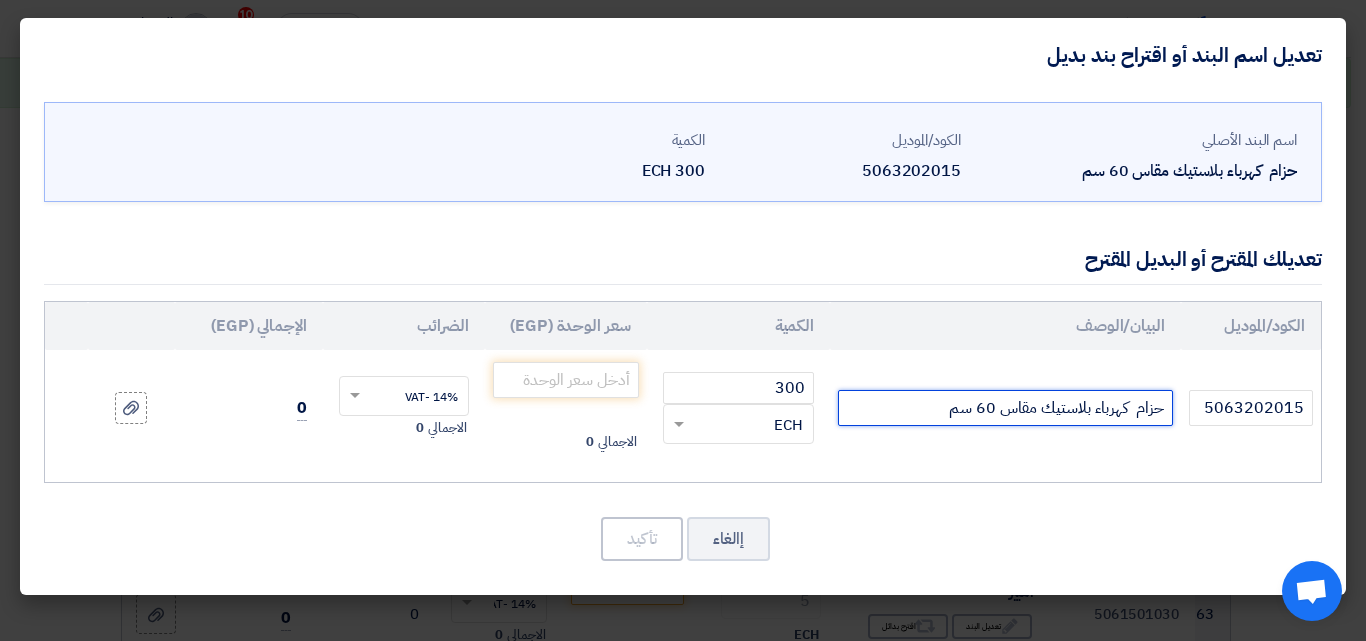 drag, startPoint x: 978, startPoint y: 409, endPoint x: 993, endPoint y: 413, distance: 15.524175 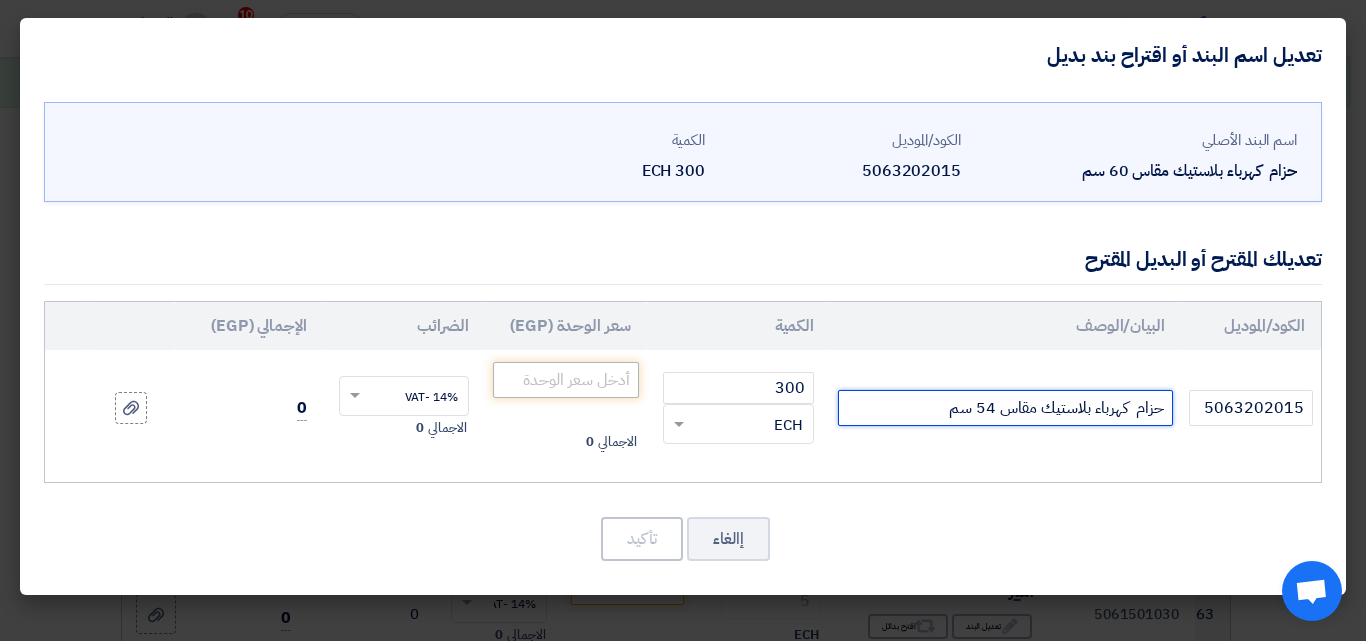 type on "حزام  كهرباء بلاستيك مقاس 54 سم" 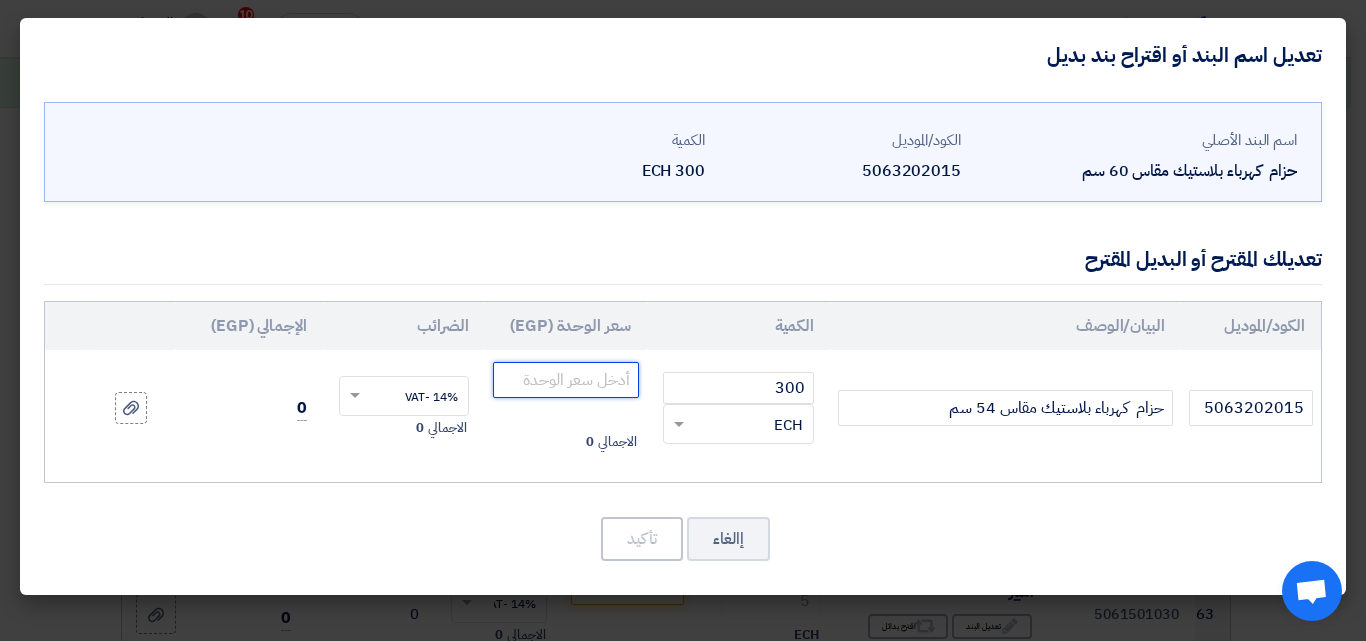 click 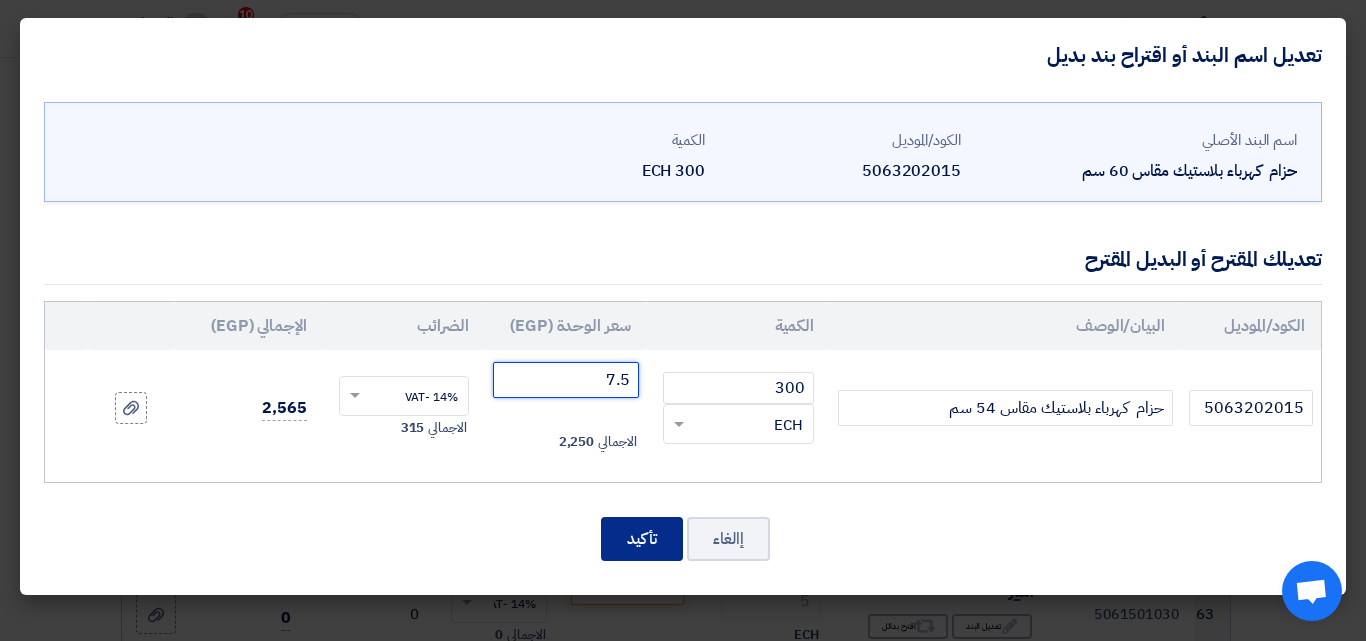 type on "7.5" 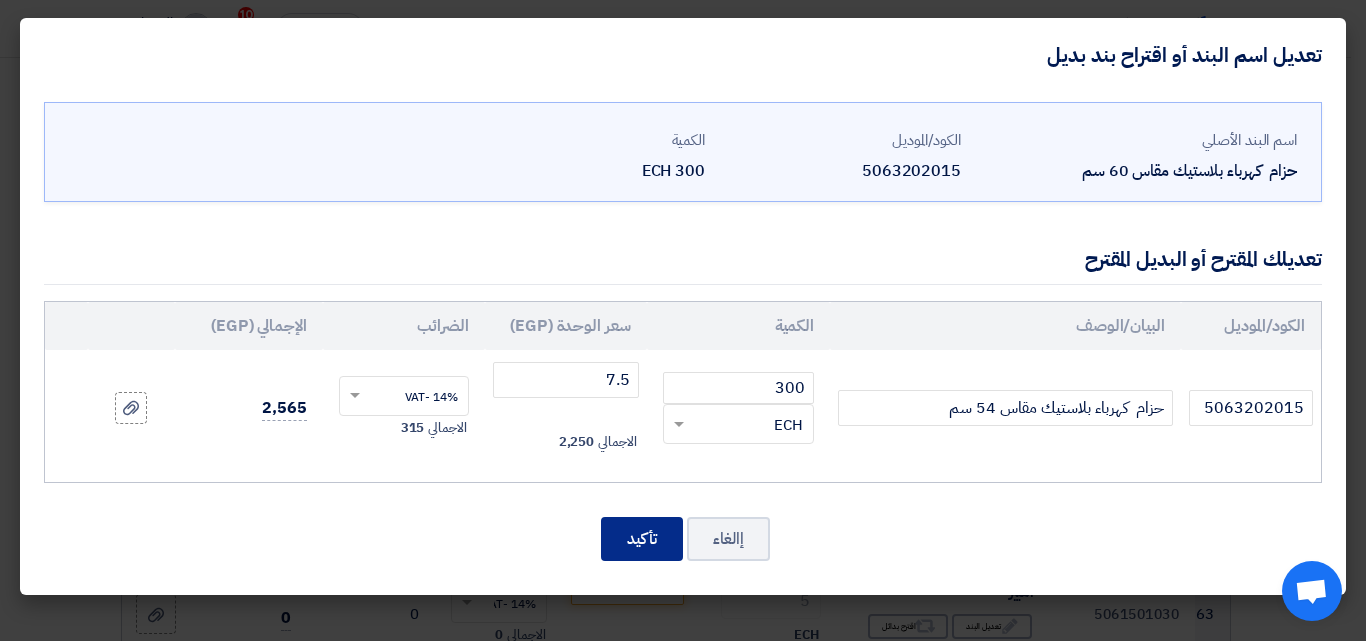 click on "تأكيد" 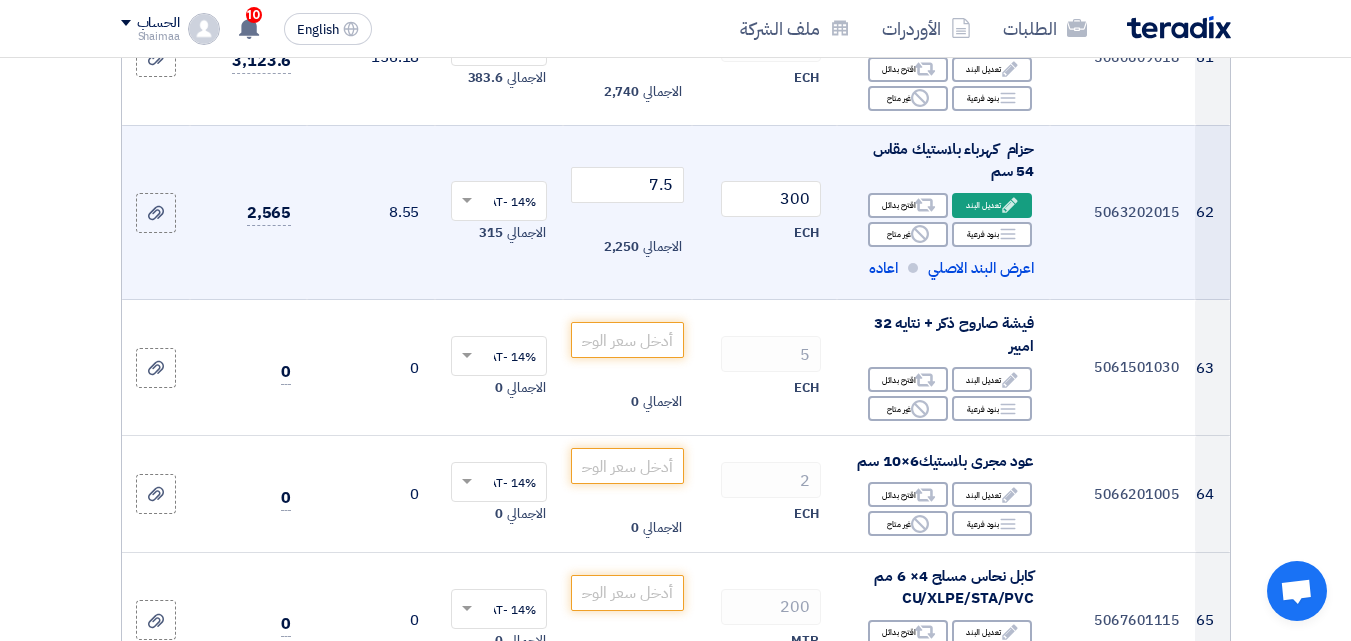 scroll, scrollTop: 10296, scrollLeft: 0, axis: vertical 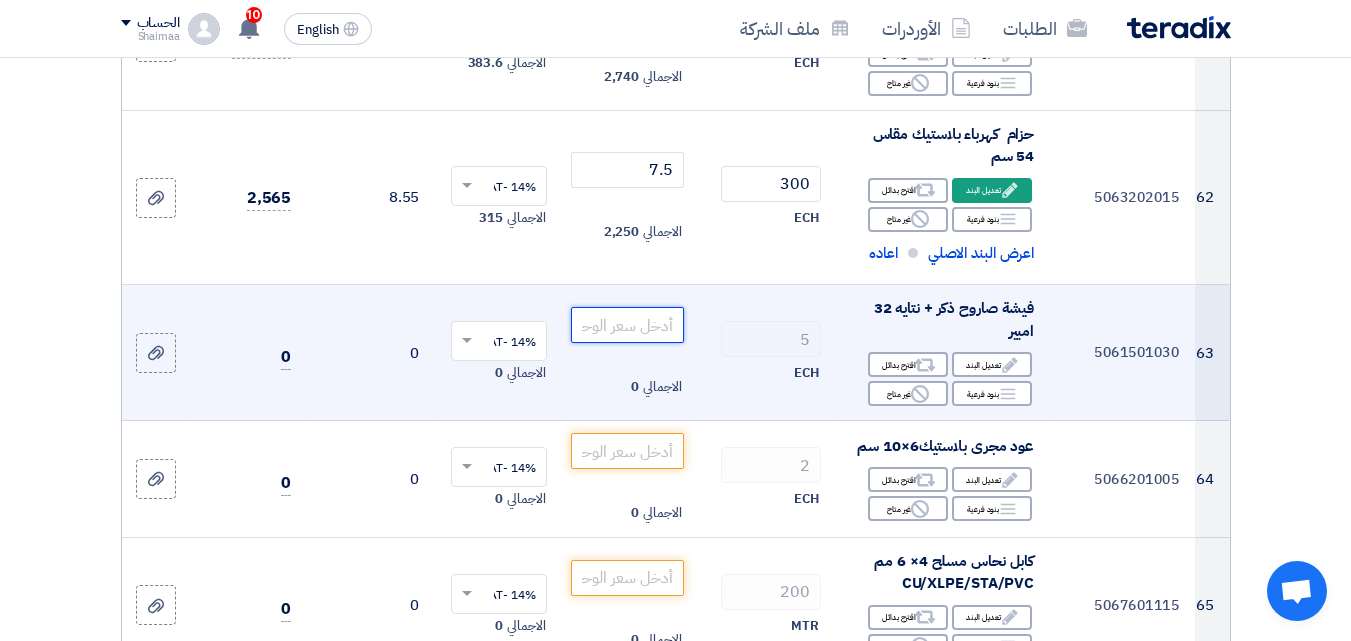 click 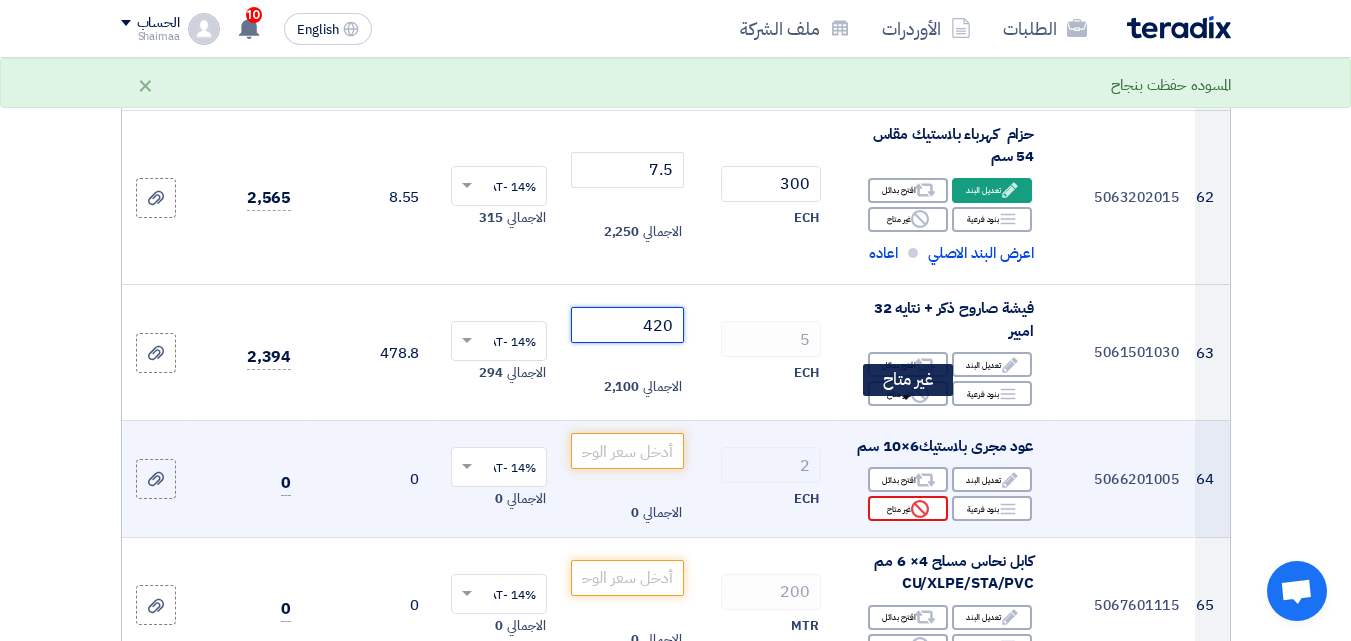 type on "420" 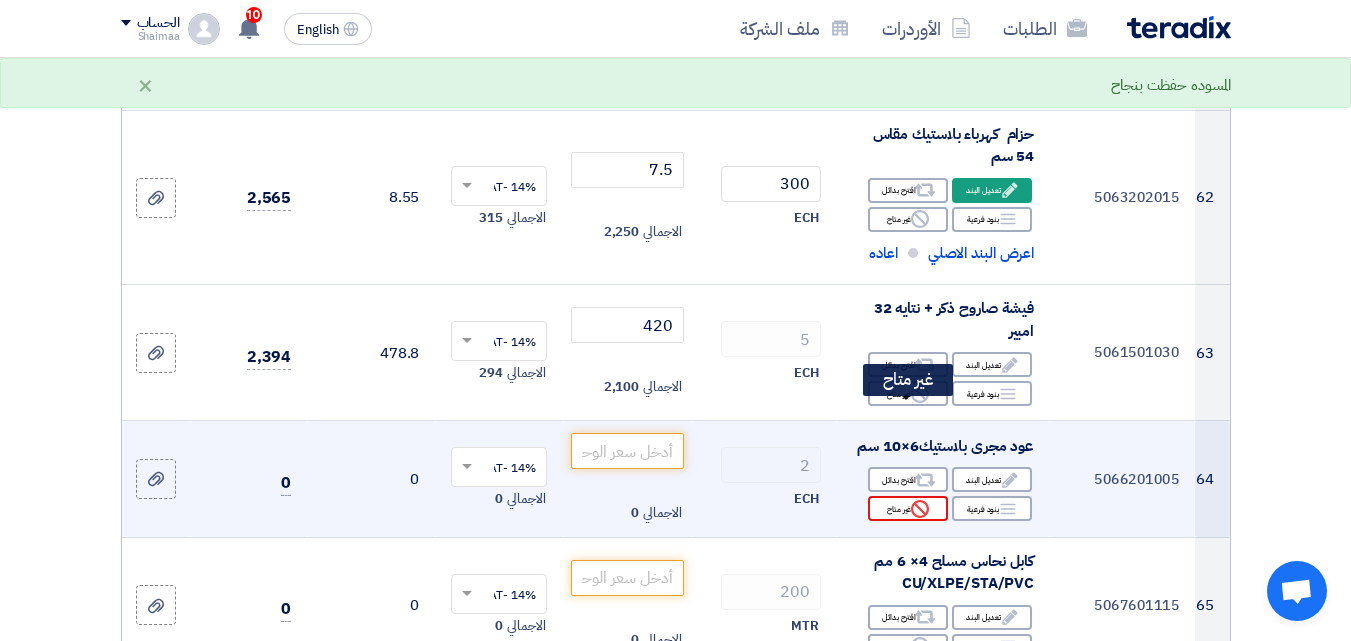 click on "Reject
غير متاح" 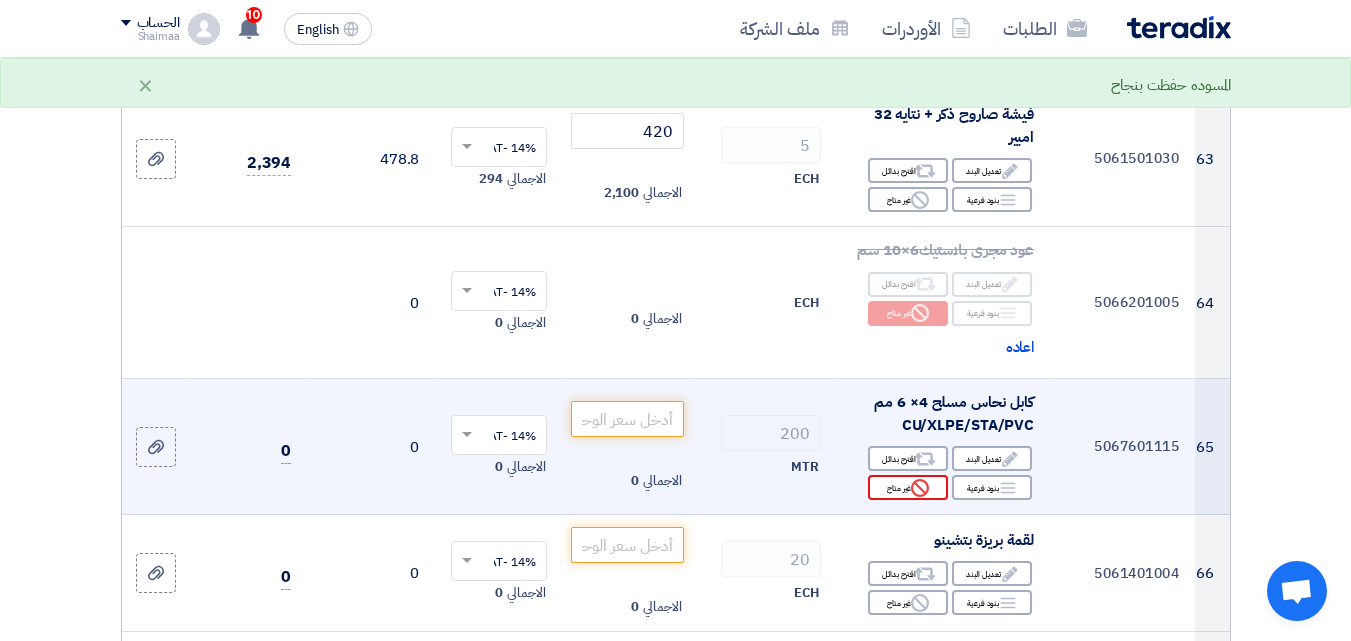 scroll, scrollTop: 10496, scrollLeft: 0, axis: vertical 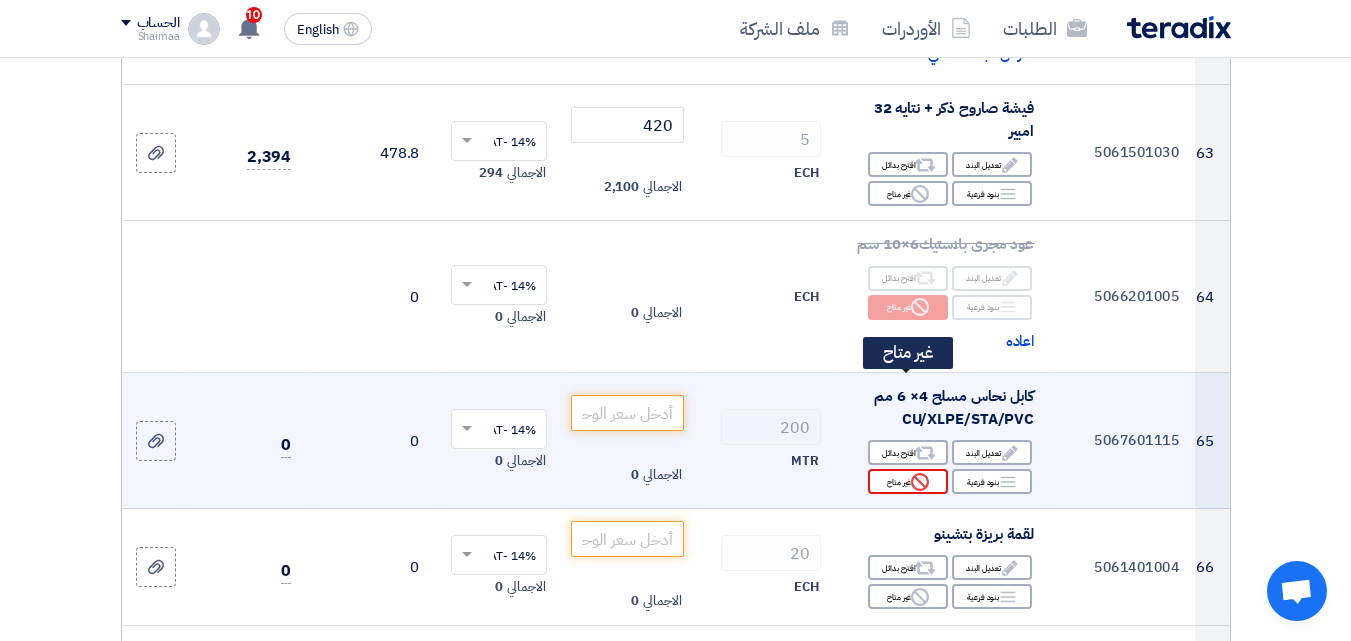 click on "Reject
غير متاح" 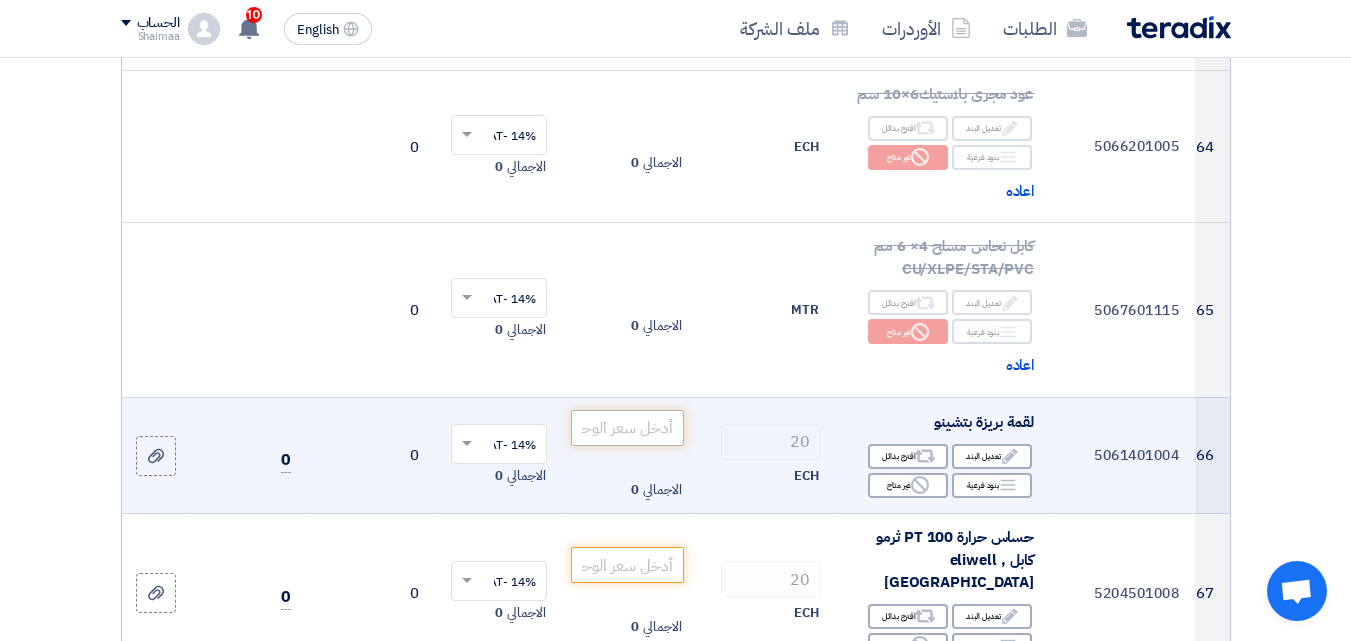 scroll, scrollTop: 10696, scrollLeft: 0, axis: vertical 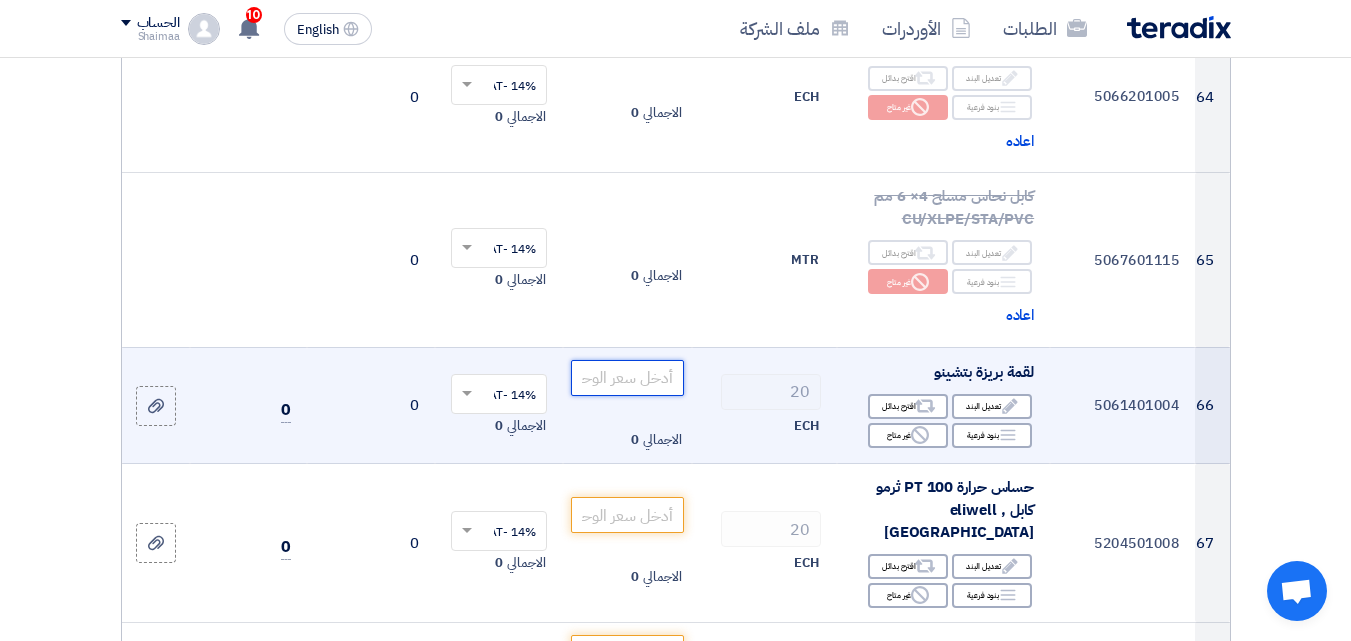 click 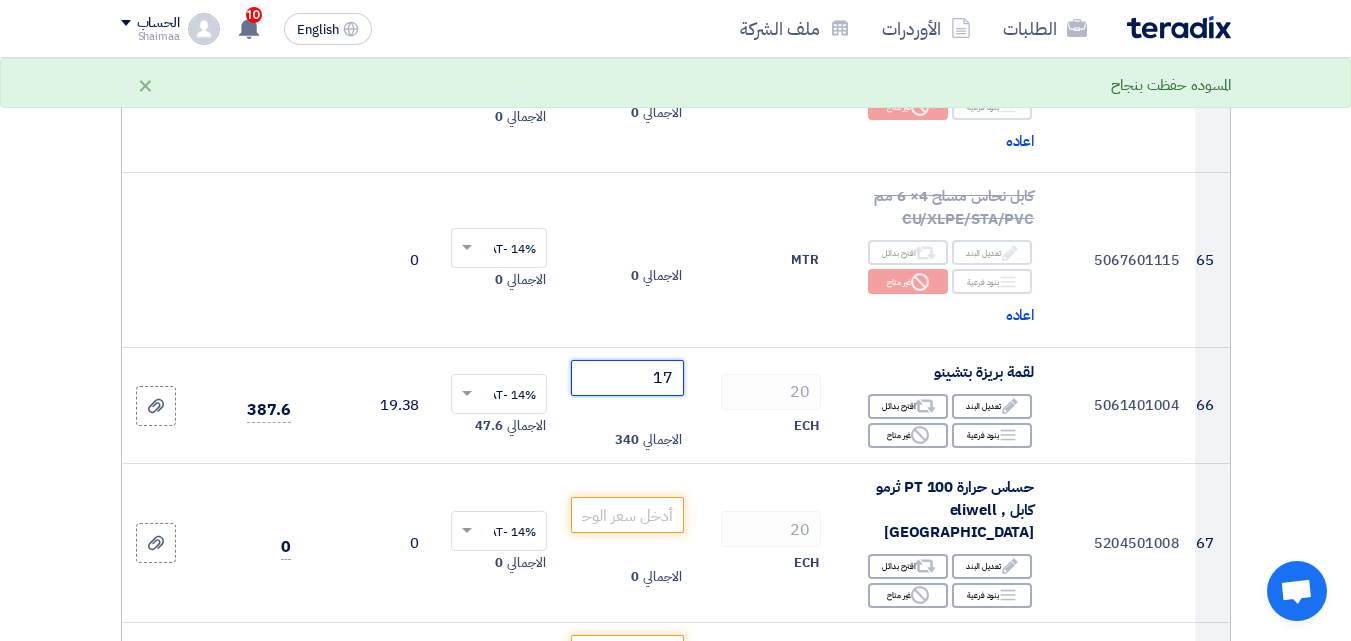 type on "17" 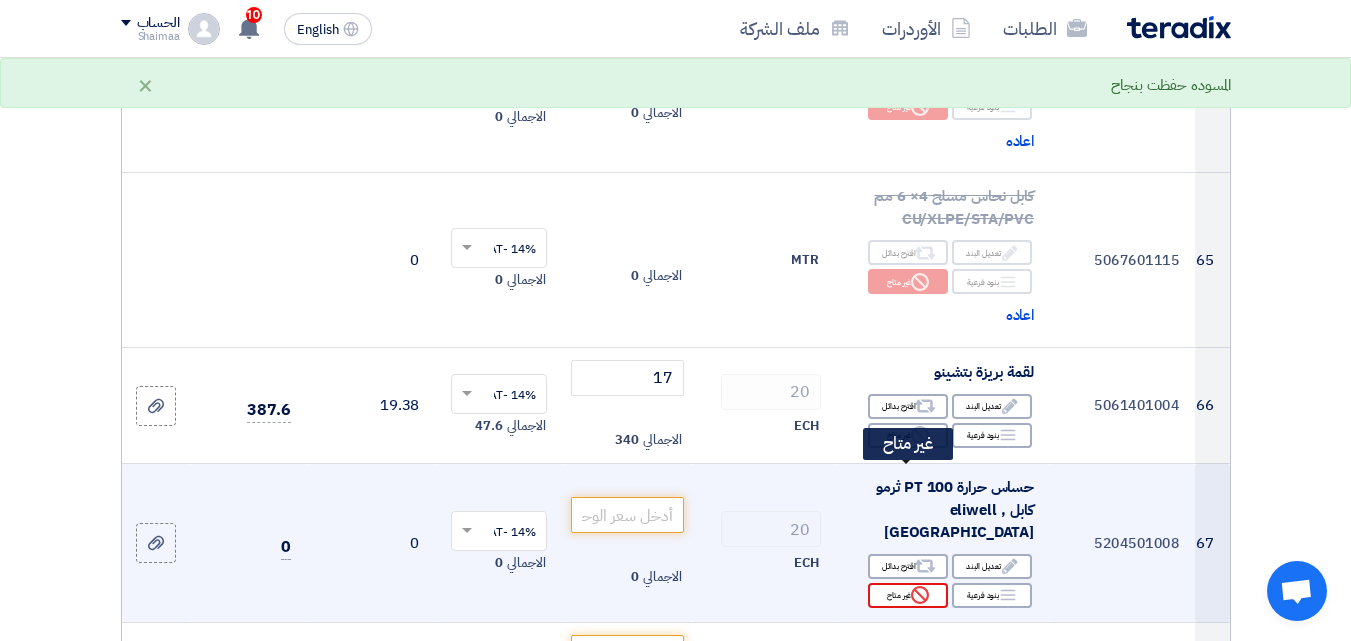 click on "Reject
غير متاح" 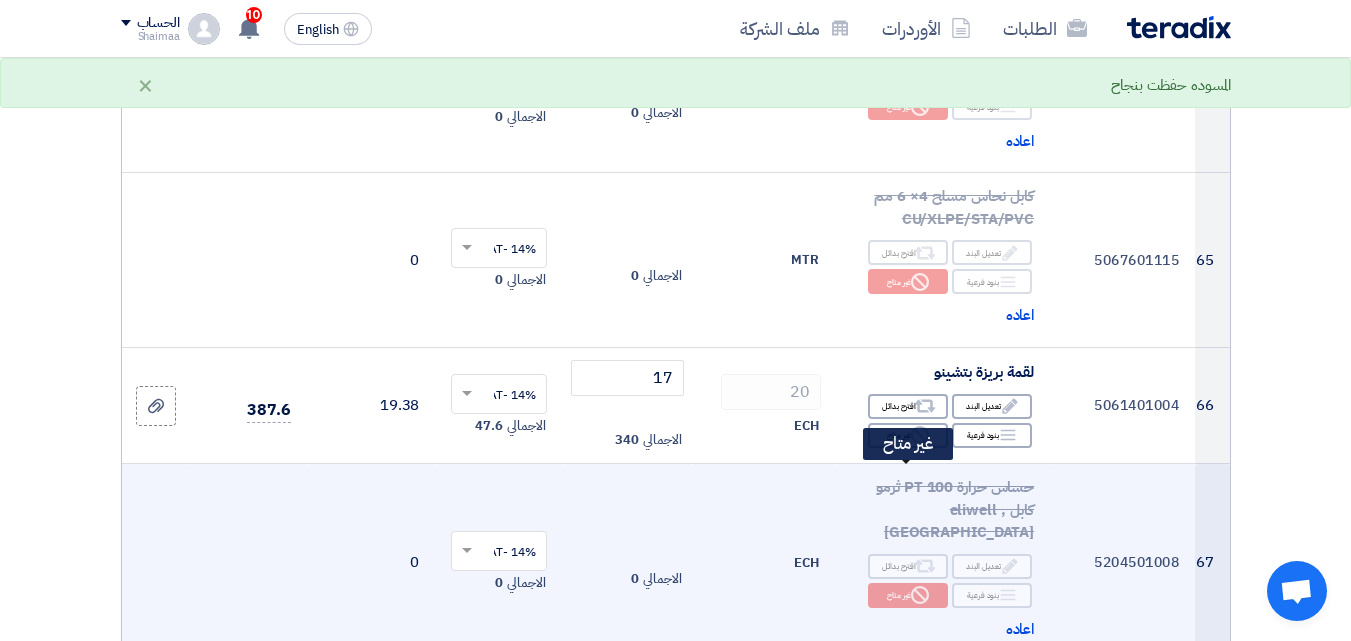 scroll, scrollTop: 10796, scrollLeft: 0, axis: vertical 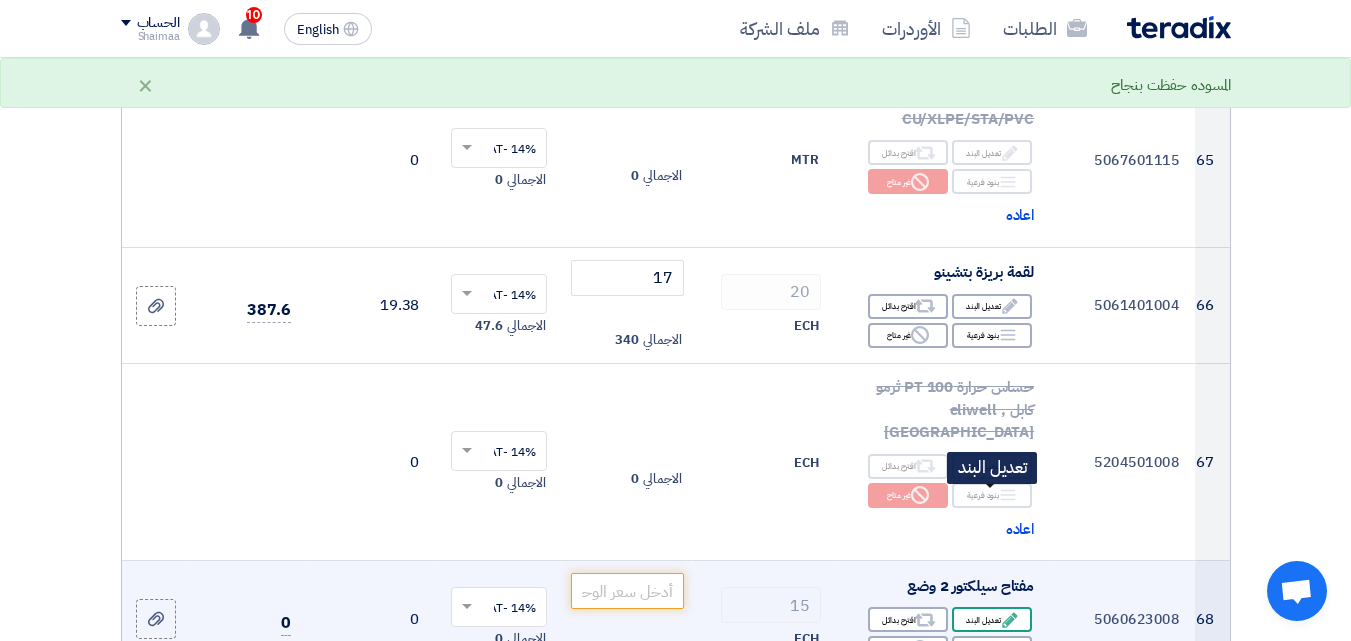click on "Edit
تعديل البند" 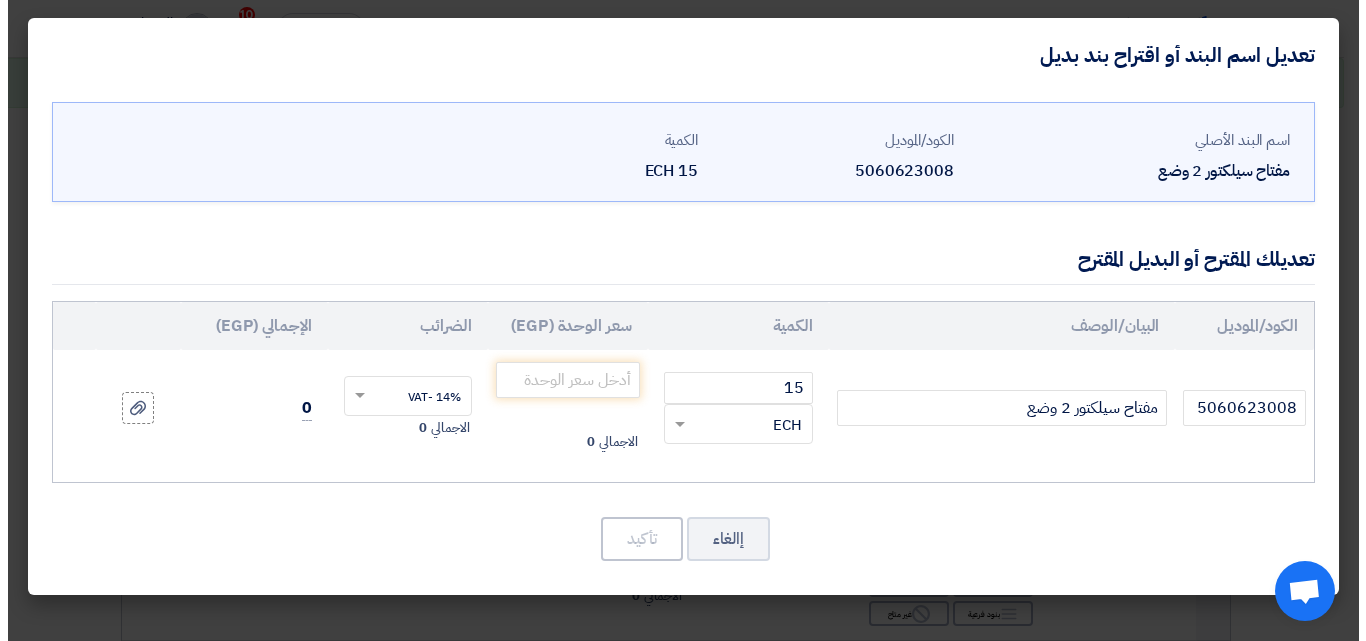scroll, scrollTop: 9530, scrollLeft: 0, axis: vertical 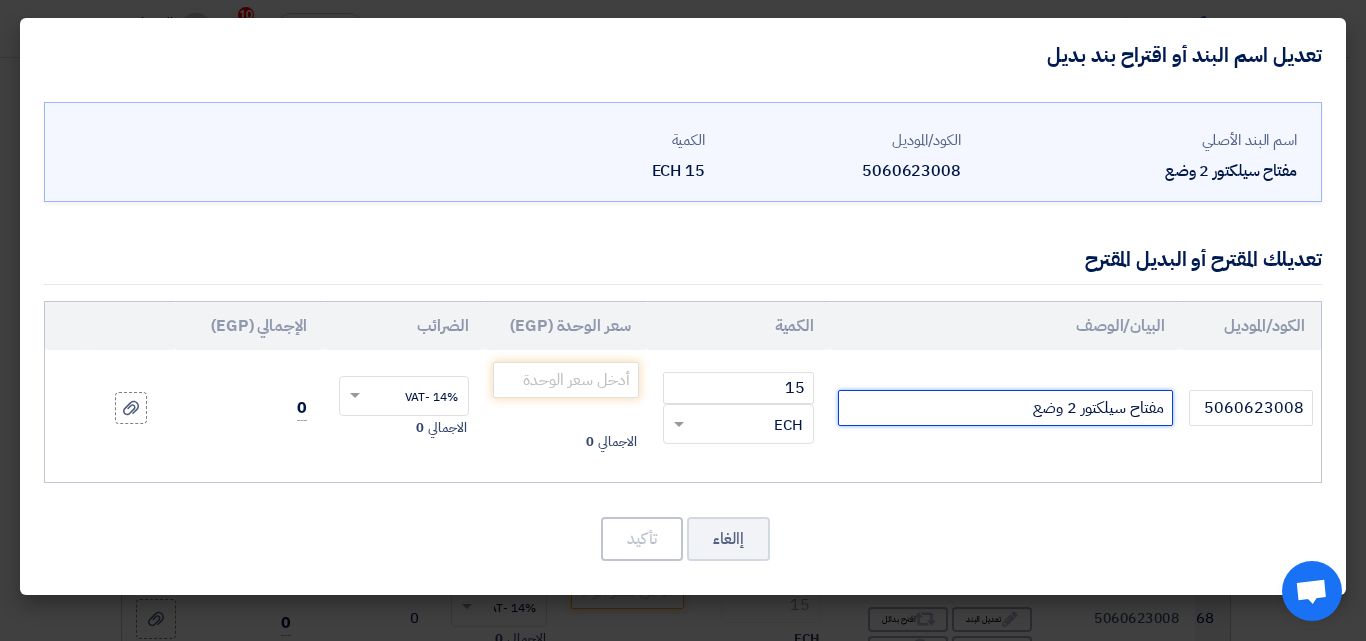 click on "مفتاح سيلكتور 2 وضع" 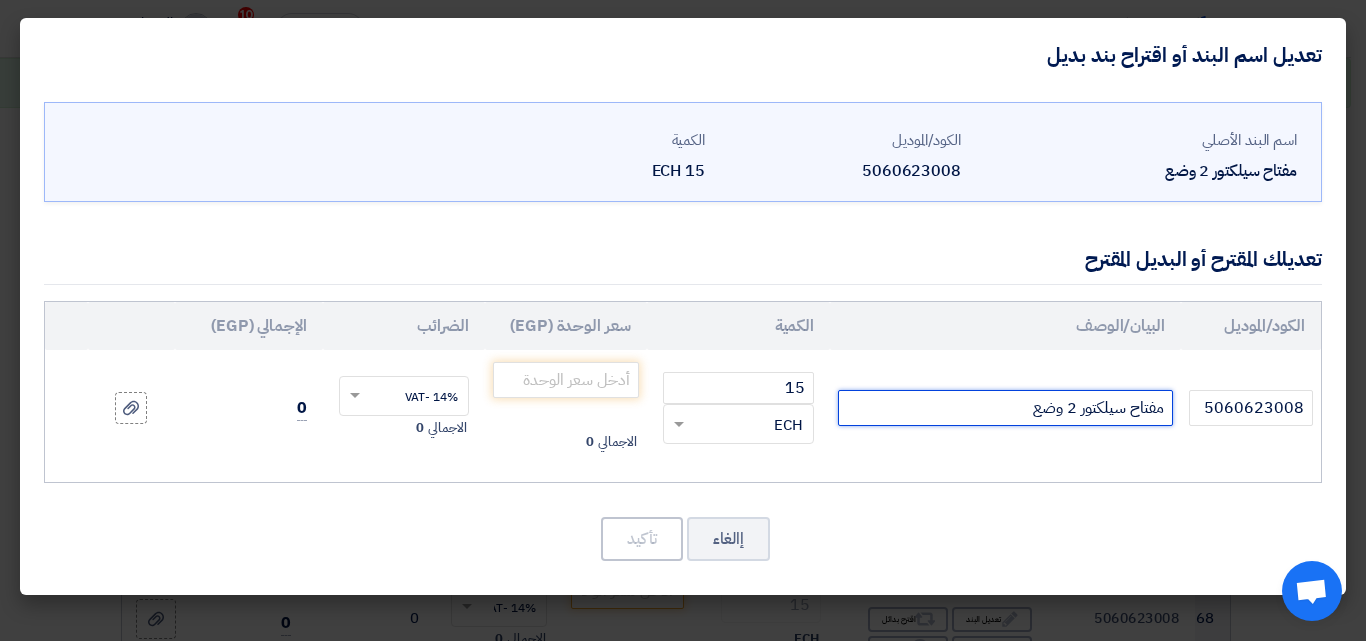 paste on "XA2ED21" 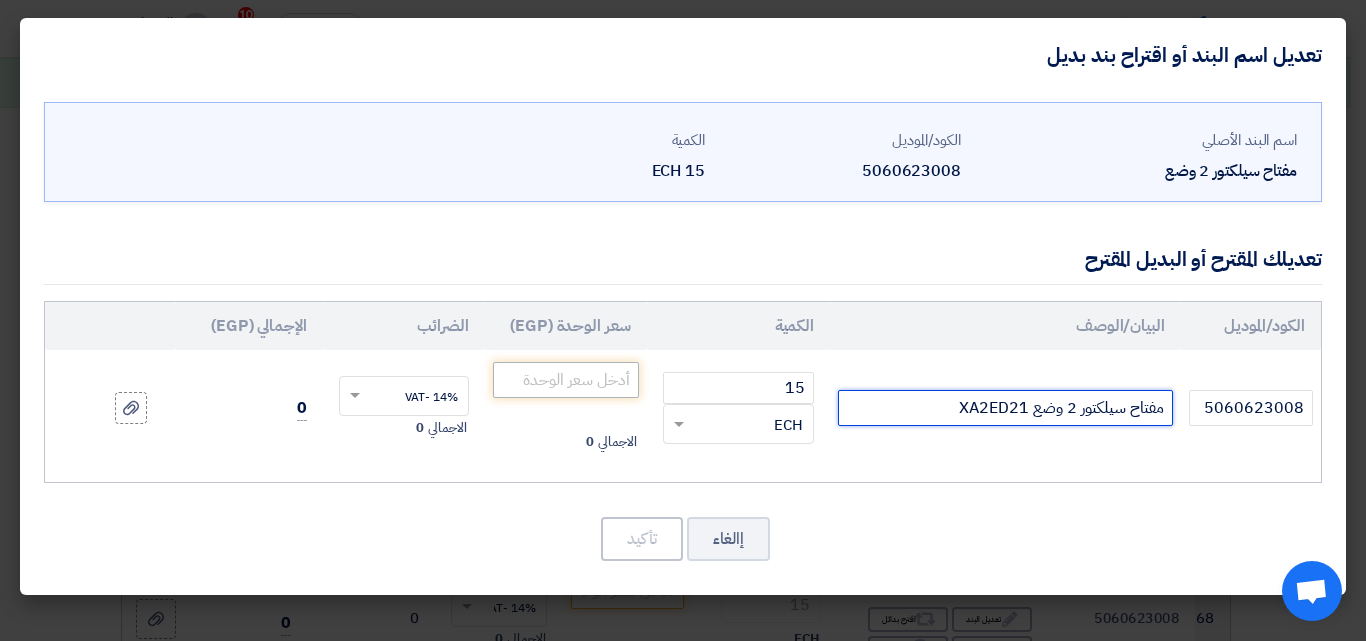 type on "مفتاح سيلكتور 2 وضع XA2ED21" 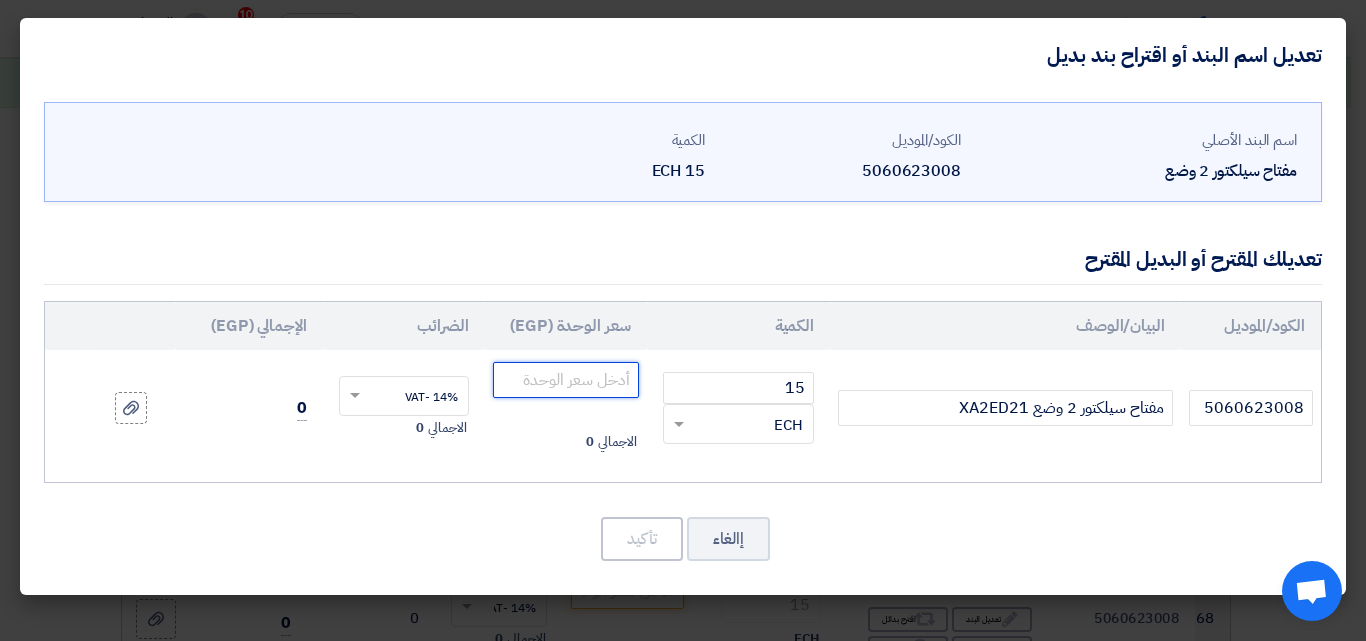 click 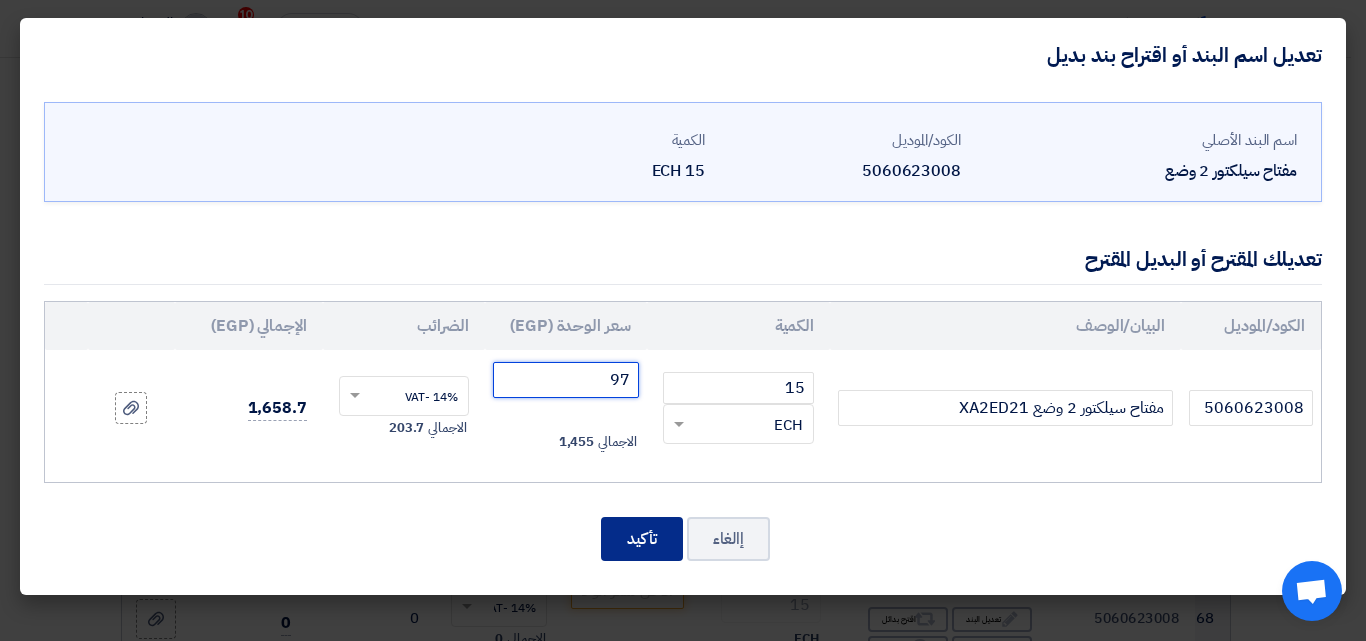 type on "97" 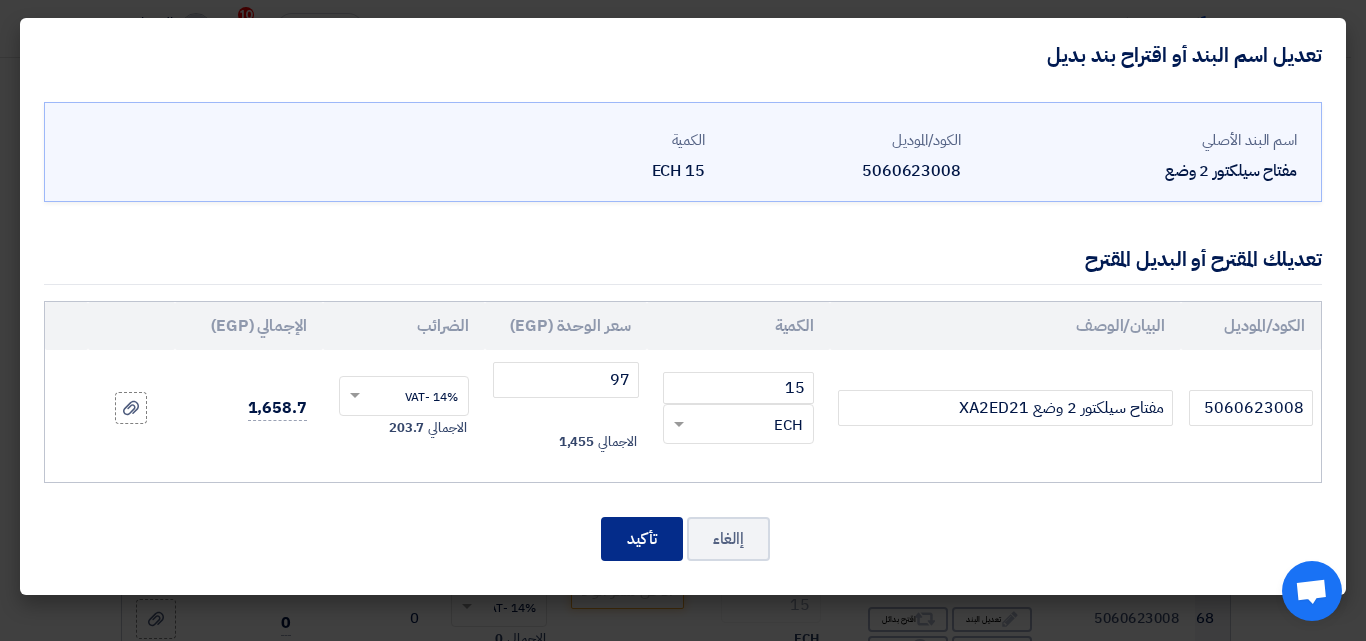 click on "تأكيد" 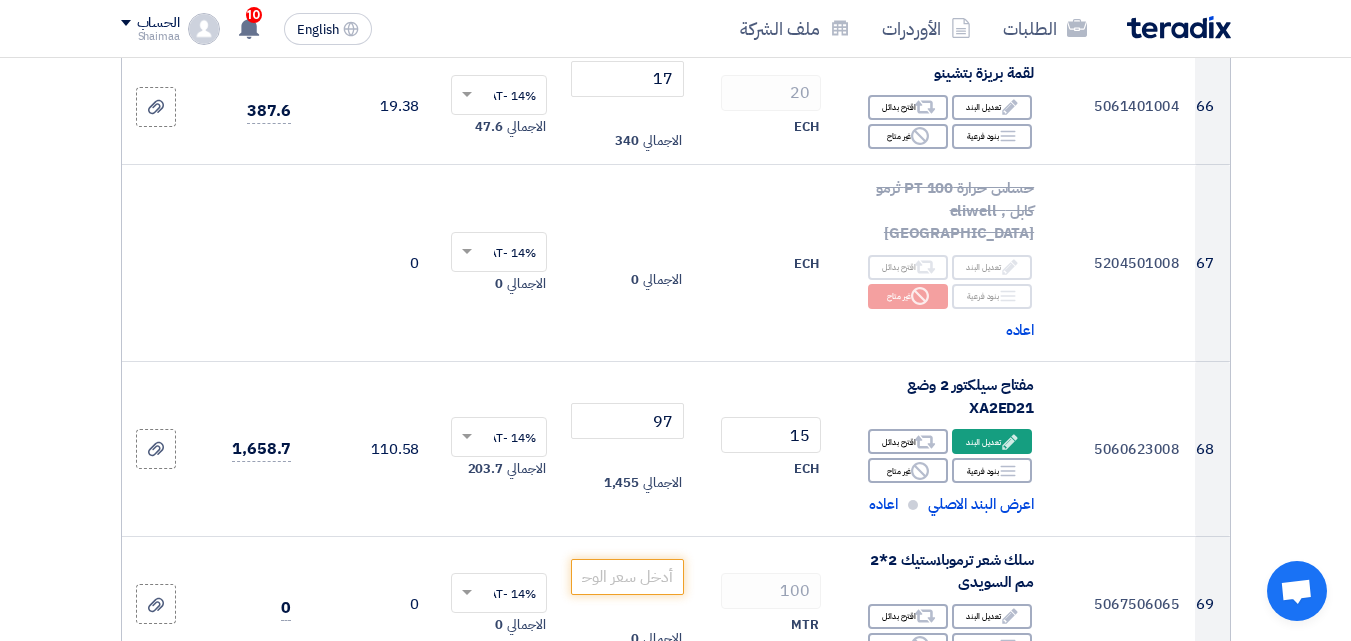 scroll, scrollTop: 11096, scrollLeft: 0, axis: vertical 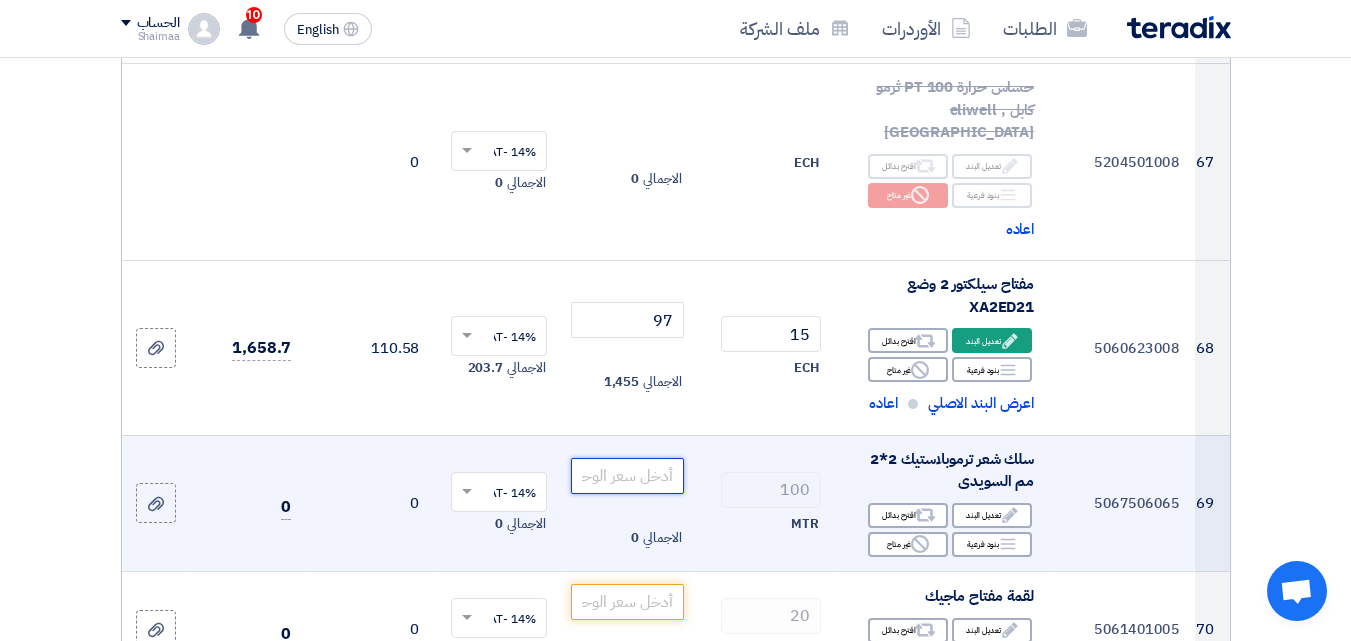 paste on "38.88" 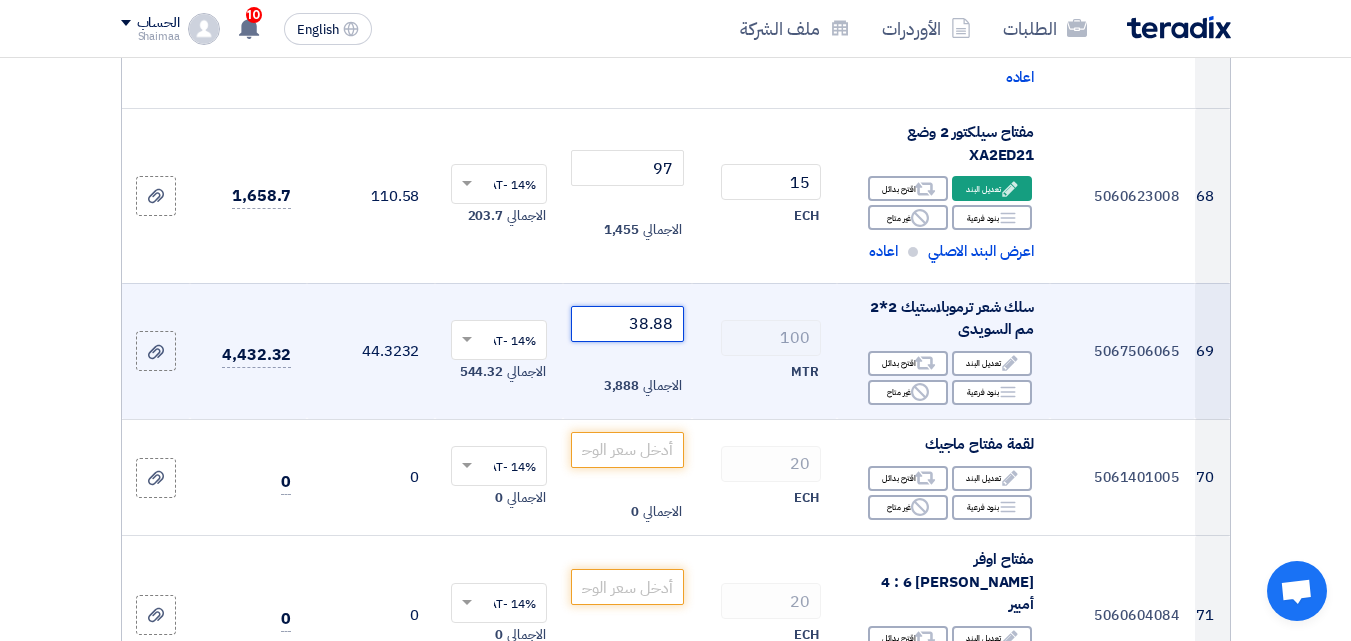 scroll, scrollTop: 11296, scrollLeft: 0, axis: vertical 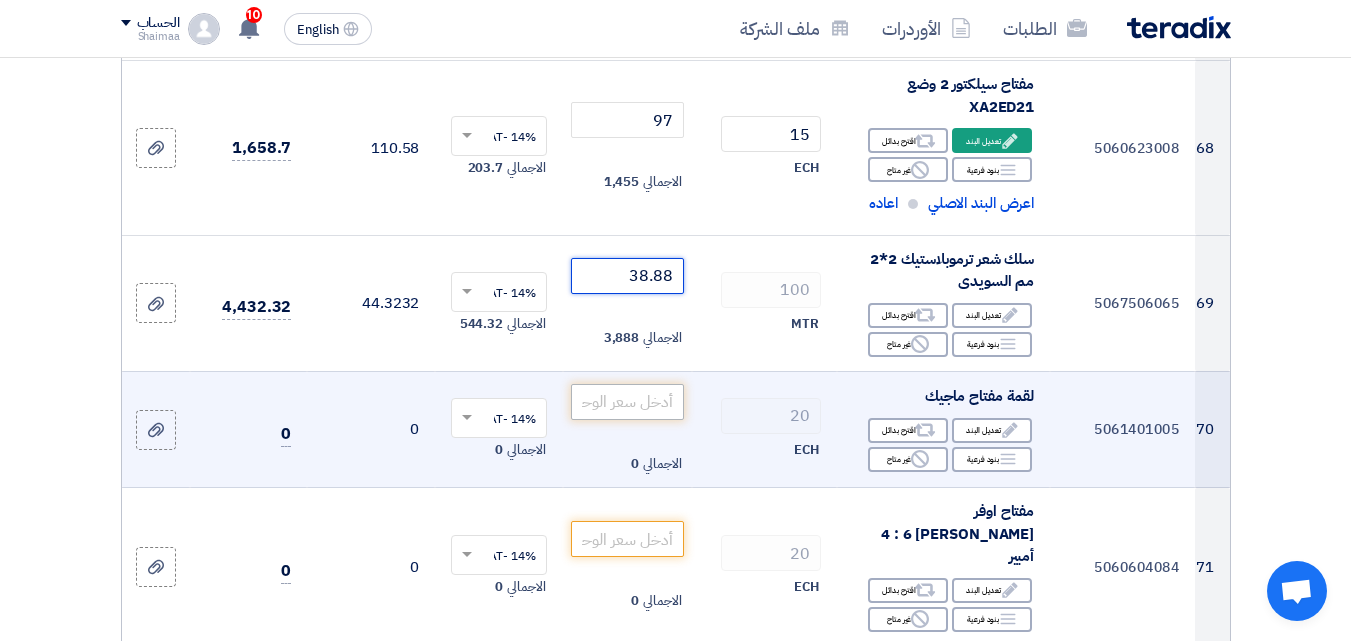 type on "38.88" 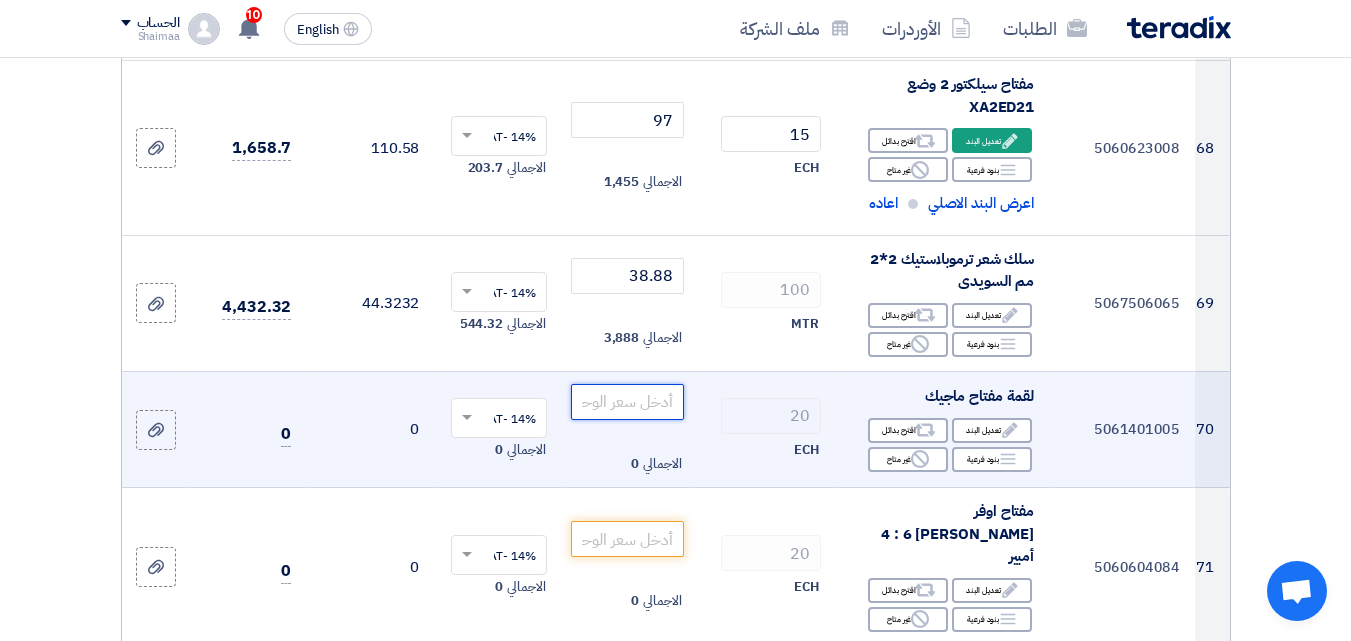 click 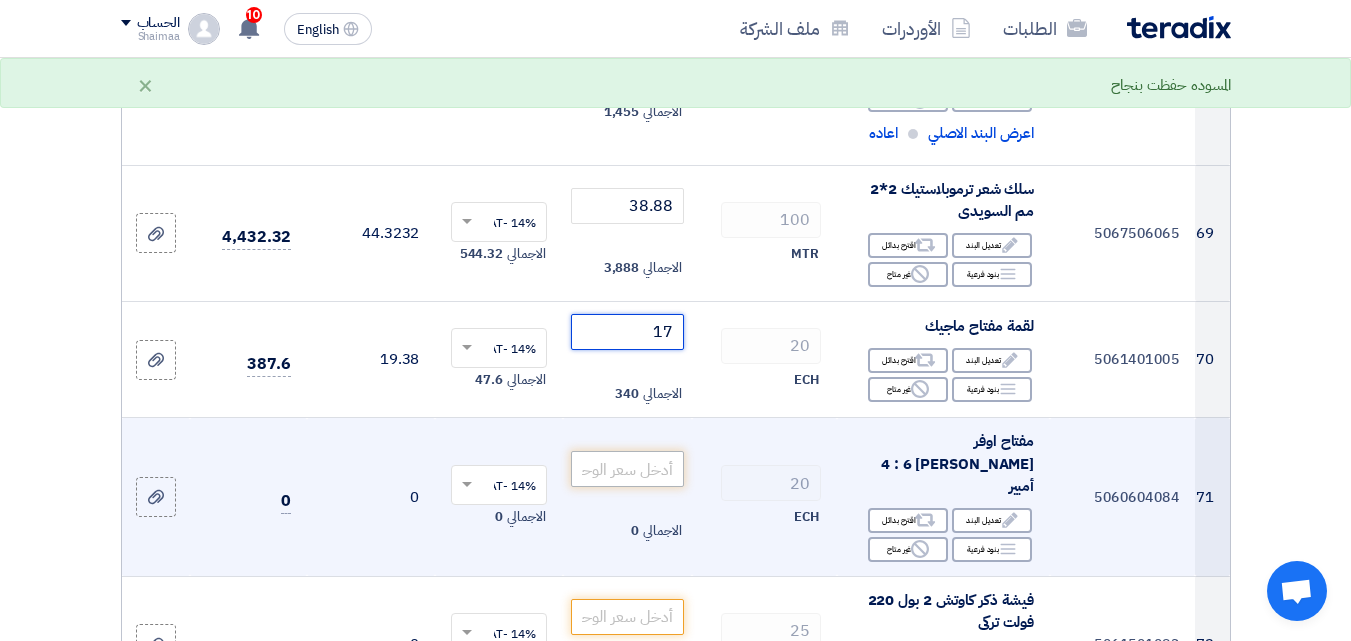 scroll, scrollTop: 11396, scrollLeft: 0, axis: vertical 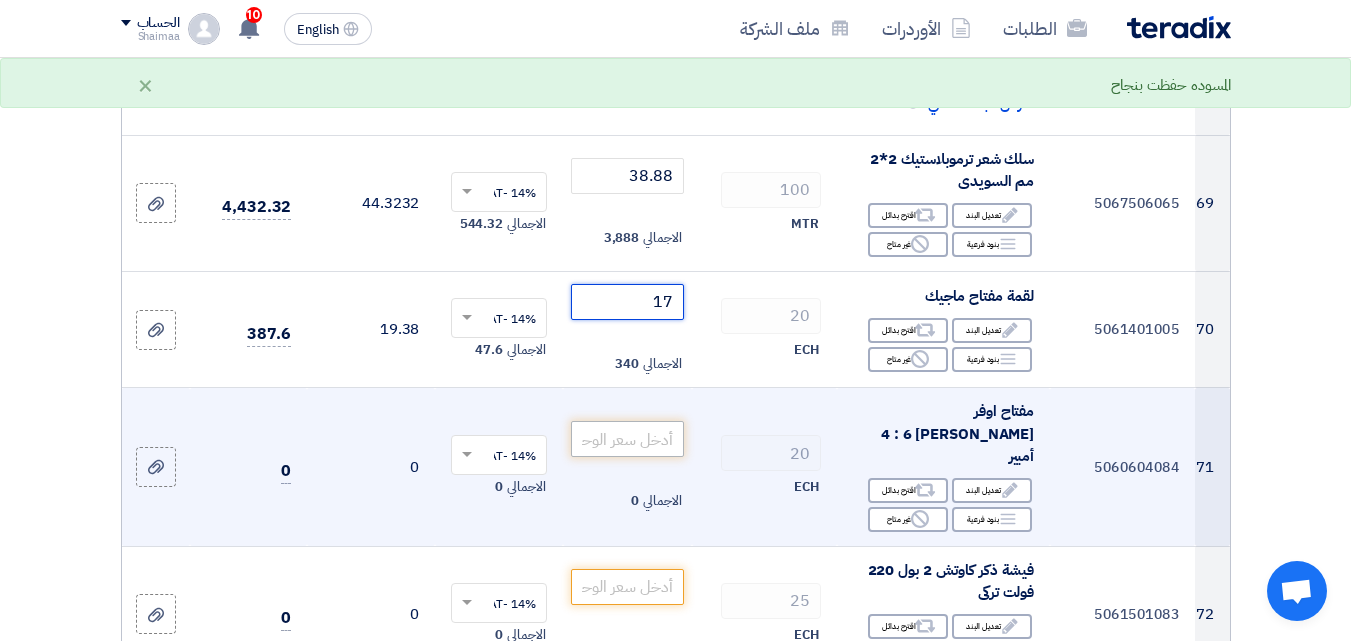 type on "17" 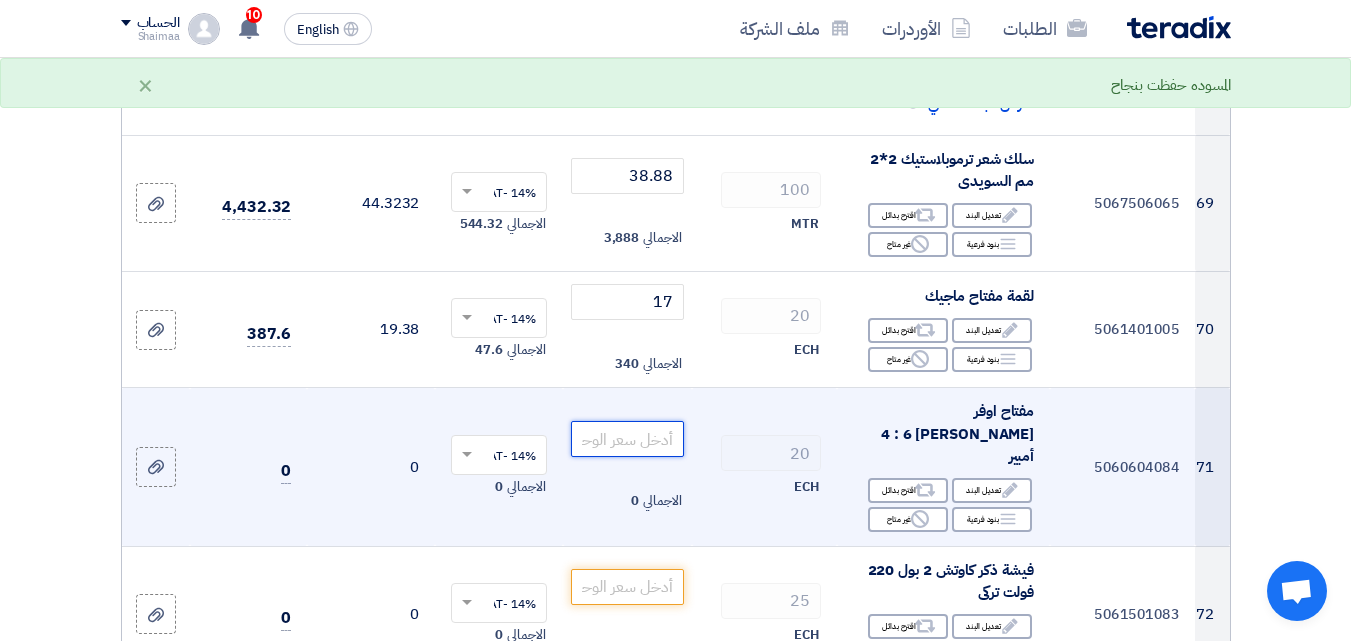 click 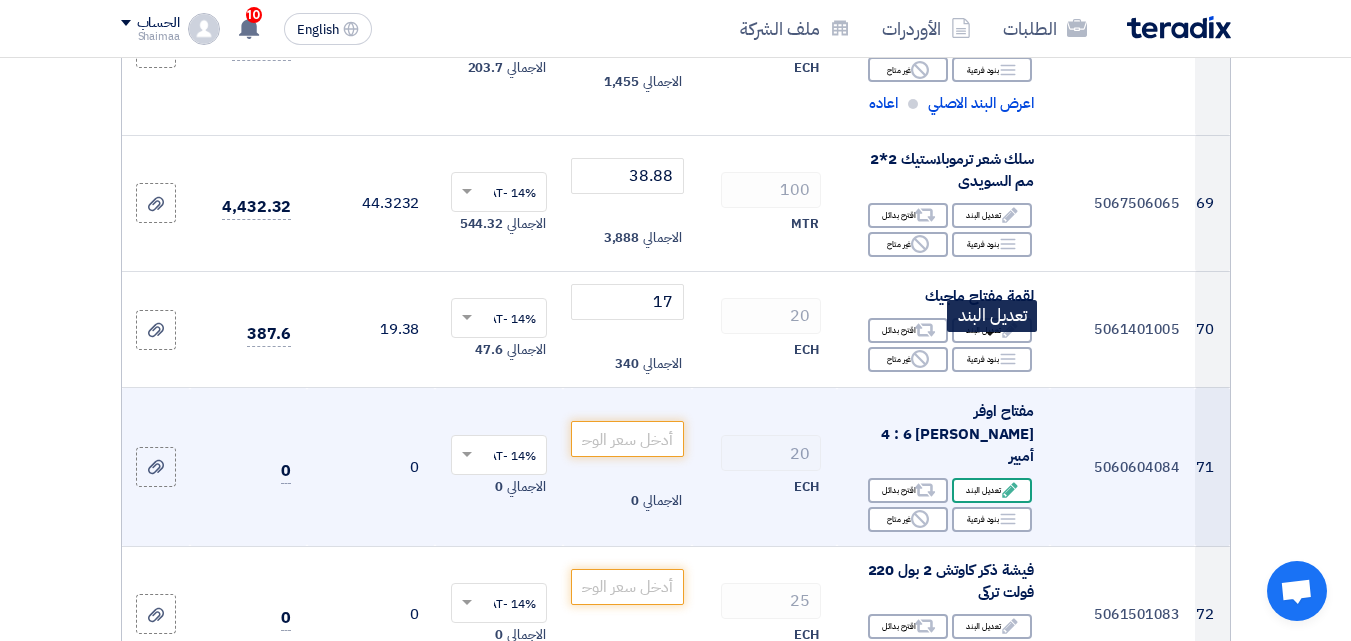 click on "Edit
تعديل البند" 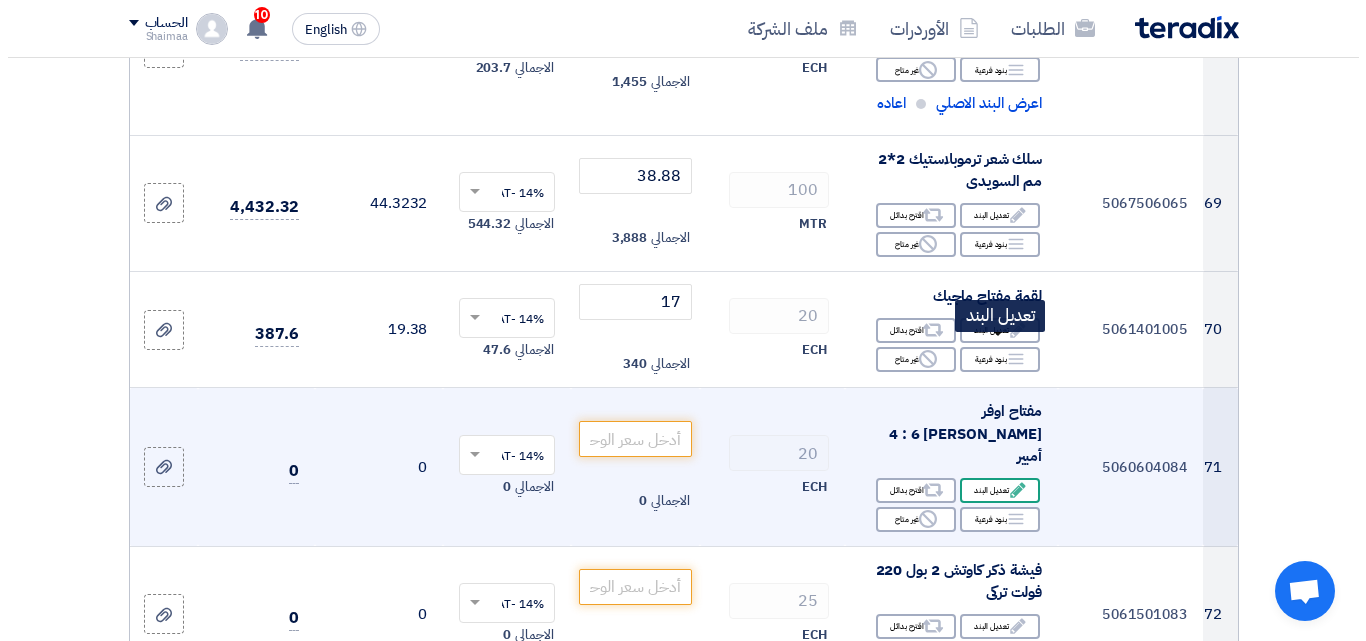 scroll, scrollTop: 10129, scrollLeft: 0, axis: vertical 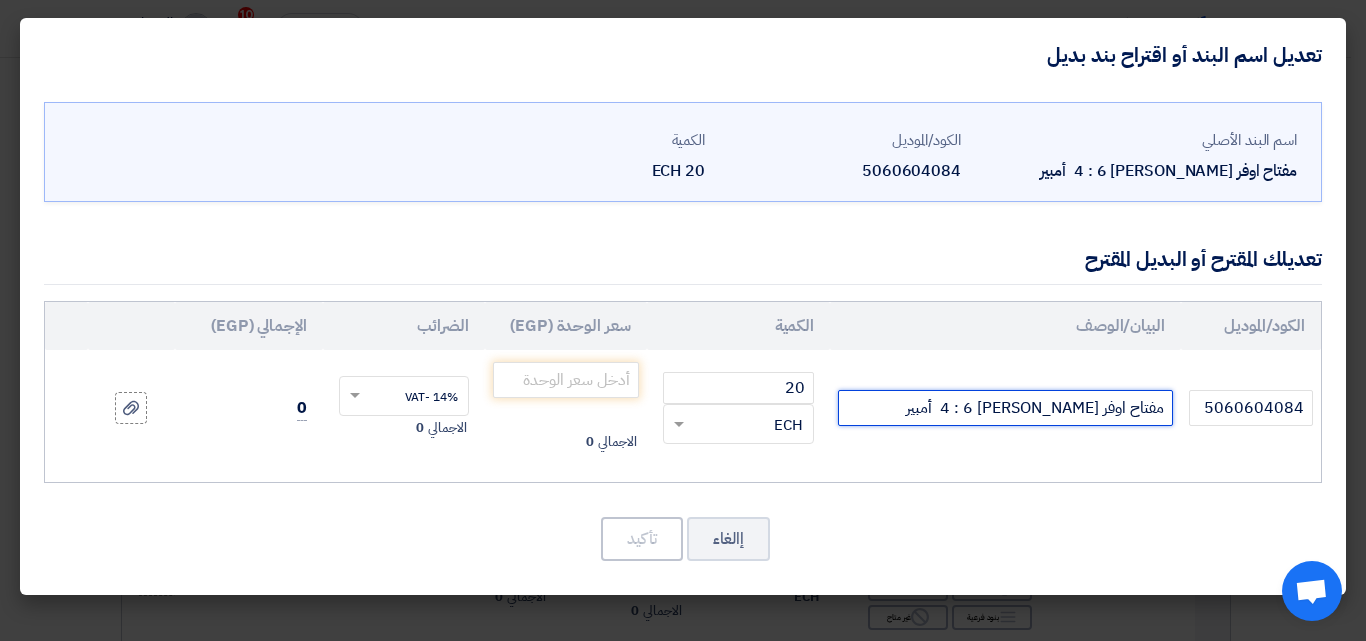 drag, startPoint x: 914, startPoint y: 398, endPoint x: 914, endPoint y: 411, distance: 13 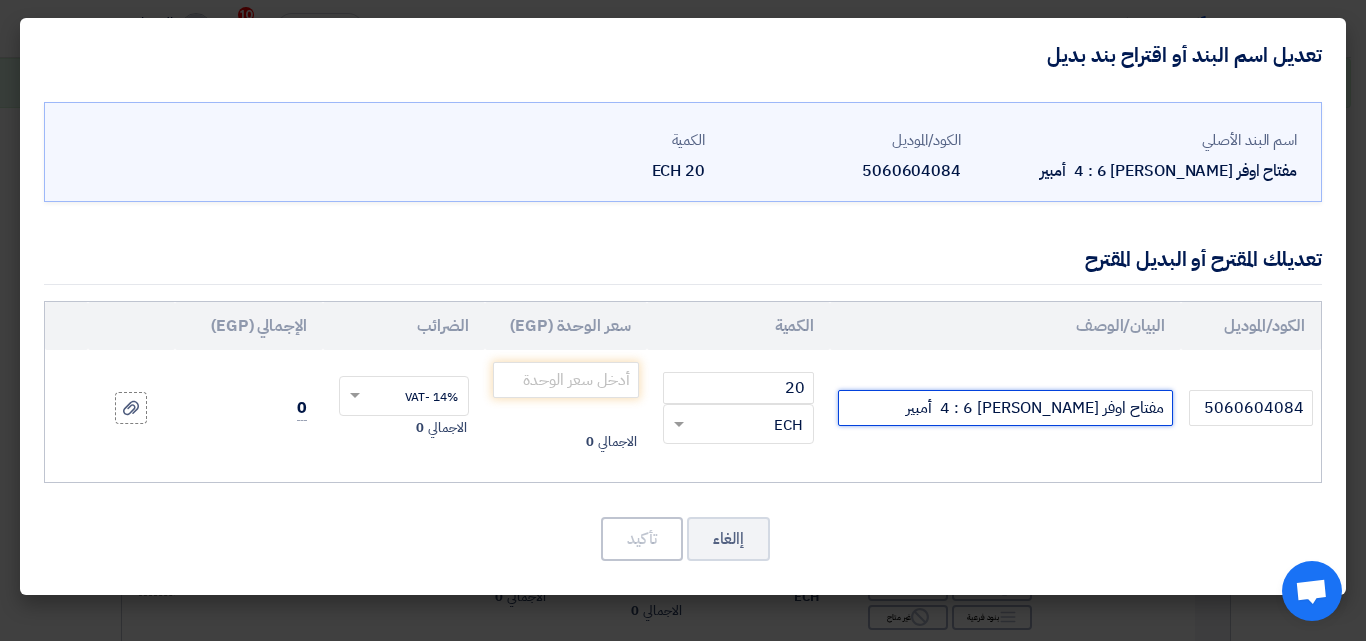 paste on "LRD10" 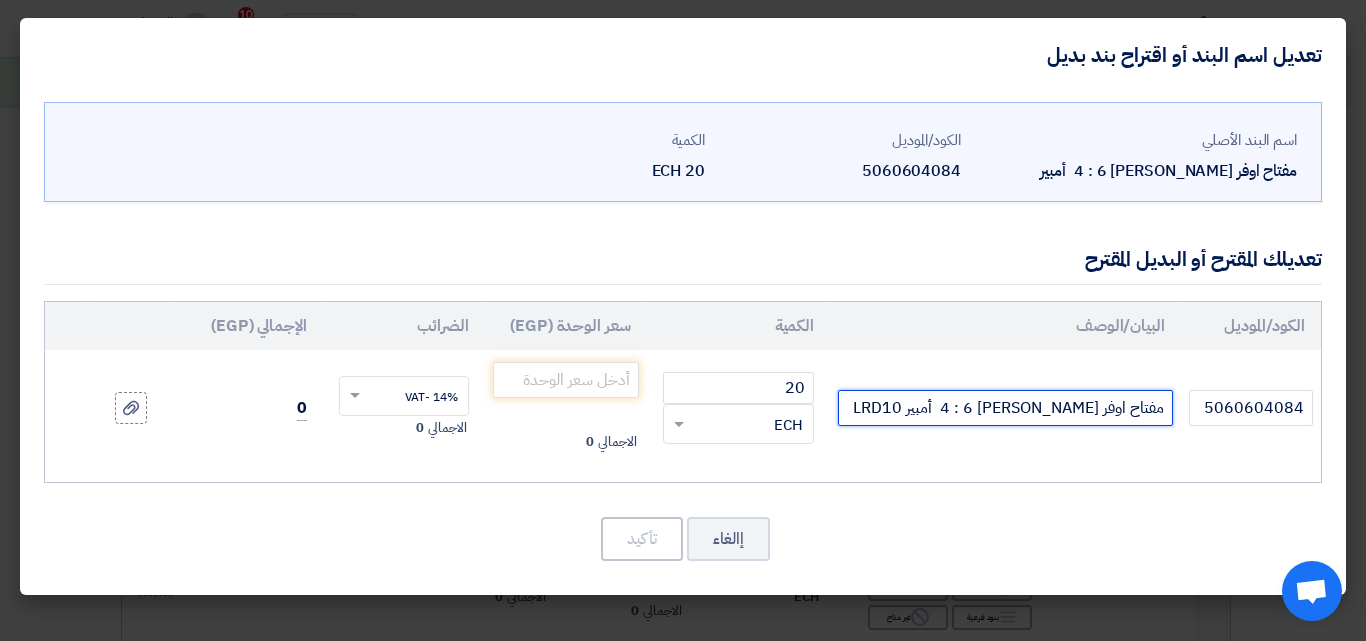 type on "مفتاح اوفر [PERSON_NAME] 4 : 6  أمبير LRD10" 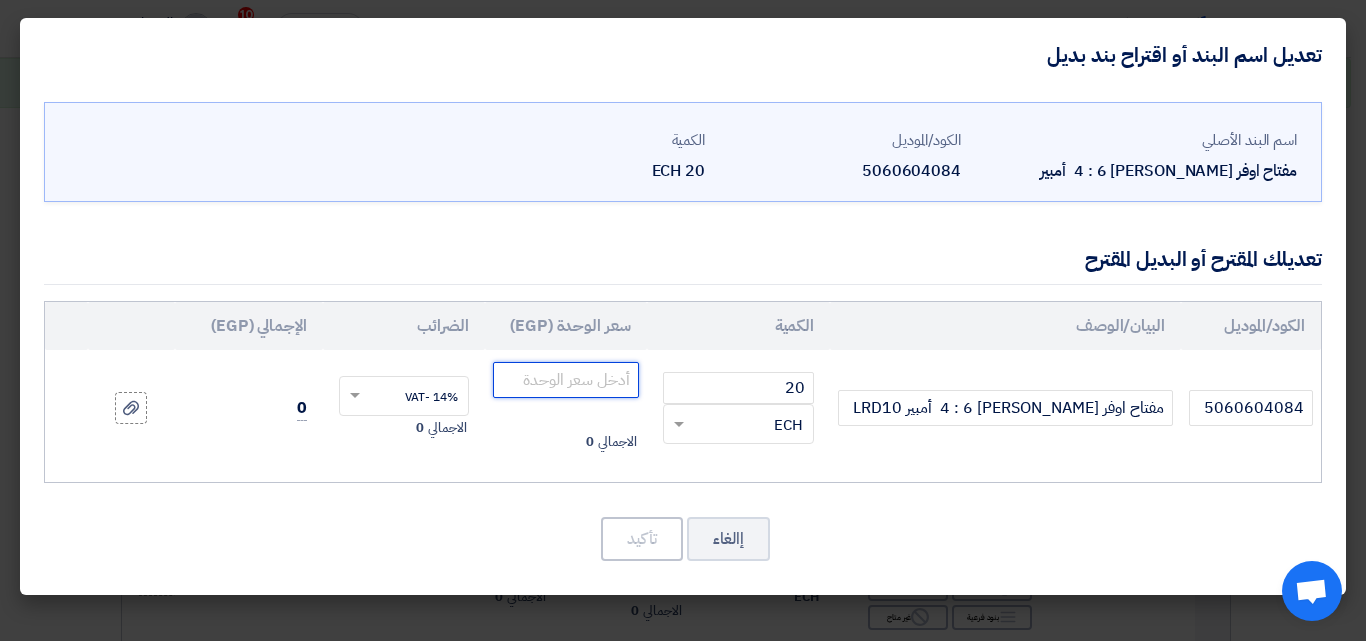click 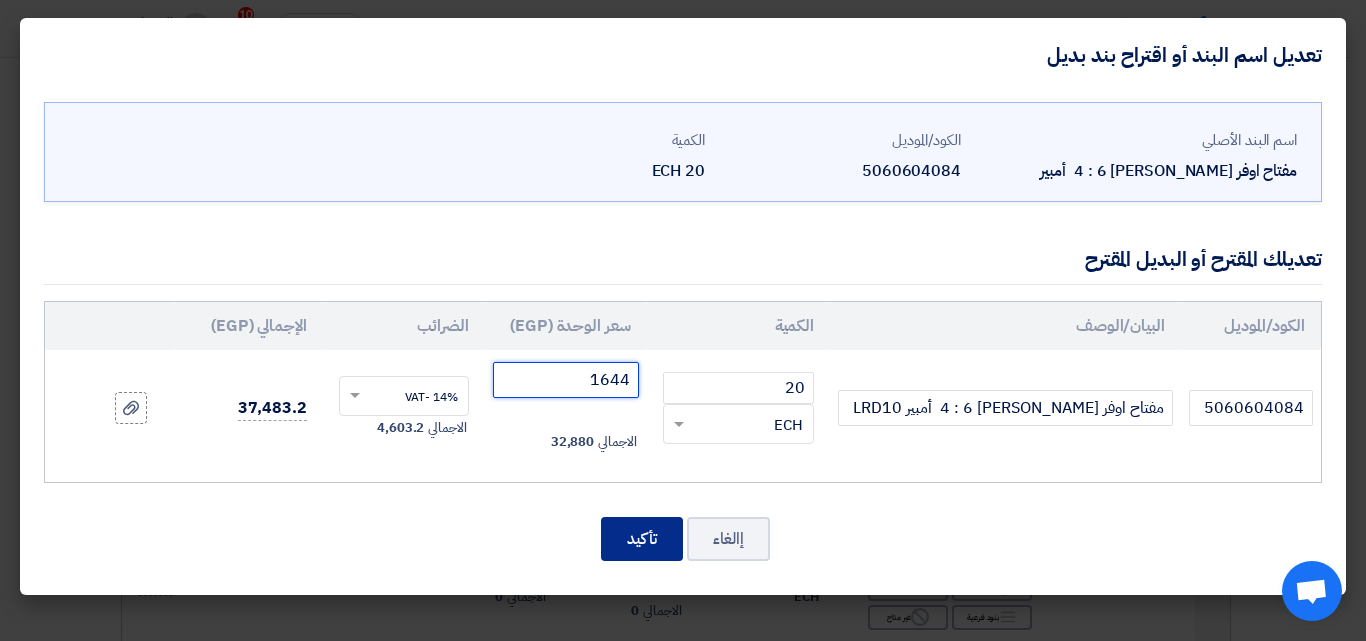 type on "1644" 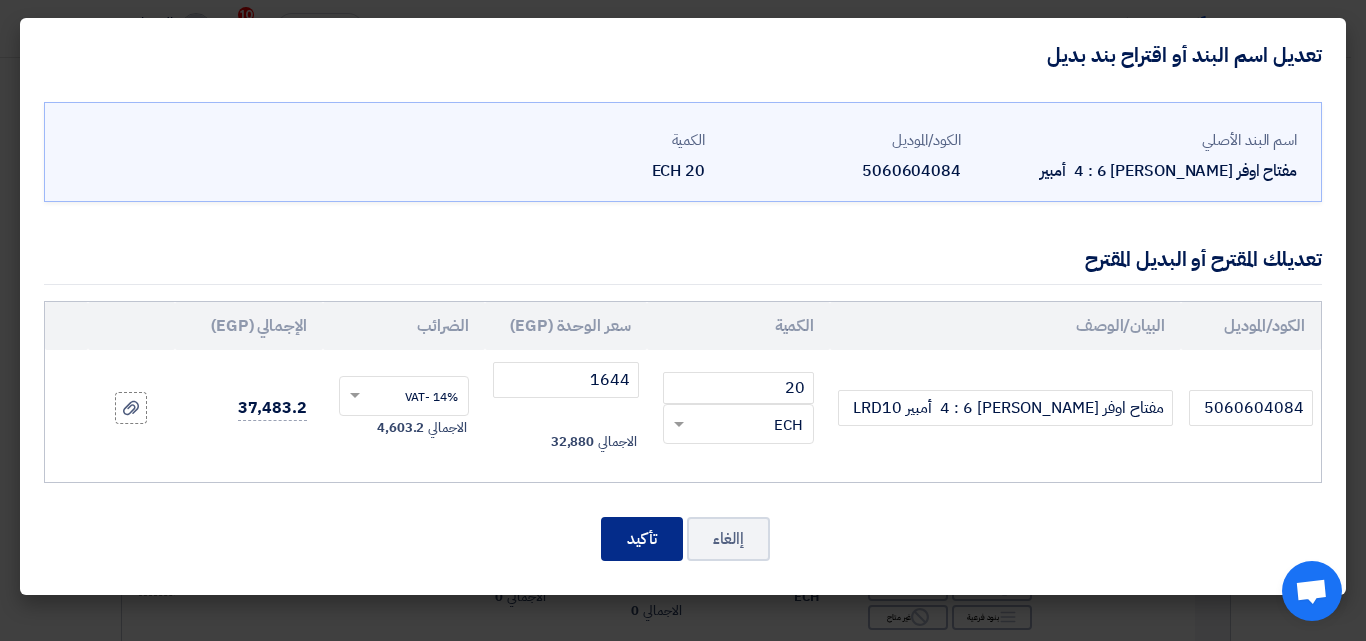 click on "تأكيد" 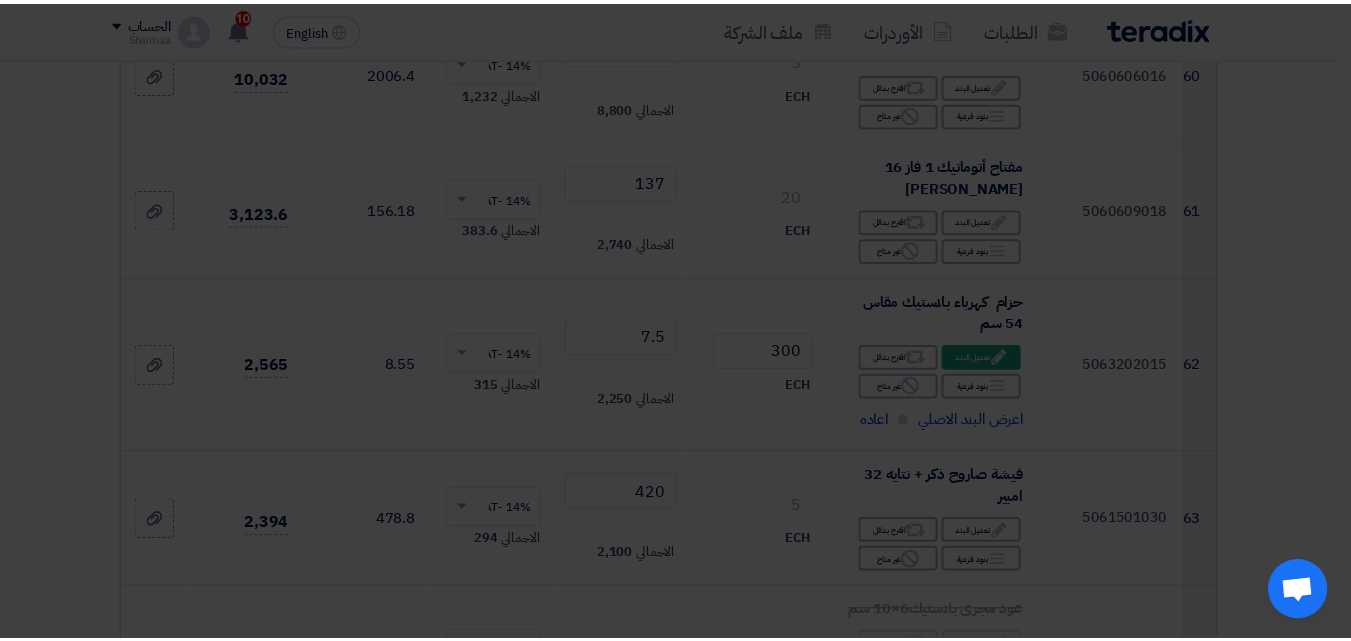 scroll, scrollTop: 11570, scrollLeft: 0, axis: vertical 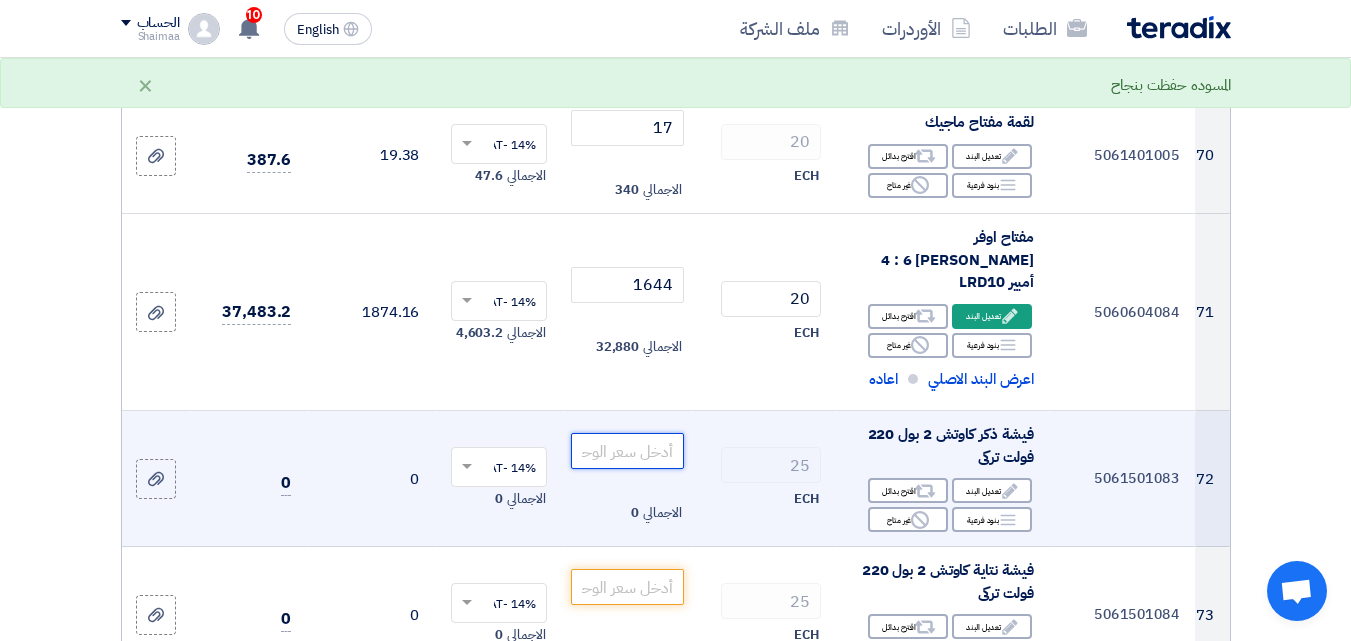 click 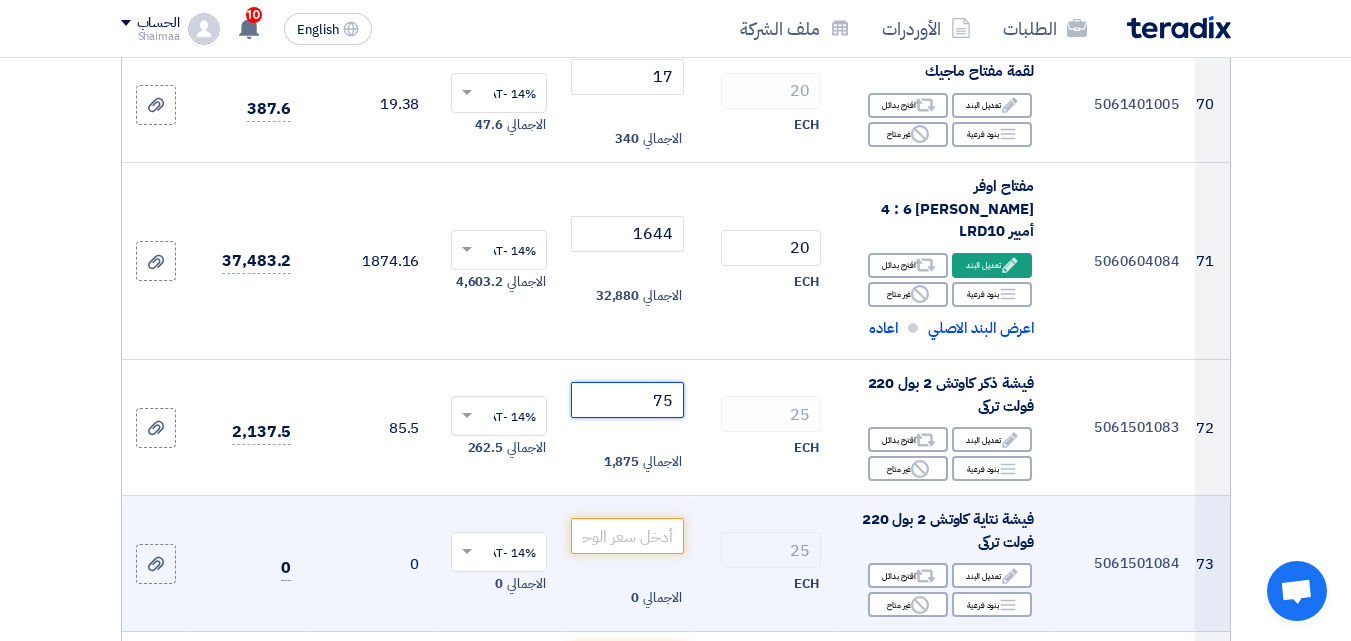 scroll, scrollTop: 11770, scrollLeft: 0, axis: vertical 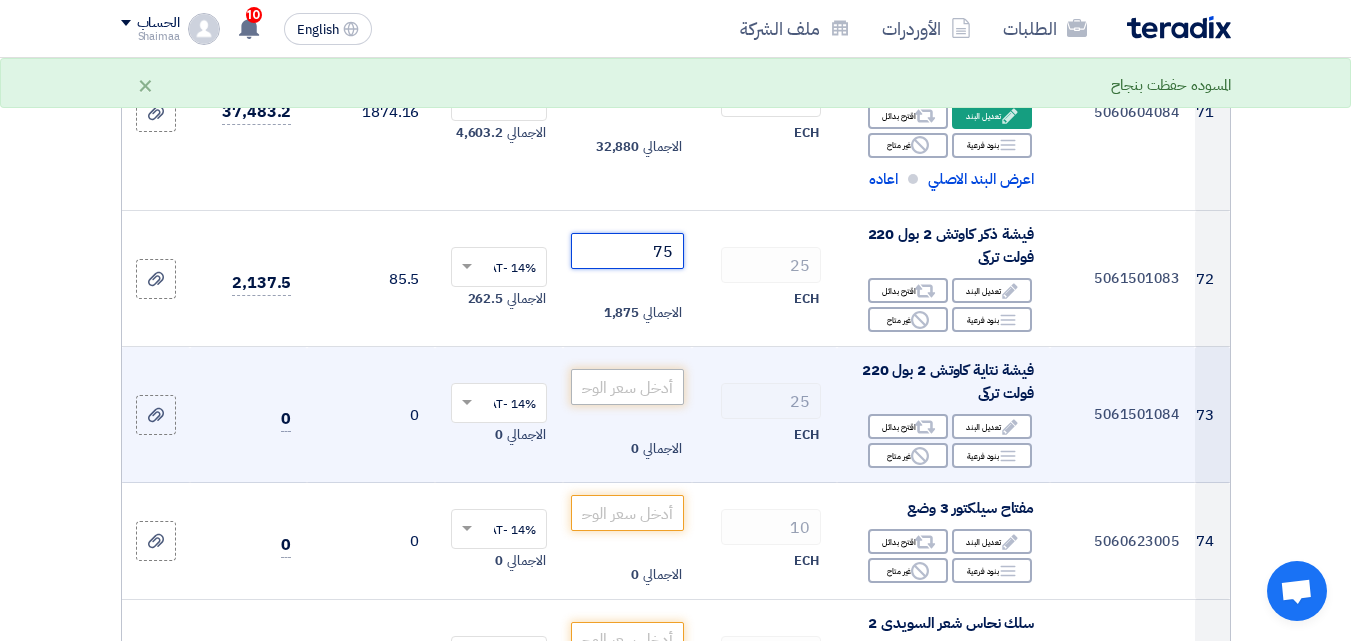 type on "75" 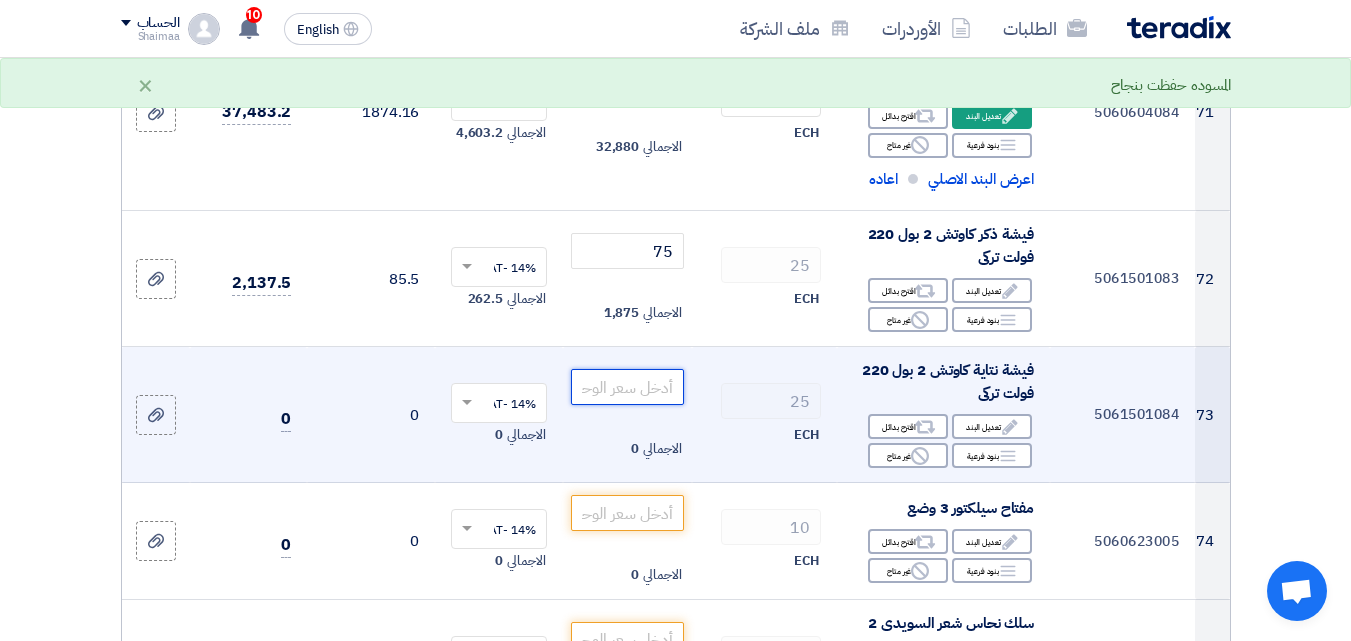 click 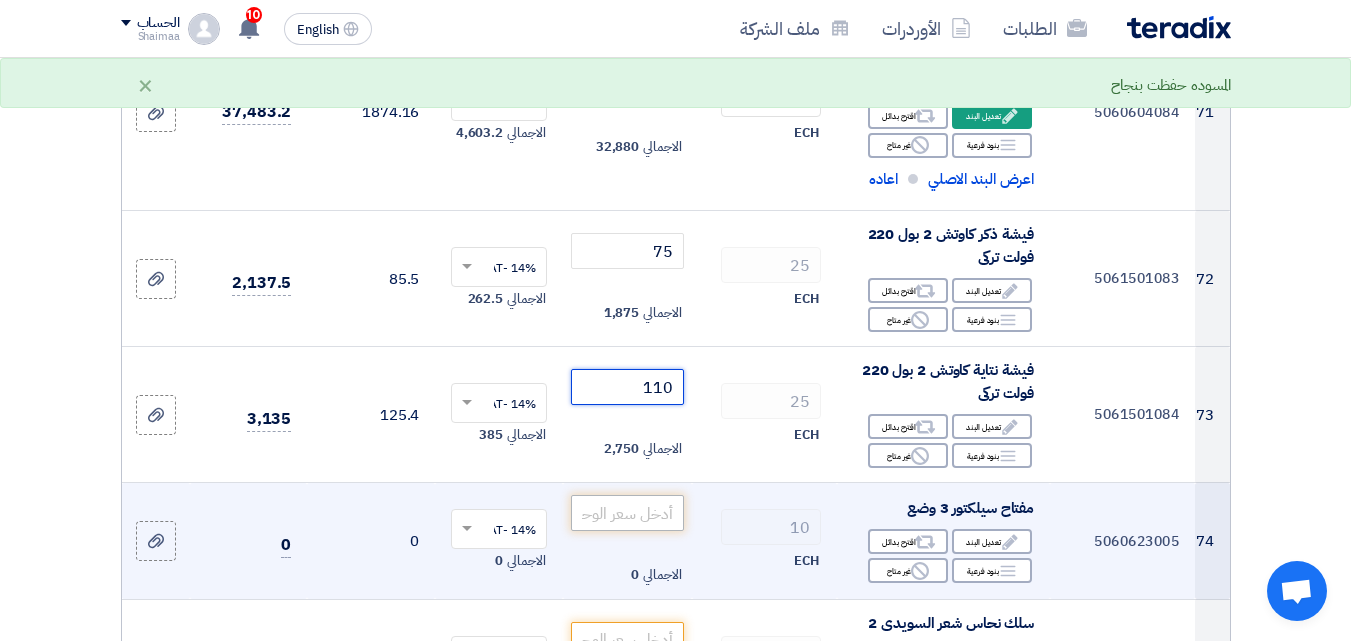 type on "110" 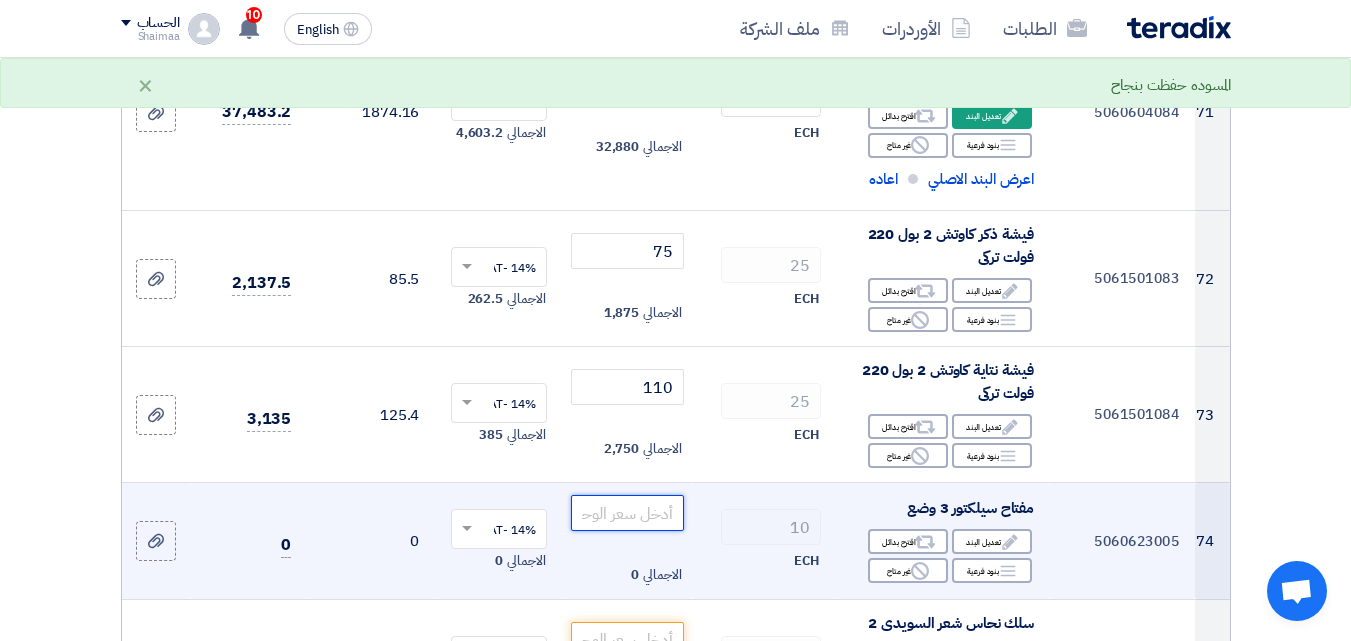 click 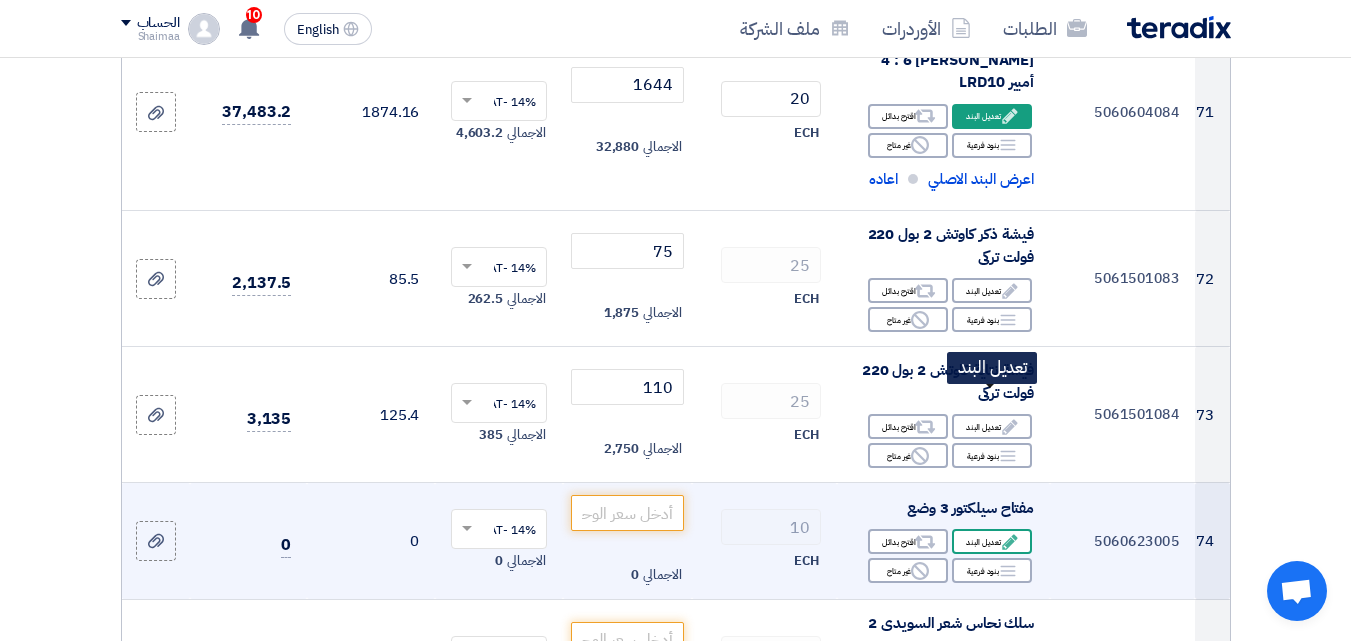 click on "Edit
تعديل البند" 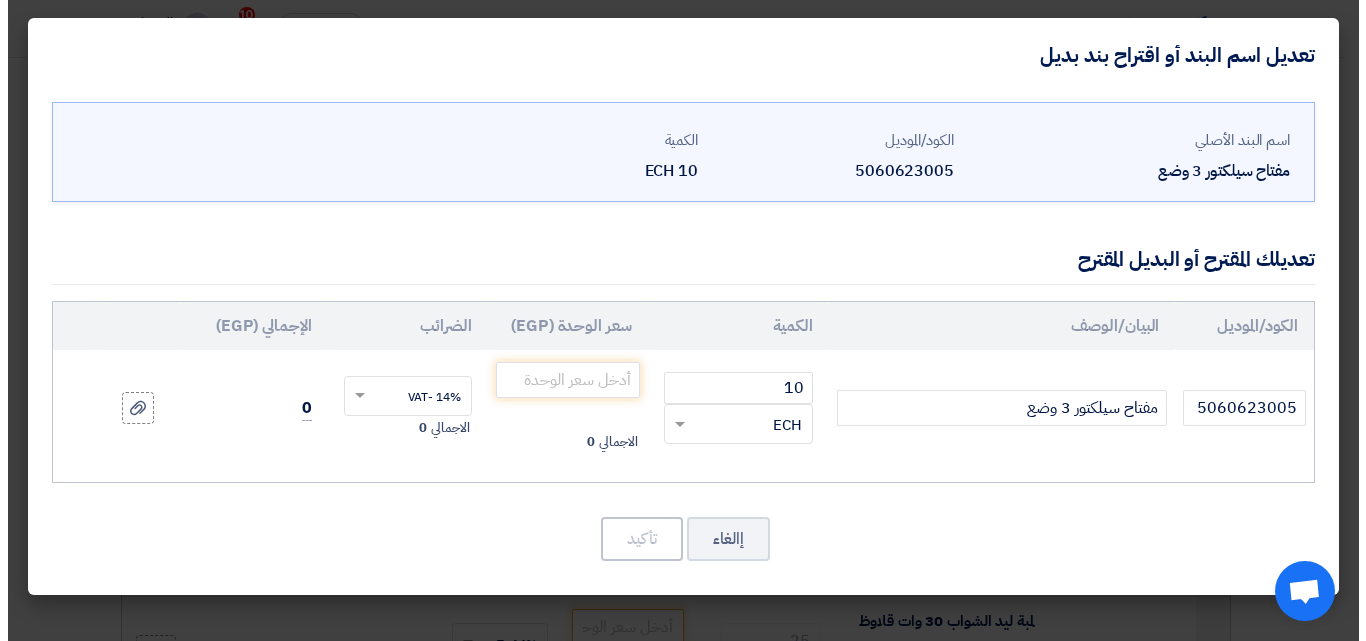 scroll, scrollTop: 10329, scrollLeft: 0, axis: vertical 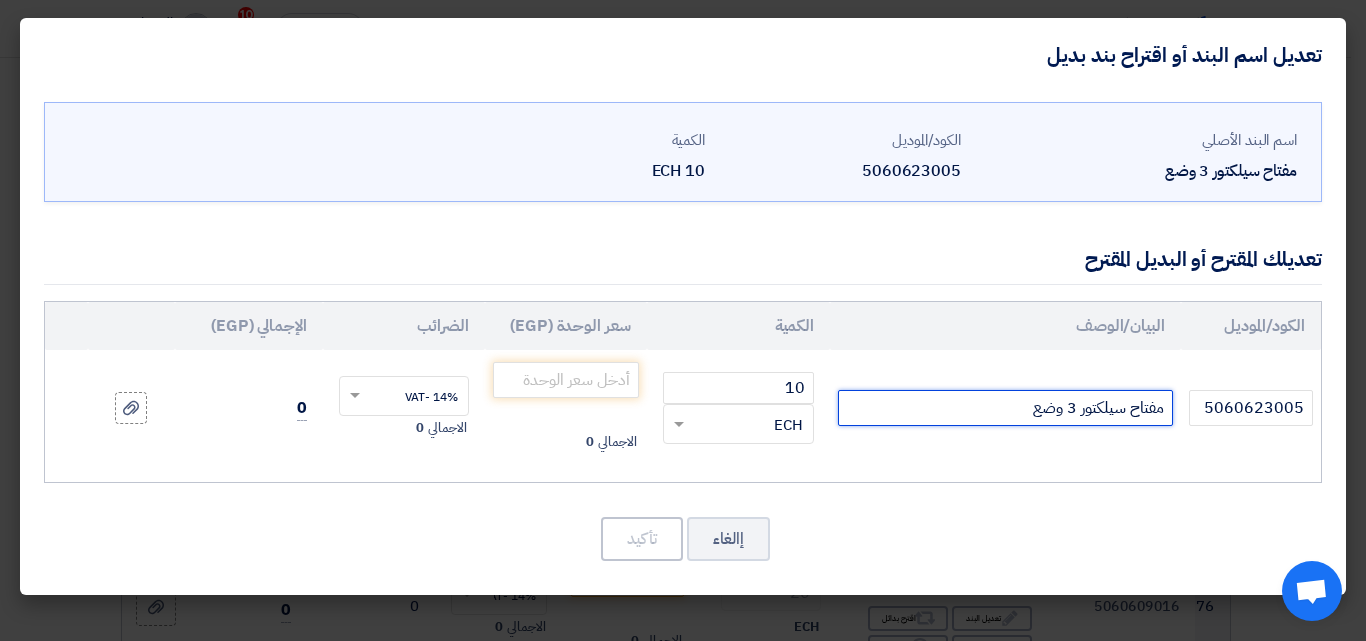 click on "مفتاح سيلكتور 3 وضع" 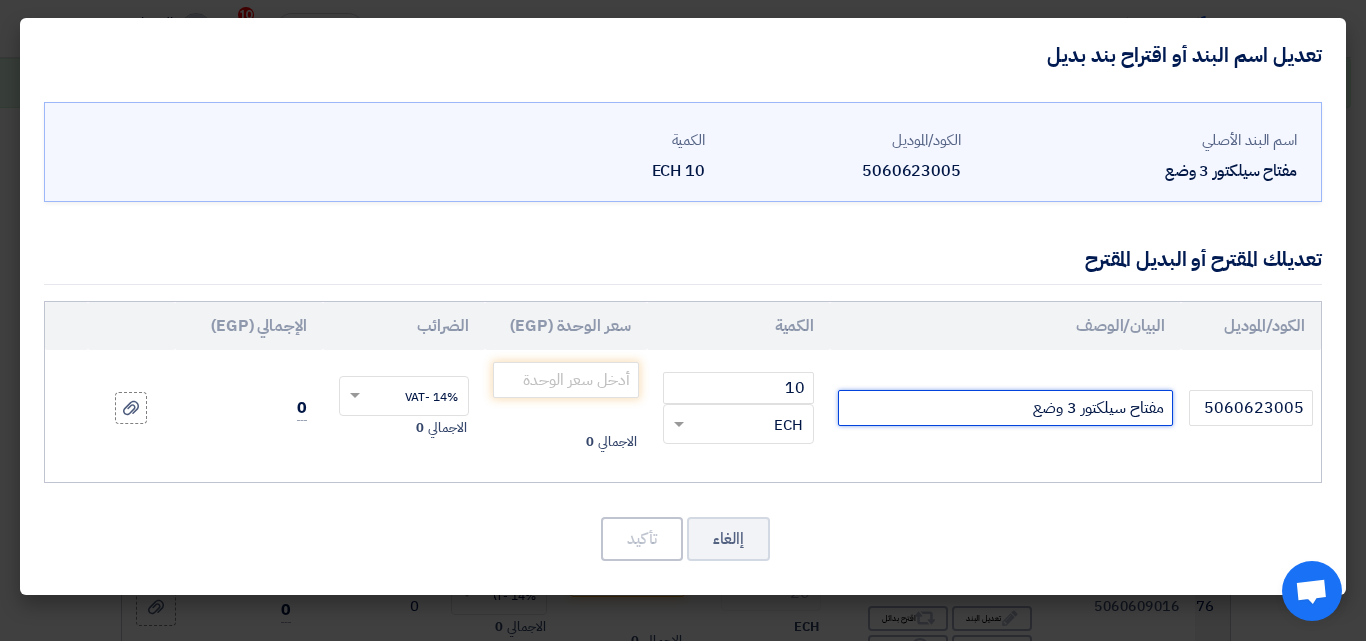 paste on "XA2ED33" 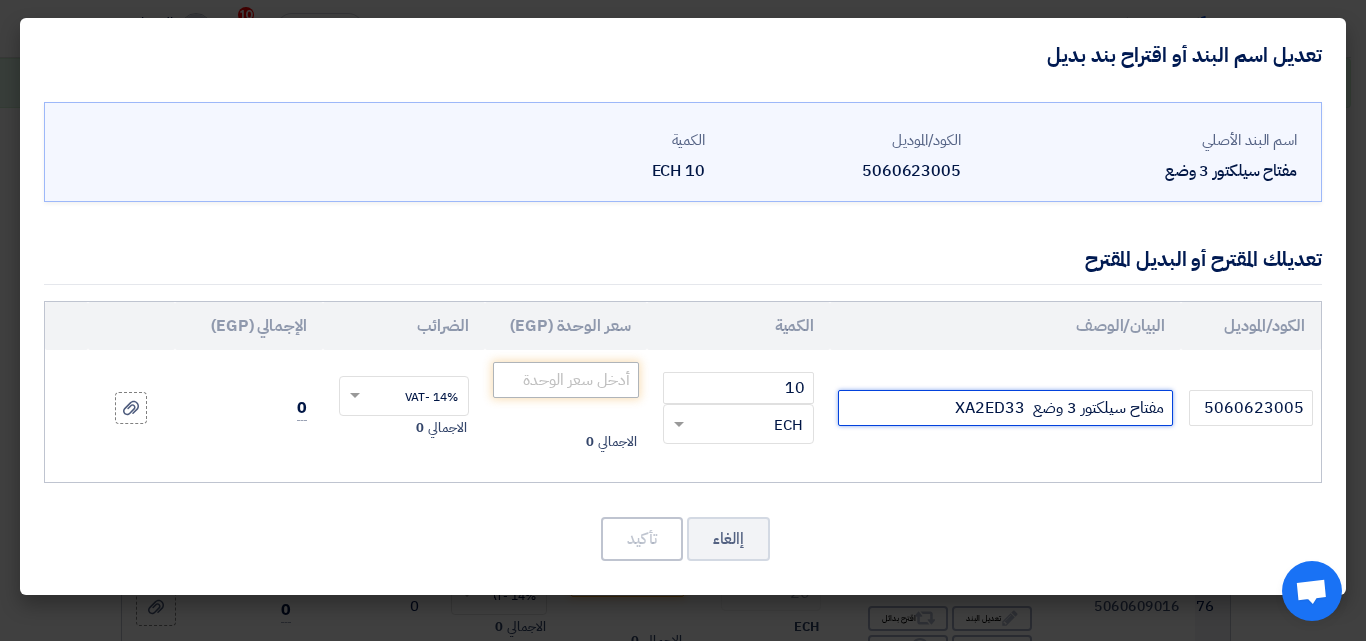type on "مفتاح سيلكتور 3 وضع  XA2ED33" 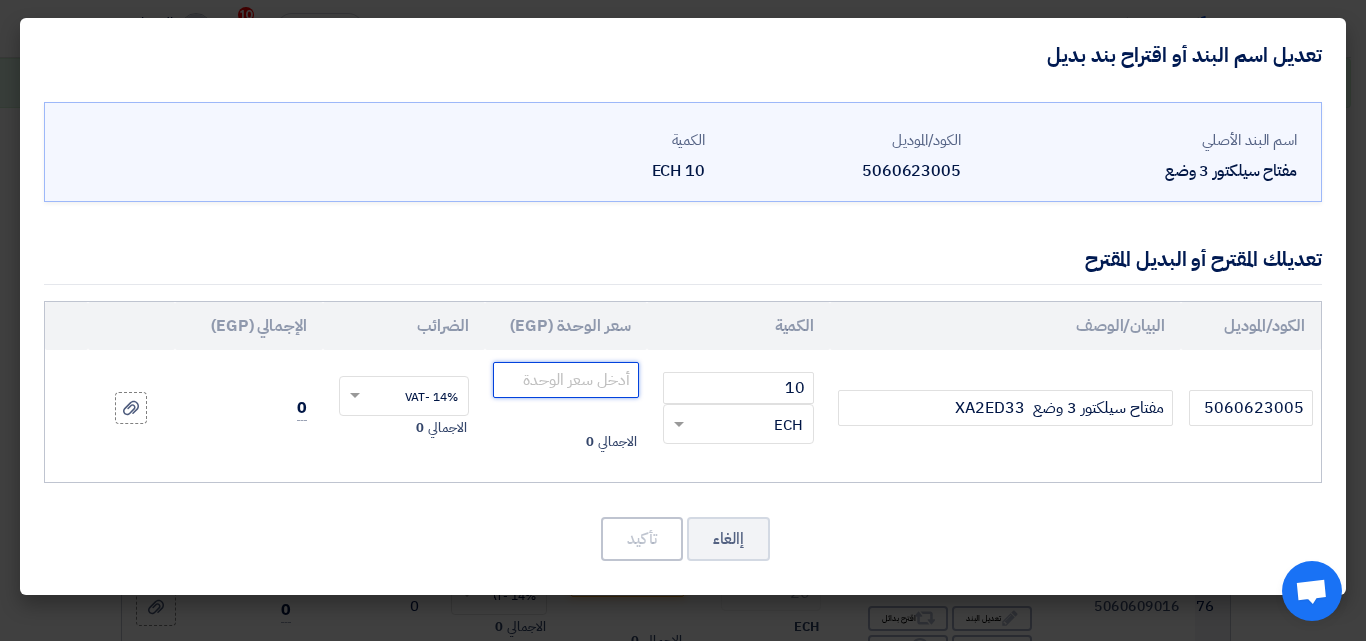 click 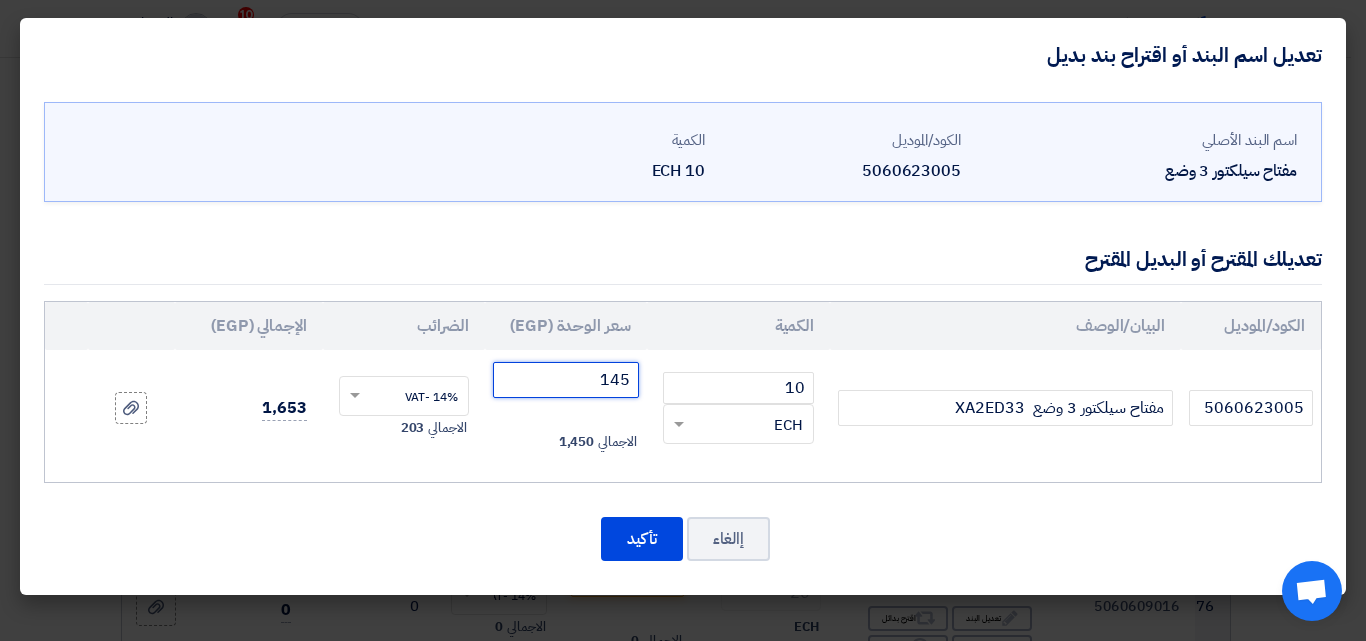 type on "145" 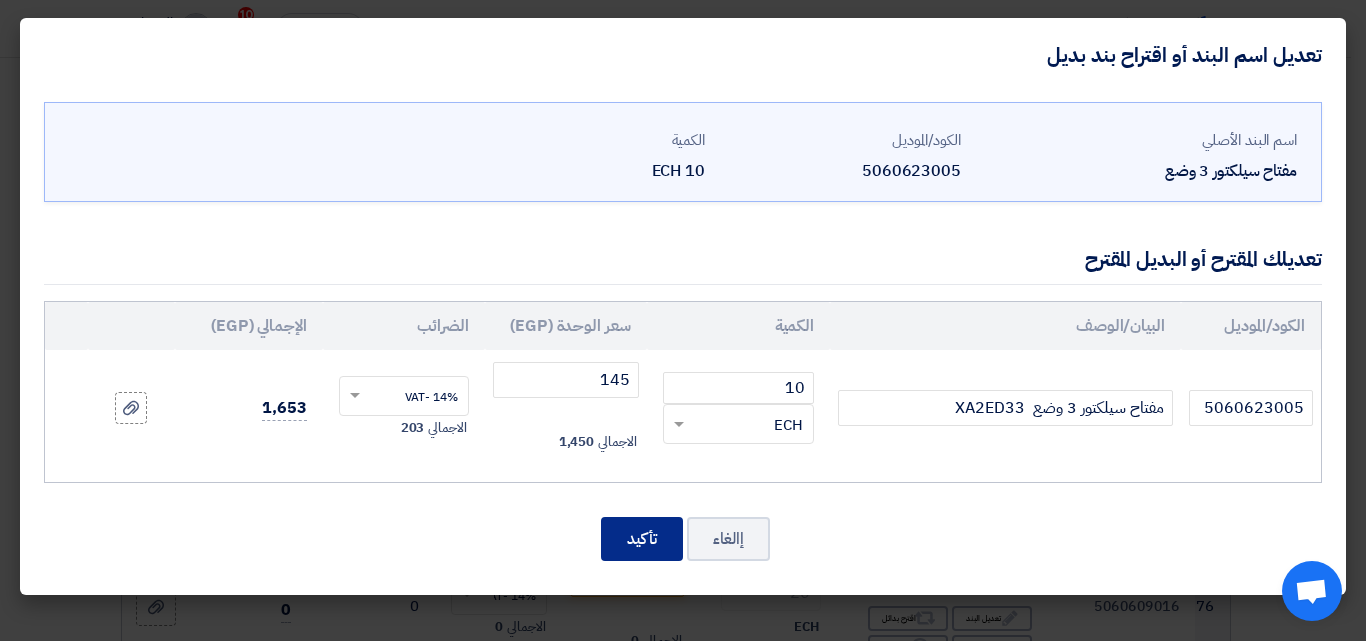click on "تأكيد" 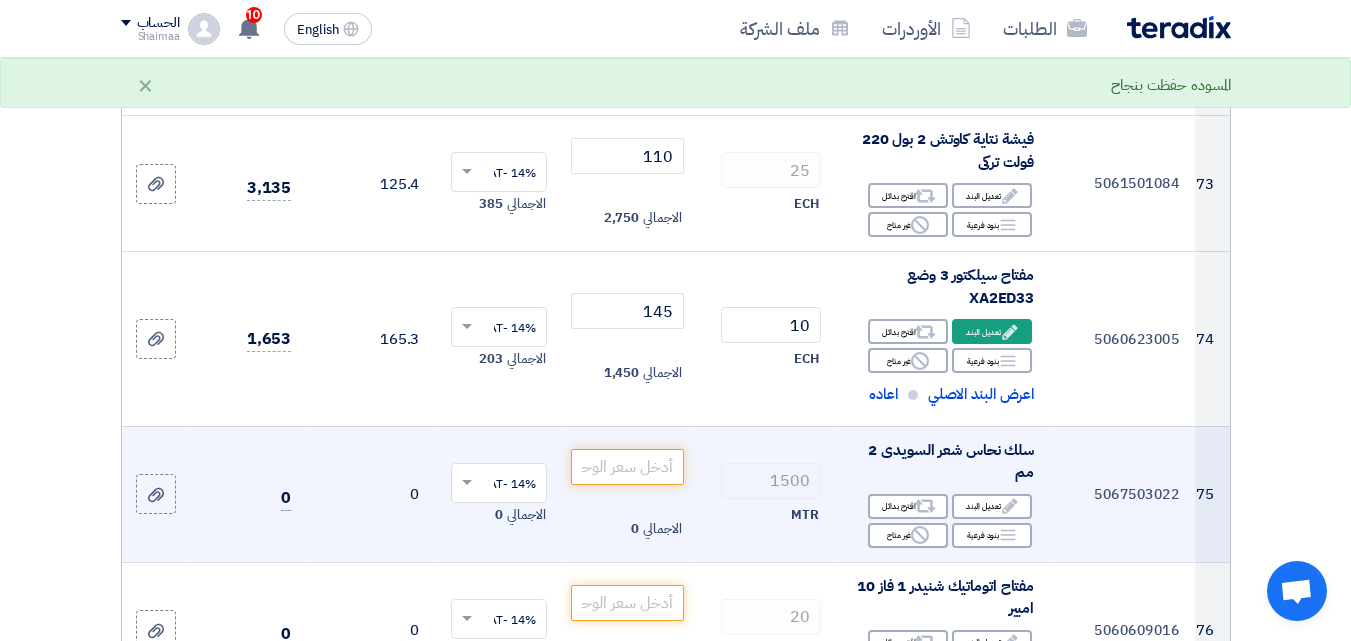 scroll, scrollTop: 12144, scrollLeft: 0, axis: vertical 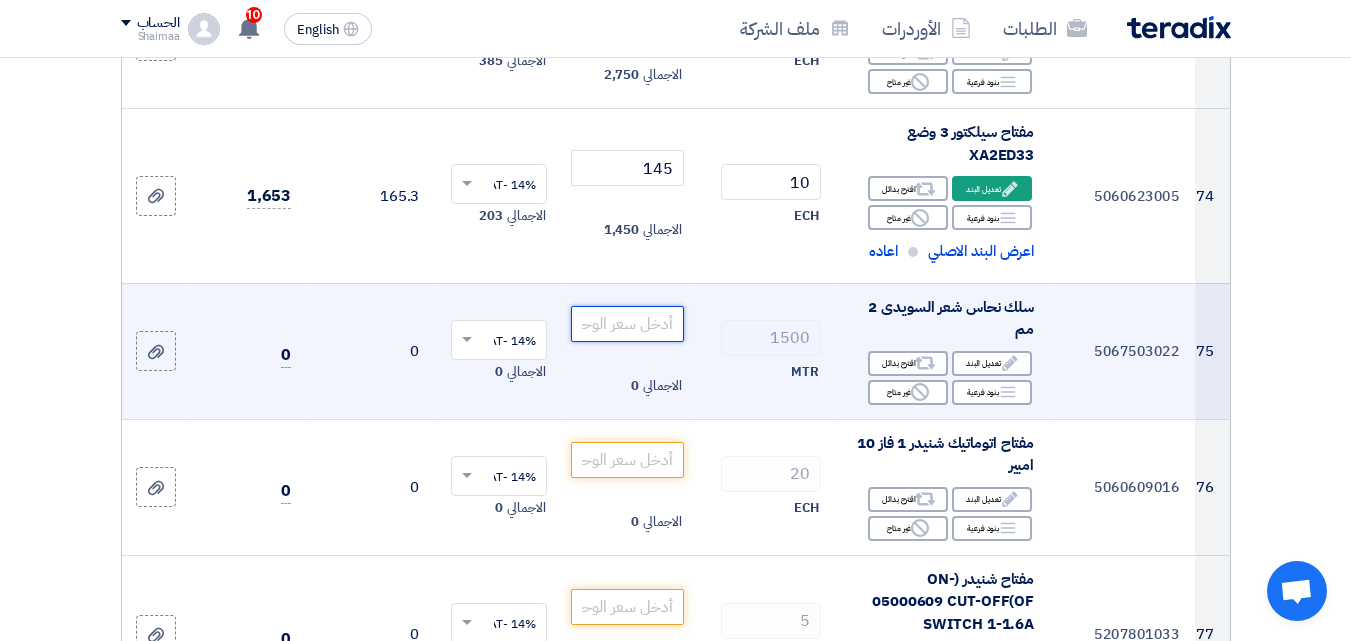 paste on "14.2" 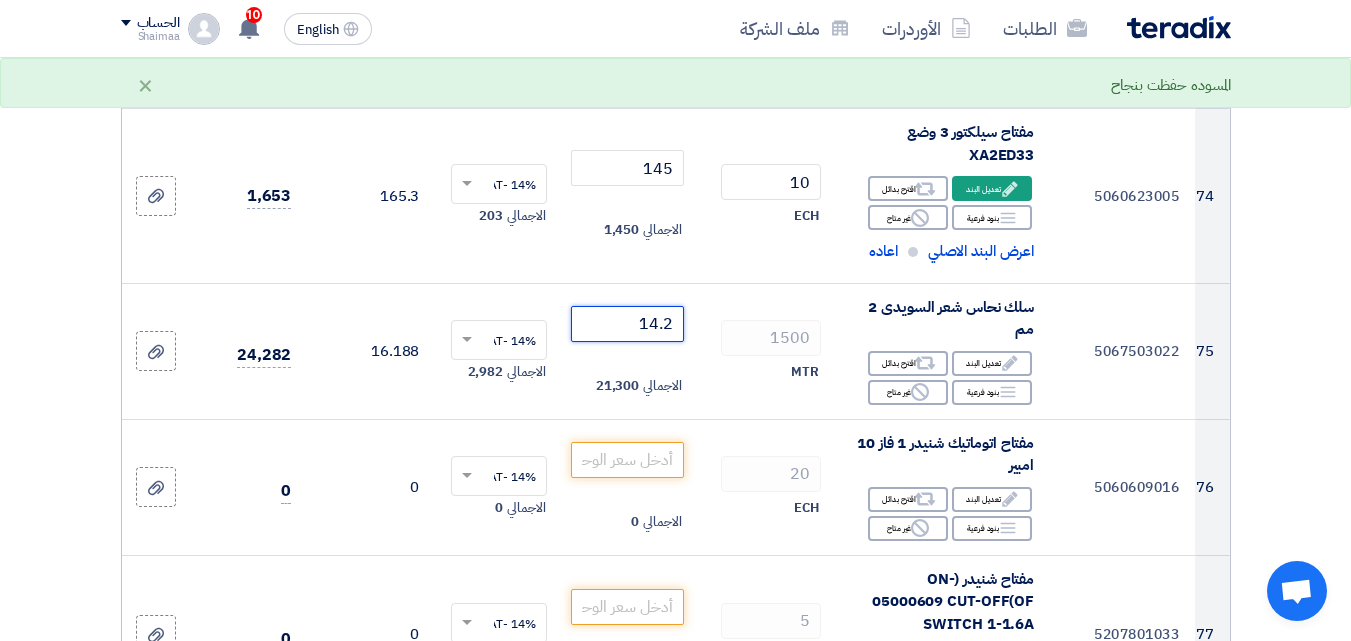 type on "14.2" 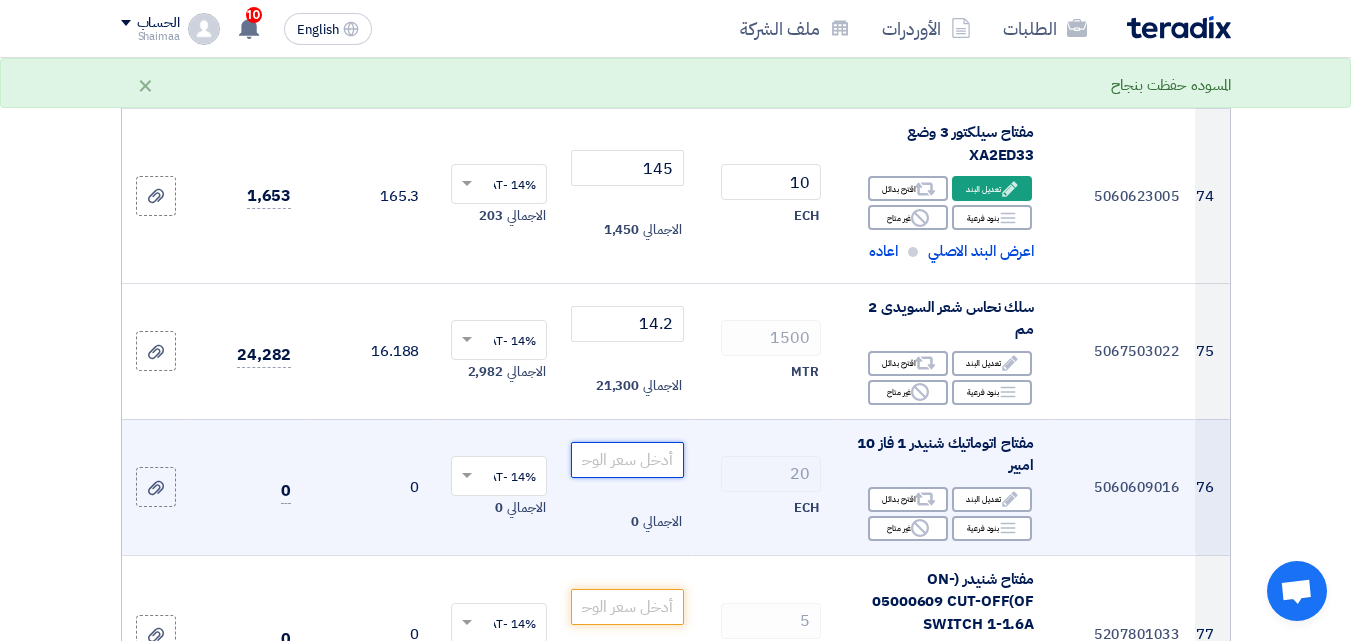 click 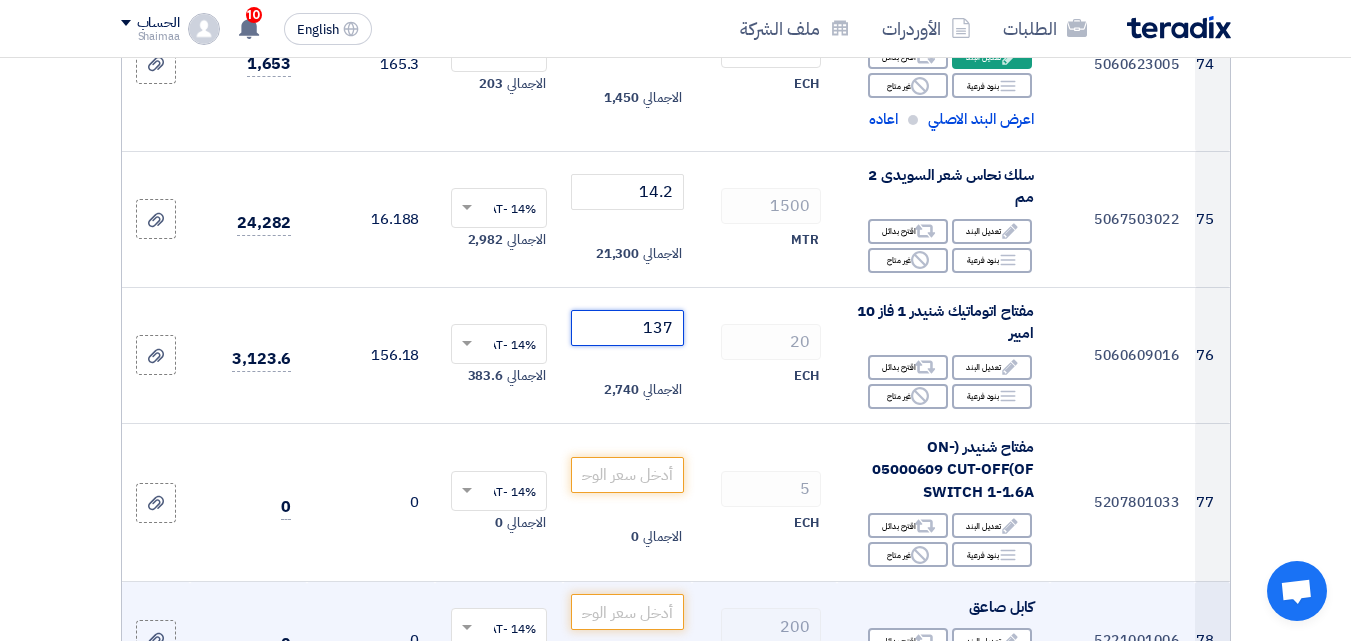 scroll, scrollTop: 12344, scrollLeft: 0, axis: vertical 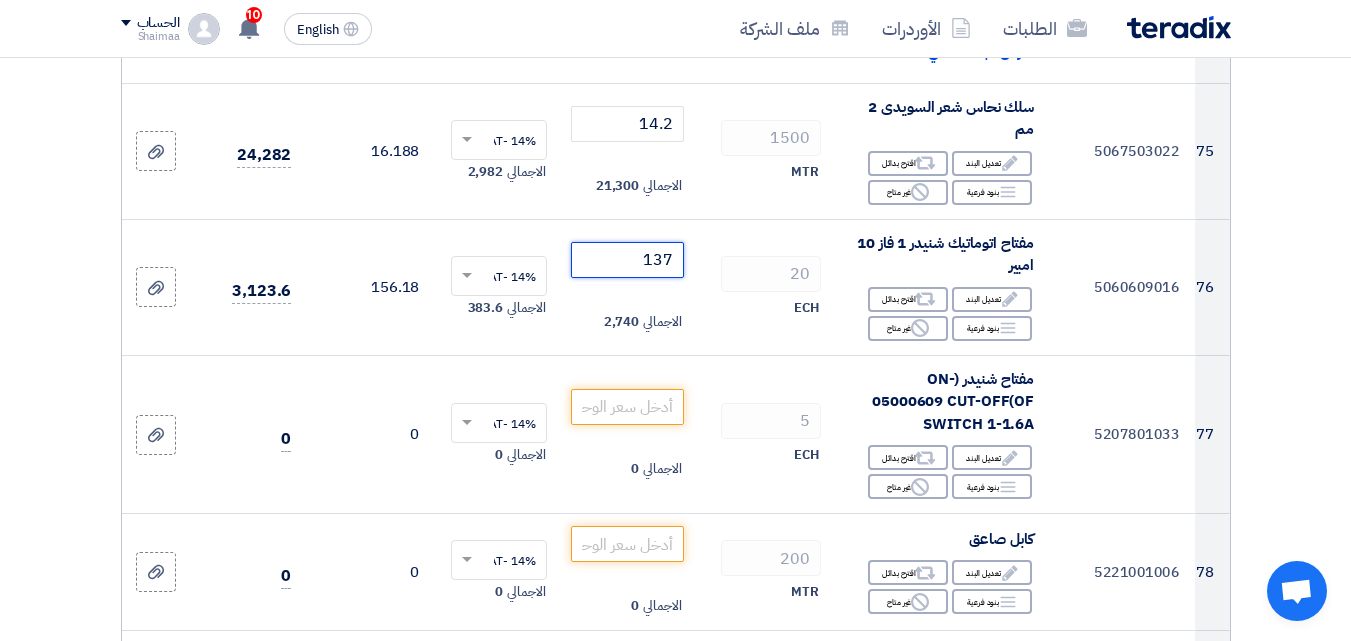 type on "137" 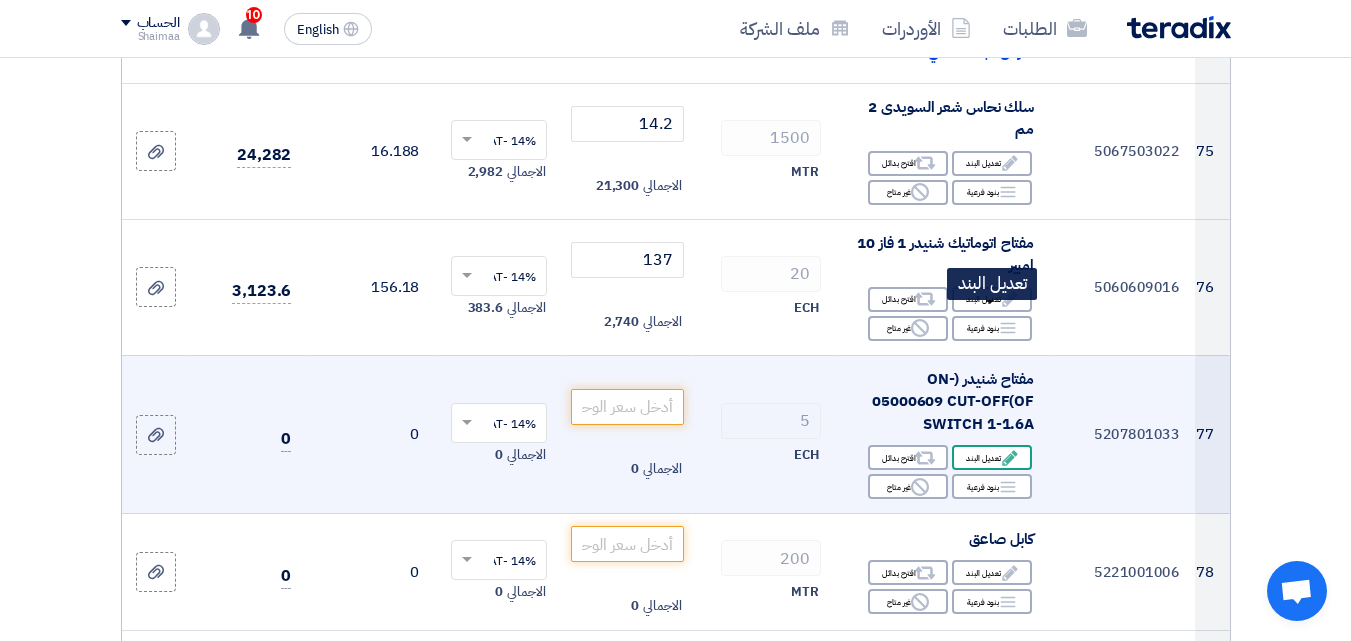 click on "Edit" 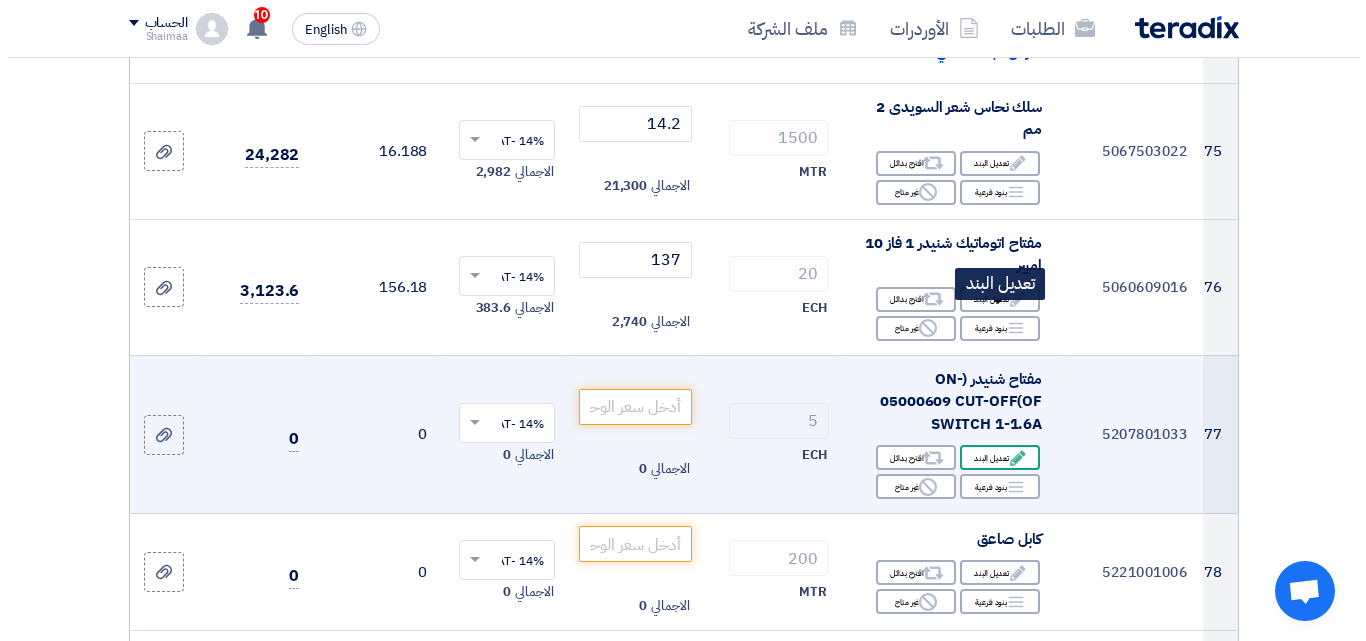 scroll, scrollTop: 10554, scrollLeft: 0, axis: vertical 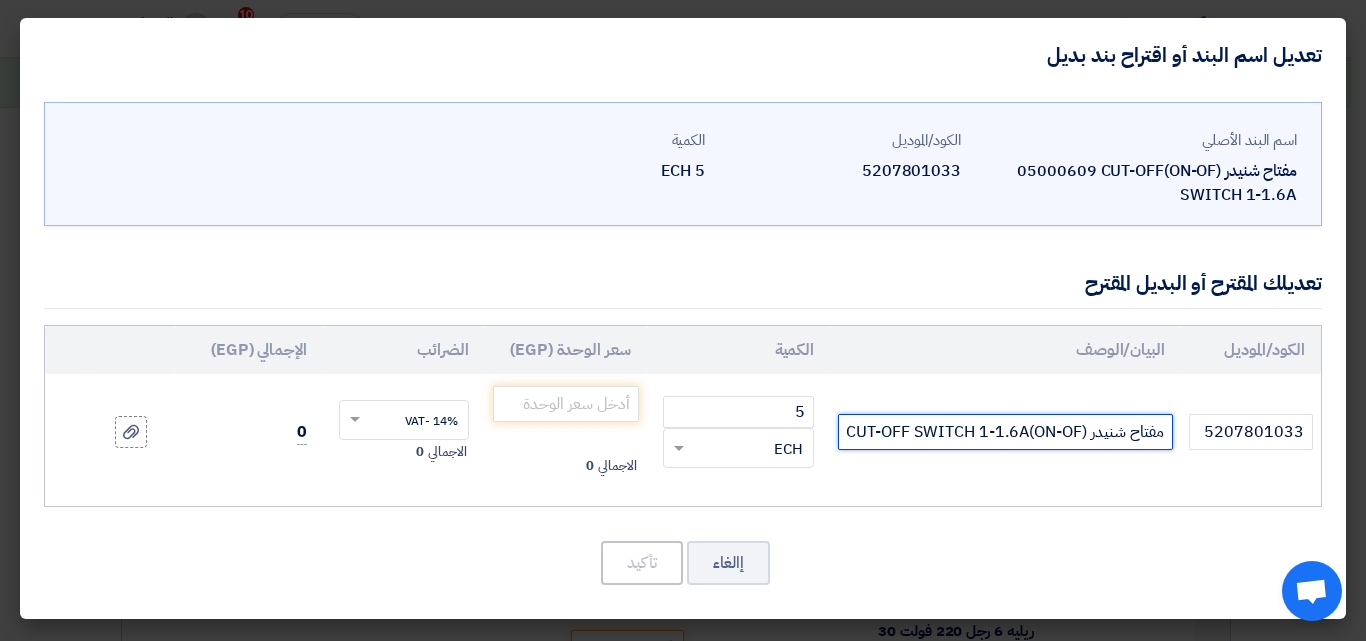 click on "مفتاح شنيدر (ON-OF)05000609 CUT-OFF SWITCH 1-1.6A" 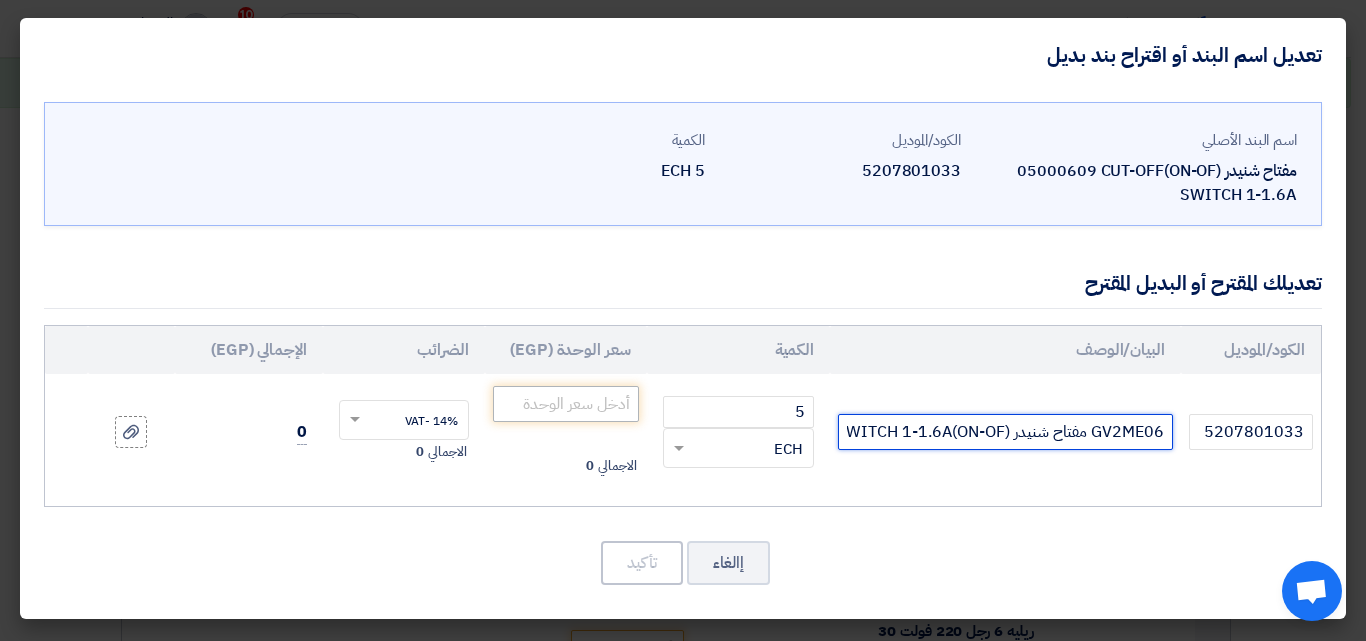 type on "GV2ME06 مفتاح شنيدر (ON-OF)05000609 CUT-OFF SWITCH 1-1.6A" 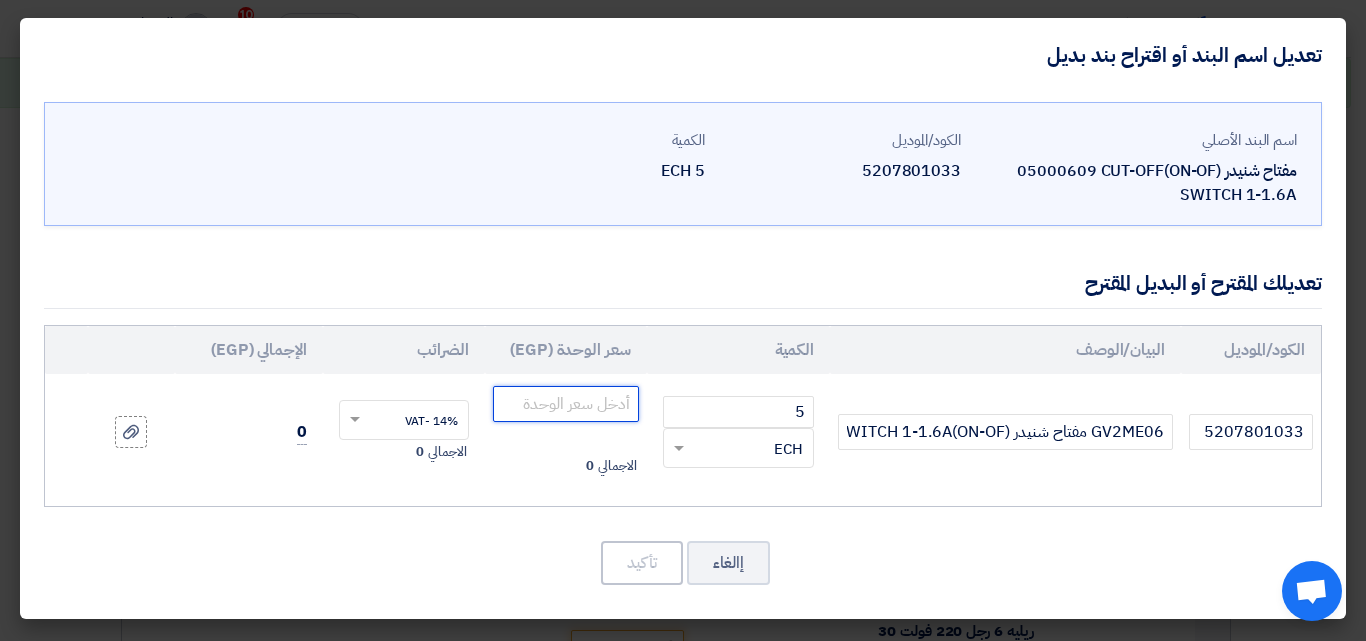 click 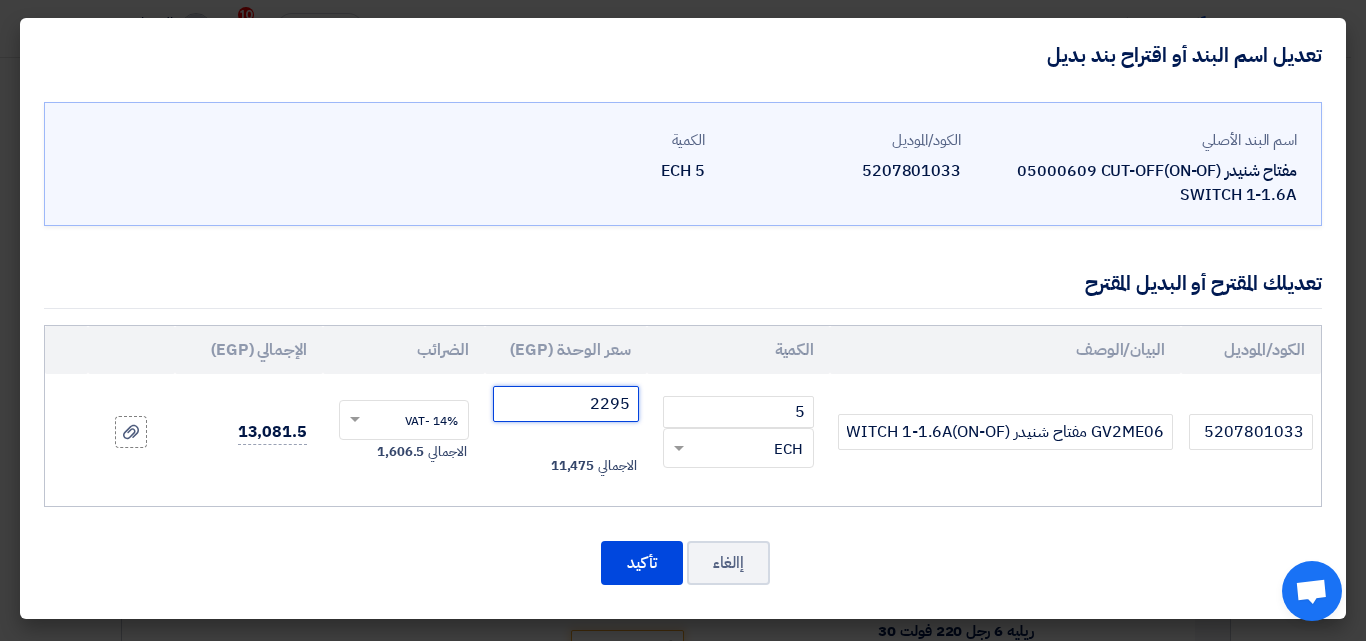 type on "2295" 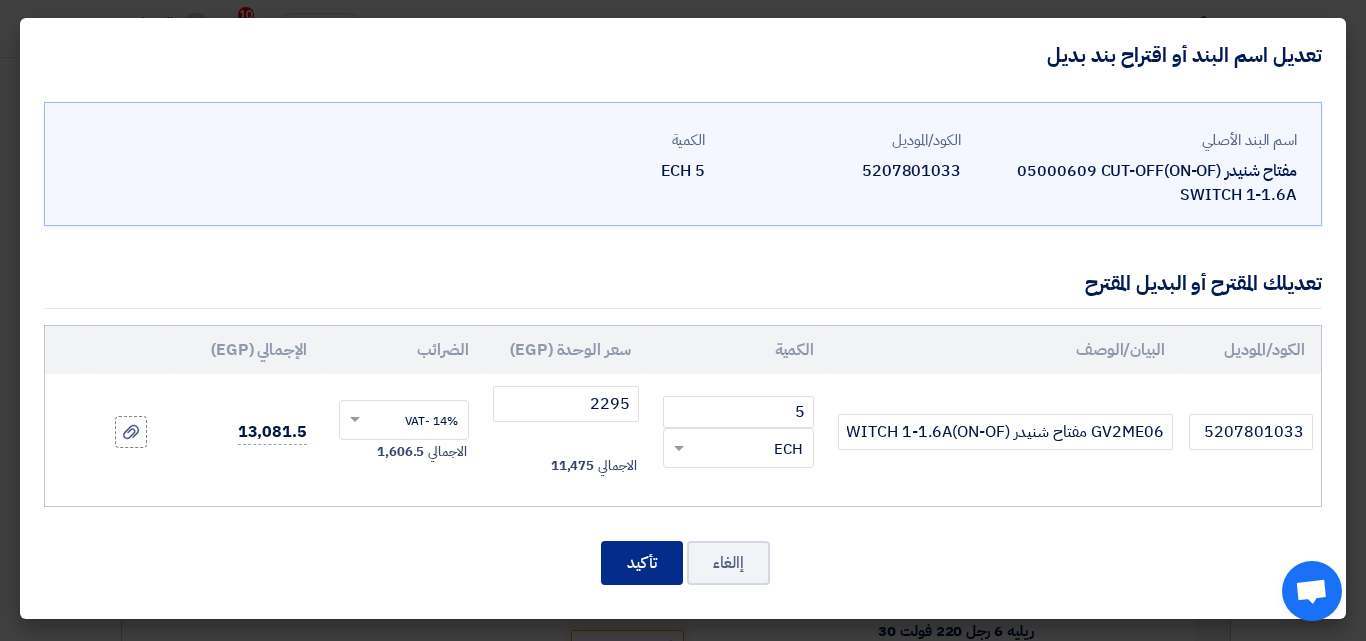 click on "تأكيد" 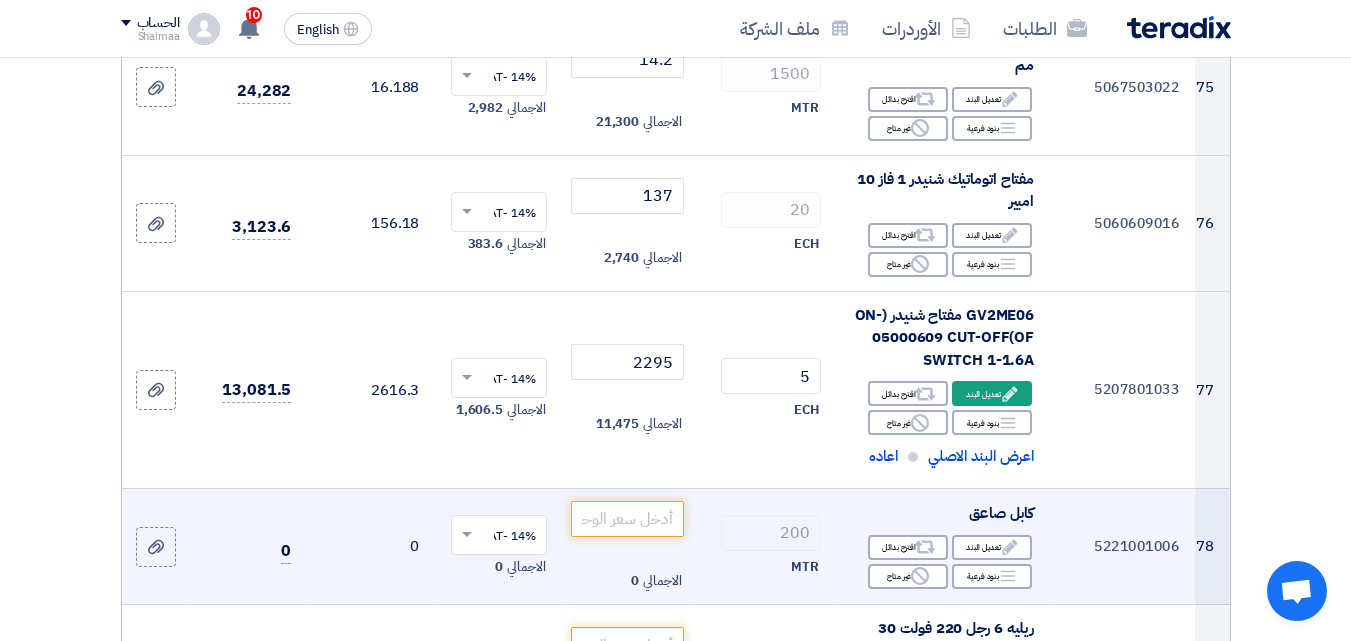 scroll, scrollTop: 12444, scrollLeft: 0, axis: vertical 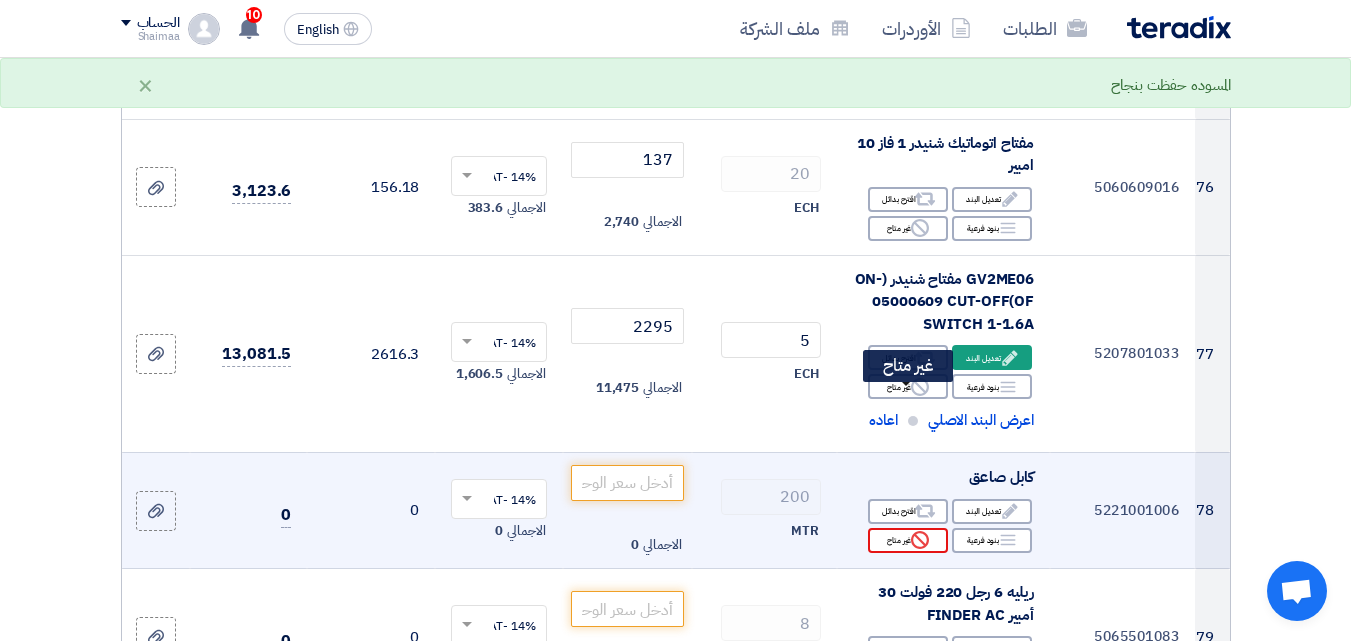 click on "Reject
غير متاح" 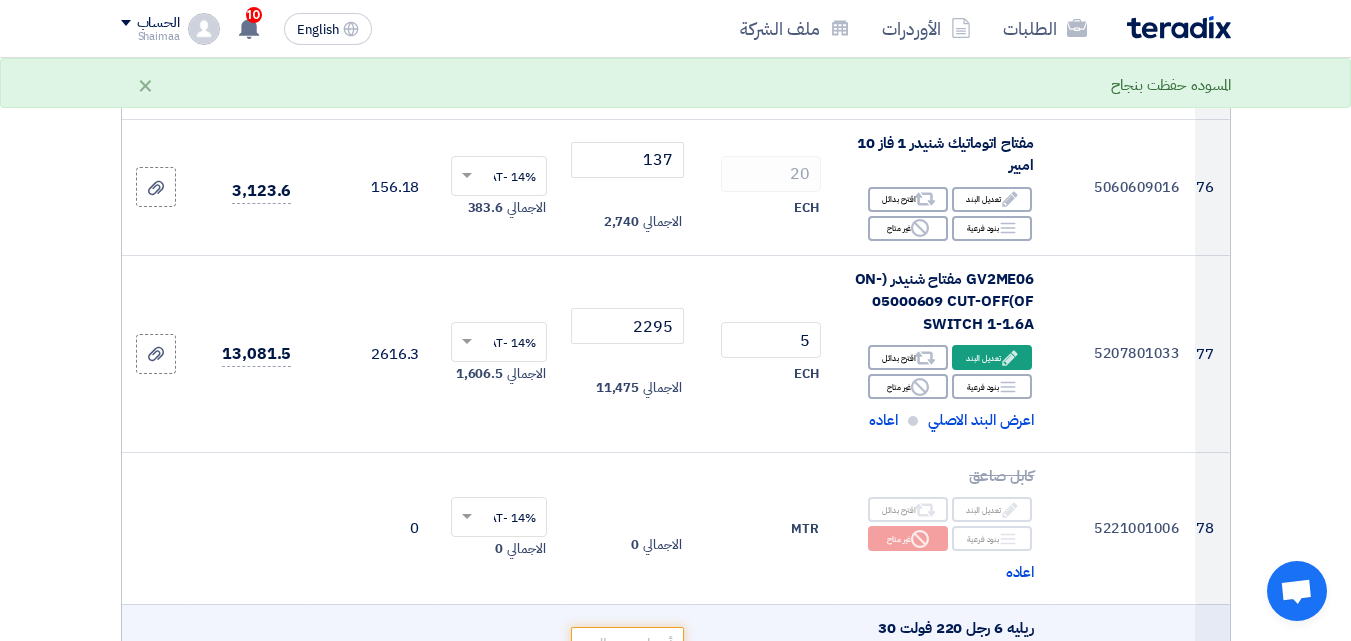scroll, scrollTop: 12644, scrollLeft: 0, axis: vertical 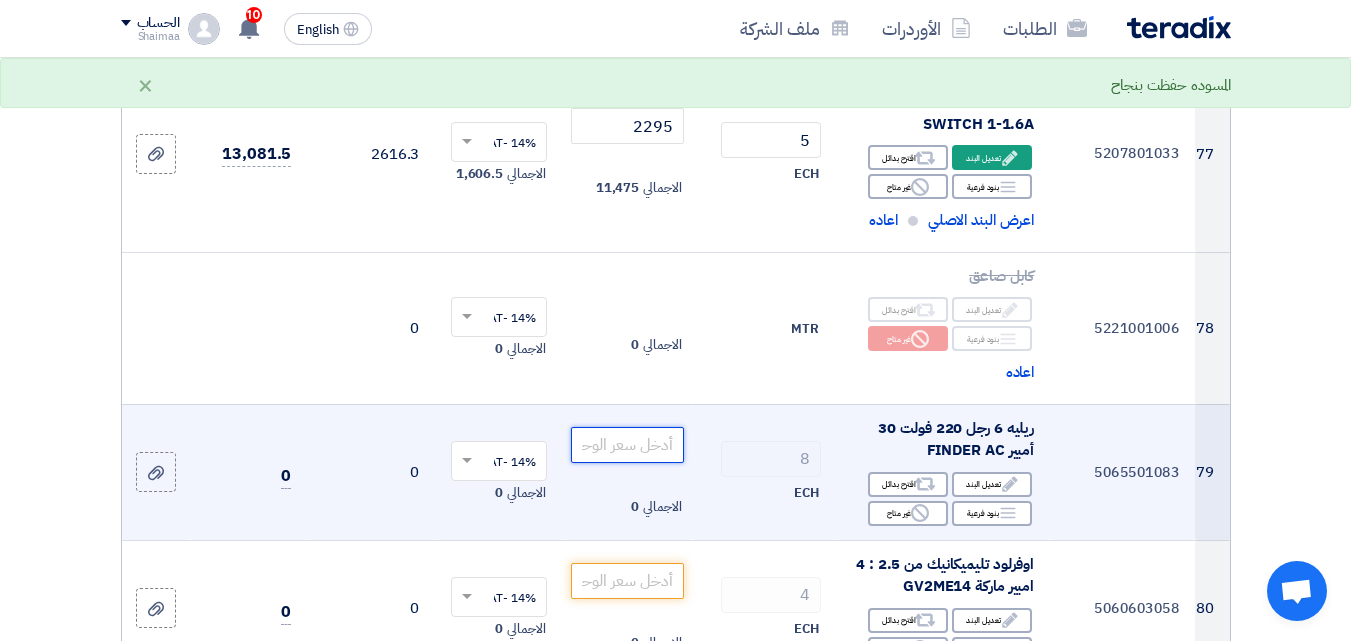 click 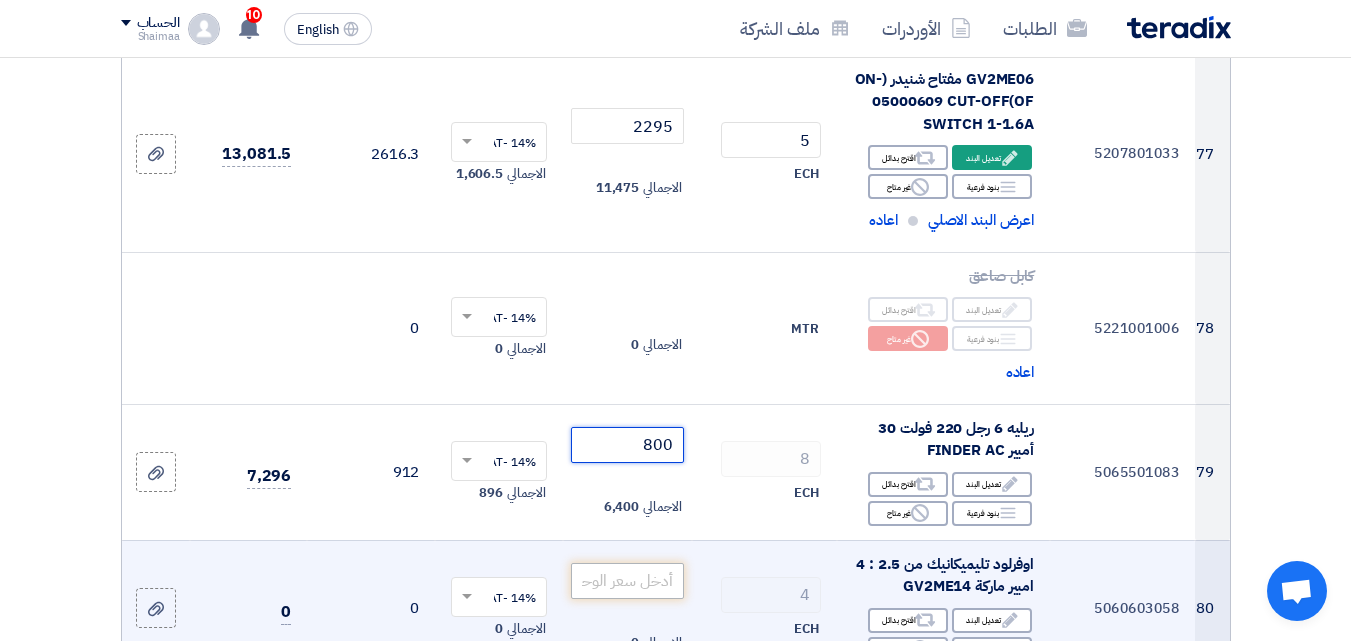 type on "800" 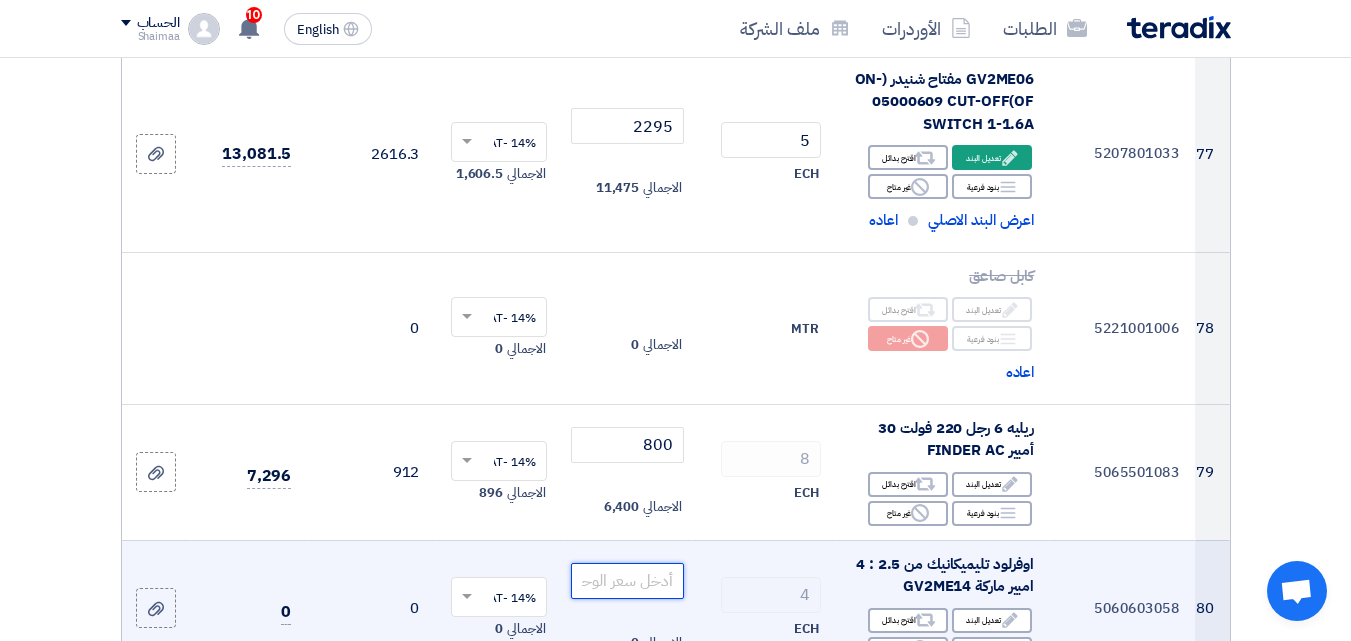 click 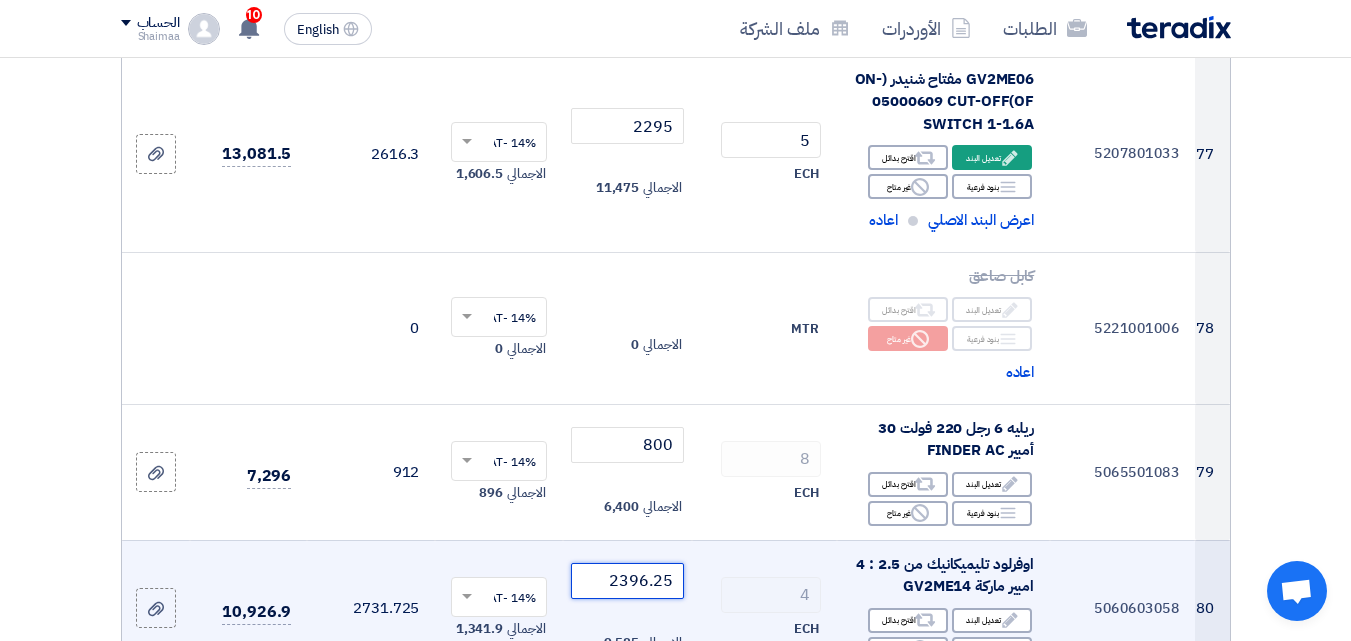scroll, scrollTop: 12844, scrollLeft: 0, axis: vertical 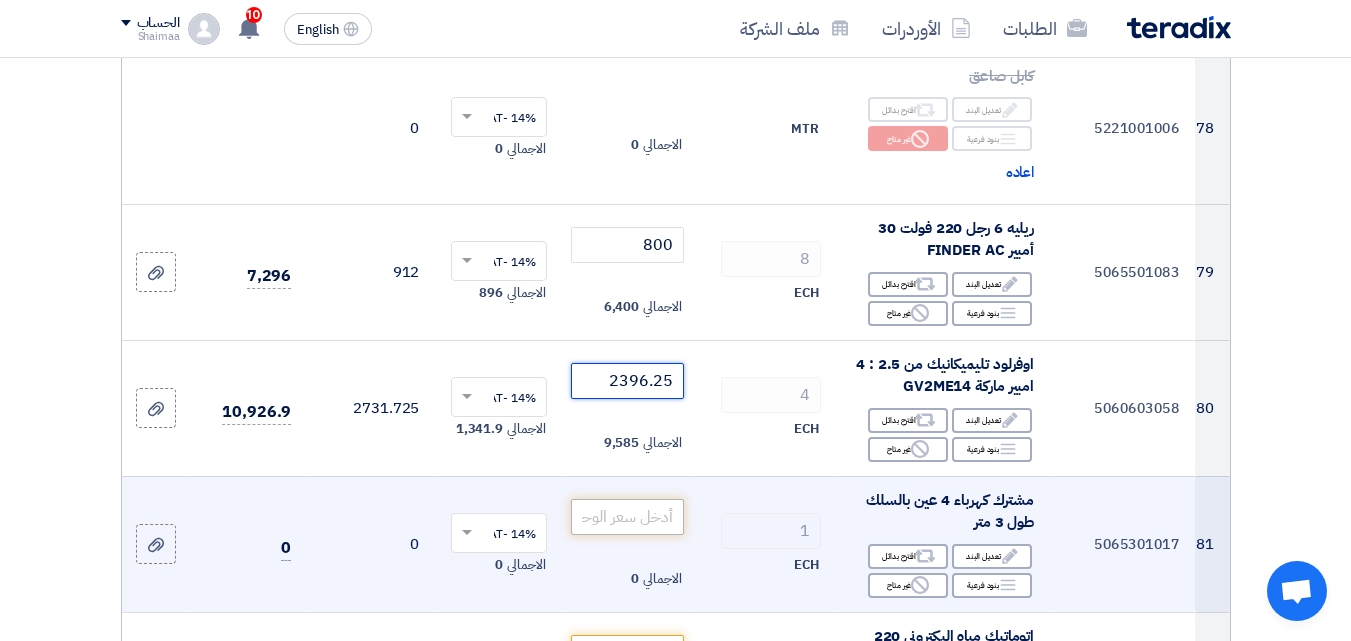 type on "2396.25" 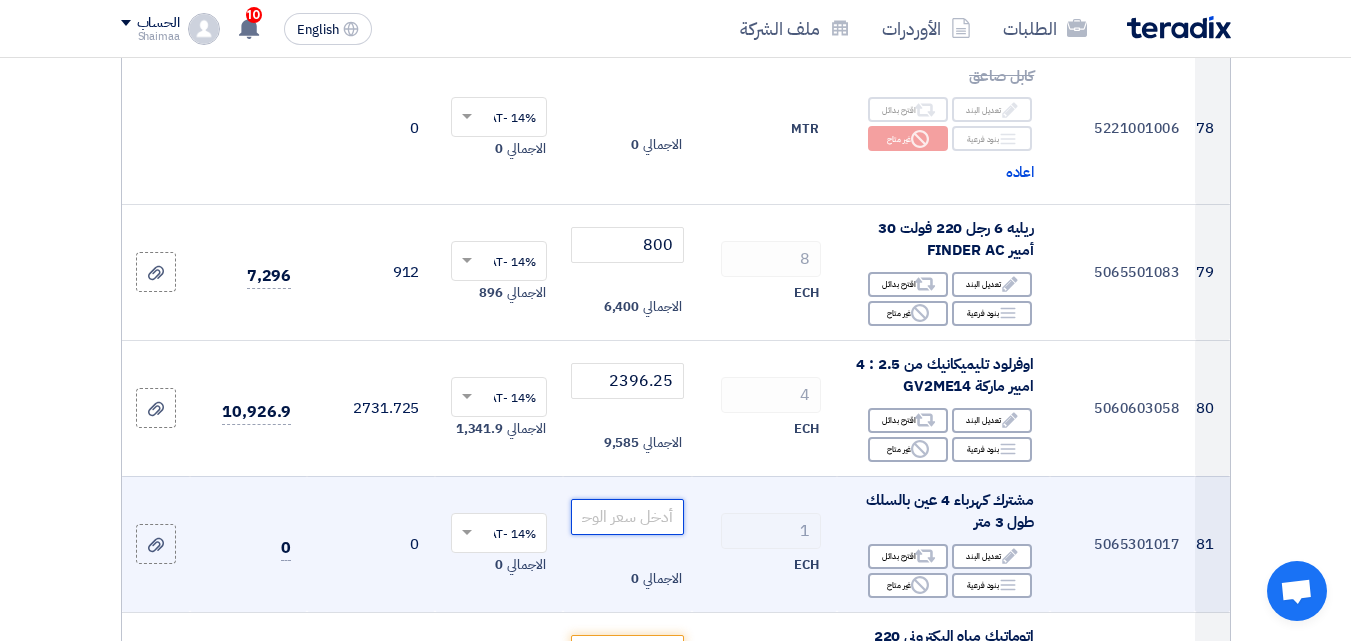 click 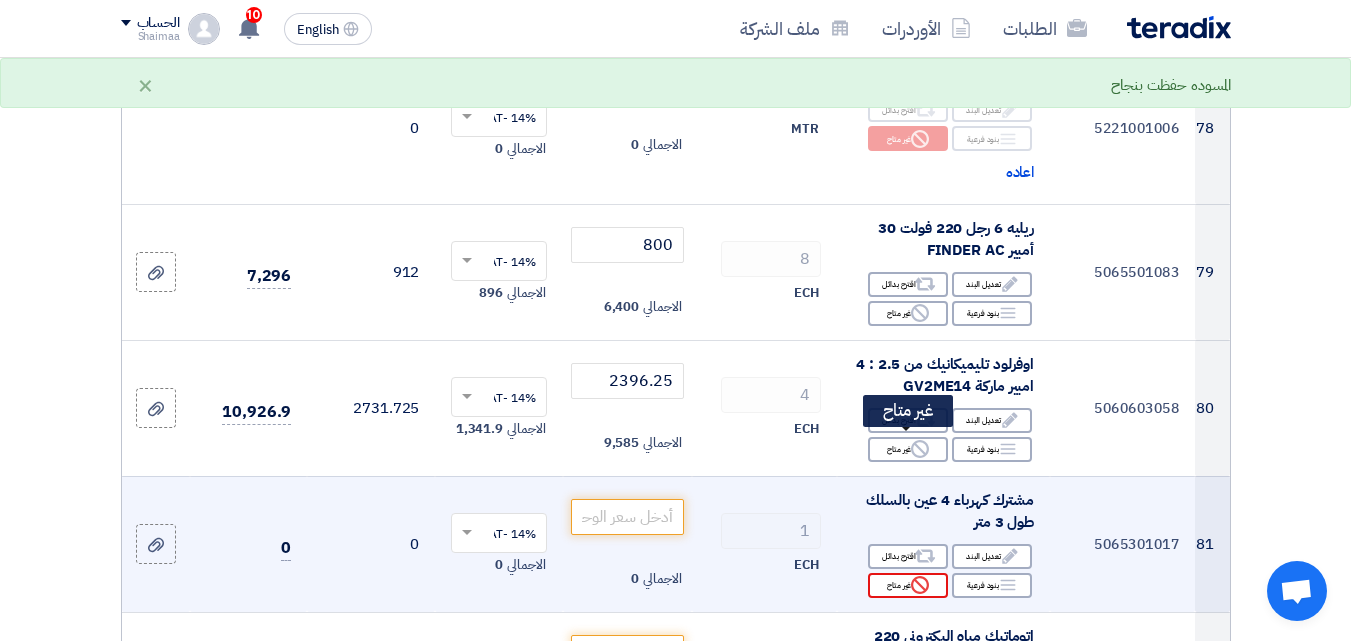 click on "Reject
غير متاح" 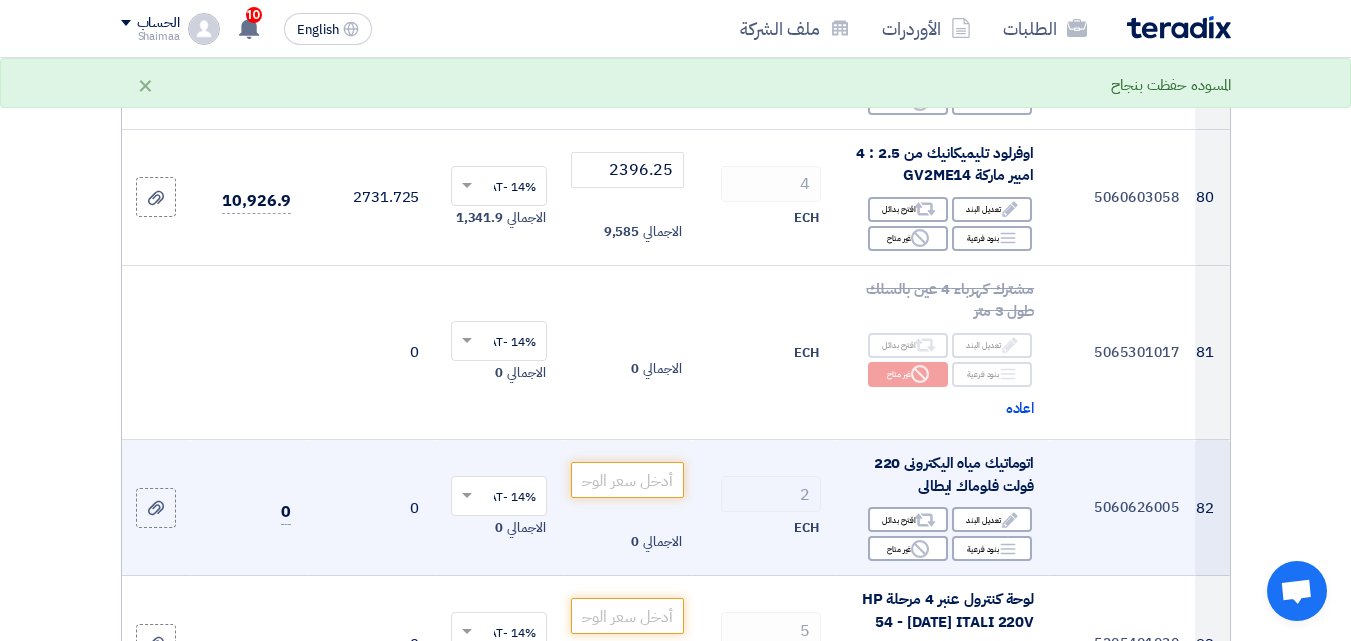 scroll, scrollTop: 13144, scrollLeft: 0, axis: vertical 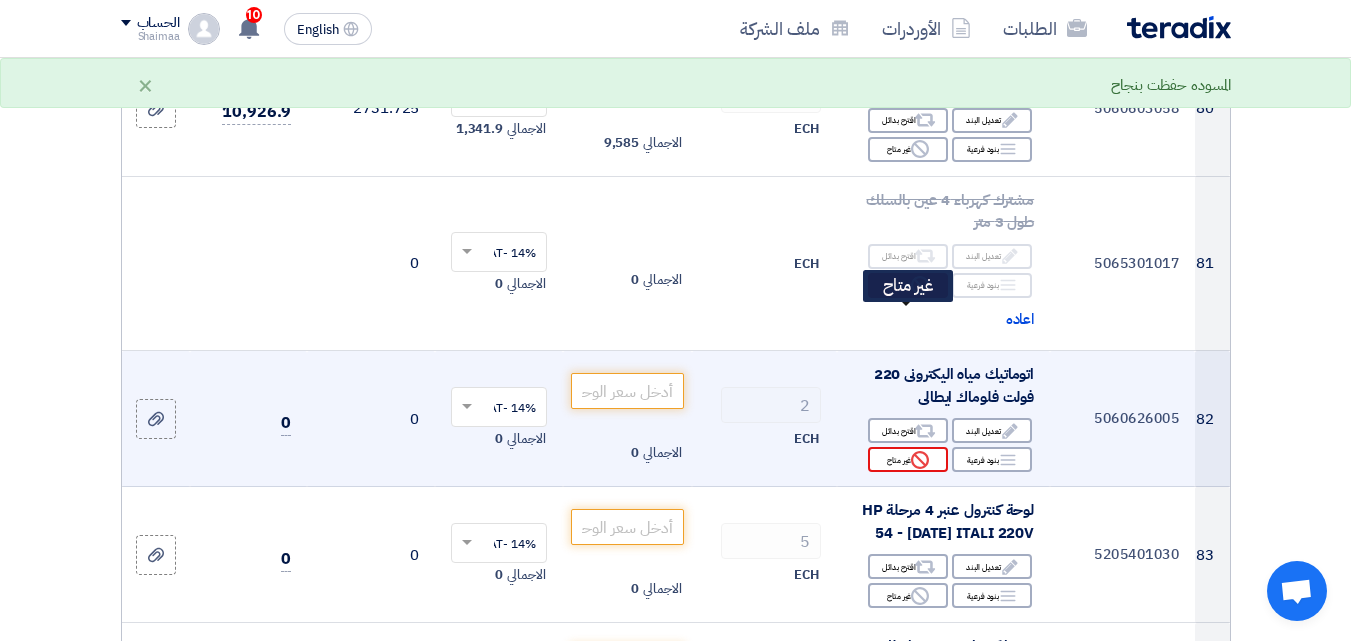 click on "Reject
غير متاح" 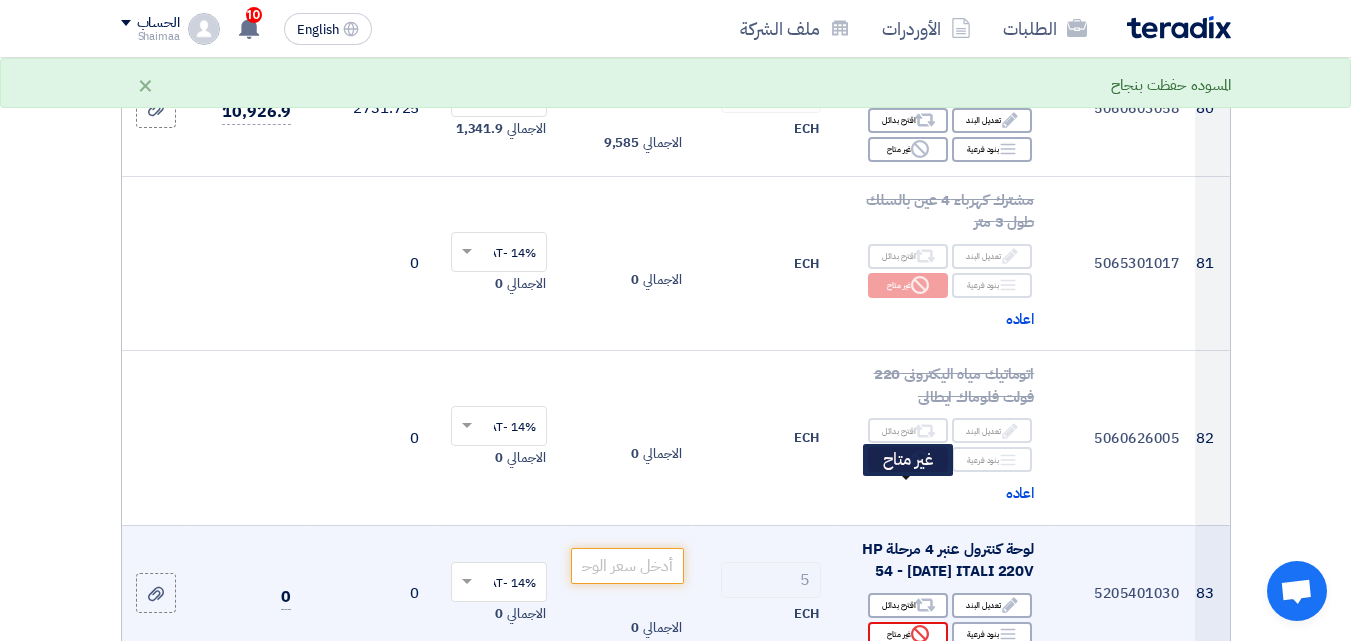 click on "Reject
غير متاح" 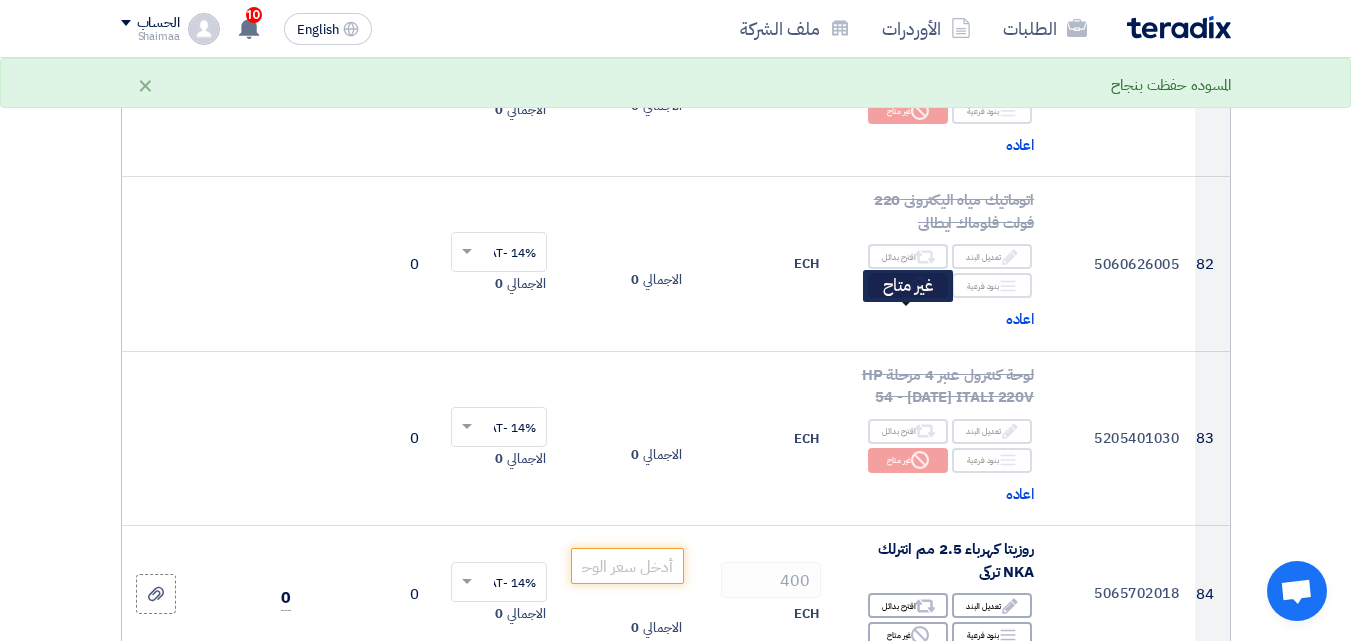 scroll, scrollTop: 13444, scrollLeft: 0, axis: vertical 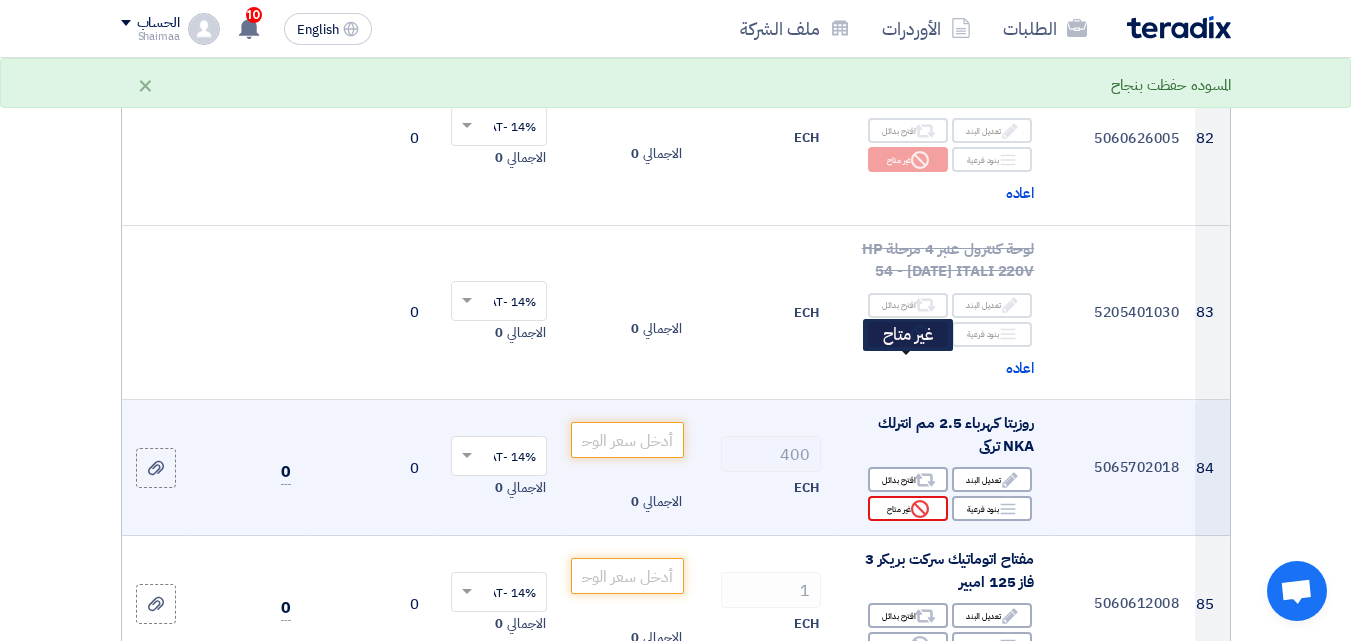 click on "Reject
غير متاح" 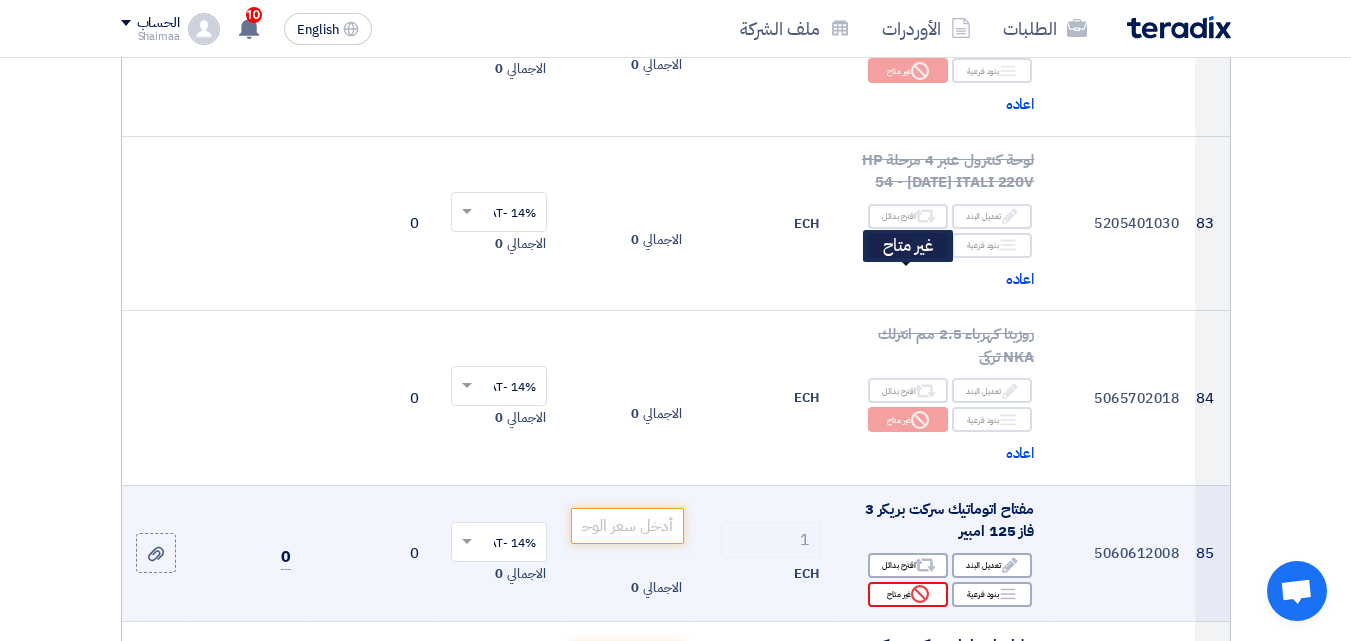 scroll, scrollTop: 13644, scrollLeft: 0, axis: vertical 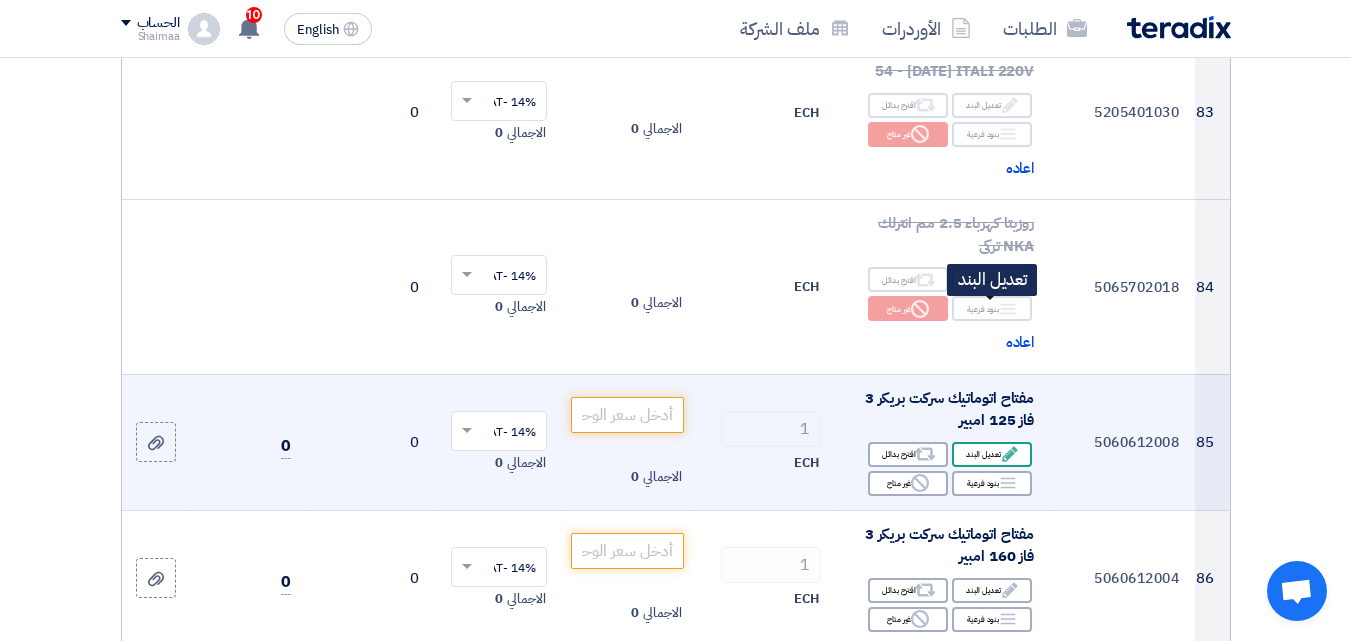 click on "Edit
تعديل البند" 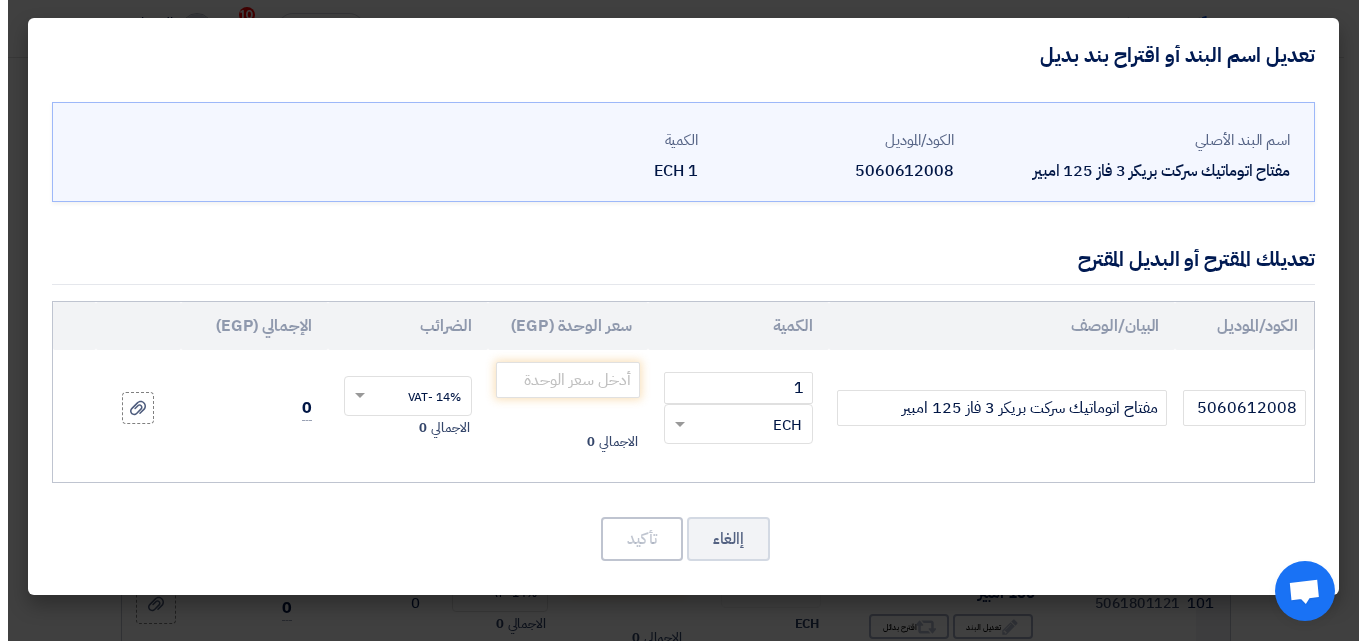 scroll, scrollTop: 11657, scrollLeft: 0, axis: vertical 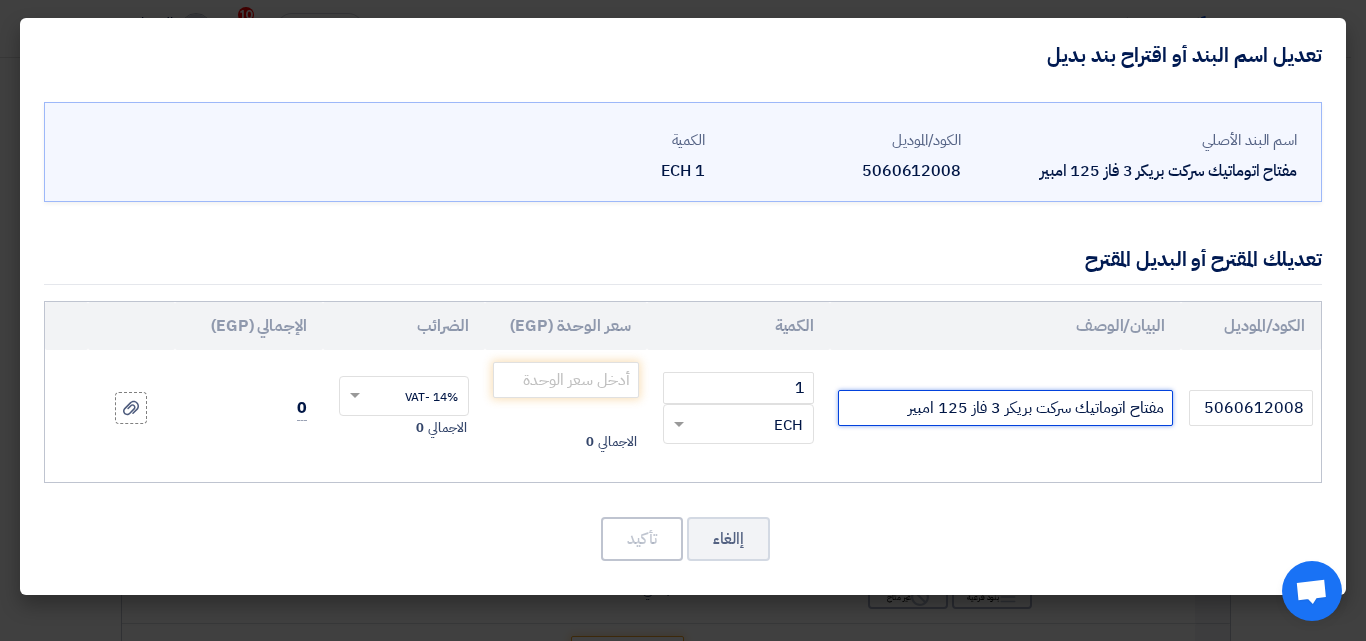 click on "مفتاح اتوماتيك سركت بريكر 3 فاز 125 امبير" 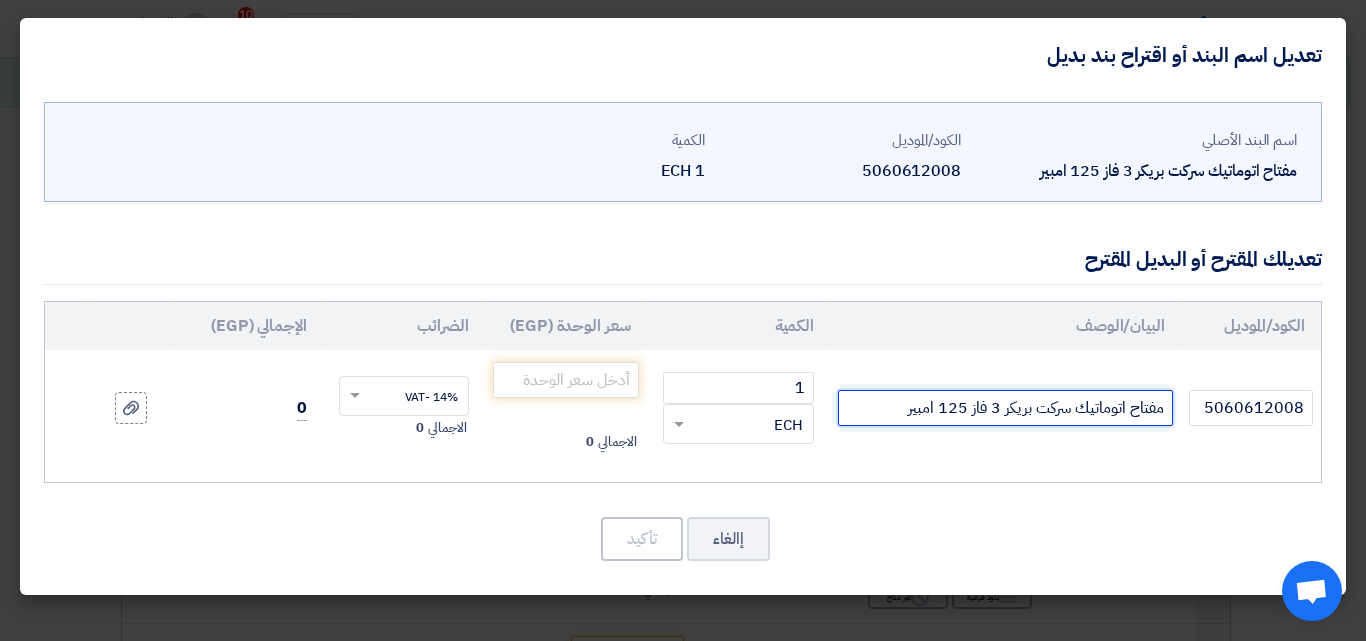 paste on "G12F3F125" 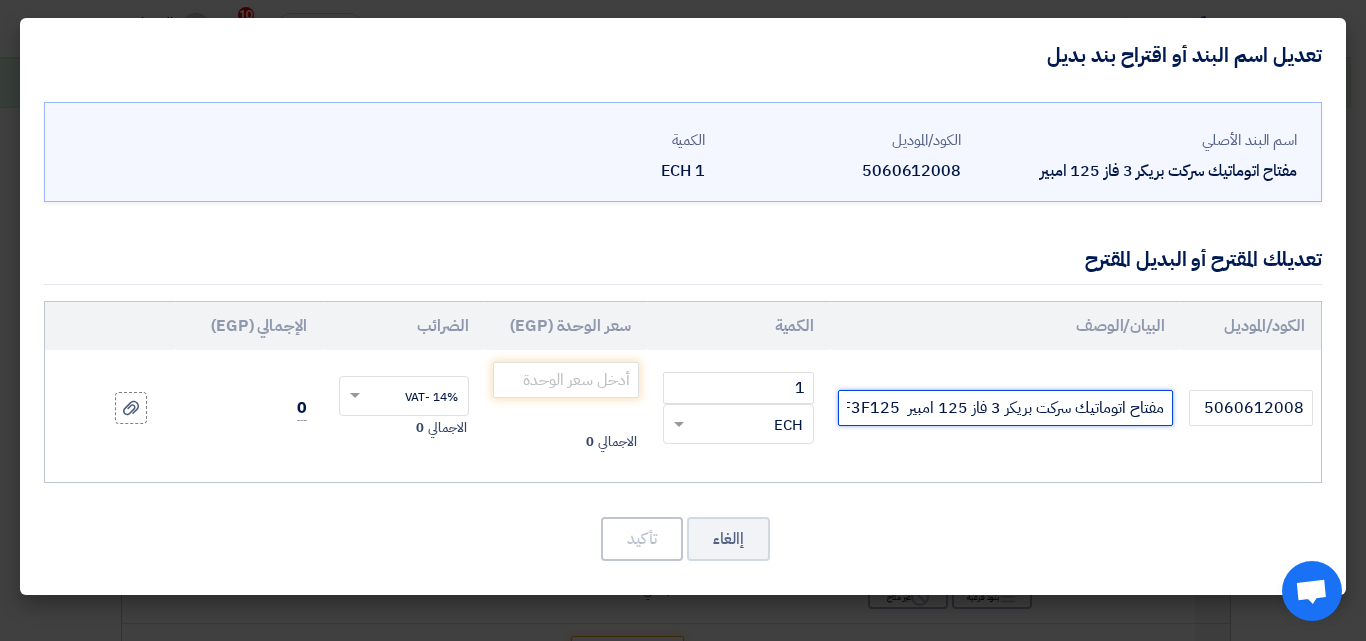 scroll, scrollTop: 0, scrollLeft: -33, axis: horizontal 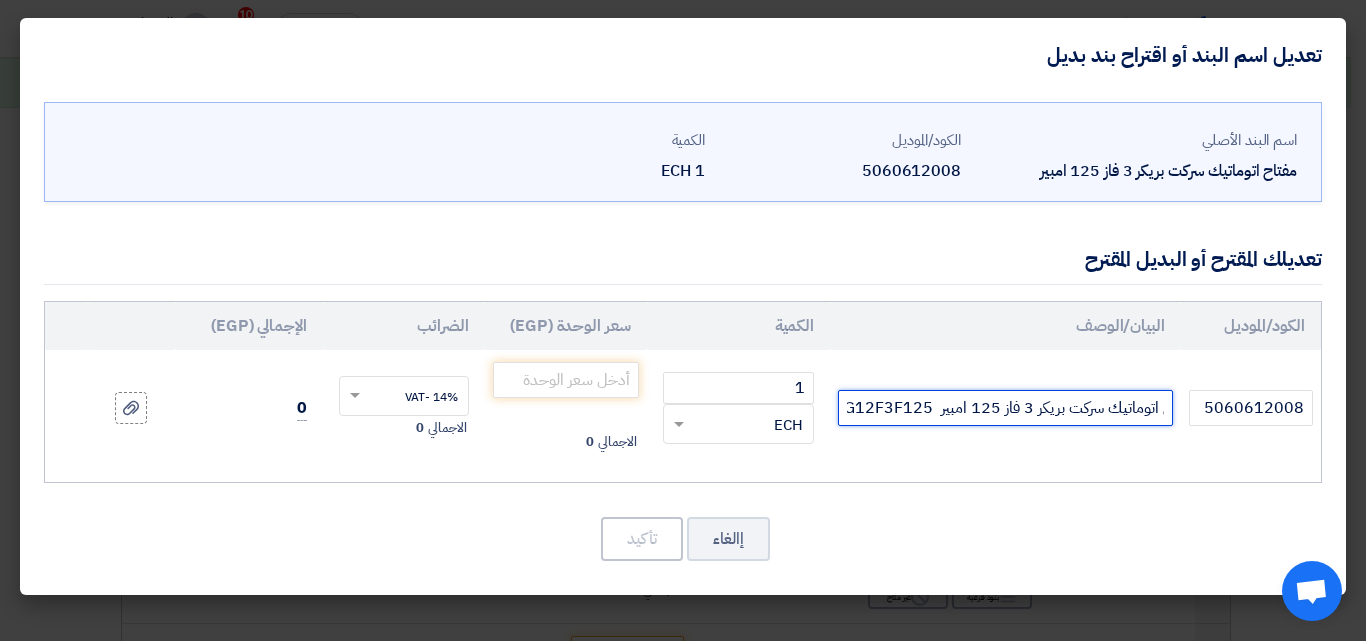 type on "مفتاح اتوماتيك سركت بريكر 3 فاز 125 امبير  G12F3F125" 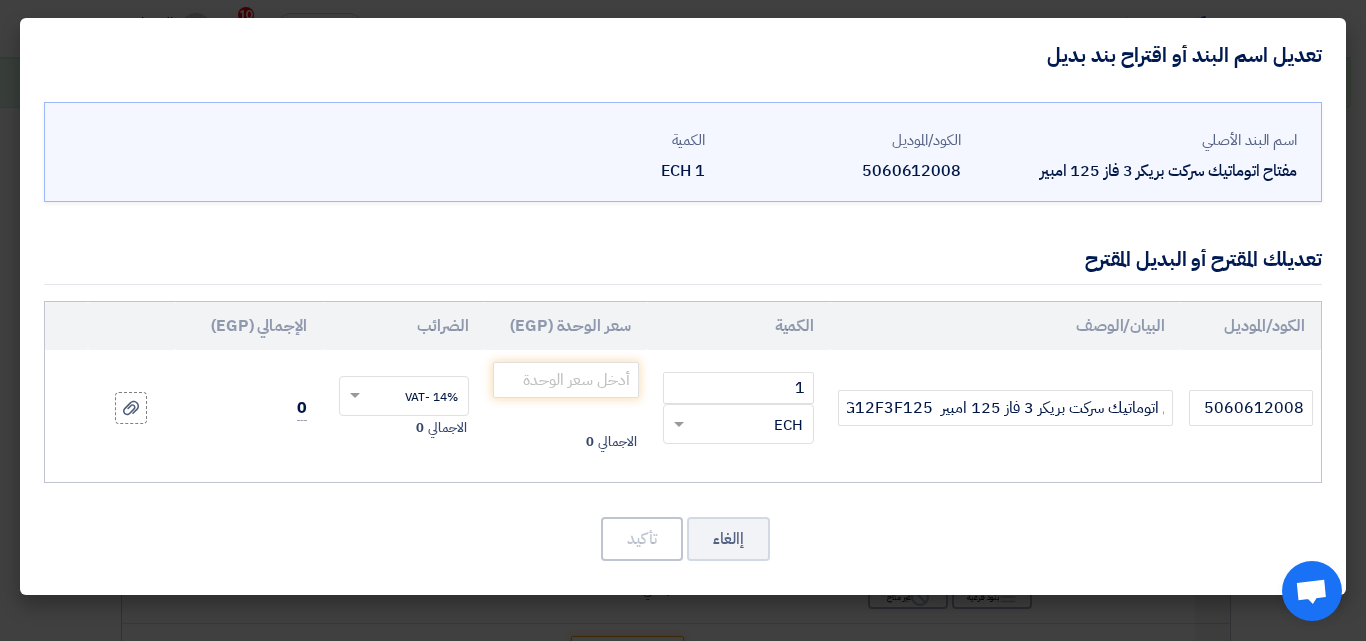 scroll, scrollTop: 0, scrollLeft: 0, axis: both 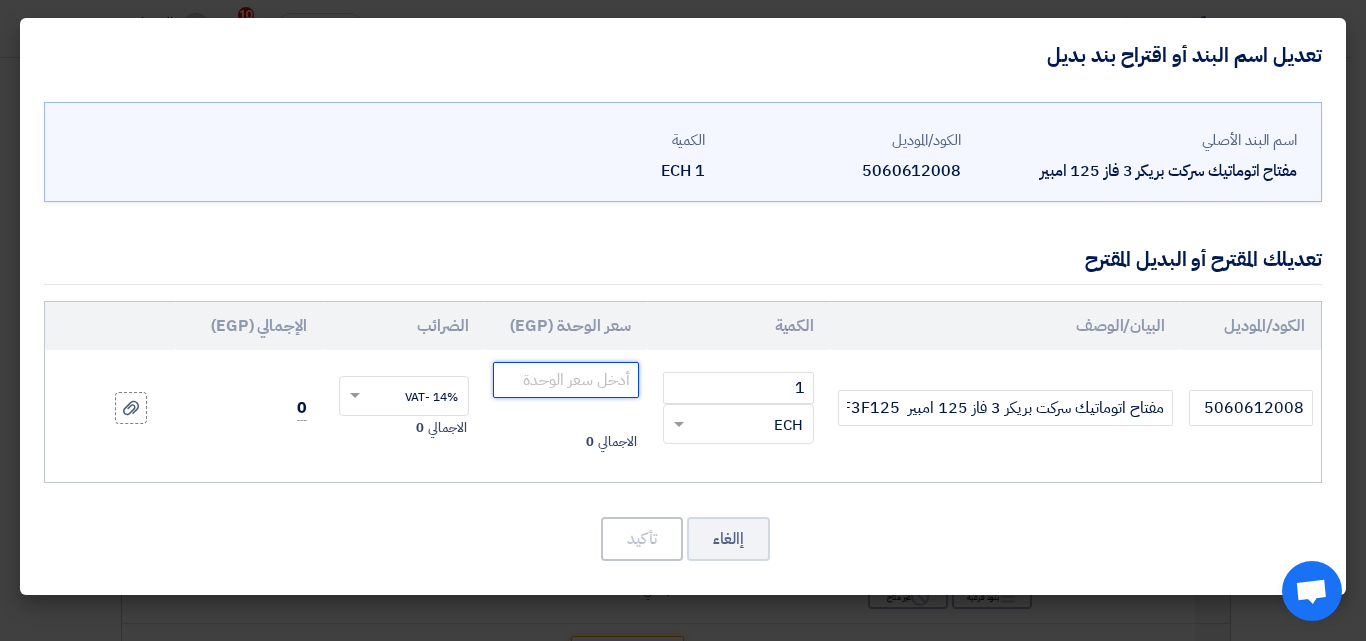 click 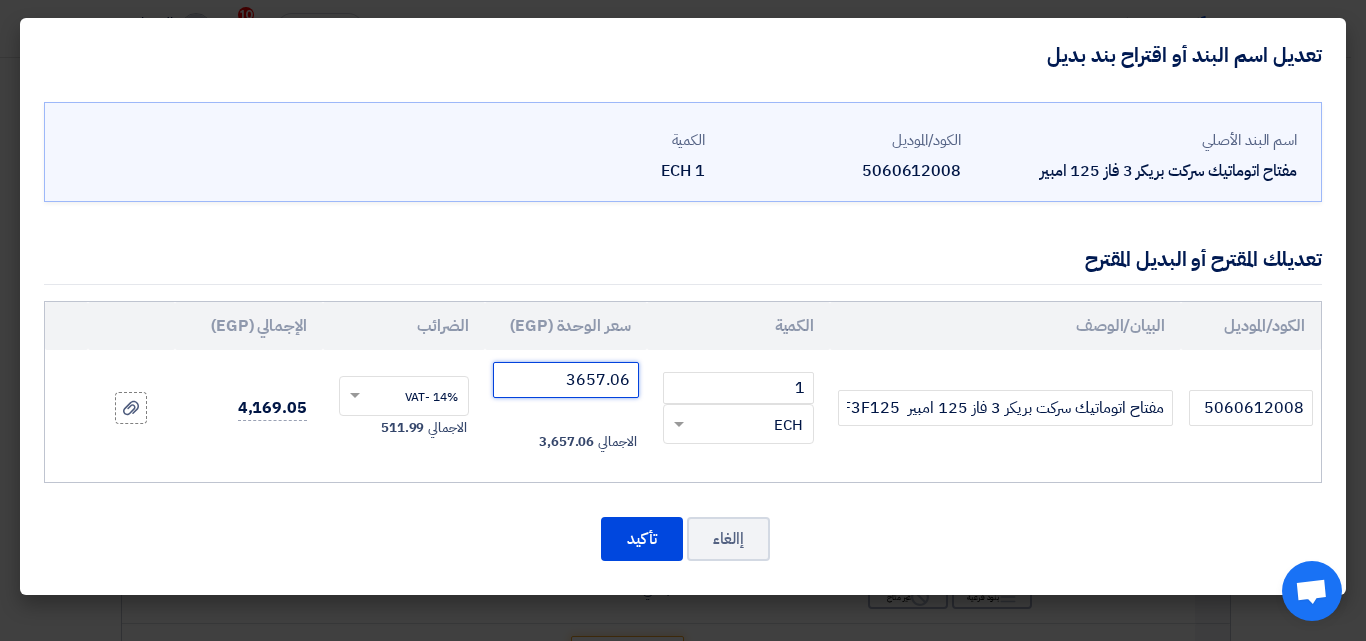 drag, startPoint x: 631, startPoint y: 376, endPoint x: 605, endPoint y: 386, distance: 27.856777 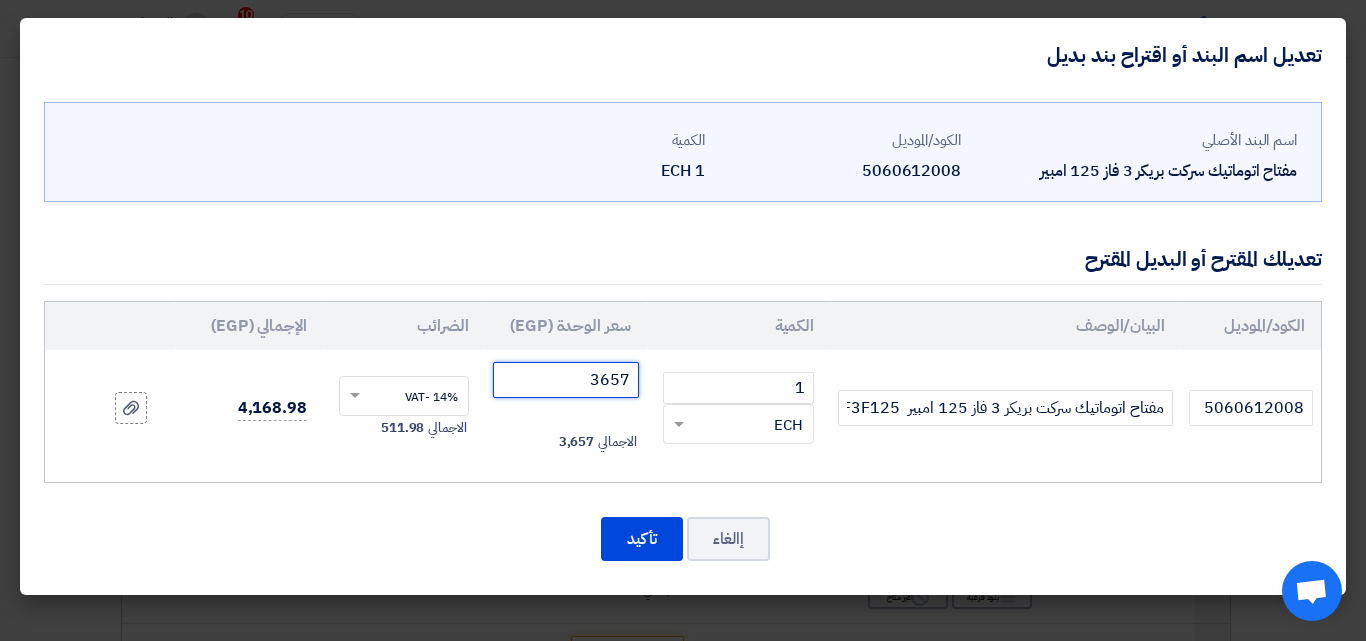 type on "3657" 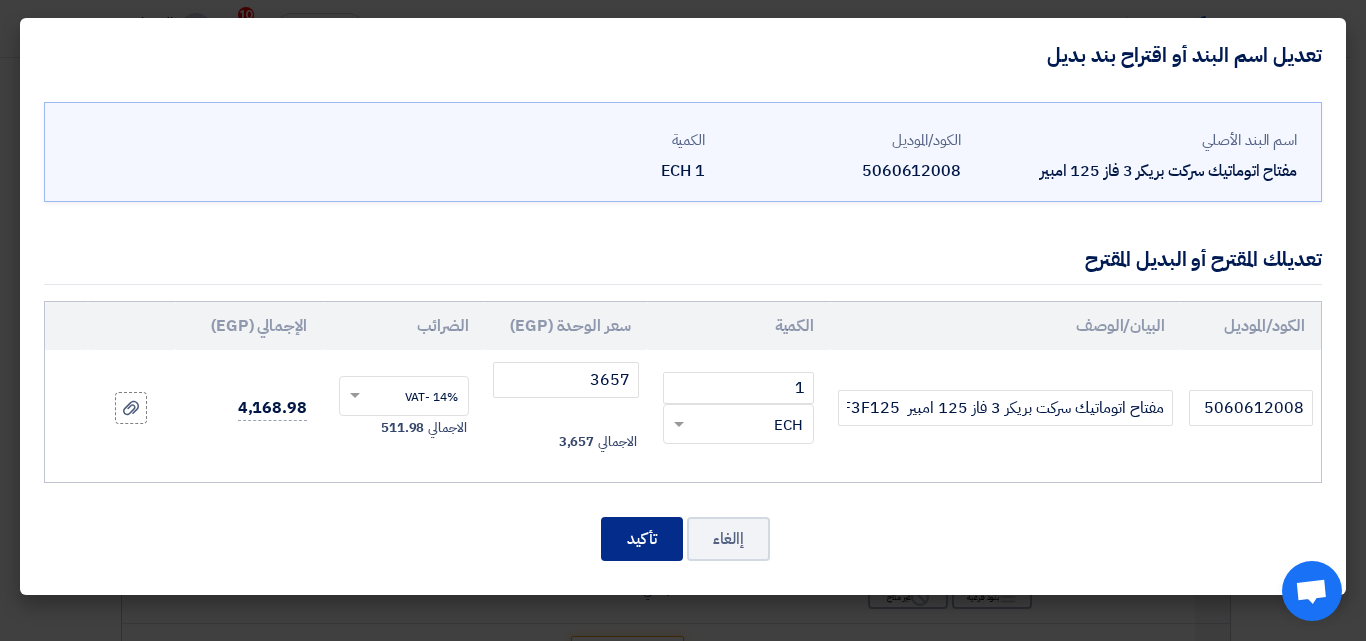 click on "تأكيد" 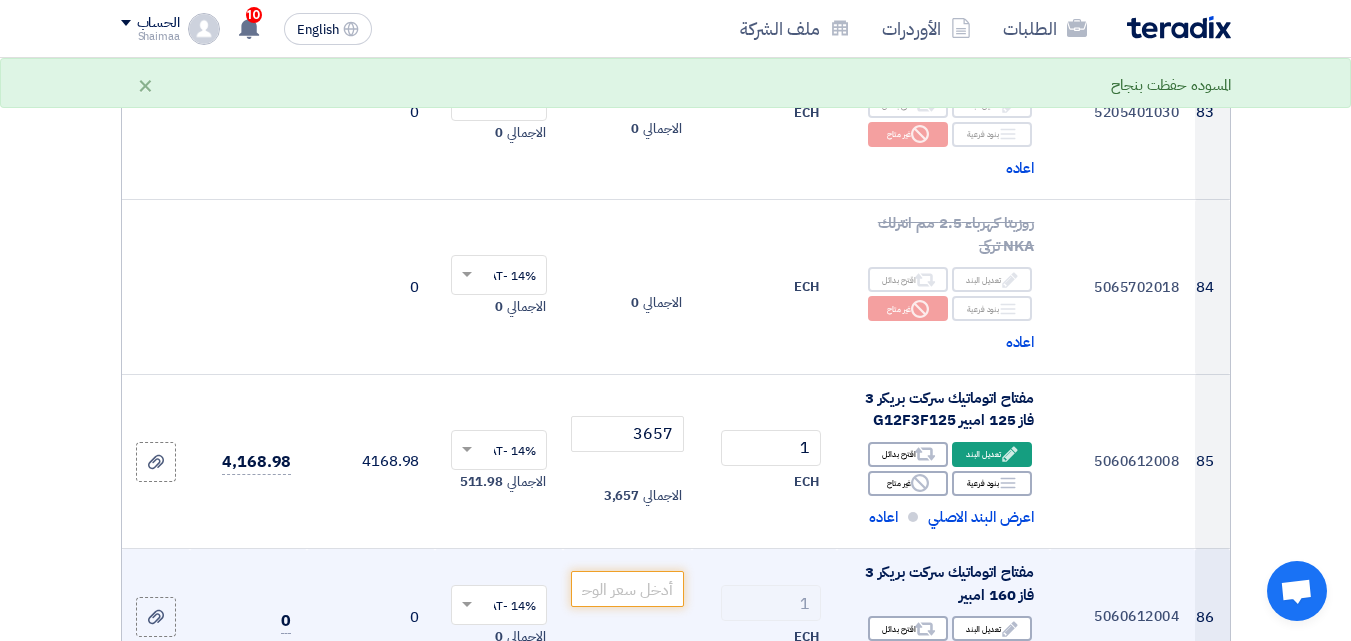 scroll, scrollTop: 13744, scrollLeft: 0, axis: vertical 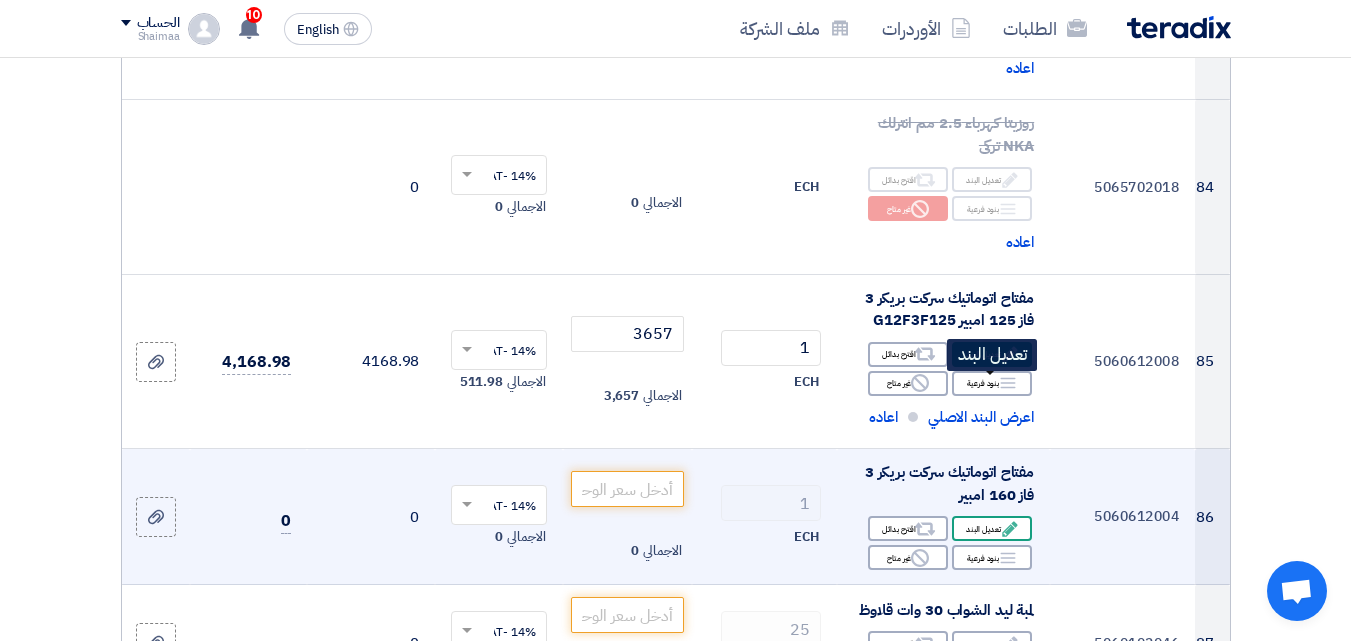 click on "Edit
تعديل البند" 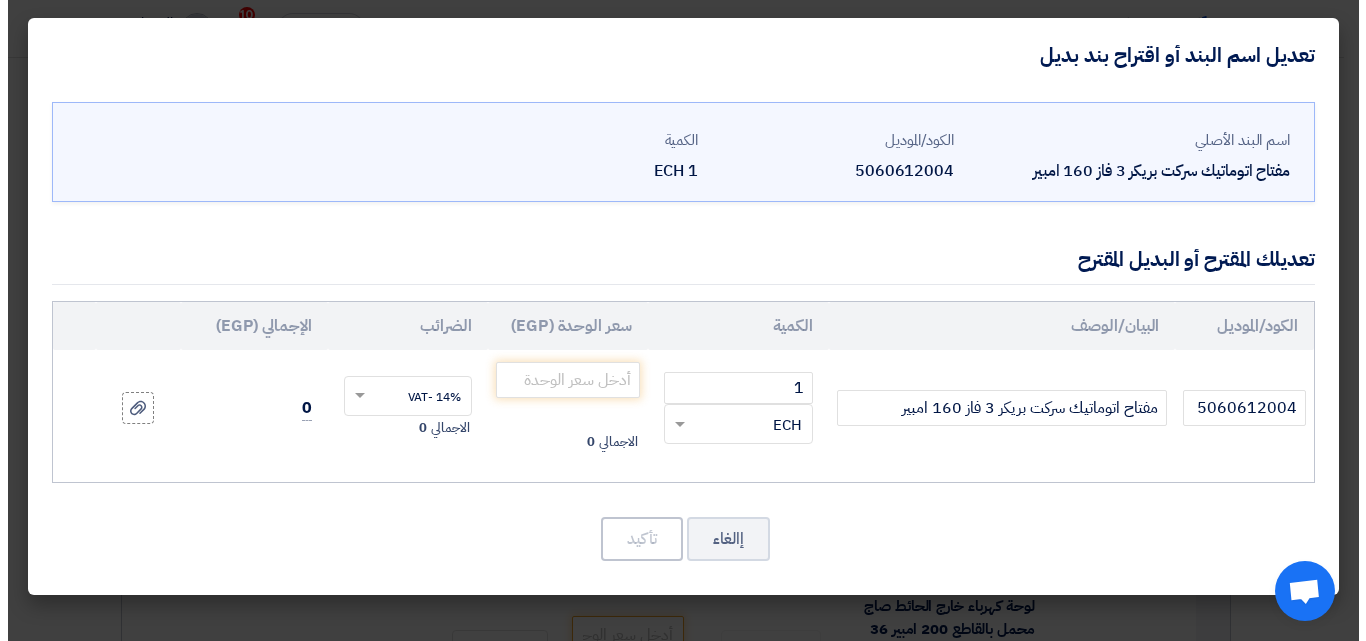 scroll, scrollTop: 11757, scrollLeft: 0, axis: vertical 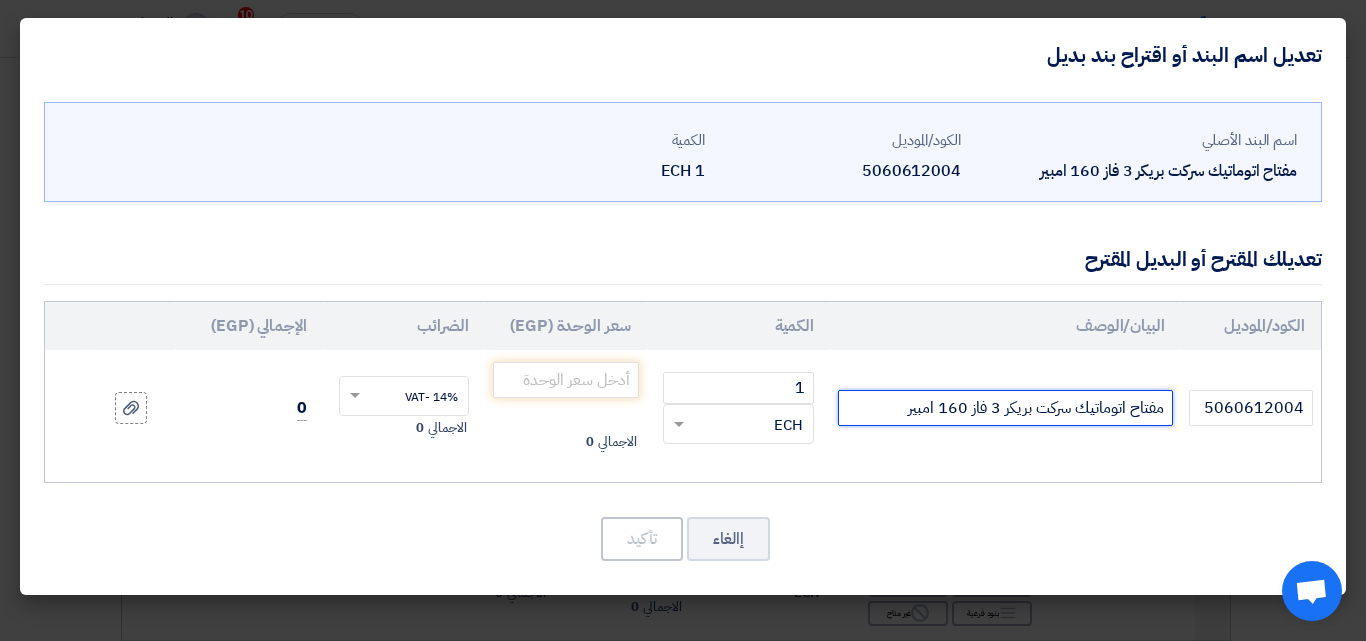 click on "مفتاح اتوماتيك سركت بريكر 3 فاز 160 امبير" 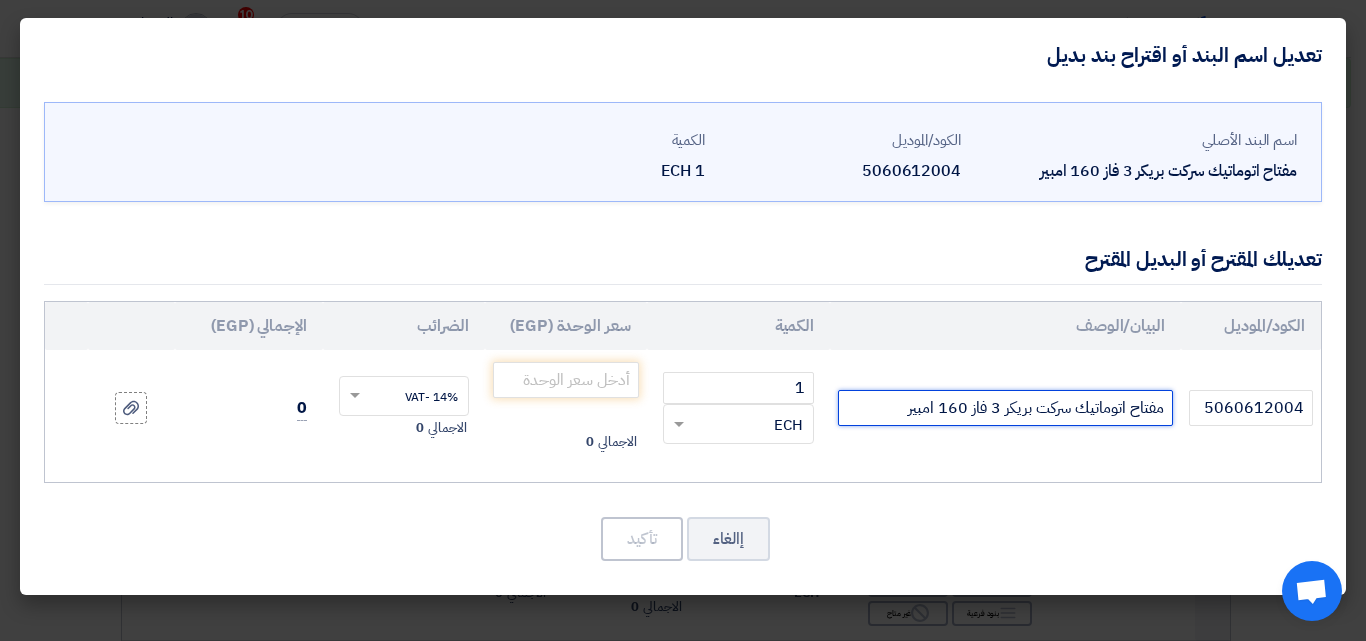paste on "G20B3A160" 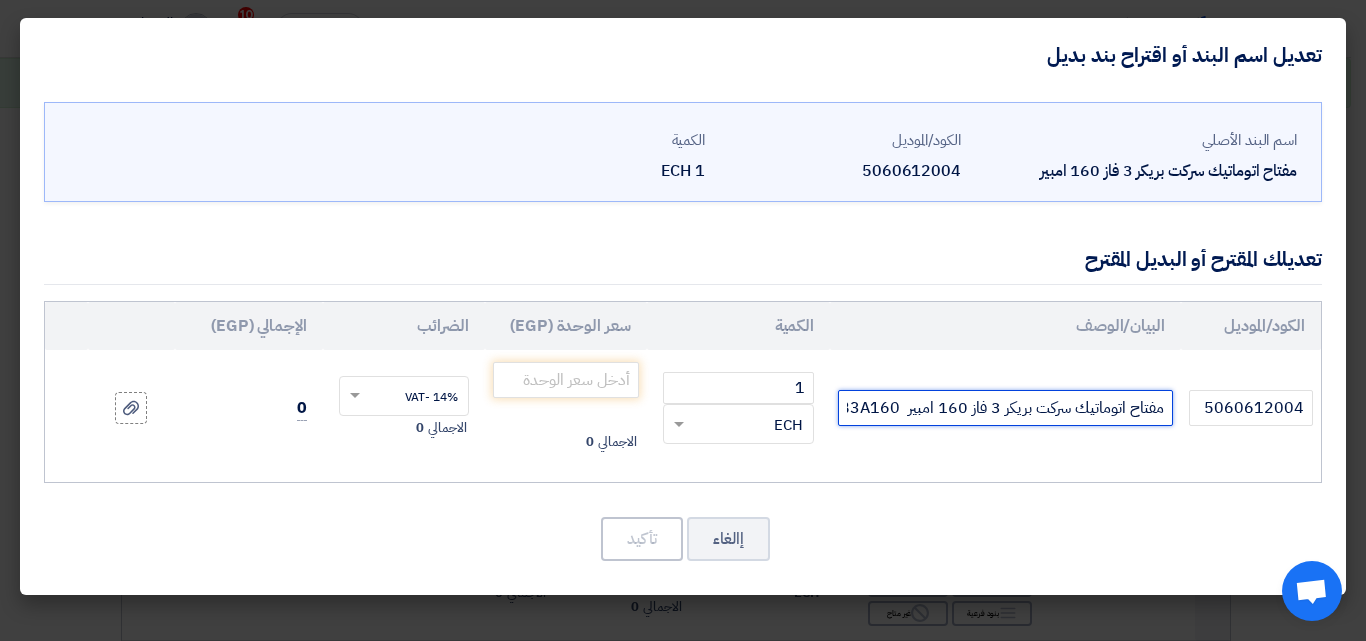 scroll, scrollTop: 0, scrollLeft: -36, axis: horizontal 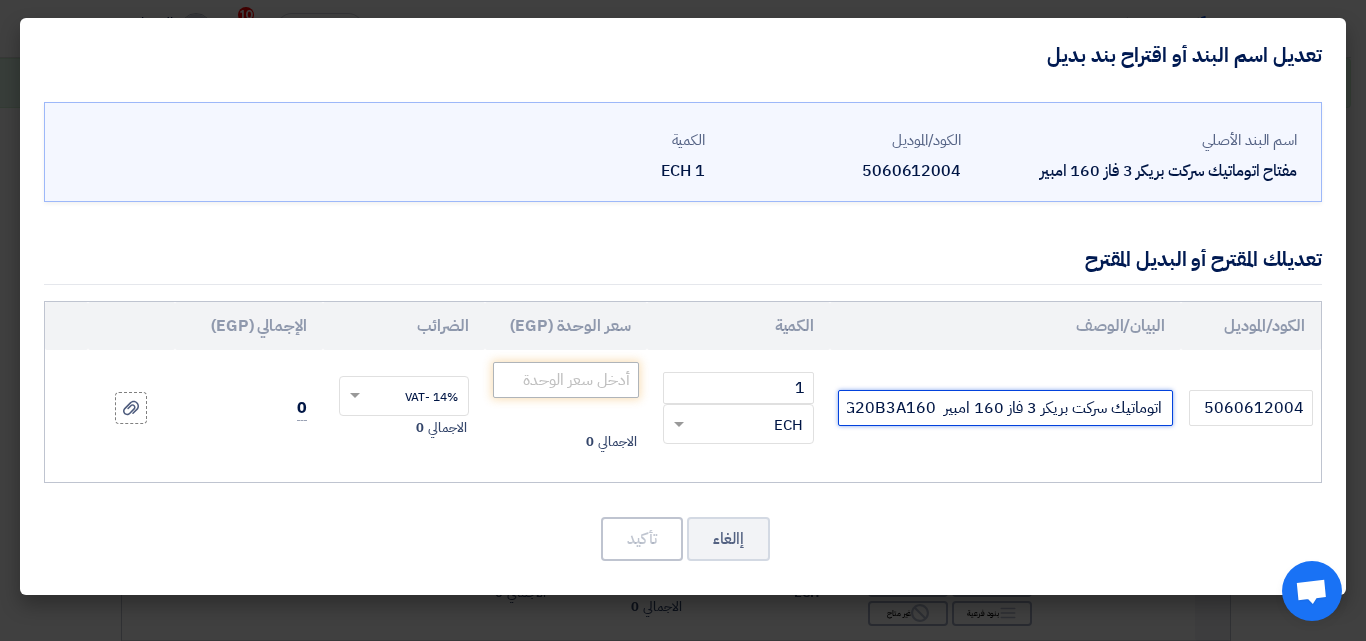 type on "مفتاح اتوماتيك سركت بريكر 3 فاز 160 امبير  G20B3A160" 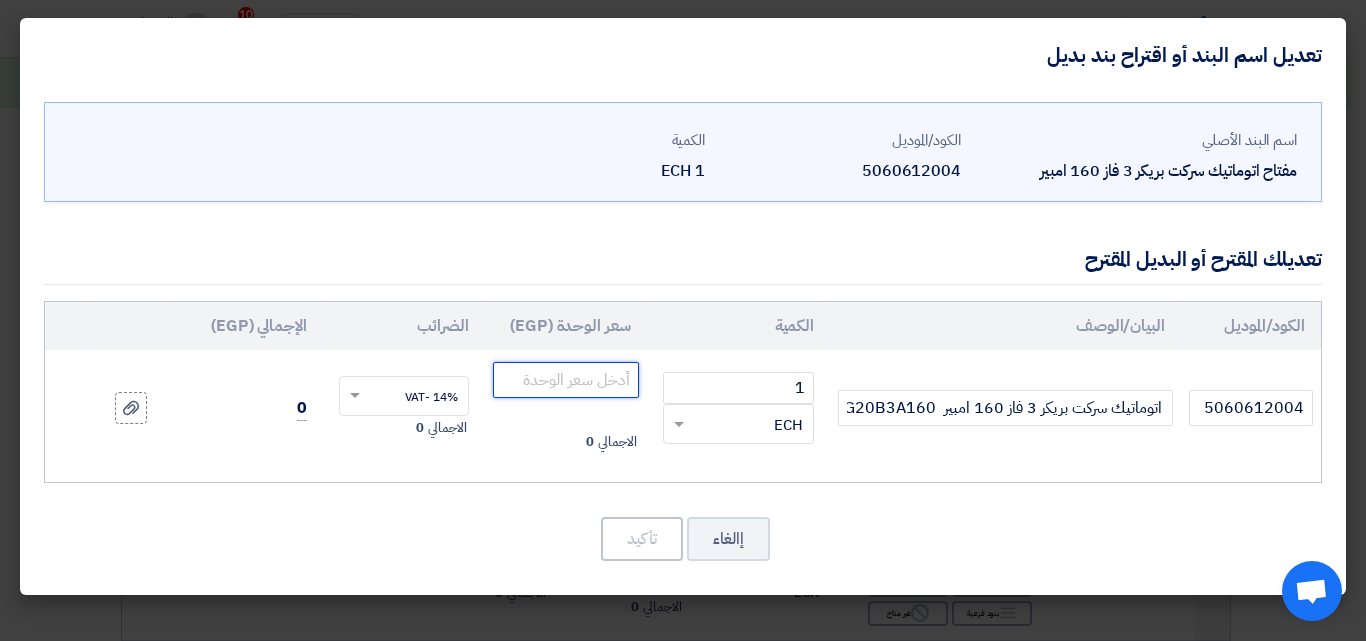 click 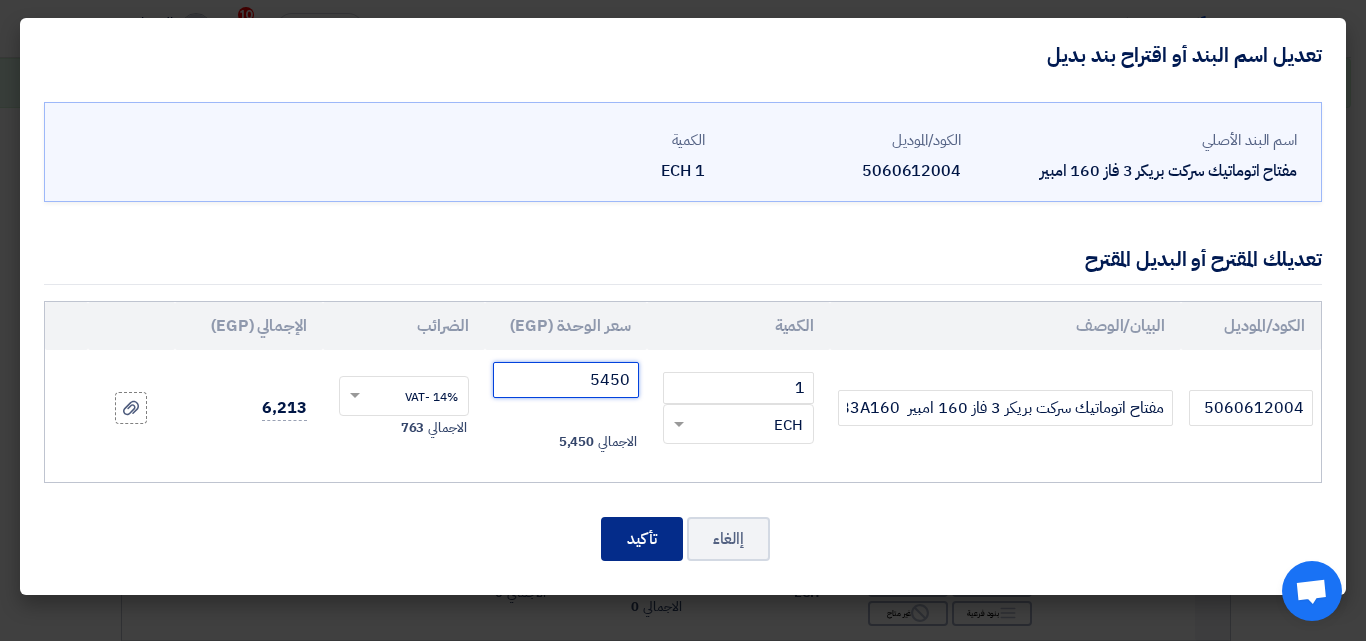 type on "5450" 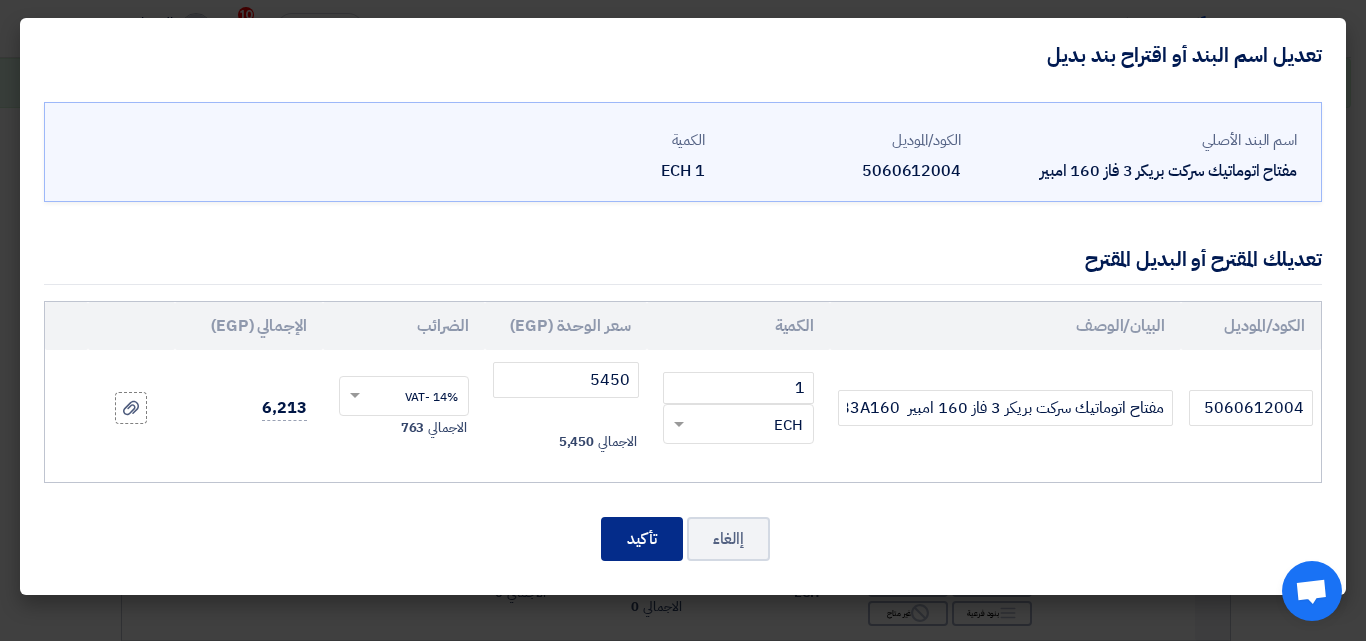 click on "تأكيد" 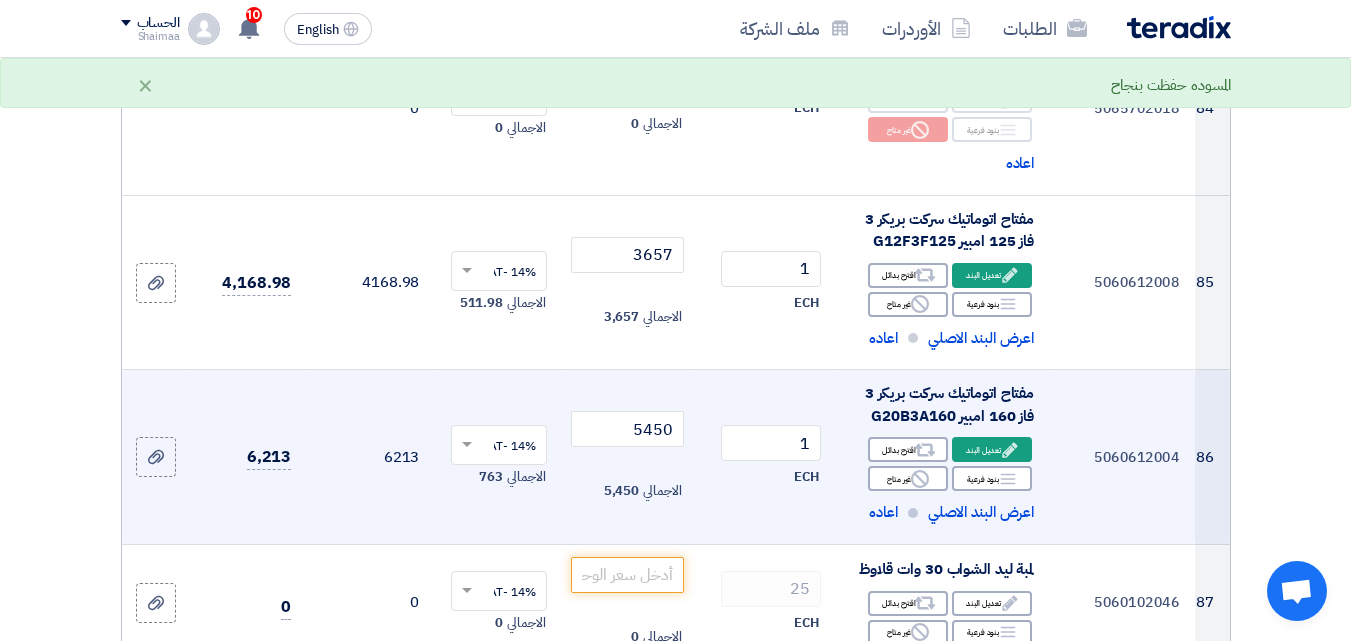 scroll, scrollTop: 13944, scrollLeft: 0, axis: vertical 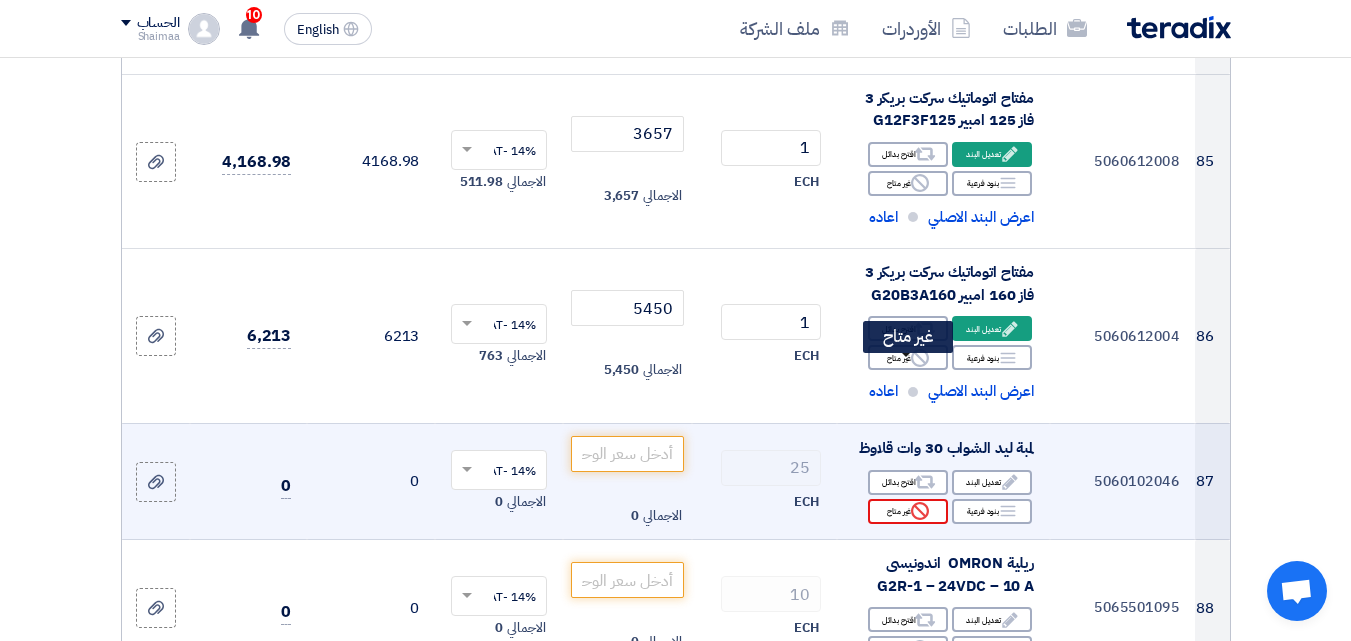 click on "Reject" 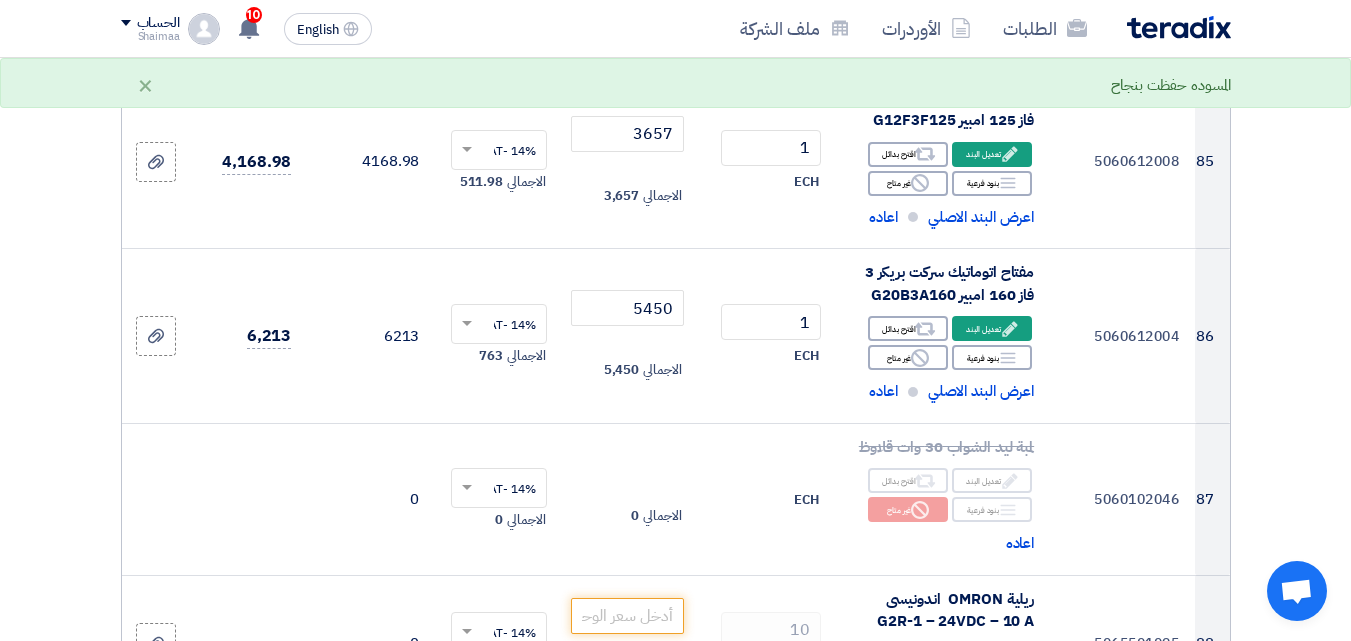 scroll, scrollTop: 14144, scrollLeft: 0, axis: vertical 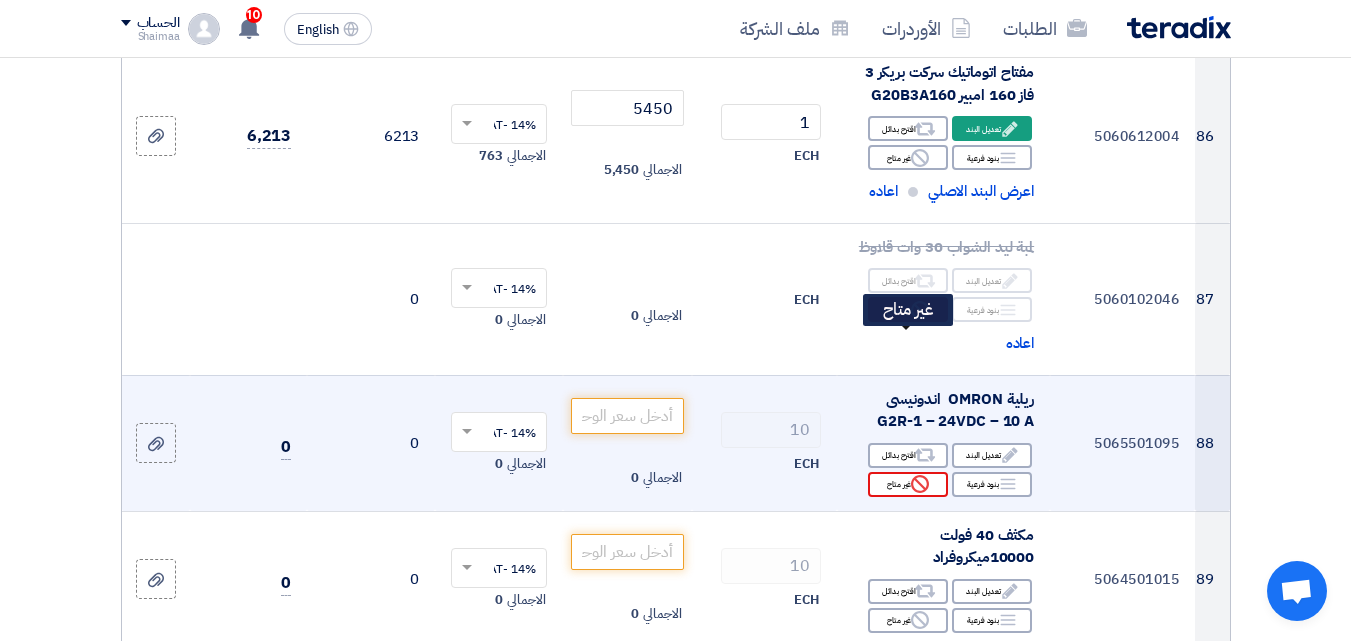 click on "Reject
غير متاح" 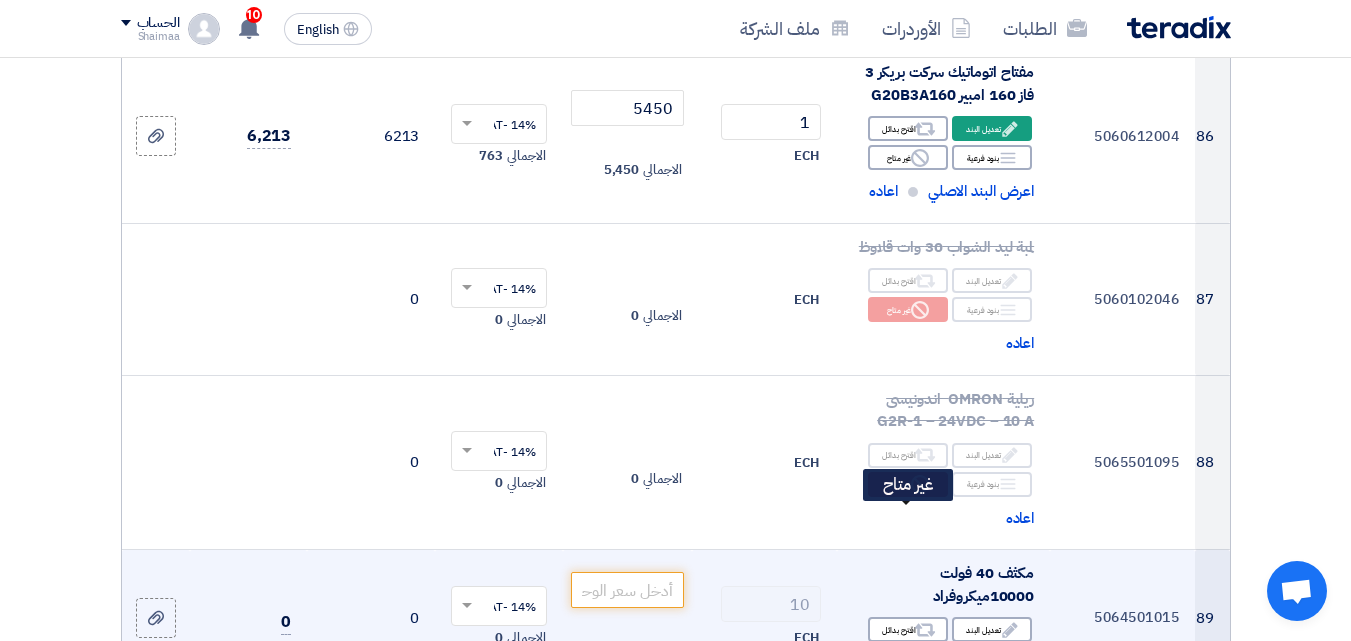 click 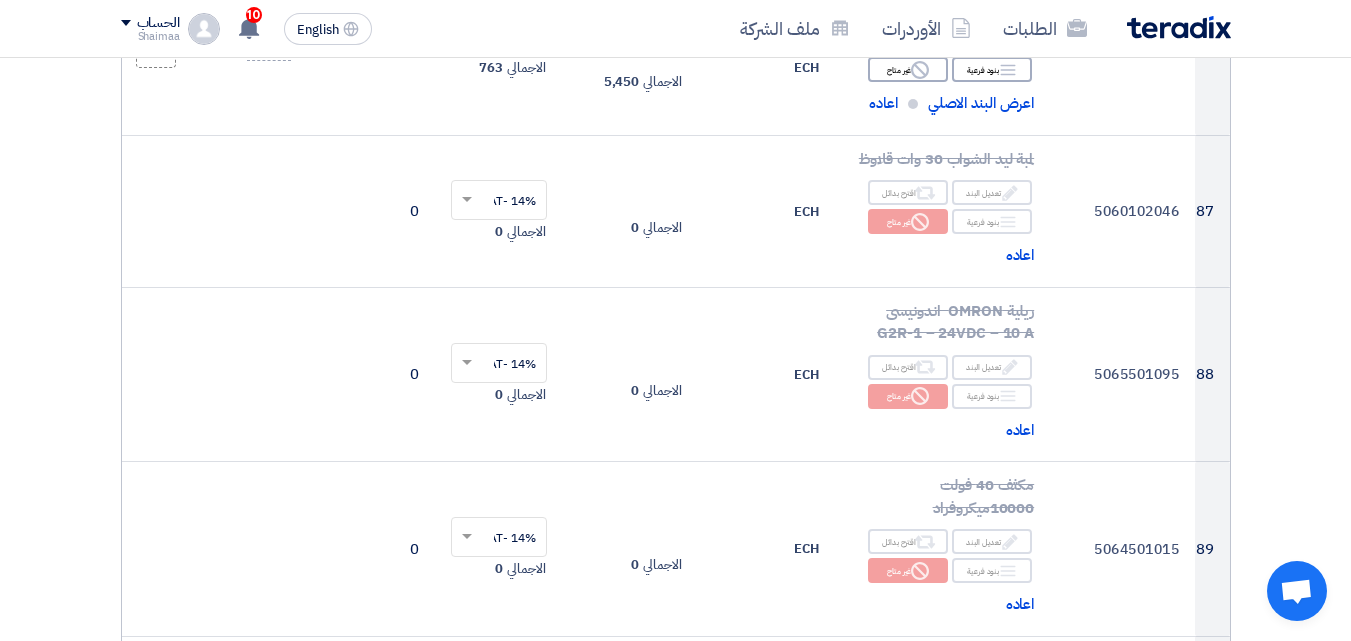 scroll, scrollTop: 14444, scrollLeft: 0, axis: vertical 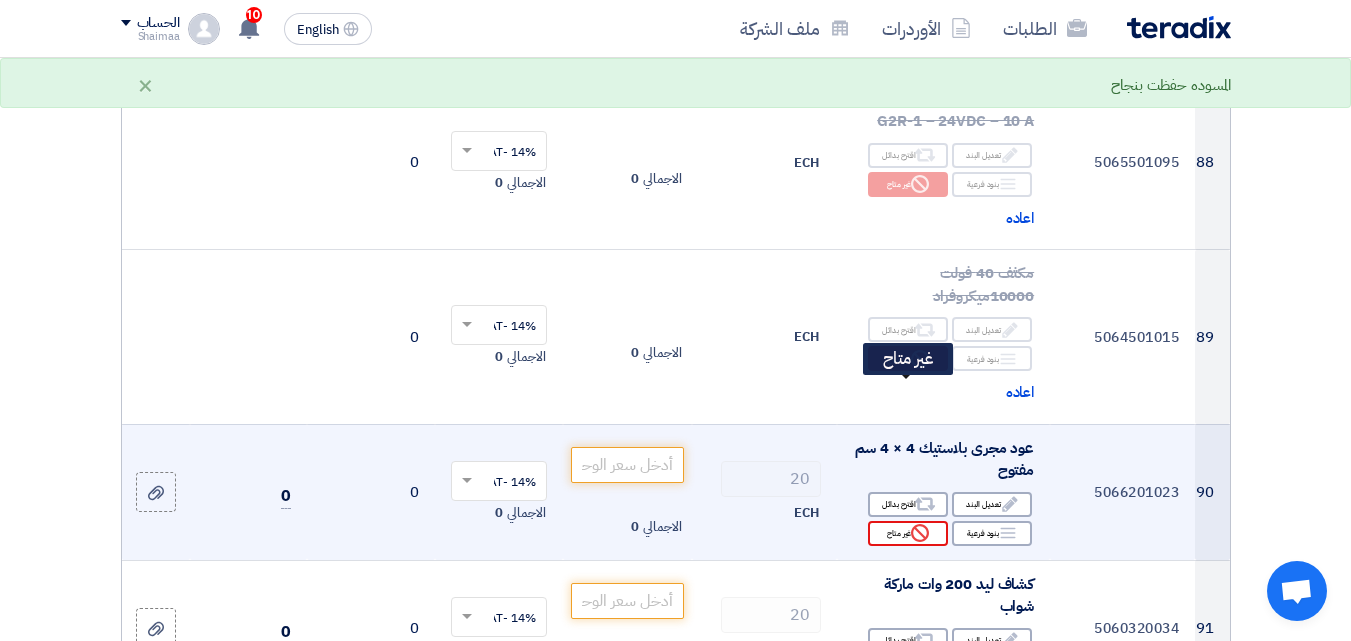 click on "Reject
غير متاح" 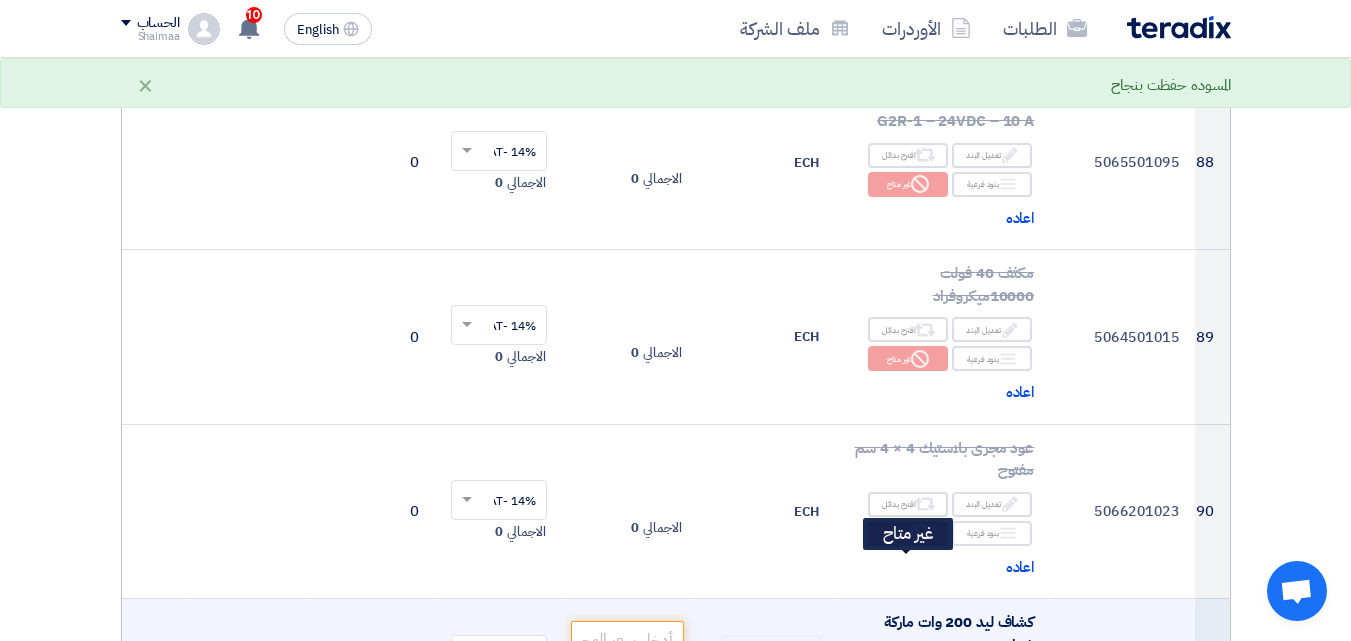 click on "Reject
غير متاح" 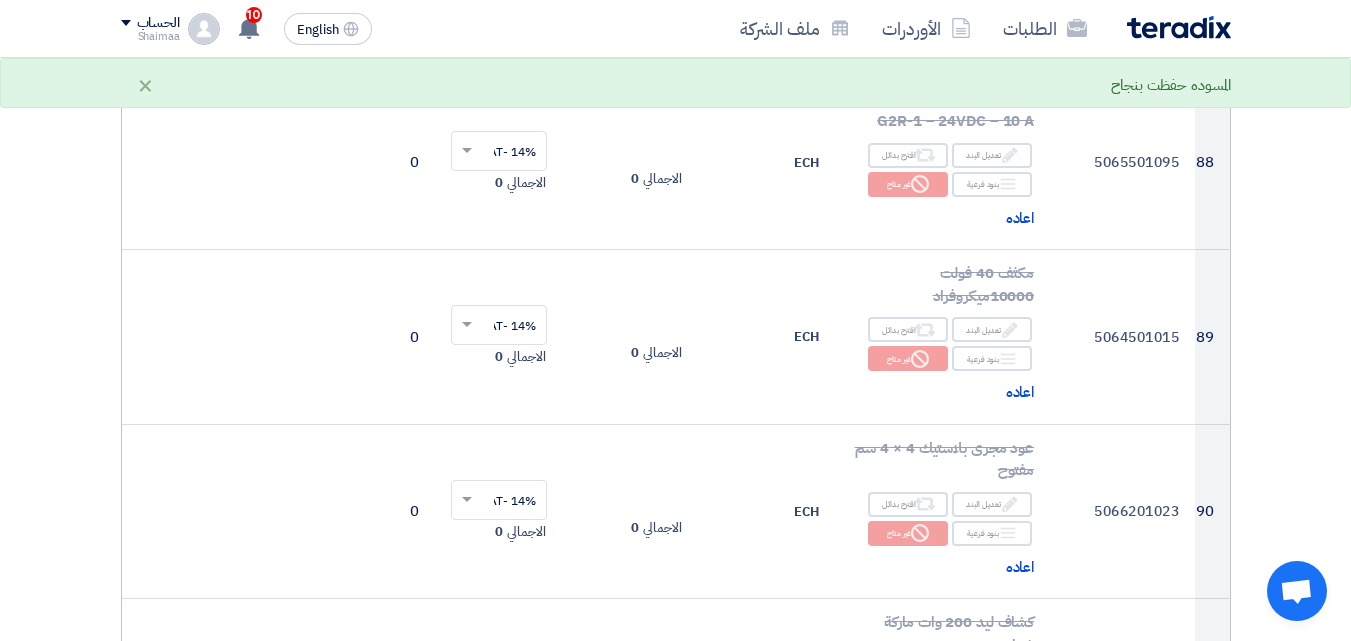 scroll, scrollTop: 14744, scrollLeft: 0, axis: vertical 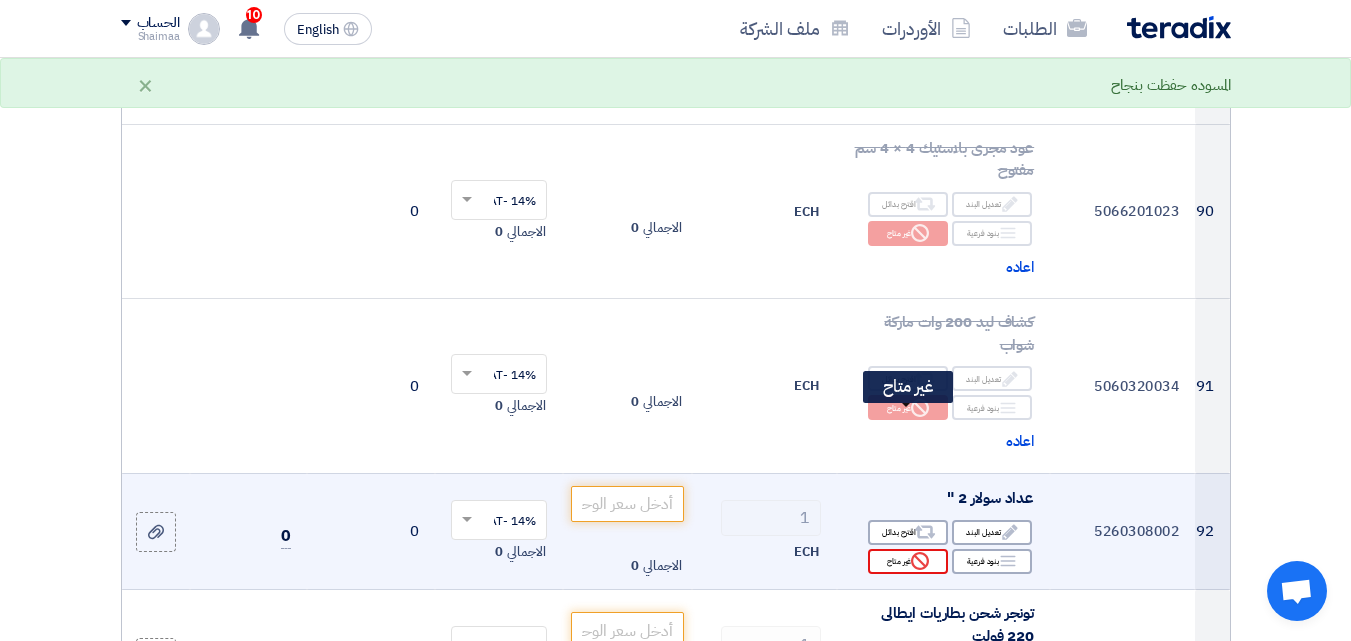click on "Reject
غير متاح" 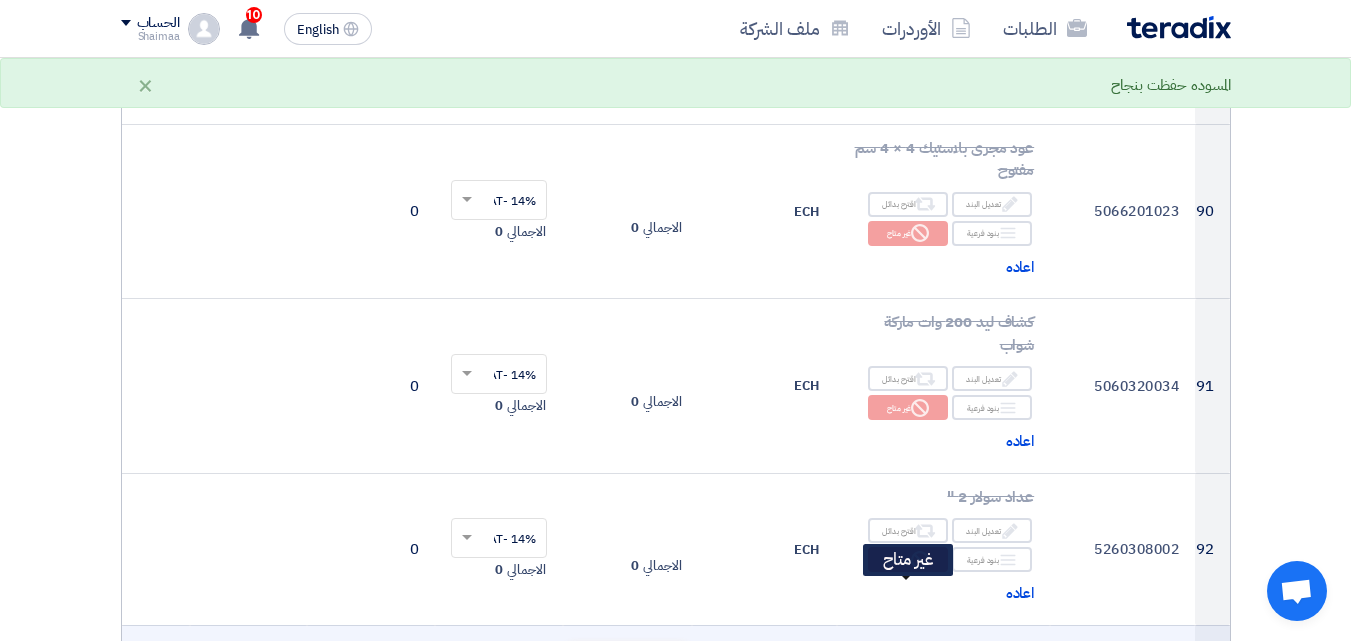 click on "Reject" 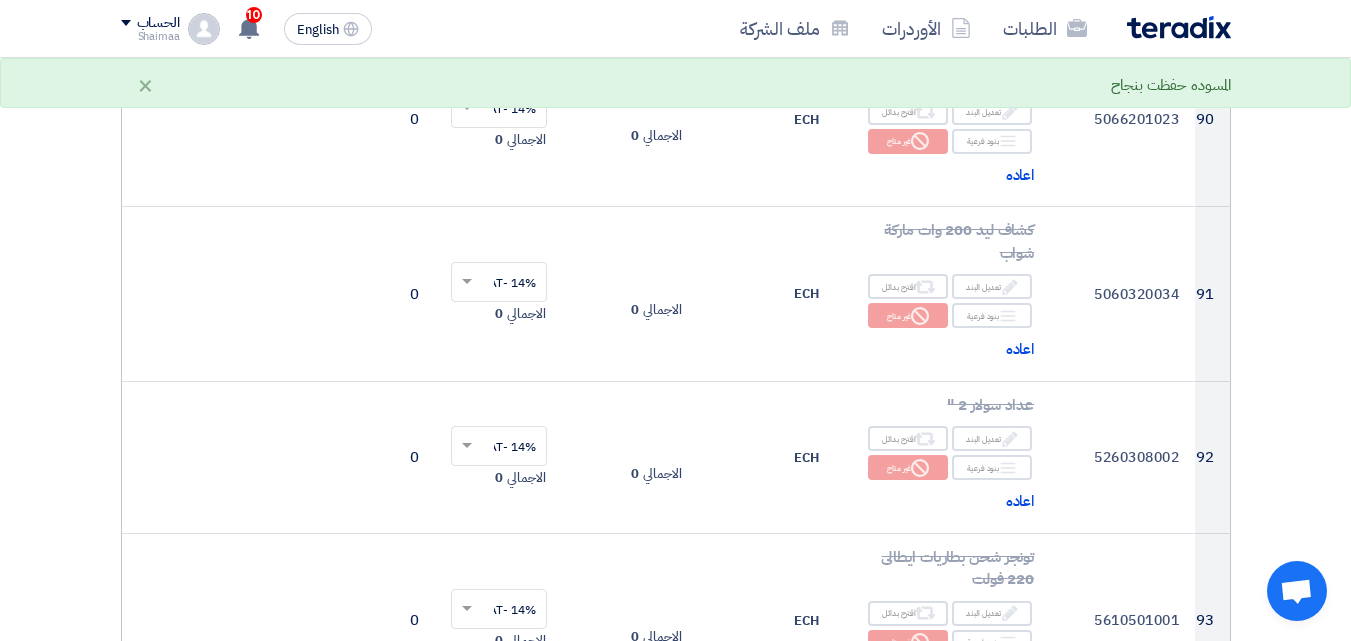 scroll, scrollTop: 15244, scrollLeft: 0, axis: vertical 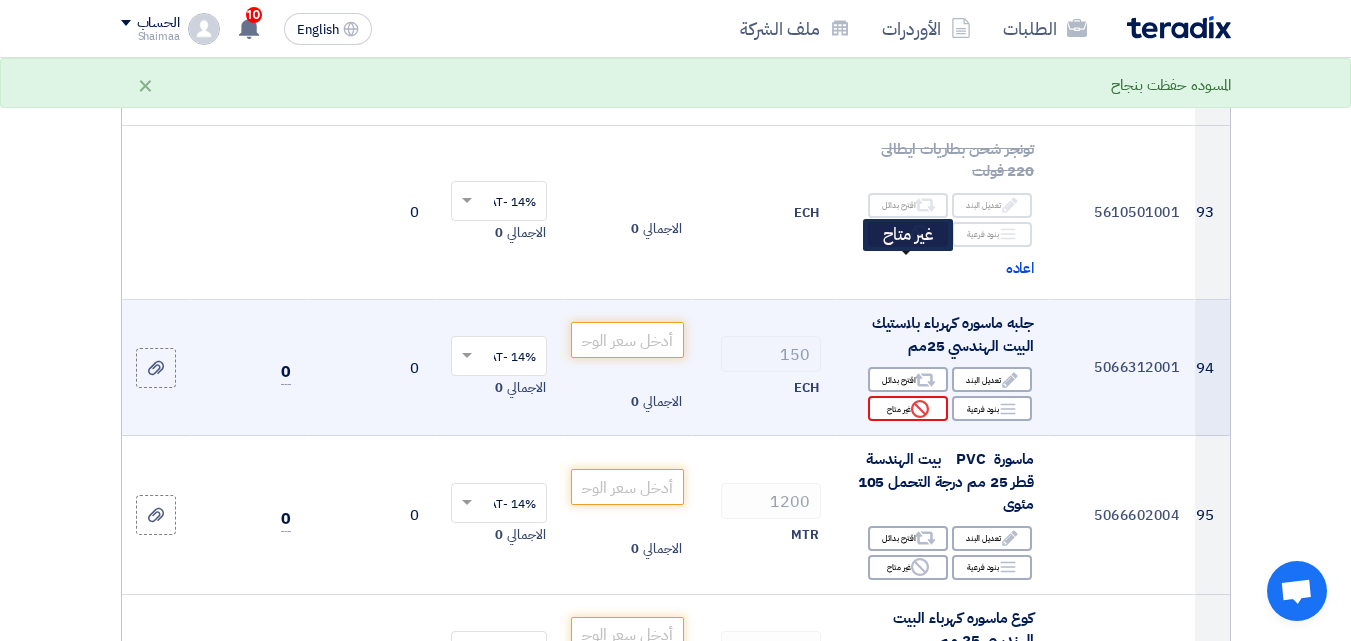 click on "Reject
غير متاح" 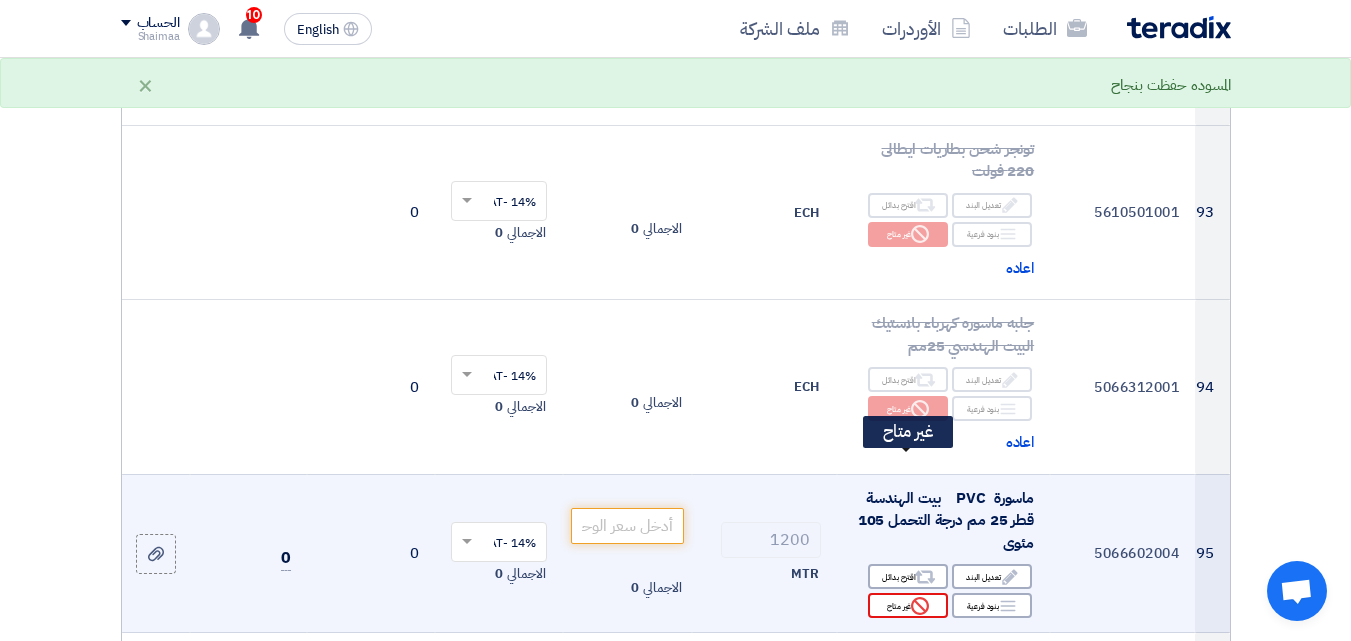 click on "Reject
غير متاح" 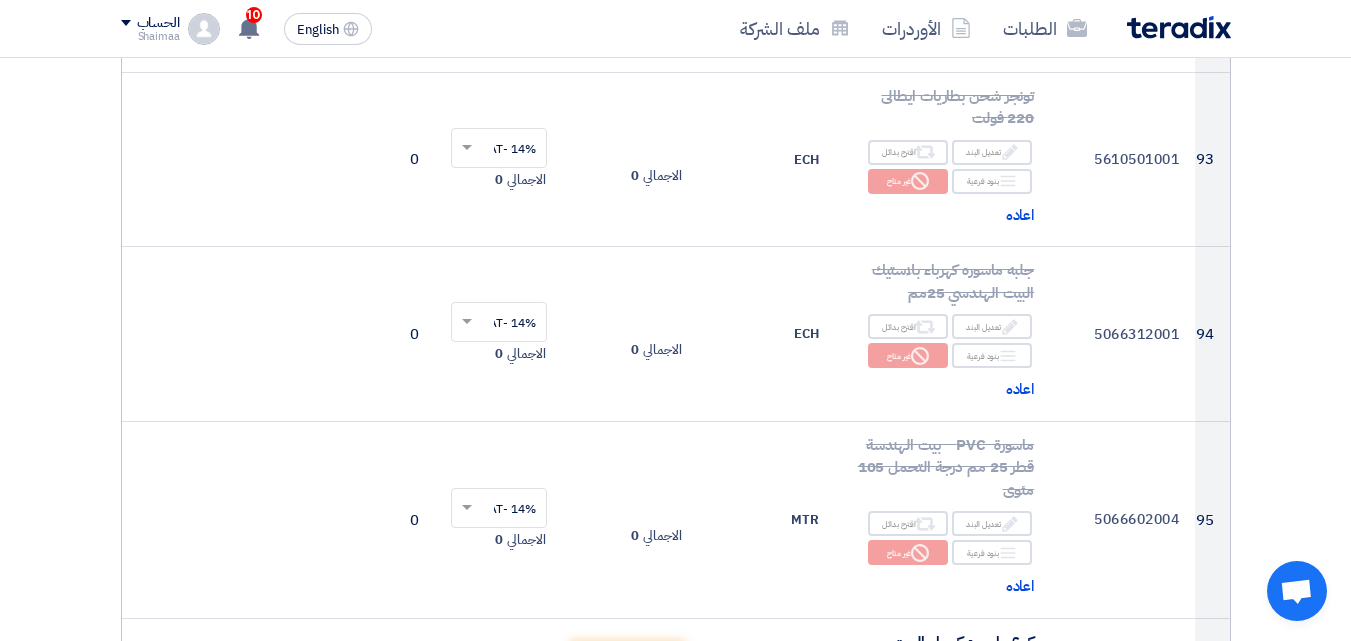 scroll, scrollTop: 15644, scrollLeft: 0, axis: vertical 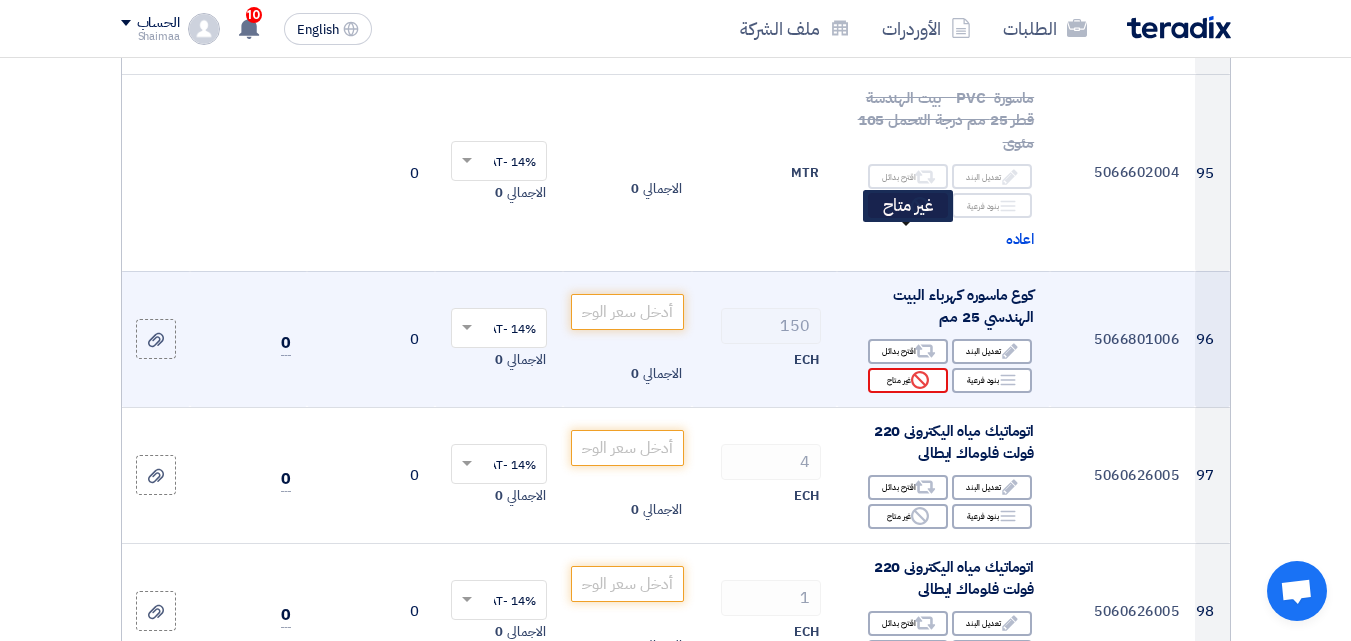 click on "Reject
غير متاح" 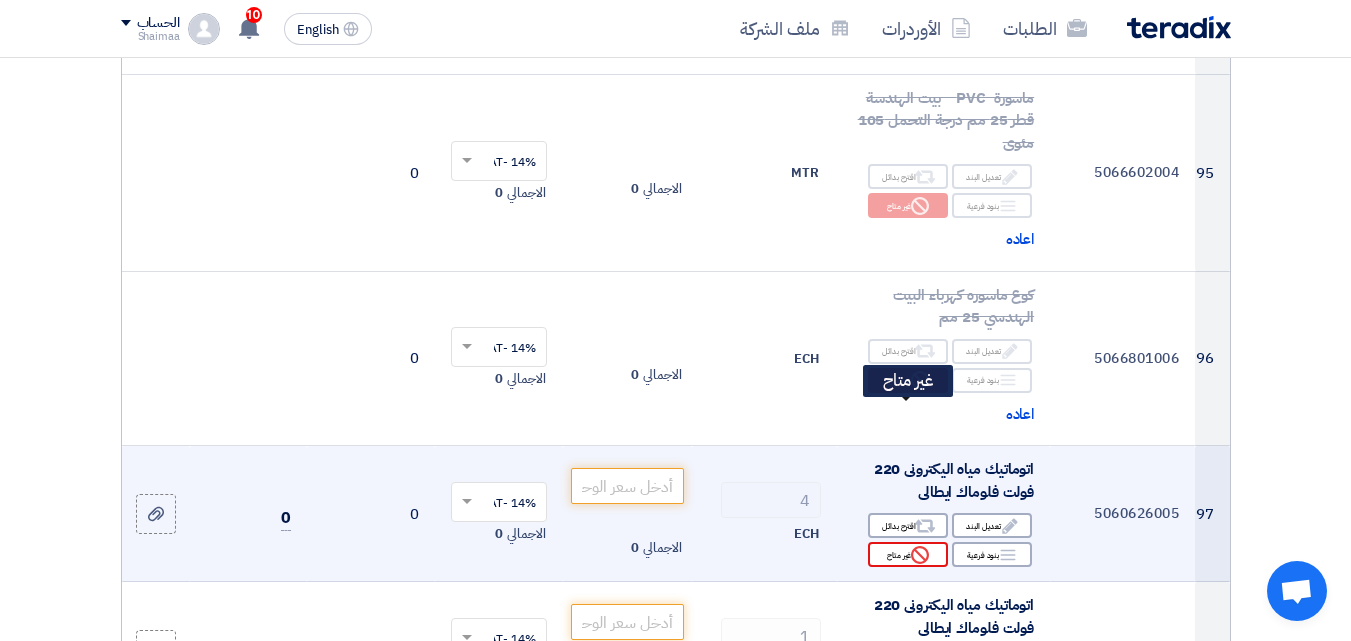 click on "Reject
غير متاح" 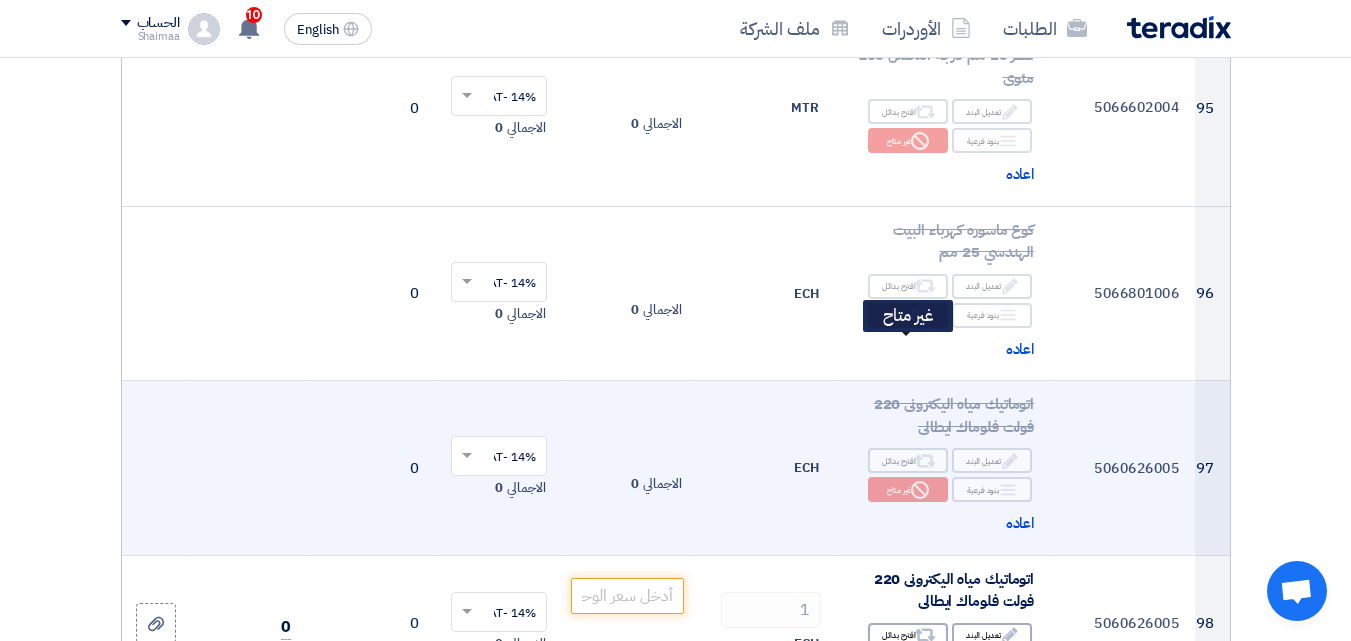 scroll, scrollTop: 15744, scrollLeft: 0, axis: vertical 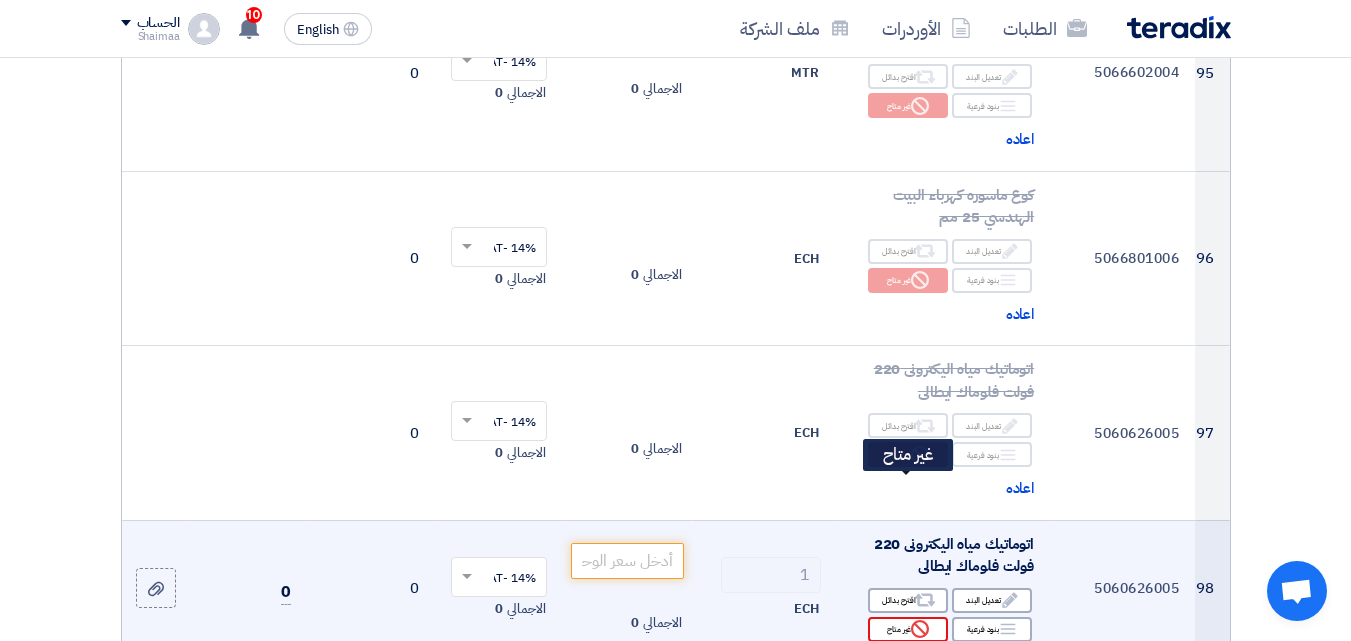 click on "Reject
غير متاح" 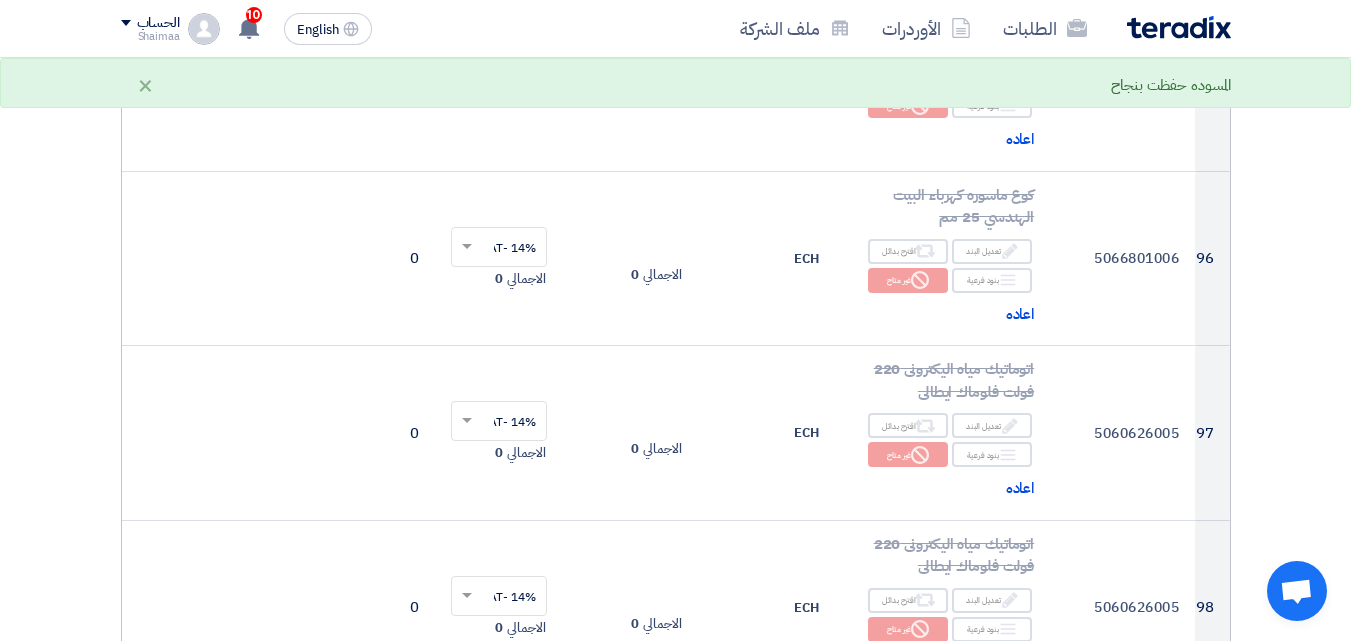 scroll, scrollTop: 15944, scrollLeft: 0, axis: vertical 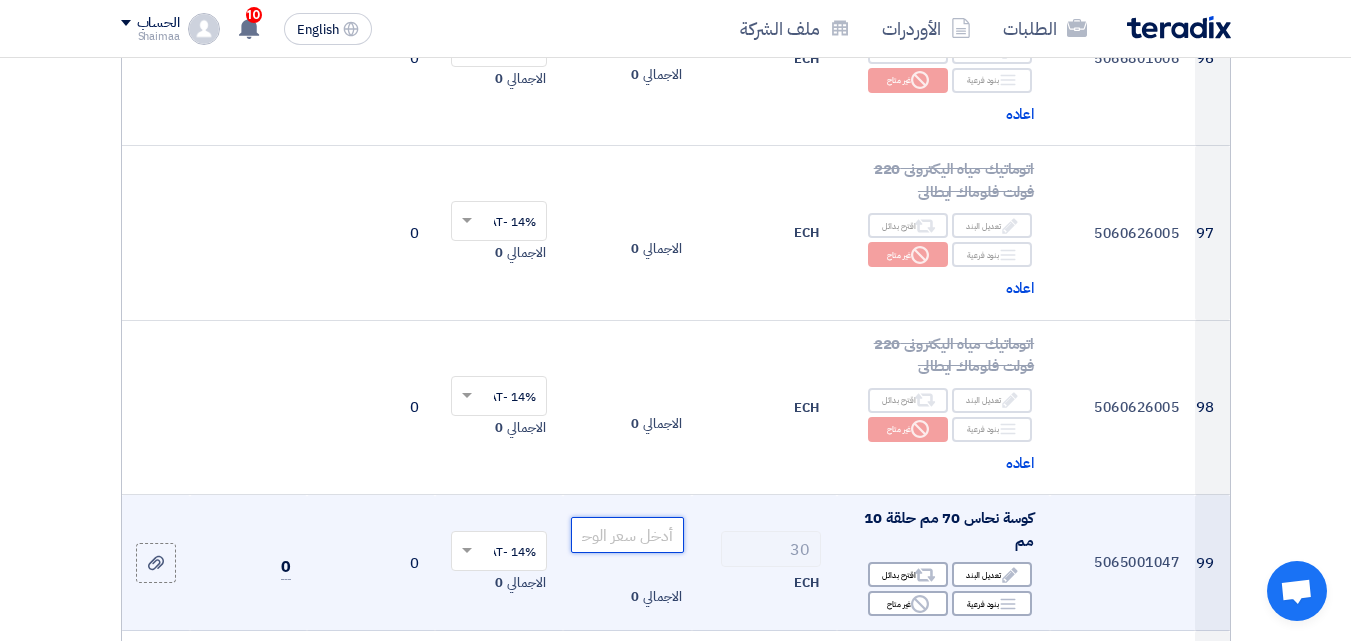 click 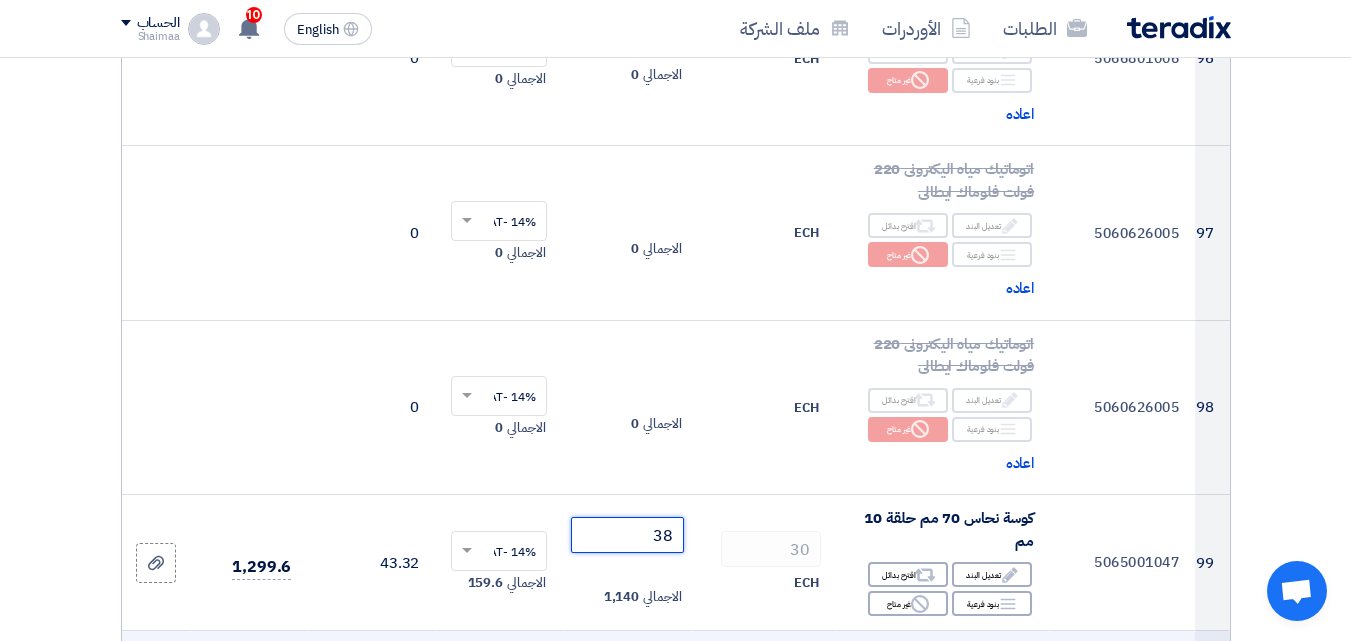 scroll, scrollTop: 16144, scrollLeft: 0, axis: vertical 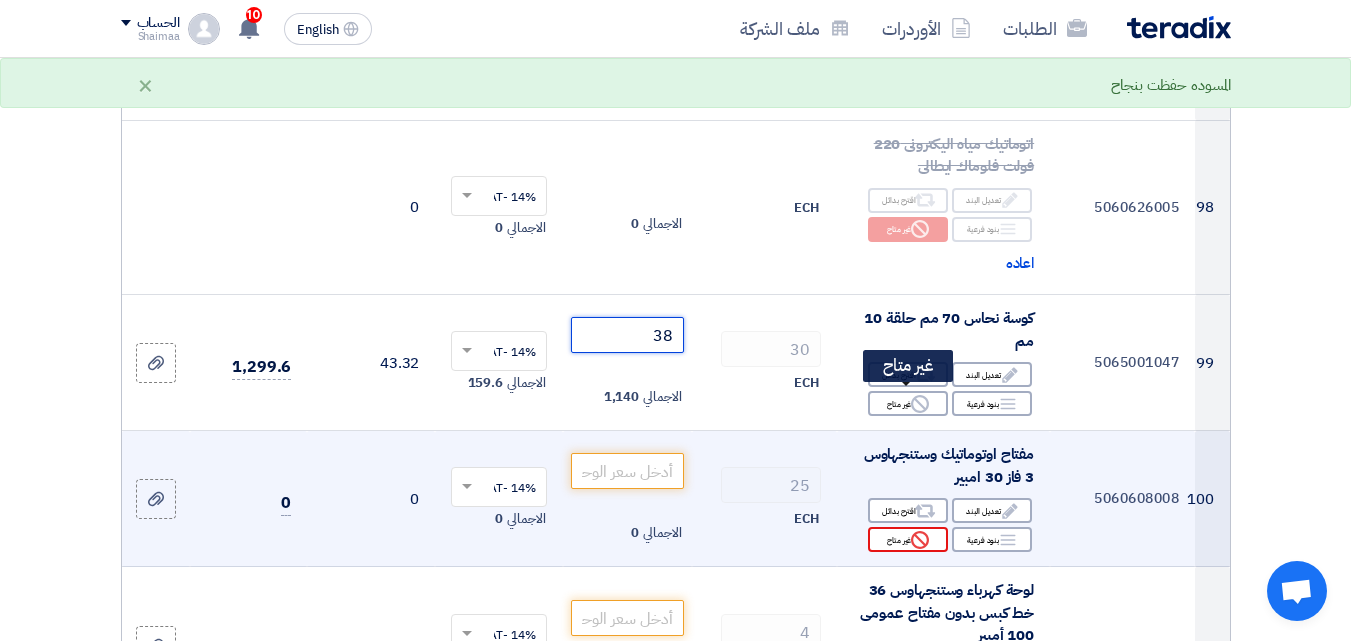 type on "38" 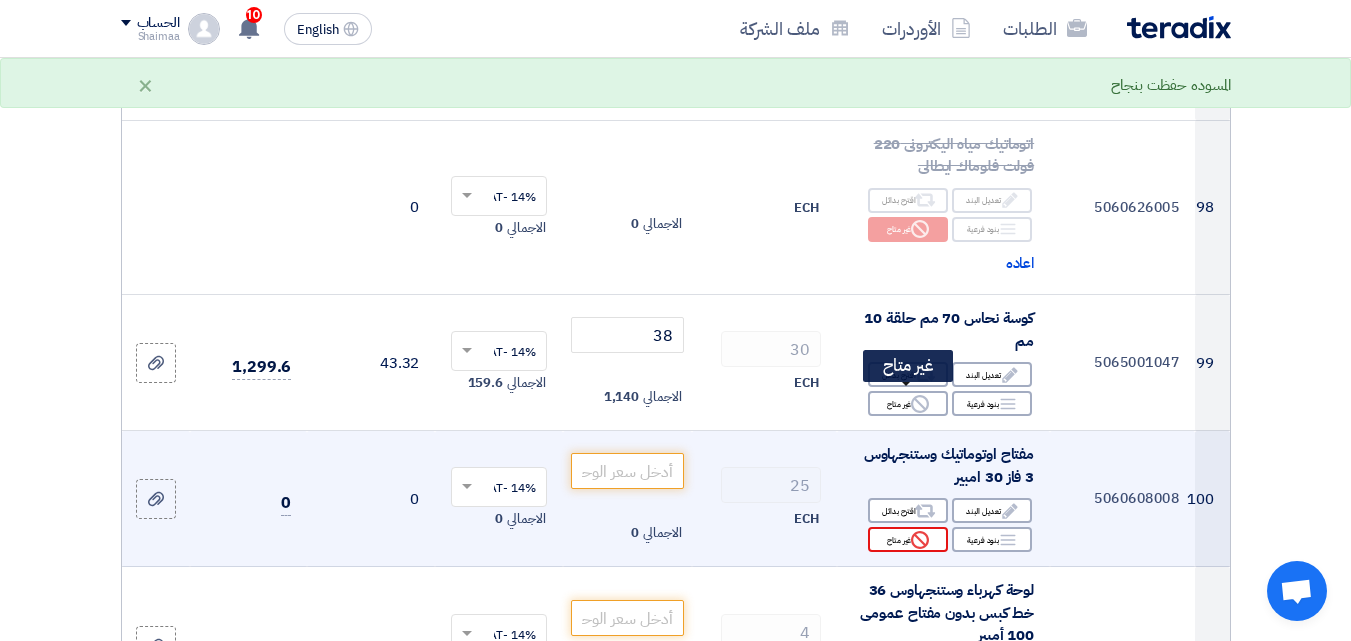 click on "Reject" 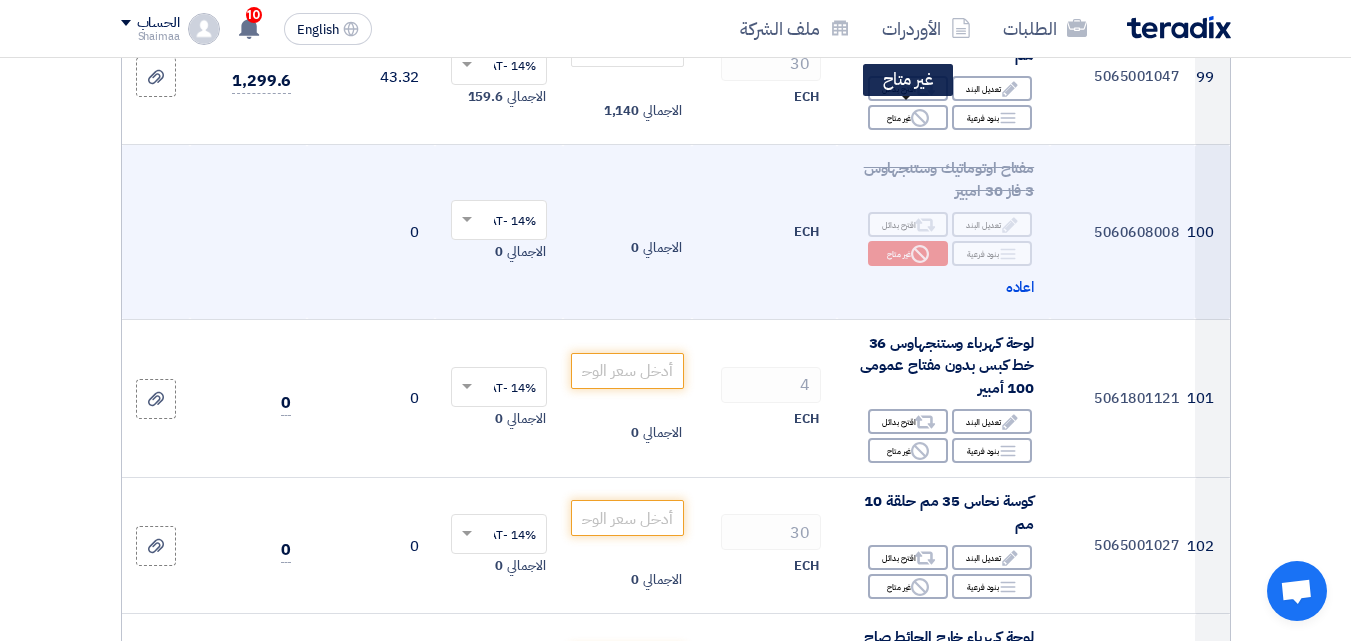 scroll, scrollTop: 16444, scrollLeft: 0, axis: vertical 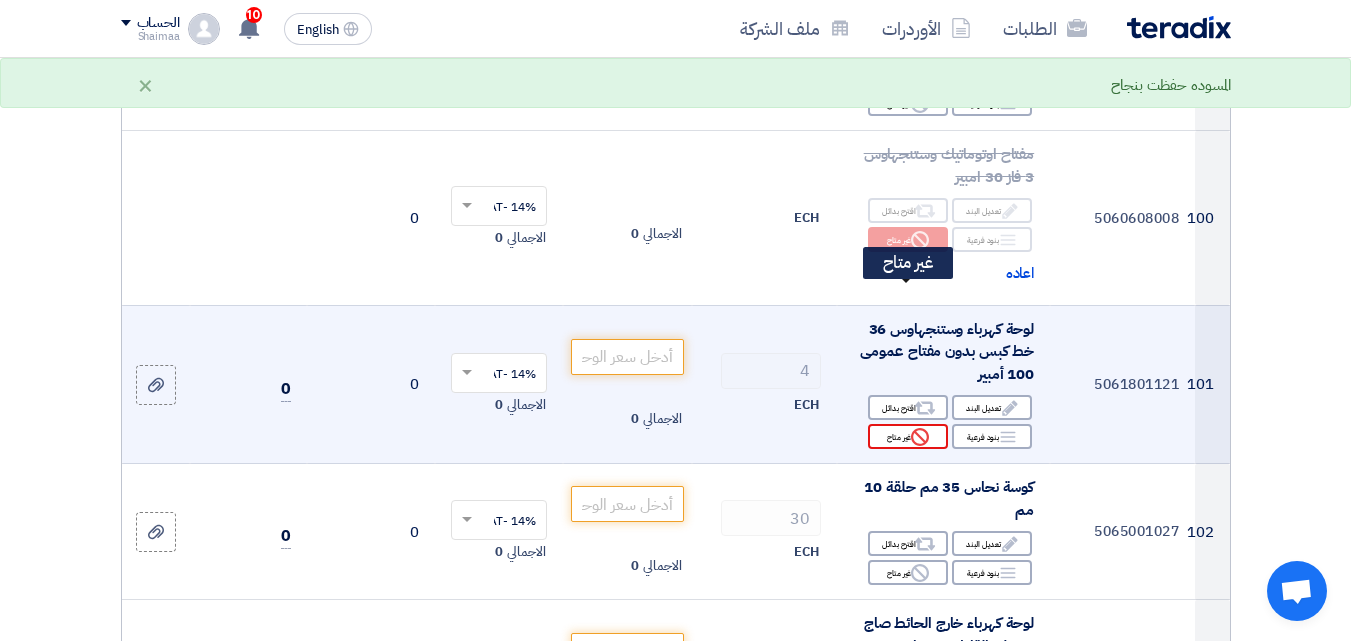 click 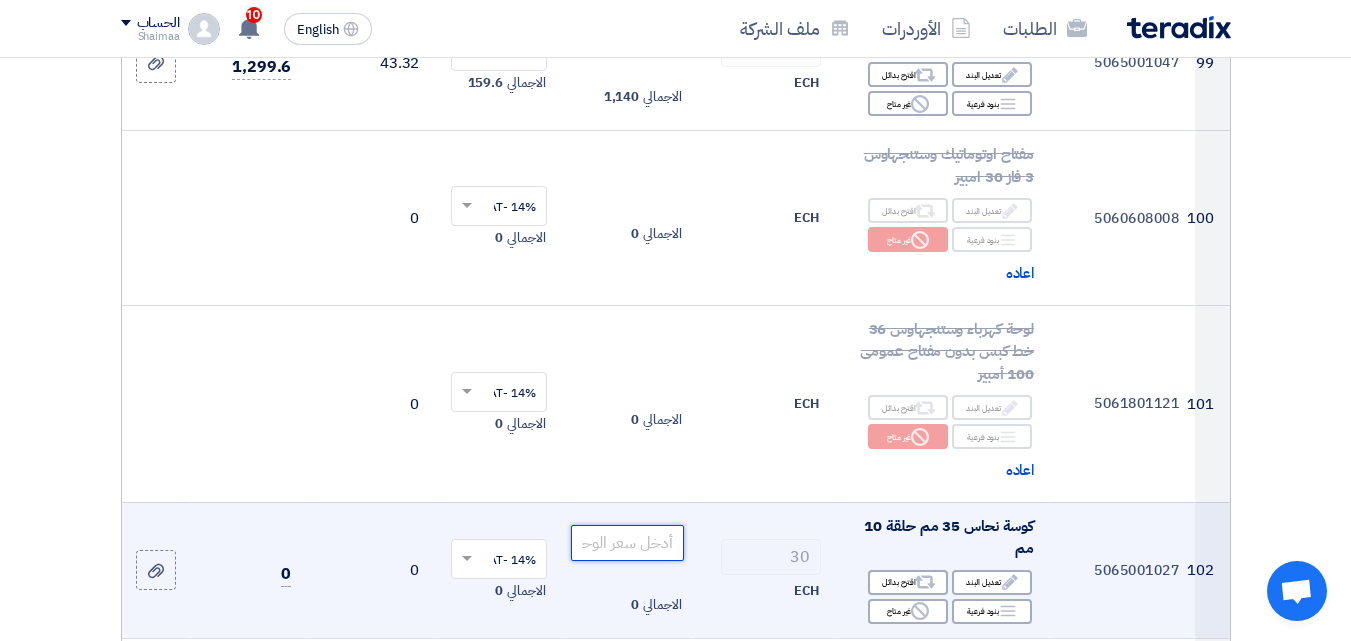click 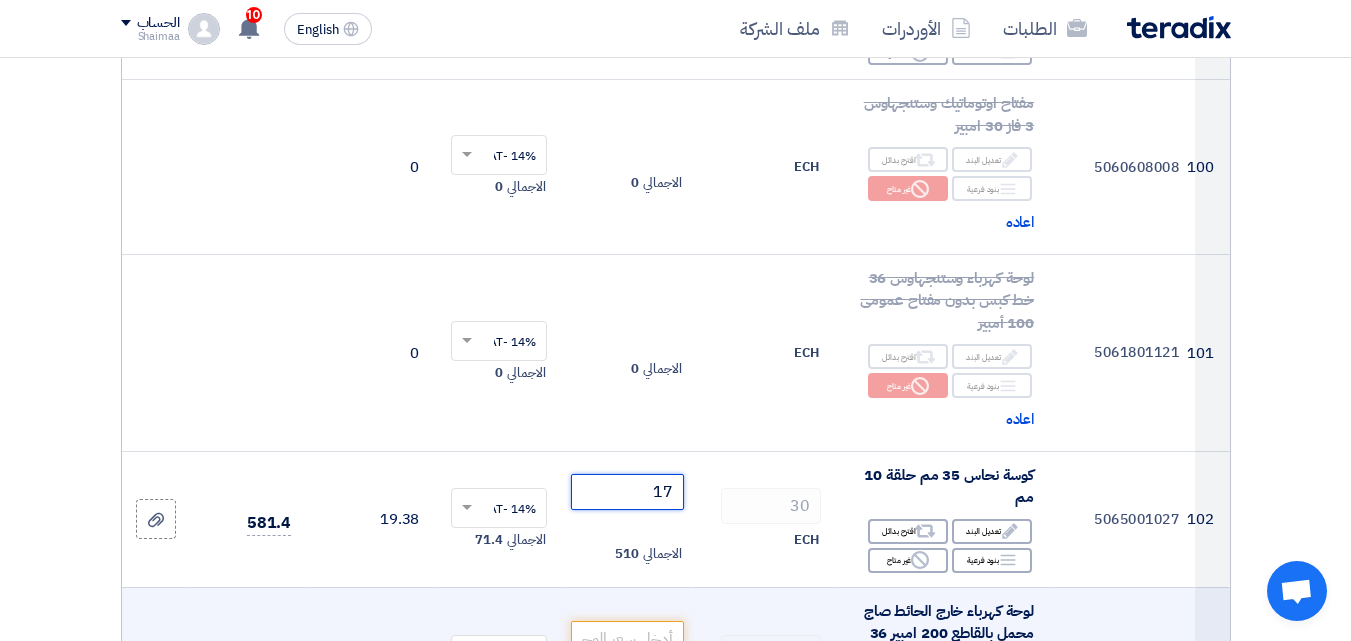 scroll, scrollTop: 16644, scrollLeft: 0, axis: vertical 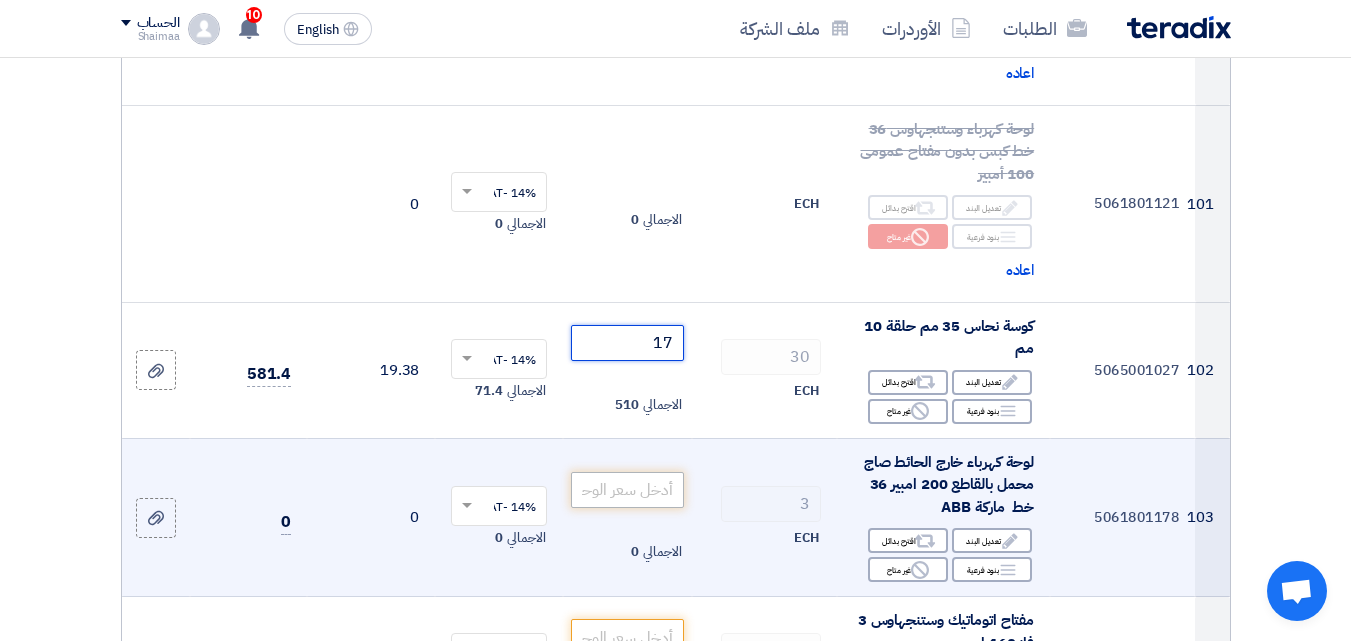 type on "17" 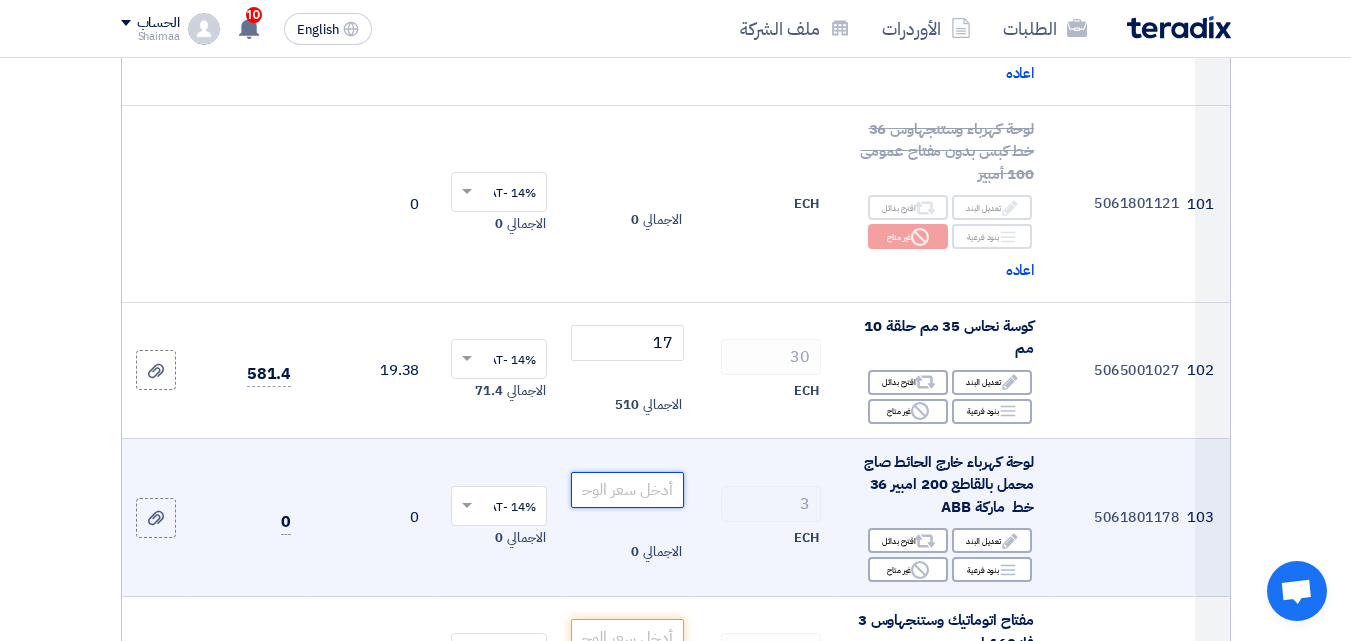 click 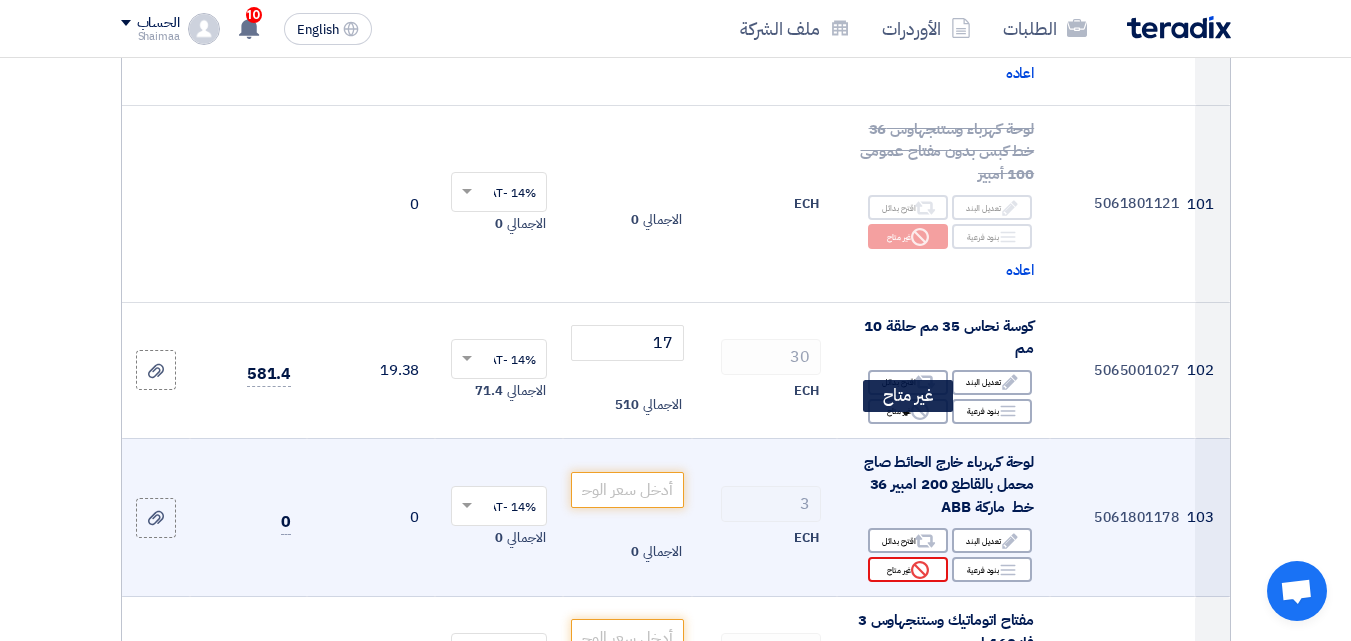 click on "Reject
غير متاح" 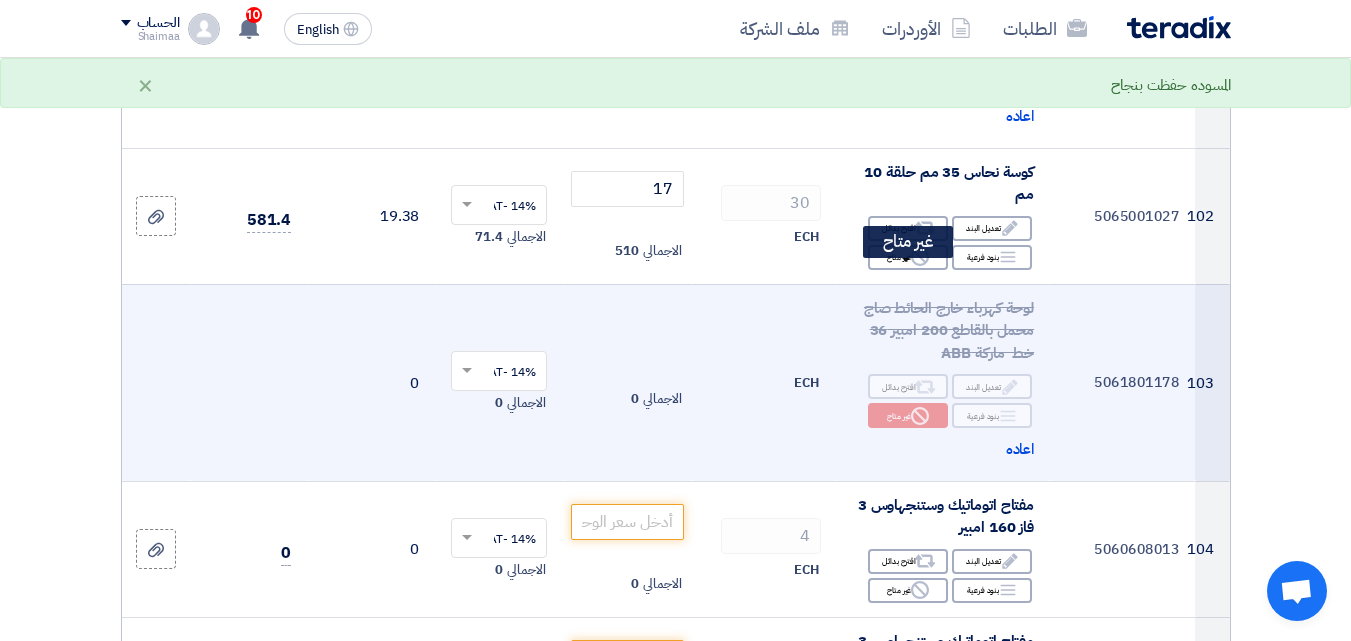 scroll, scrollTop: 16844, scrollLeft: 0, axis: vertical 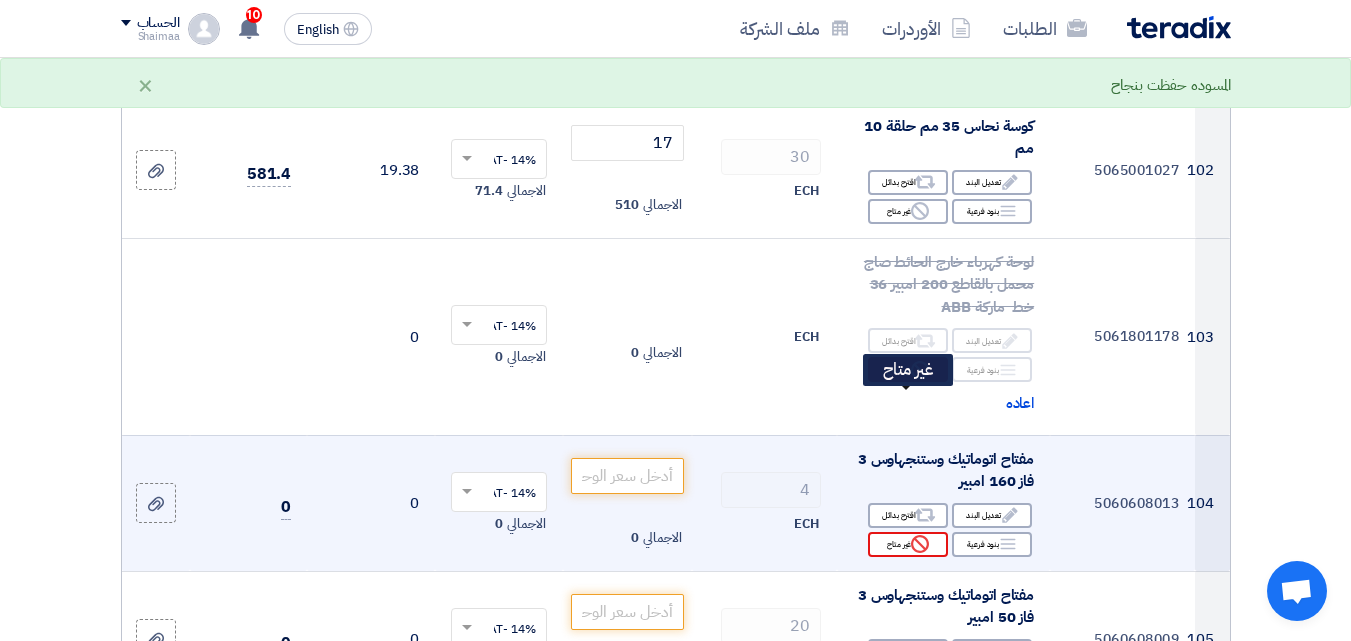 click on "Reject
غير متاح" 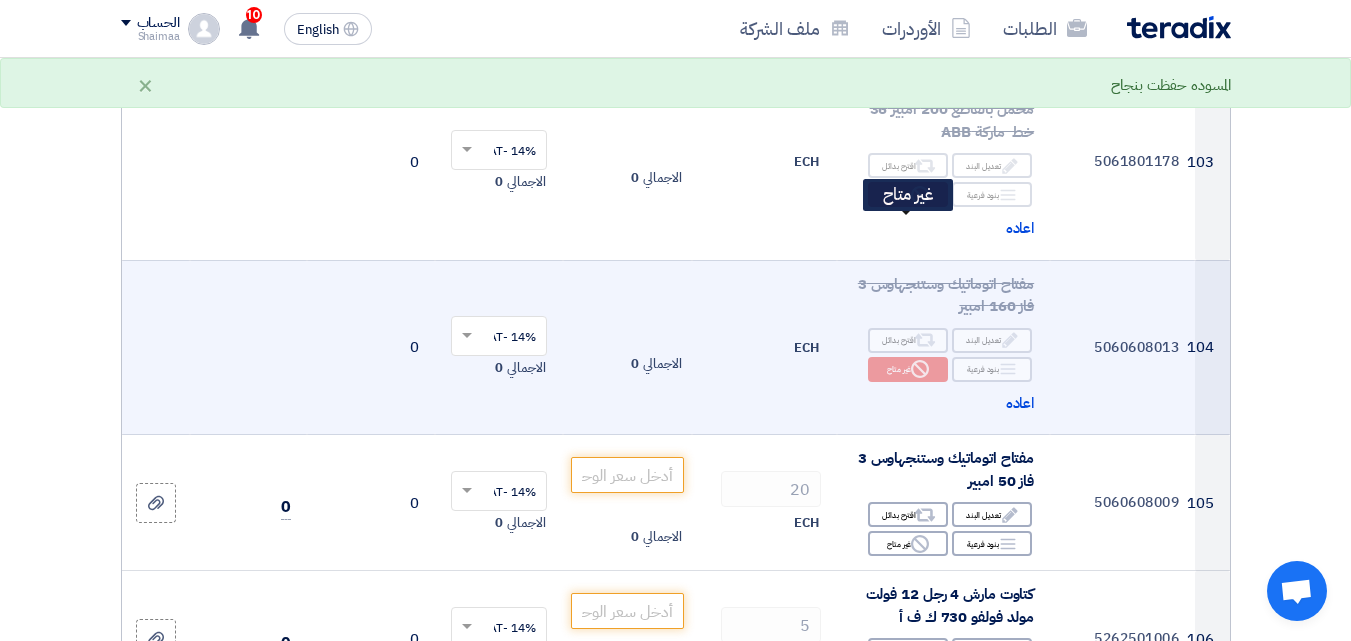 scroll, scrollTop: 17044, scrollLeft: 0, axis: vertical 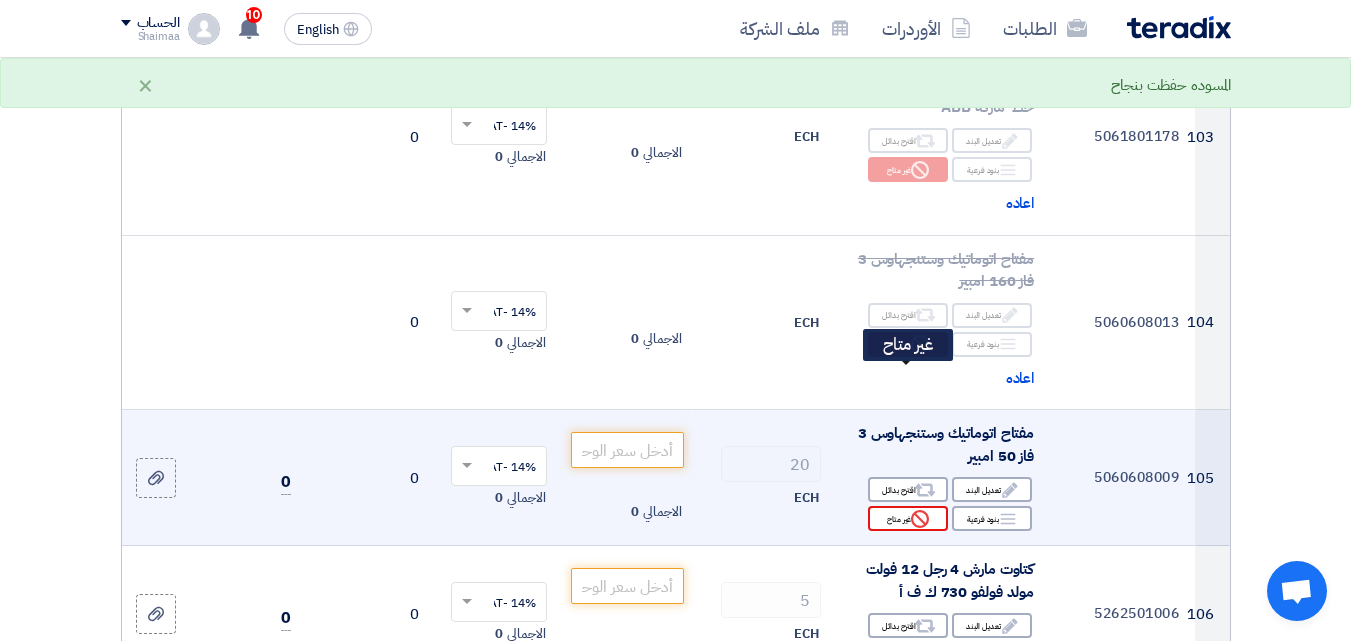 click on "Reject
غير متاح" 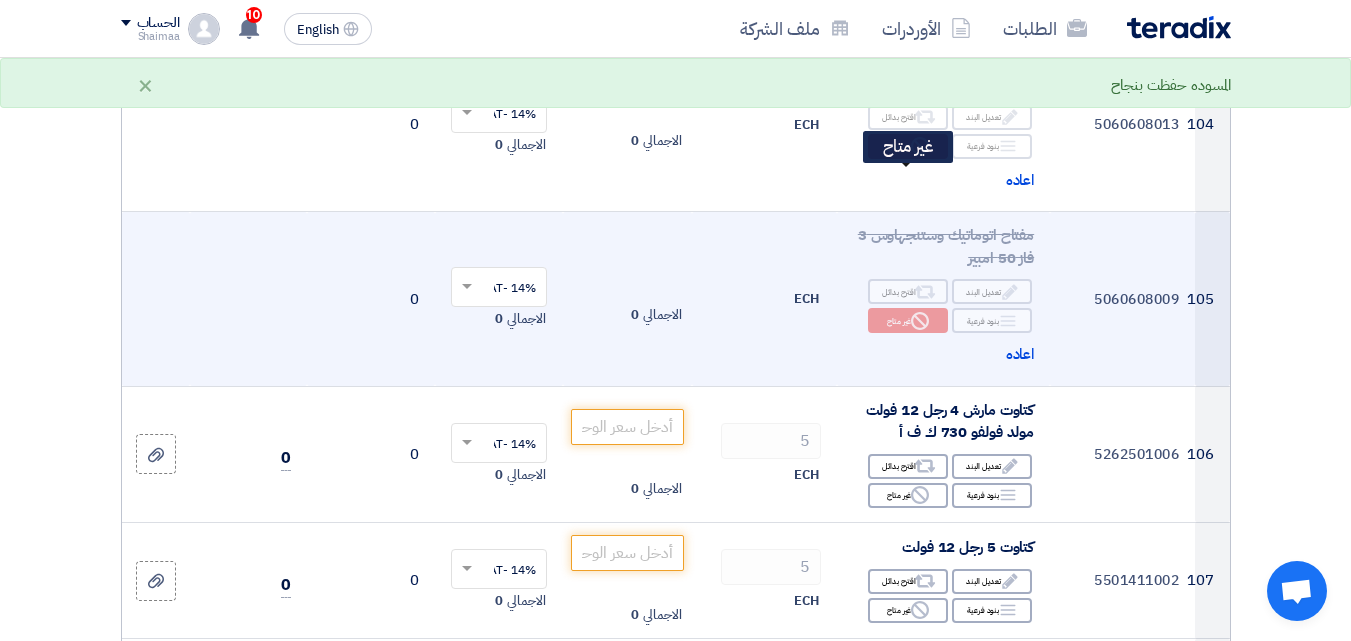 scroll, scrollTop: 17244, scrollLeft: 0, axis: vertical 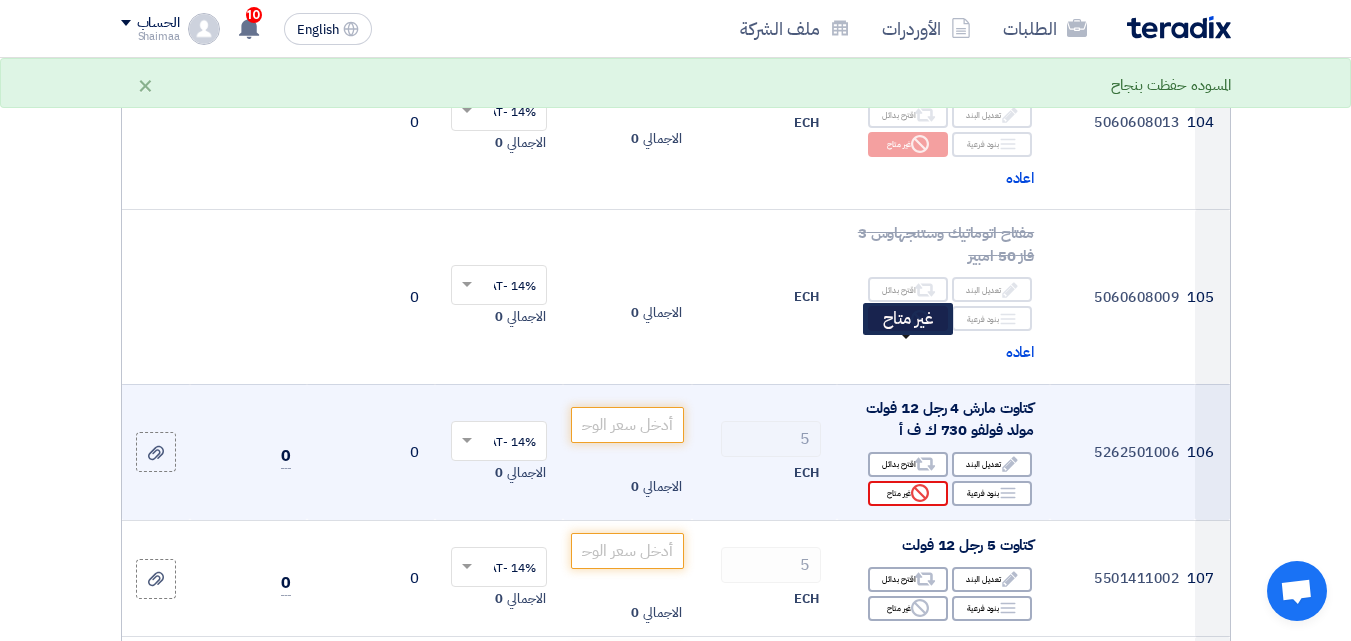 click 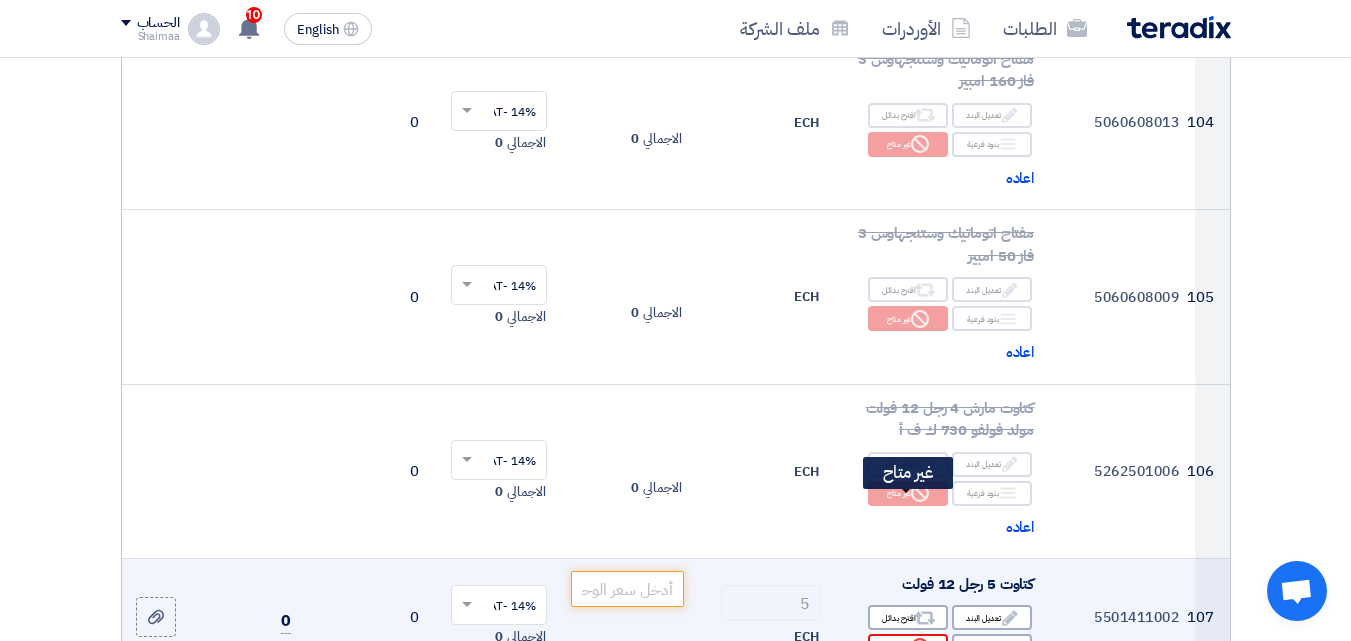 click on "Reject" 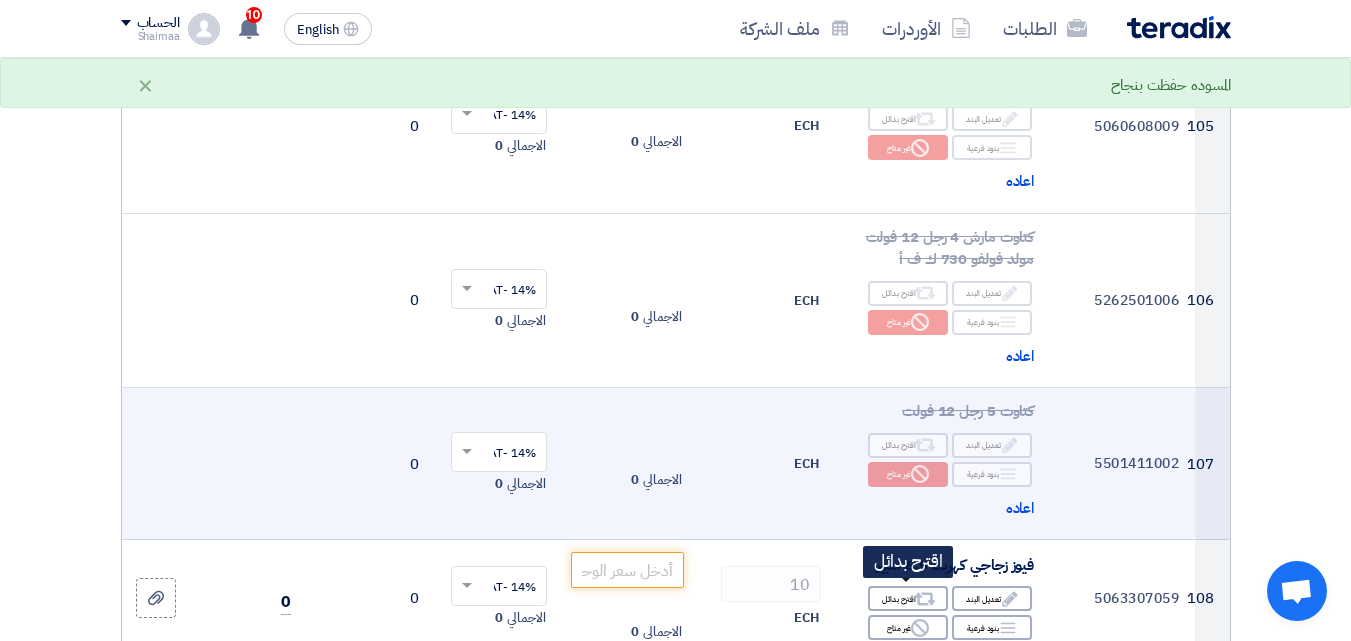 scroll, scrollTop: 17444, scrollLeft: 0, axis: vertical 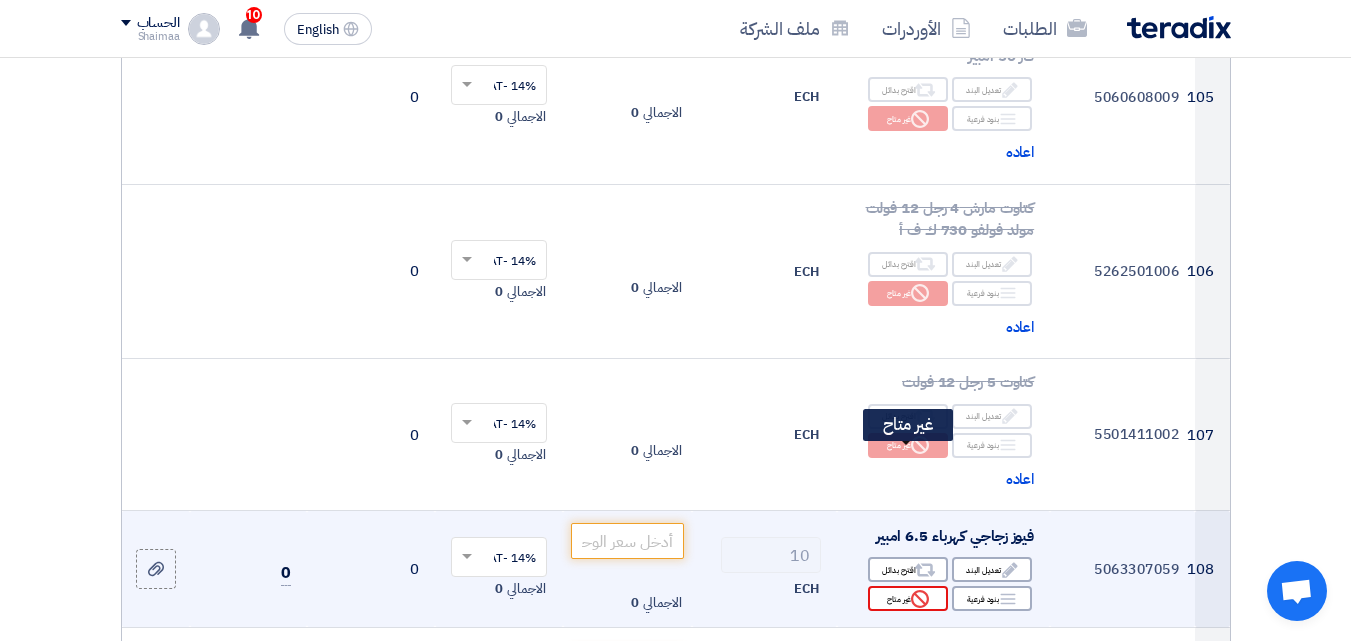 click on "Reject
غير متاح" 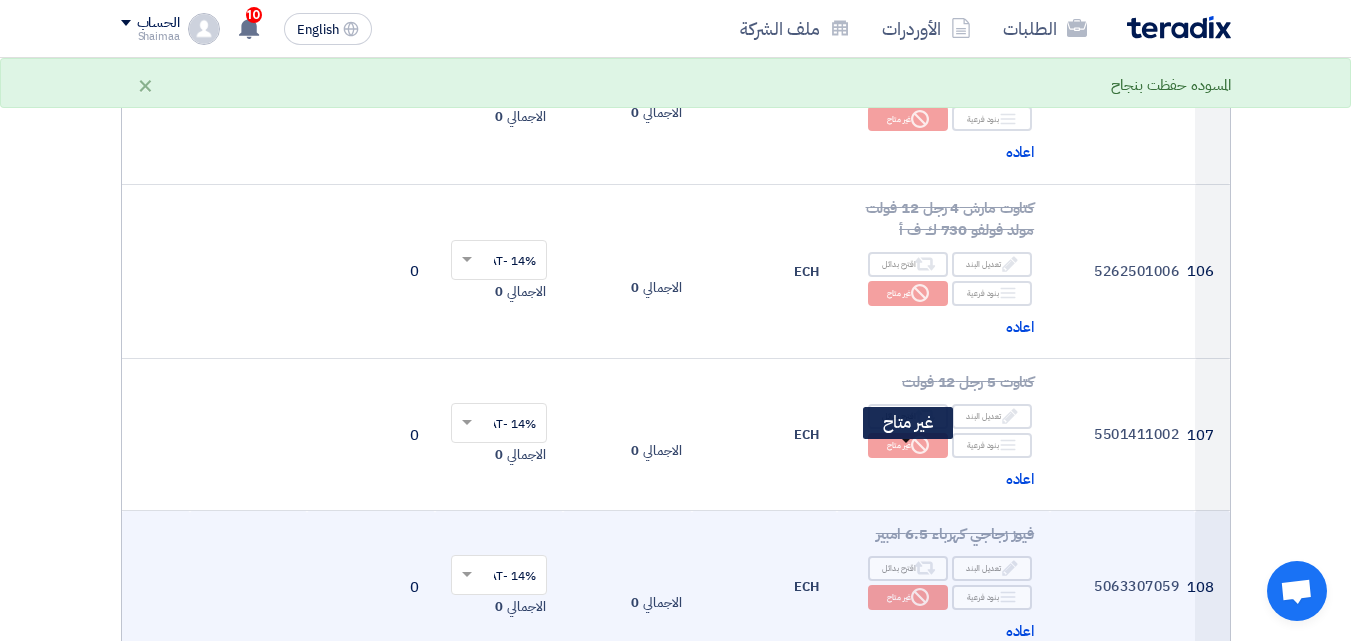 scroll, scrollTop: 17544, scrollLeft: 0, axis: vertical 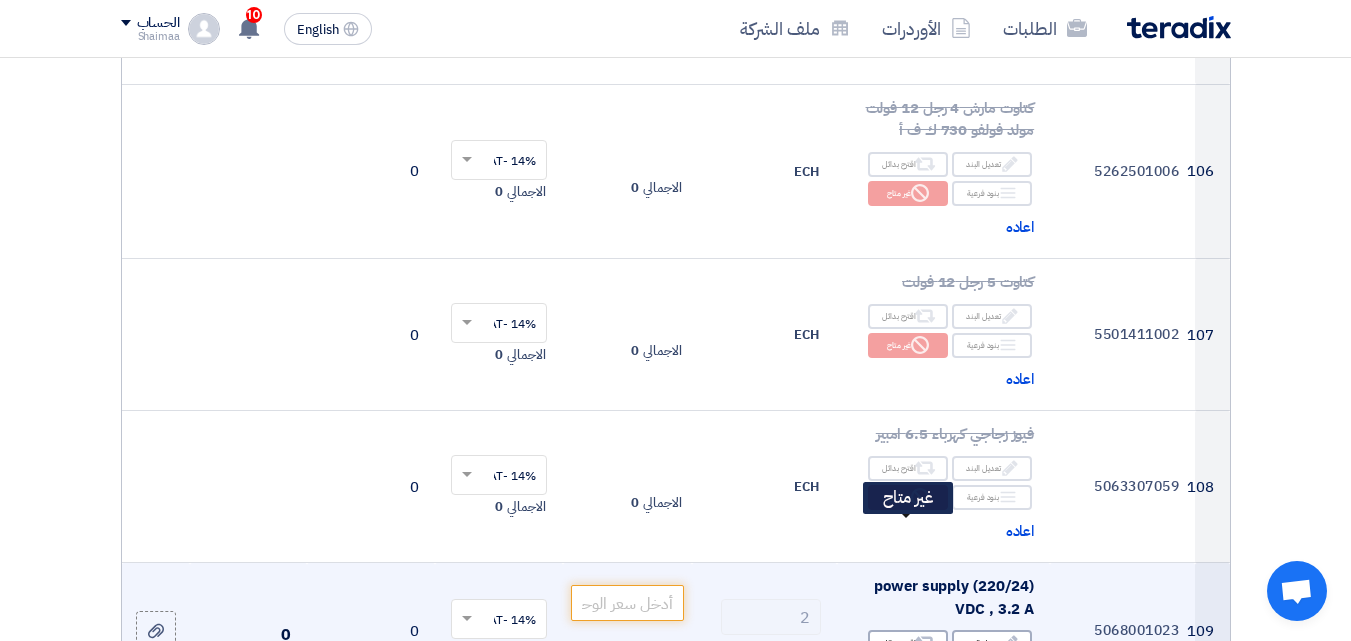 click on "Reject
غير متاح" 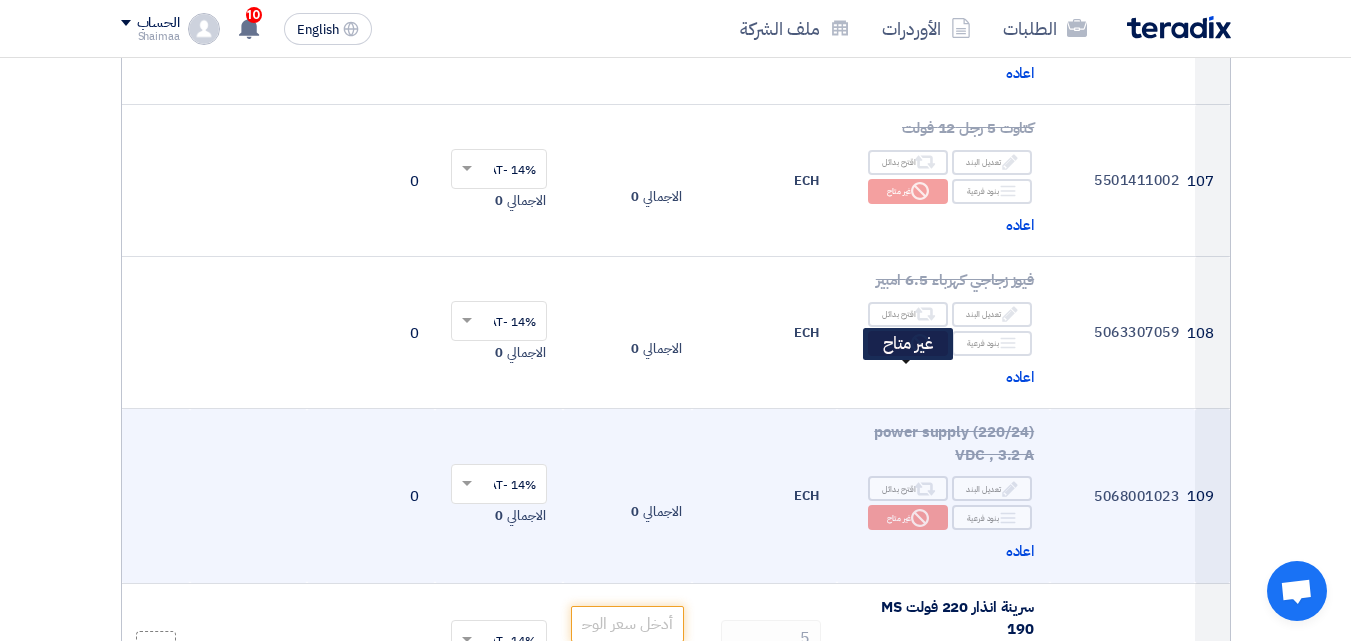 scroll, scrollTop: 17844, scrollLeft: 0, axis: vertical 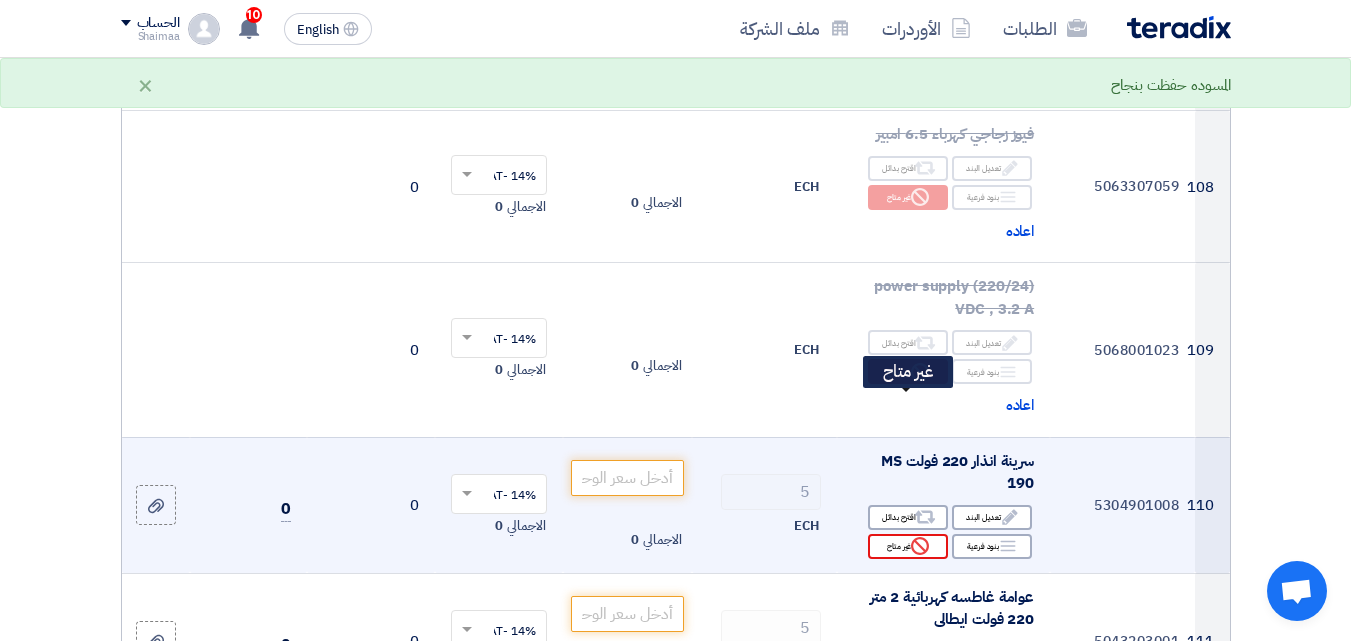 click on "Reject
غير متاح" 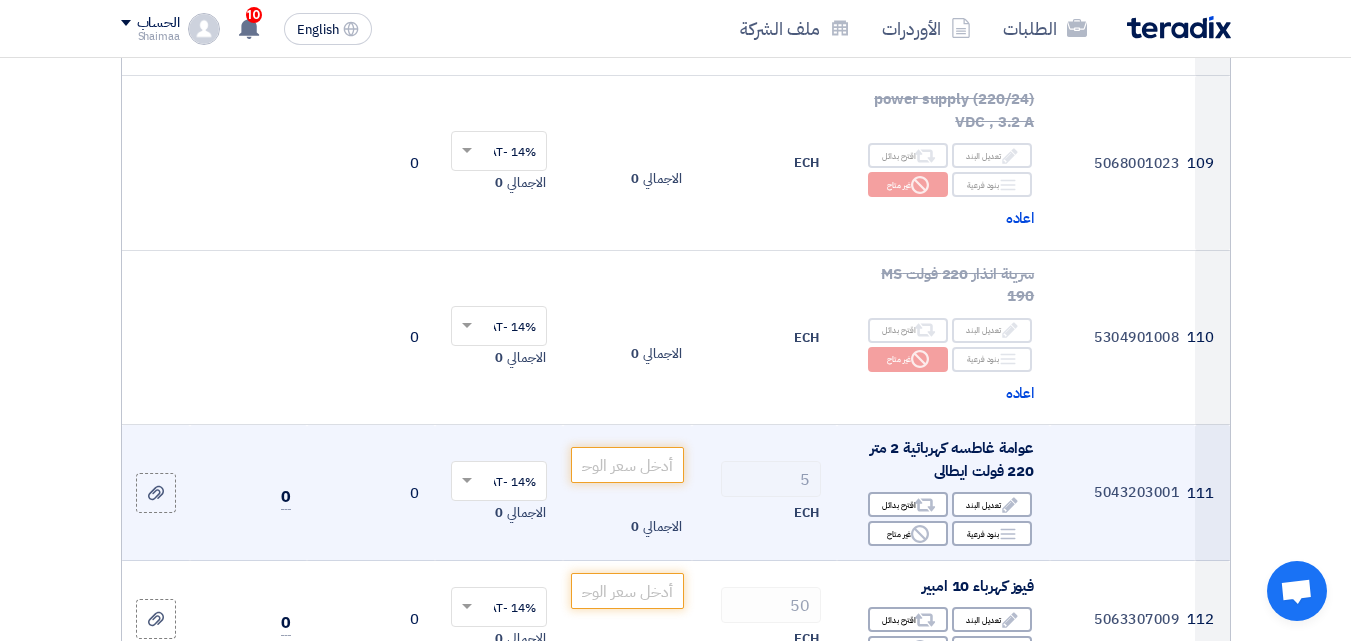 scroll, scrollTop: 18044, scrollLeft: 0, axis: vertical 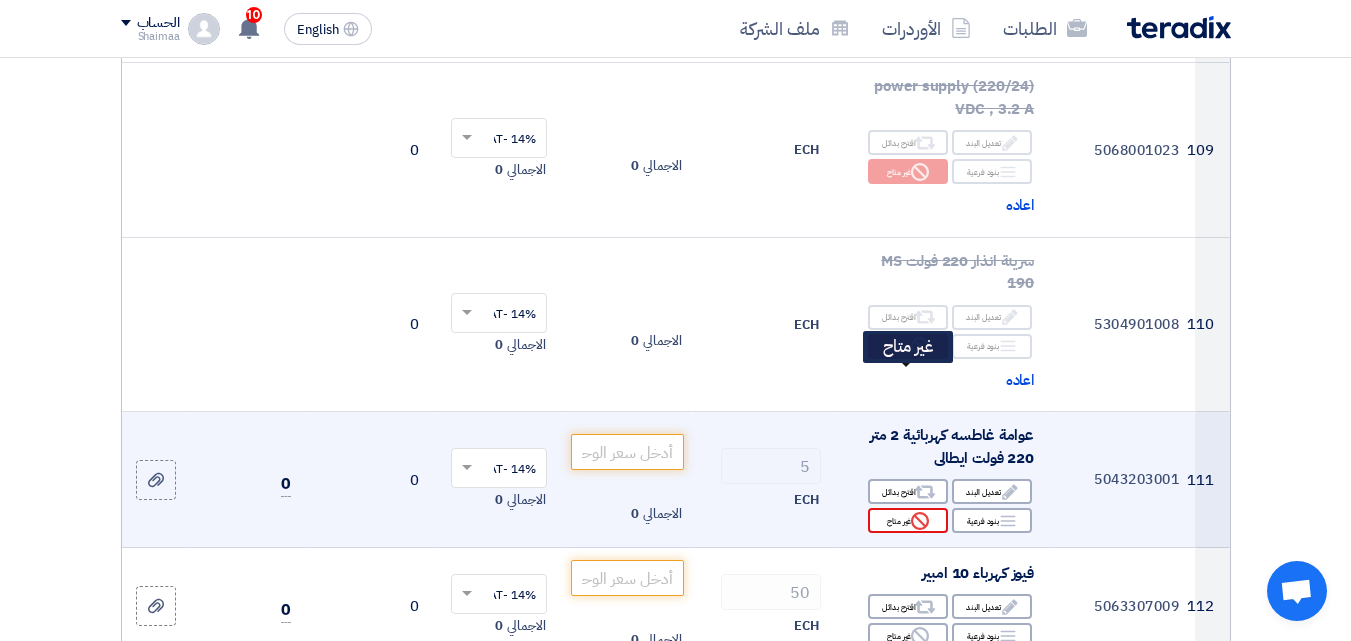 click on "Reject
غير متاح" 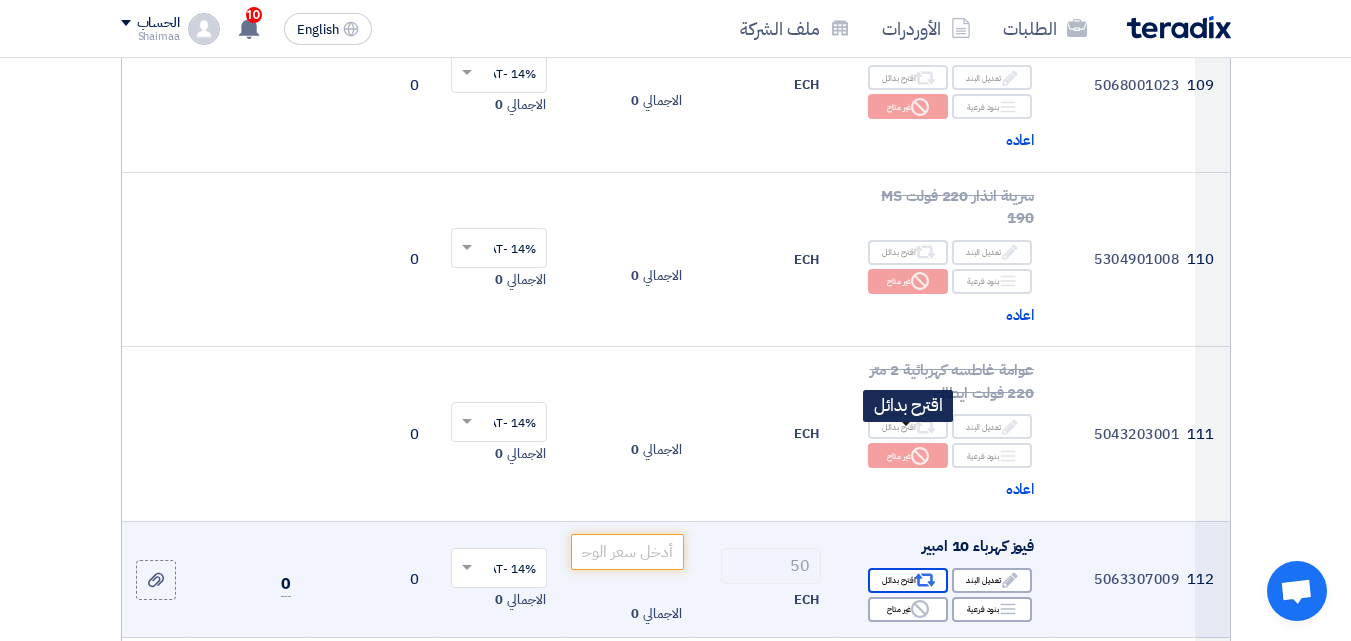 scroll, scrollTop: 18144, scrollLeft: 0, axis: vertical 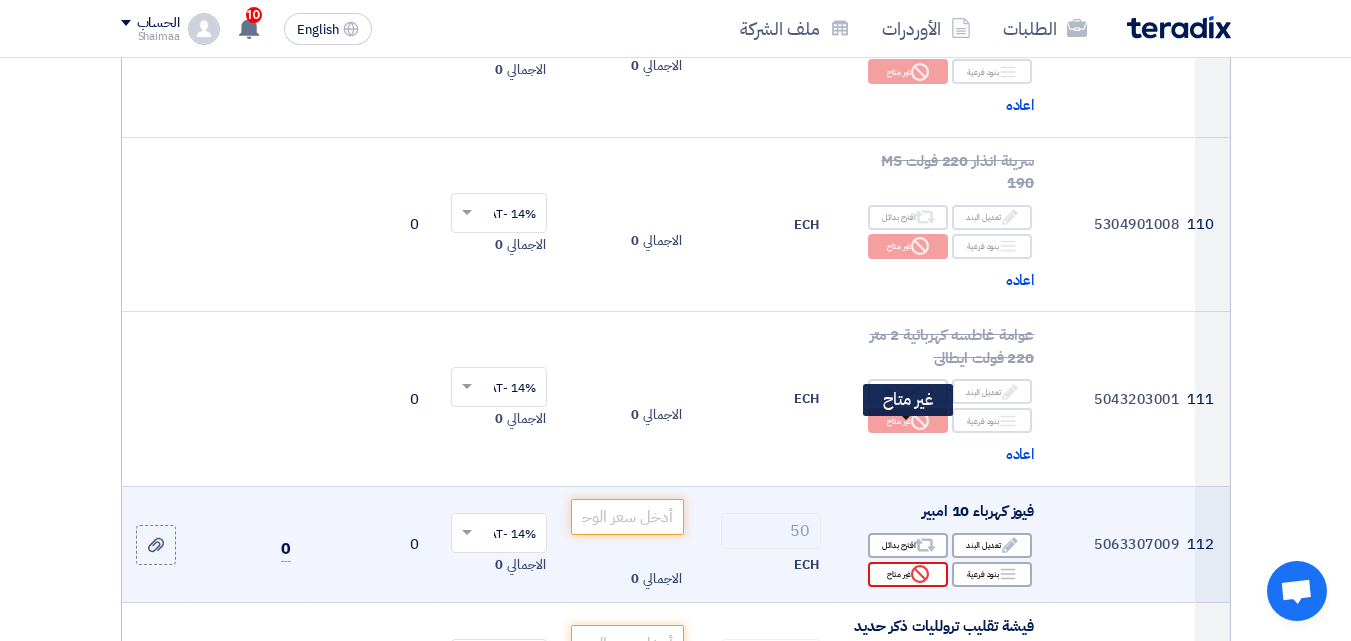 click on "Reject
غير متاح" 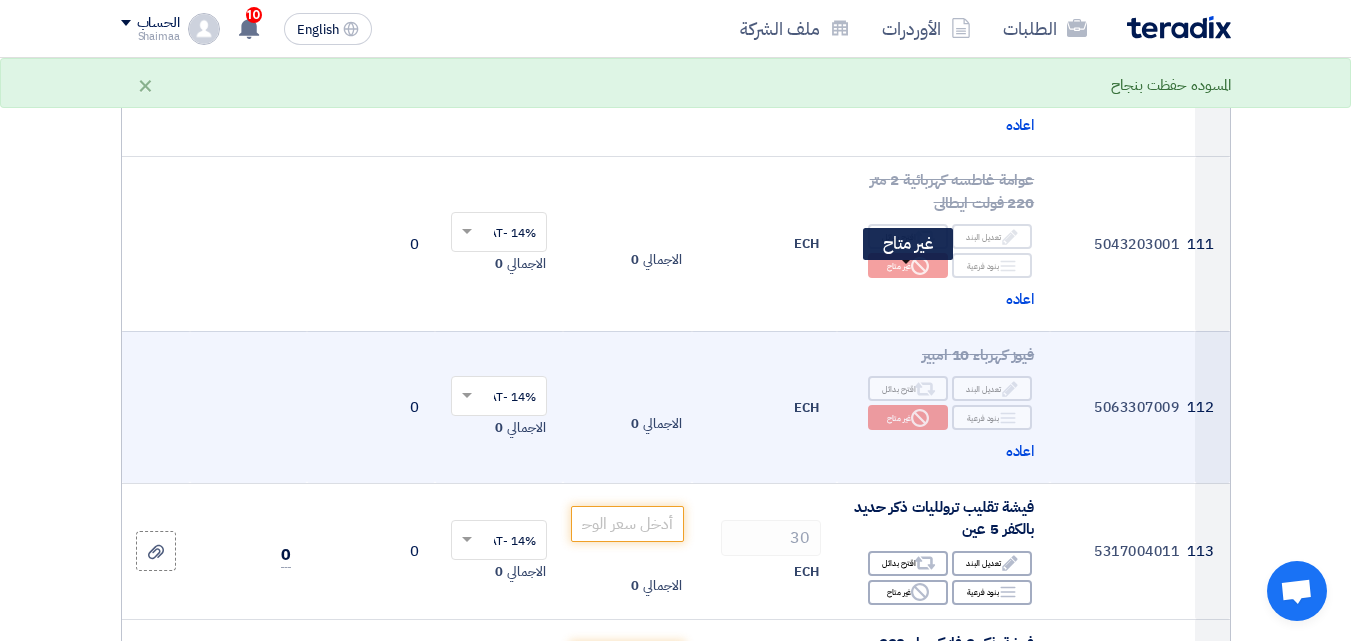 scroll, scrollTop: 18344, scrollLeft: 0, axis: vertical 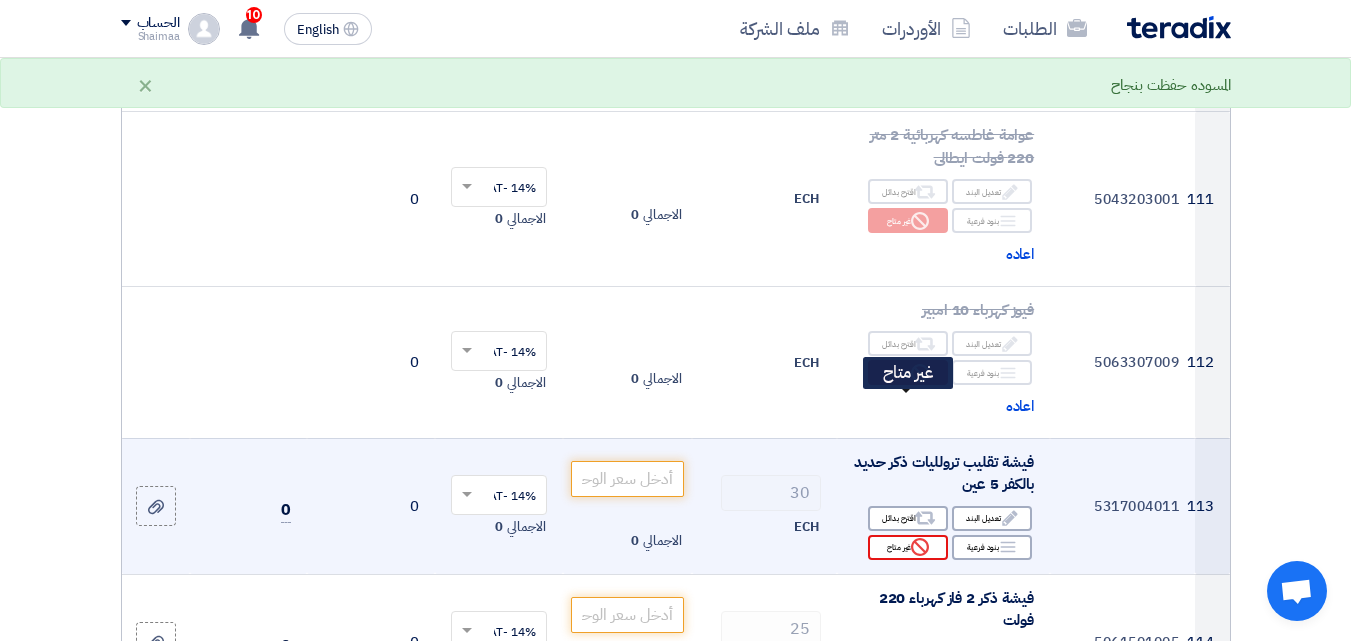 click on "Reject
غير متاح" 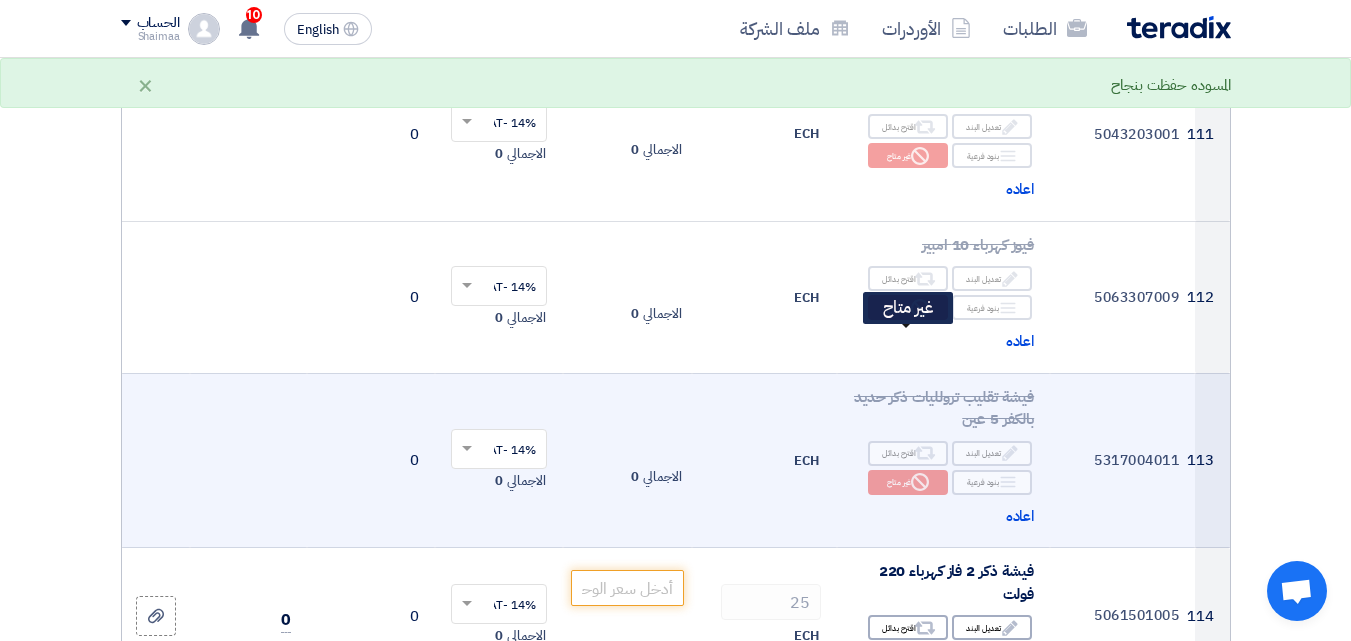 scroll, scrollTop: 18444, scrollLeft: 0, axis: vertical 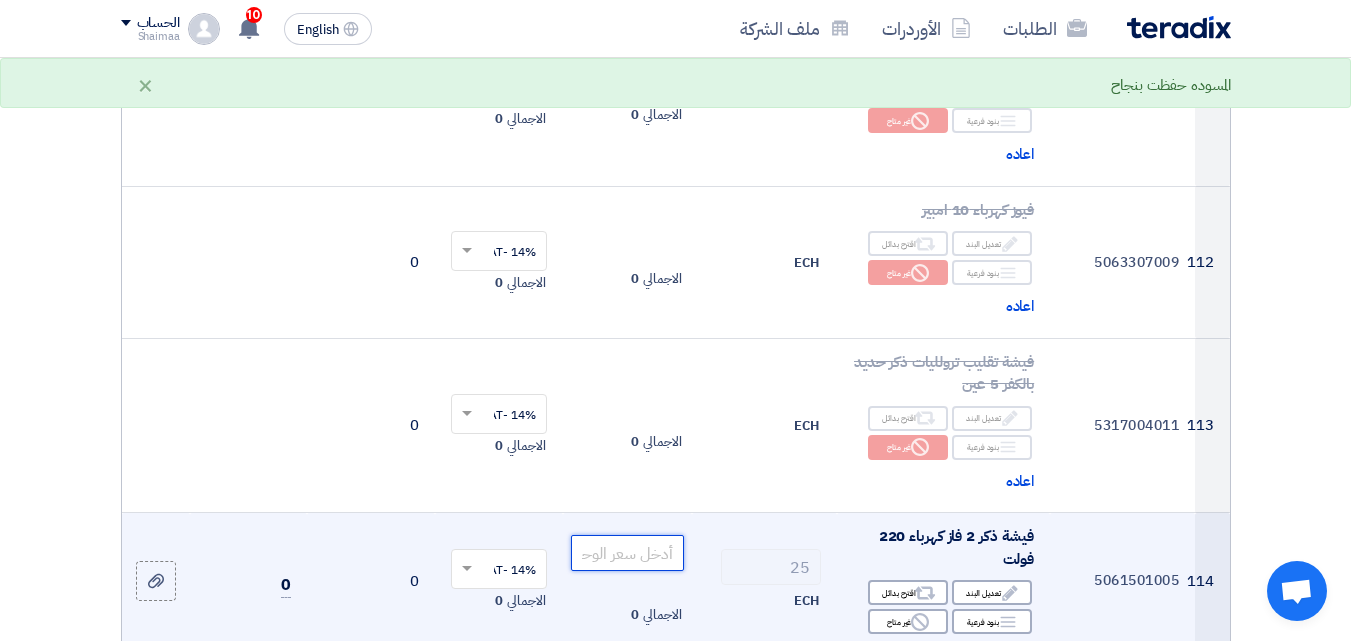 click 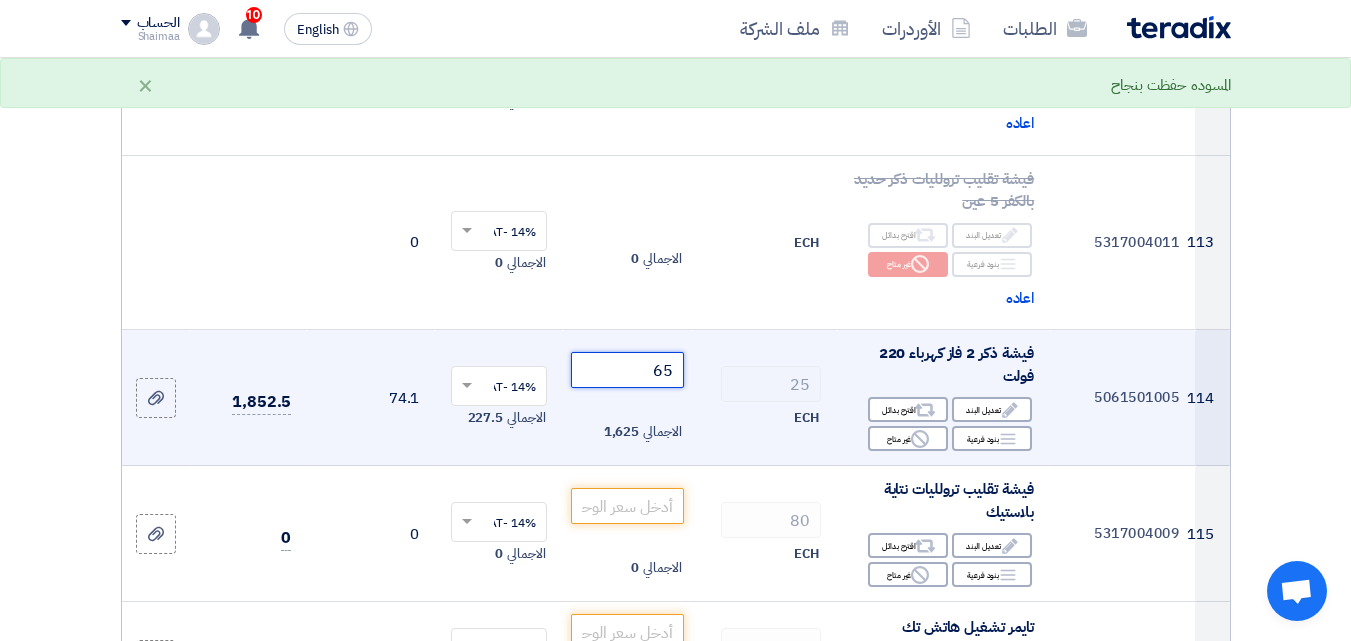 scroll, scrollTop: 18644, scrollLeft: 0, axis: vertical 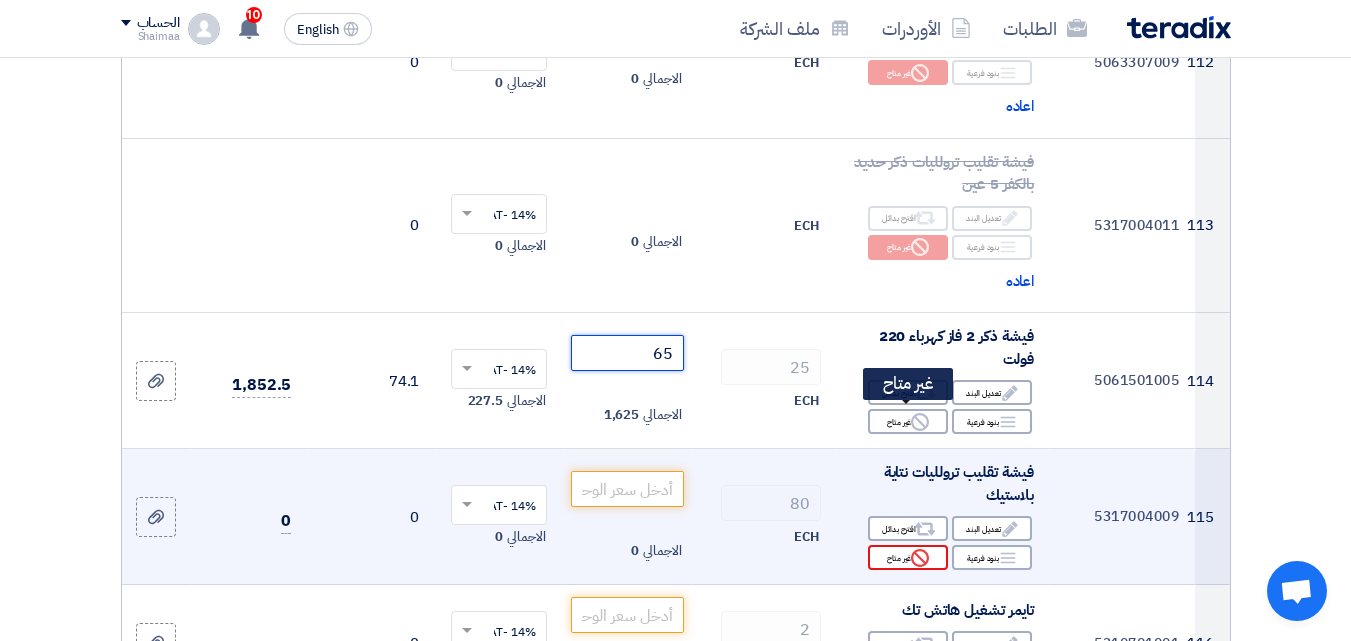 type on "65" 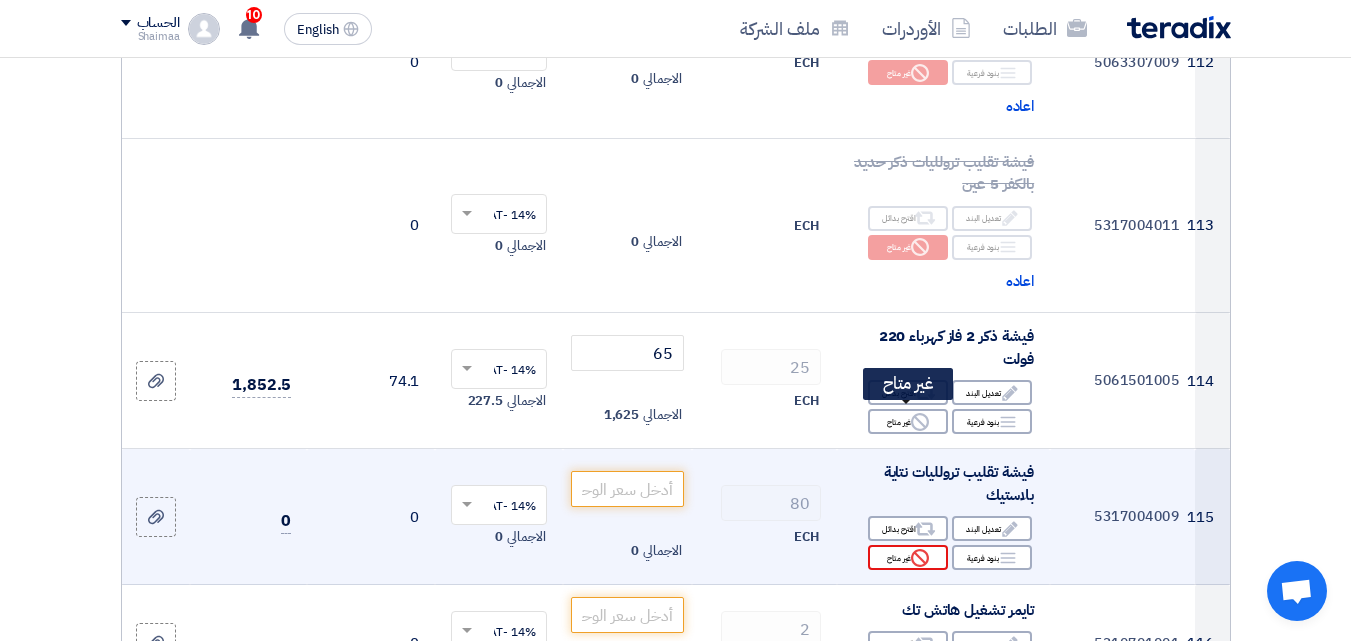 click on "Reject
غير متاح" 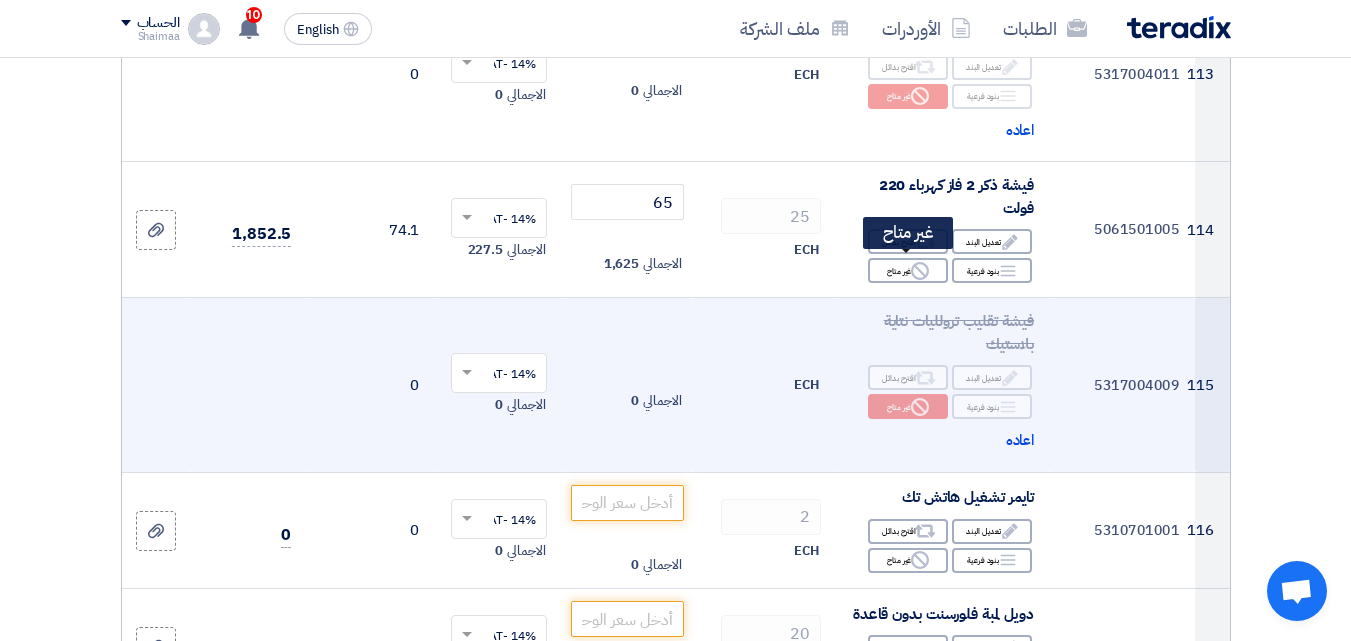 scroll, scrollTop: 18844, scrollLeft: 0, axis: vertical 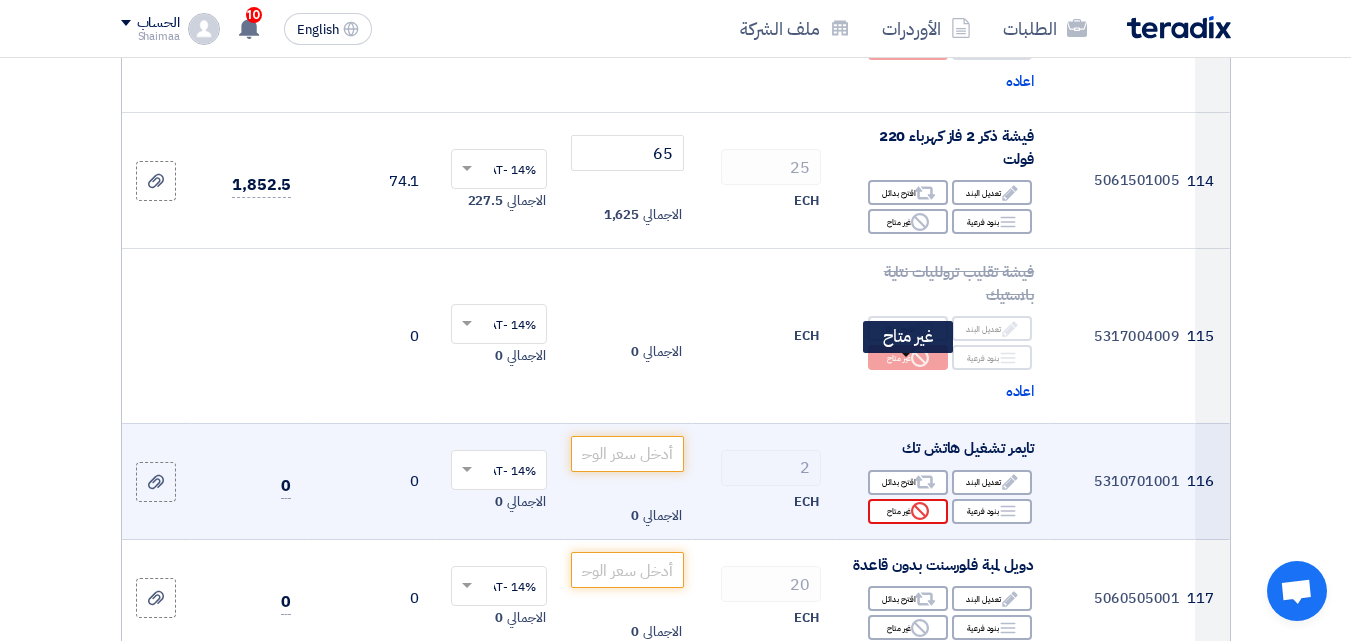 click on "Reject
غير متاح" 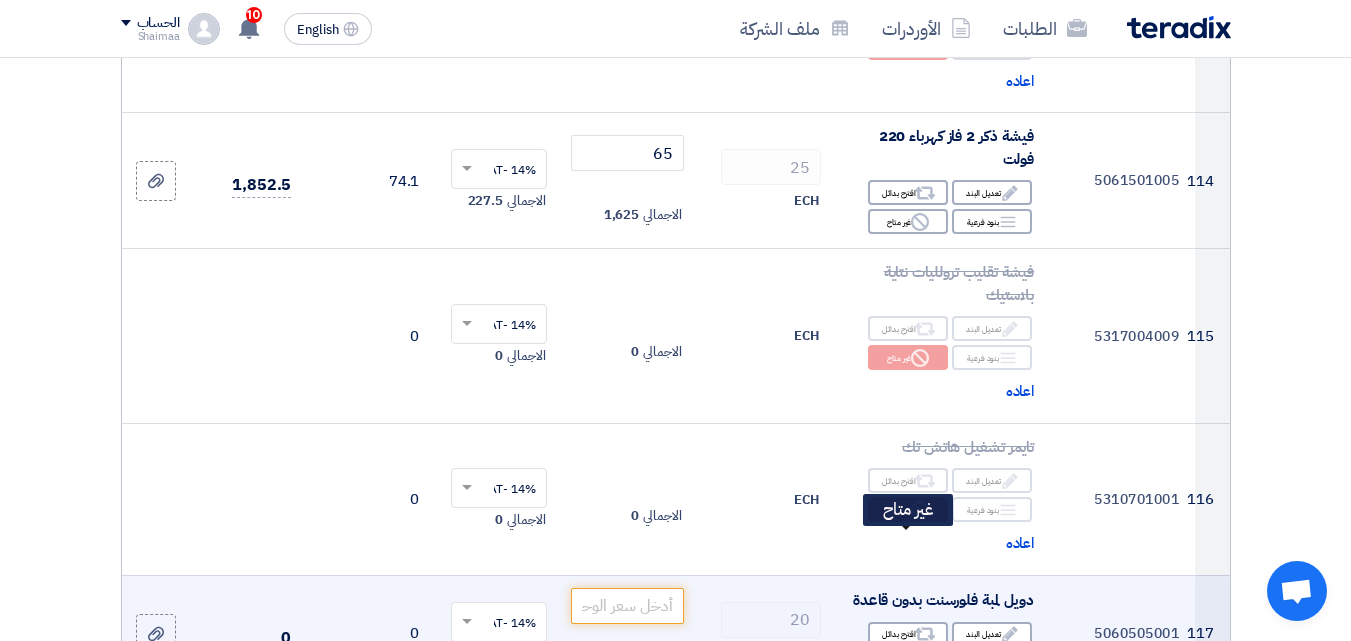 click 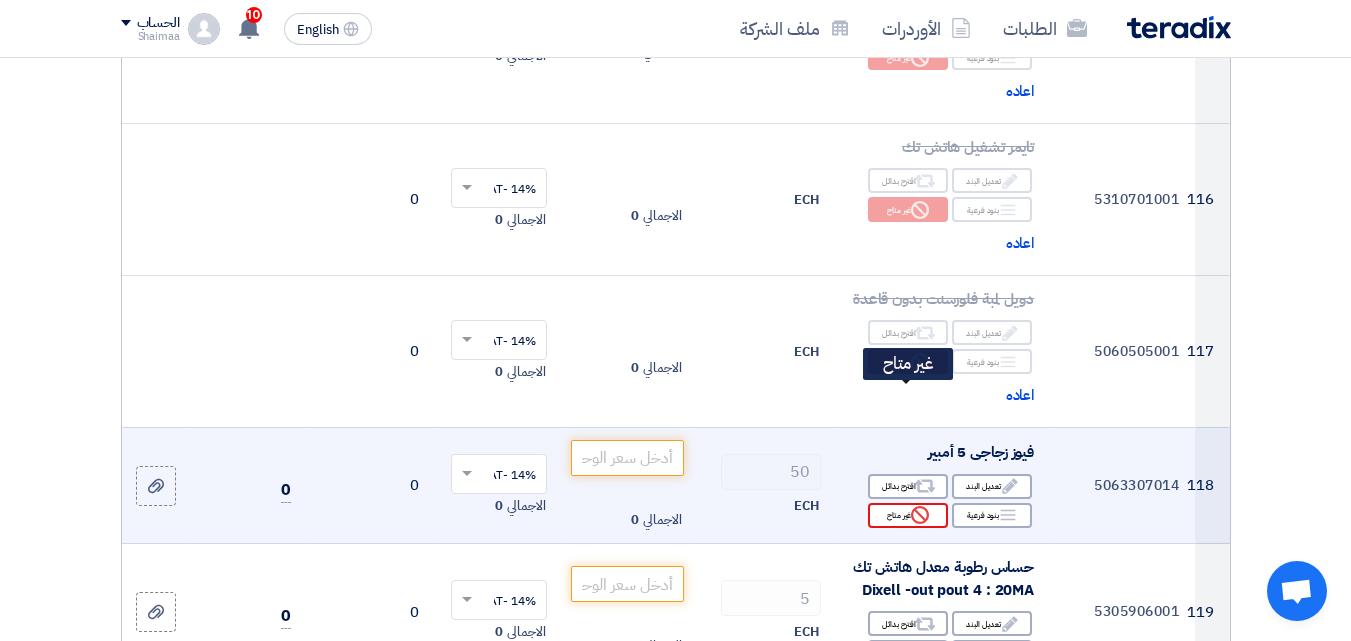 click on "Reject
غير متاح" 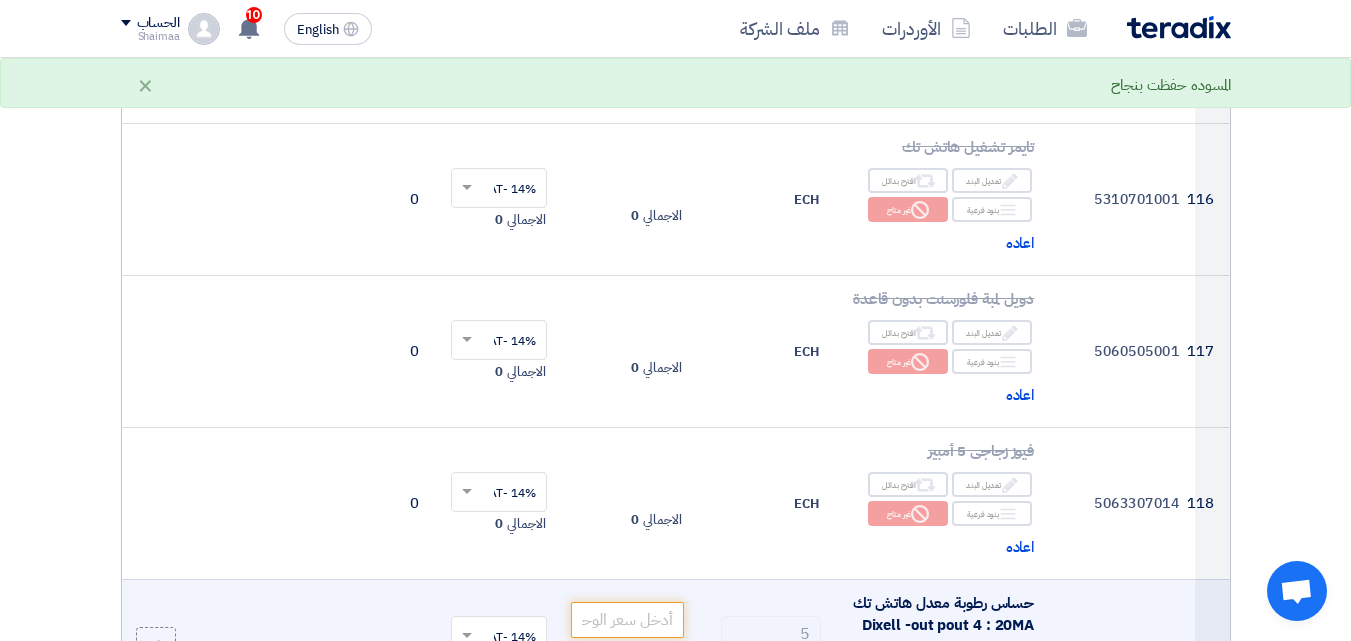 scroll, scrollTop: 19244, scrollLeft: 0, axis: vertical 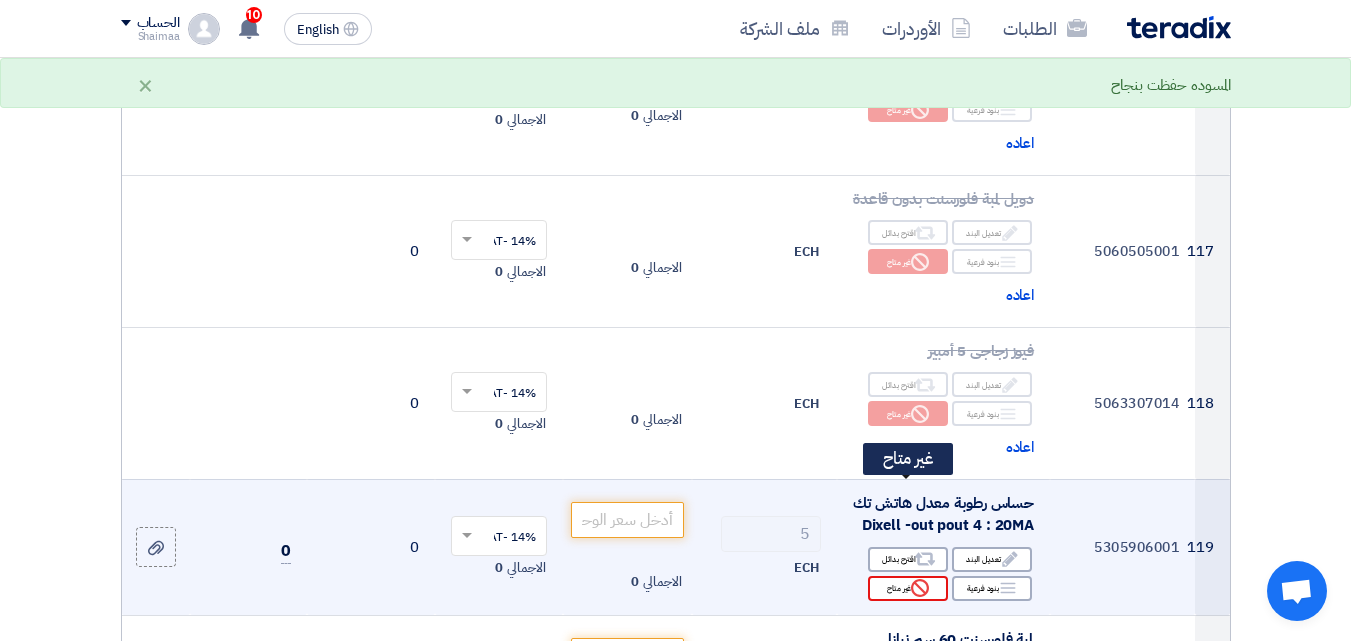 click on "Reject
غير متاح" 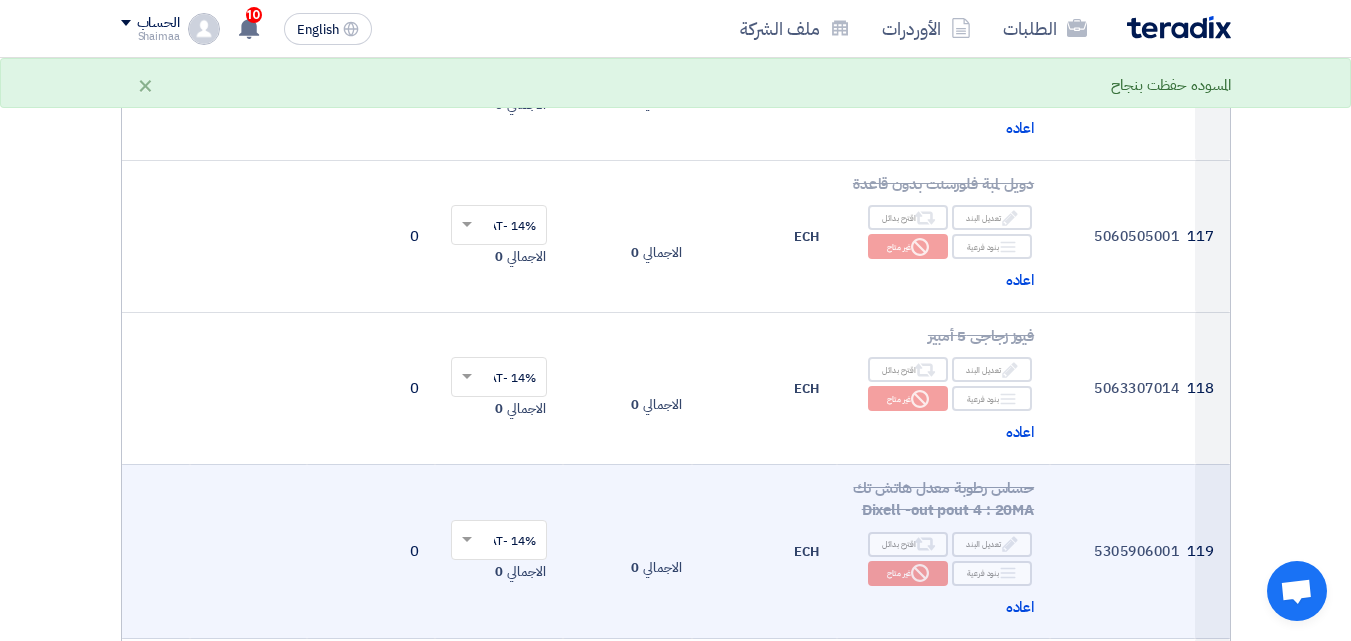 scroll, scrollTop: 19444, scrollLeft: 0, axis: vertical 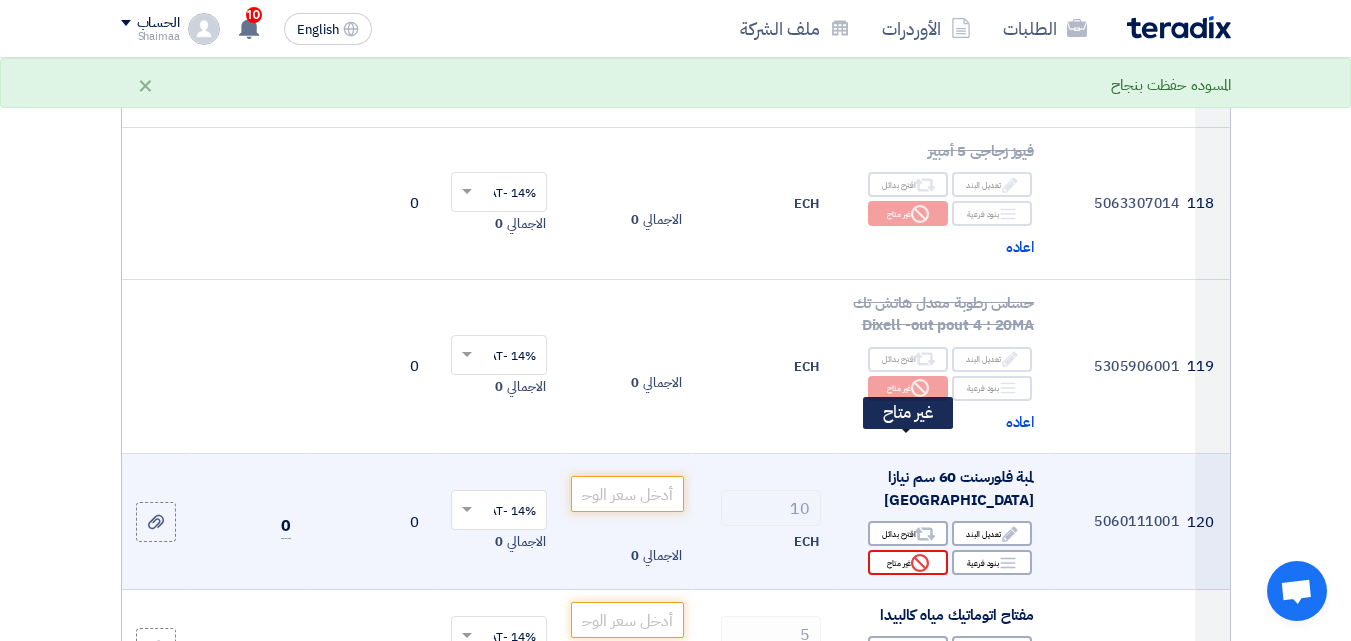 click on "Reject
غير متاح" 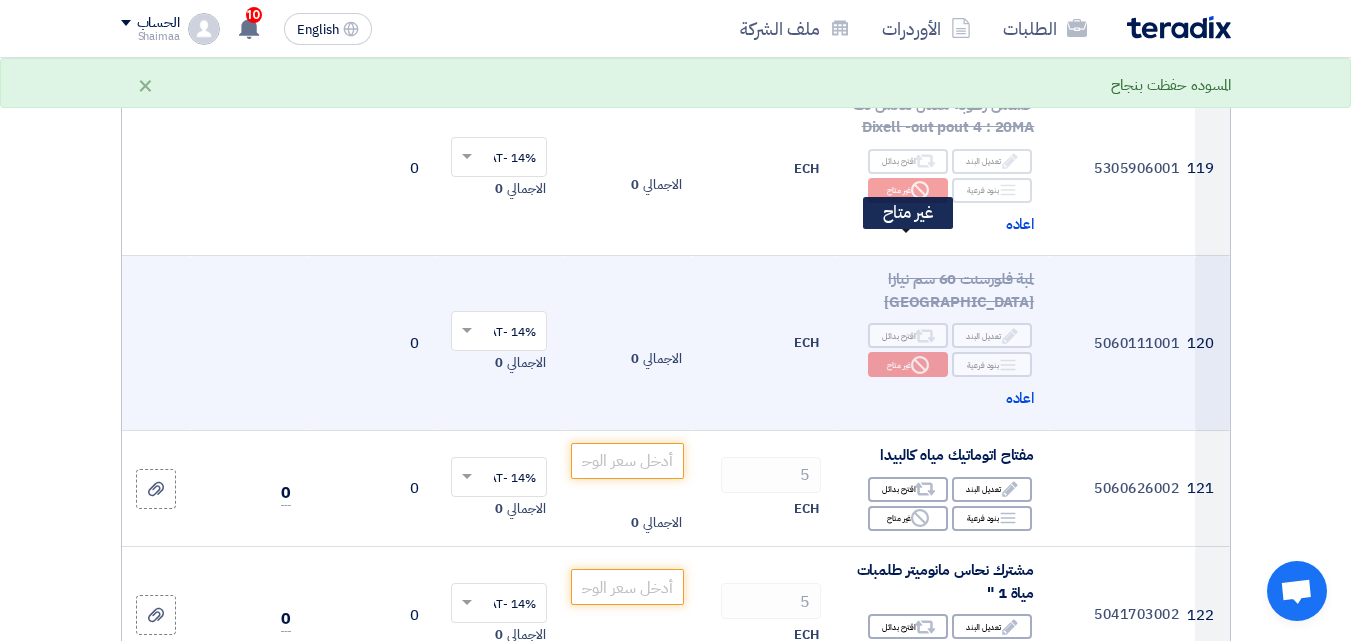 scroll, scrollTop: 19644, scrollLeft: 0, axis: vertical 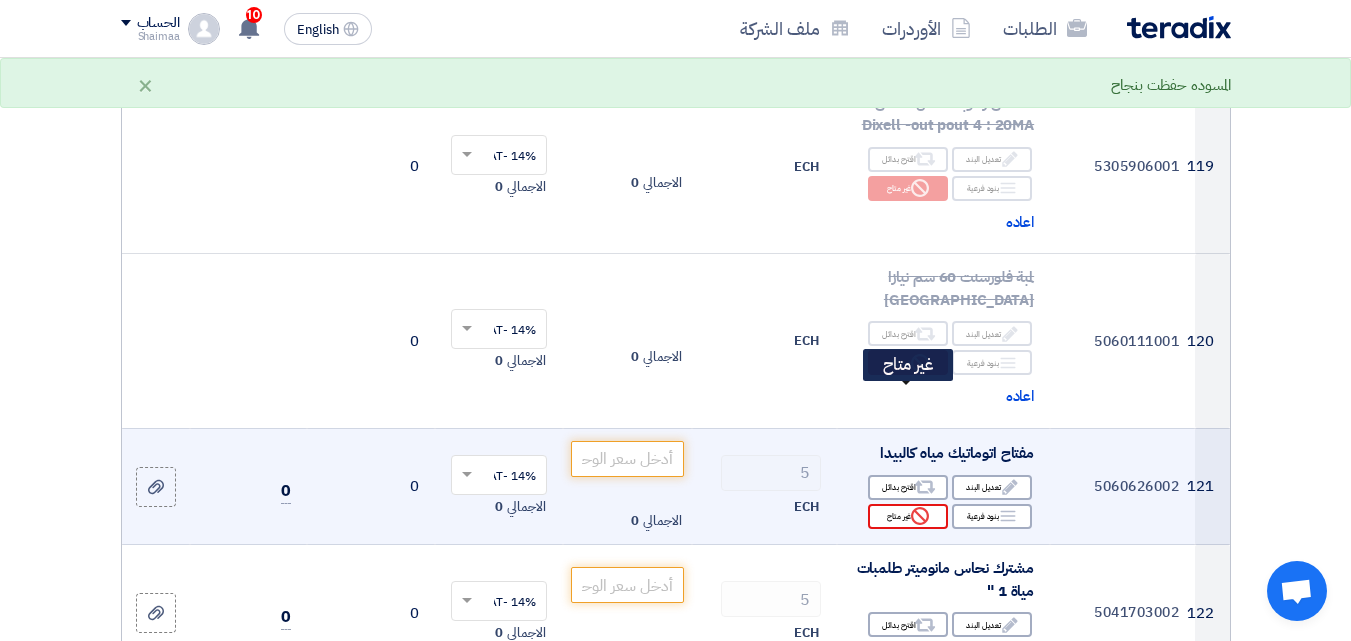 click on "Reject
غير متاح" 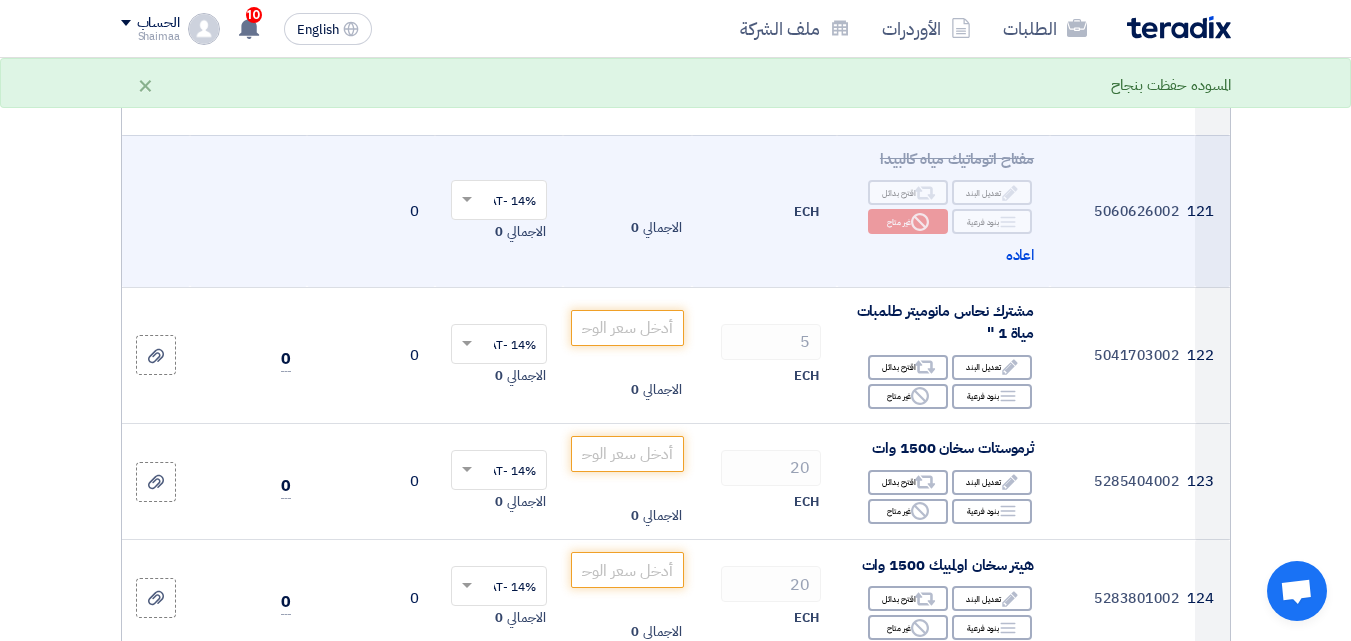 scroll, scrollTop: 19944, scrollLeft: 0, axis: vertical 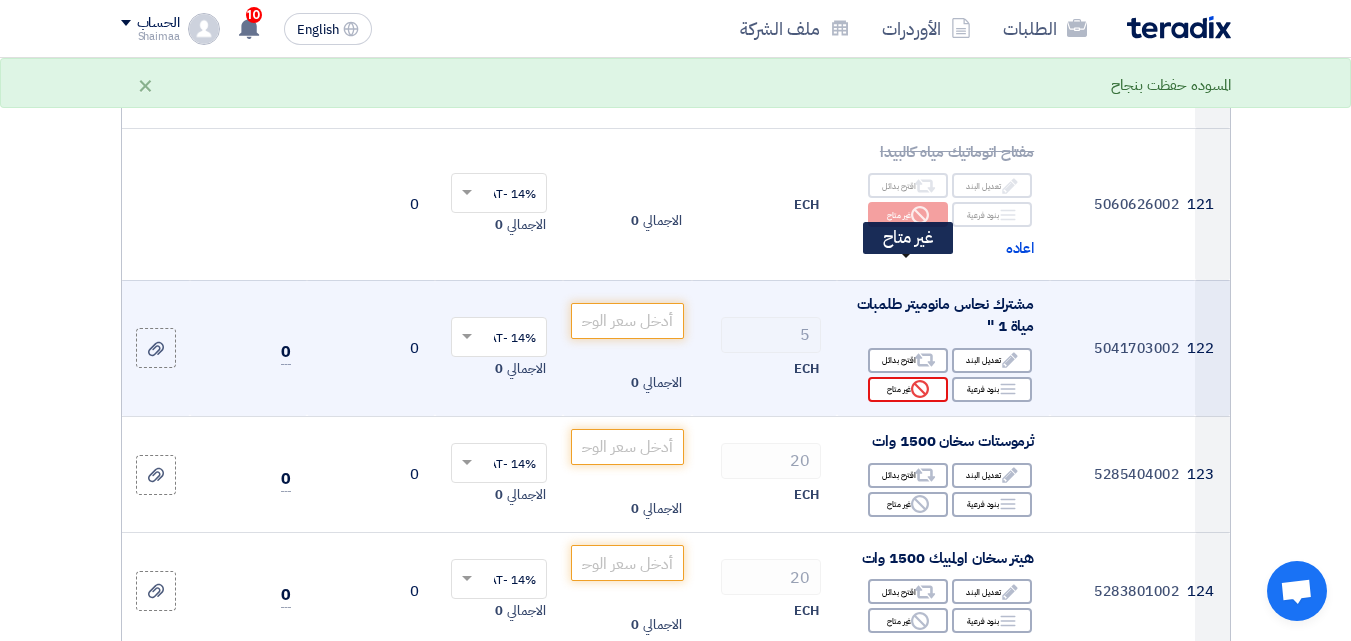 click on "Reject
غير متاح" 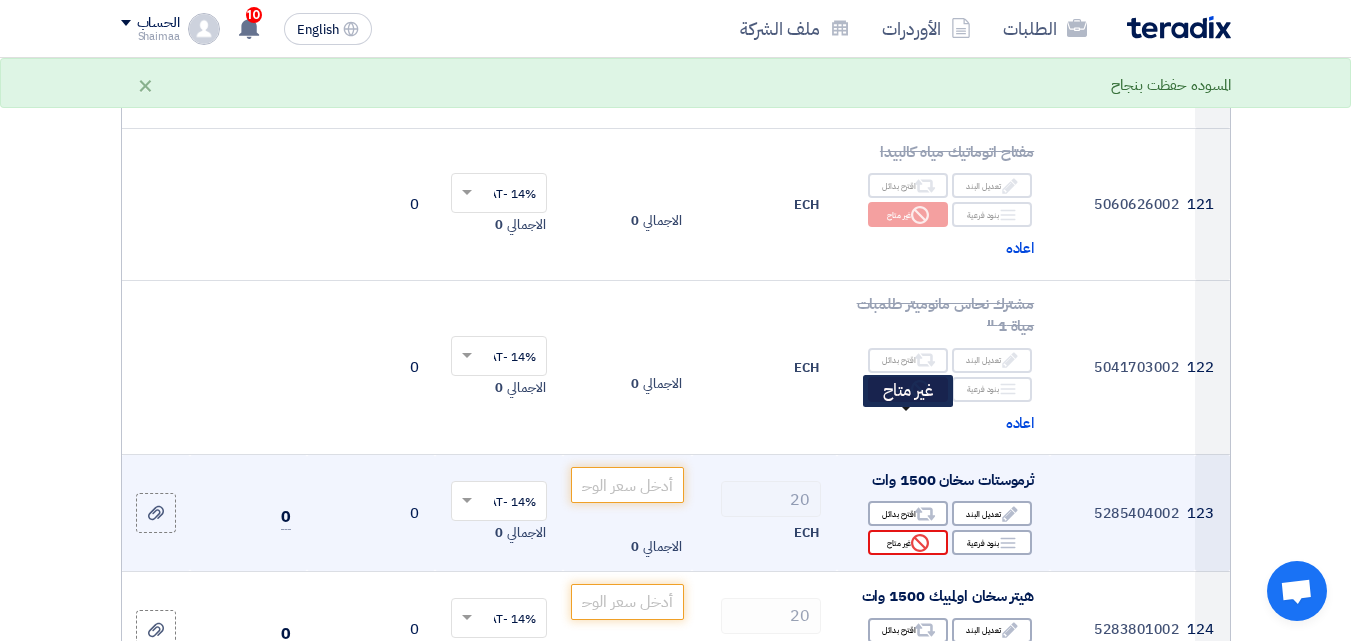 click on "Reject
غير متاح" 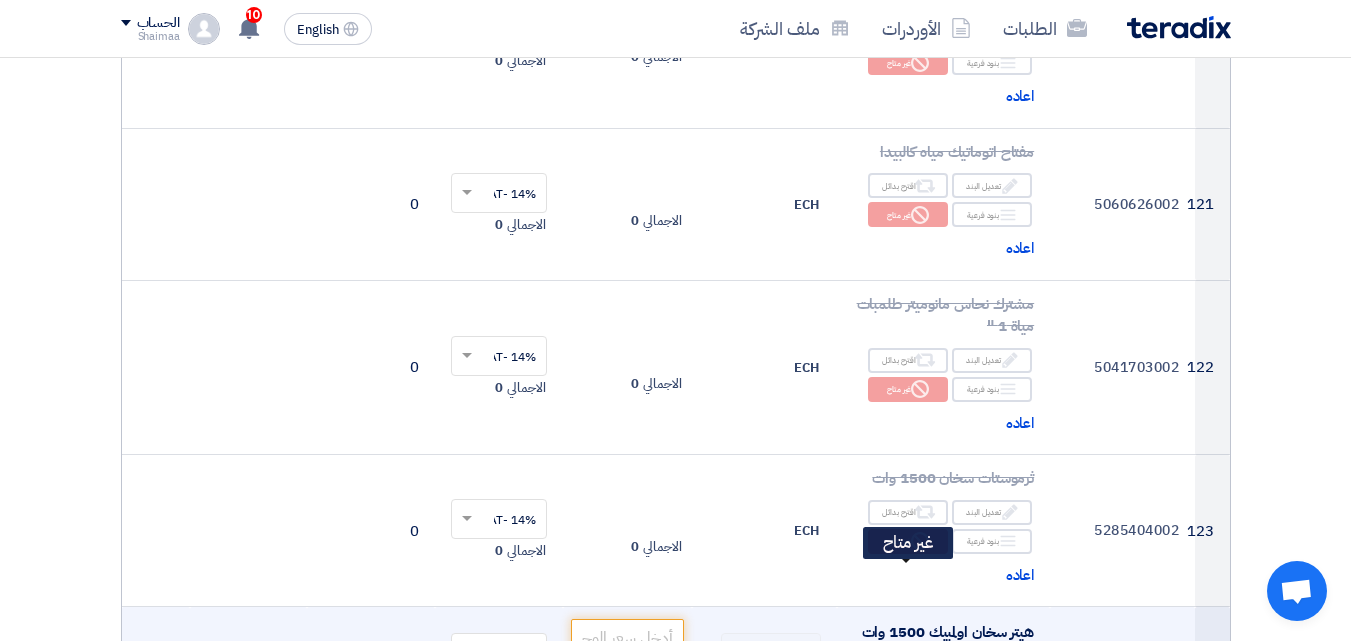 click on "Reject
غير متاح" 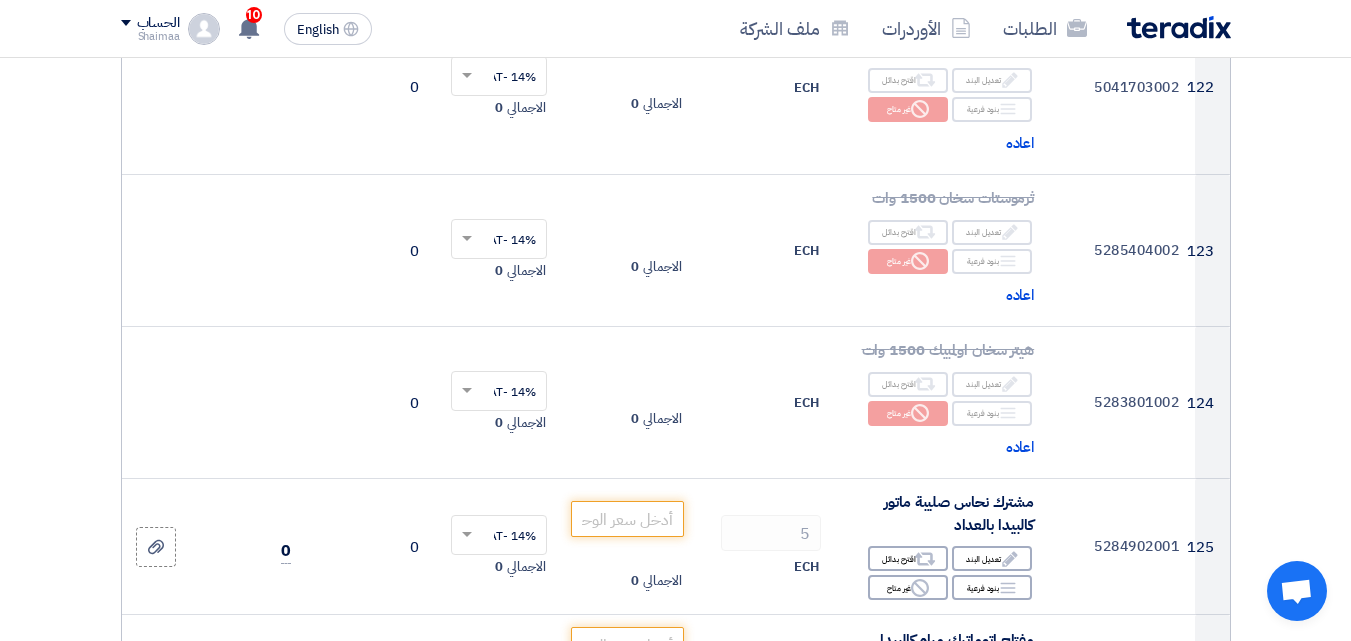 scroll, scrollTop: 20344, scrollLeft: 0, axis: vertical 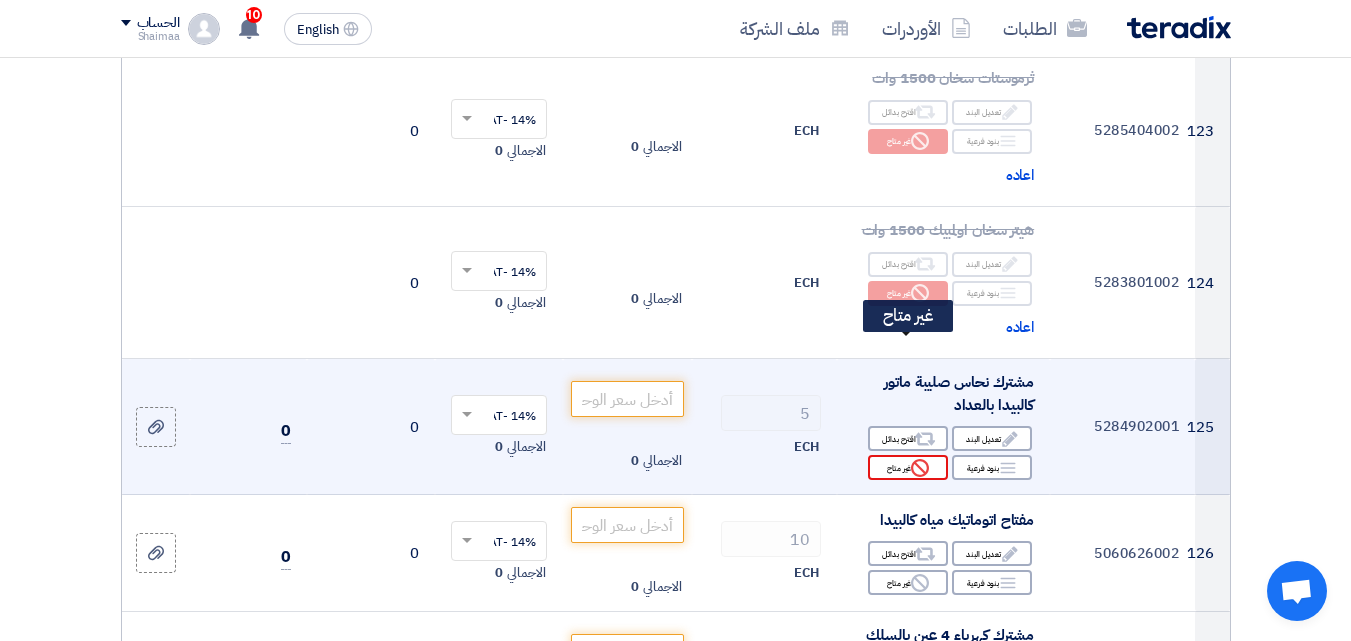 click on "Reject
غير متاح" 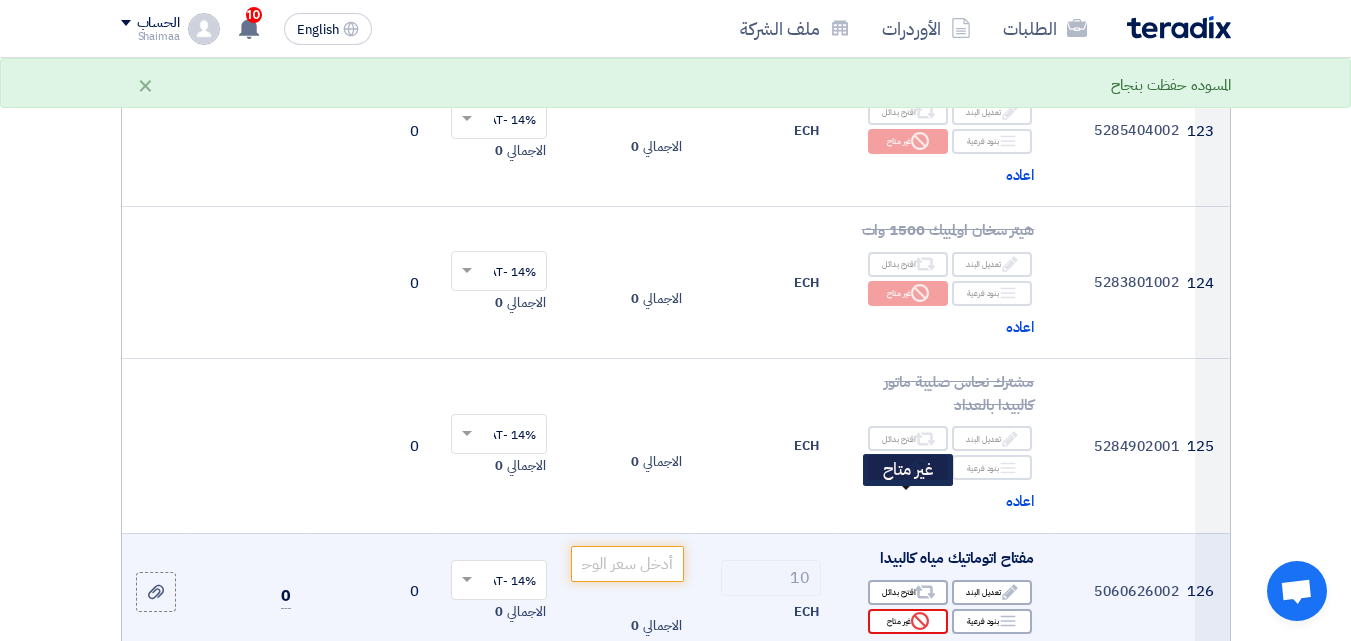 click on "Reject
غير متاح" 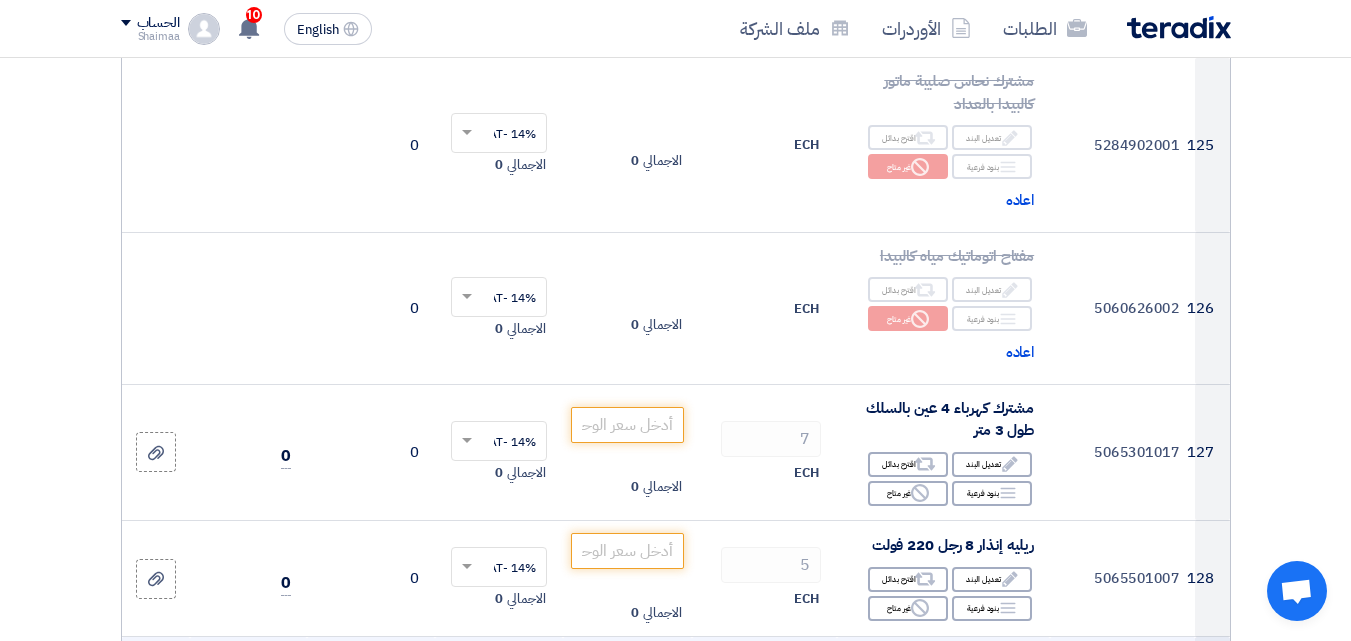 scroll, scrollTop: 20644, scrollLeft: 0, axis: vertical 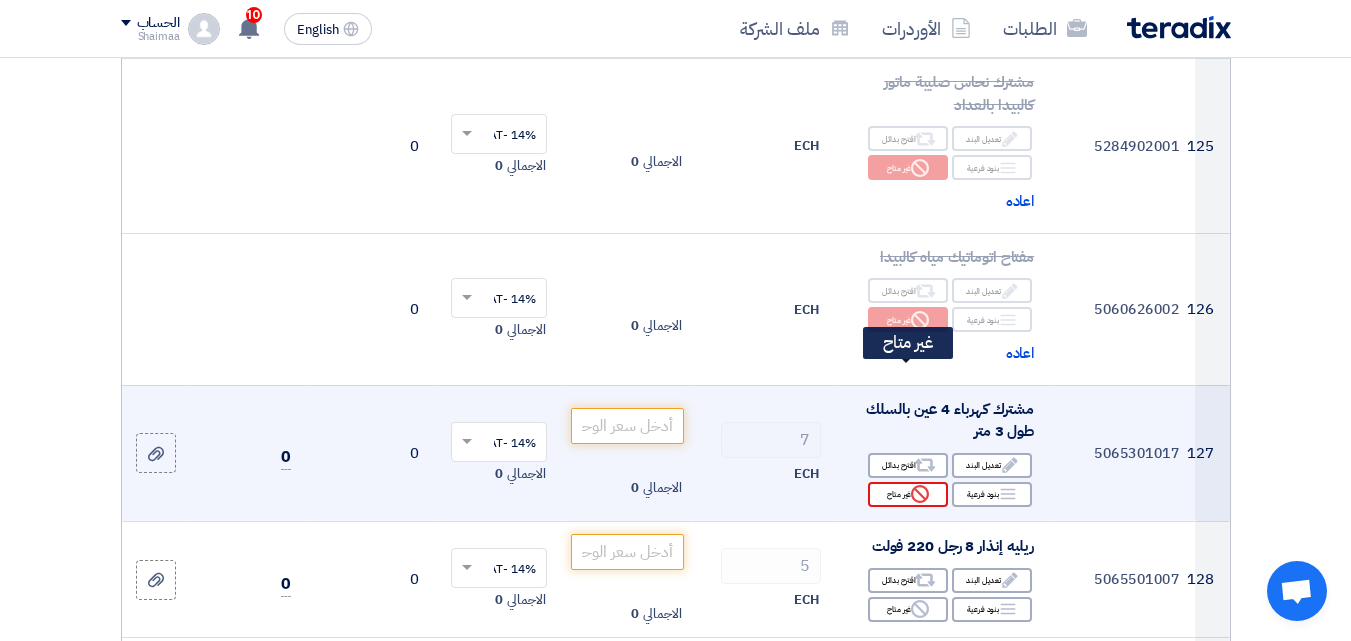 click on "Reject
غير متاح" 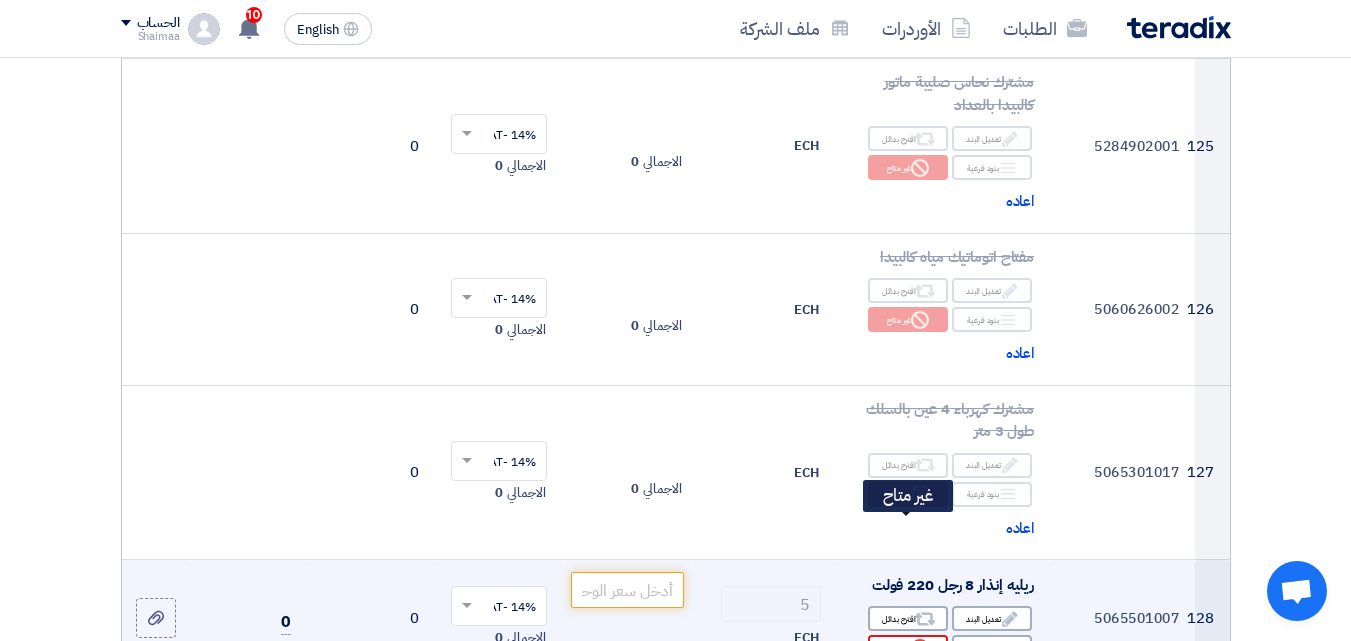 click on "Reject" 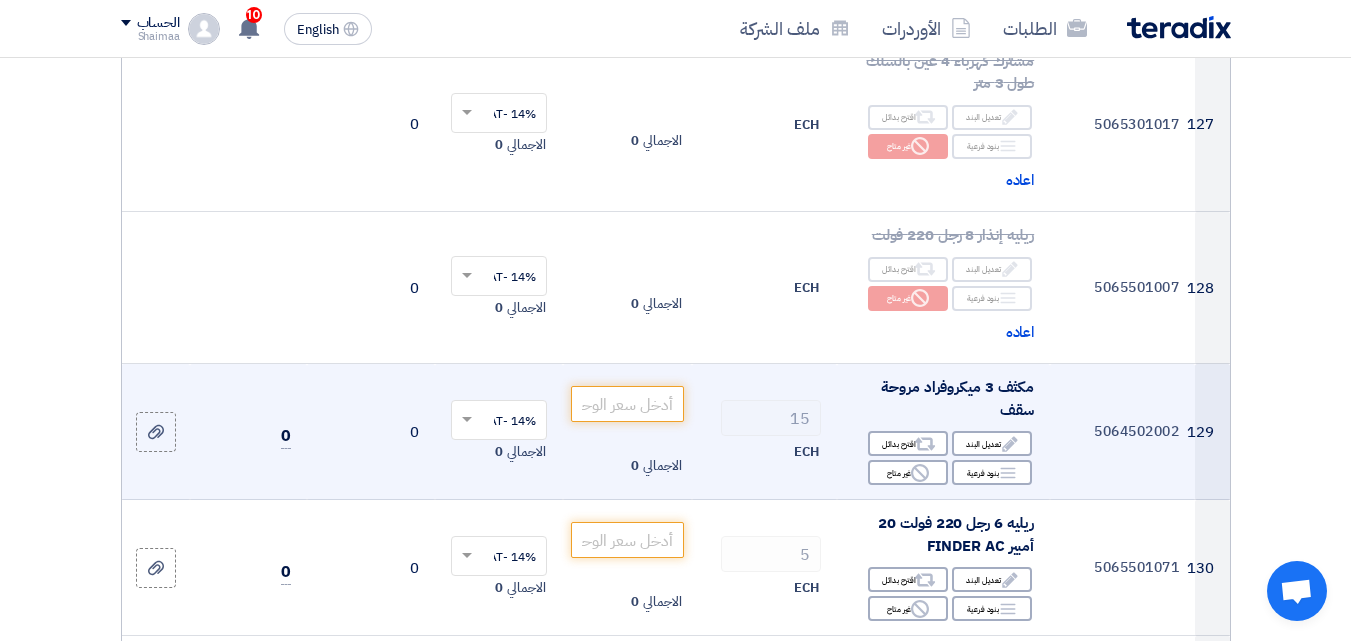 scroll, scrollTop: 21044, scrollLeft: 0, axis: vertical 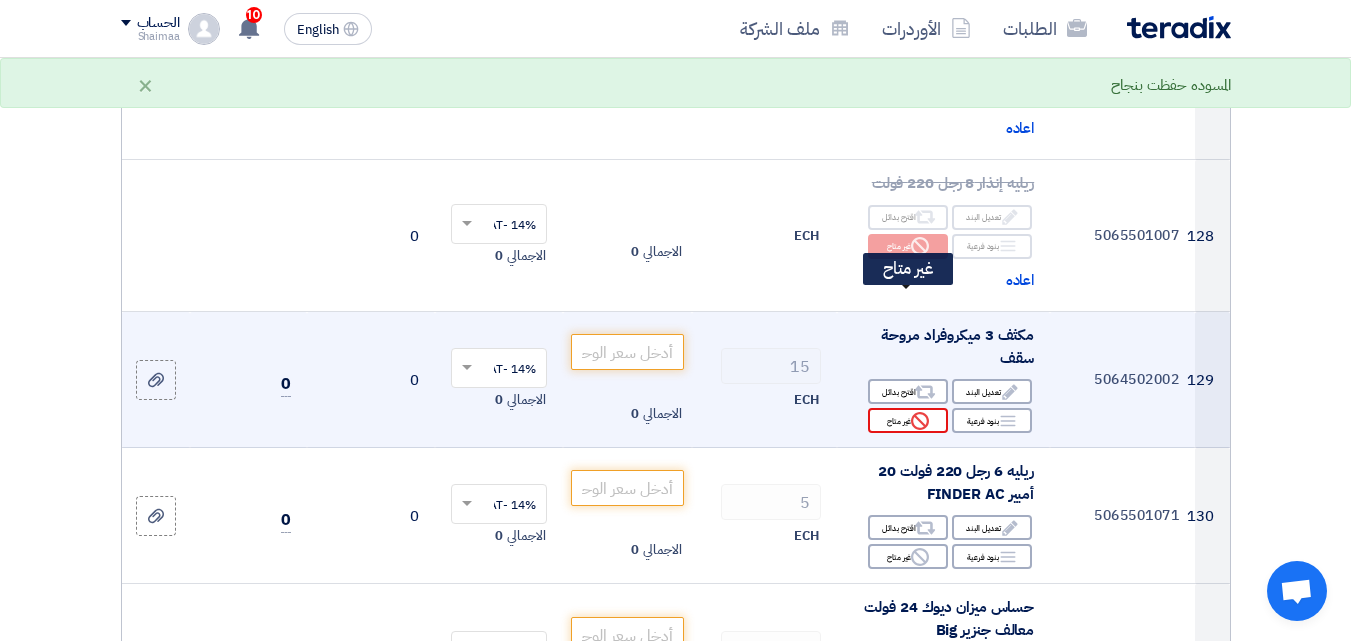 click on "Reject" 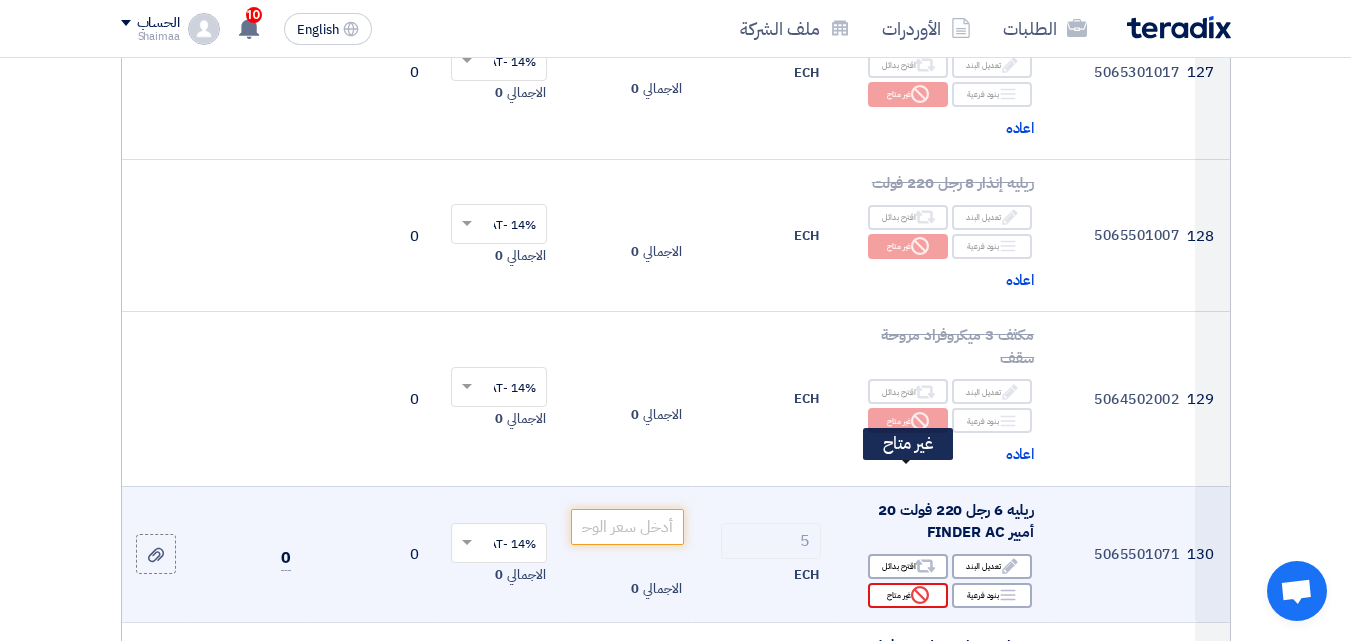 click on "Reject
غير متاح" 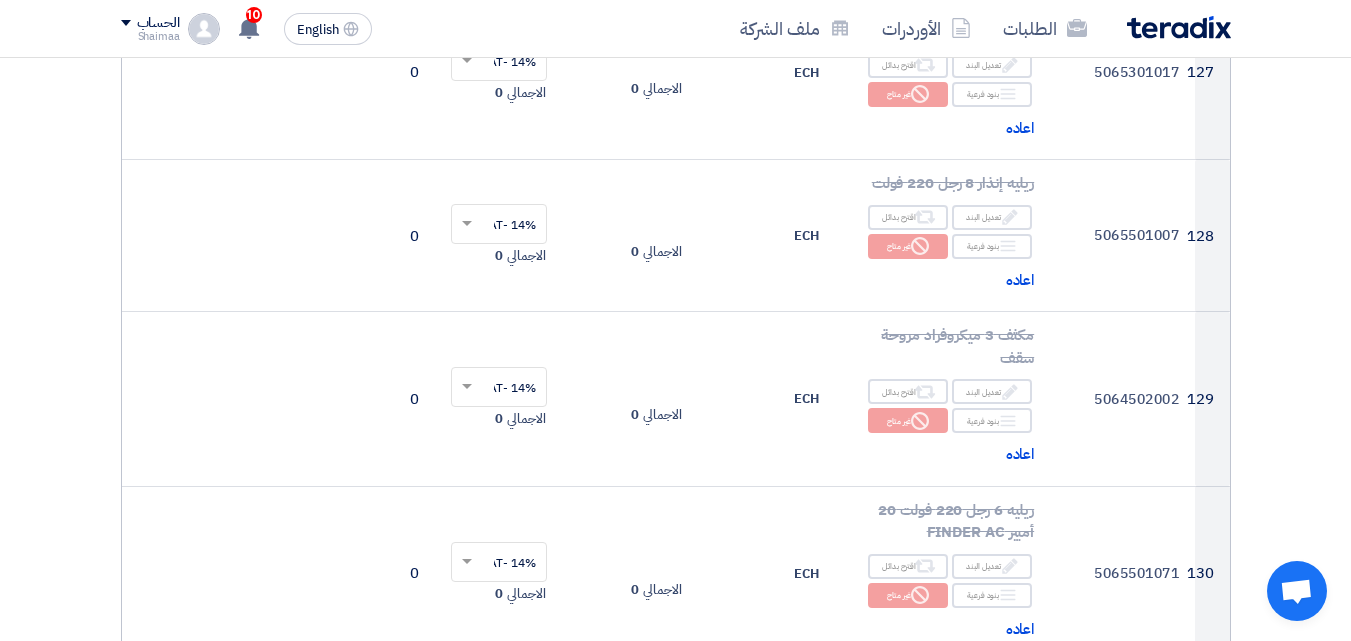 scroll, scrollTop: 21244, scrollLeft: 0, axis: vertical 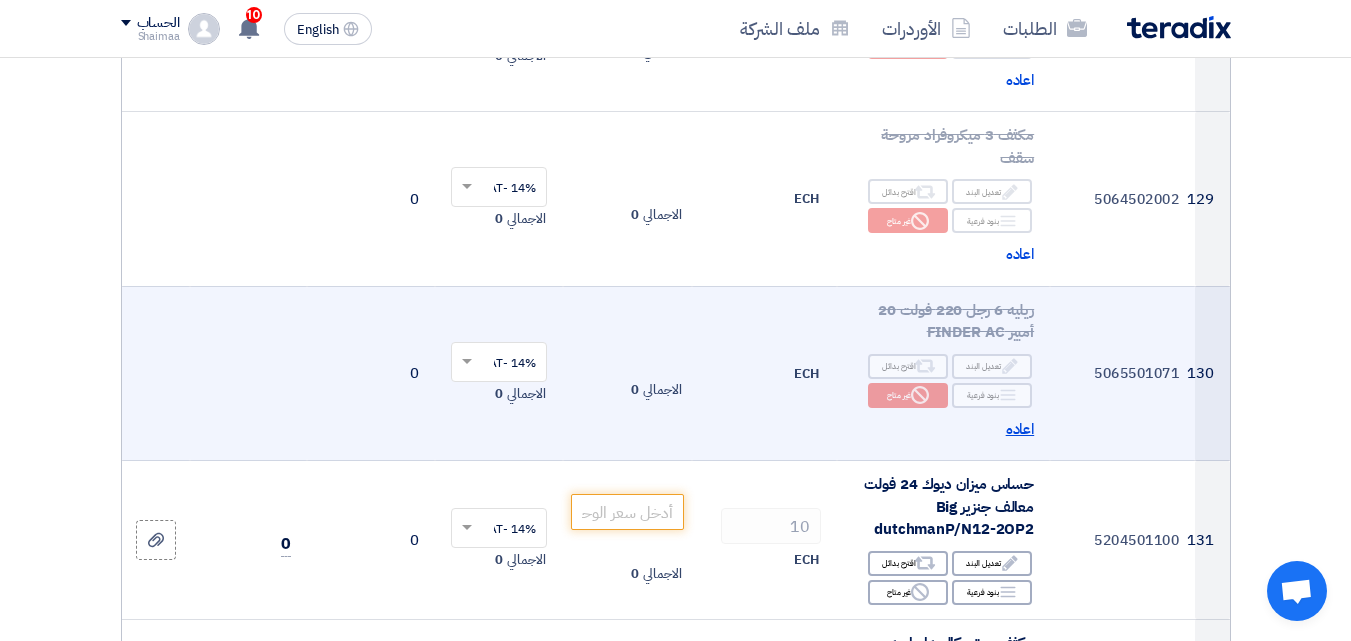 click on "اعاده" 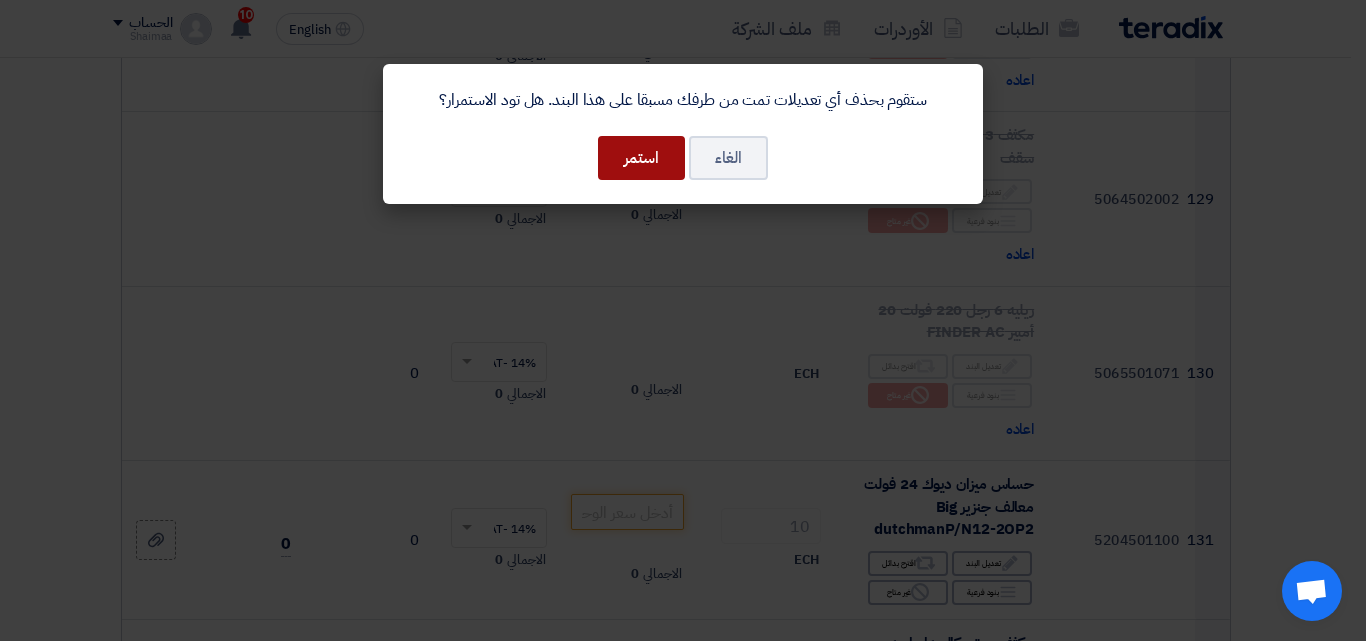 click on "استمر" 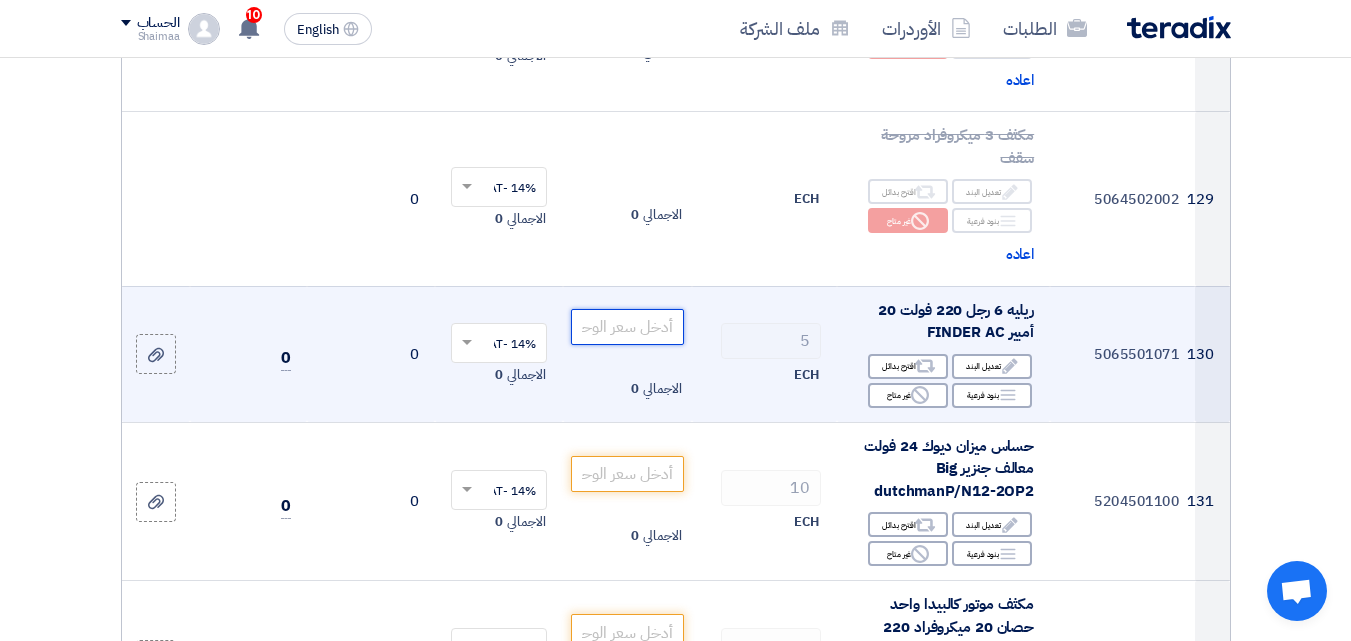 click 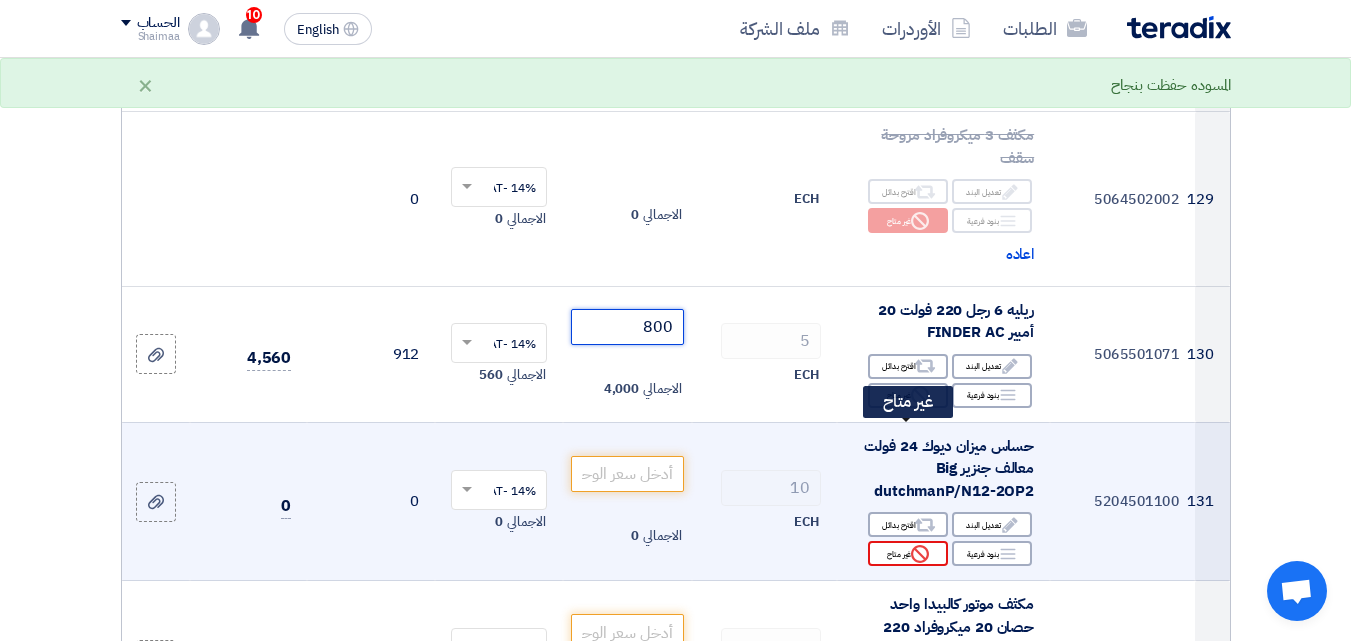 type on "800" 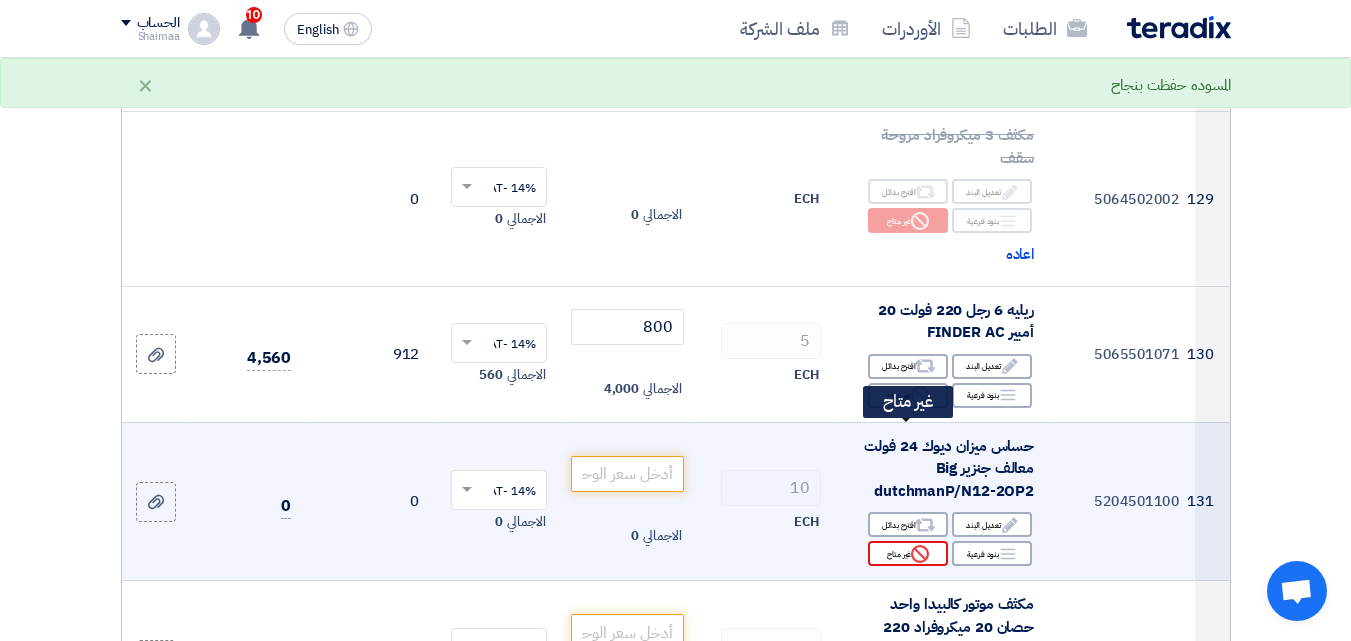click on "Reject
غير متاح" 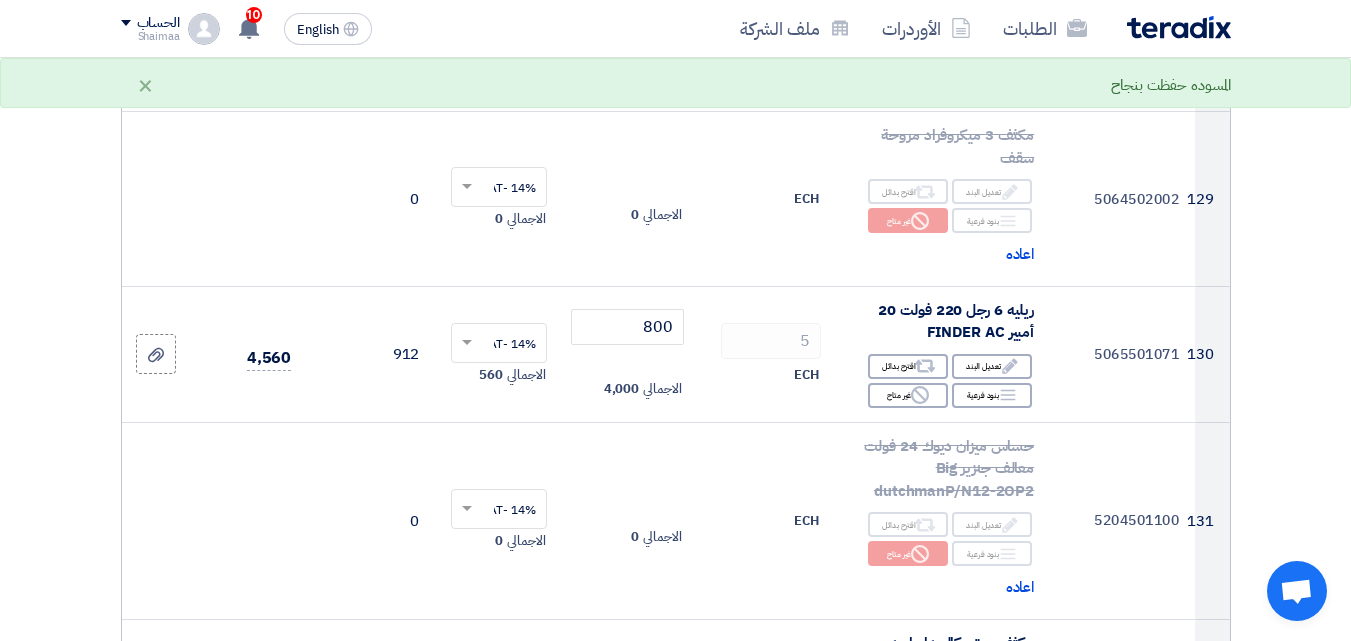 scroll, scrollTop: 21544, scrollLeft: 0, axis: vertical 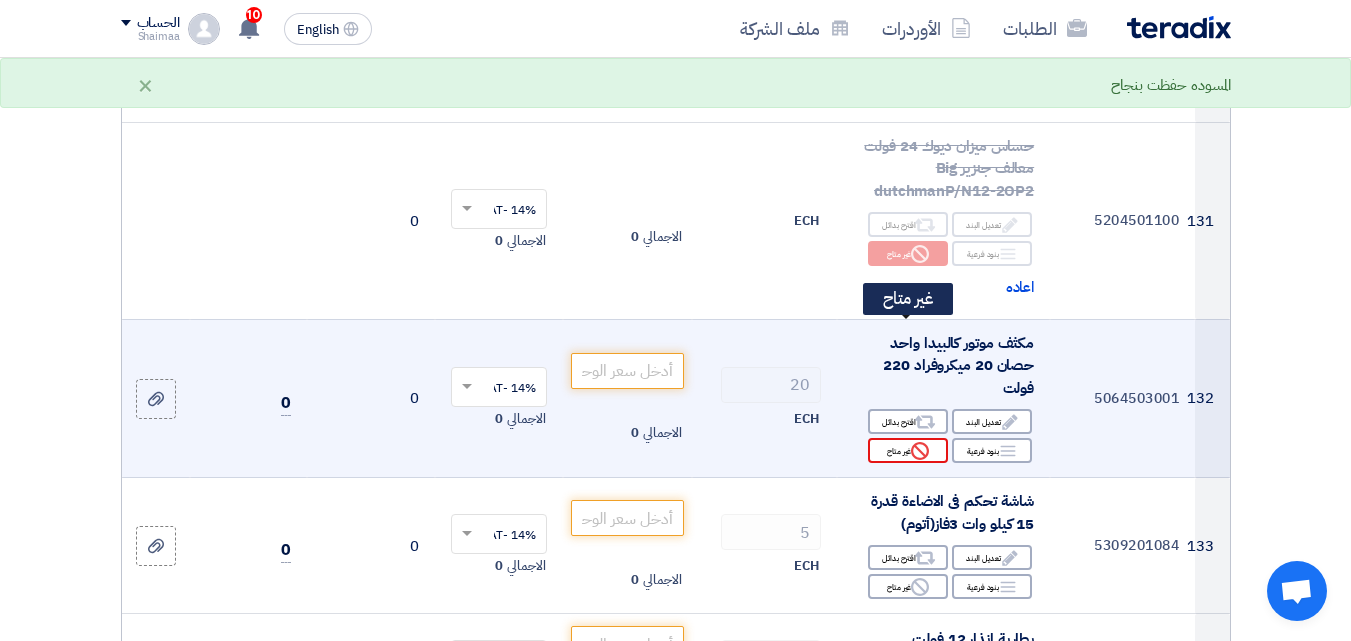 click on "Reject
غير متاح" 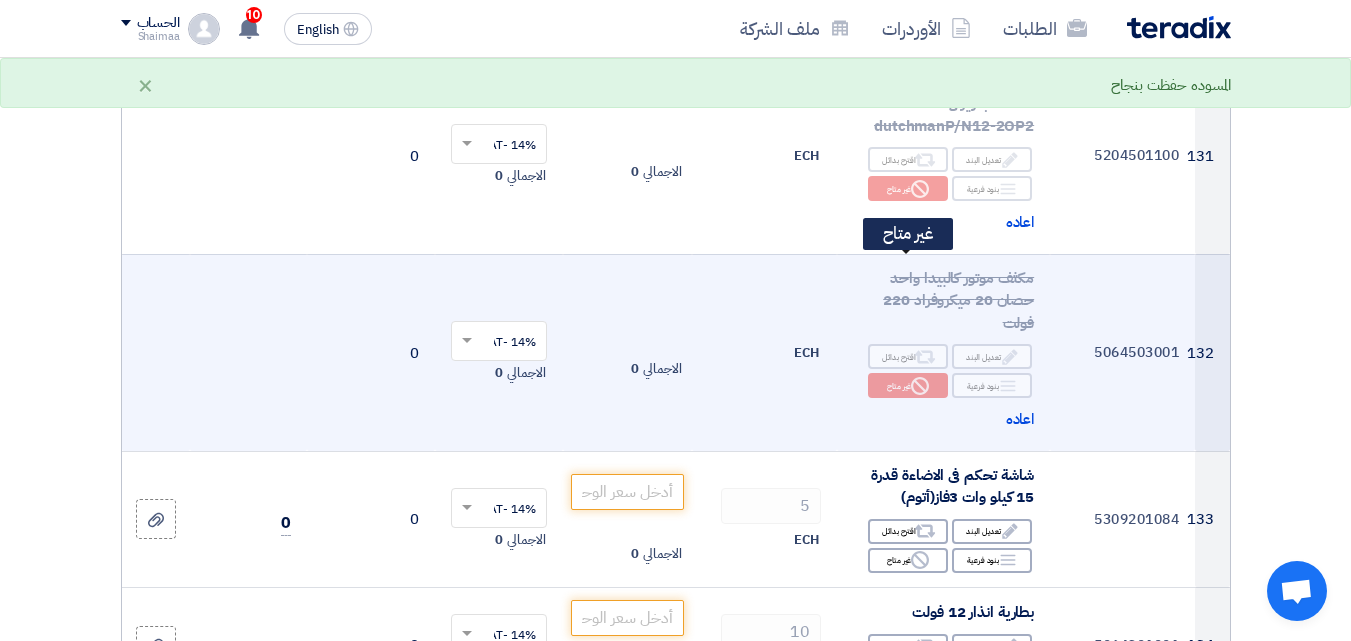 scroll, scrollTop: 21644, scrollLeft: 0, axis: vertical 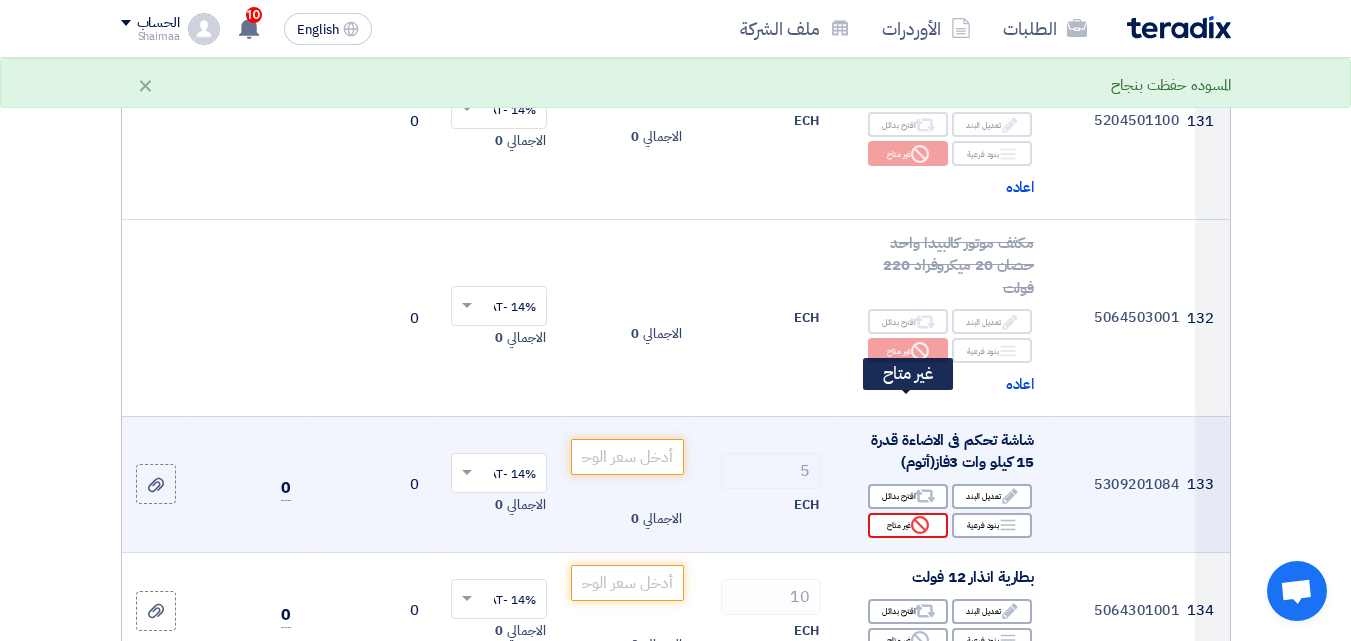click on "Reject
غير متاح" 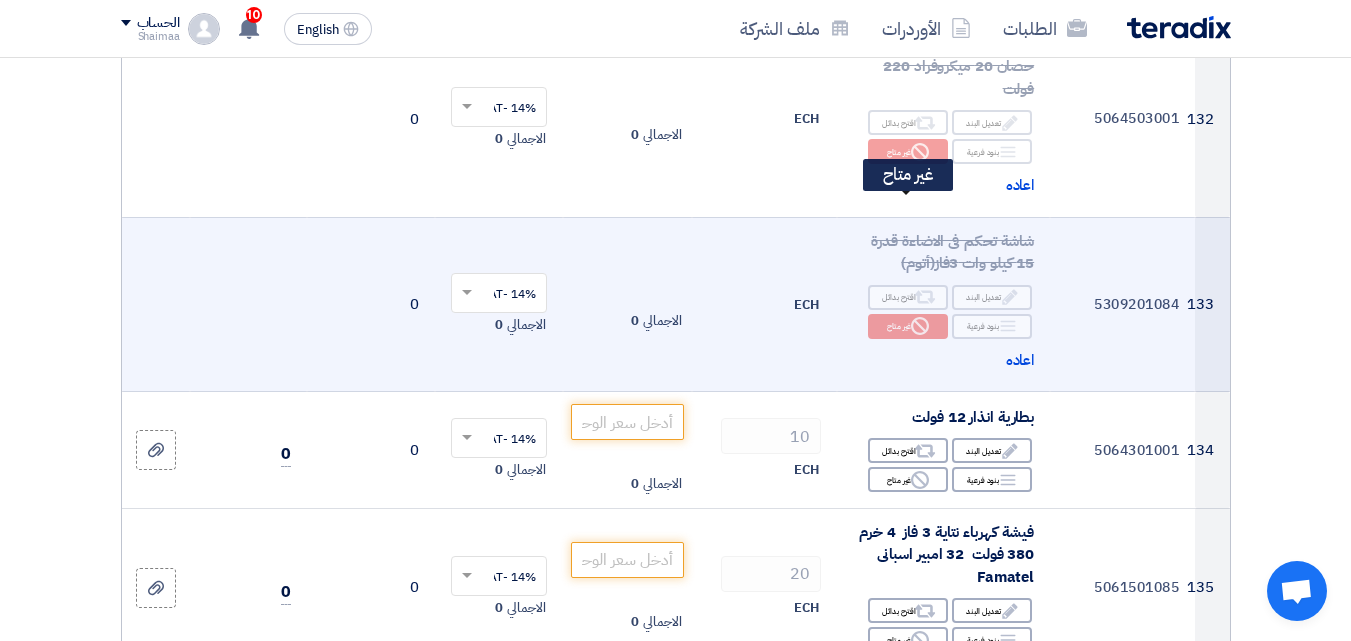scroll, scrollTop: 21844, scrollLeft: 0, axis: vertical 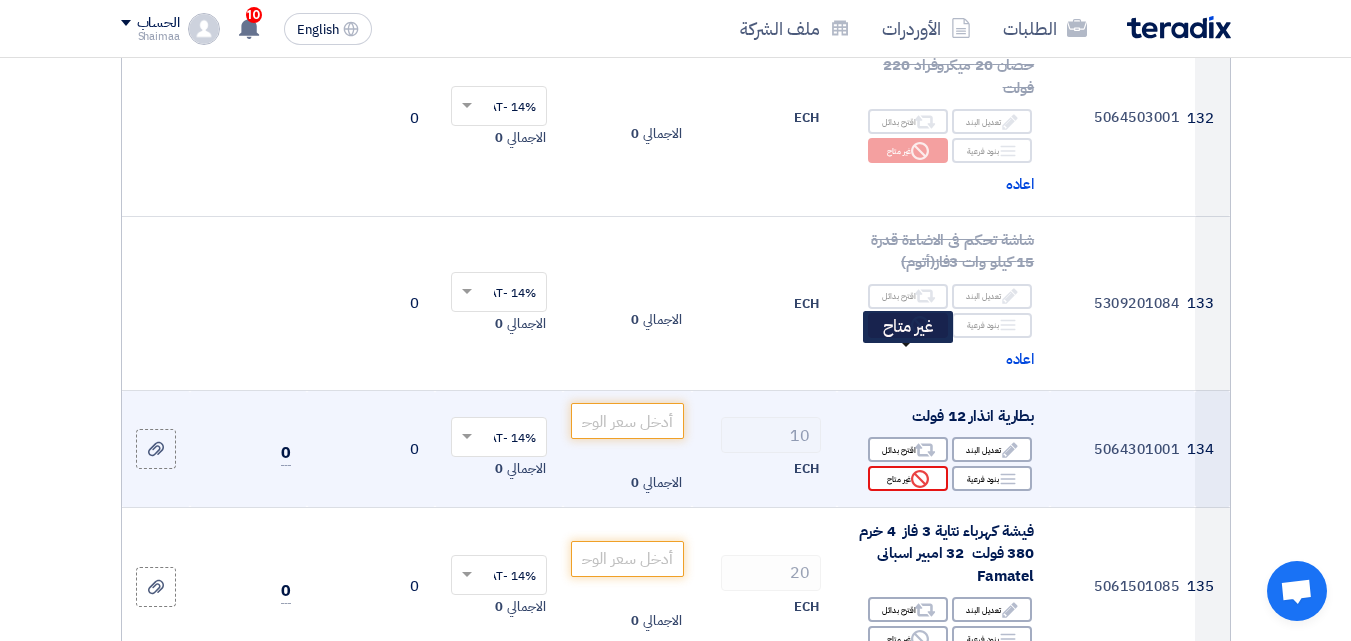 click on "Reject
غير متاح" 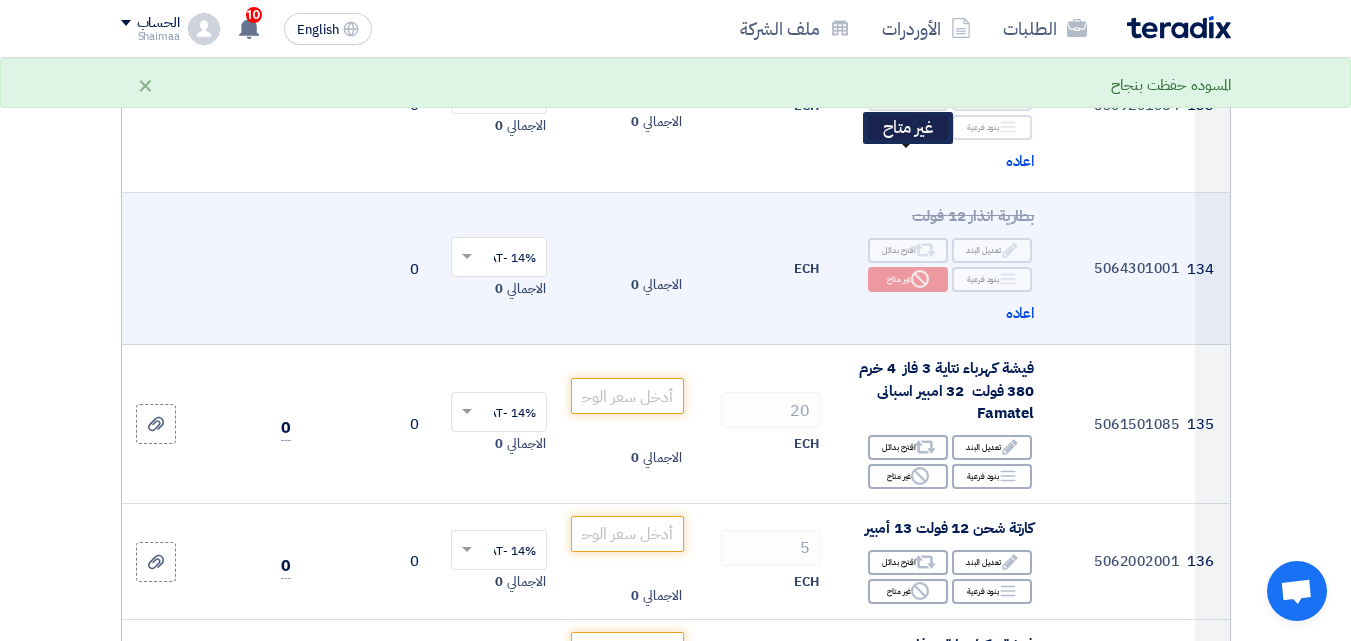 scroll, scrollTop: 22044, scrollLeft: 0, axis: vertical 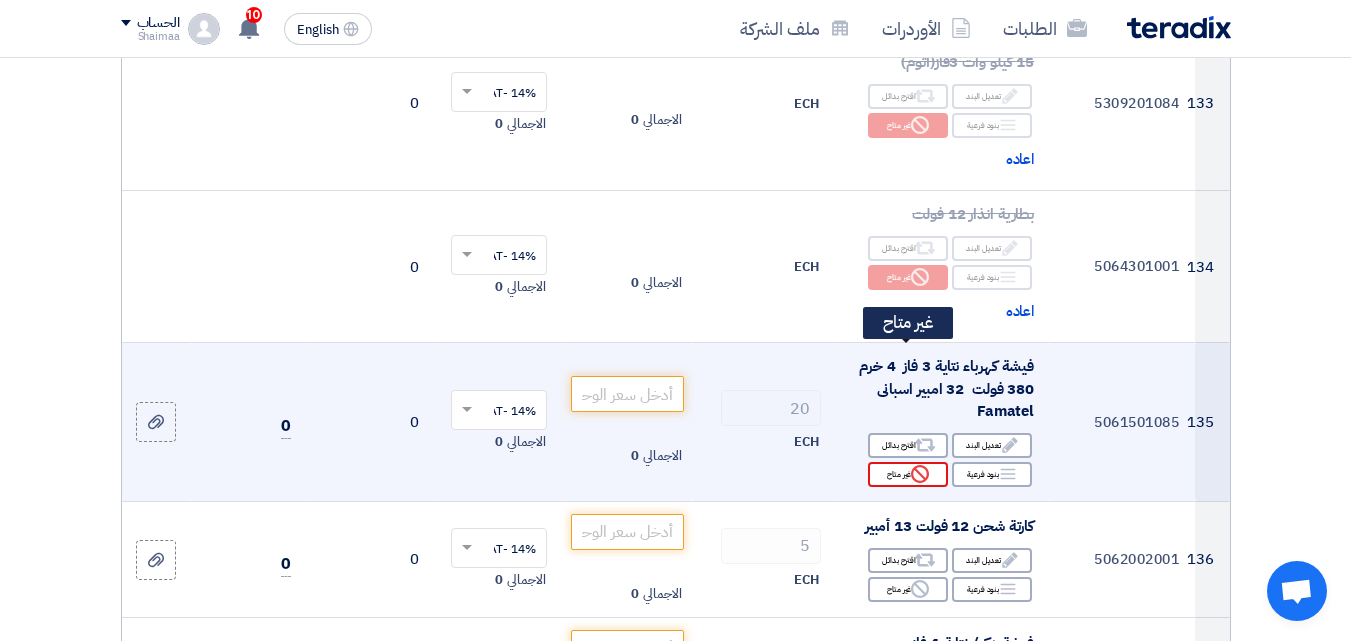 click on "Reject" 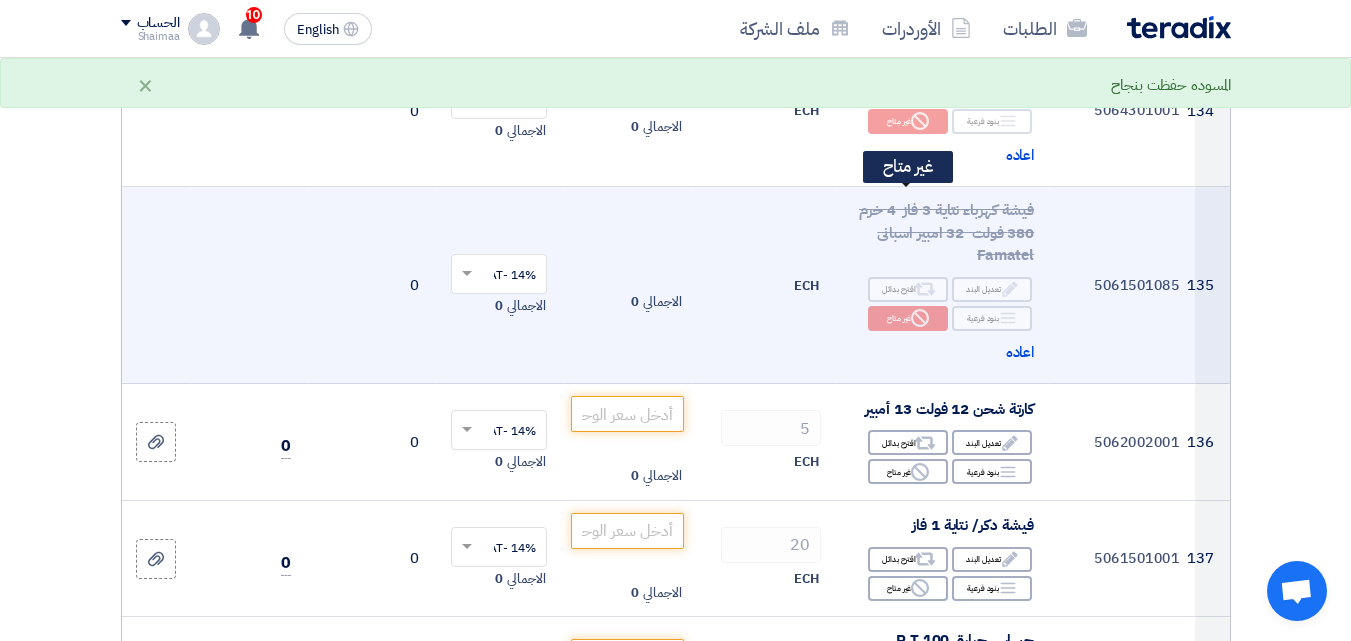 scroll, scrollTop: 22244, scrollLeft: 0, axis: vertical 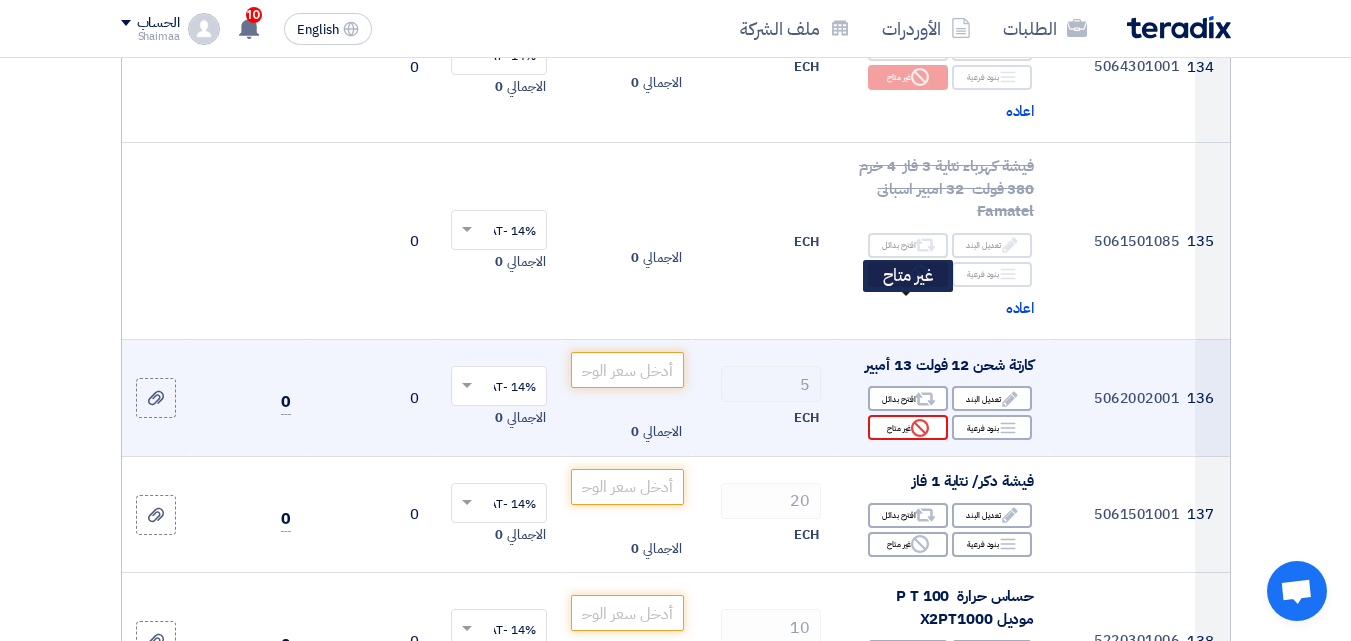 click on "Reject" 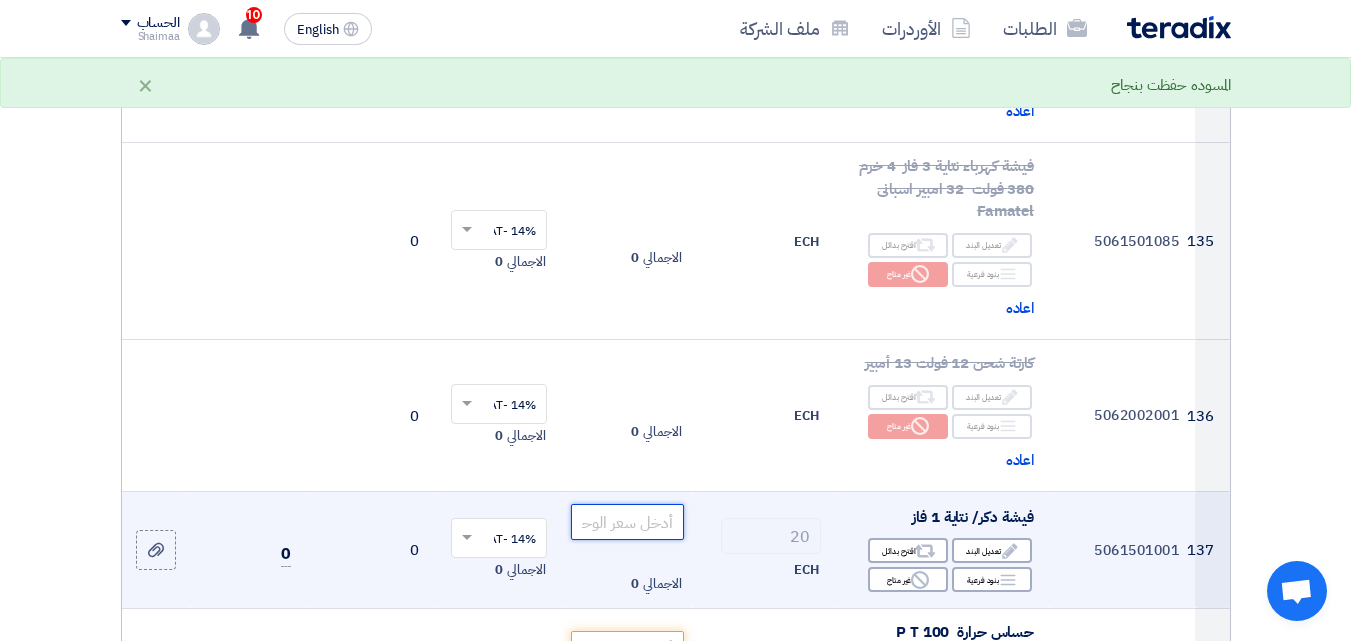 click 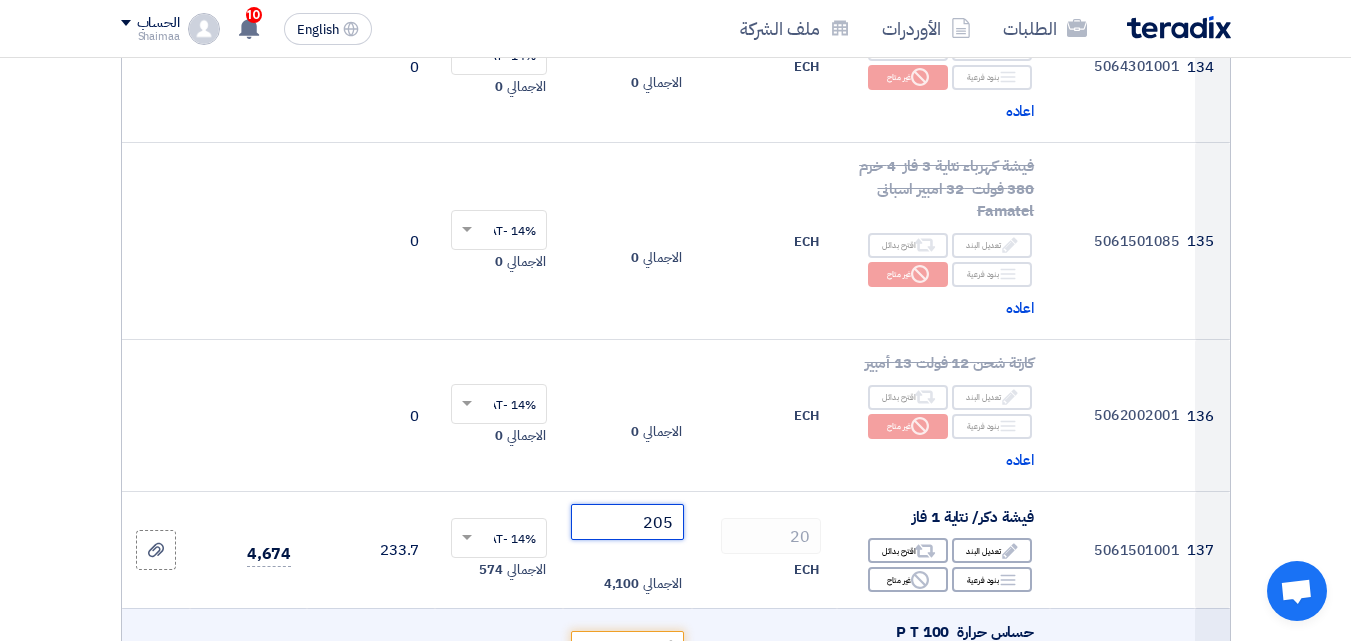 scroll, scrollTop: 22444, scrollLeft: 0, axis: vertical 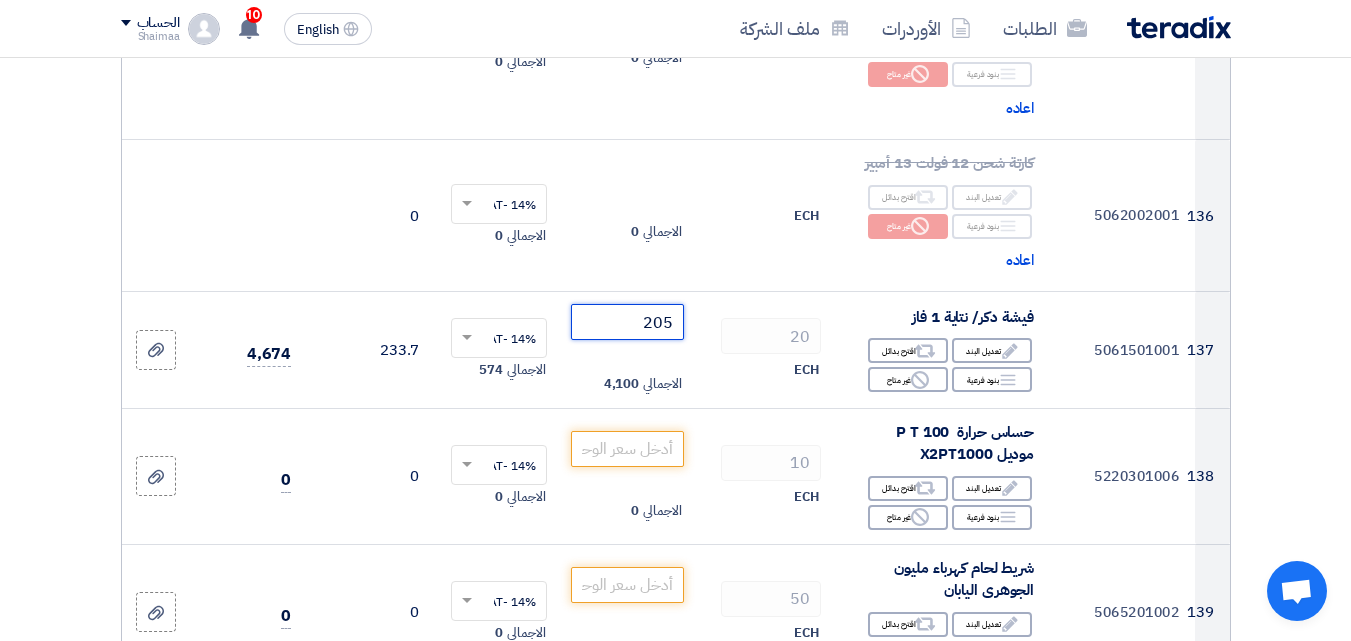 type on "205" 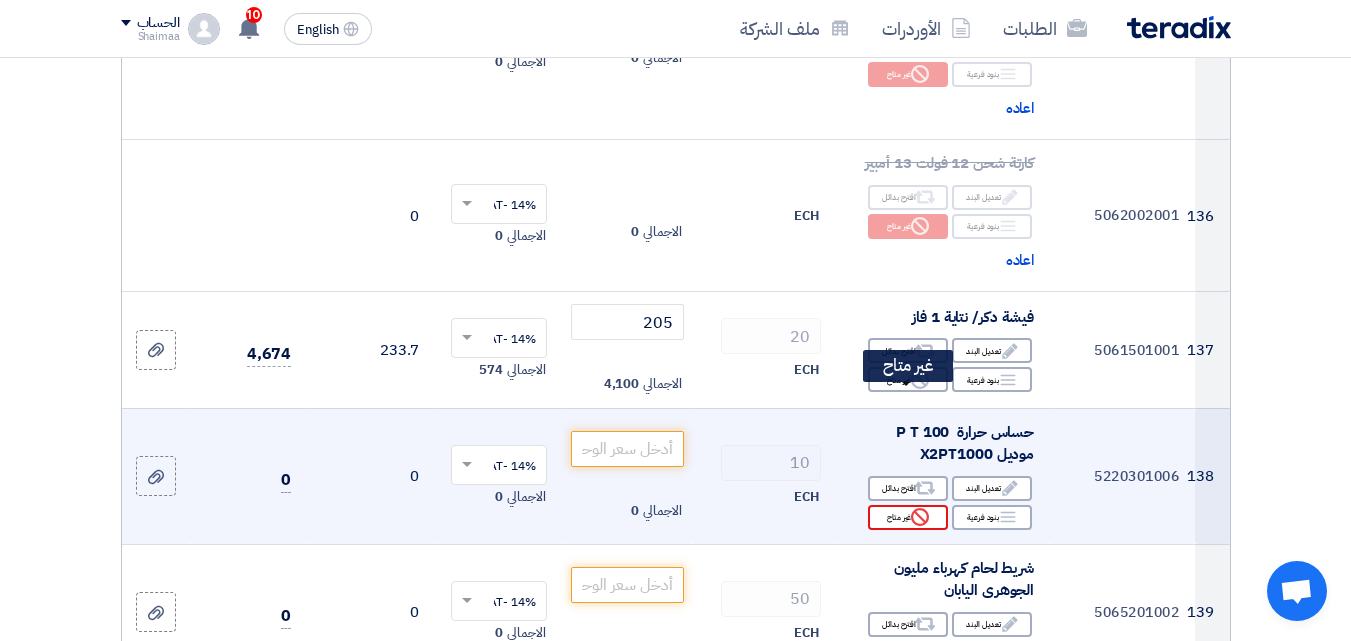 click on "Reject
غير متاح" 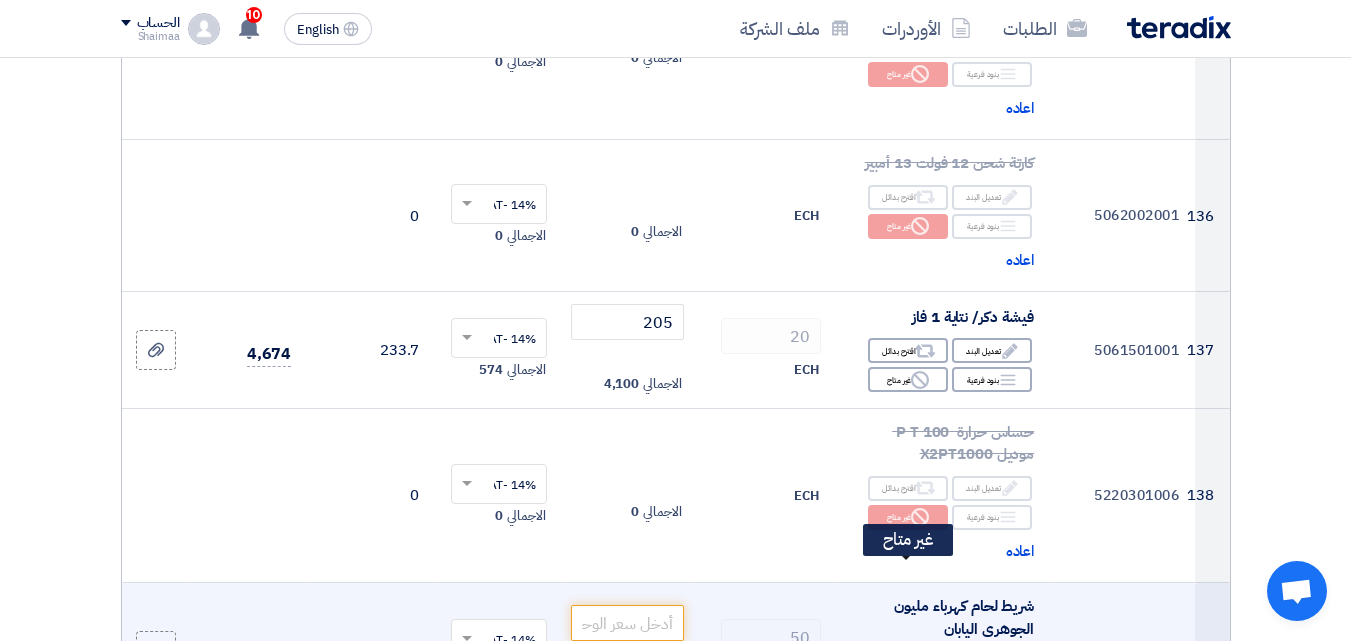click on "Reject
غير متاح" 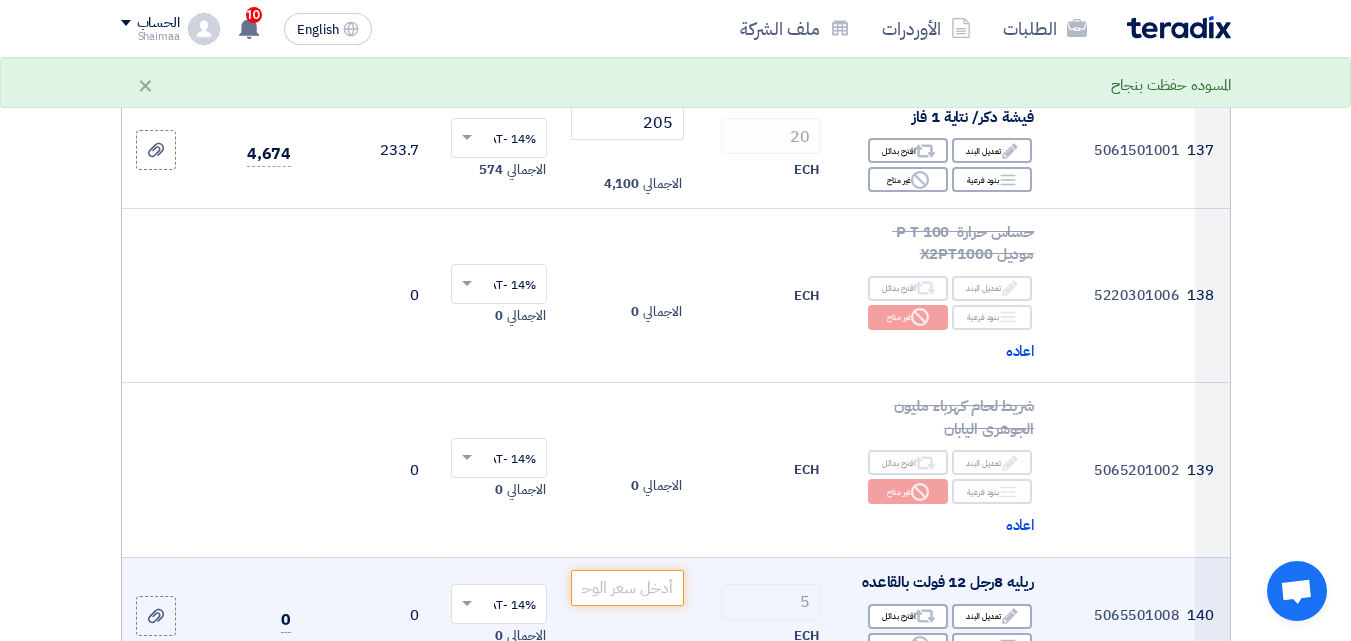 scroll, scrollTop: 22844, scrollLeft: 0, axis: vertical 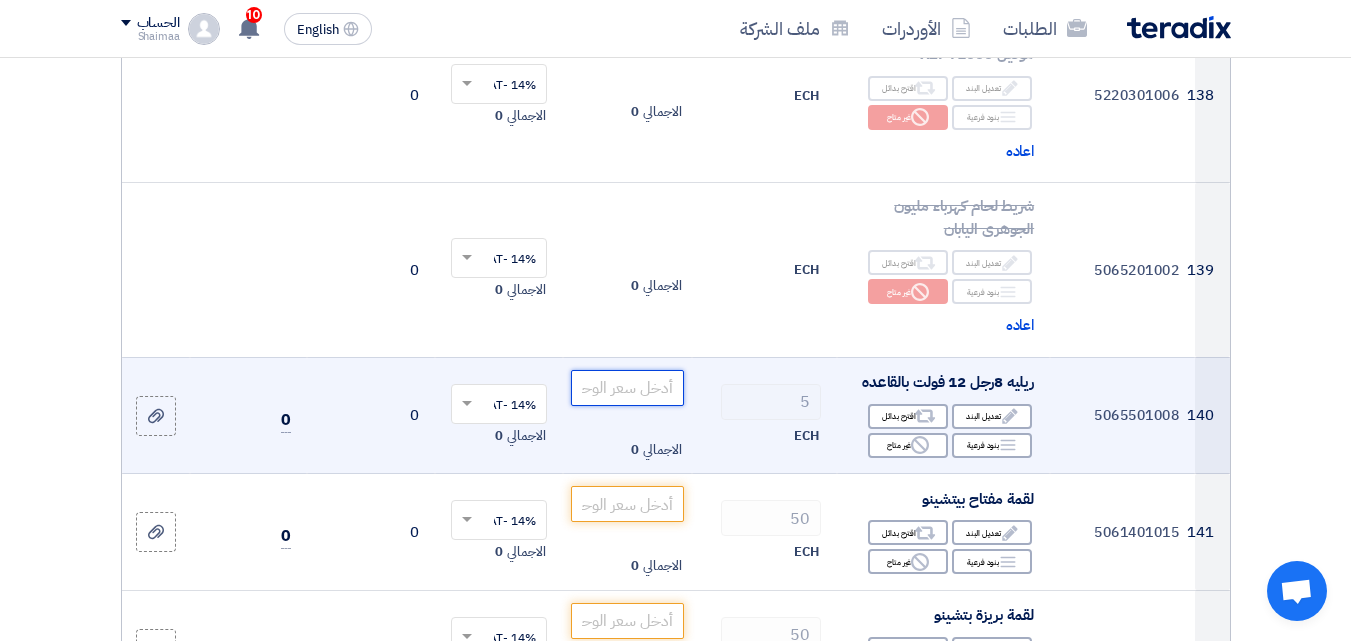 click 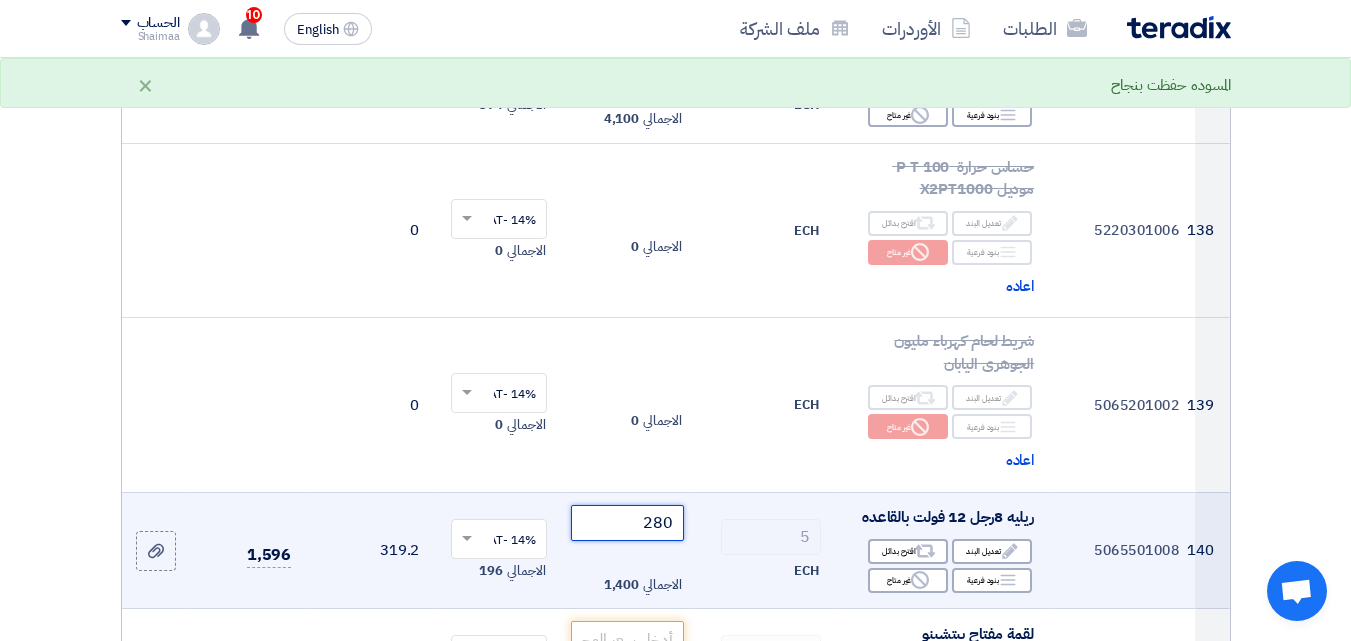 scroll, scrollTop: 22744, scrollLeft: 0, axis: vertical 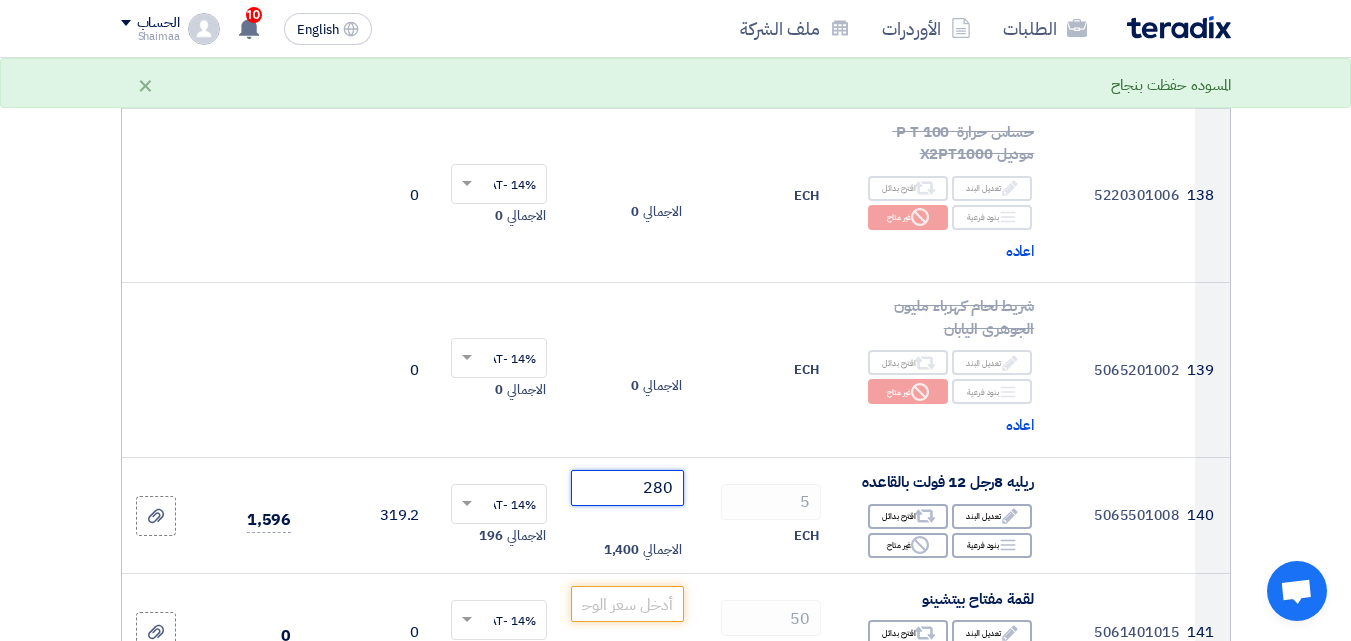 type on "280" 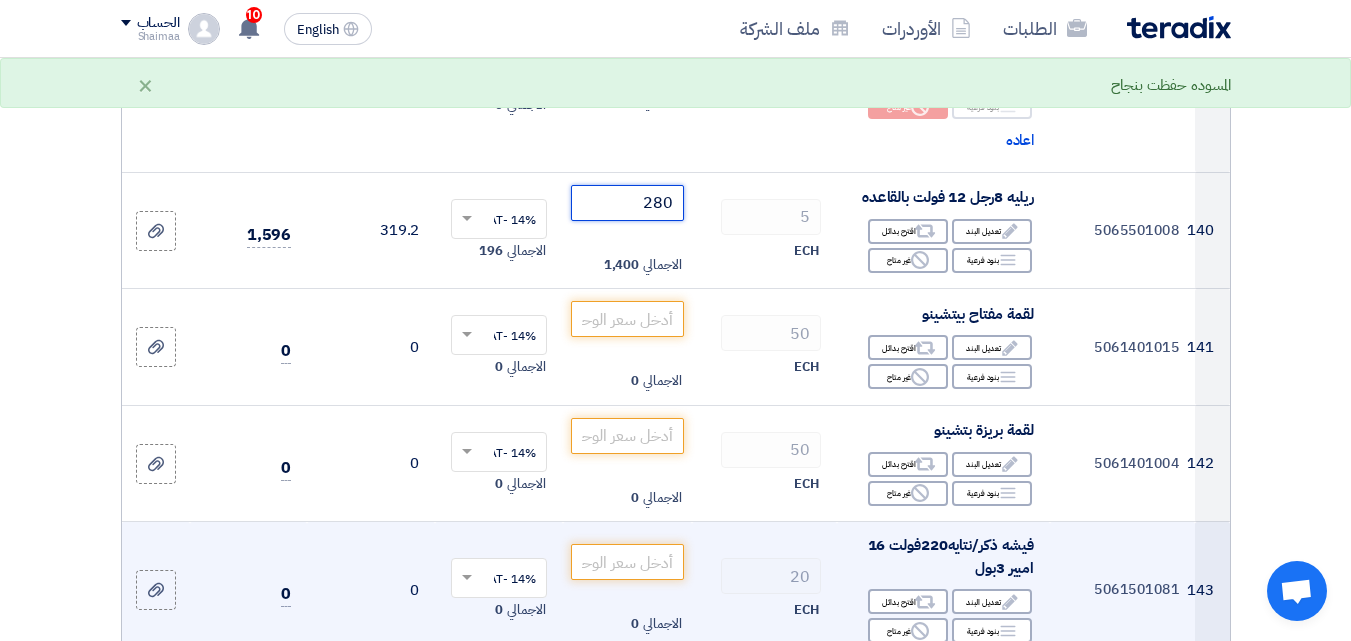 scroll, scrollTop: 23044, scrollLeft: 0, axis: vertical 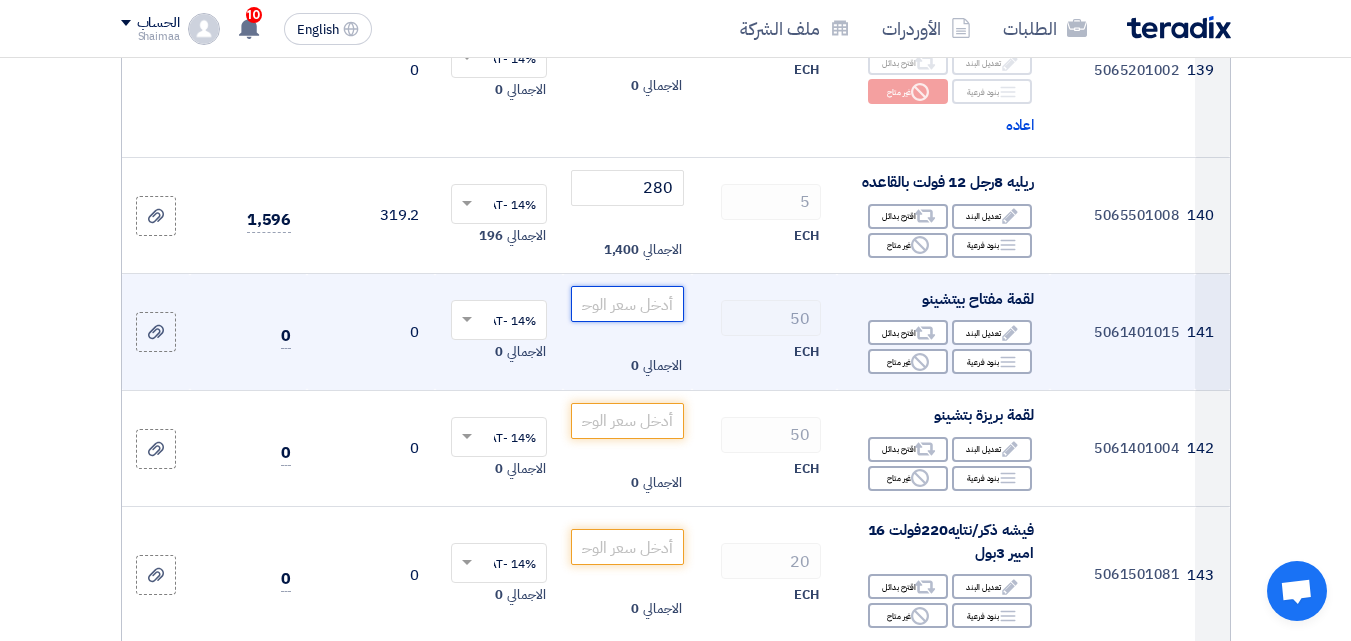 click 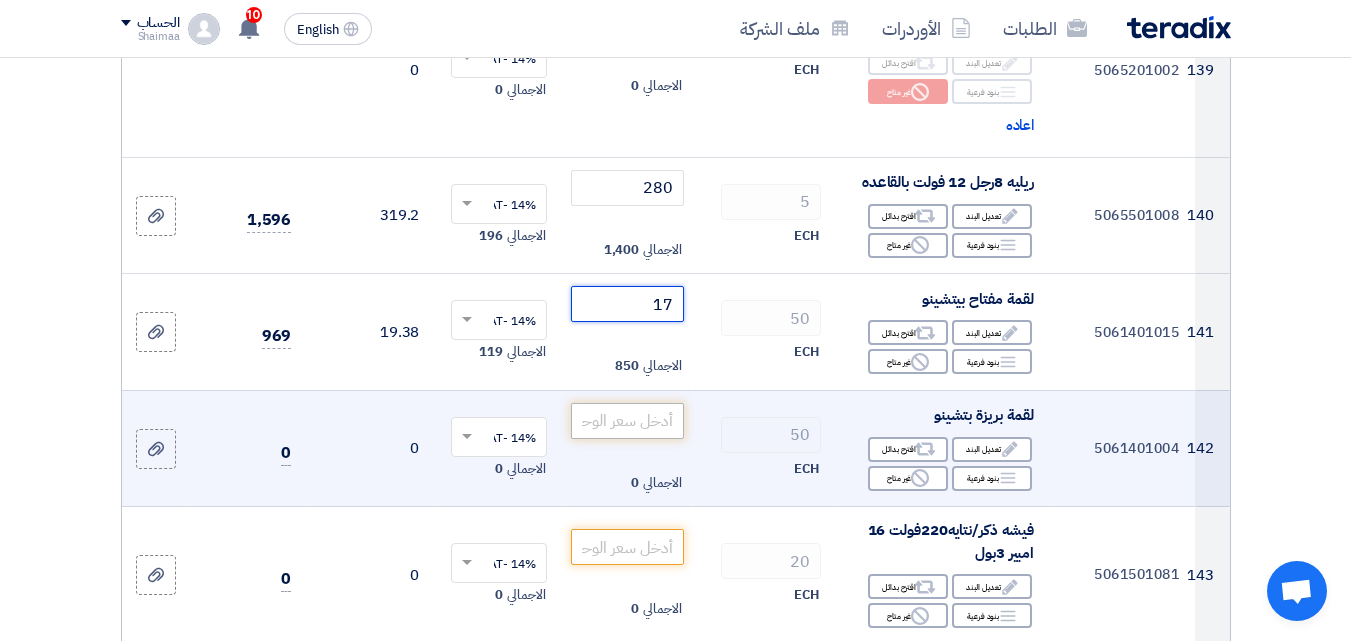 type on "17" 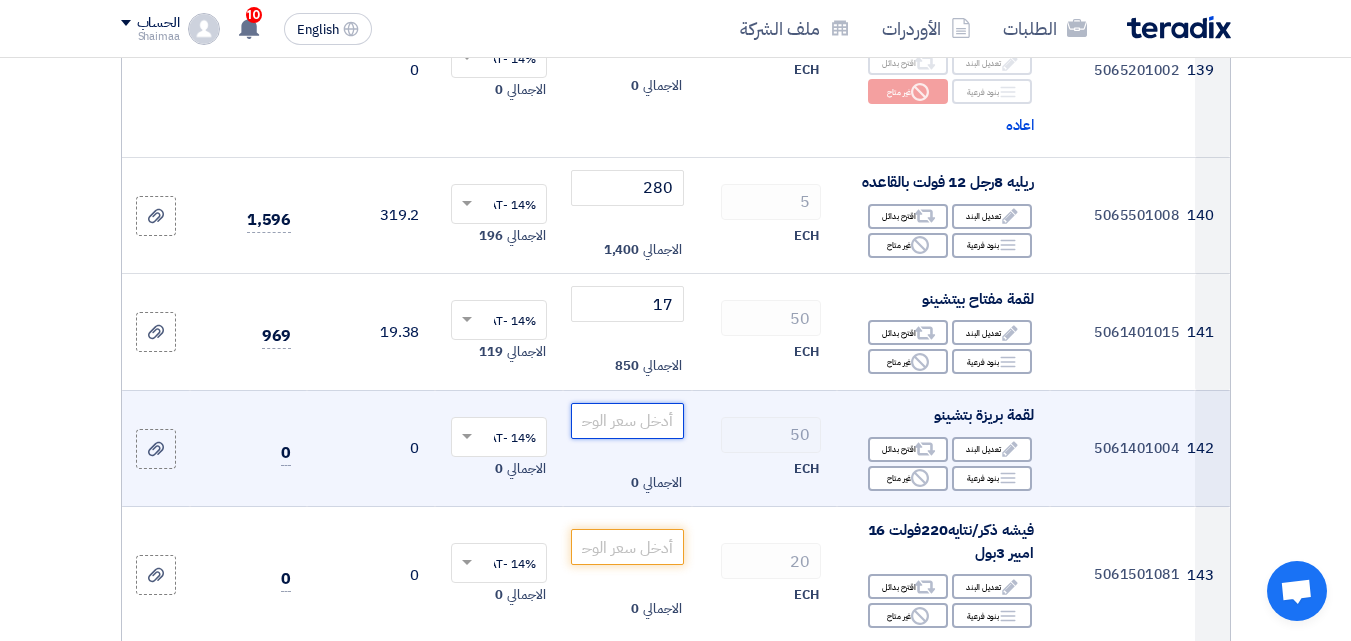 click 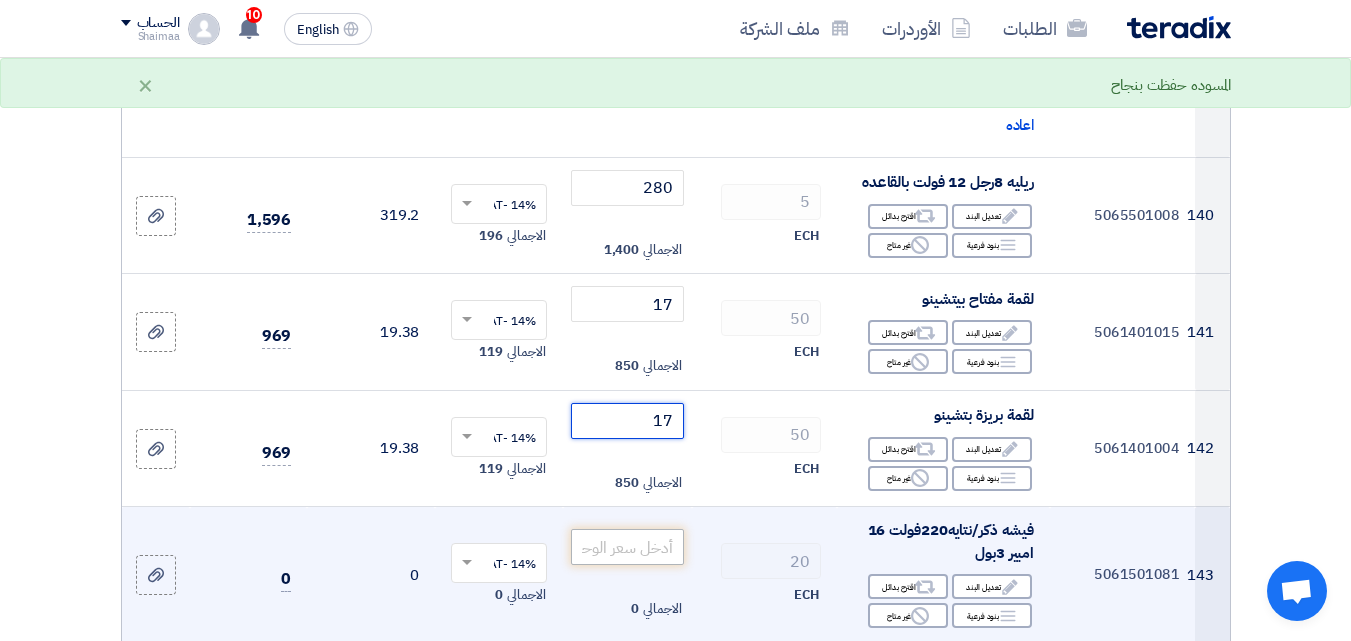 type on "17" 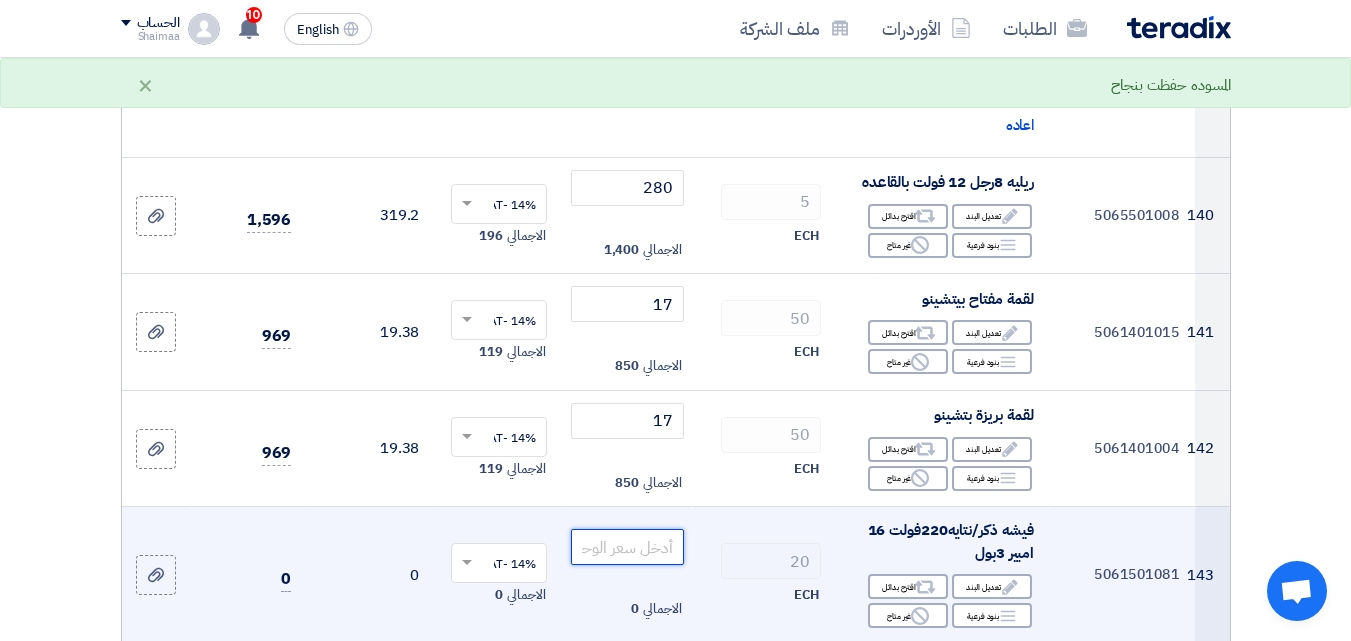 click 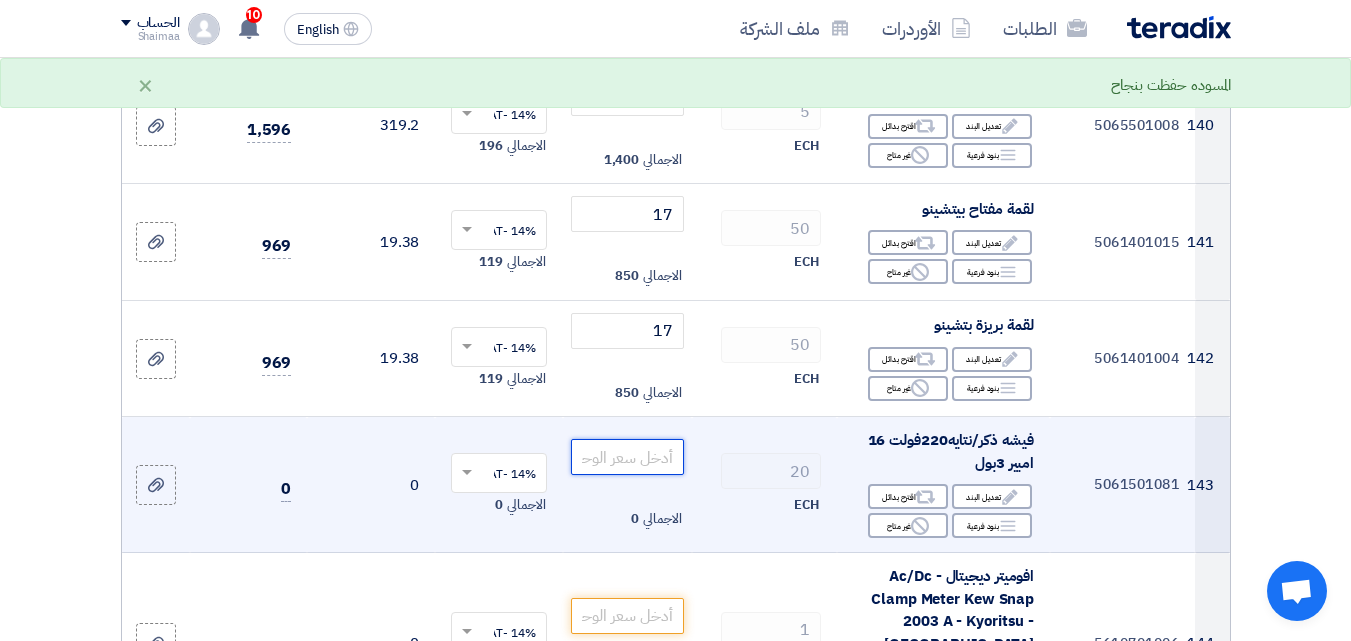 scroll, scrollTop: 23144, scrollLeft: 0, axis: vertical 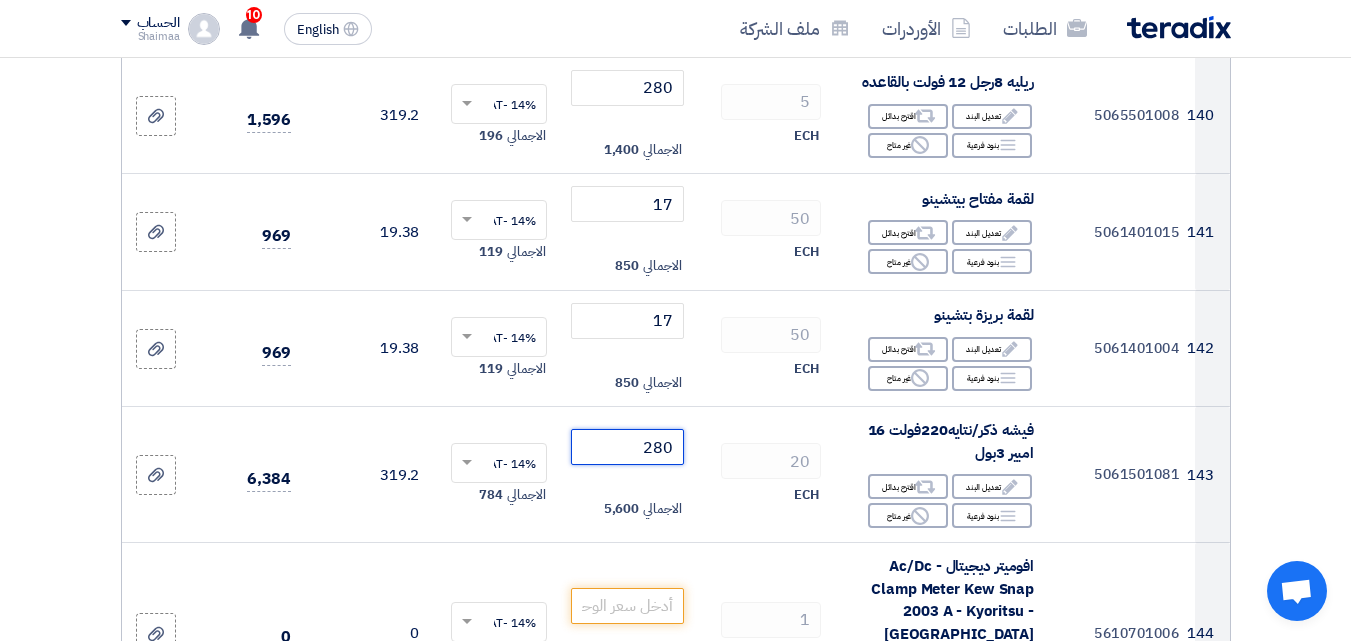 type on "280" 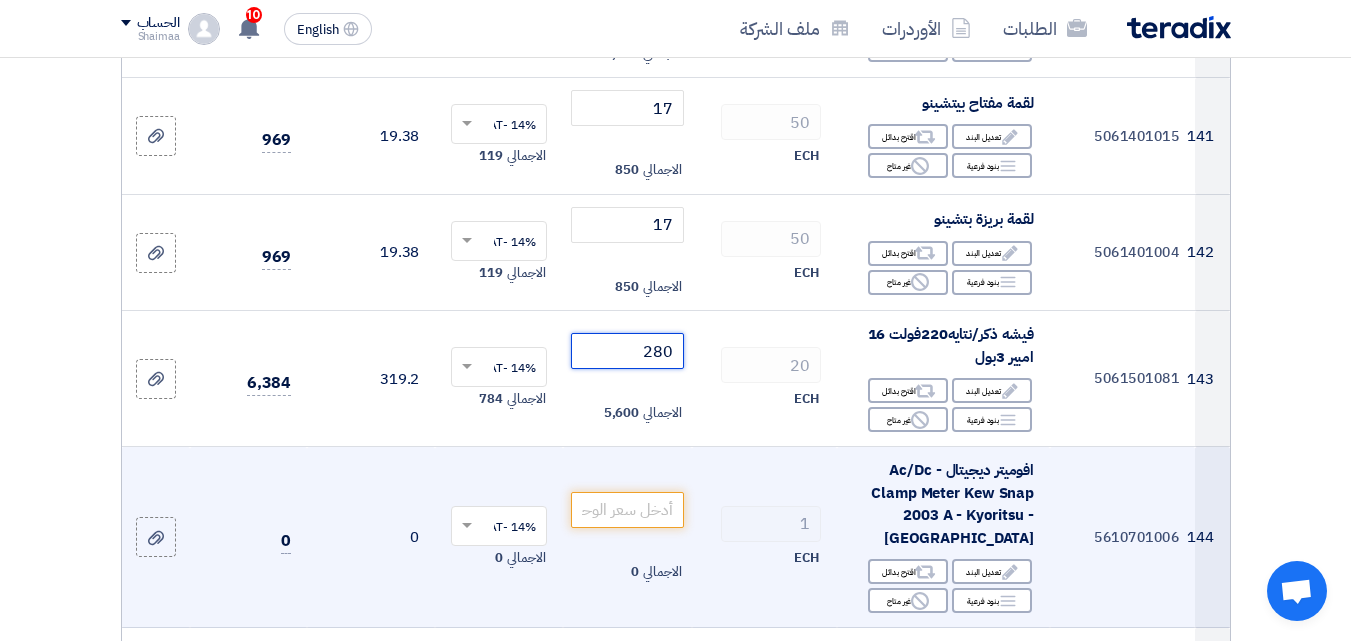 scroll, scrollTop: 23244, scrollLeft: 0, axis: vertical 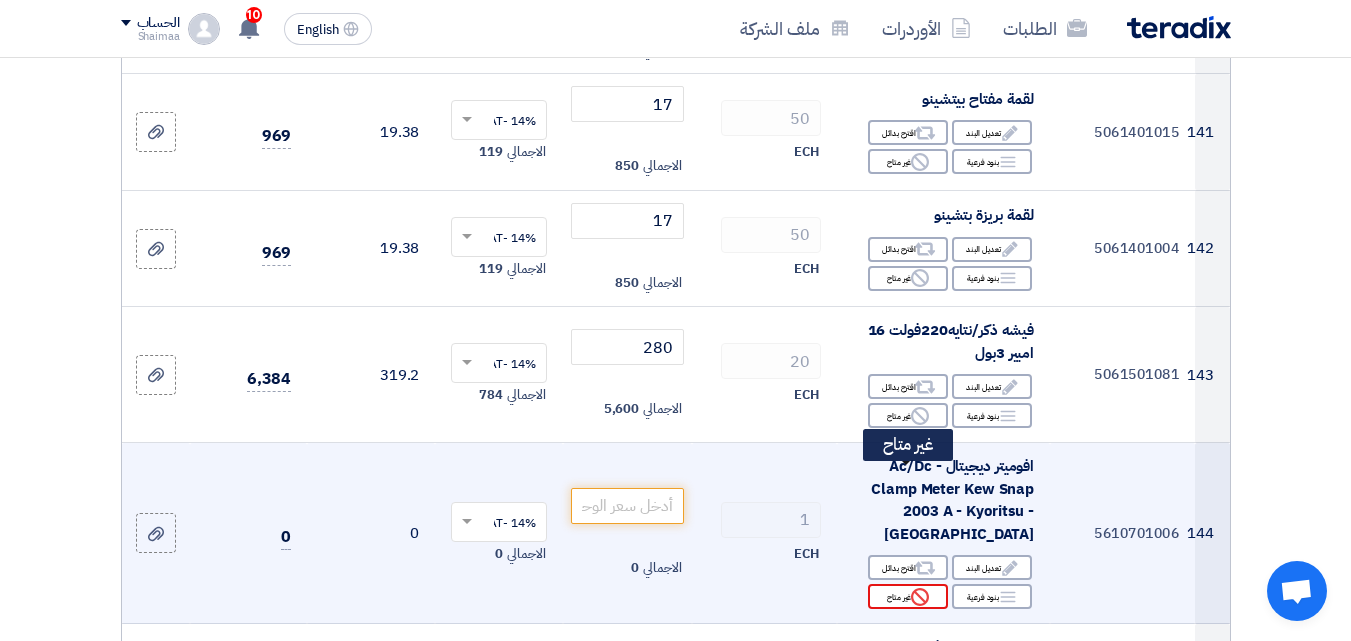 click on "Reject
غير متاح" 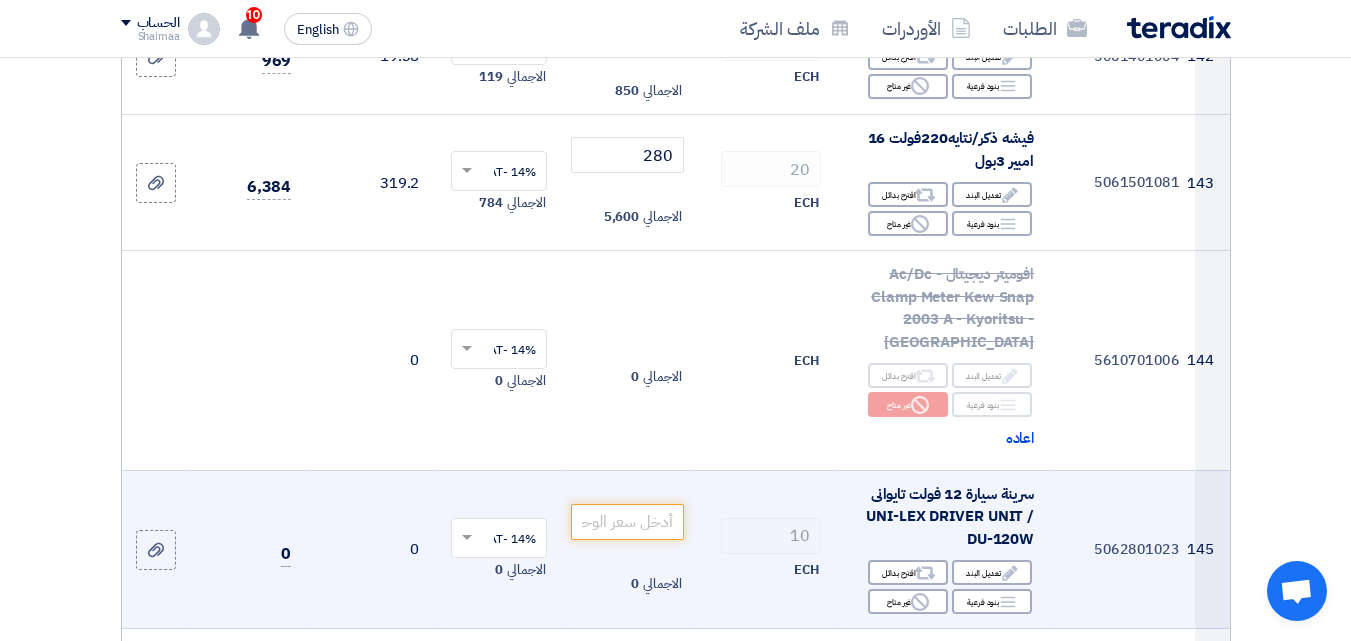 scroll, scrollTop: 23444, scrollLeft: 0, axis: vertical 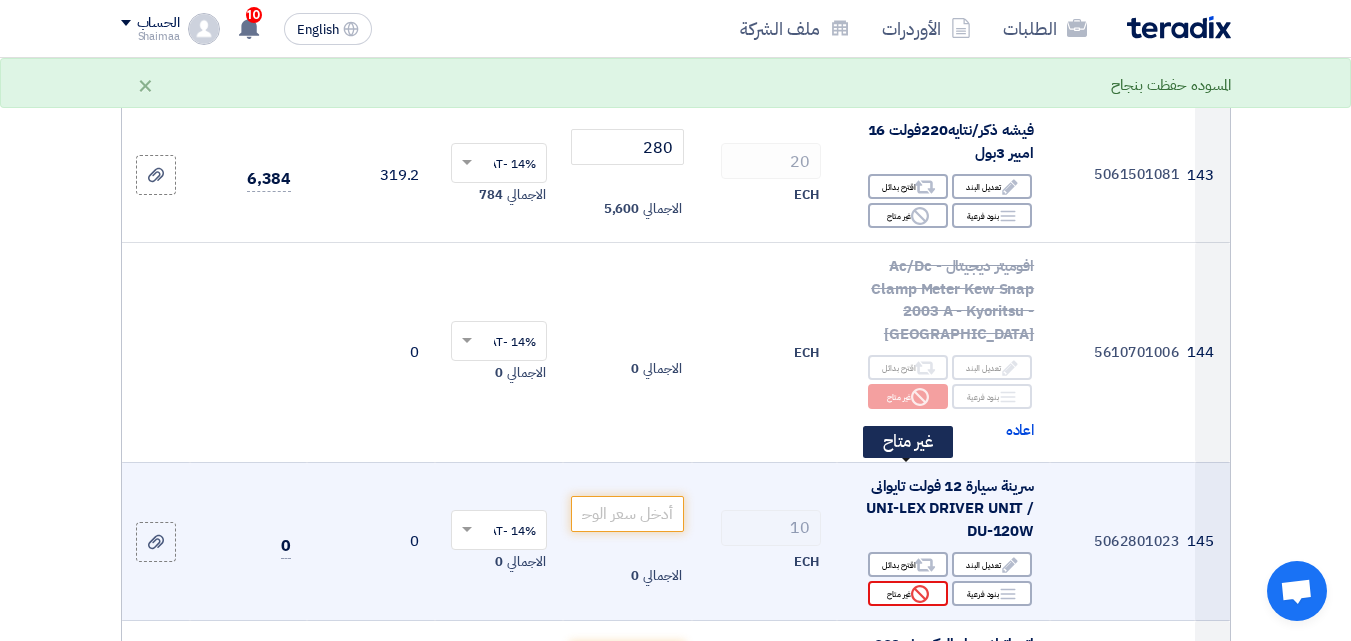 click on "Reject
غير متاح" 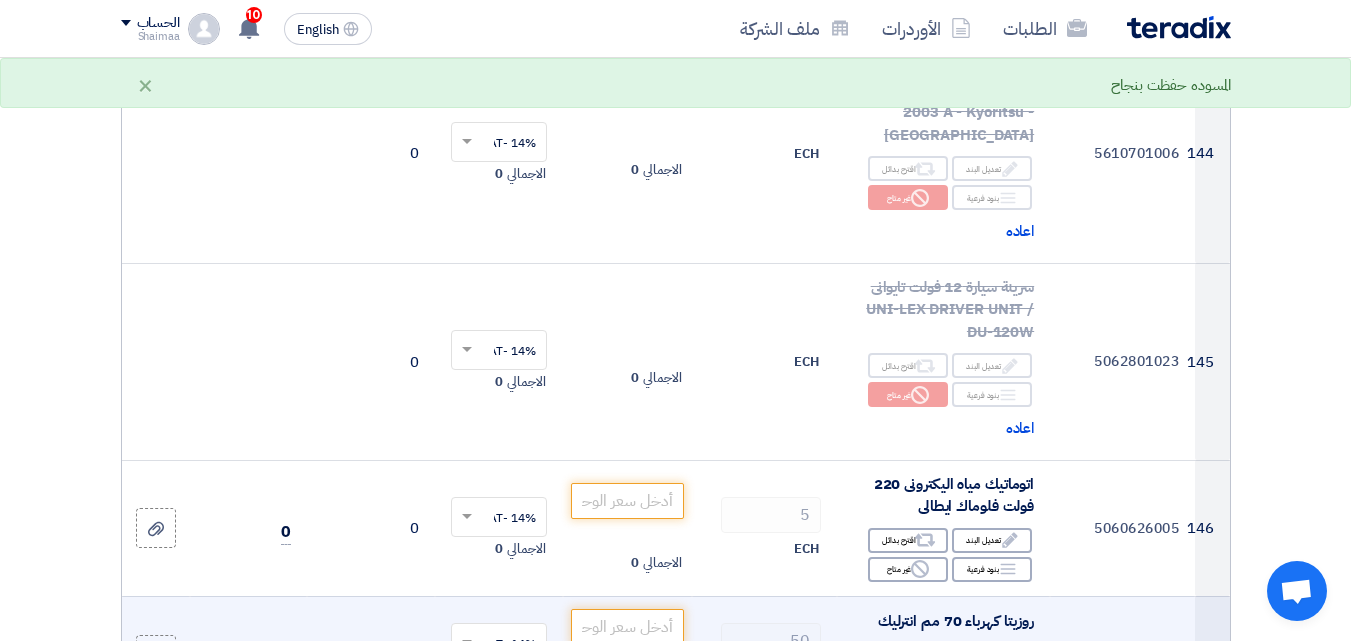 scroll, scrollTop: 23744, scrollLeft: 0, axis: vertical 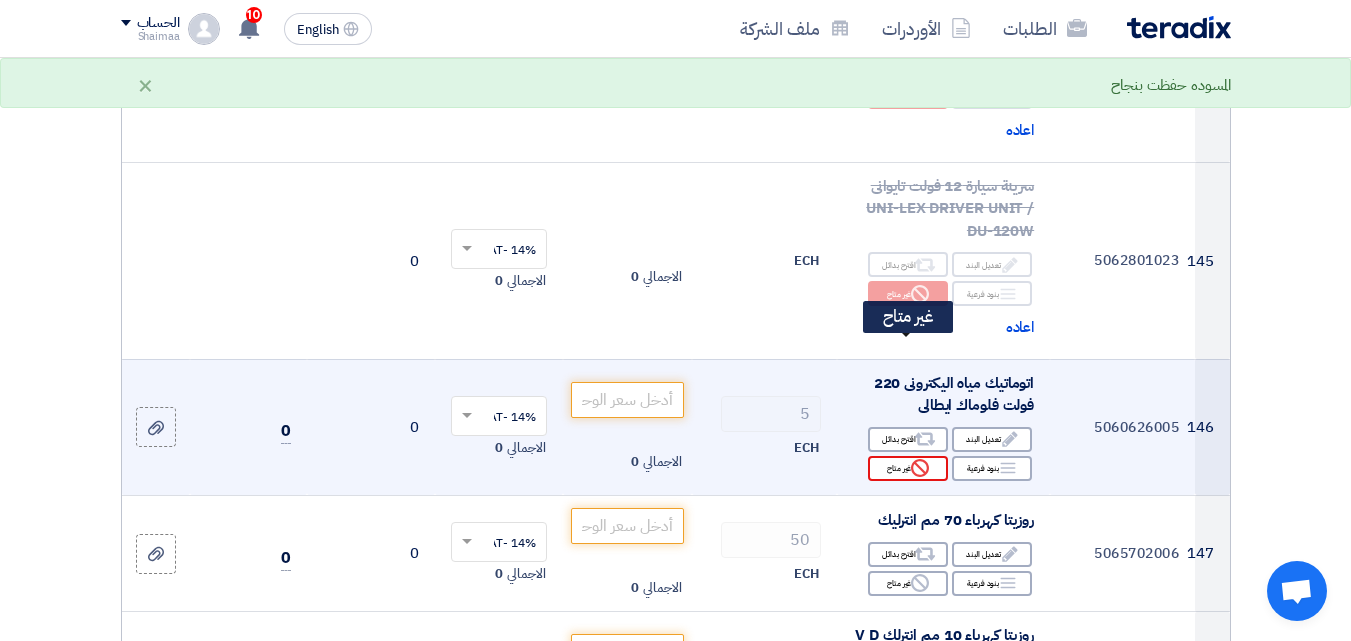 click on "Reject
غير متاح" 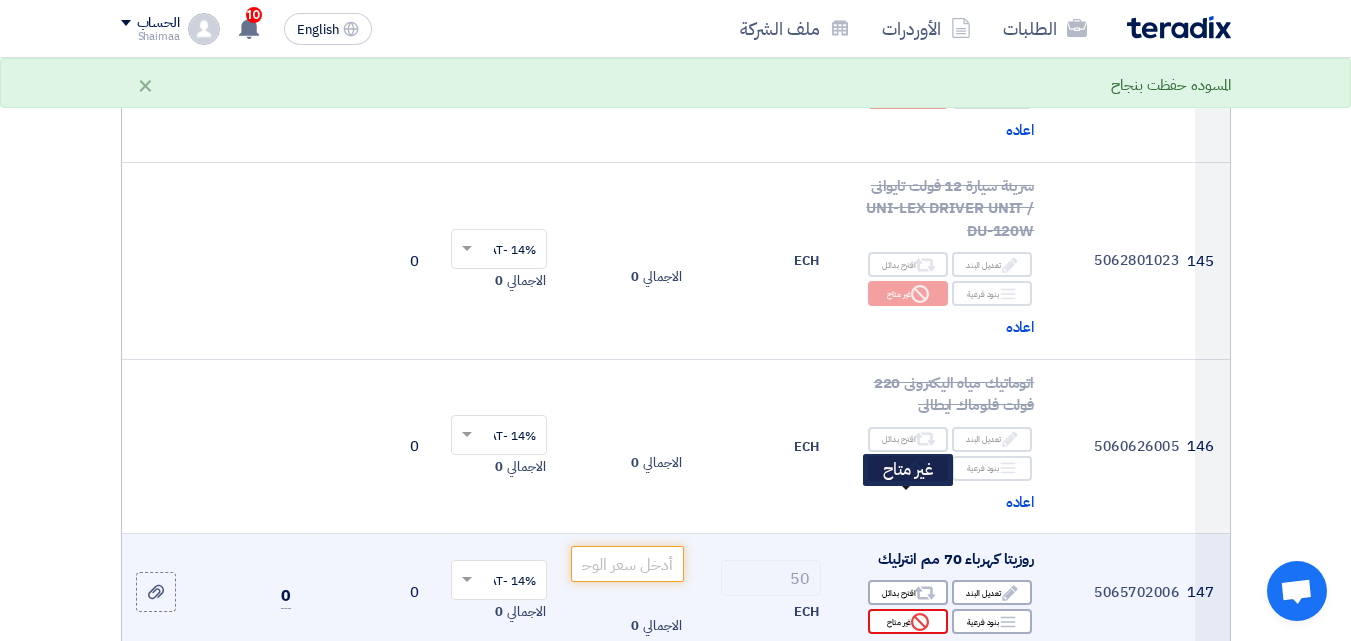 click on "Reject
غير متاح" 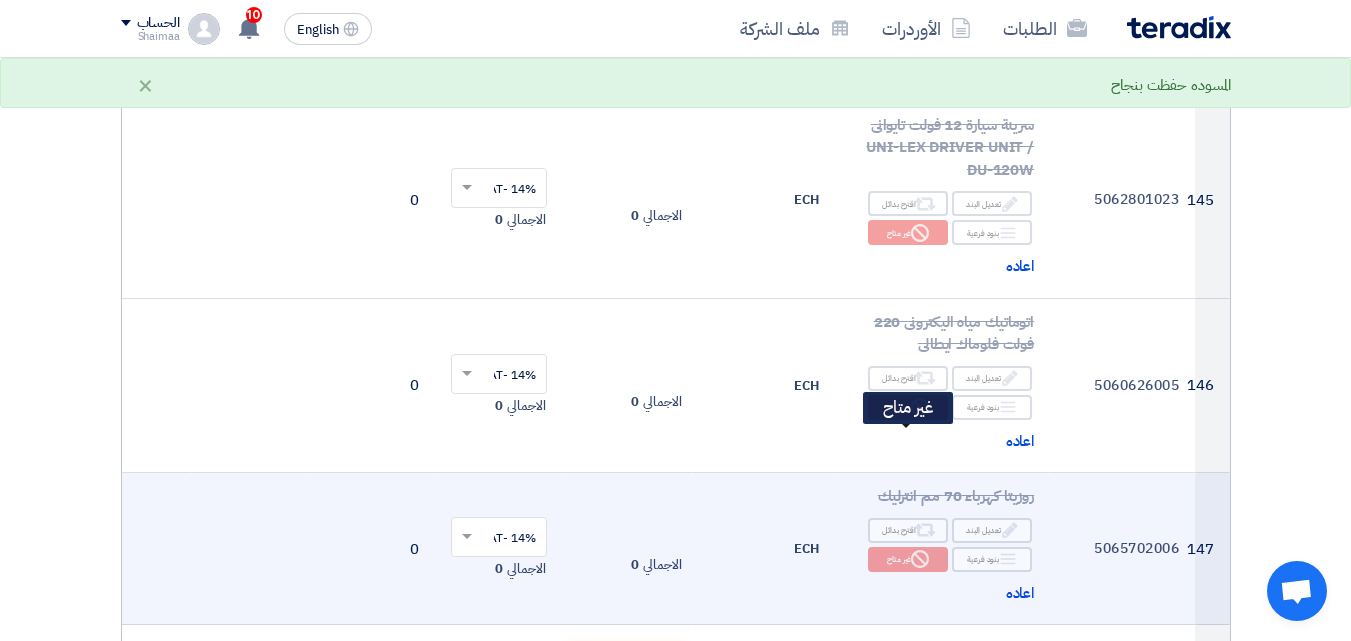 scroll, scrollTop: 23944, scrollLeft: 0, axis: vertical 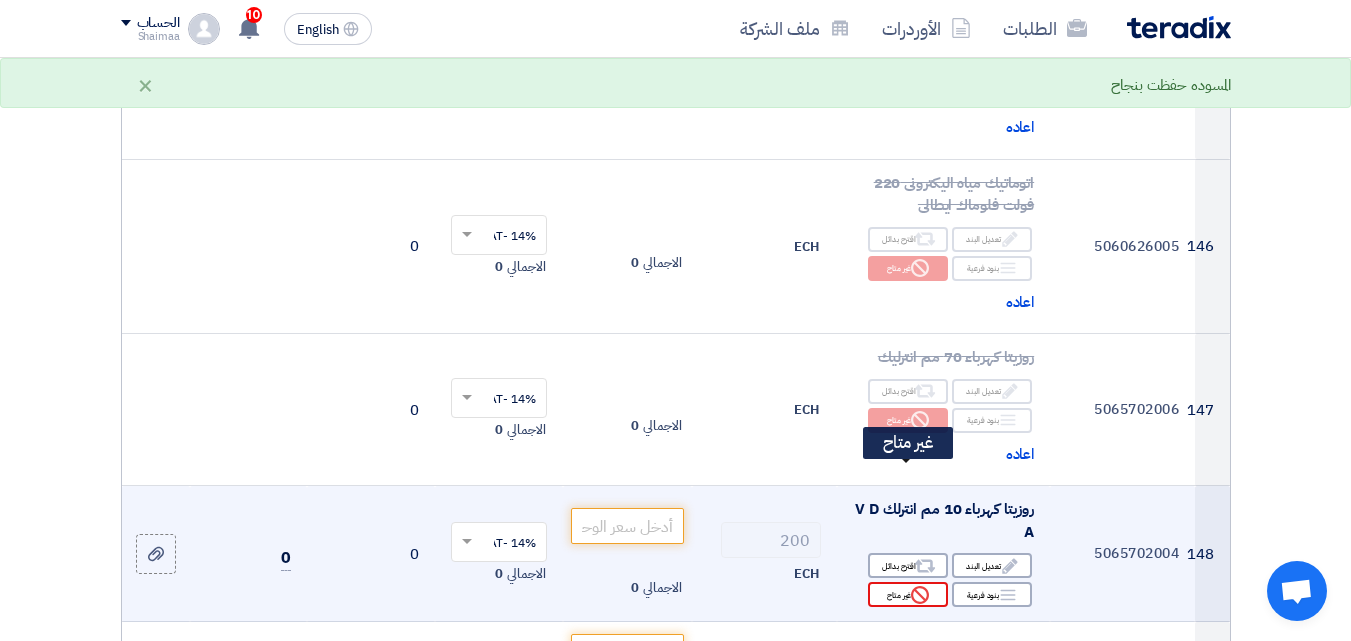 click on "Reject" 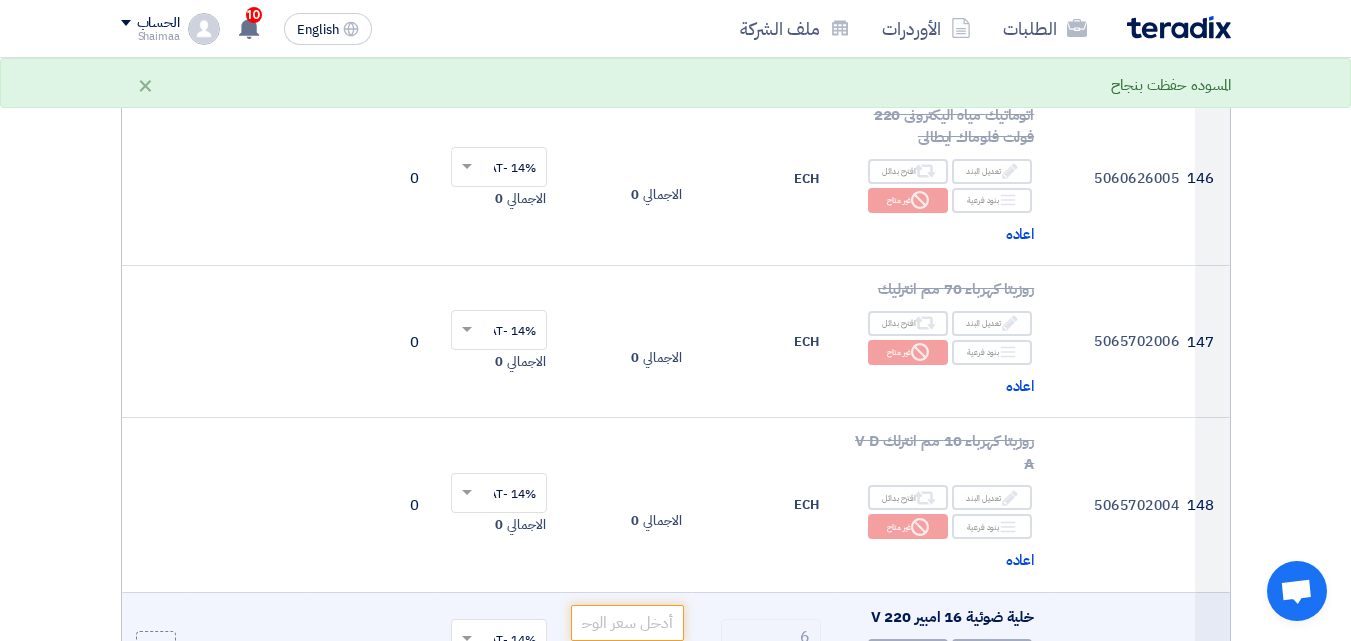 scroll, scrollTop: 24244, scrollLeft: 0, axis: vertical 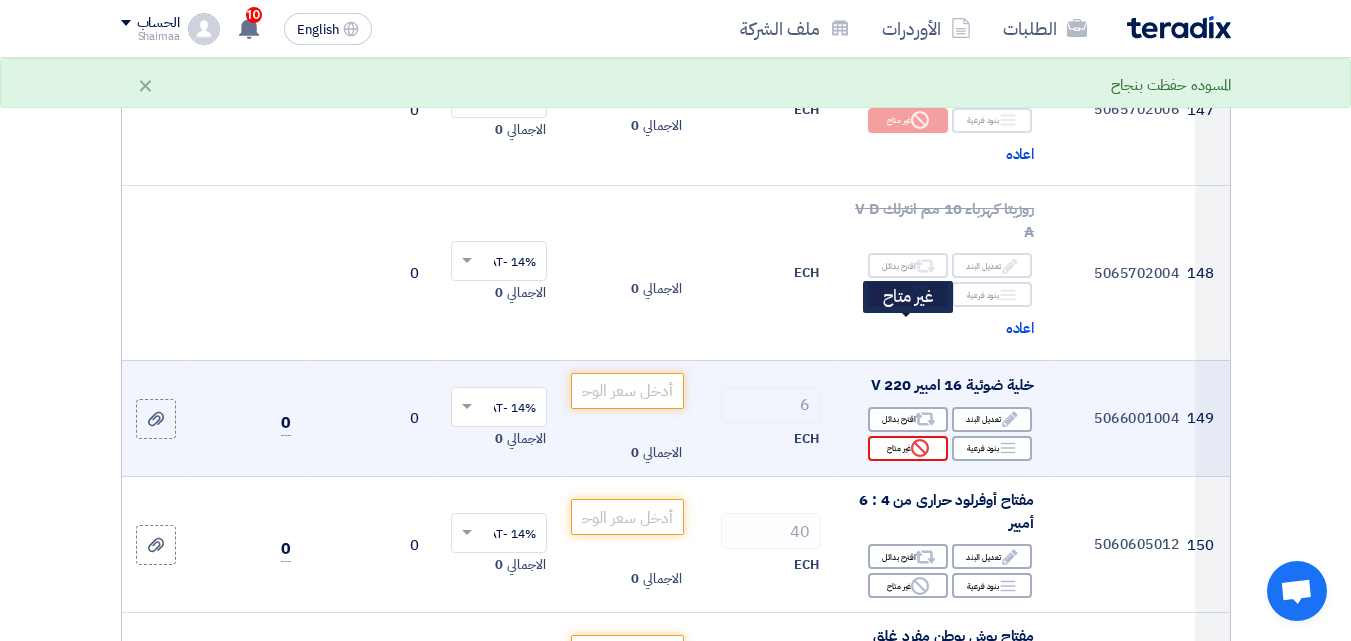 click on "Reject
غير متاح" 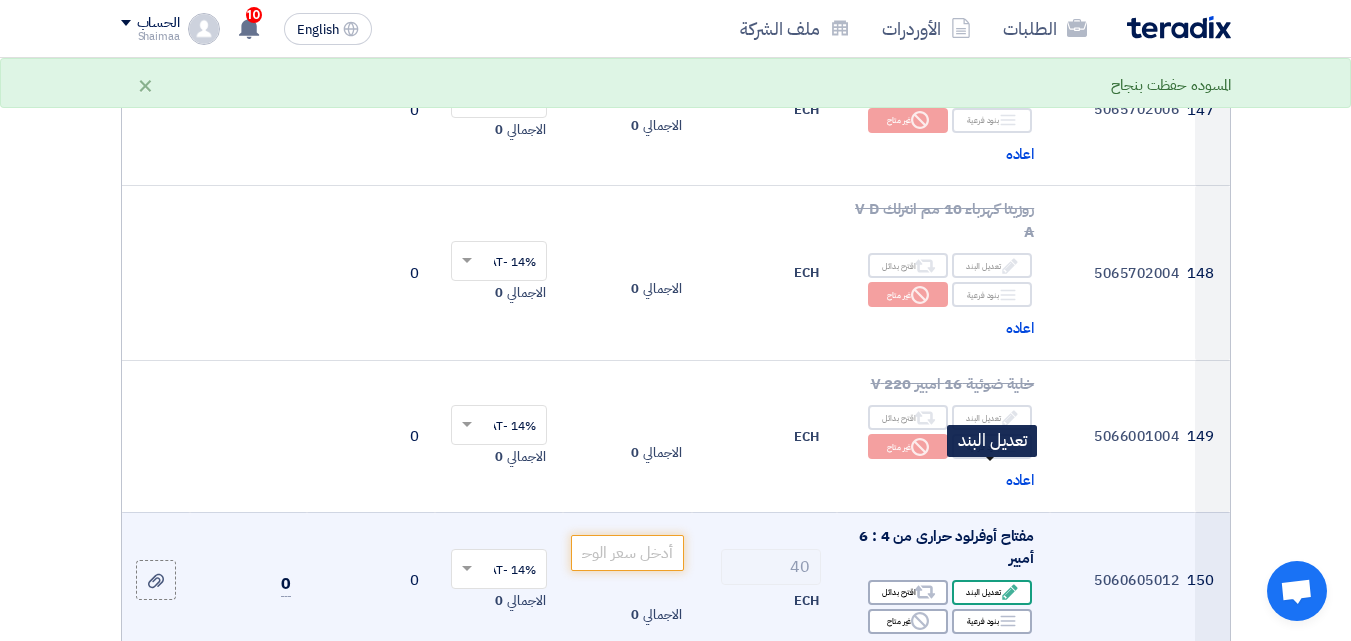 click on "Edit
تعديل البند" 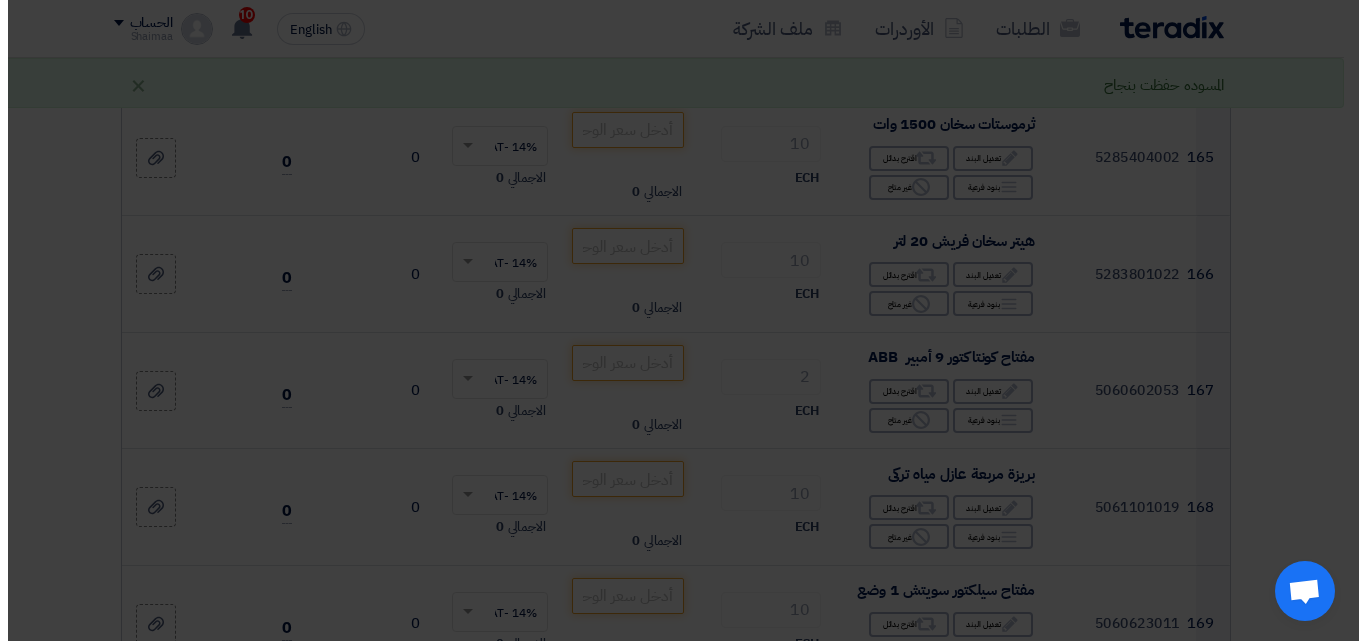 scroll, scrollTop: 21908, scrollLeft: 0, axis: vertical 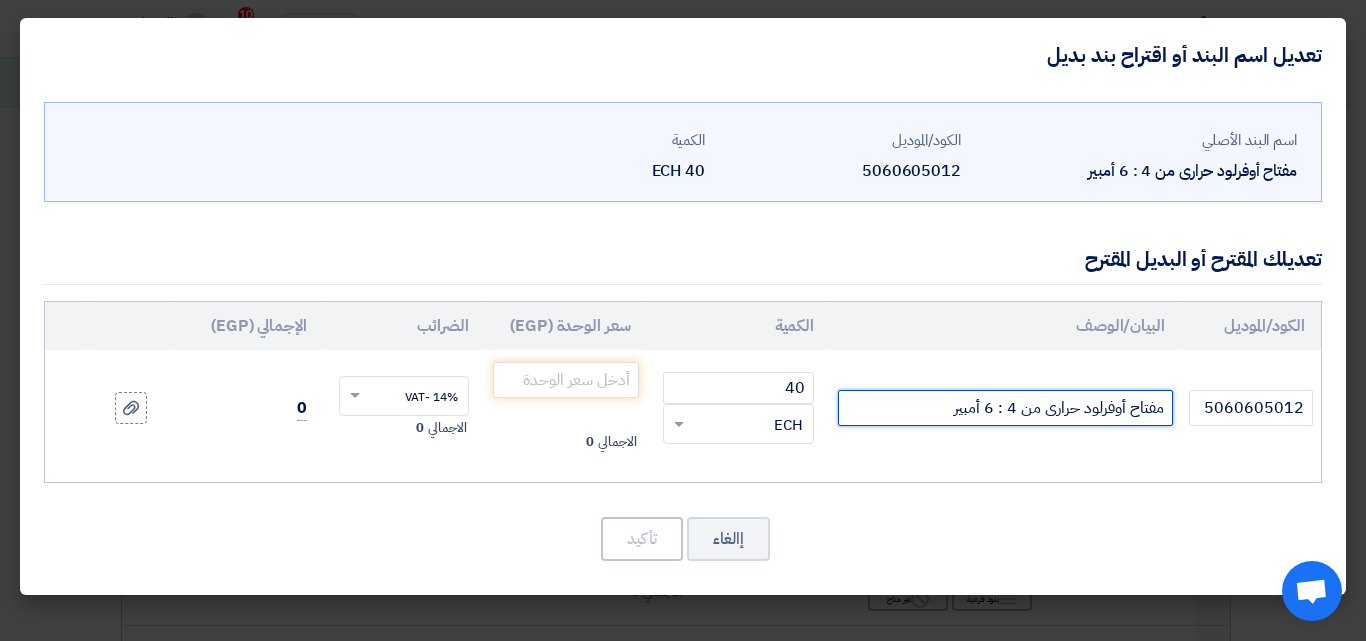 click on "مفتاح أوفرلود حرارى من 4 : 6 أمبير" 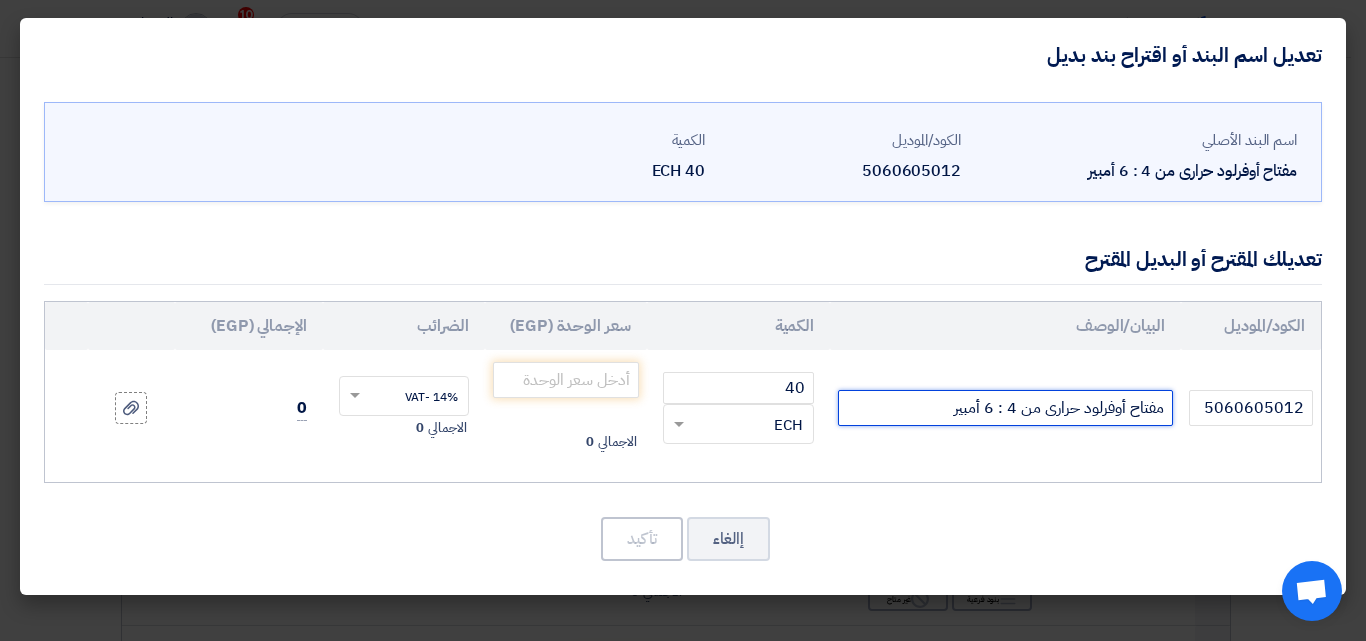 paste on "GV2ME10" 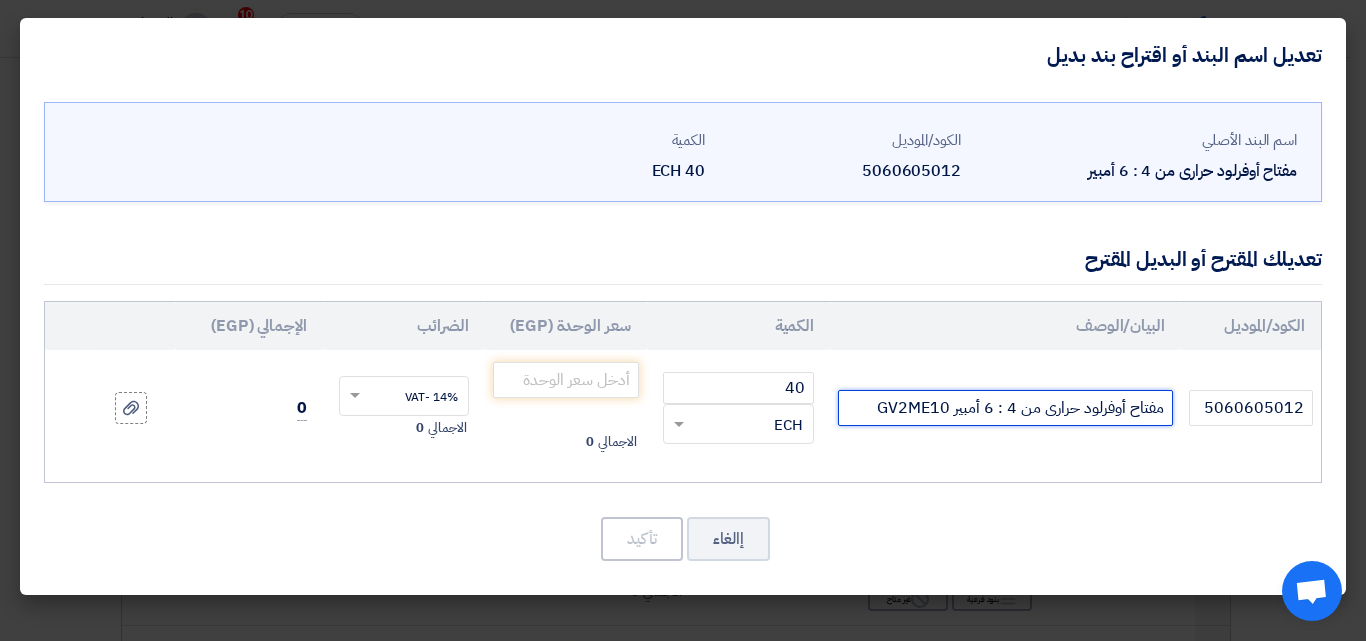 type on "مفتاح أوفرلود حرارى من 4 : 6 أمبير GV2ME10" 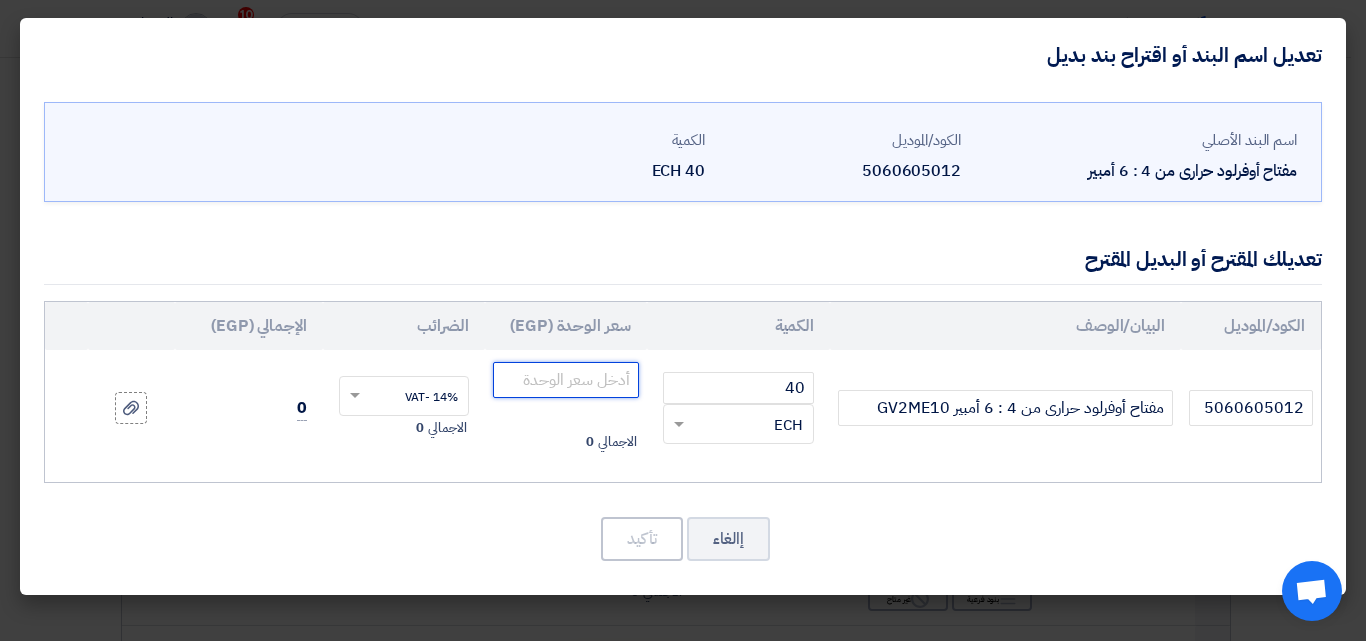 paste on "2295" 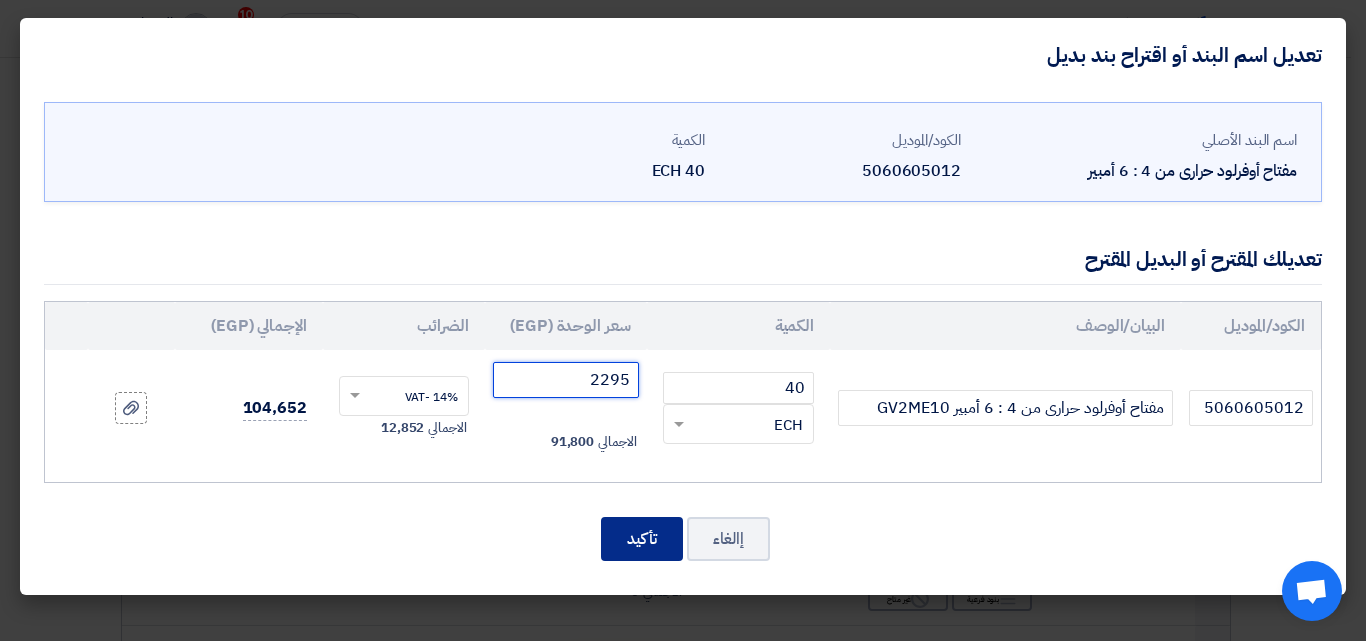type on "2295" 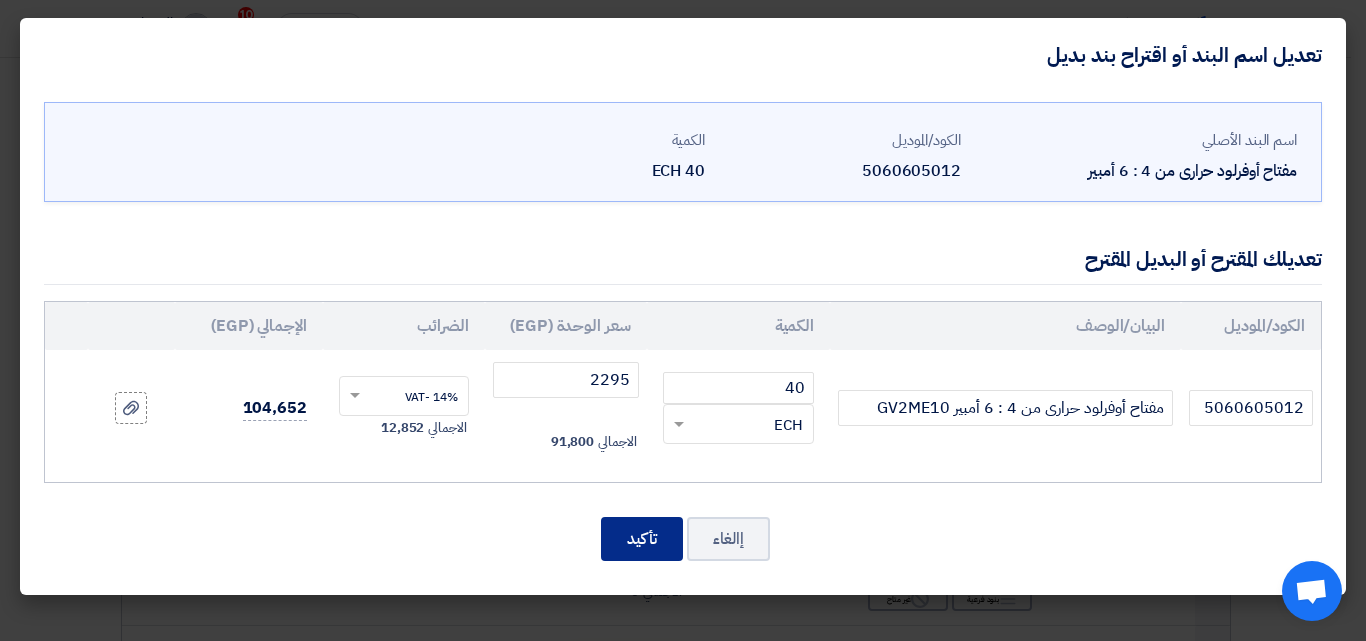 click on "تأكيد" 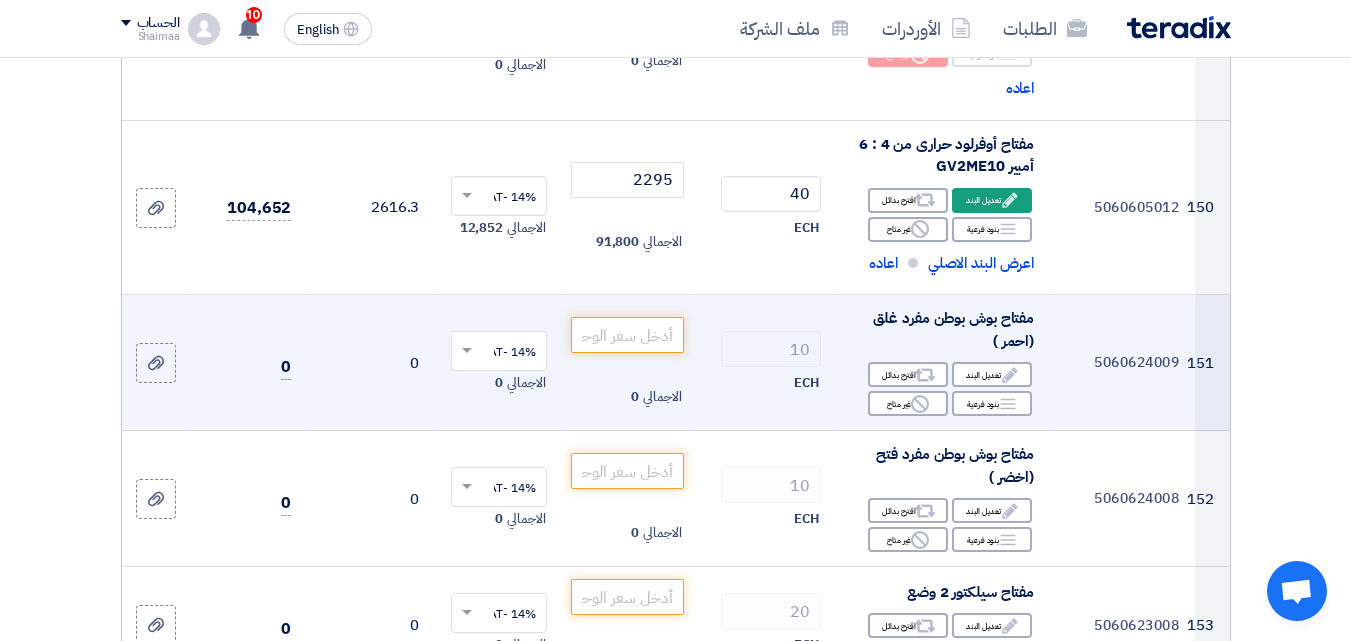 scroll, scrollTop: 24644, scrollLeft: 0, axis: vertical 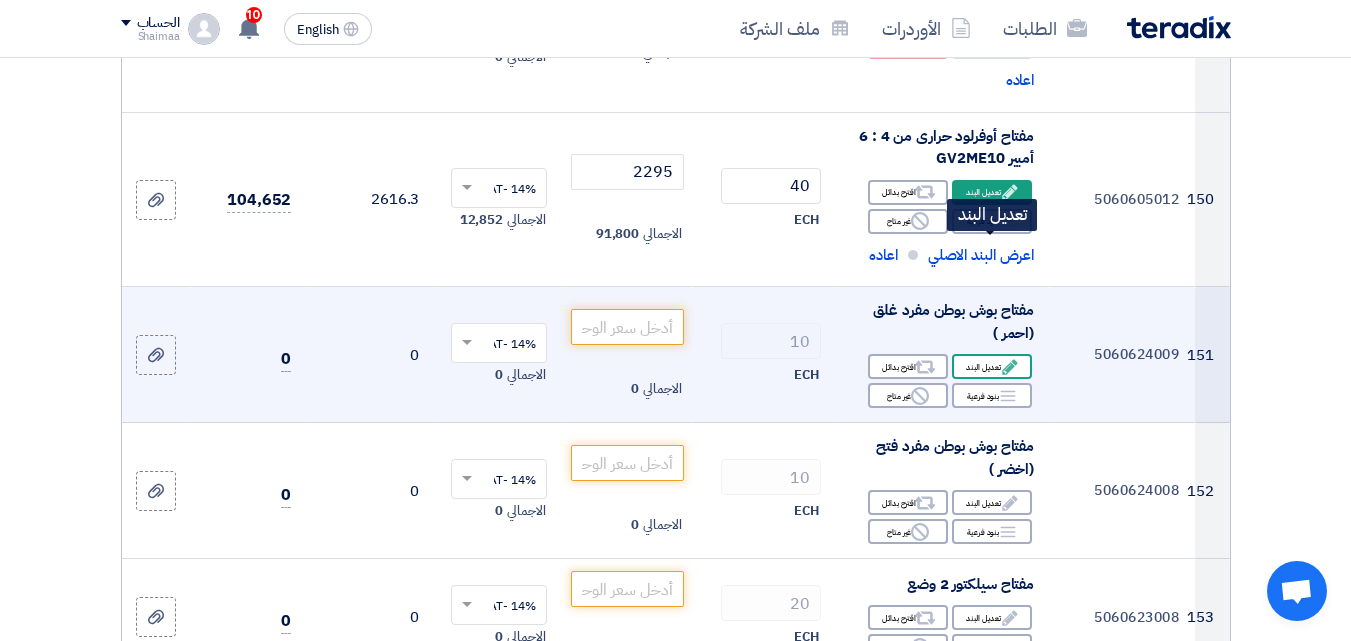 click on "Edit
تعديل البند" 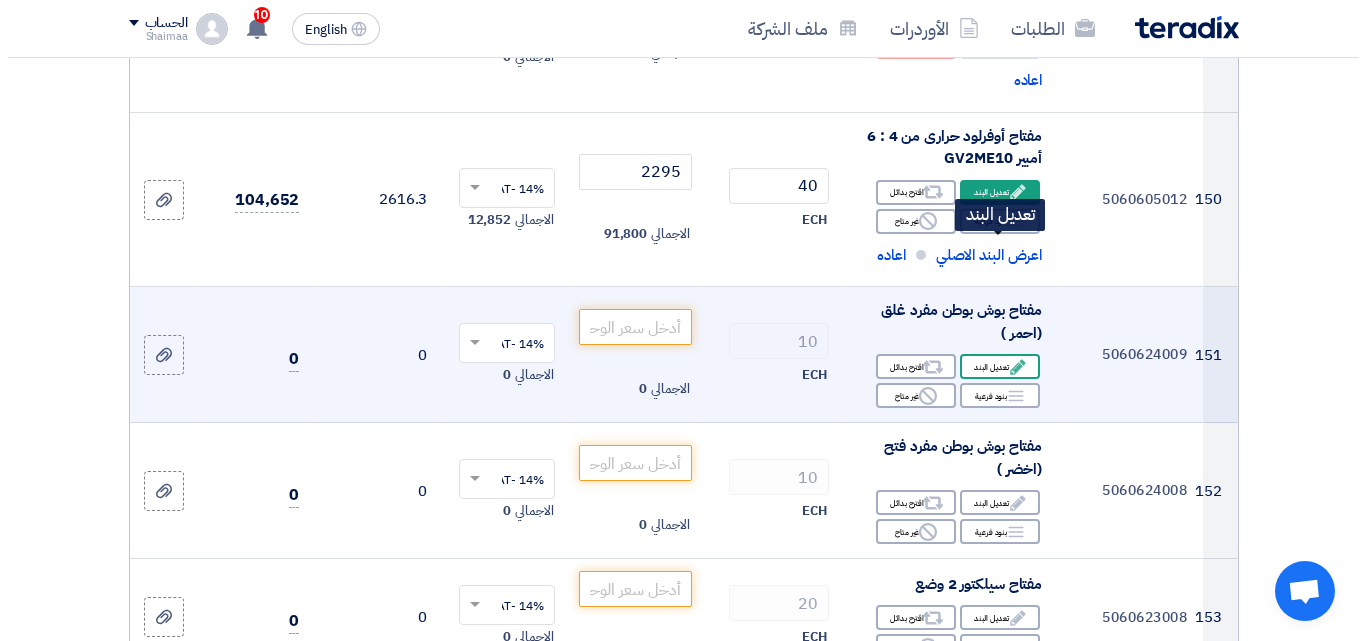 scroll, scrollTop: 22308, scrollLeft: 0, axis: vertical 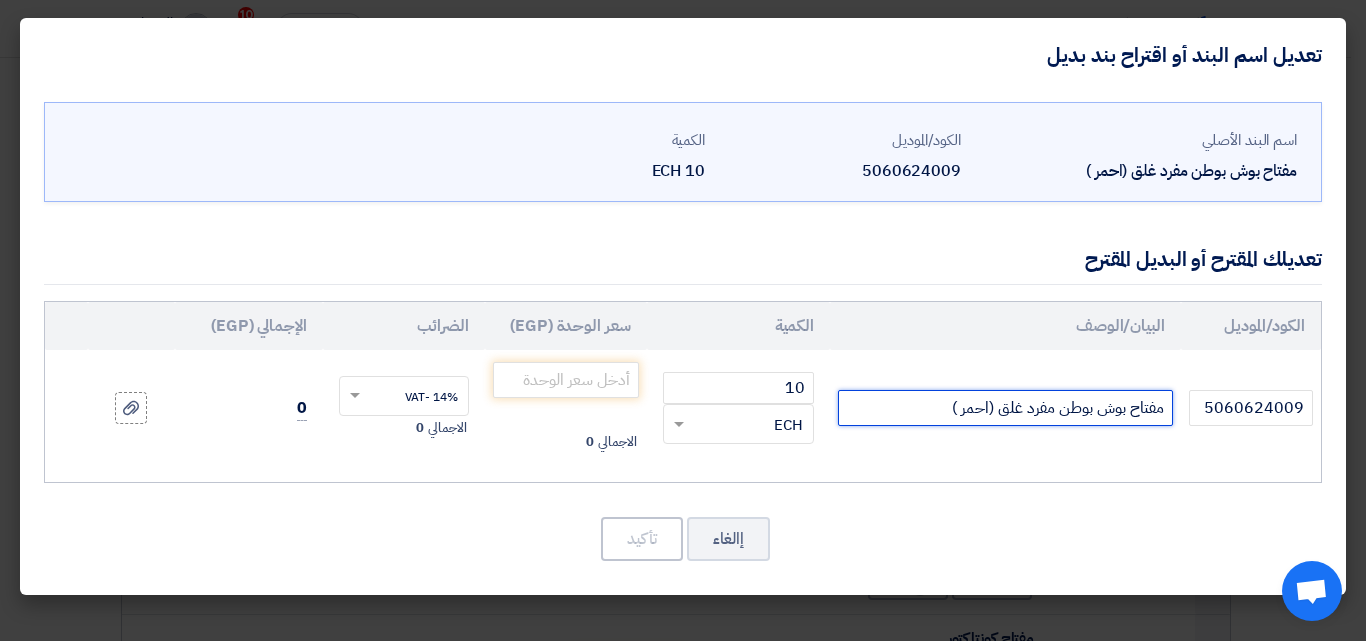 click on "مفتاح بوش بوطن مفرد غلق (احمر )" 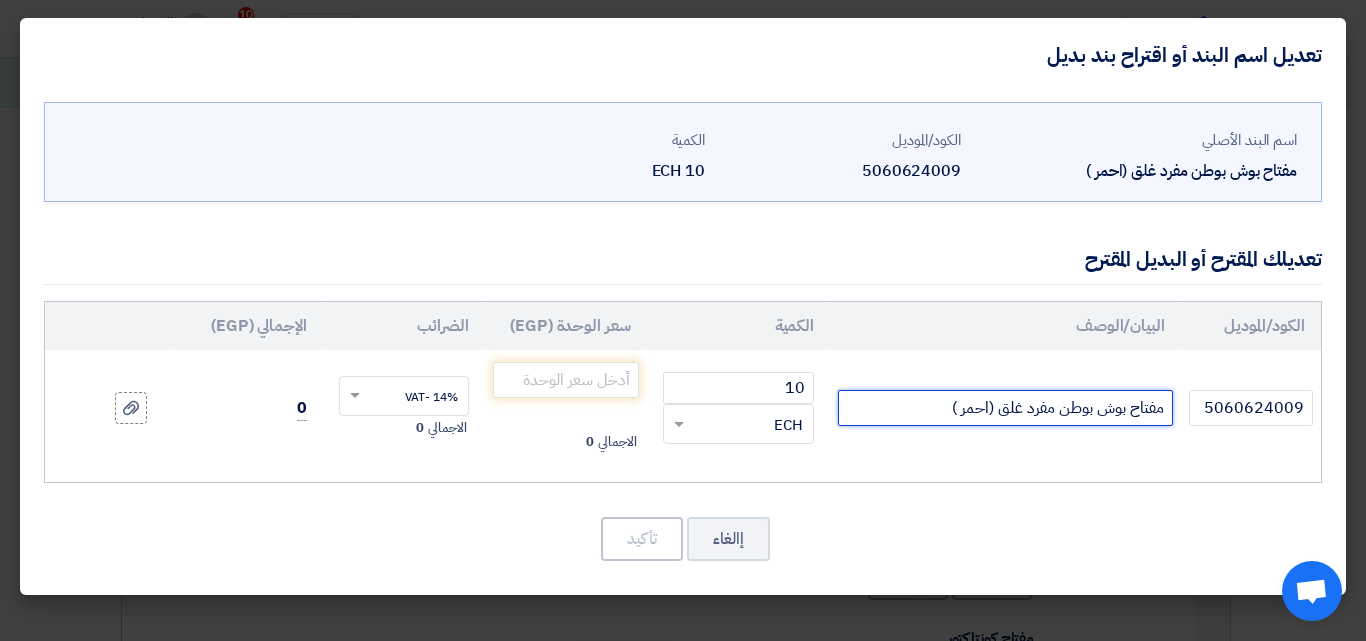 paste on "XA2EA42" 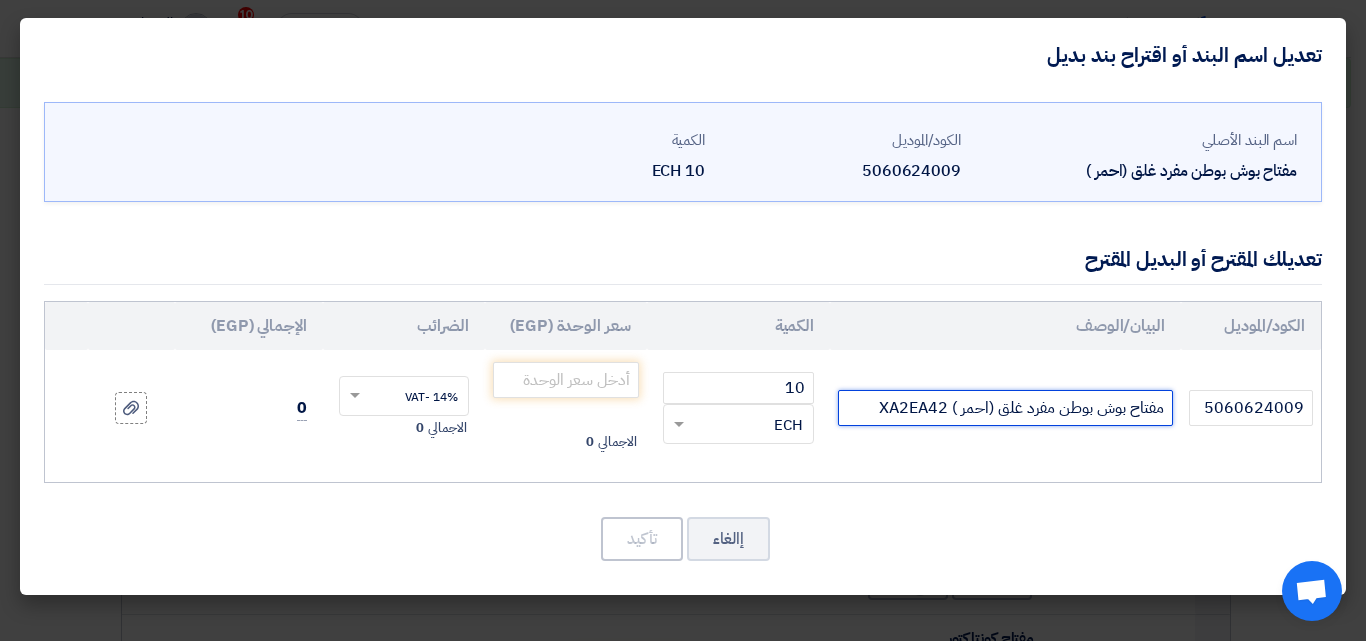 type on "مفتاح بوش بوطن مفرد غلق (احمر ) XA2EA42" 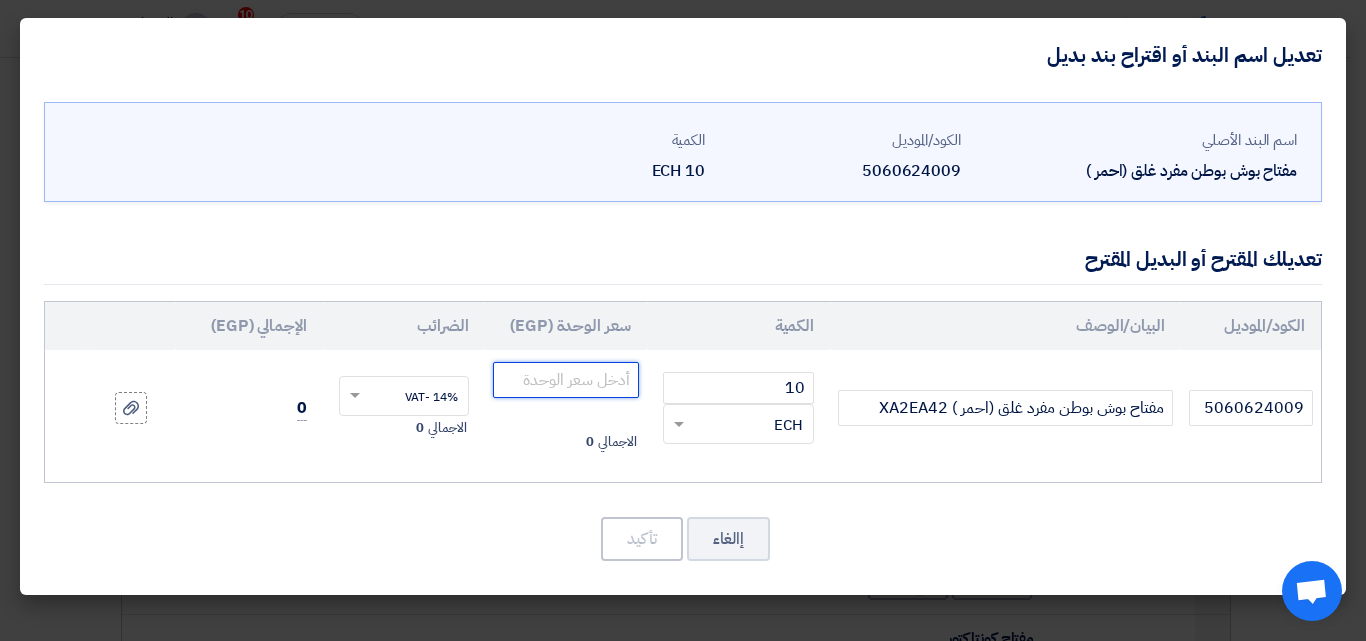 click 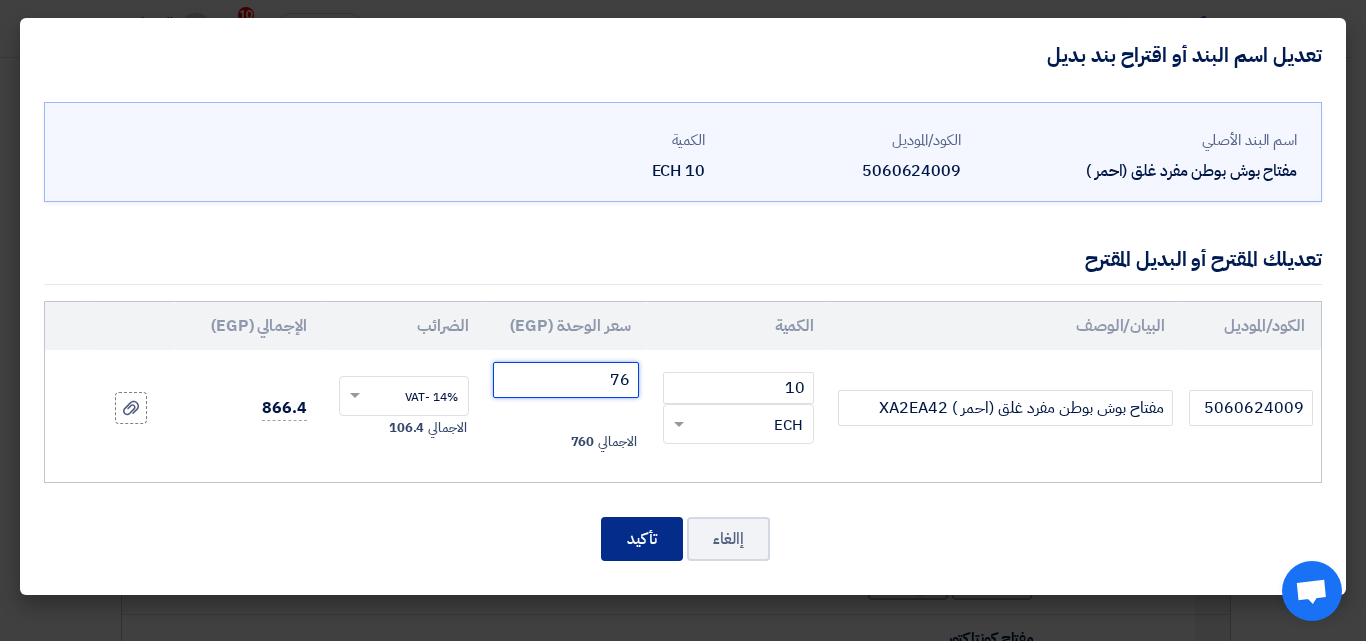 type on "76" 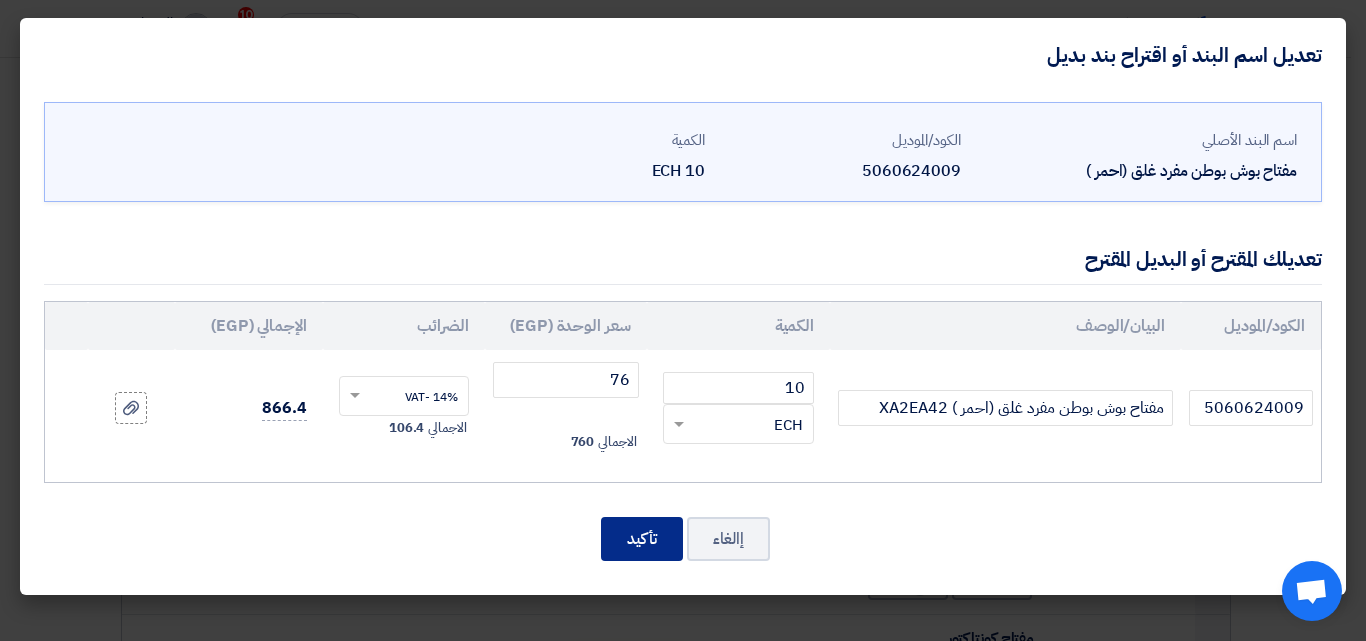click on "تأكيد" 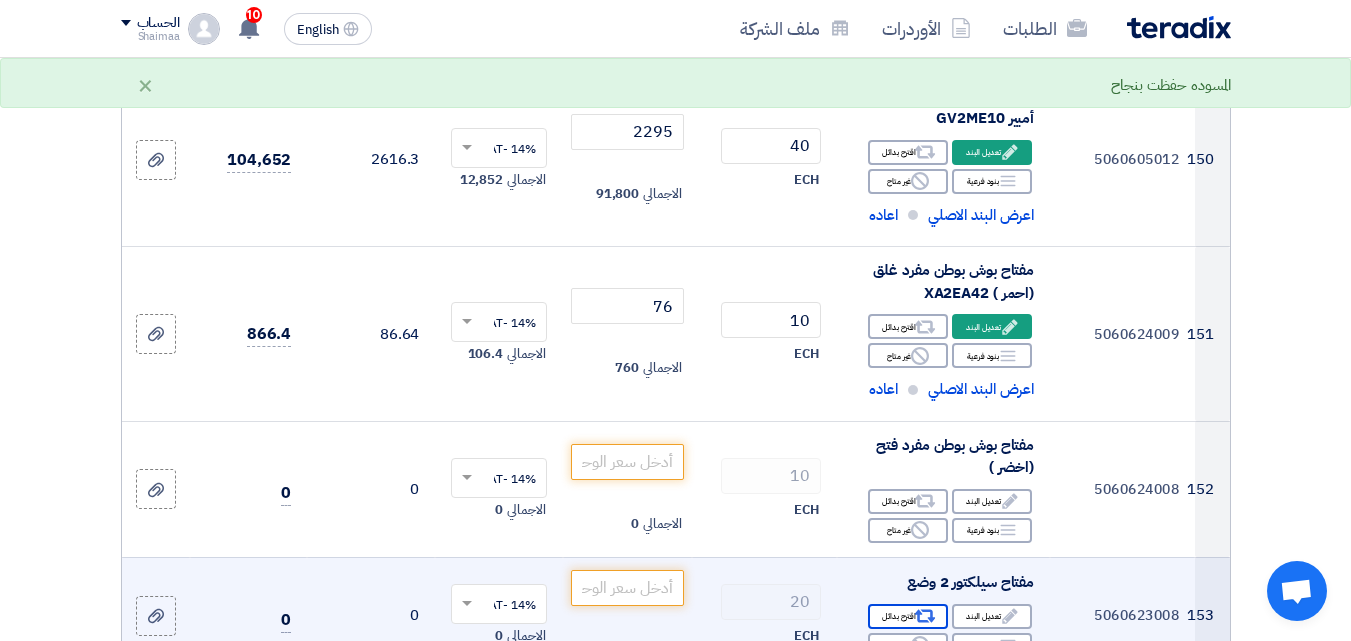 scroll, scrollTop: 24719, scrollLeft: 0, axis: vertical 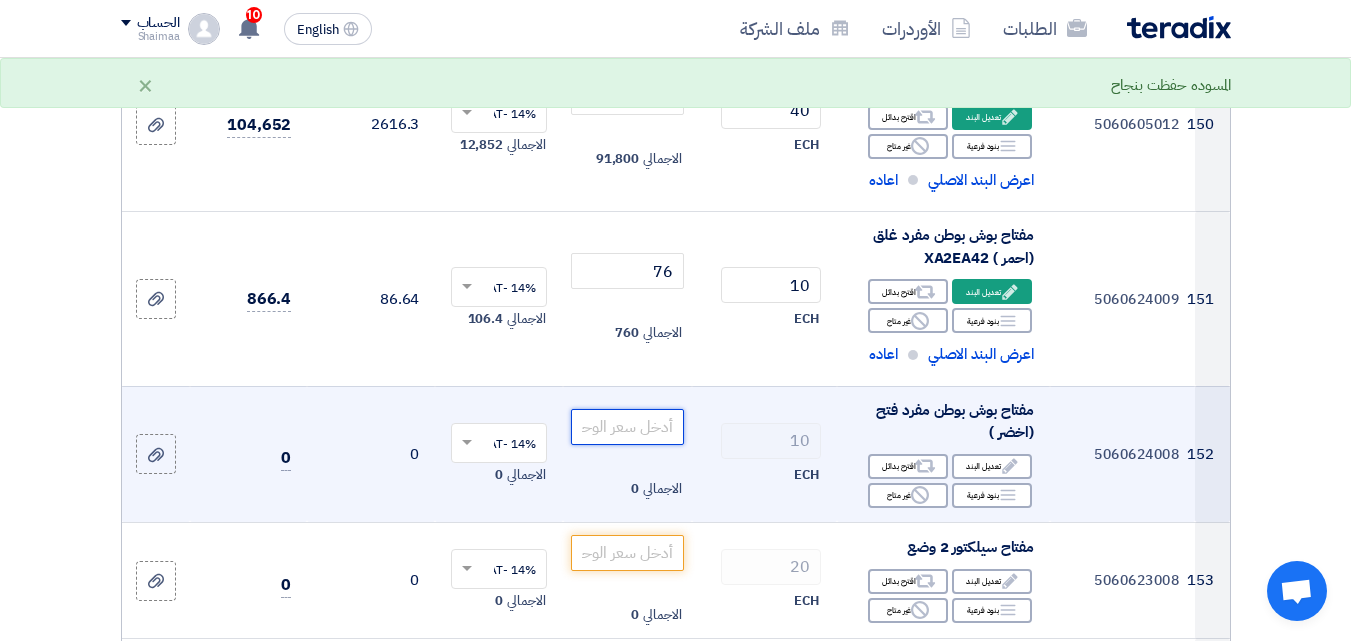 click 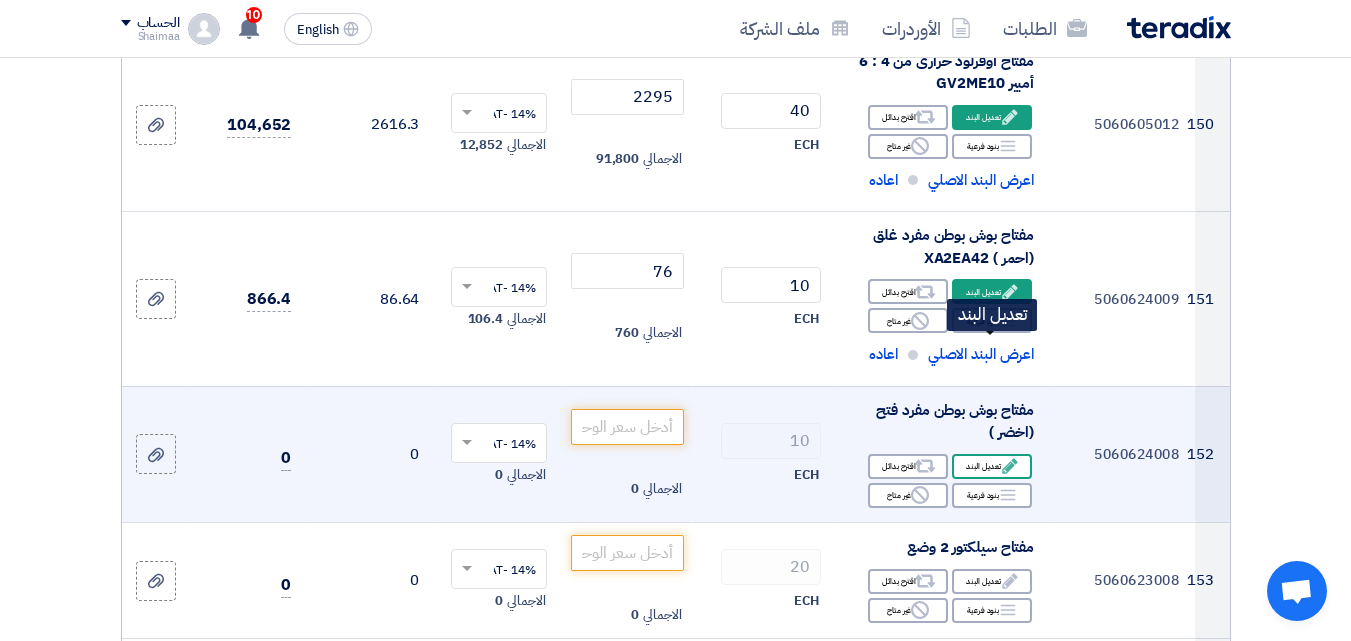 click on "Edit
تعديل البند" 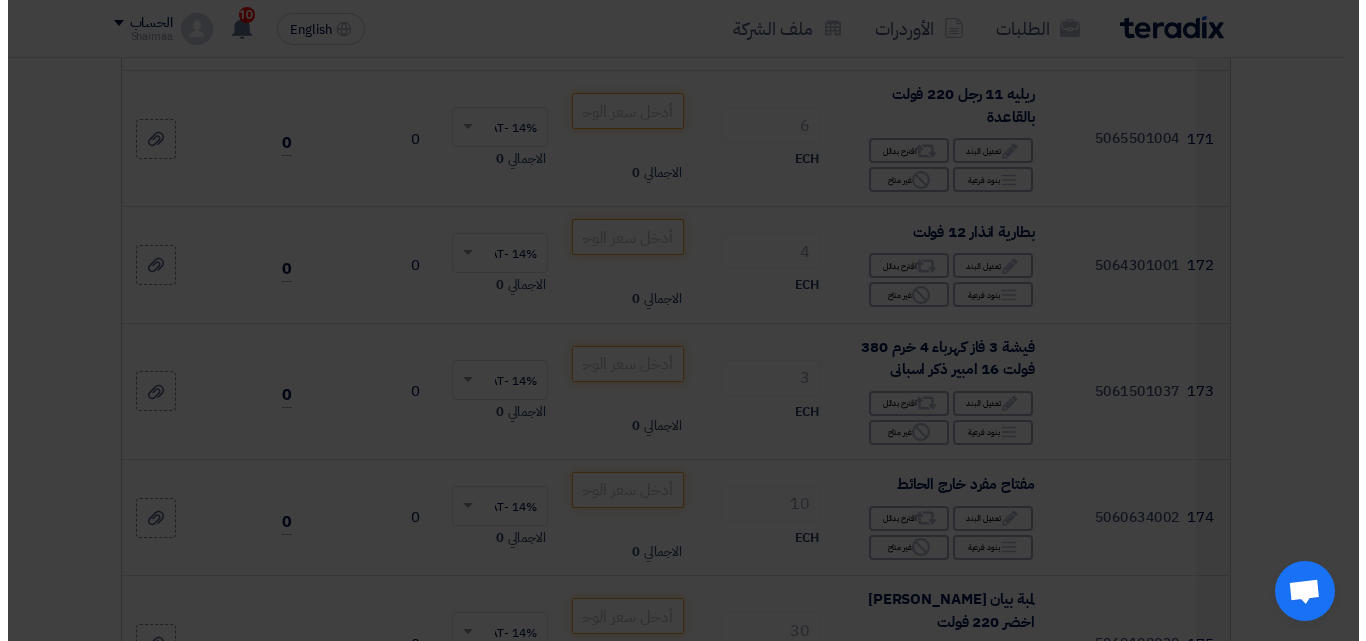 scroll, scrollTop: 22383, scrollLeft: 0, axis: vertical 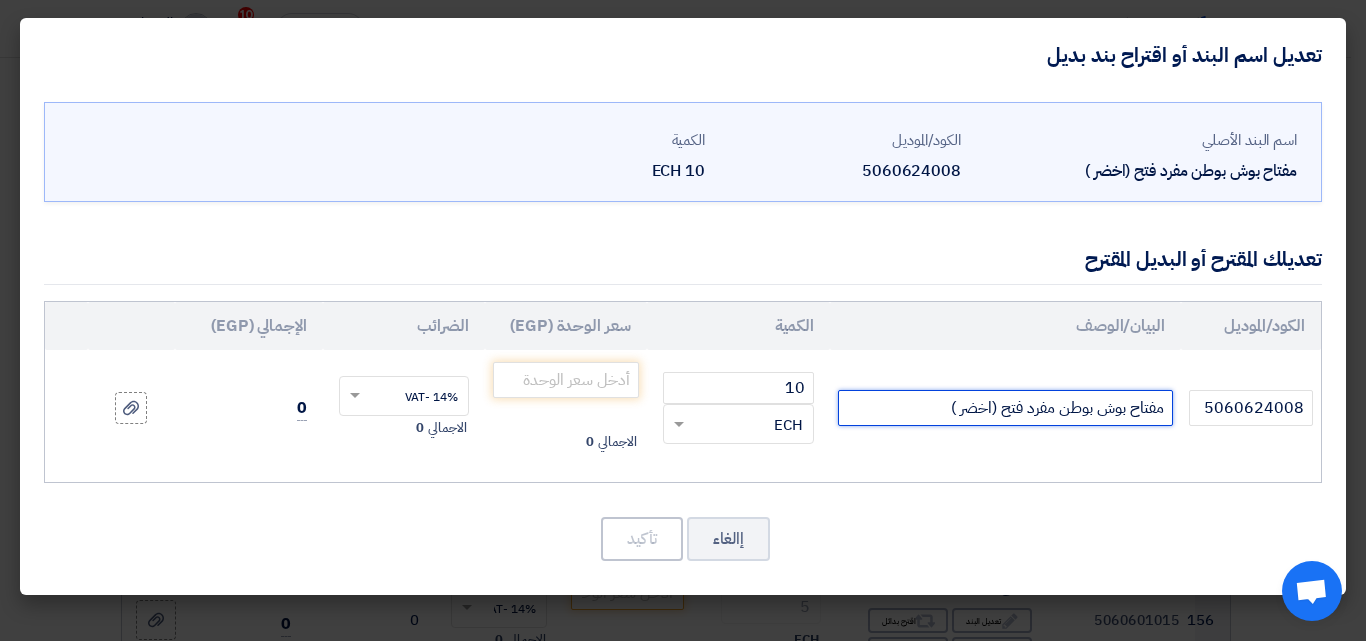 click on "مفتاح بوش بوطن مفرد فتح (اخضر )" 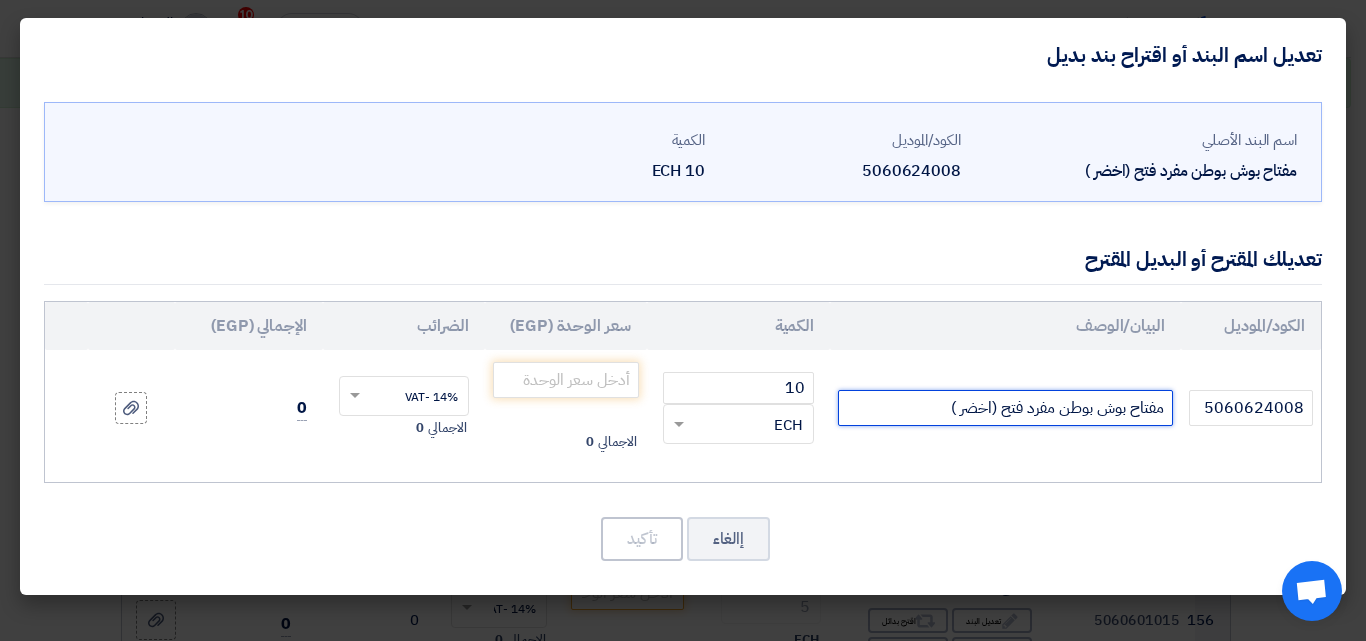 paste on "XA2EA31" 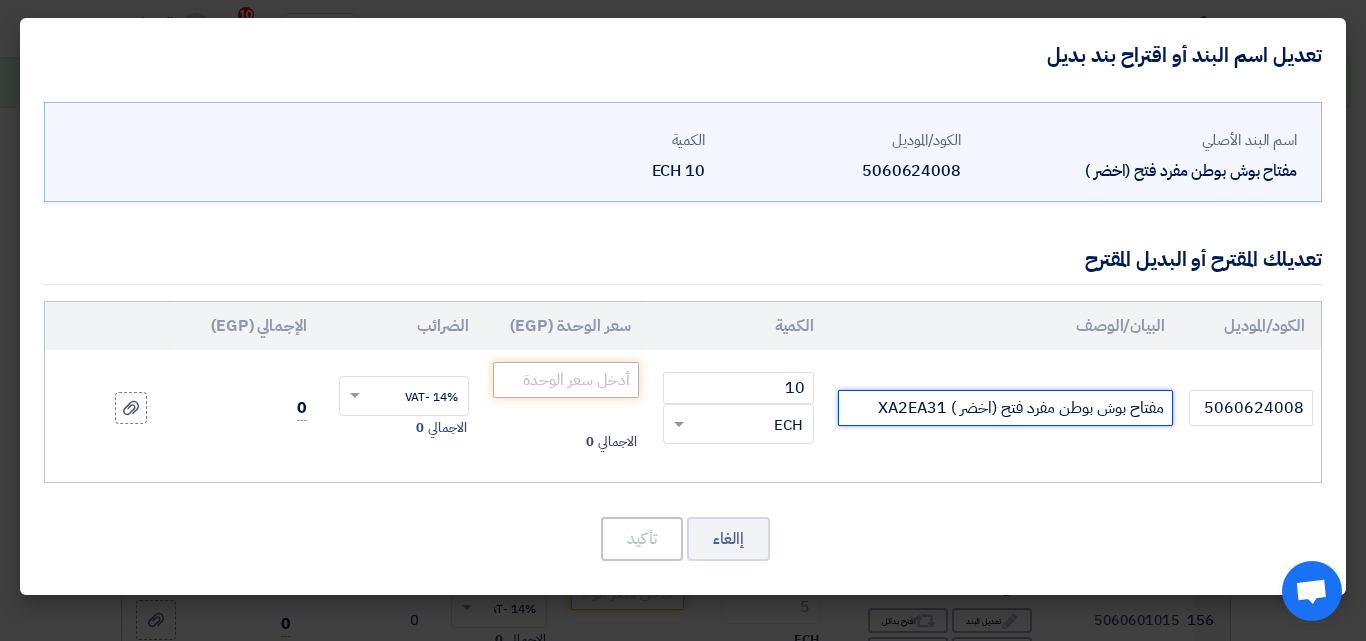 type on "مفتاح بوش بوطن مفرد فتح (اخضر ) XA2EA31" 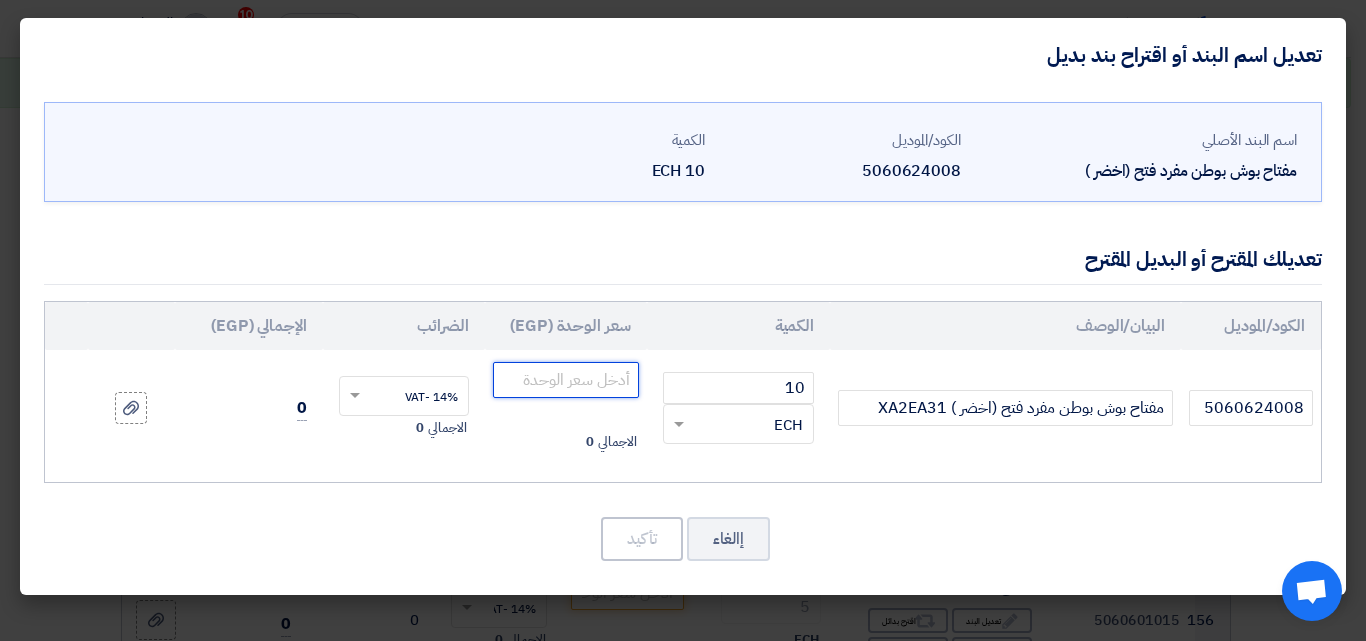 click 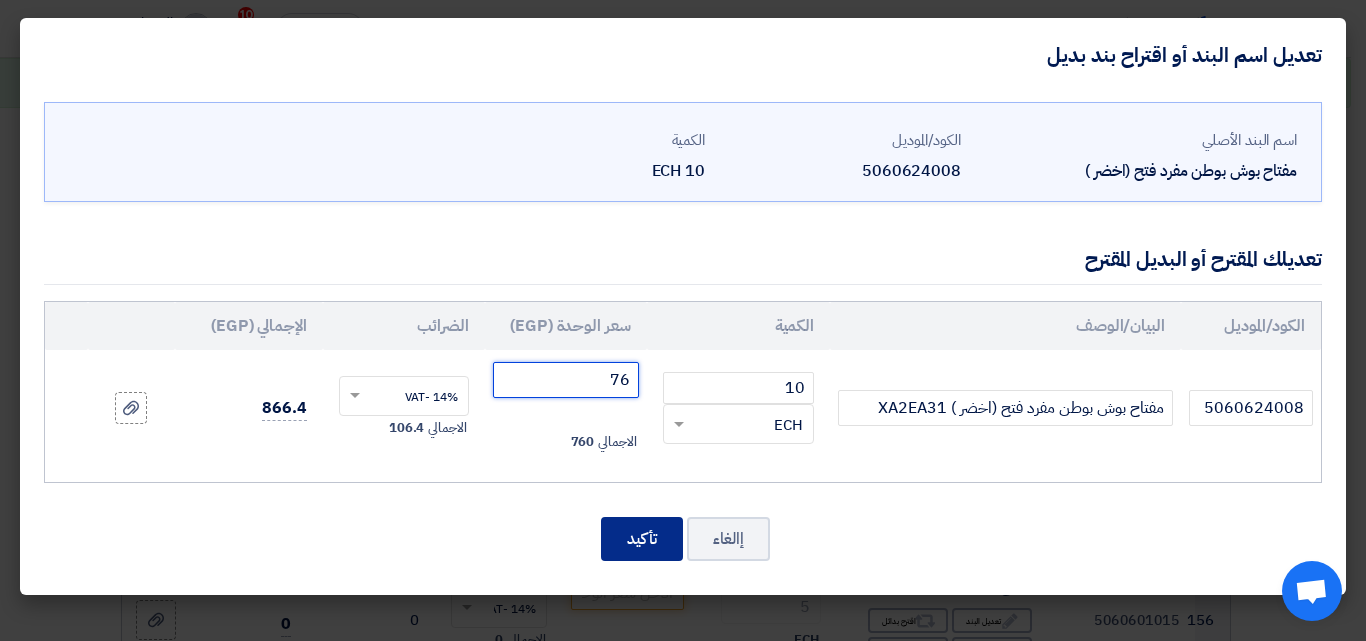 type on "76" 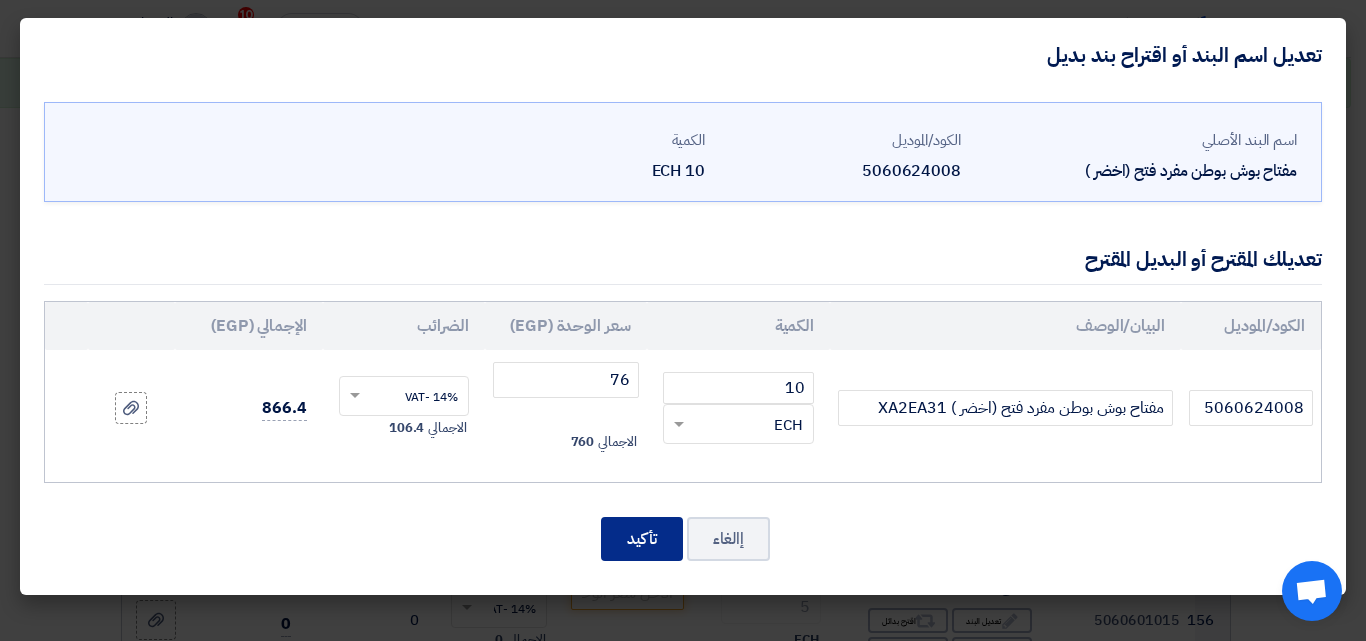 click on "تأكيد" 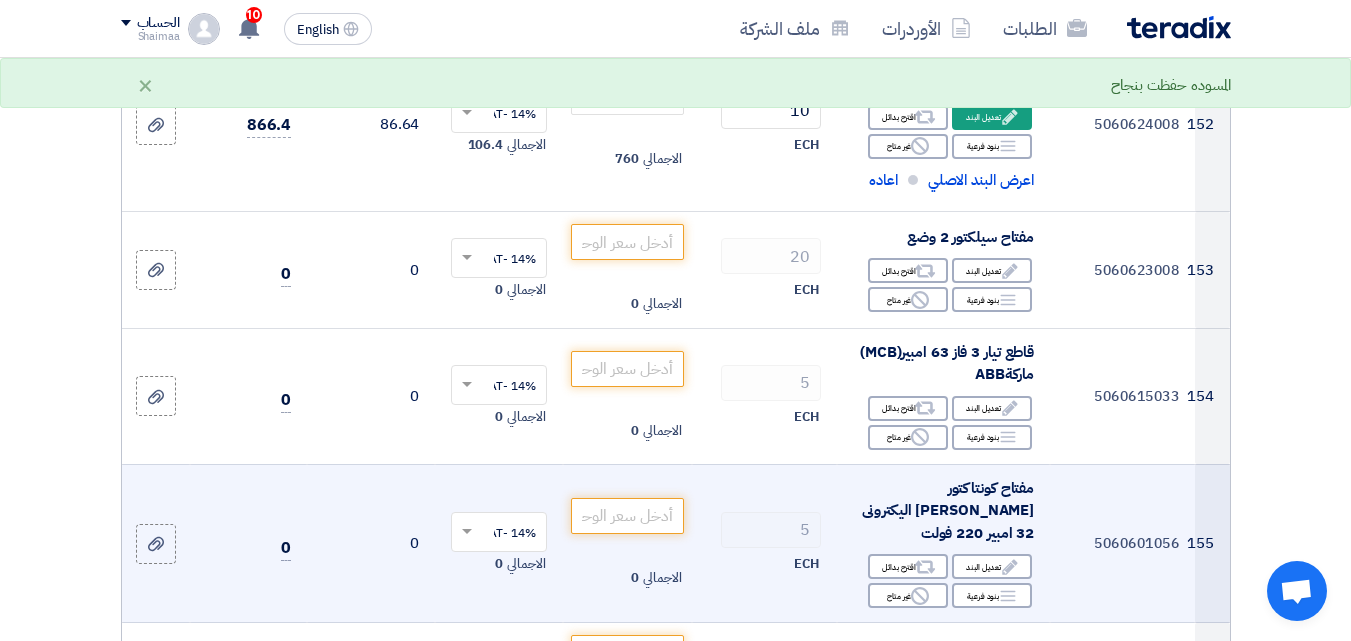 scroll, scrollTop: 24868, scrollLeft: 0, axis: vertical 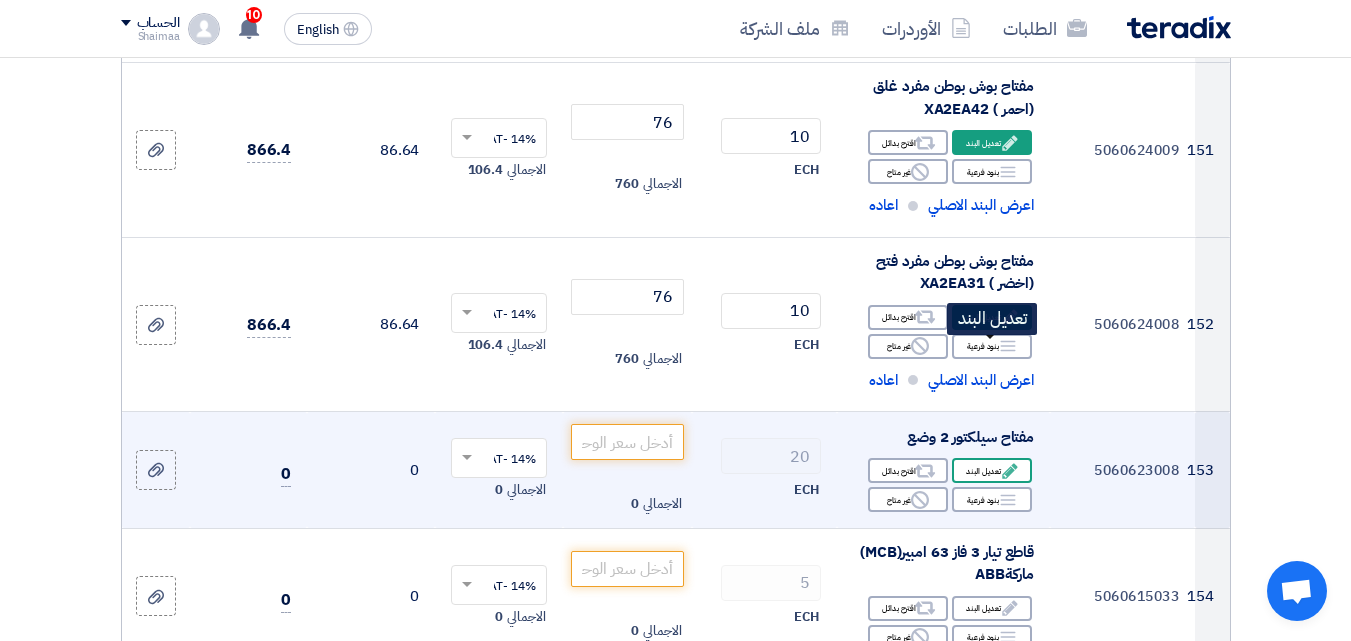 click on "Edit
تعديل البند" 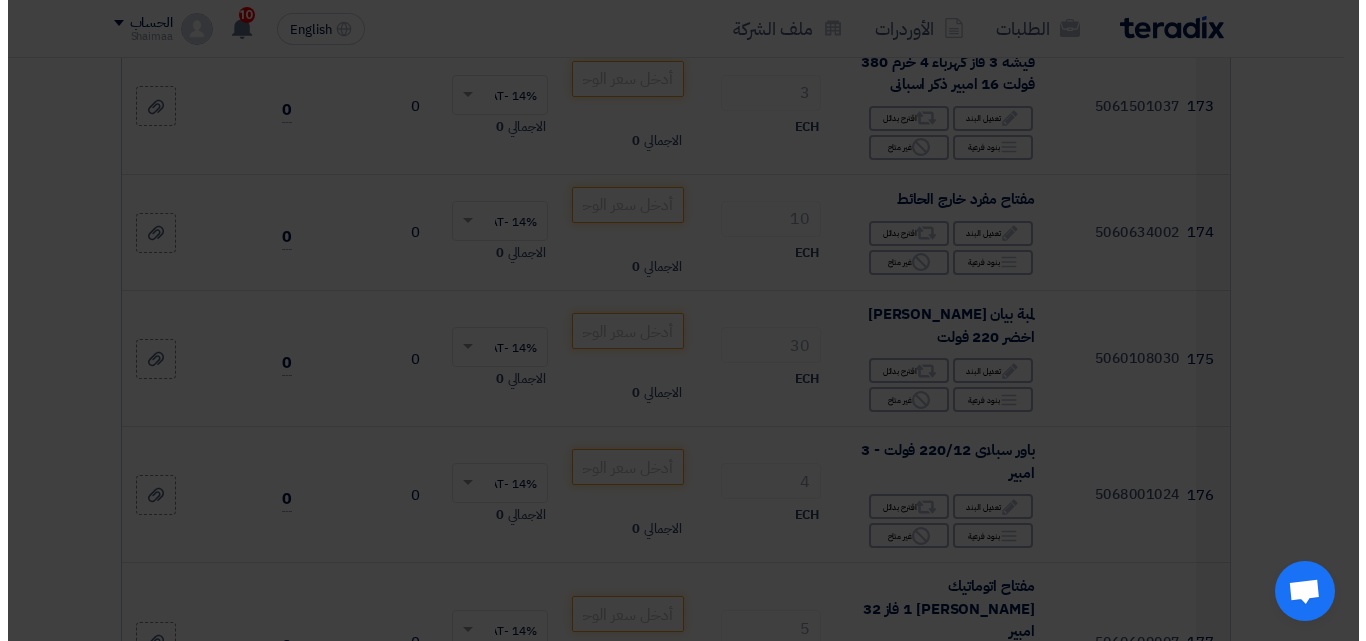 scroll, scrollTop: 22357, scrollLeft: 0, axis: vertical 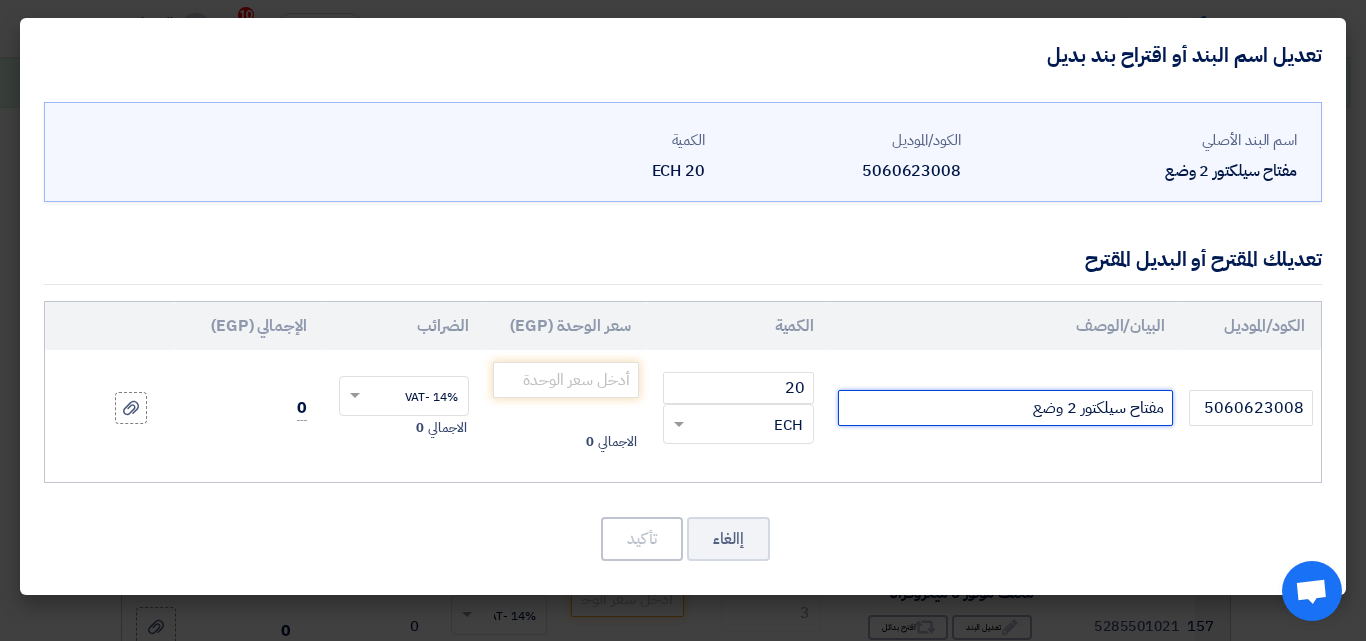 click on "مفتاح سيلكتور 2 وضع" 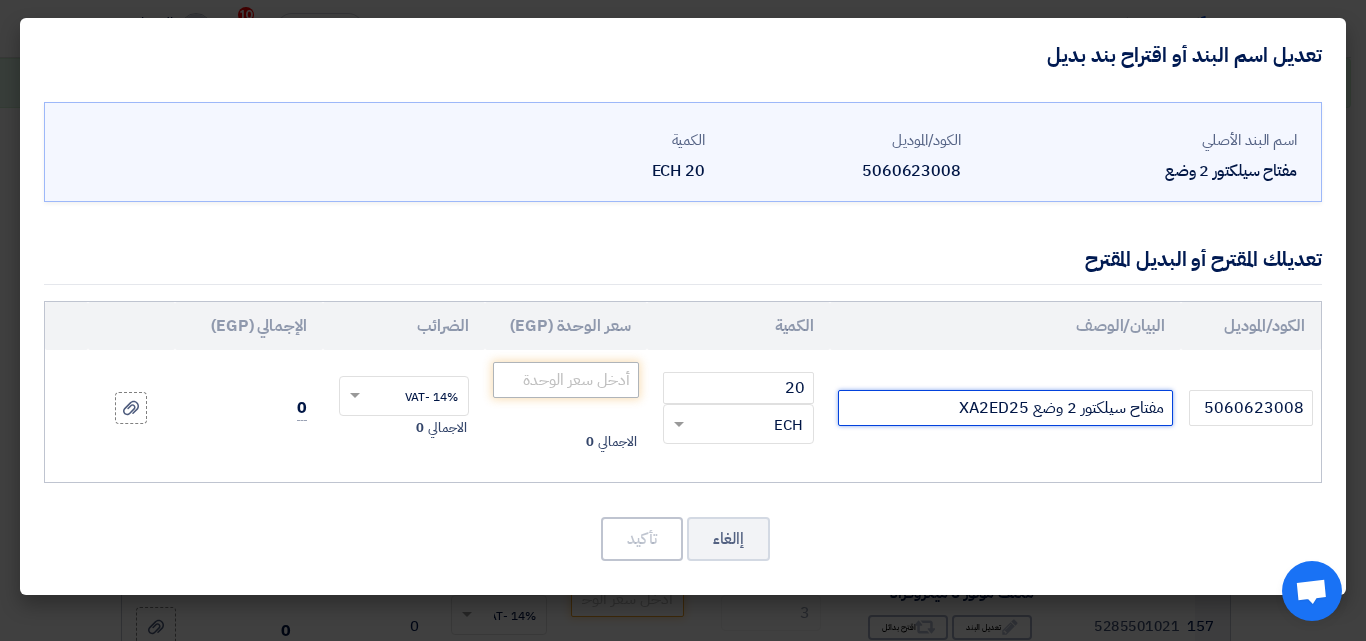 type on "مفتاح سيلكتور 2 وضع XA2ED25" 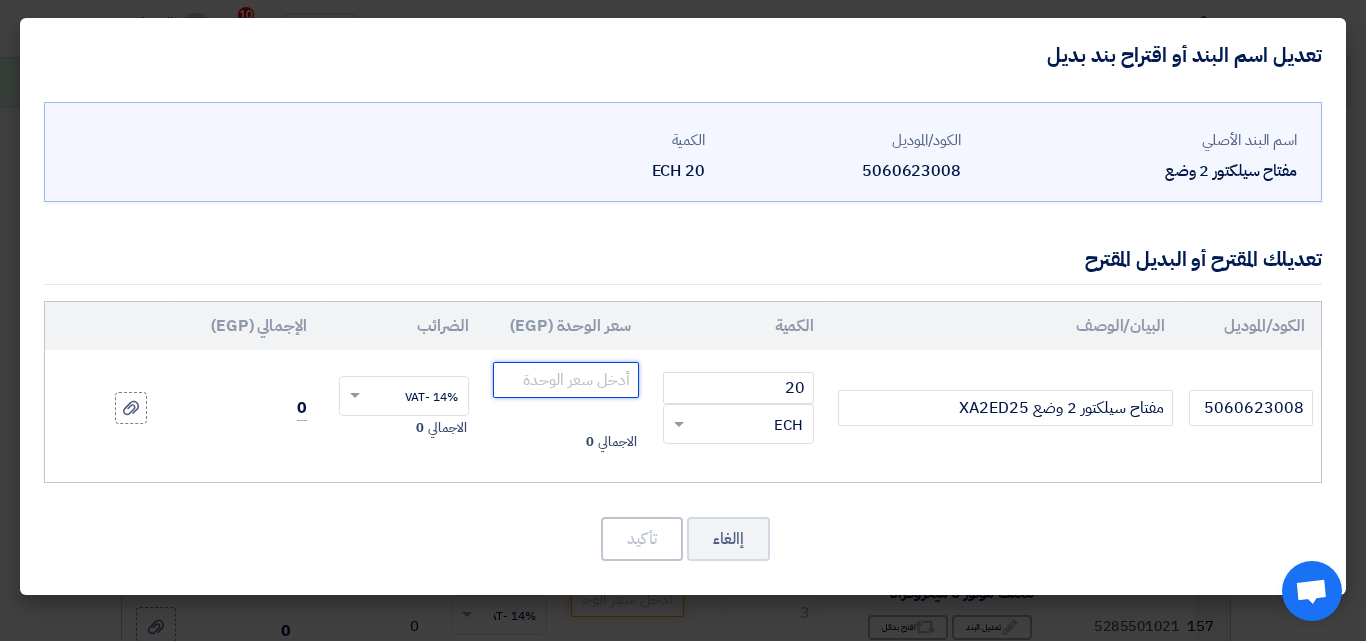 click 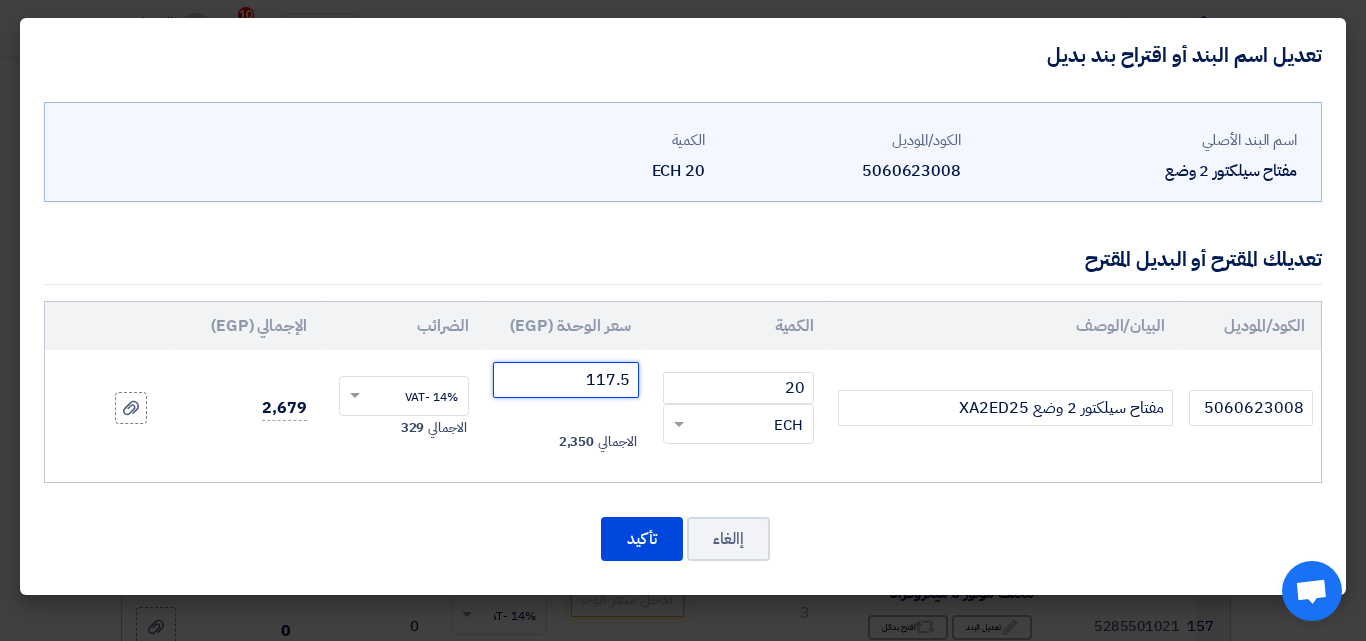type on "117.5" 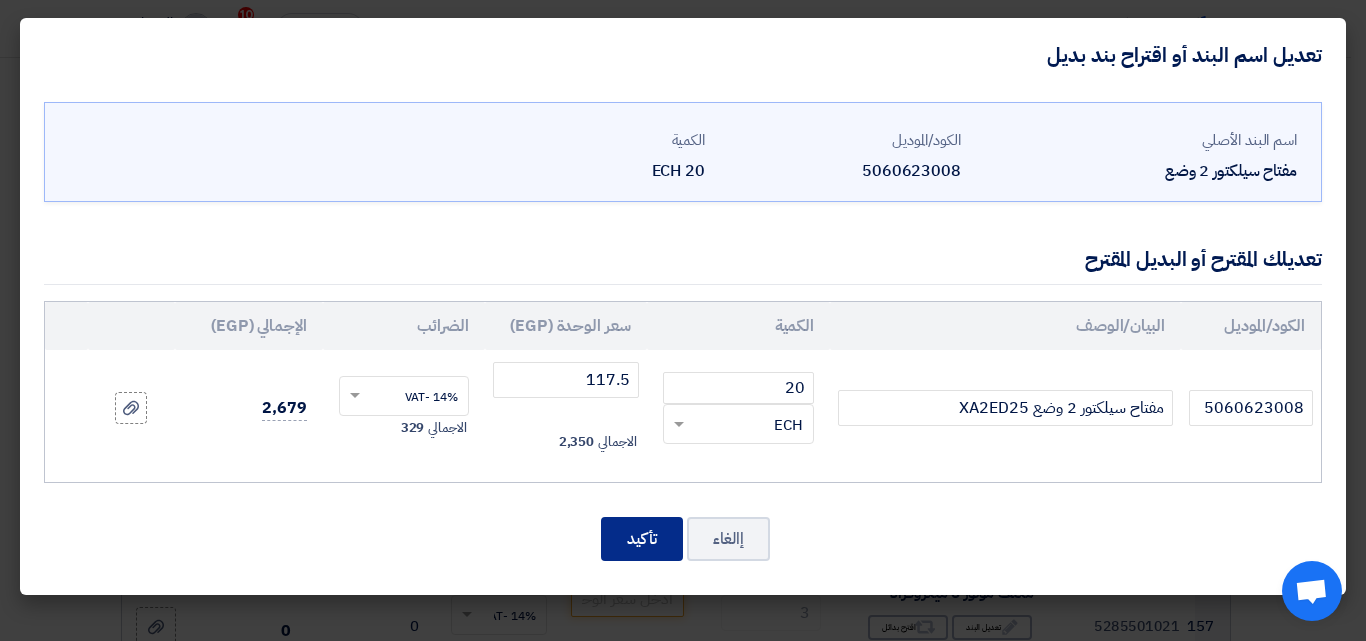 click on "تأكيد" 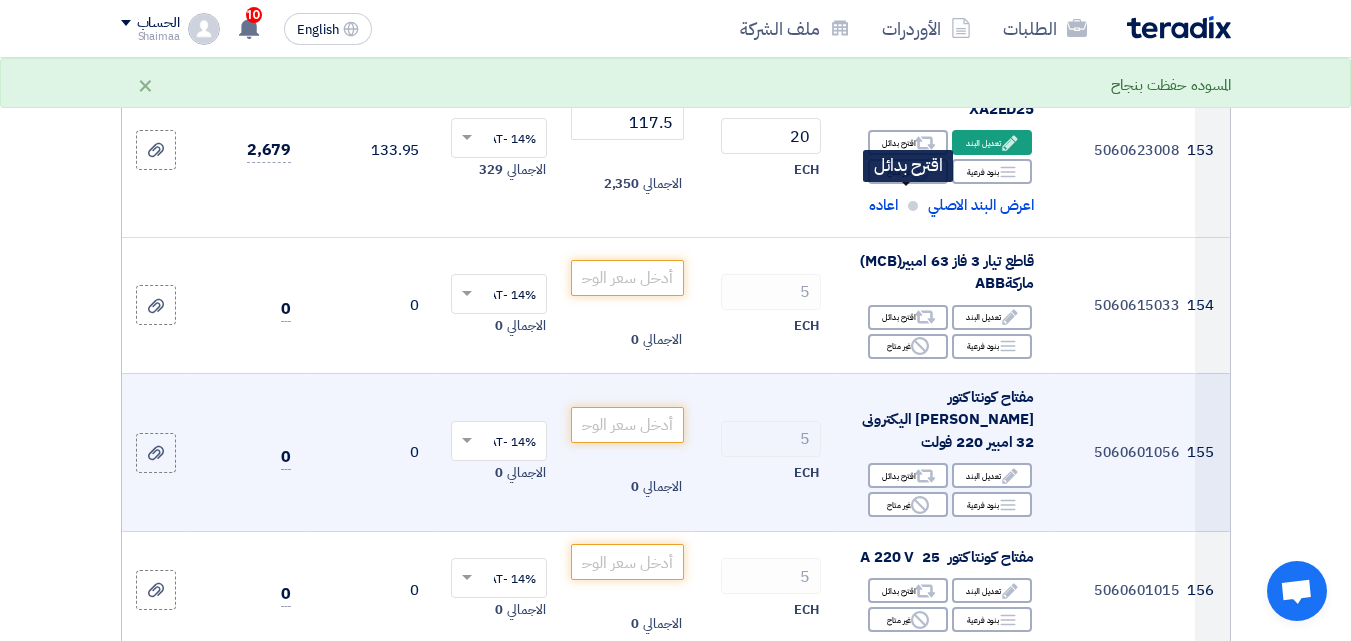 scroll, scrollTop: 25017, scrollLeft: 0, axis: vertical 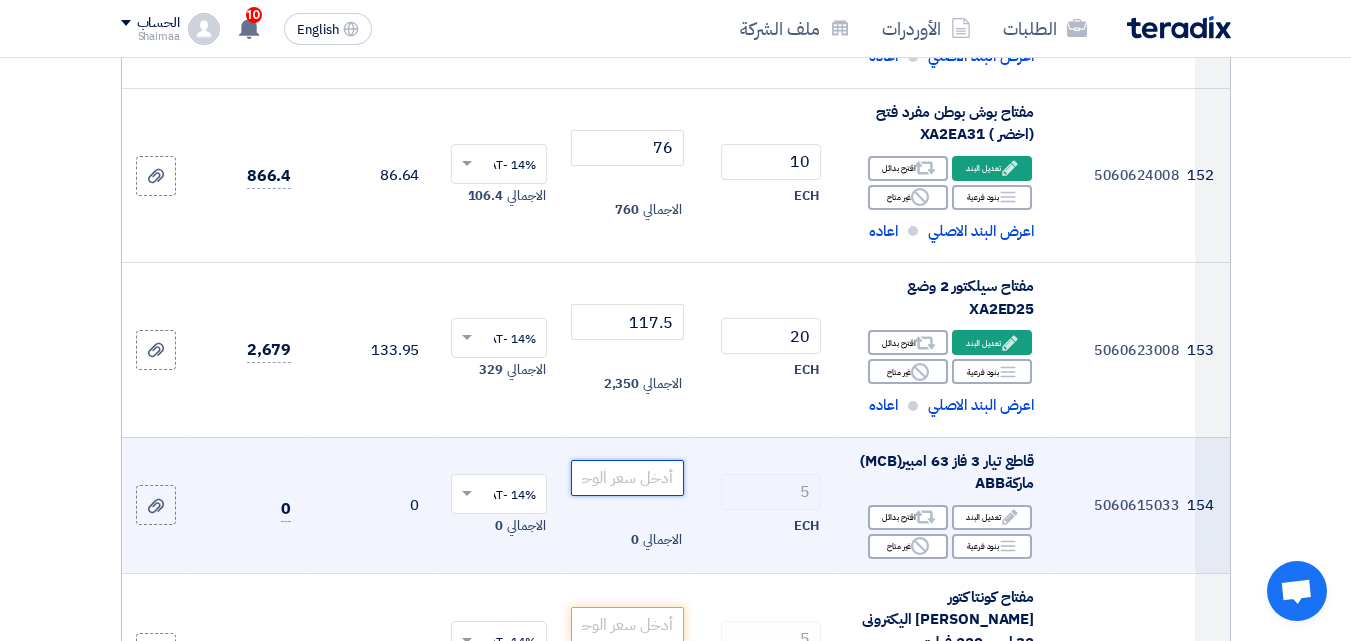 click 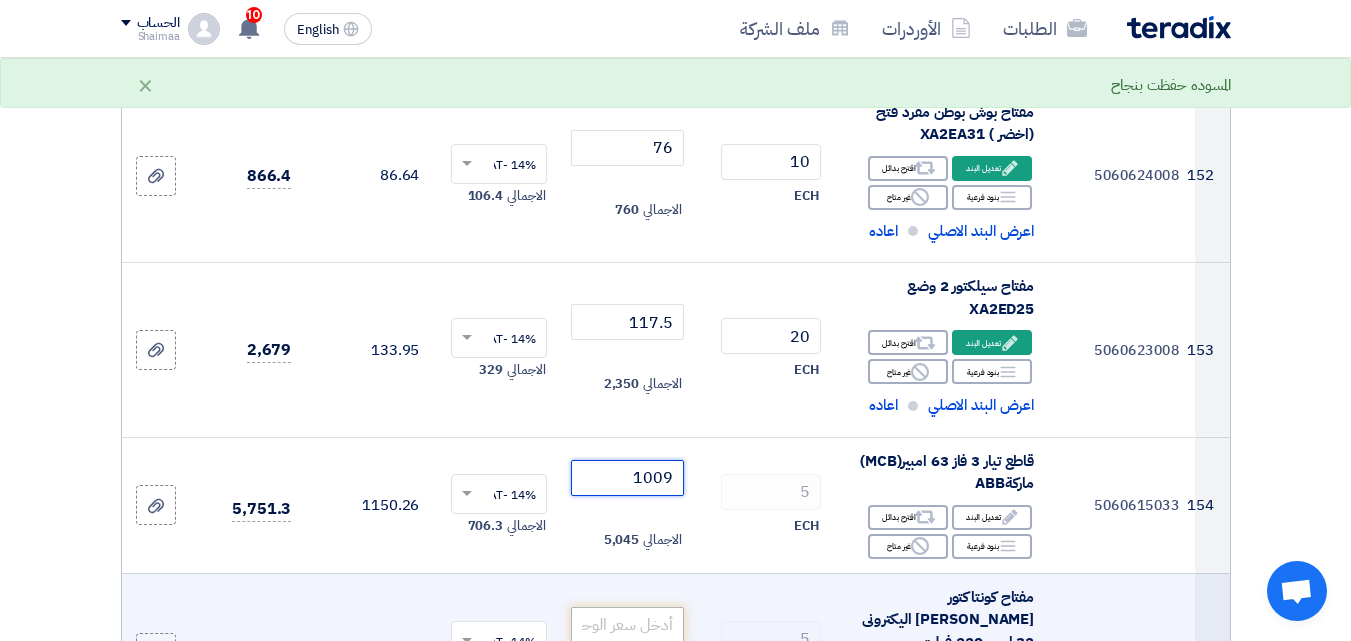 type on "1009" 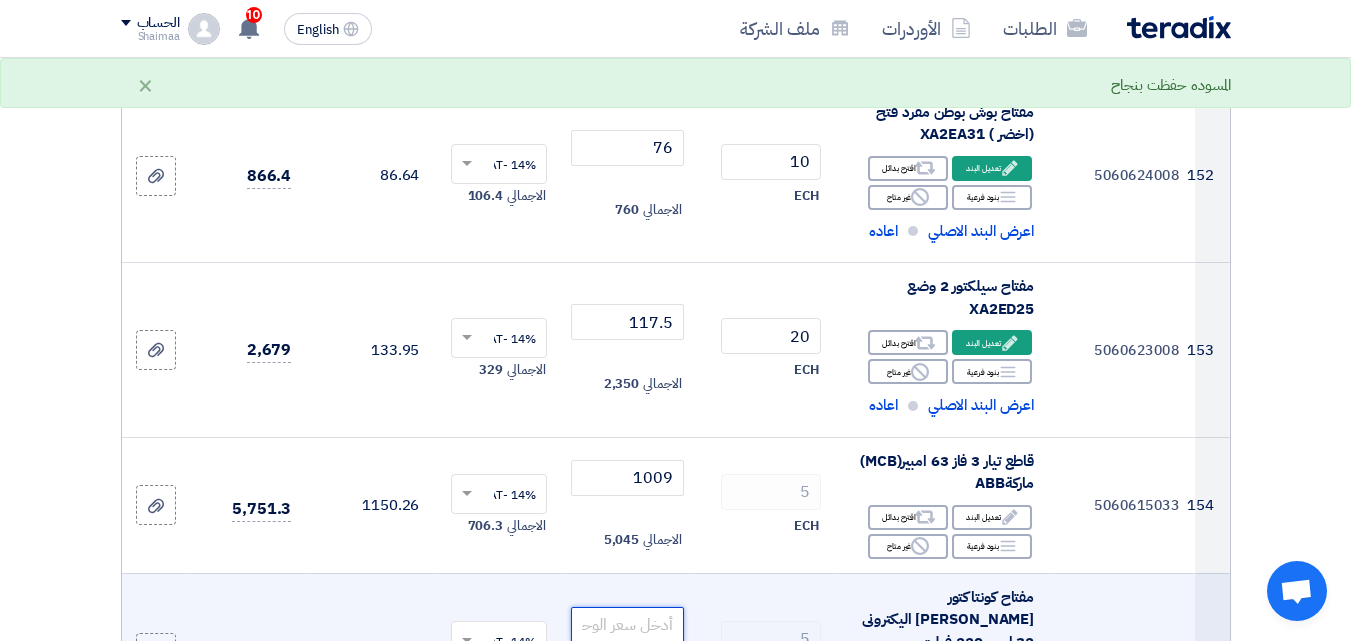 click 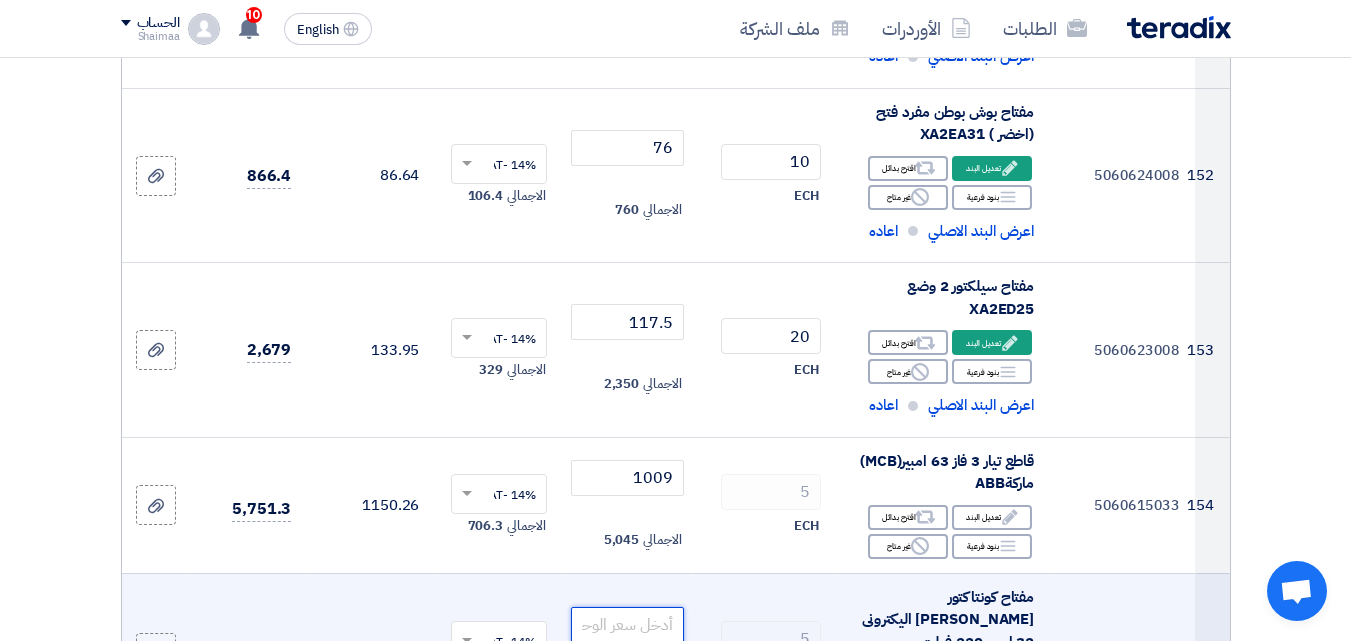 paste on "2630" 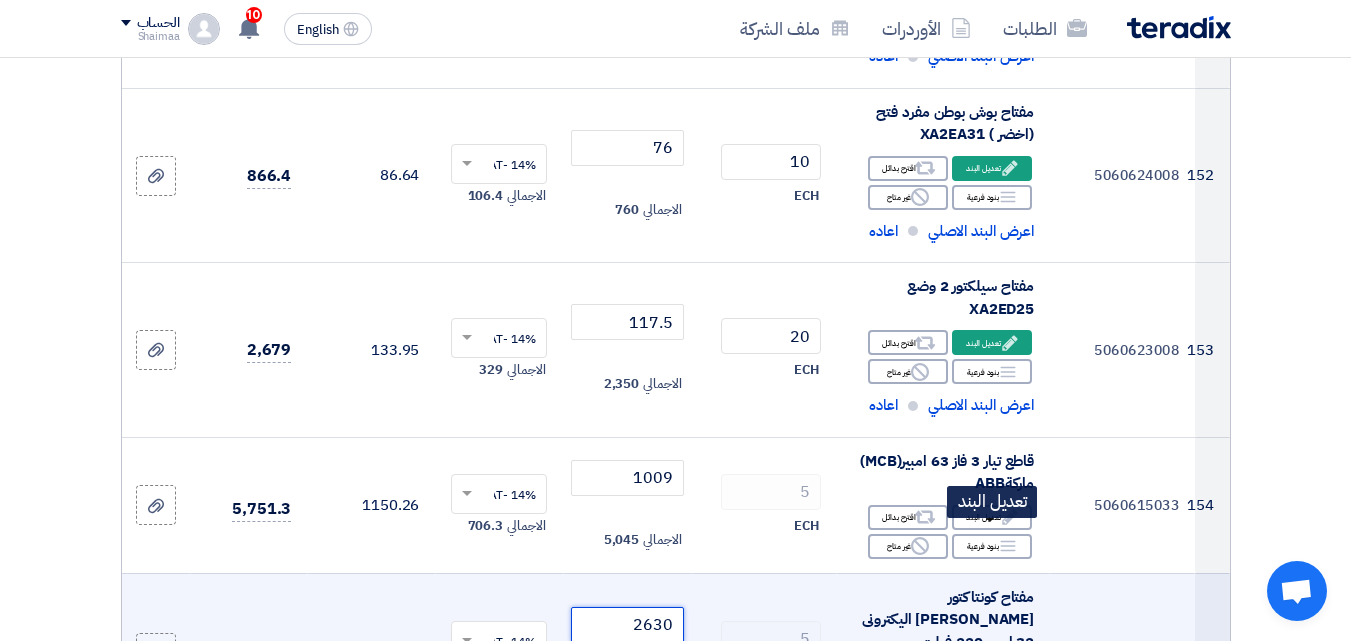 type on "2630" 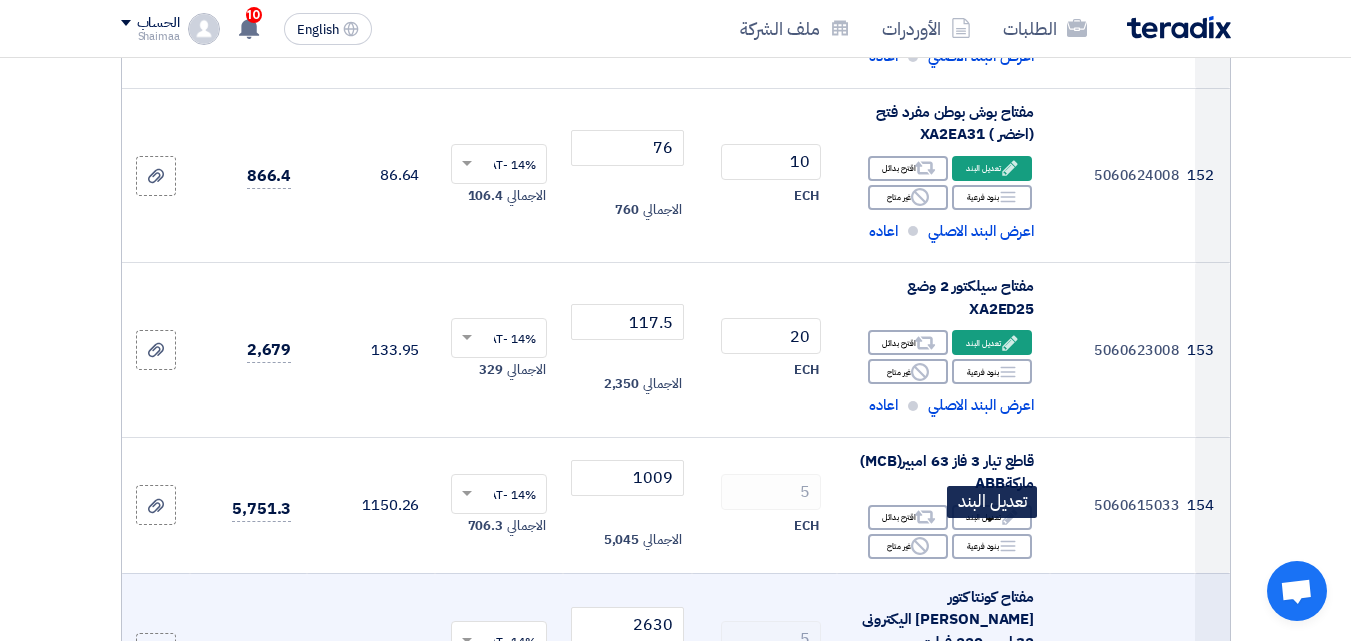 click on "Edit
تعديل البند" 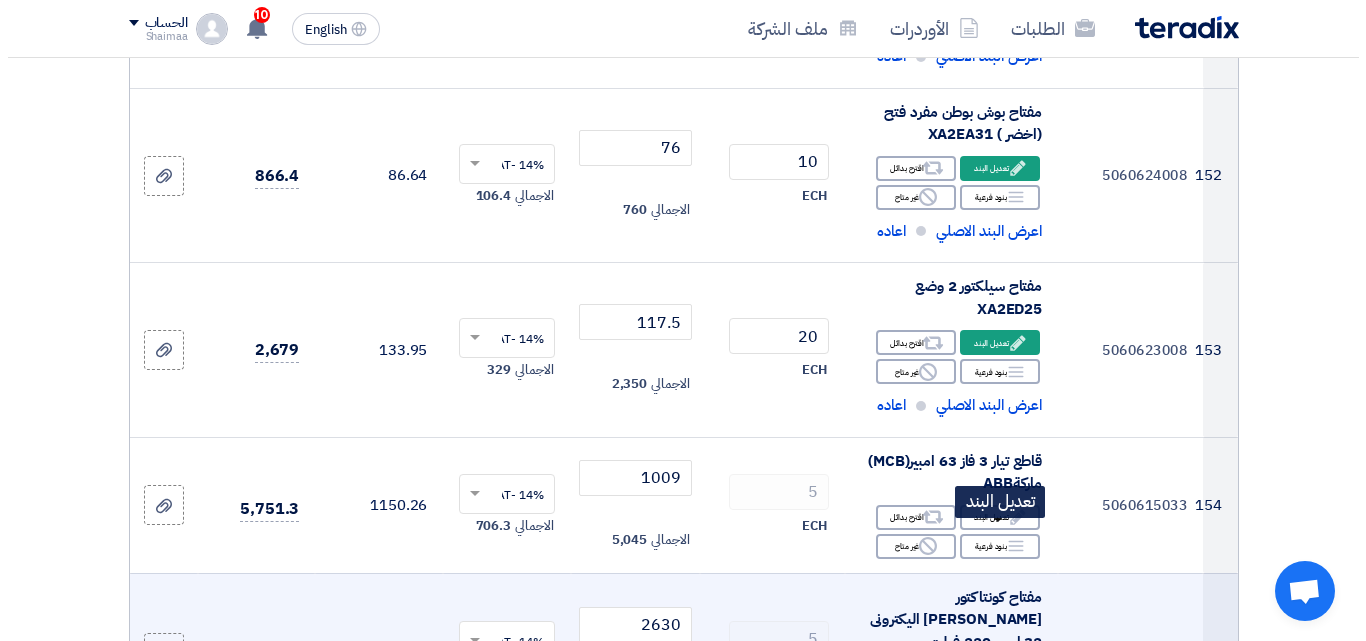 scroll, scrollTop: 22332, scrollLeft: 0, axis: vertical 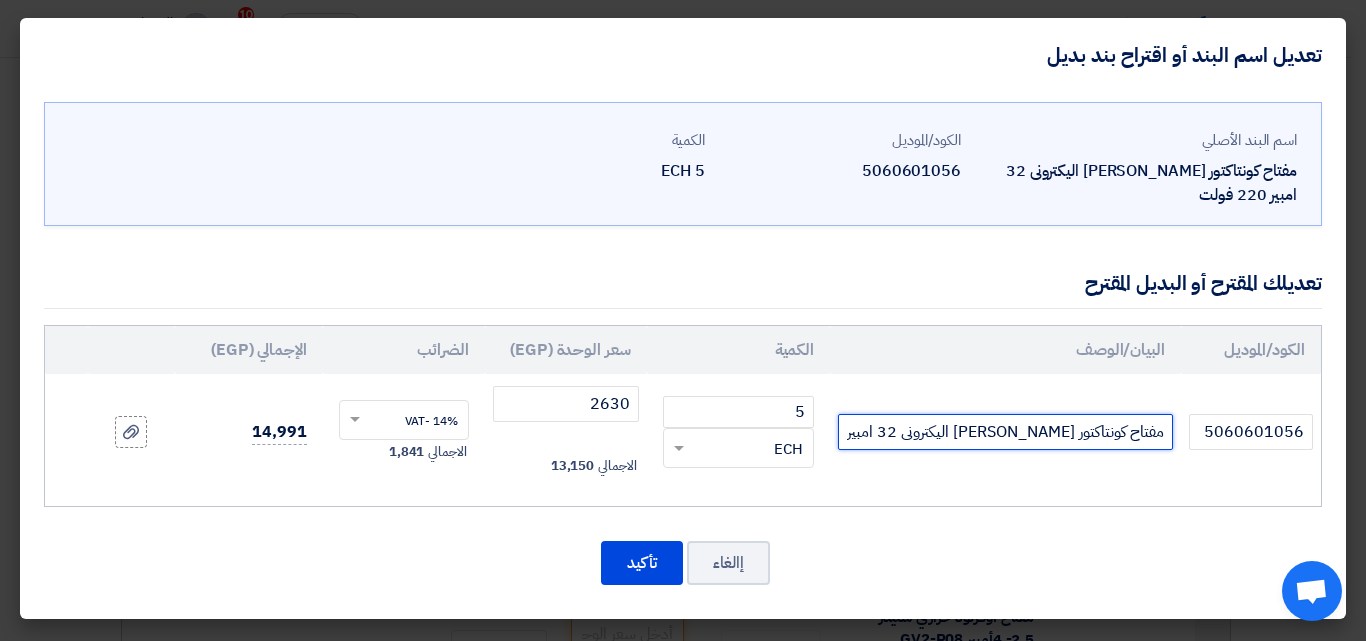 click on "مفتاح كونتاكتور [PERSON_NAME] اليكترونى 32 امبير 220 فولت" 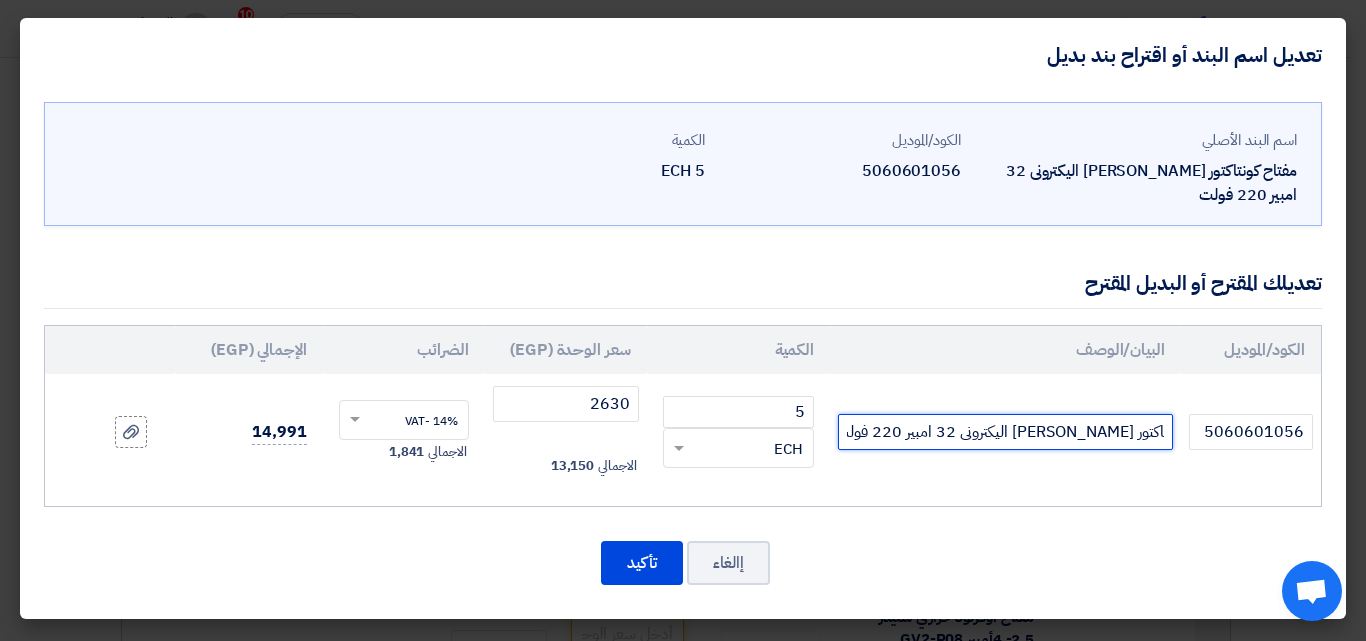 scroll, scrollTop: 0, scrollLeft: -69, axis: horizontal 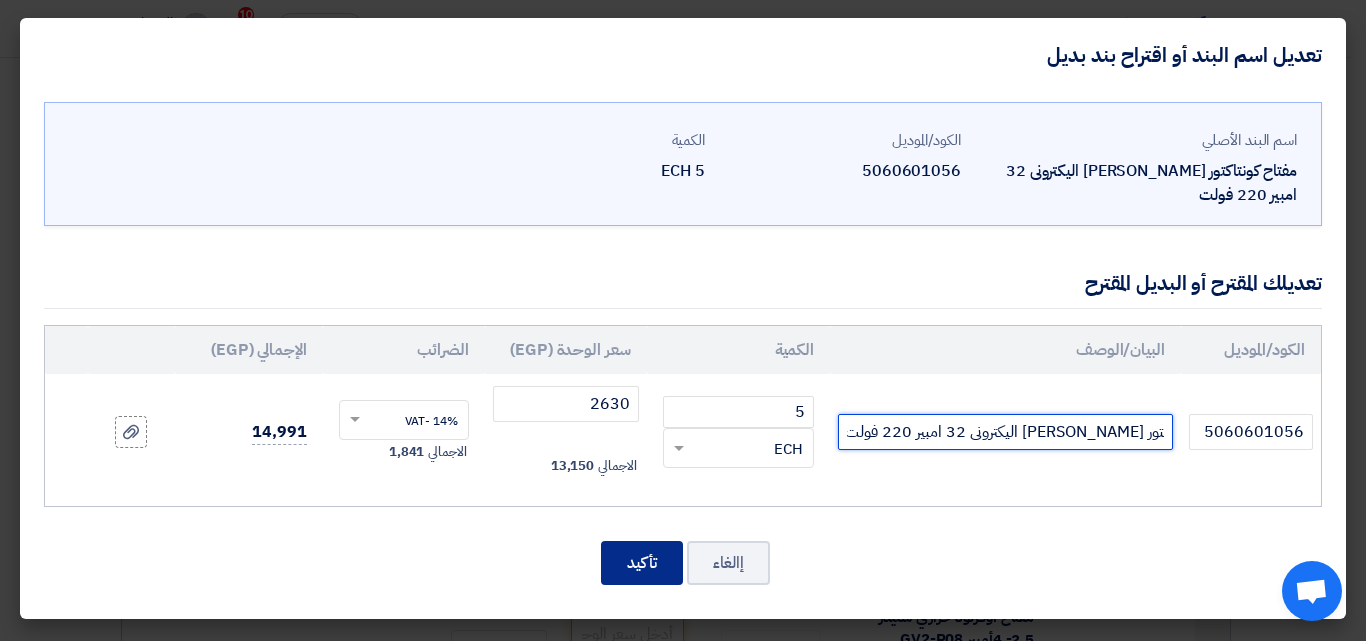 type on "مفتاح كونتاكتور [PERSON_NAME] اليكترونى 32 امبير 220 فولت LC1D32M7" 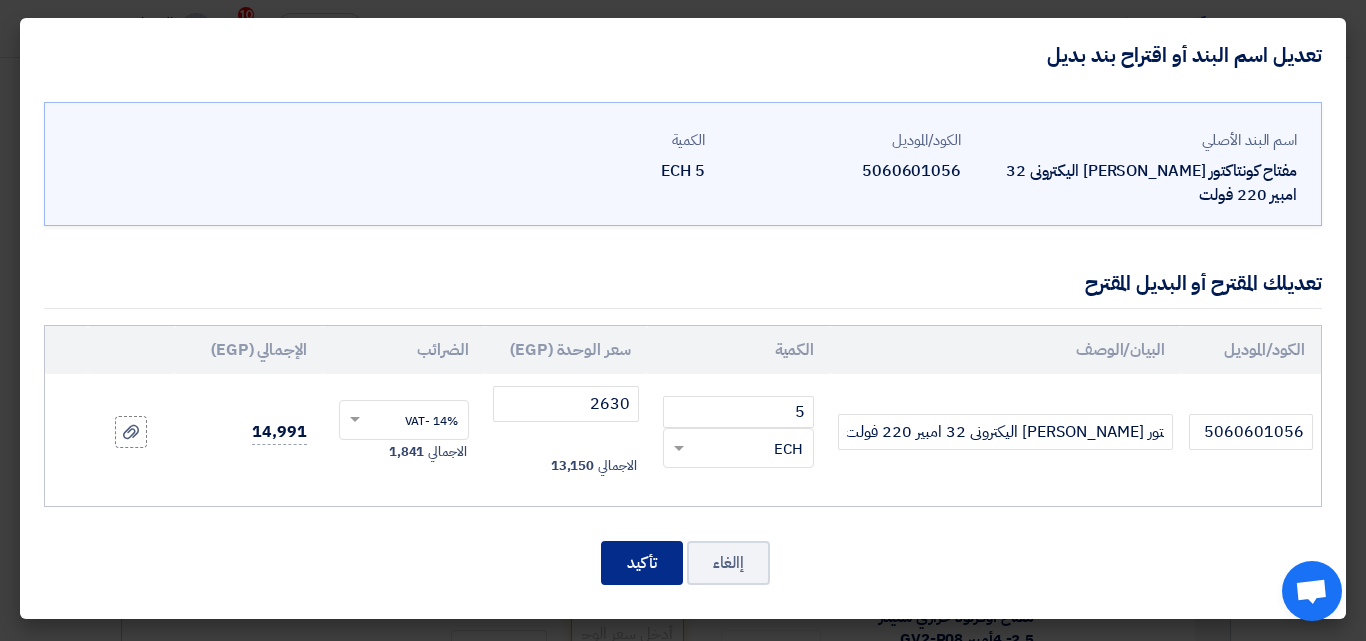 click on "تأكيد" 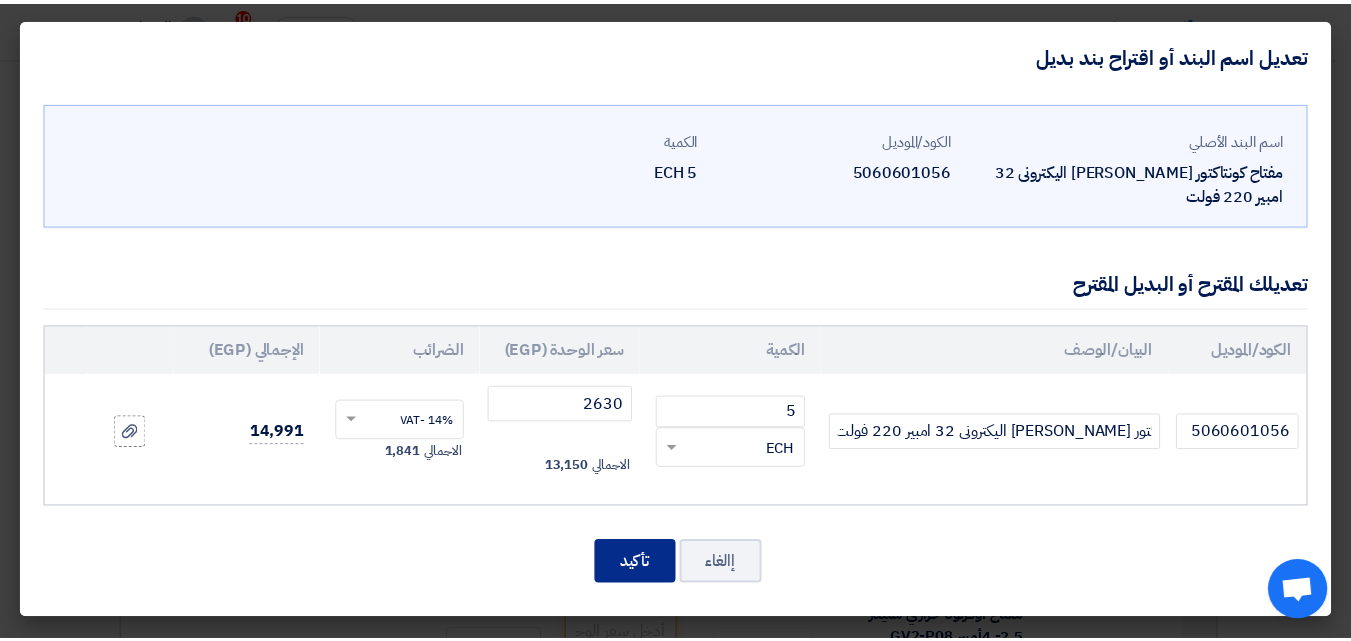 scroll, scrollTop: 0, scrollLeft: 0, axis: both 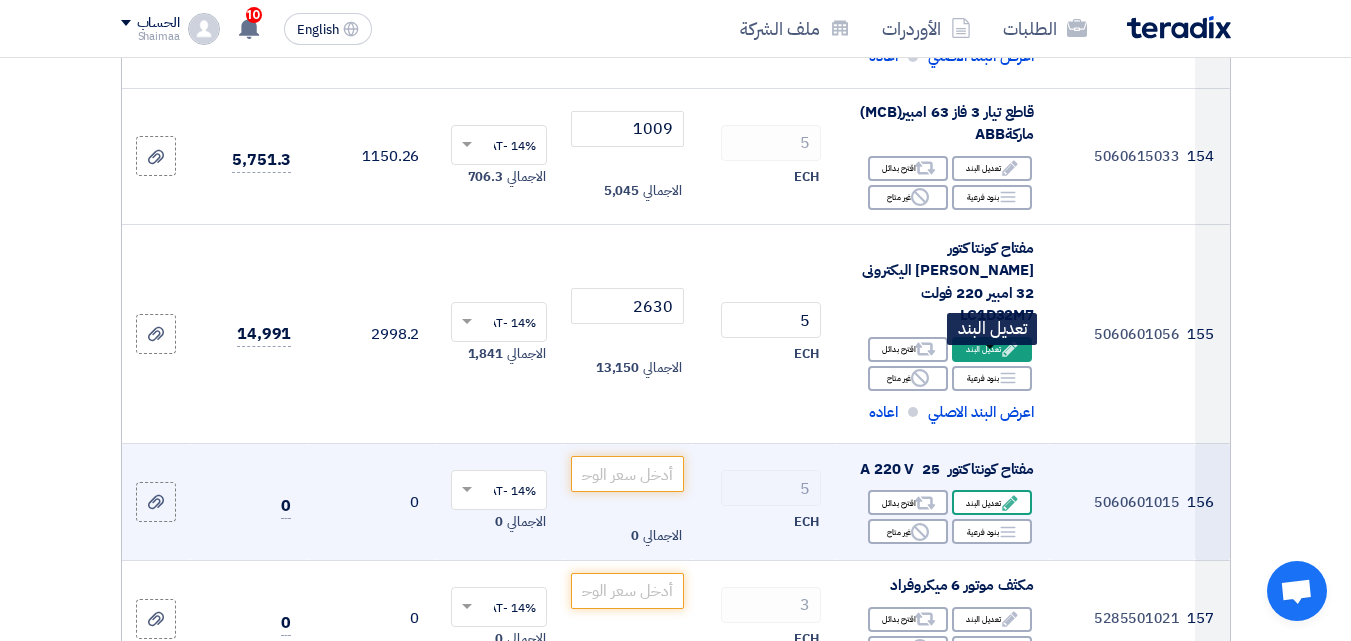 click on "Edit
تعديل البند" 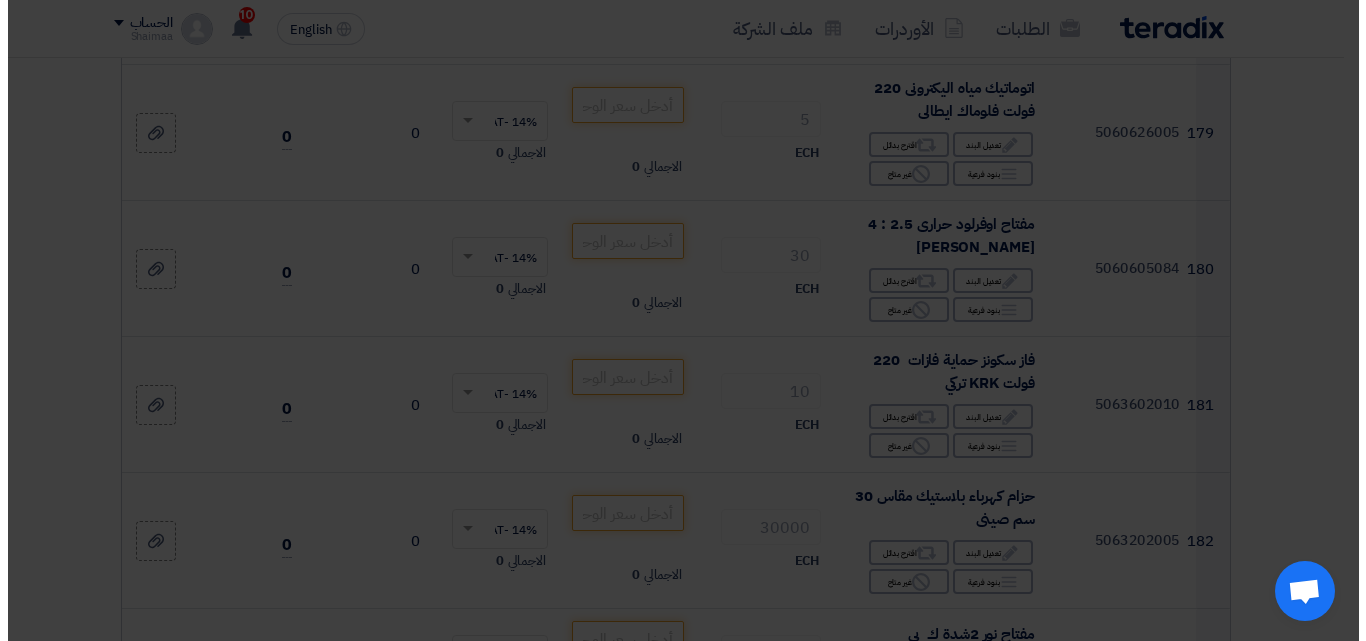 scroll, scrollTop: 22332, scrollLeft: 0, axis: vertical 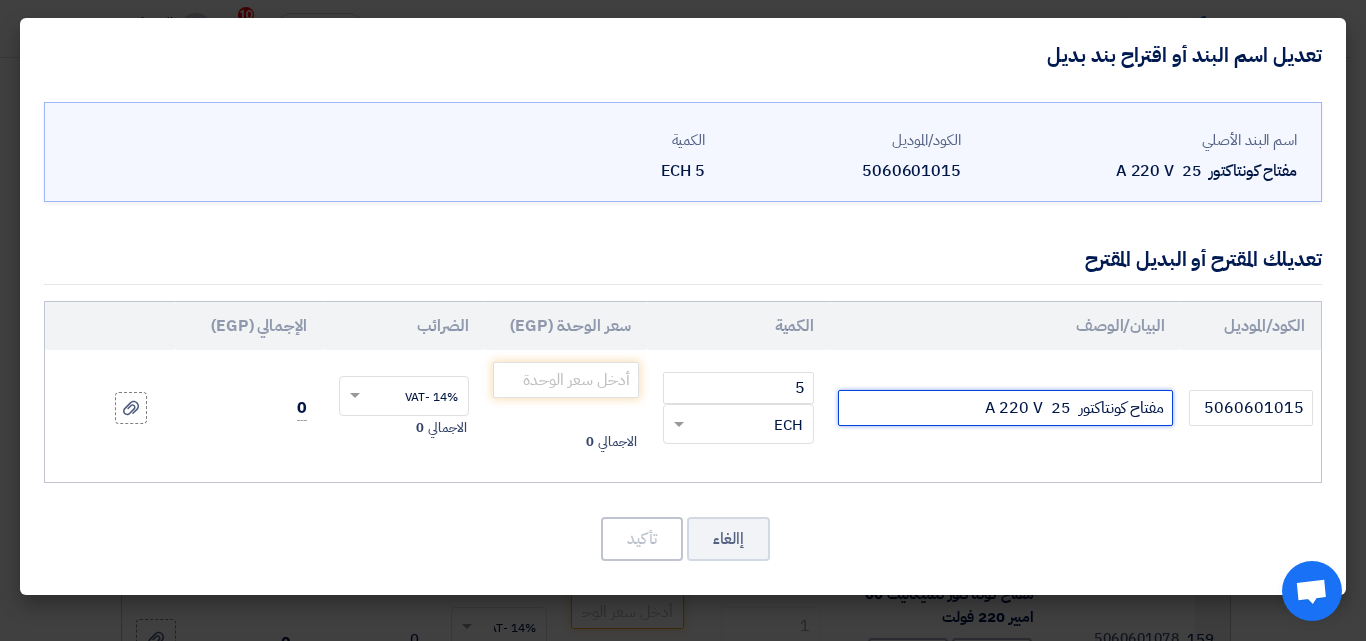click on "مفتاح كونتاكتور  25  A 220 V" 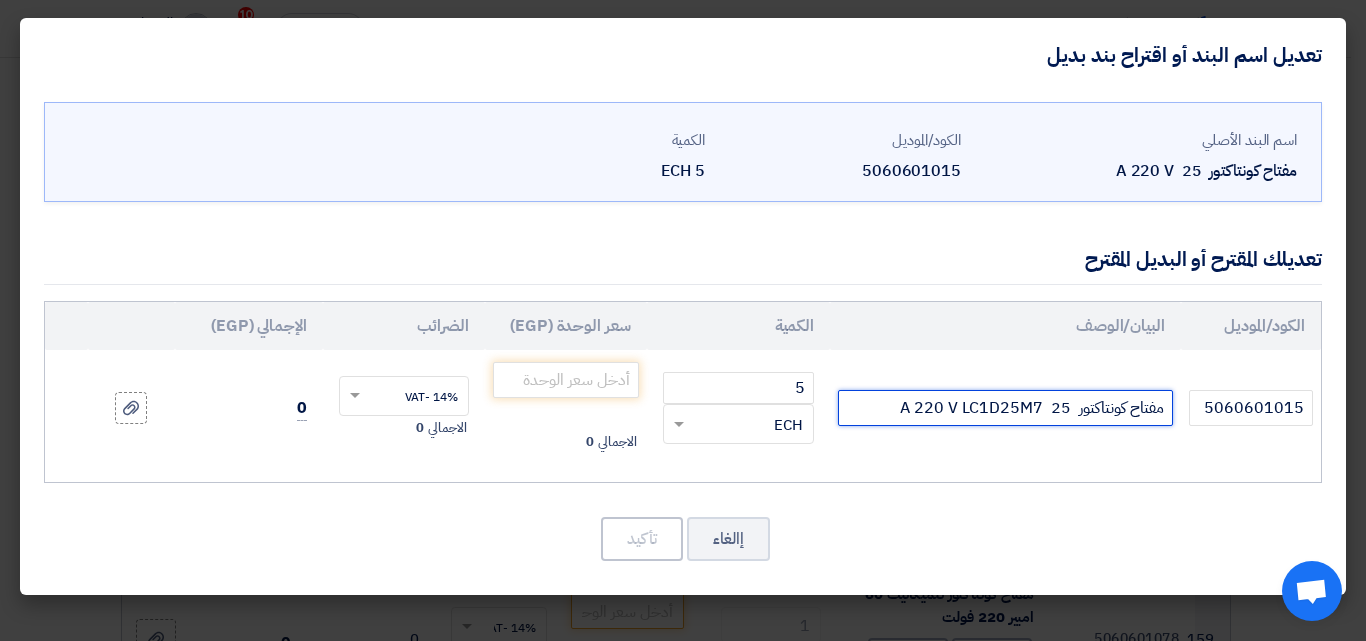 click on "مفتاح كونتاكتور  25  A 220 V LC1D25M7" 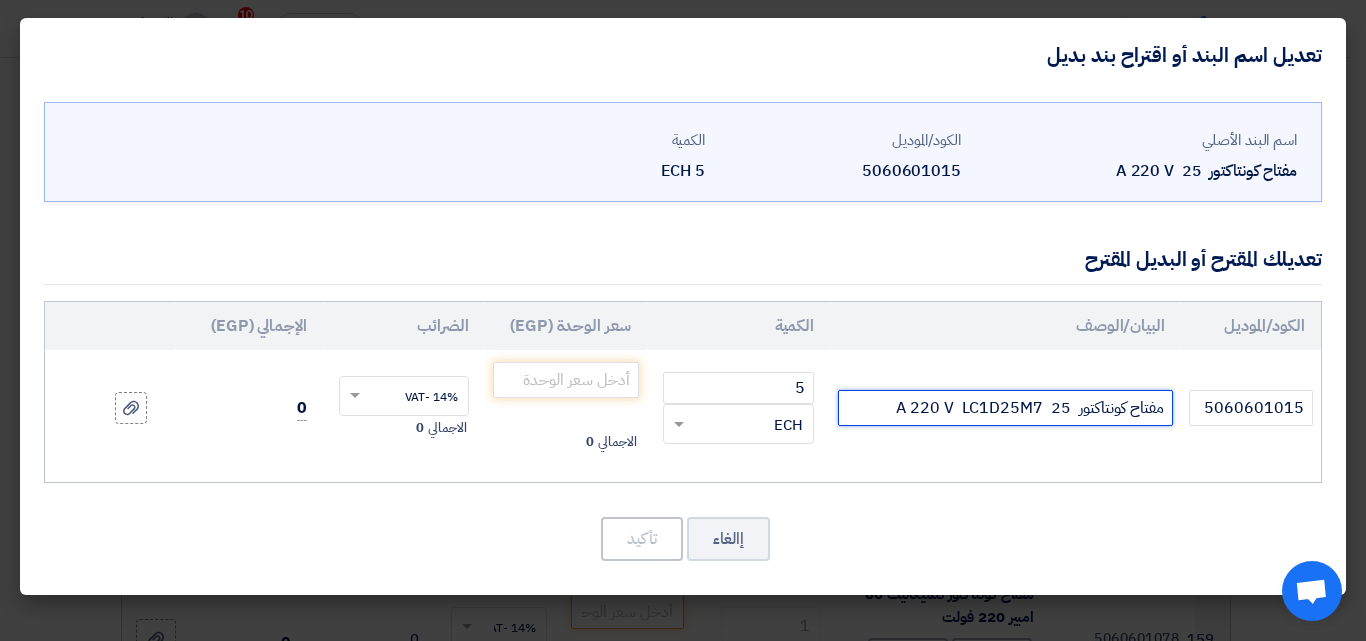 click on "مفتاح كونتاكتور  25  A 220 V  LC1D25M7" 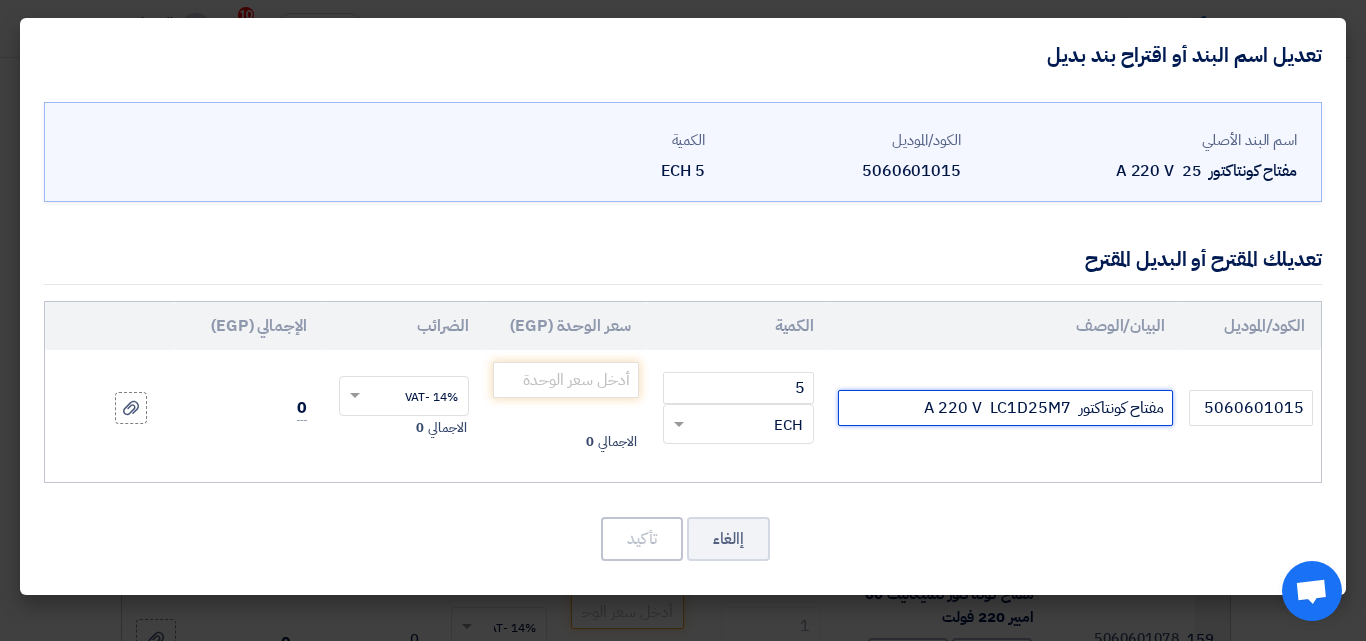 click on "مفتاح كونتاكتور  A 220 V  LC1D25M7" 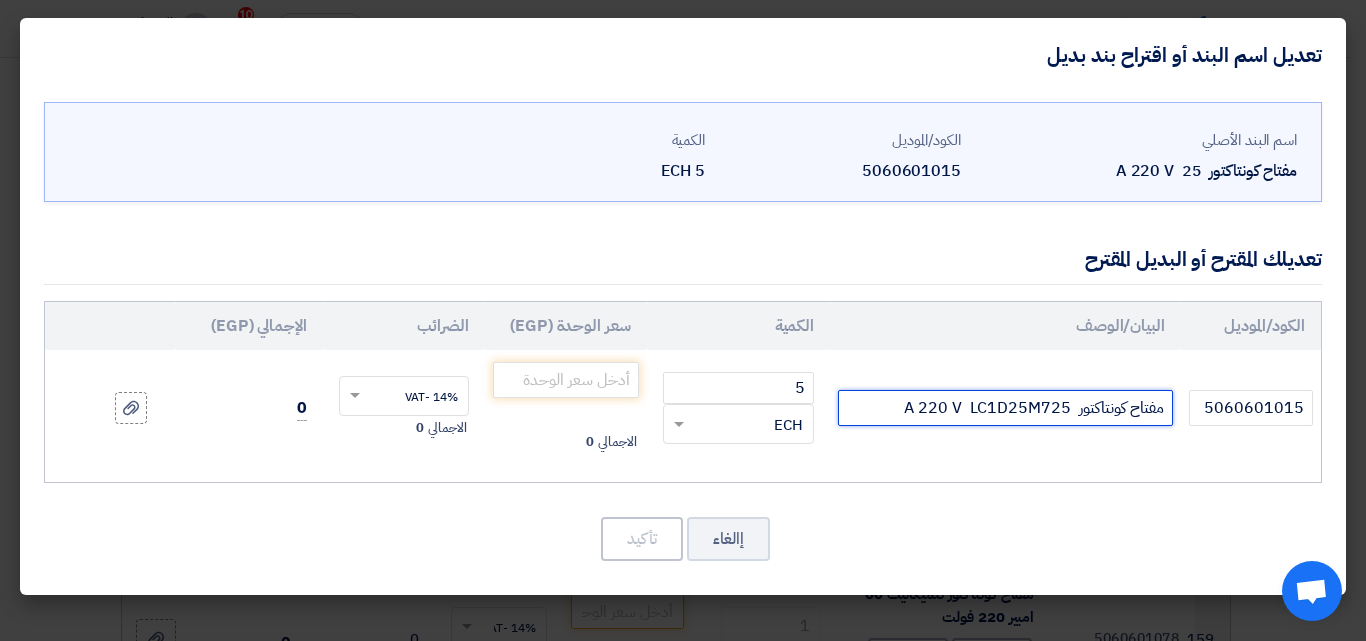 drag, startPoint x: 1052, startPoint y: 407, endPoint x: 1070, endPoint y: 410, distance: 18.248287 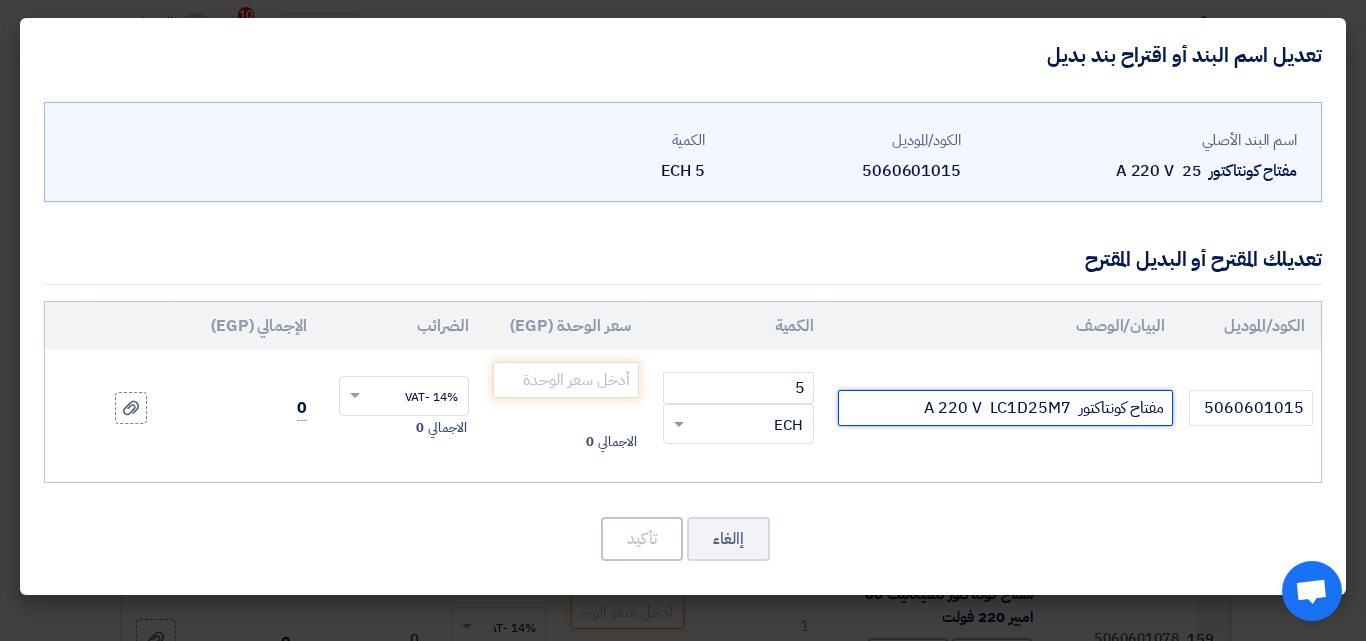 drag, startPoint x: 924, startPoint y: 413, endPoint x: 936, endPoint y: 414, distance: 12.0415945 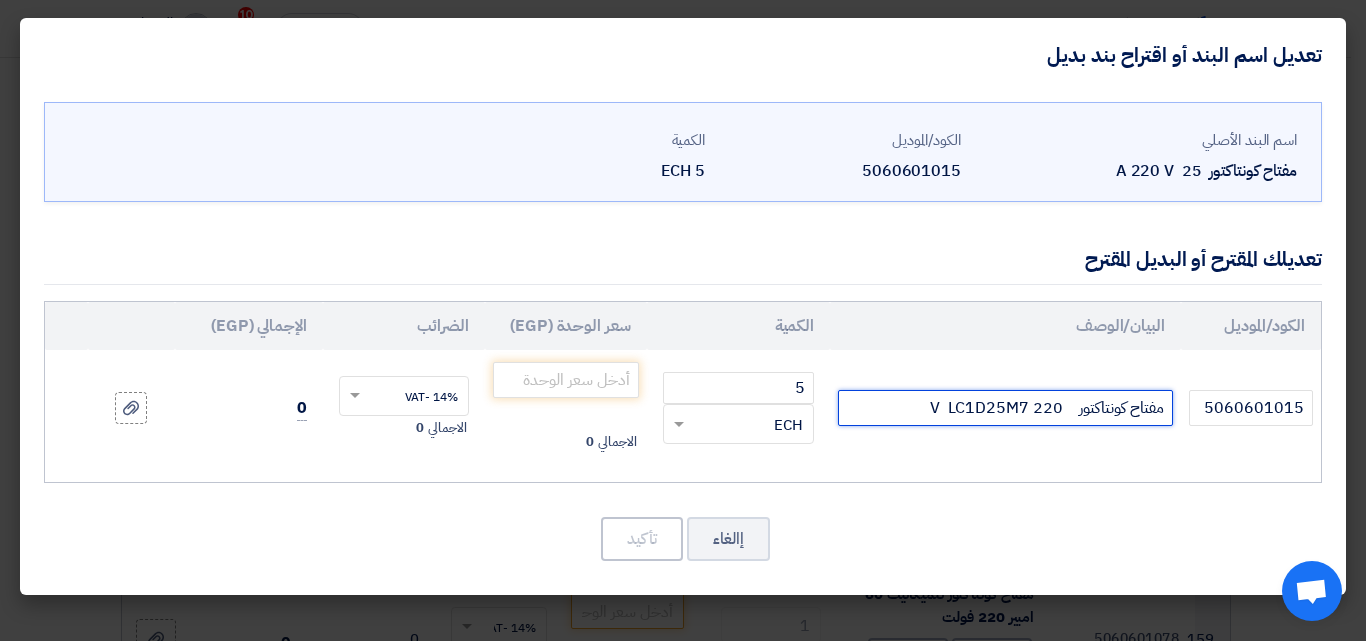 click on "مفتاح كونتاكتور    220 V  LC1D25M7" 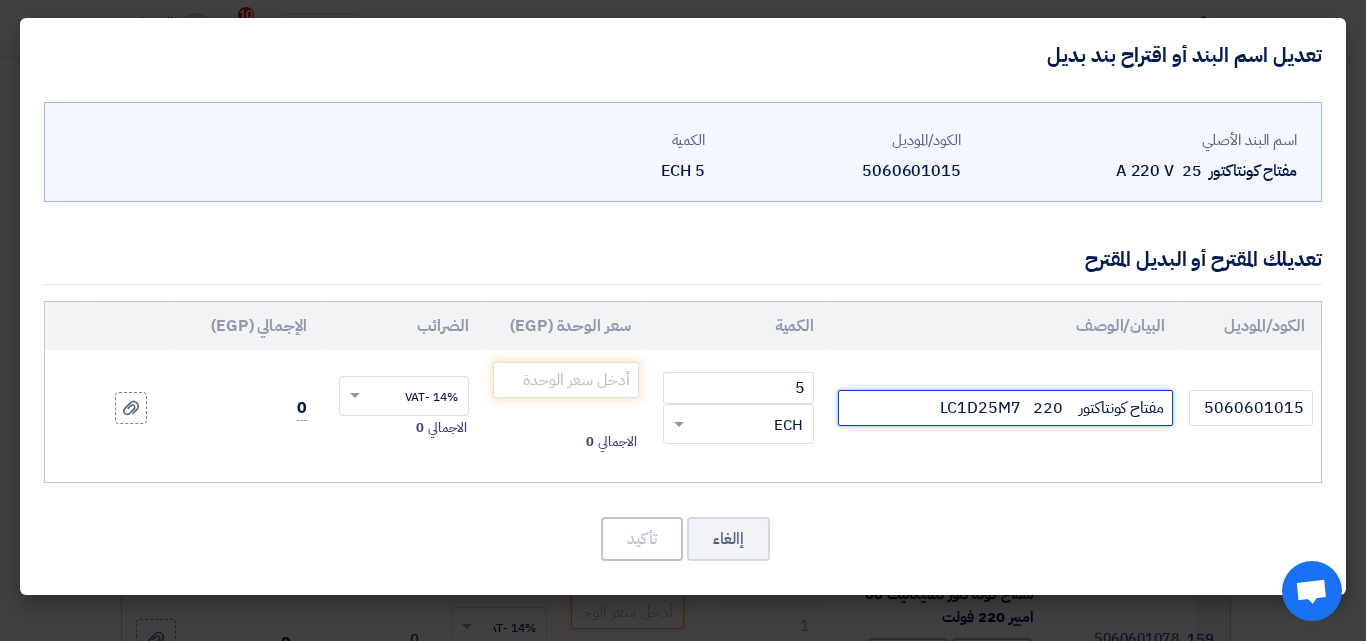 click on "مفتاح كونتاكتور    220   LC1D25M7" 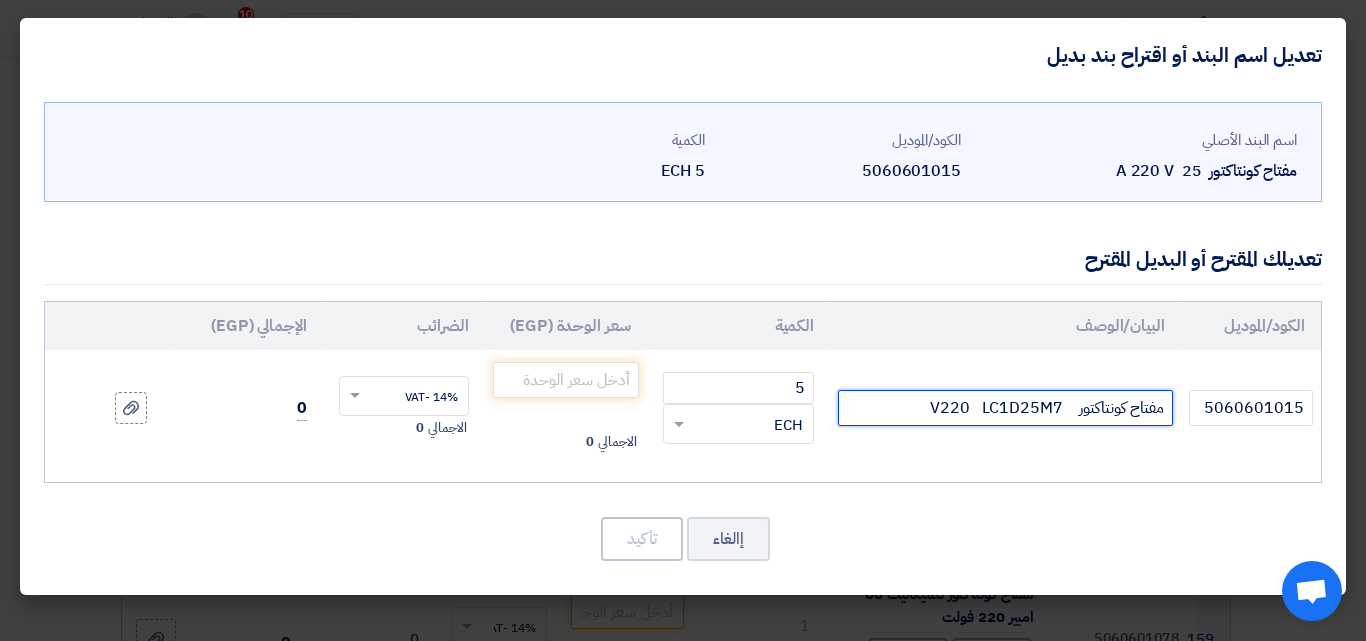 click on "مفتاح كونتاكتور    V220   LC1D25M7" 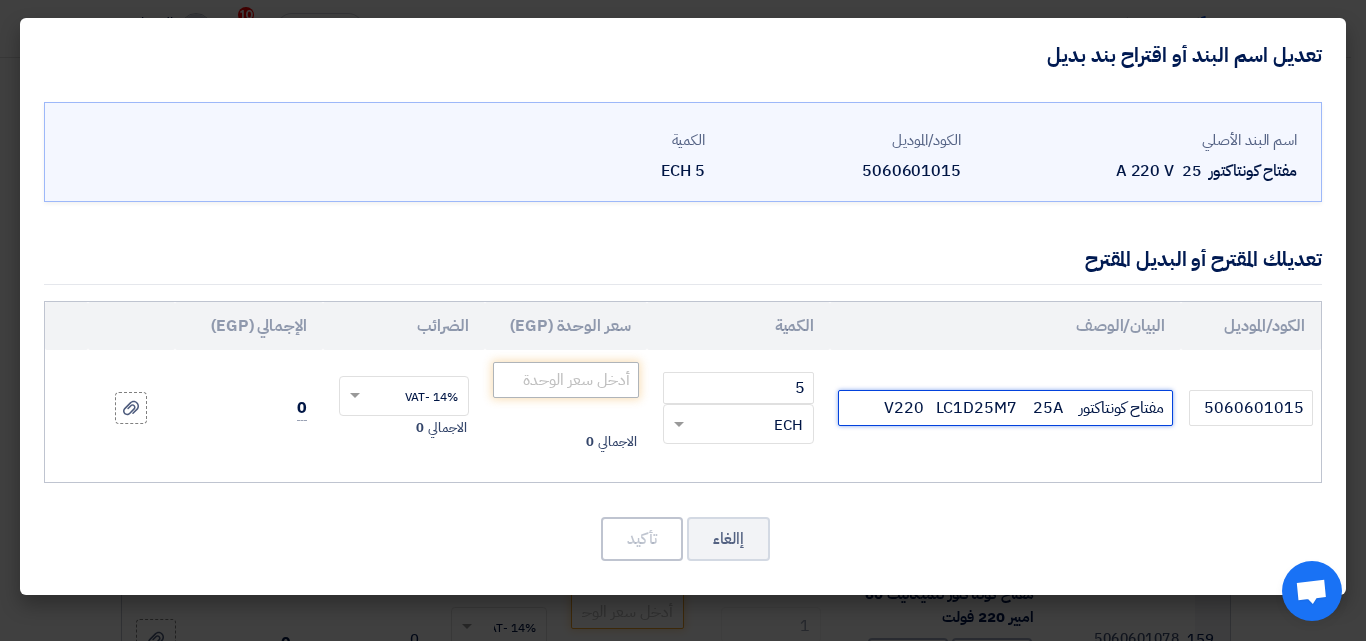 type on "مفتاح كونتاكتور    V220   LC1D25M7    25A" 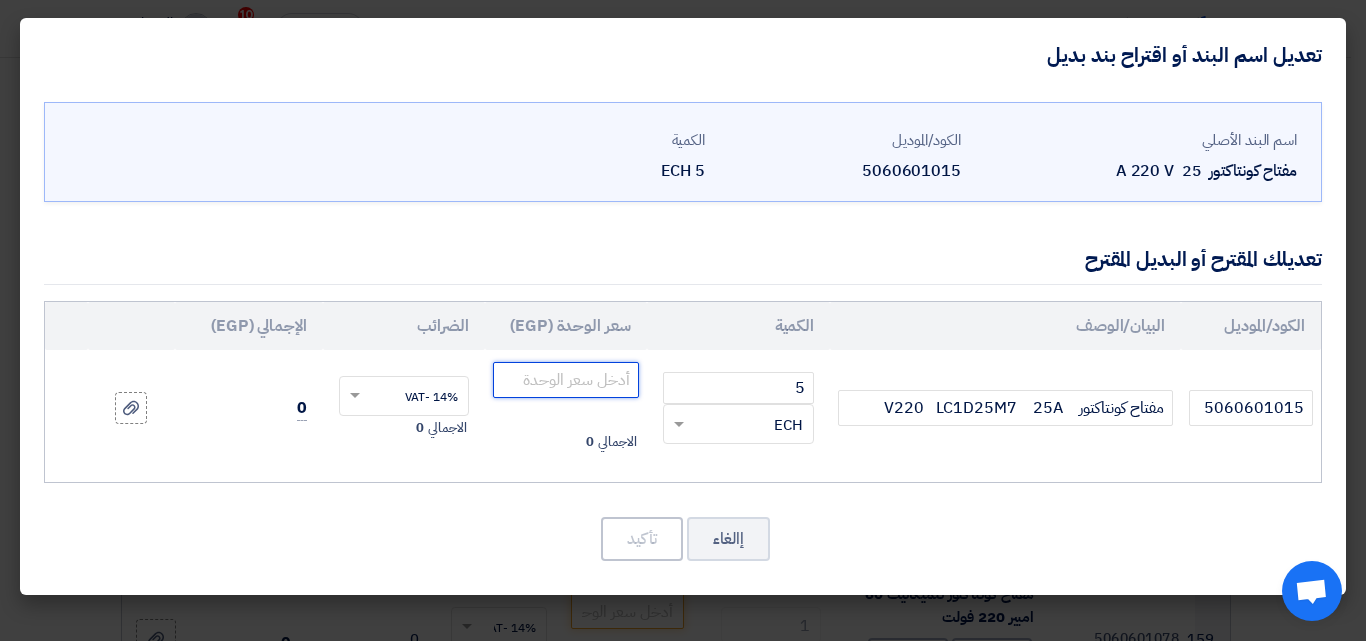 click 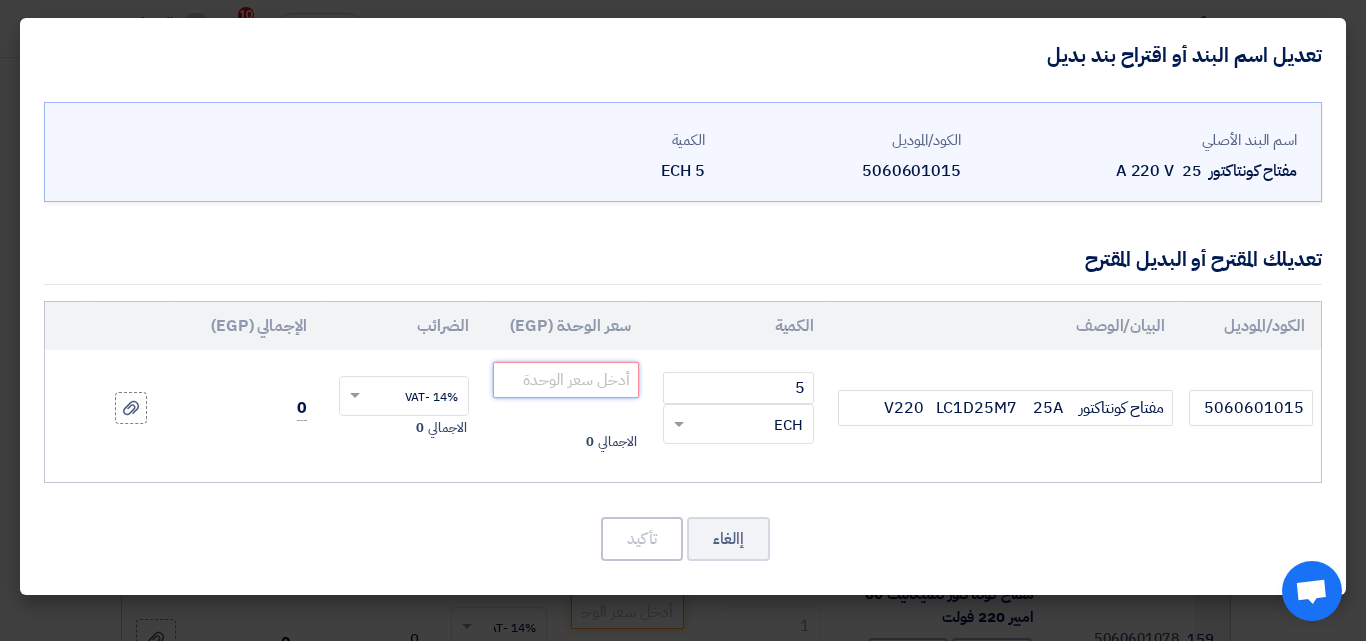 paste on "2036" 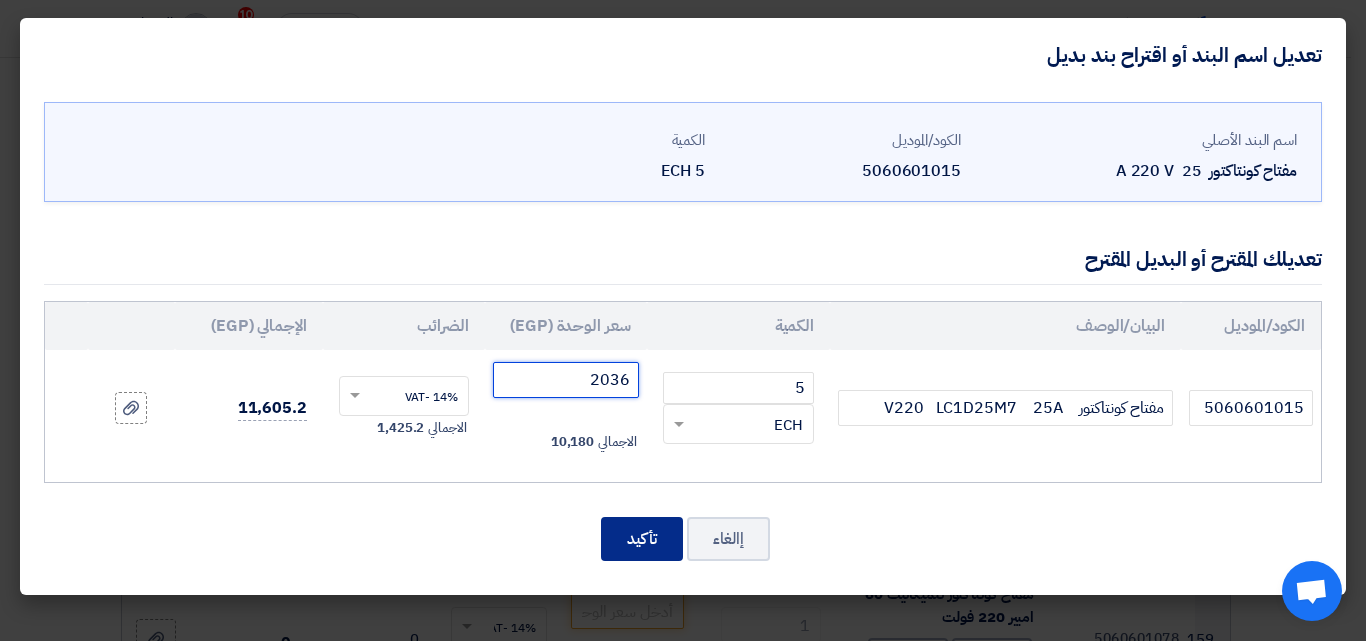 type on "2036" 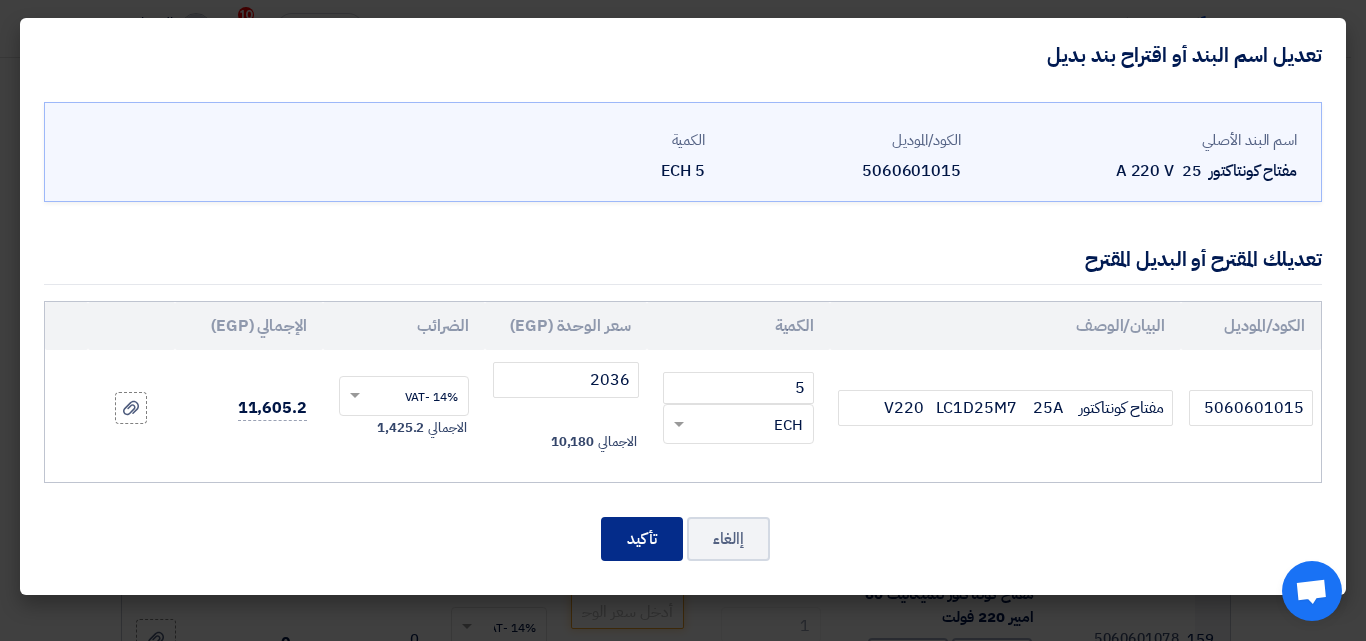 click on "تأكيد" 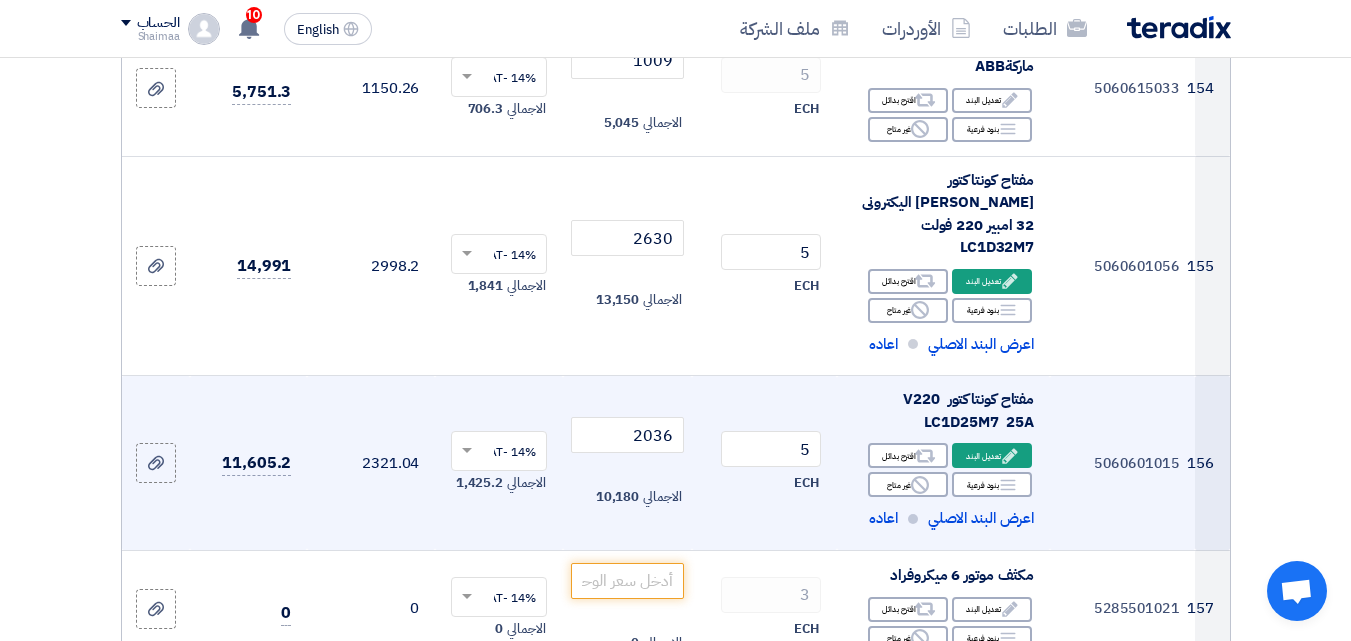 scroll, scrollTop: 25466, scrollLeft: 0, axis: vertical 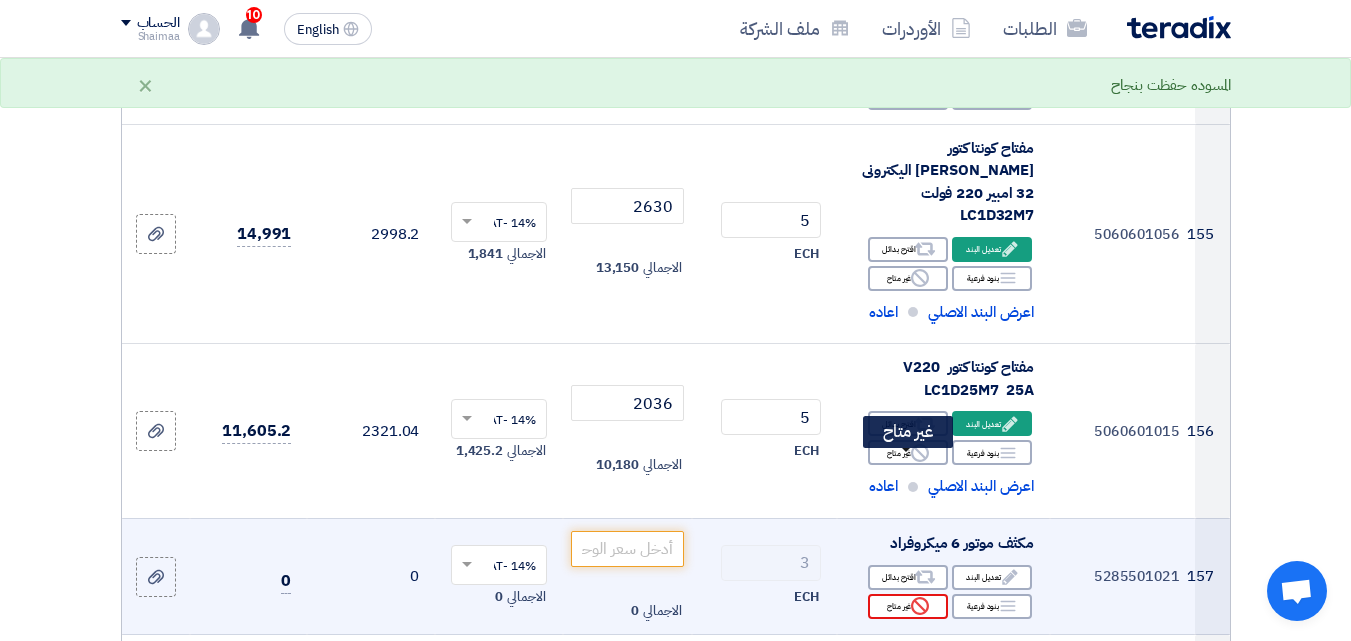 click on "Reject" 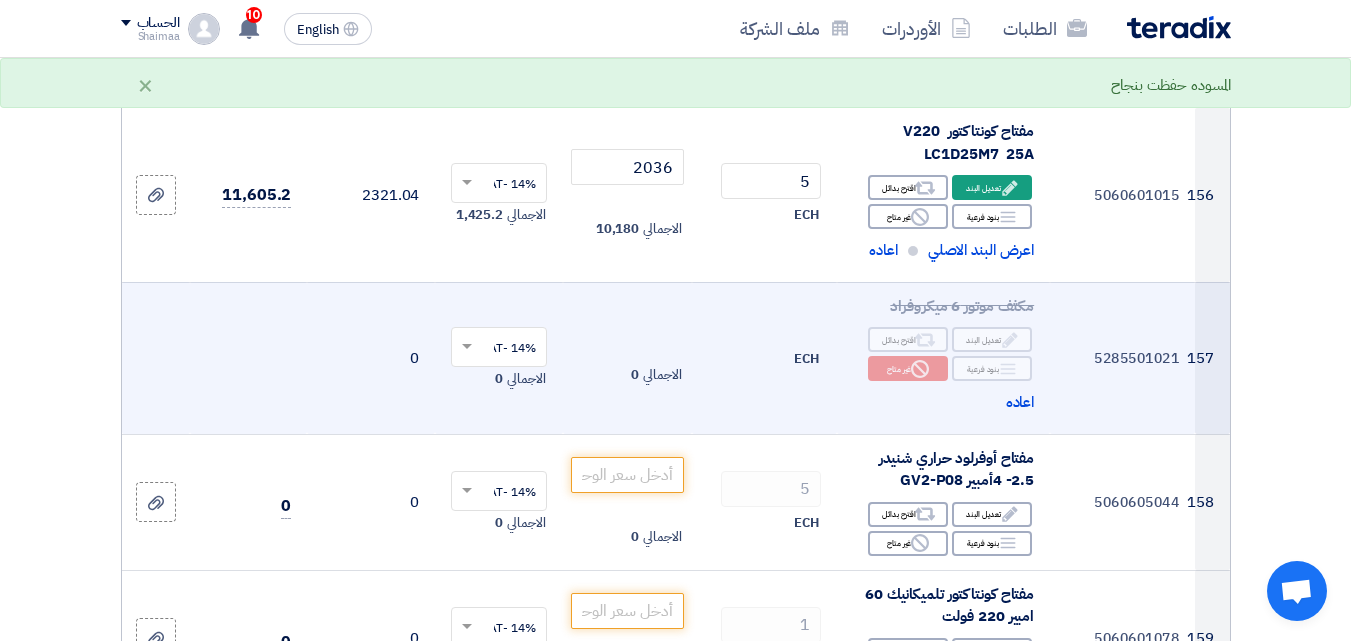 scroll, scrollTop: 25766, scrollLeft: 0, axis: vertical 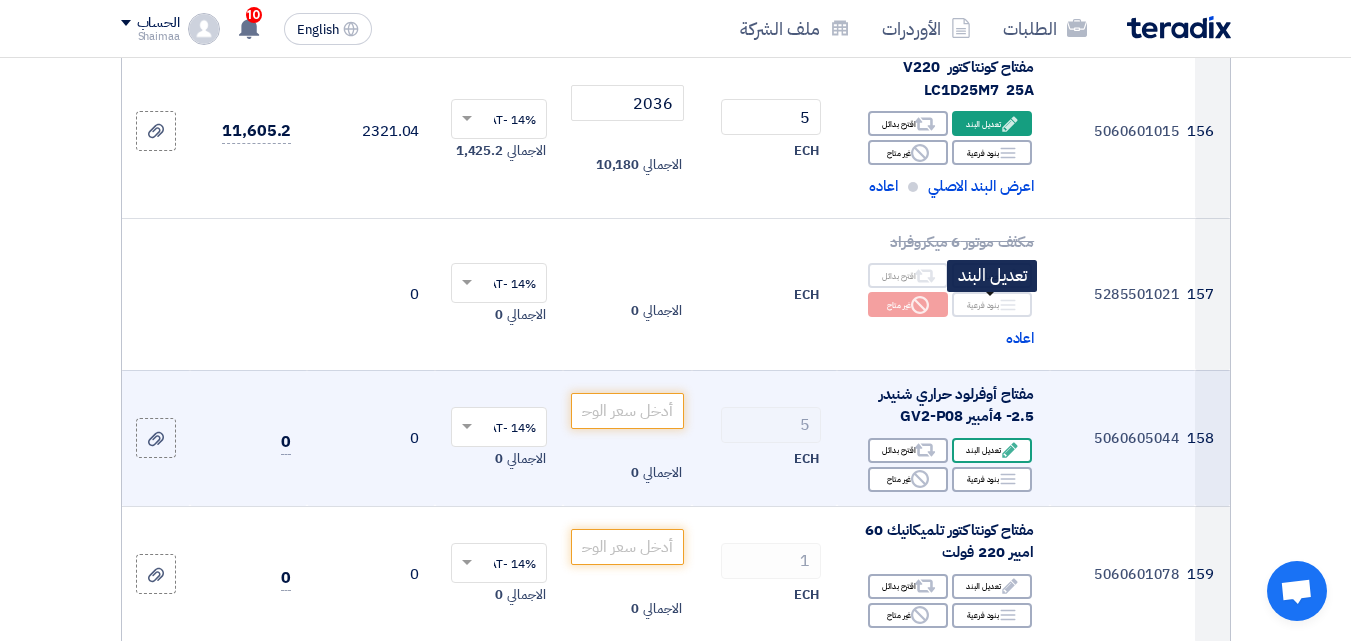 click on "Edit" 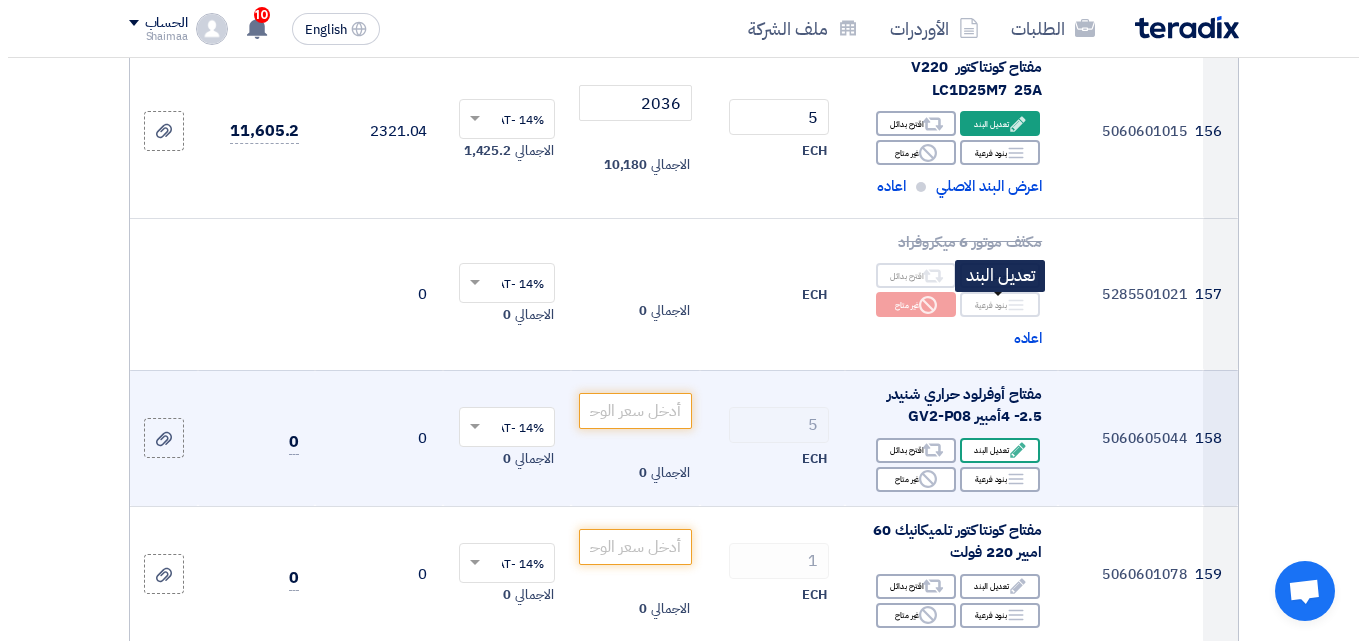 scroll, scrollTop: 22535, scrollLeft: 0, axis: vertical 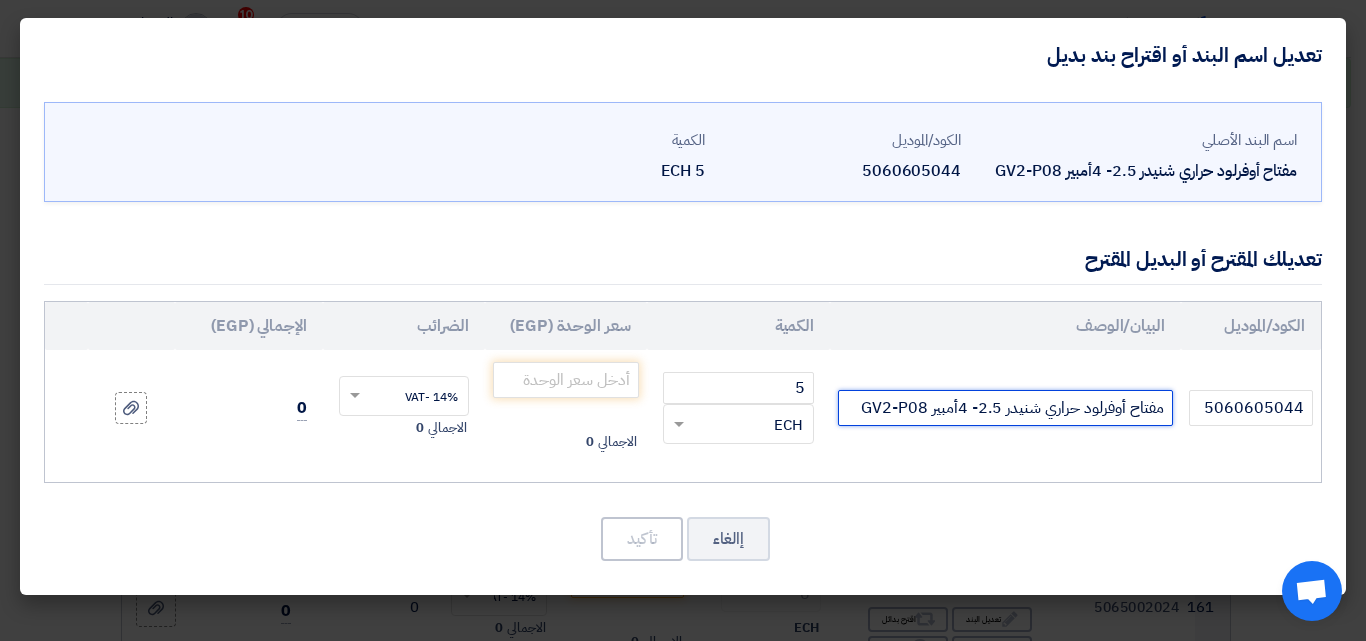 drag, startPoint x: 862, startPoint y: 405, endPoint x: 924, endPoint y: 406, distance: 62.008064 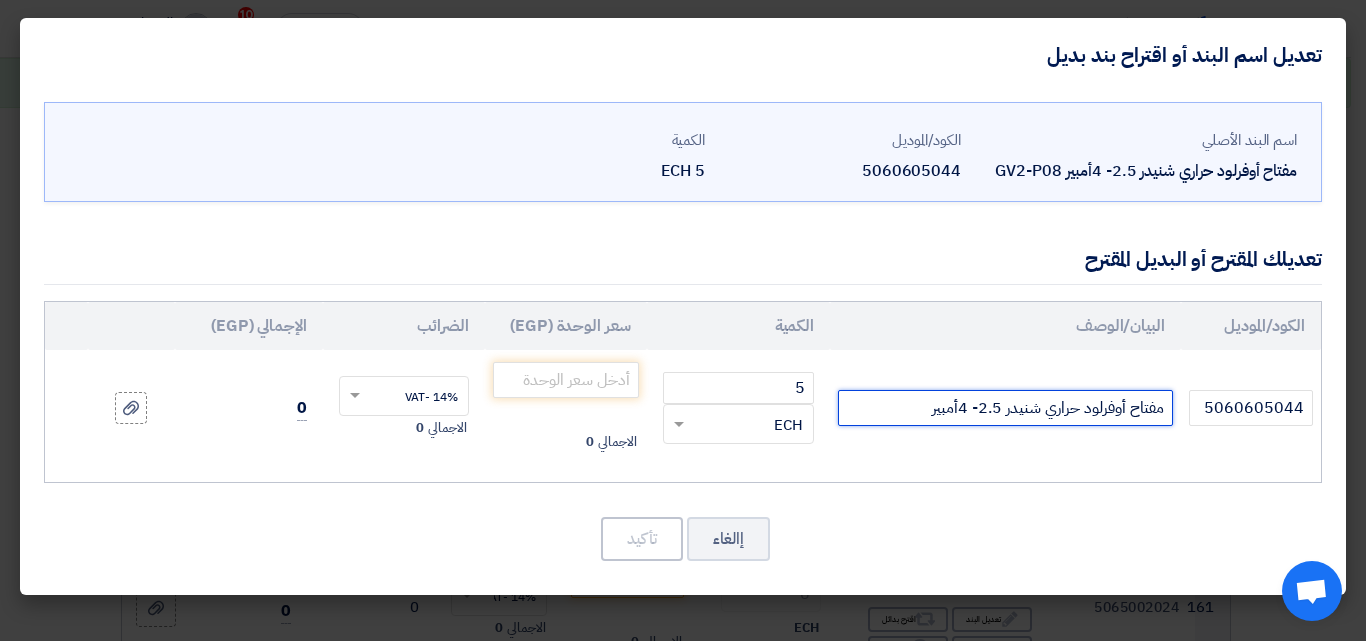 paste on "GV2ME08" 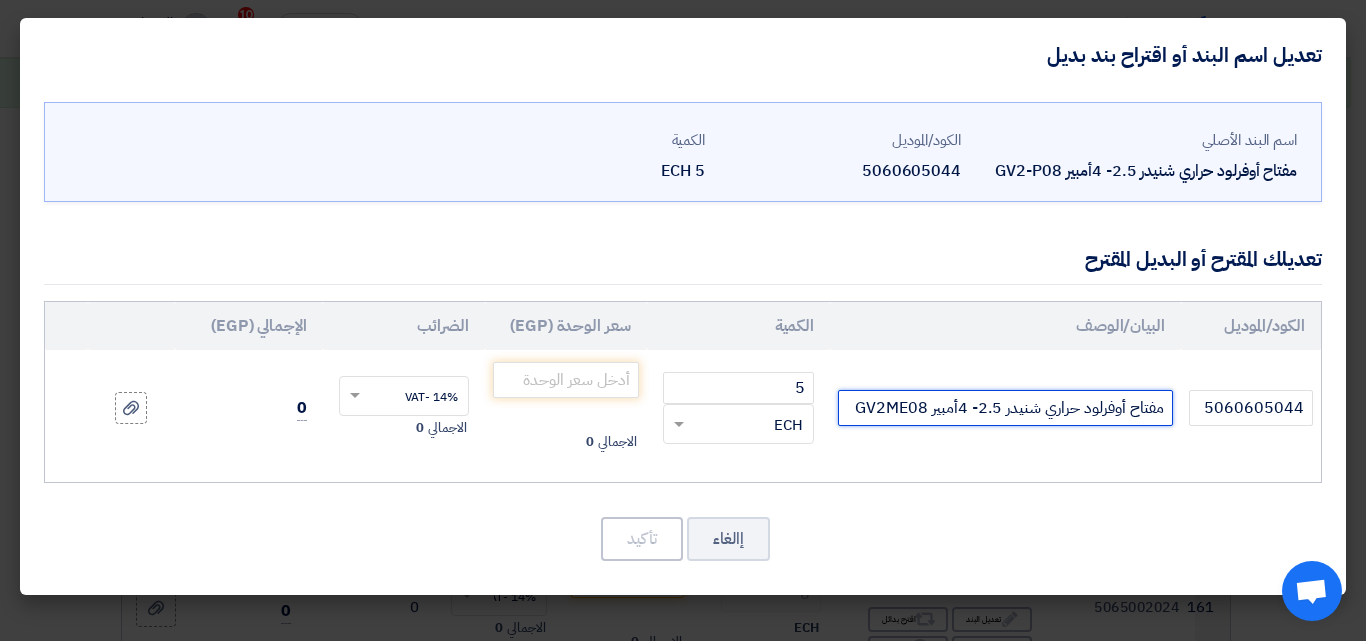 click on "مفتاح أوفرلود حراري شنيدر 2.5- 4أمبير GV2ME08" 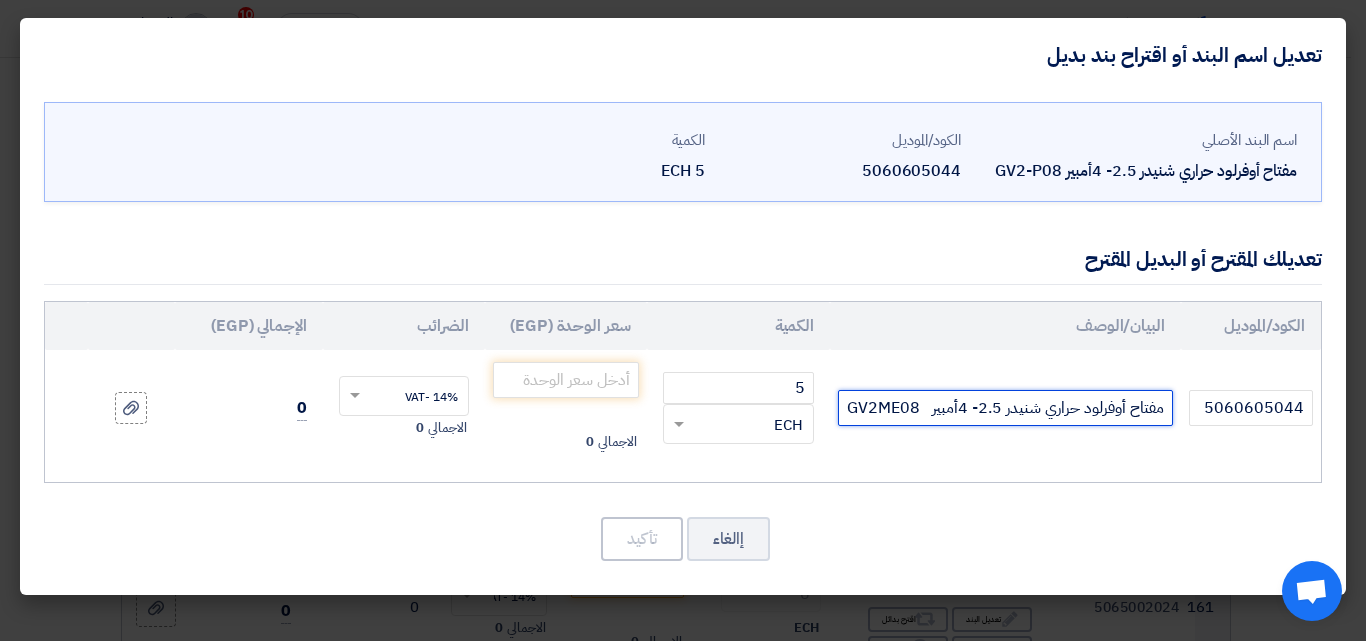 type on "مفتاح أوفرلود حراري شنيدر 2.5- 4أمبير   GV2ME08" 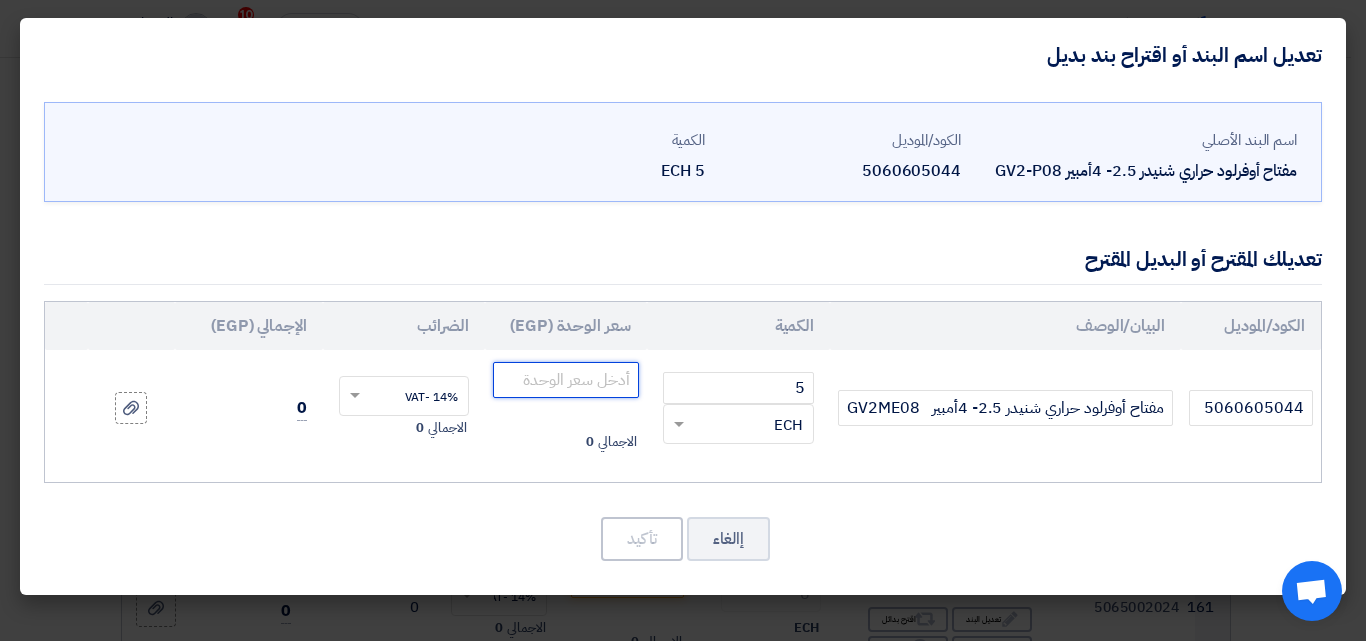 paste on "2295" 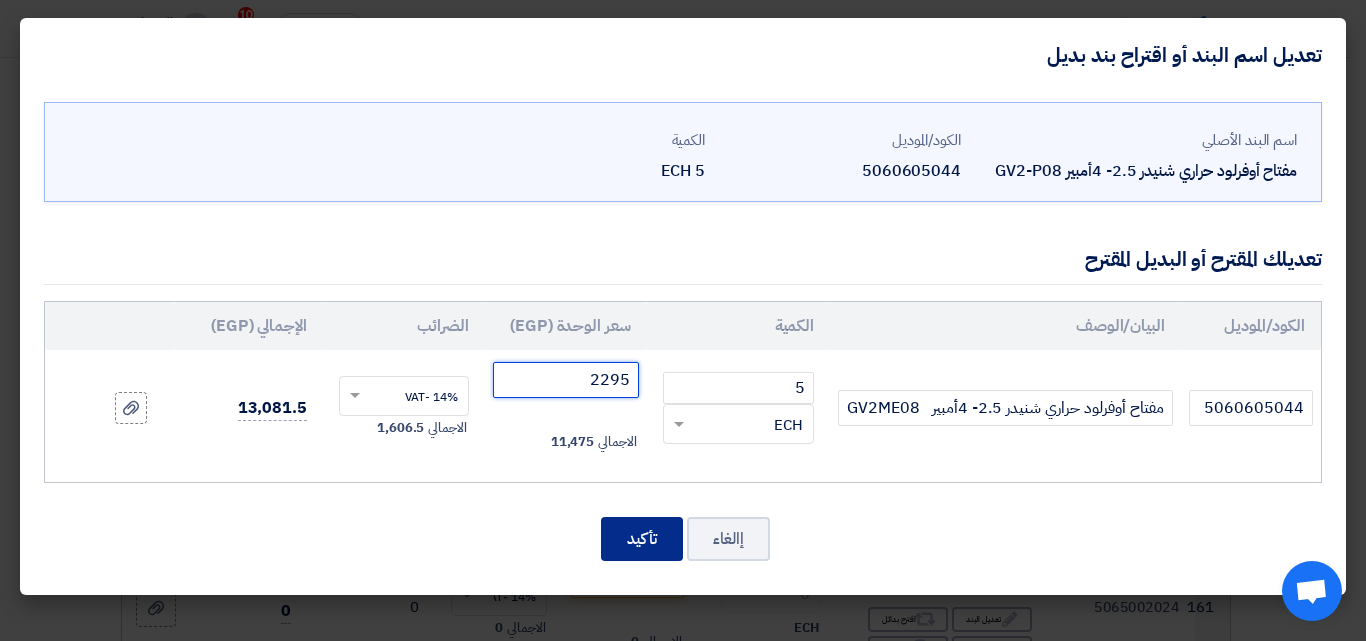 type on "2295" 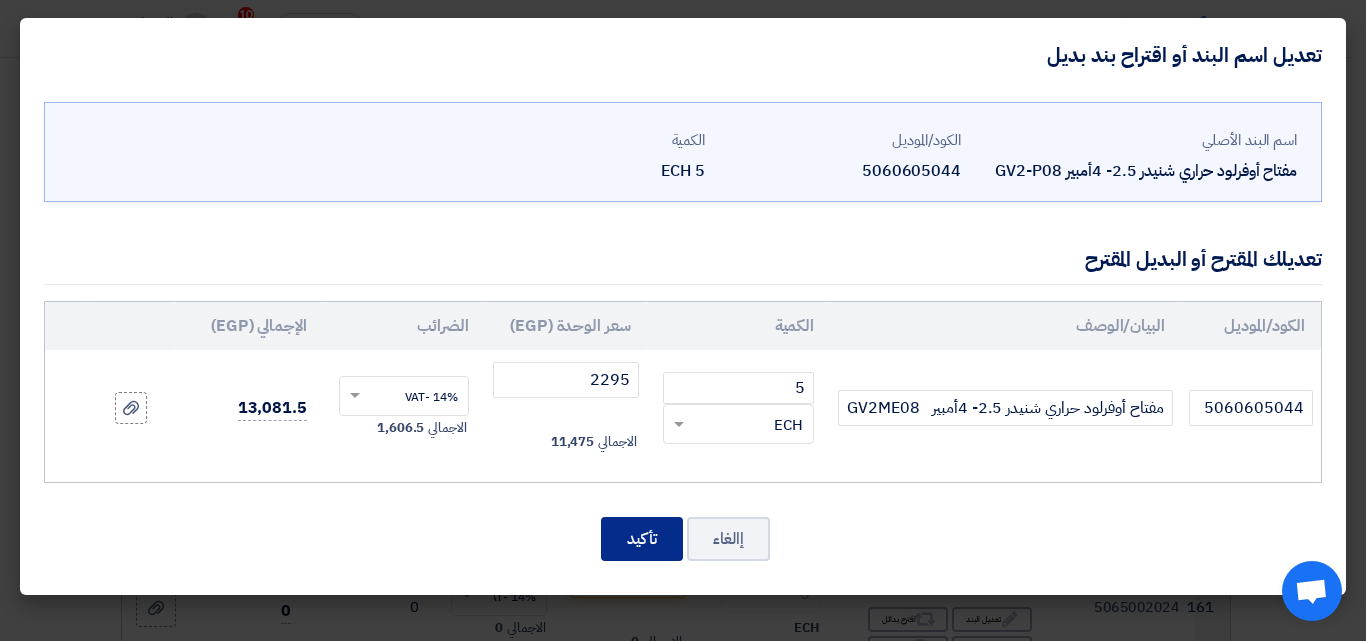 click on "تأكيد" 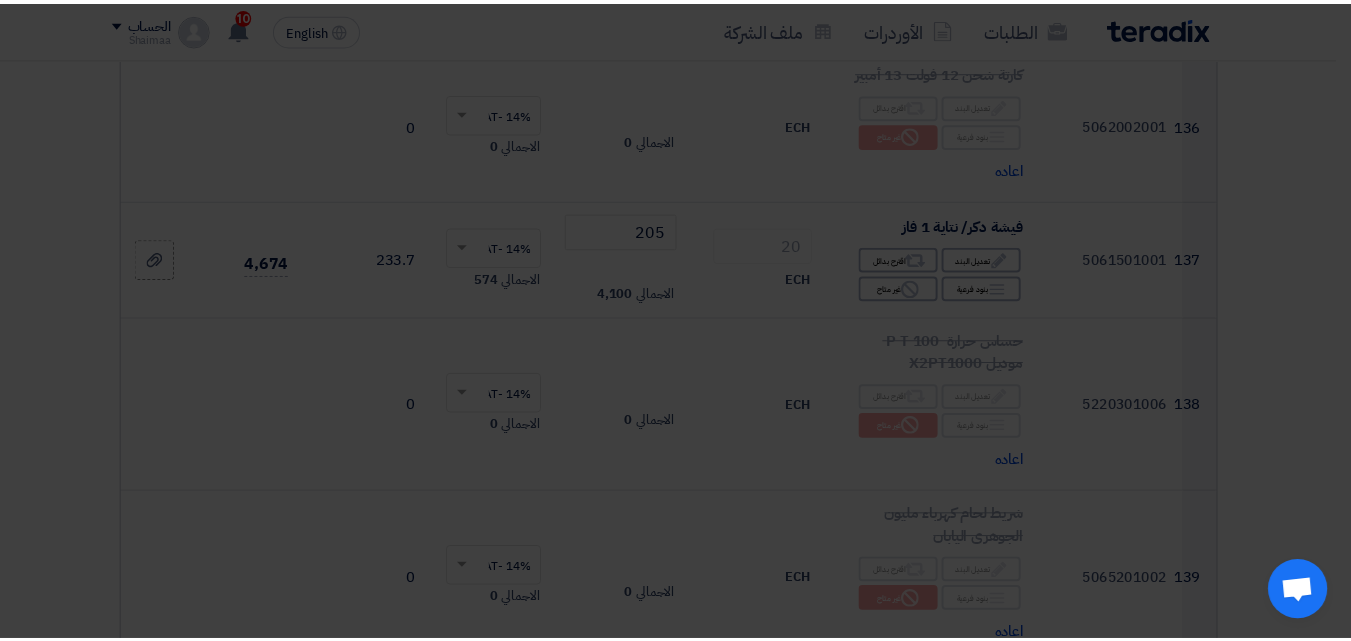 scroll, scrollTop: 25941, scrollLeft: 0, axis: vertical 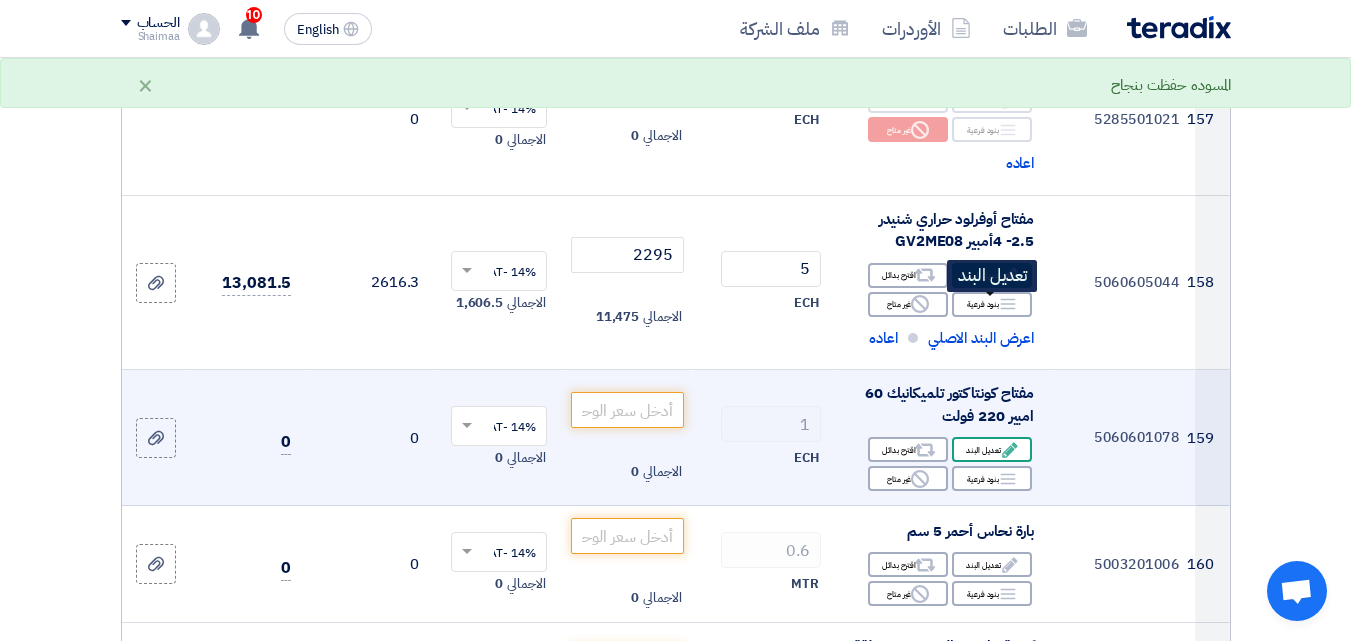 click on "Edit
تعديل البند" 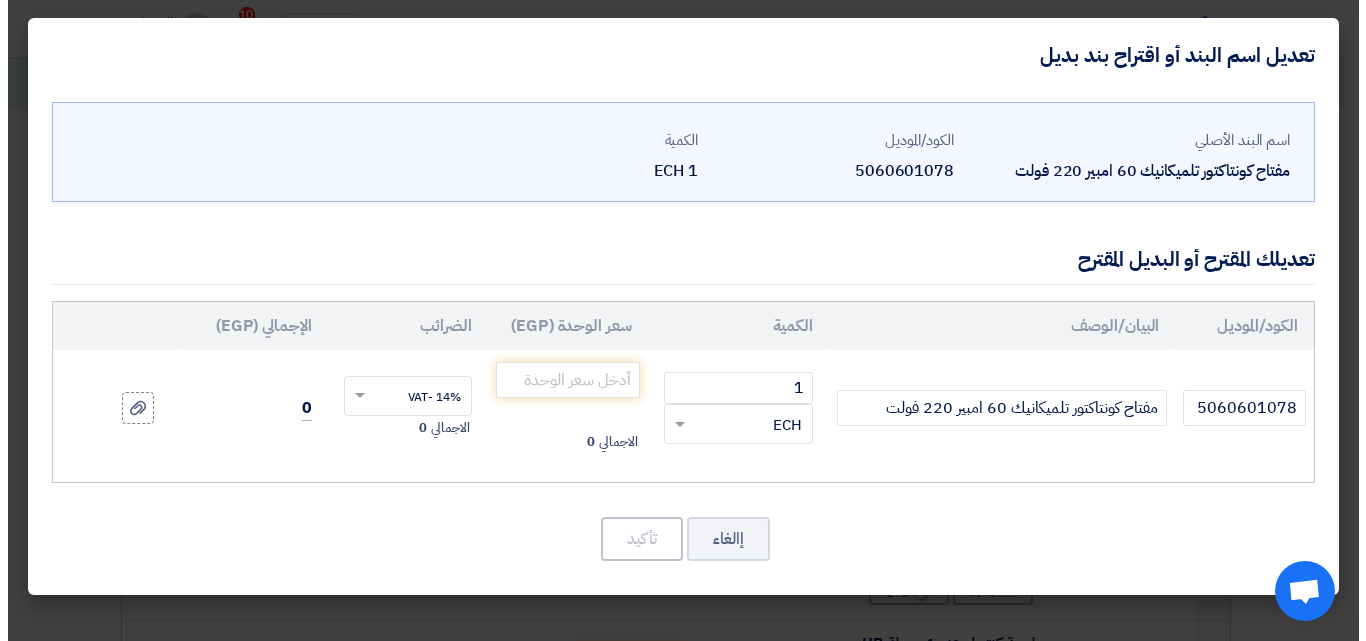 scroll, scrollTop: 22535, scrollLeft: 0, axis: vertical 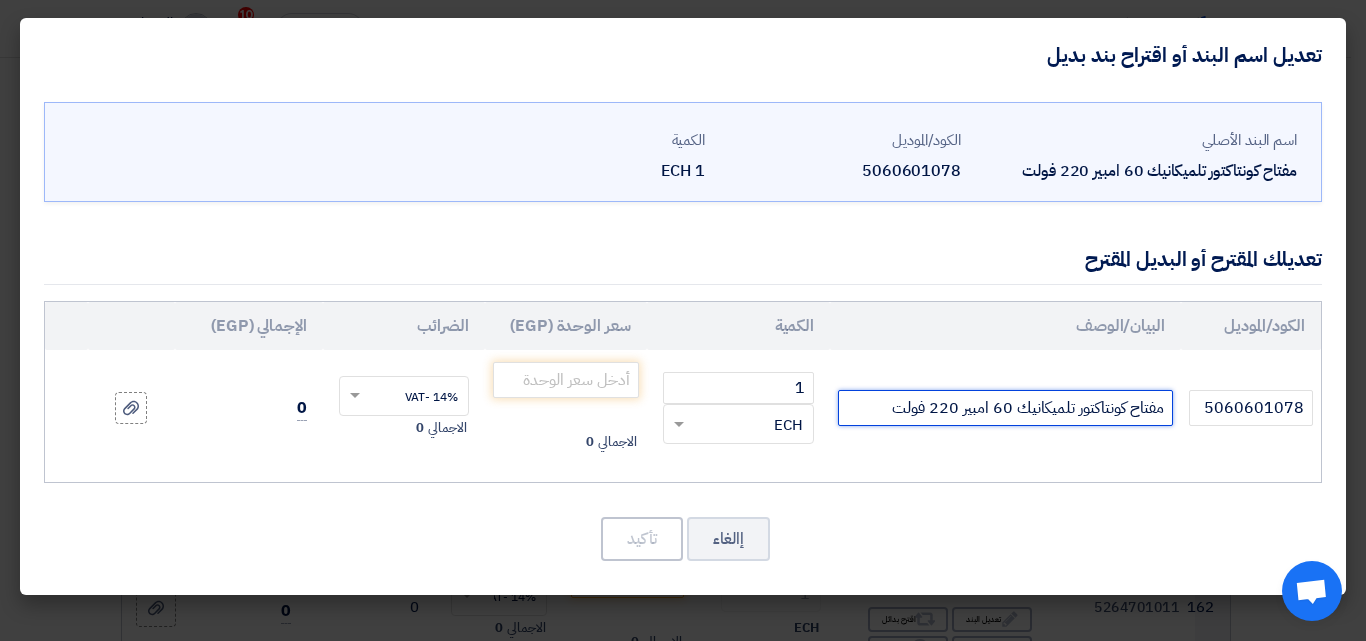 click on "مفتاح كونتاكتور تلميكانيك 60 امبير 220 فولت" 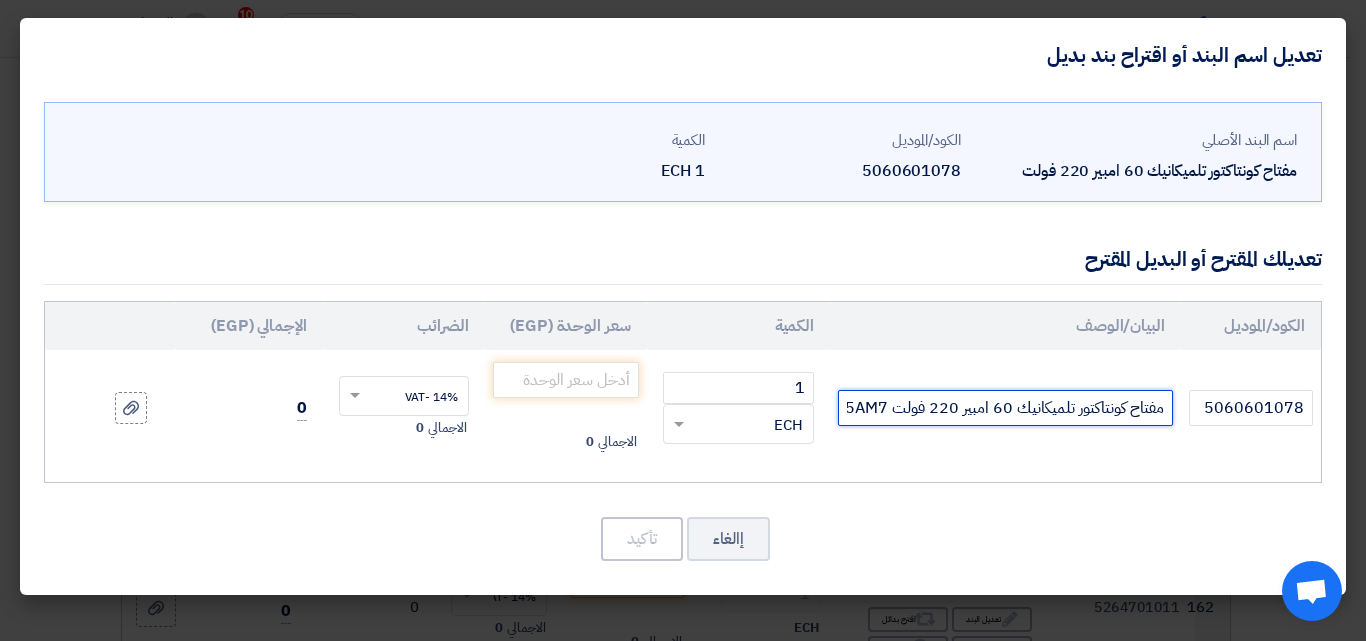 scroll, scrollTop: 0, scrollLeft: -50, axis: horizontal 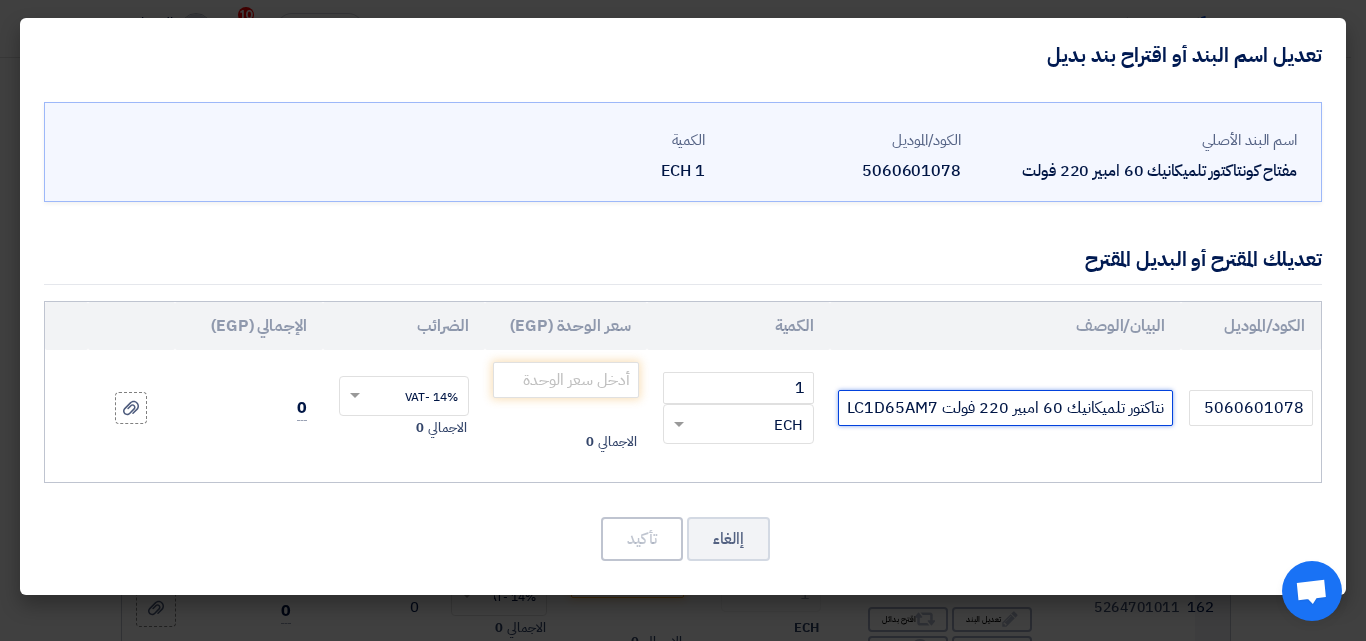 type on "مفتاح كونتاكتور تلميكانيك 60 امبير 220 فولت LC1D65AM7" 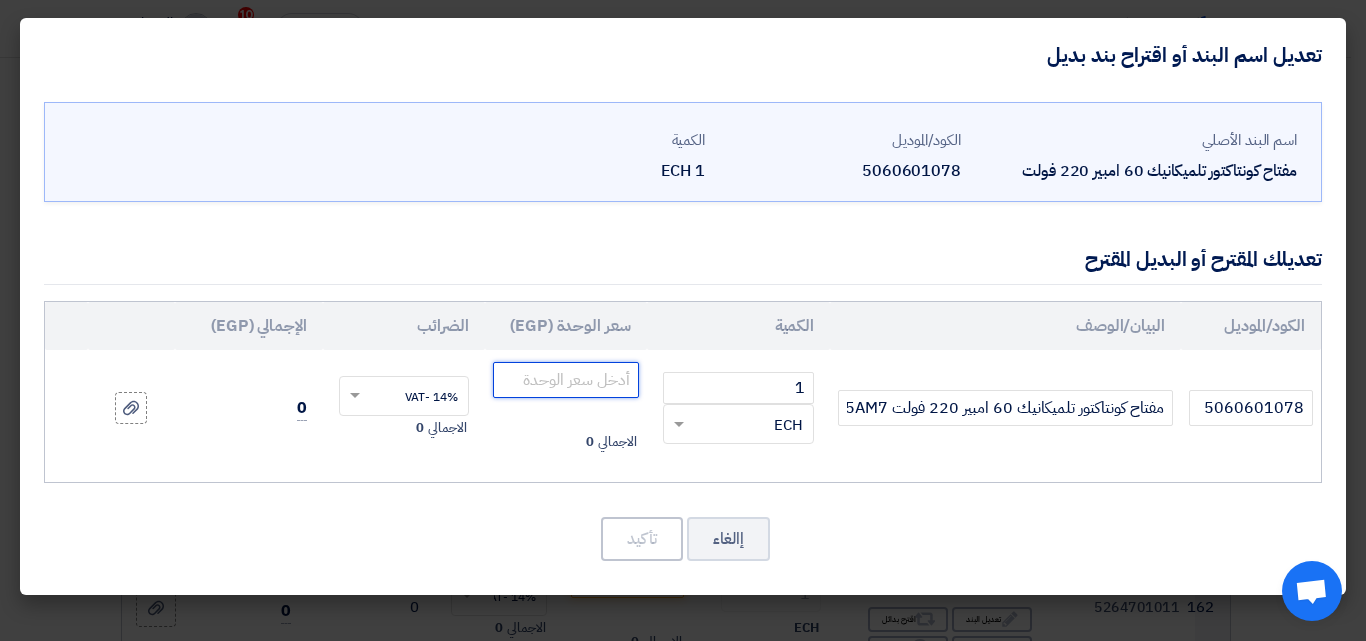 paste on "6025" 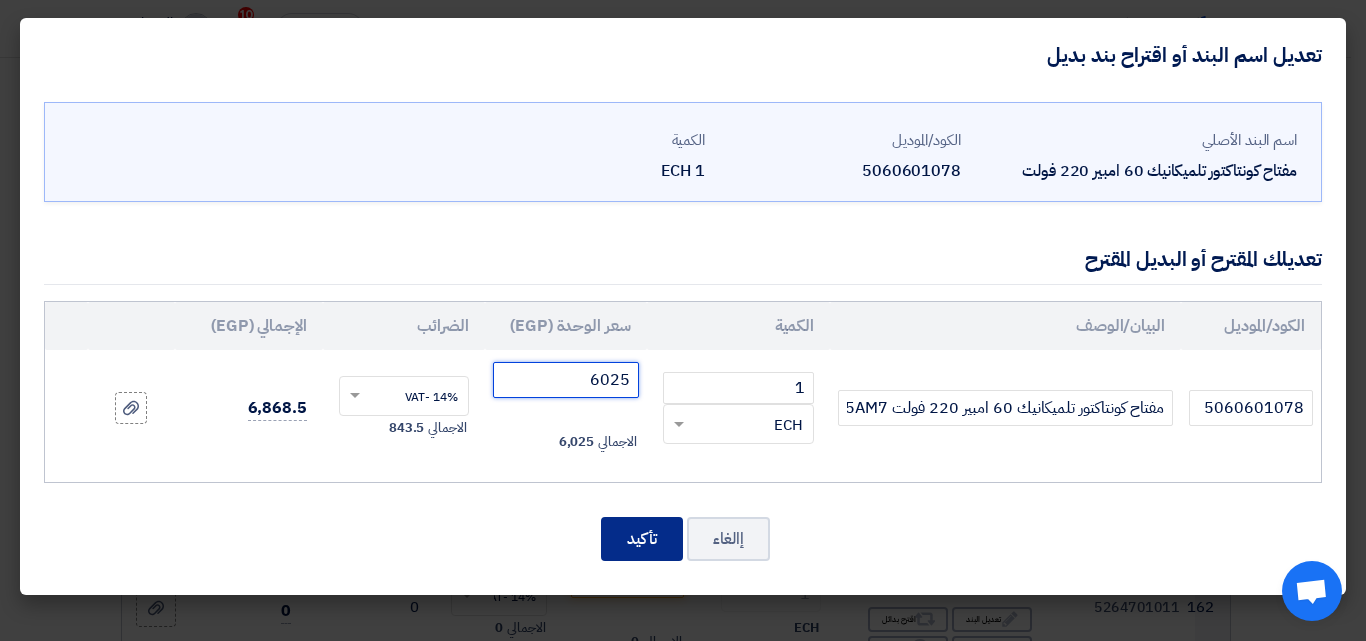 type on "6025" 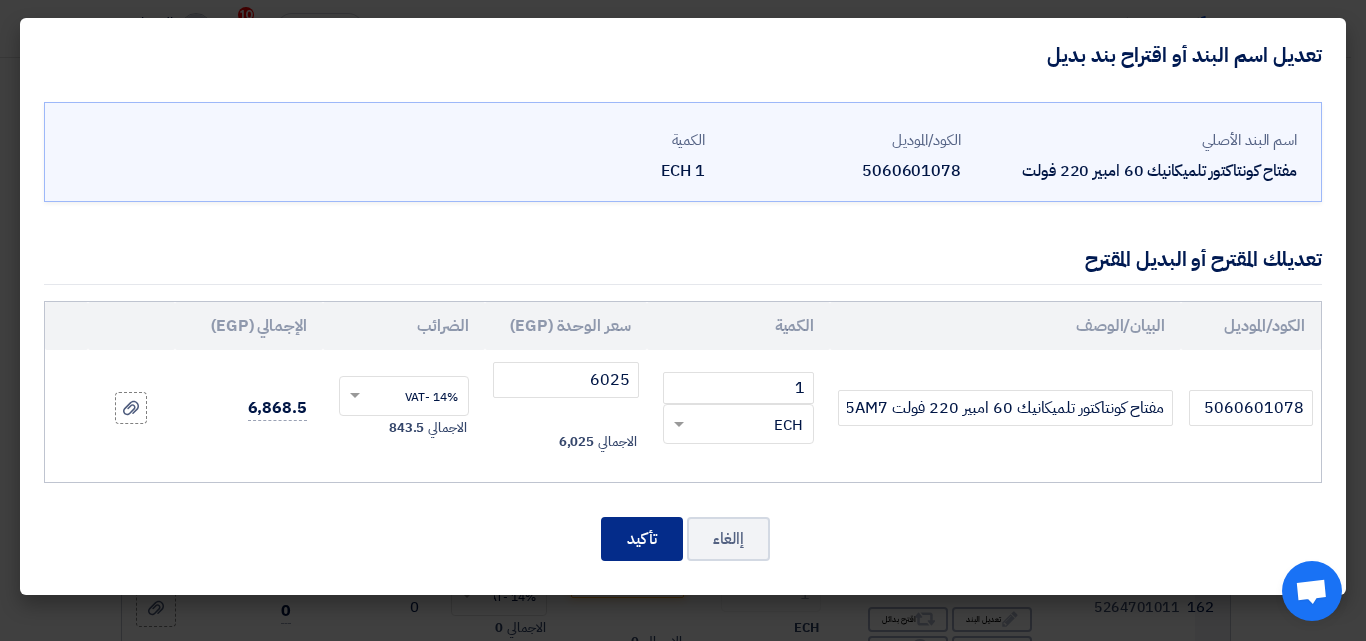 click on "تأكيد" 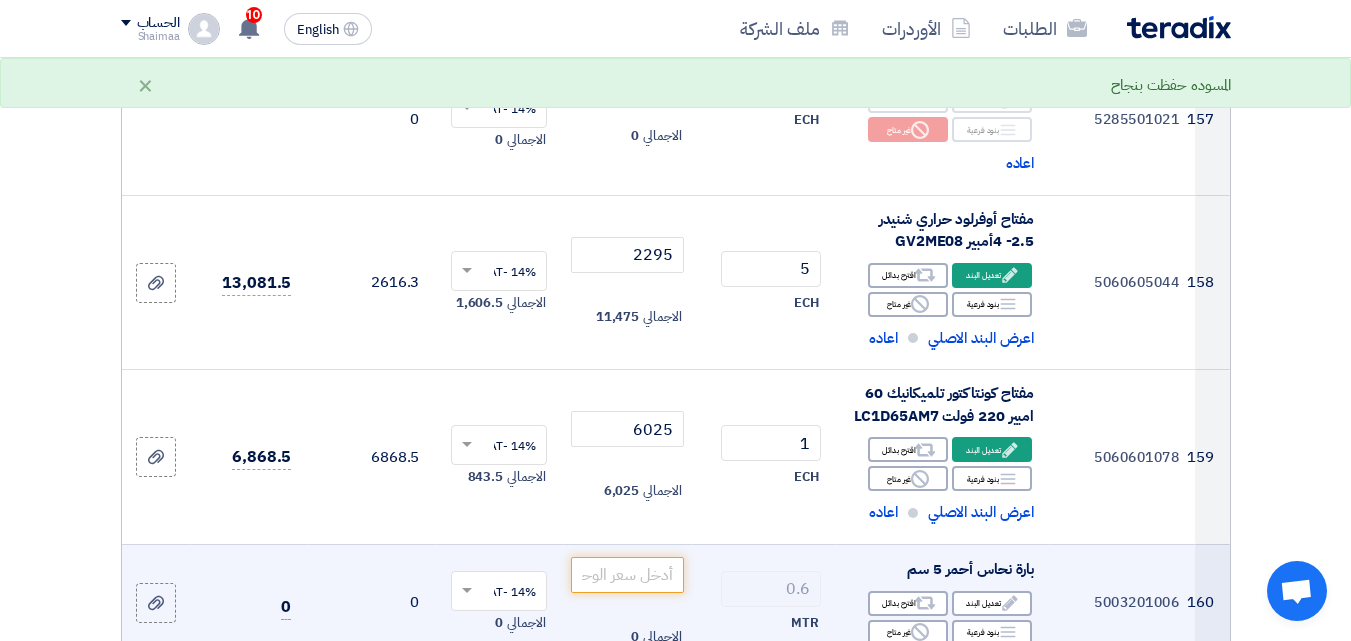 scroll, scrollTop: 26041, scrollLeft: 0, axis: vertical 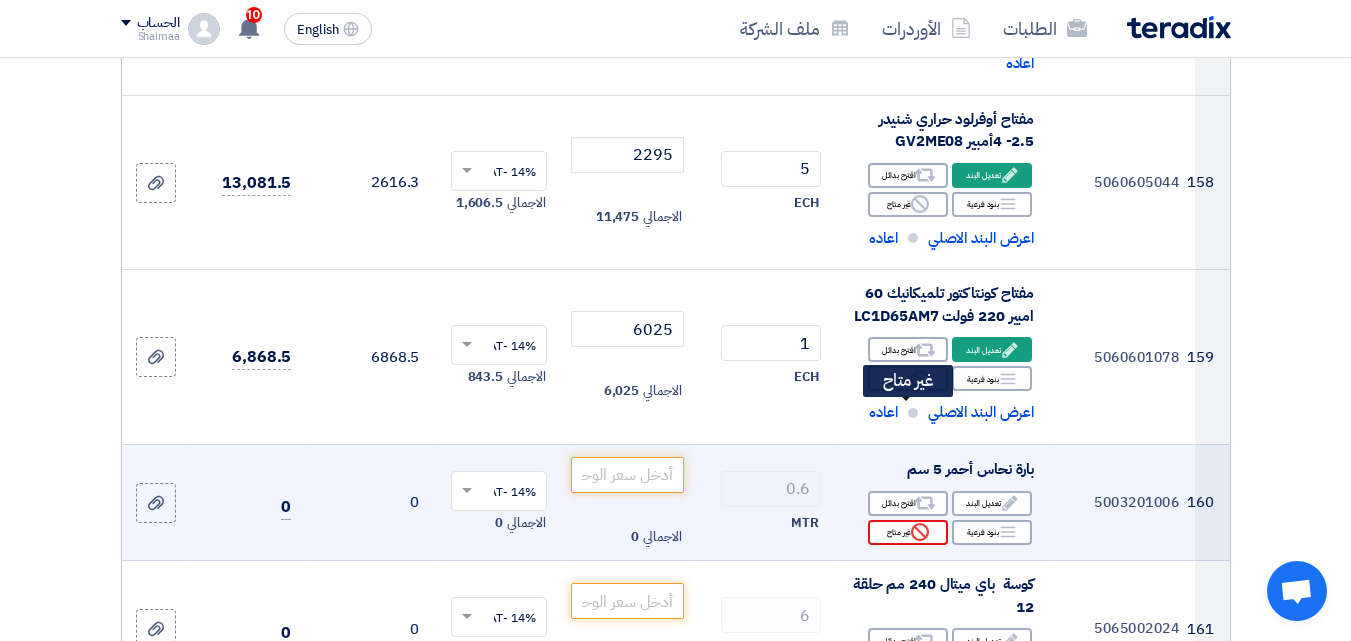click on "Reject" 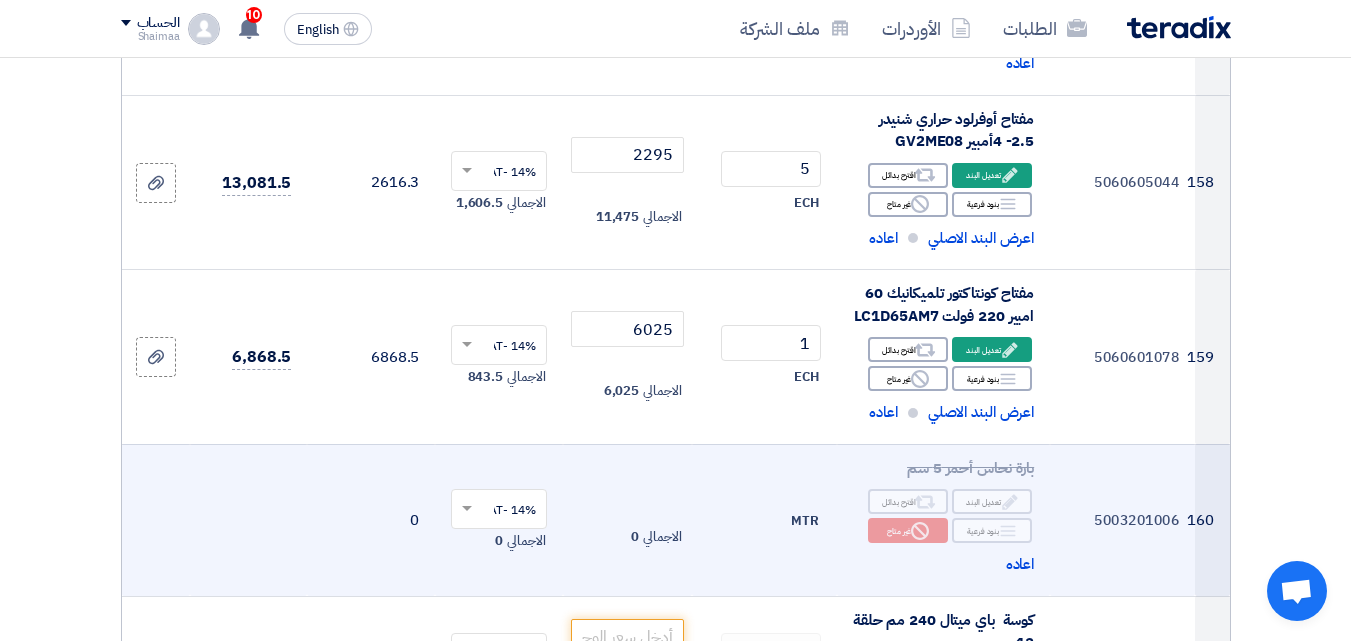 scroll, scrollTop: 26141, scrollLeft: 0, axis: vertical 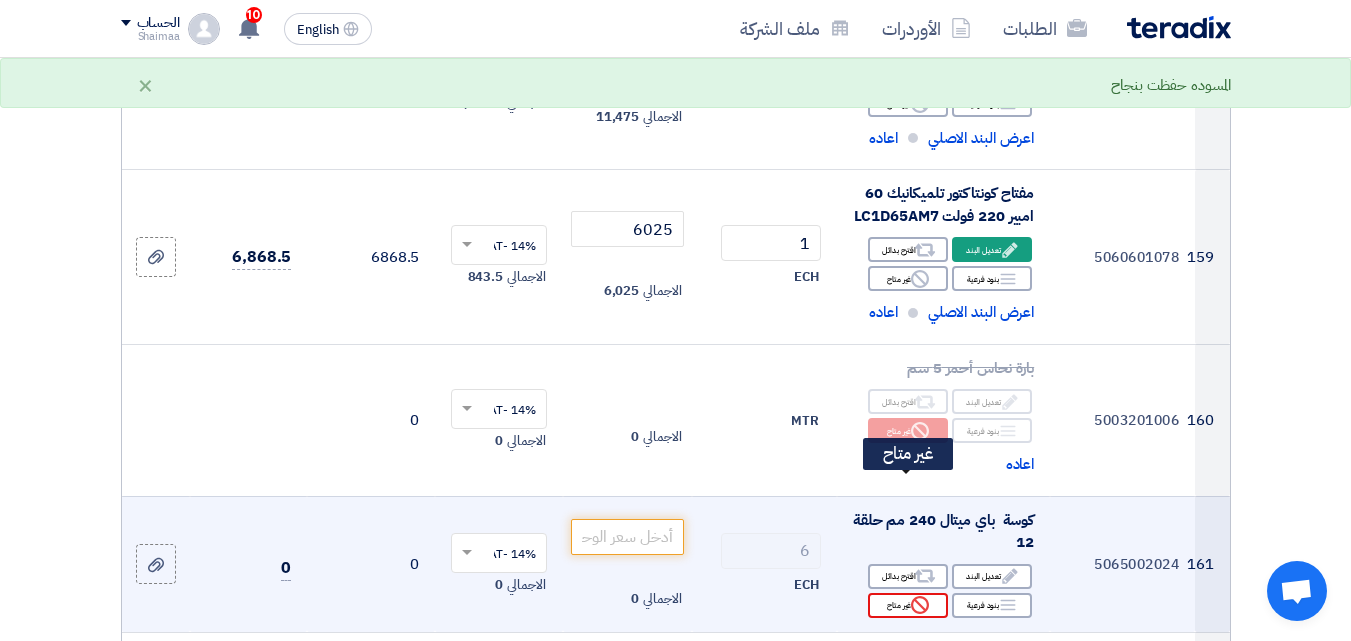 click on "Reject
غير متاح" 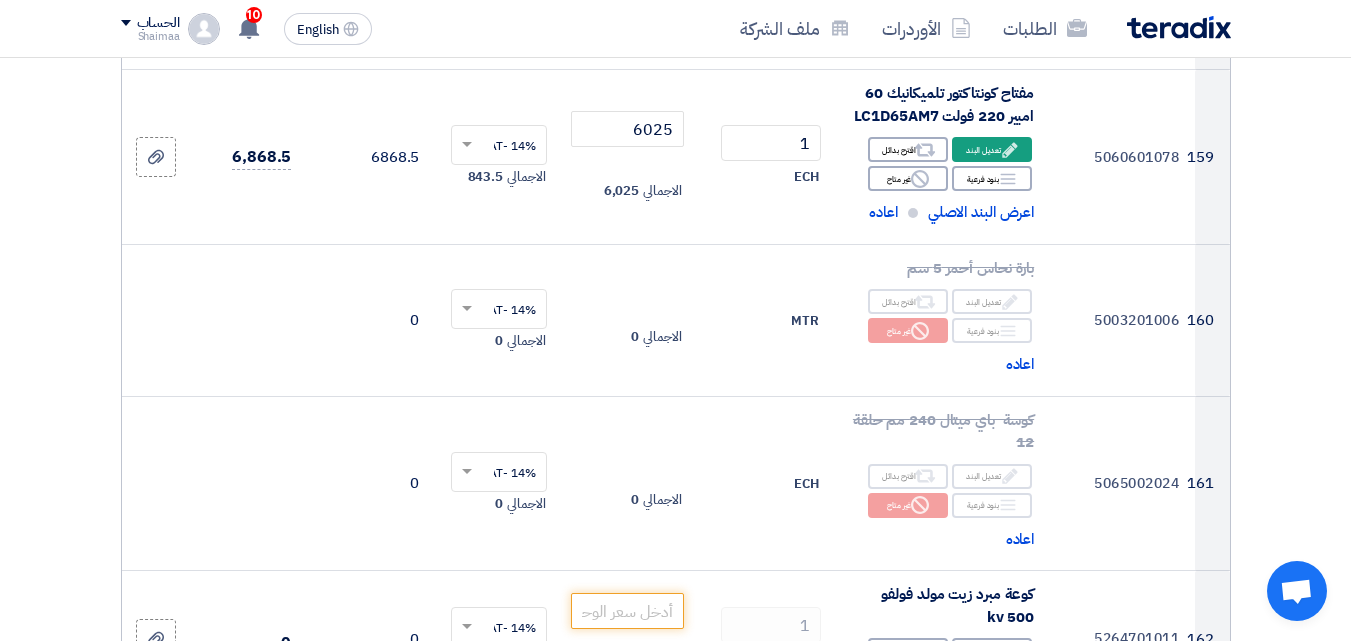 scroll, scrollTop: 26441, scrollLeft: 0, axis: vertical 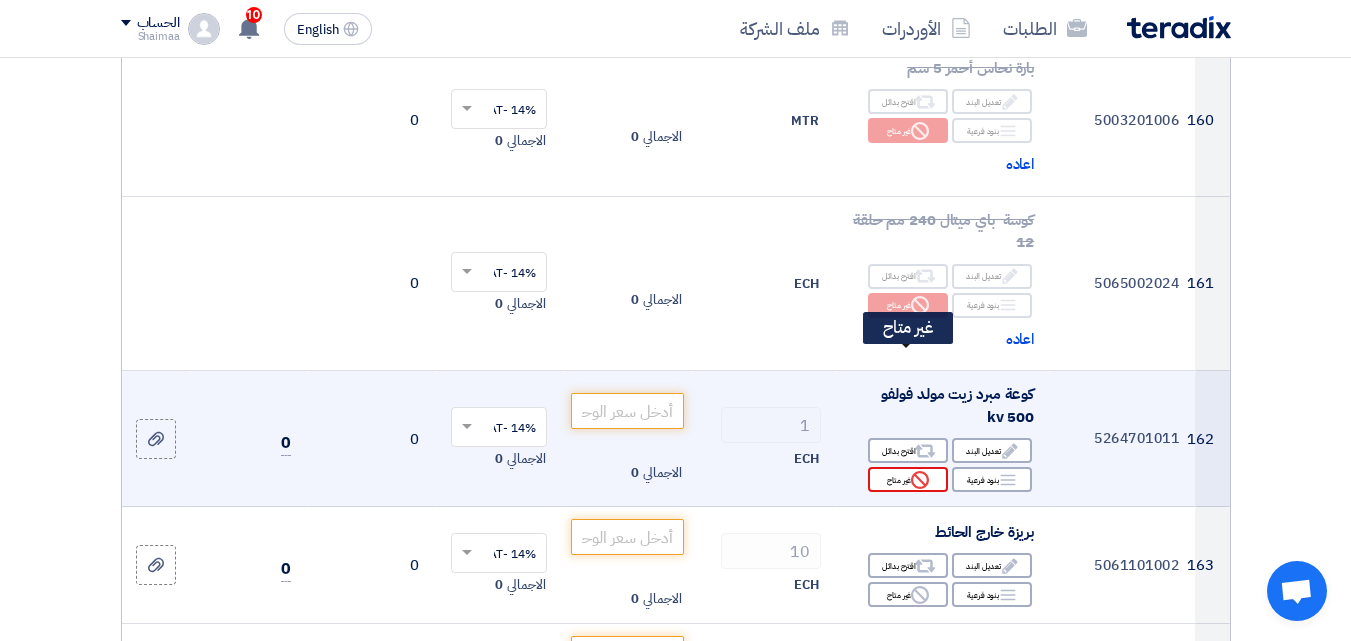 click on "Reject" 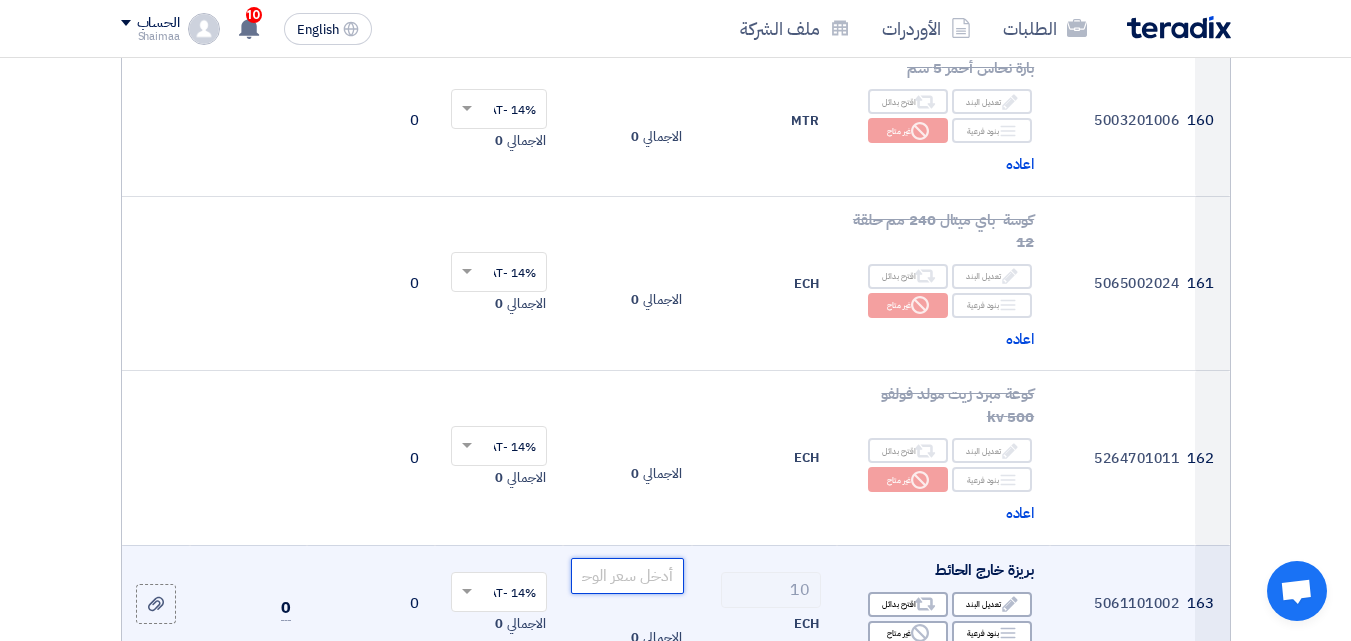 click 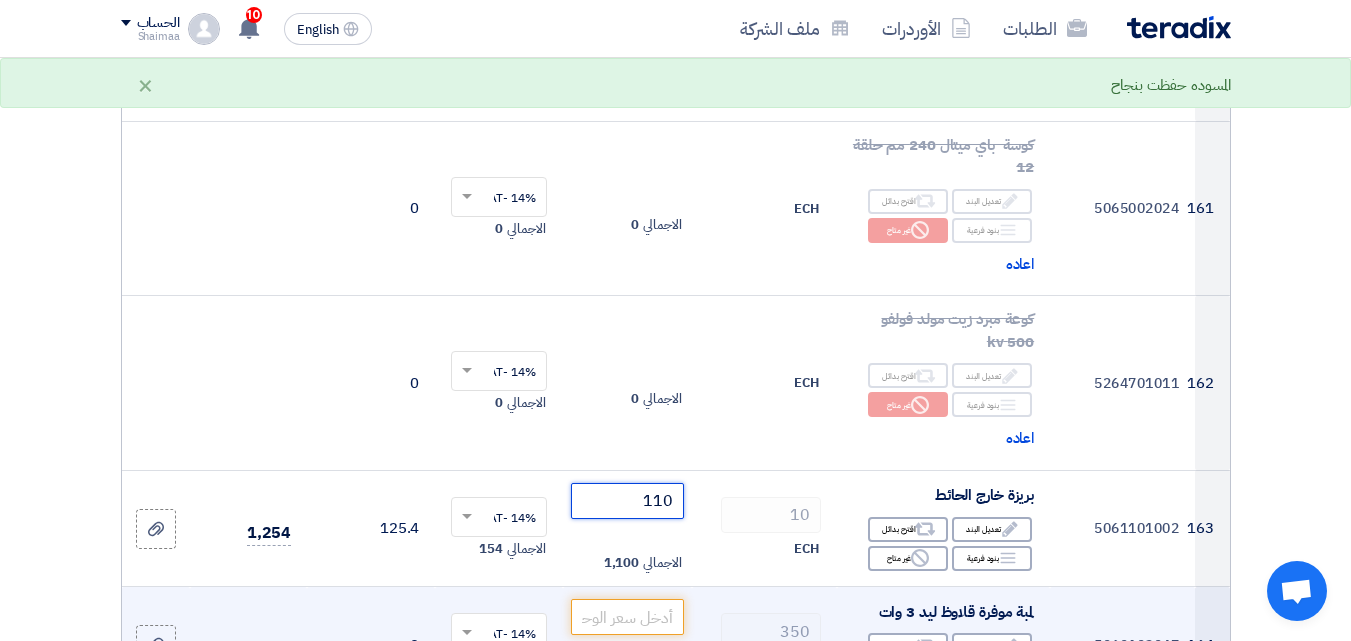 scroll, scrollTop: 26641, scrollLeft: 0, axis: vertical 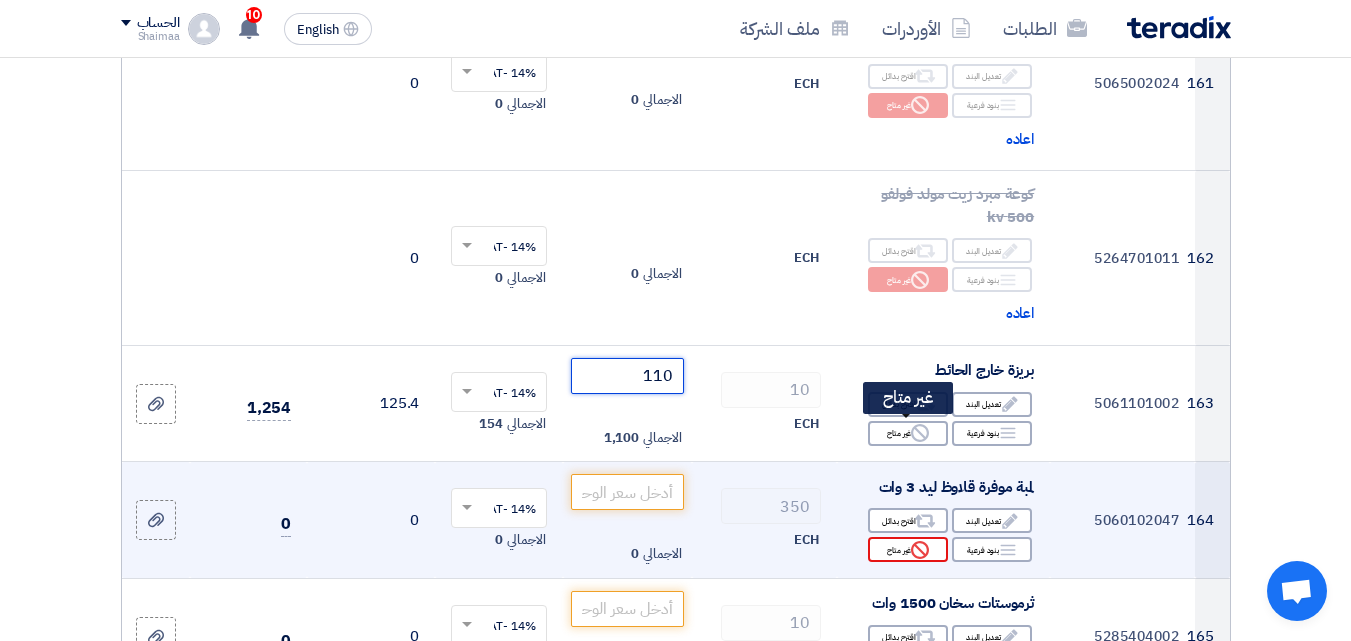 type on "110" 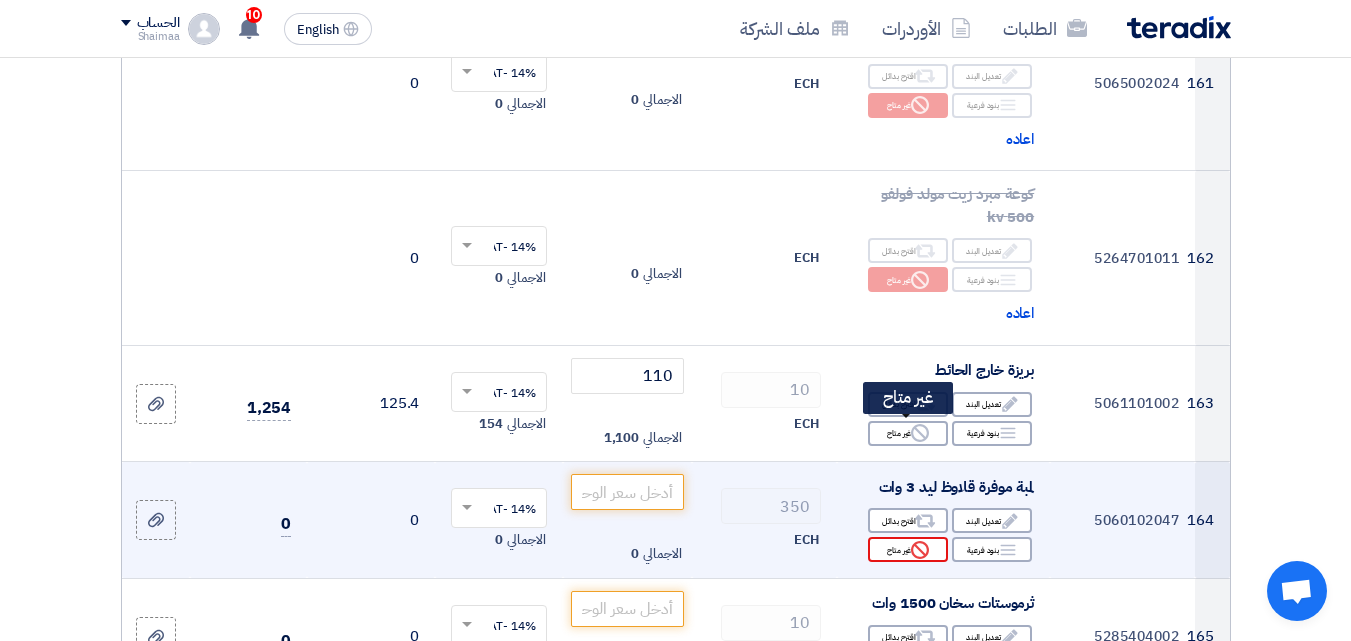 click on "Reject
غير متاح" 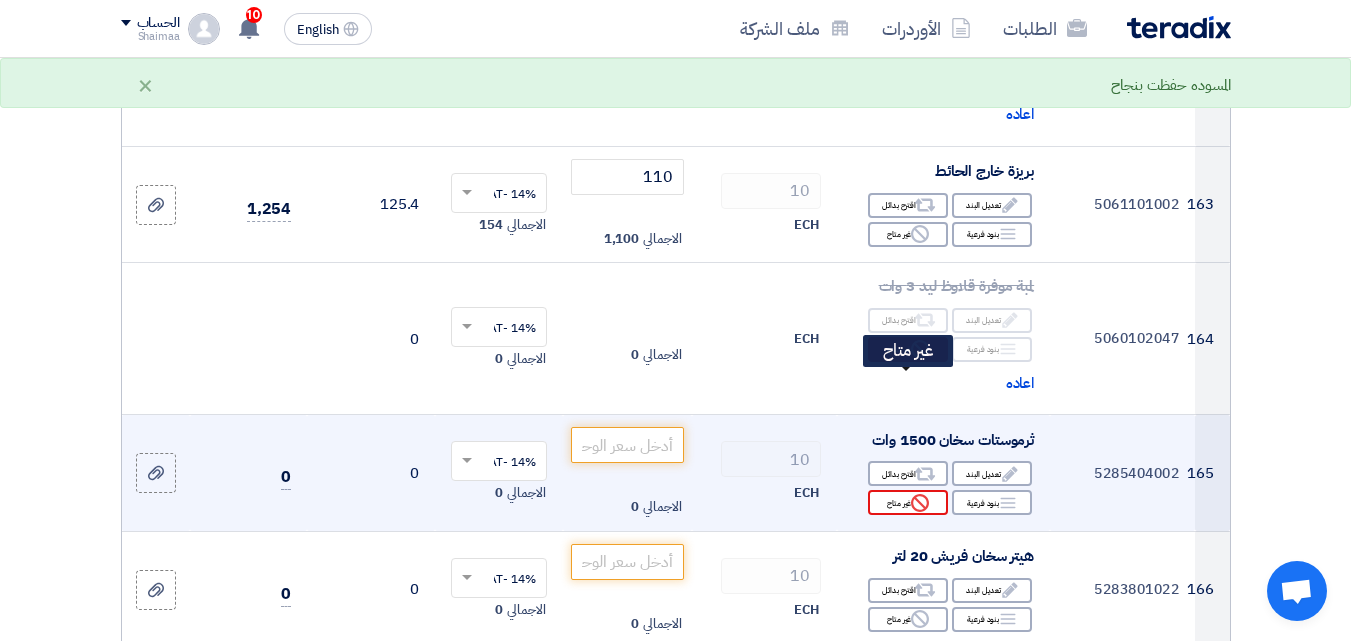 scroll, scrollTop: 26841, scrollLeft: 0, axis: vertical 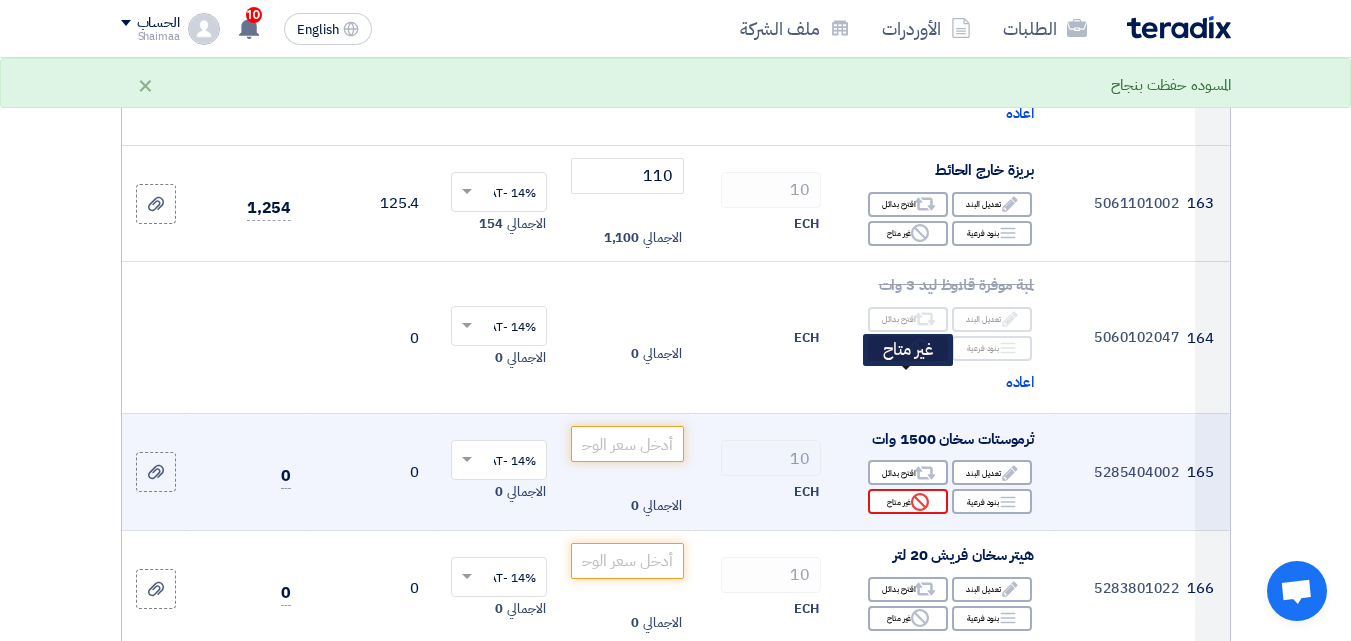 click on "Reject" 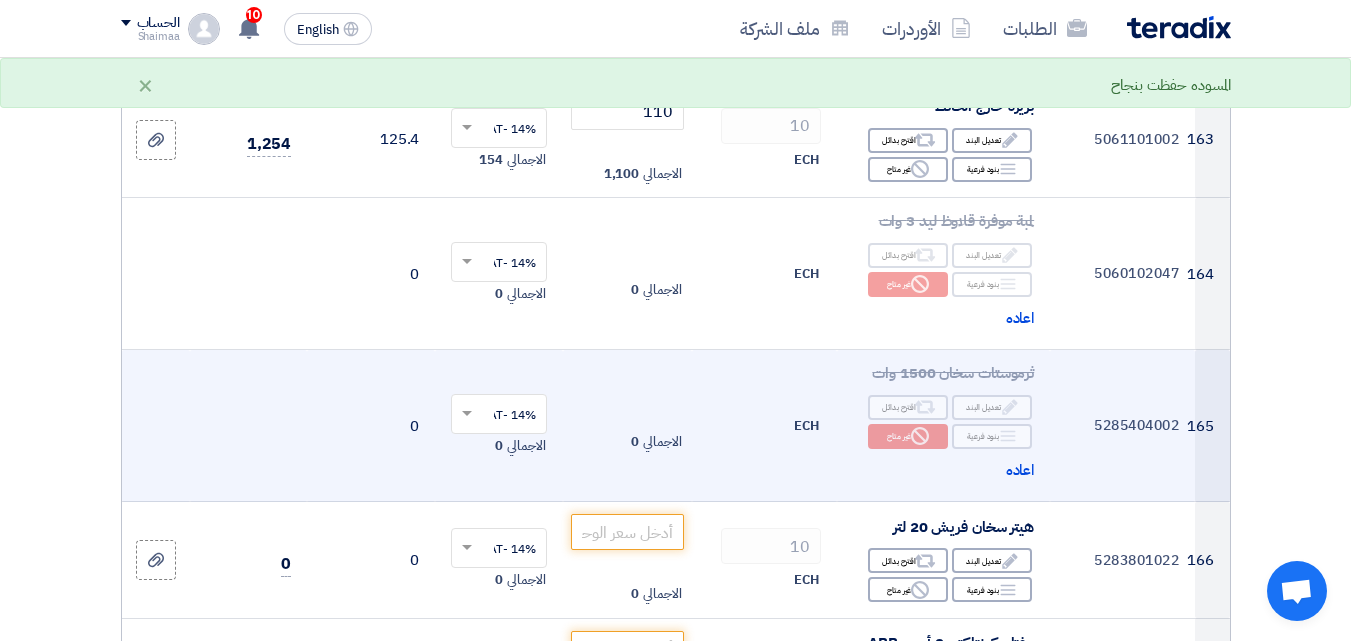 scroll, scrollTop: 26941, scrollLeft: 0, axis: vertical 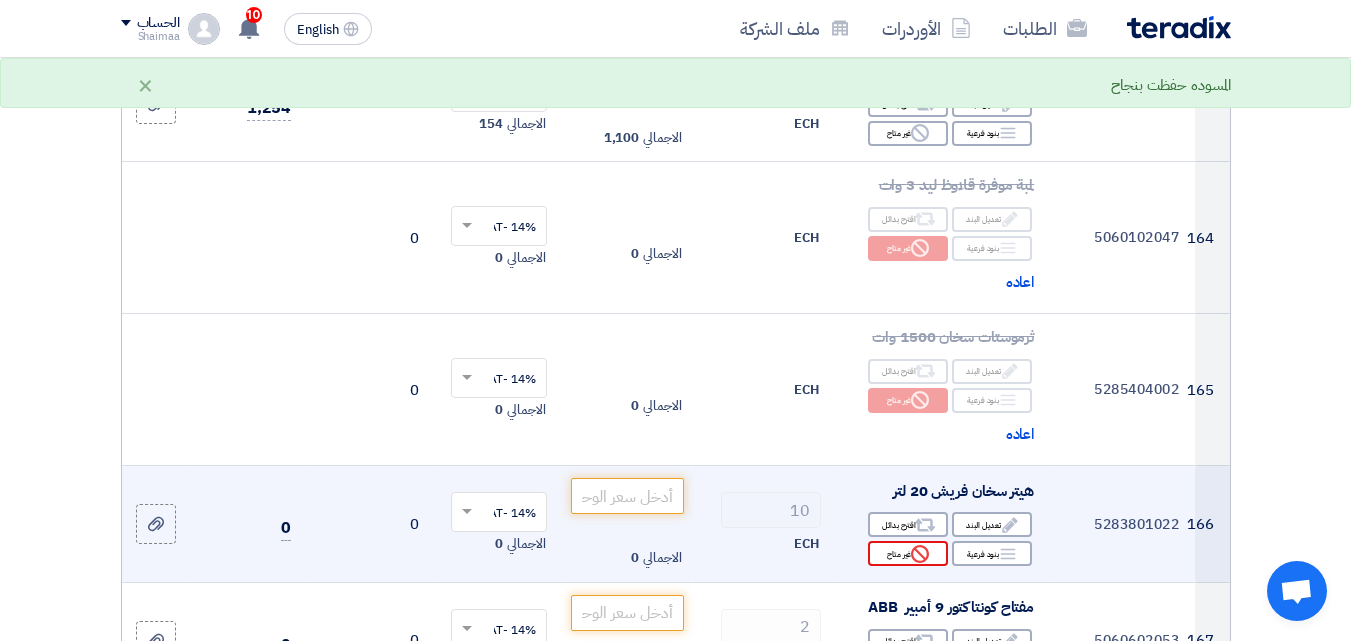 click 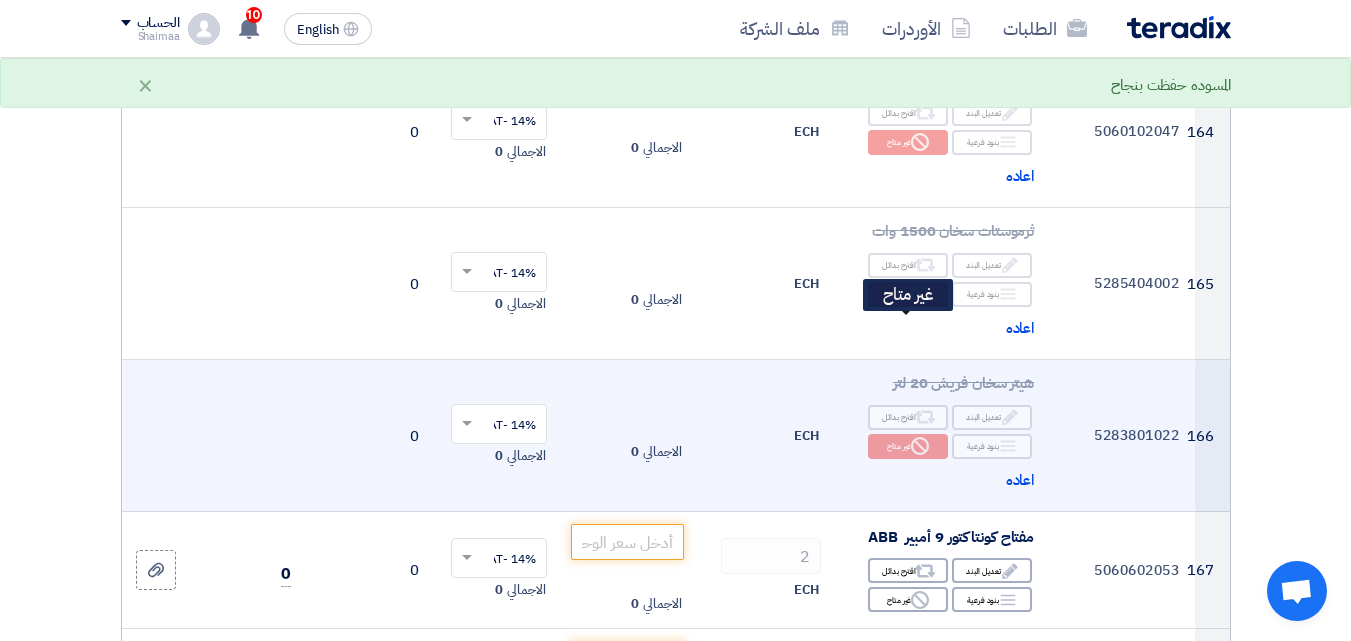 scroll, scrollTop: 27241, scrollLeft: 0, axis: vertical 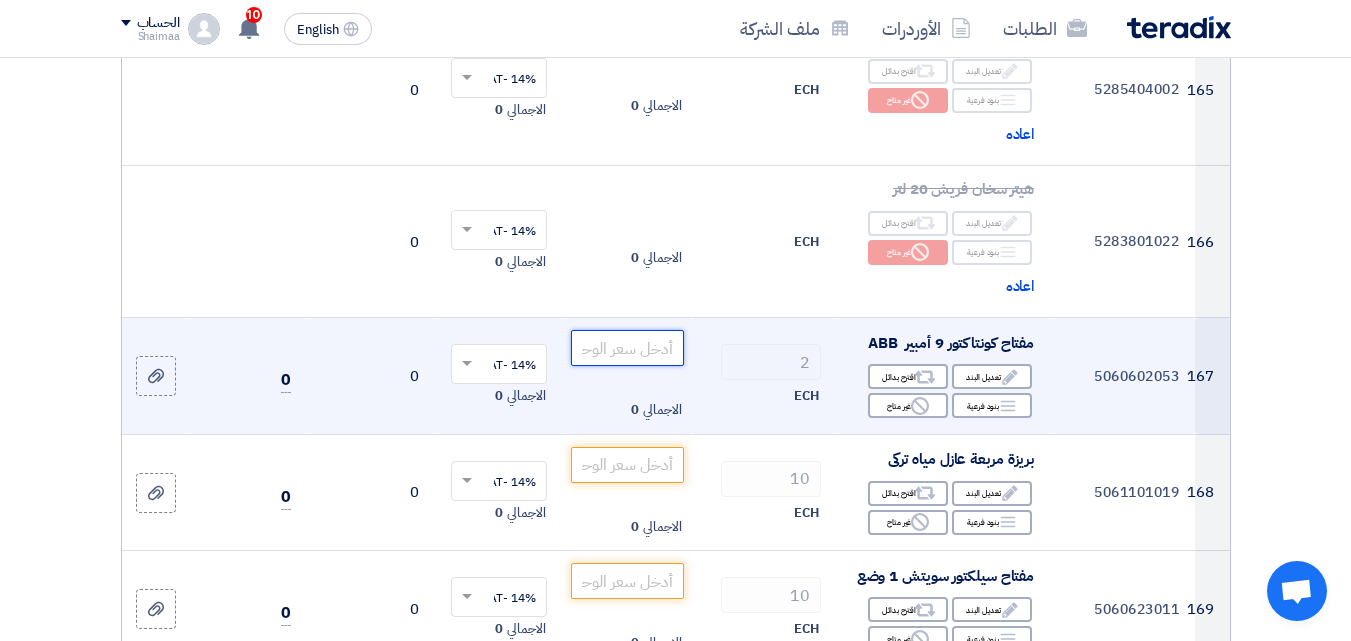 paste on "1122.807018" 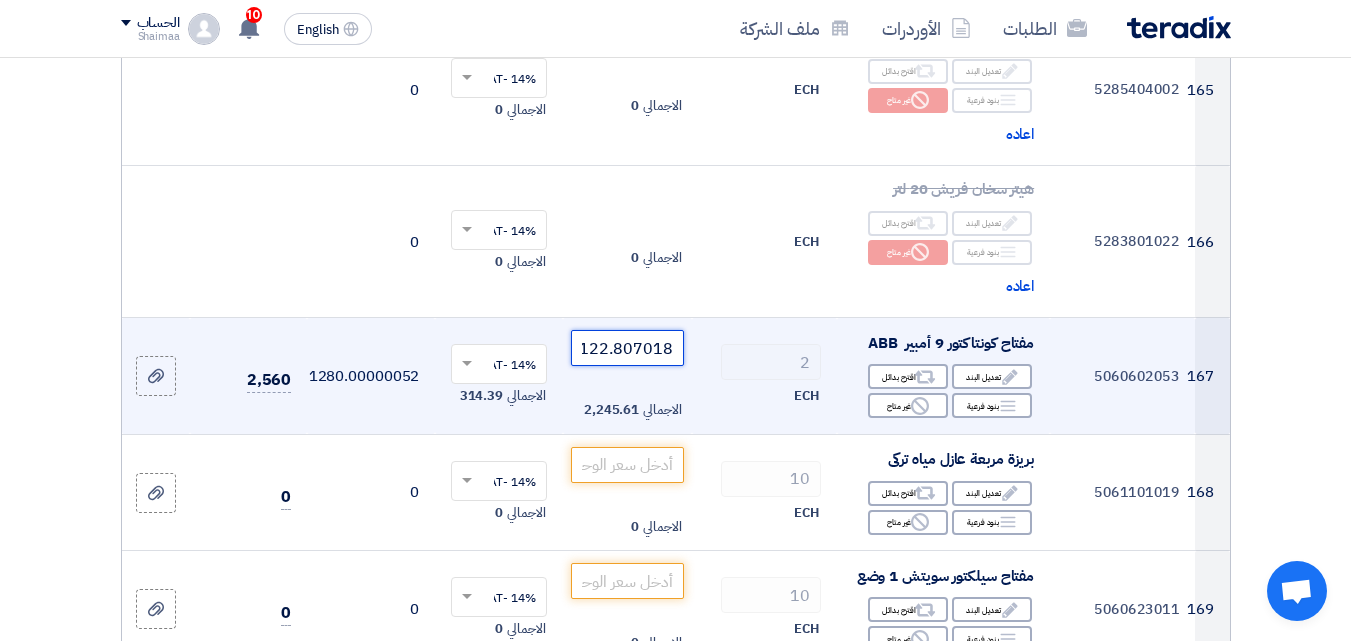 scroll, scrollTop: 0, scrollLeft: -10, axis: horizontal 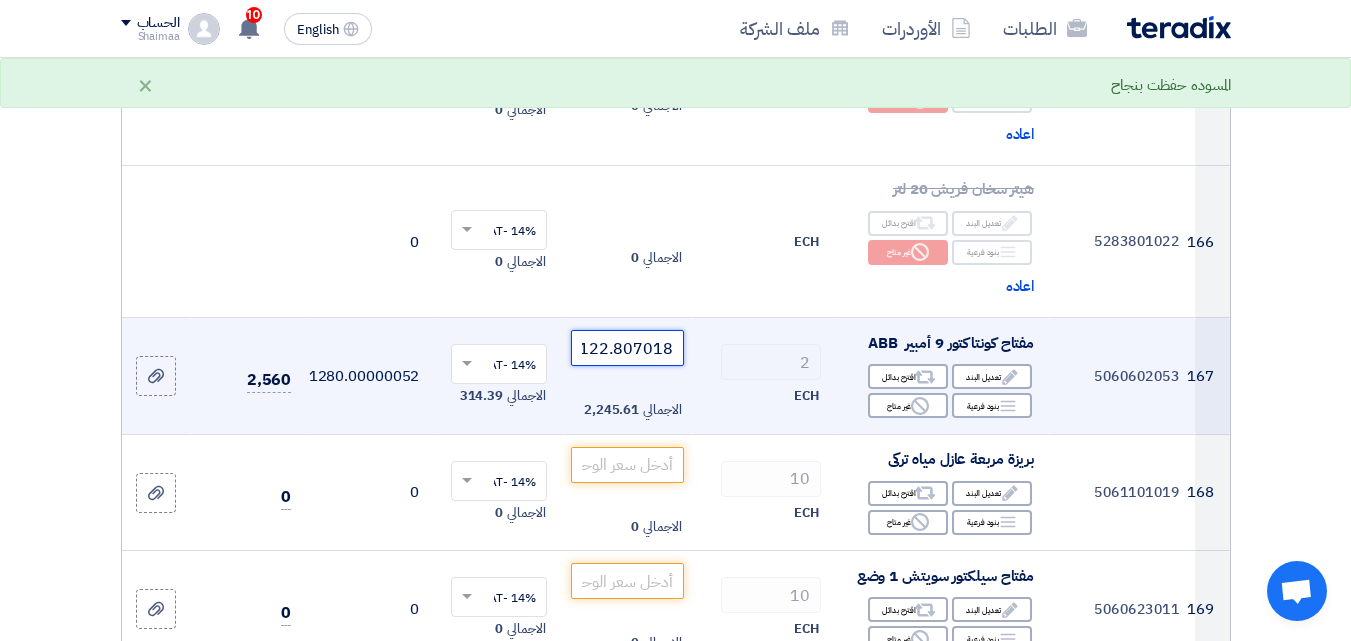 drag, startPoint x: 677, startPoint y: 229, endPoint x: 605, endPoint y: 227, distance: 72.02777 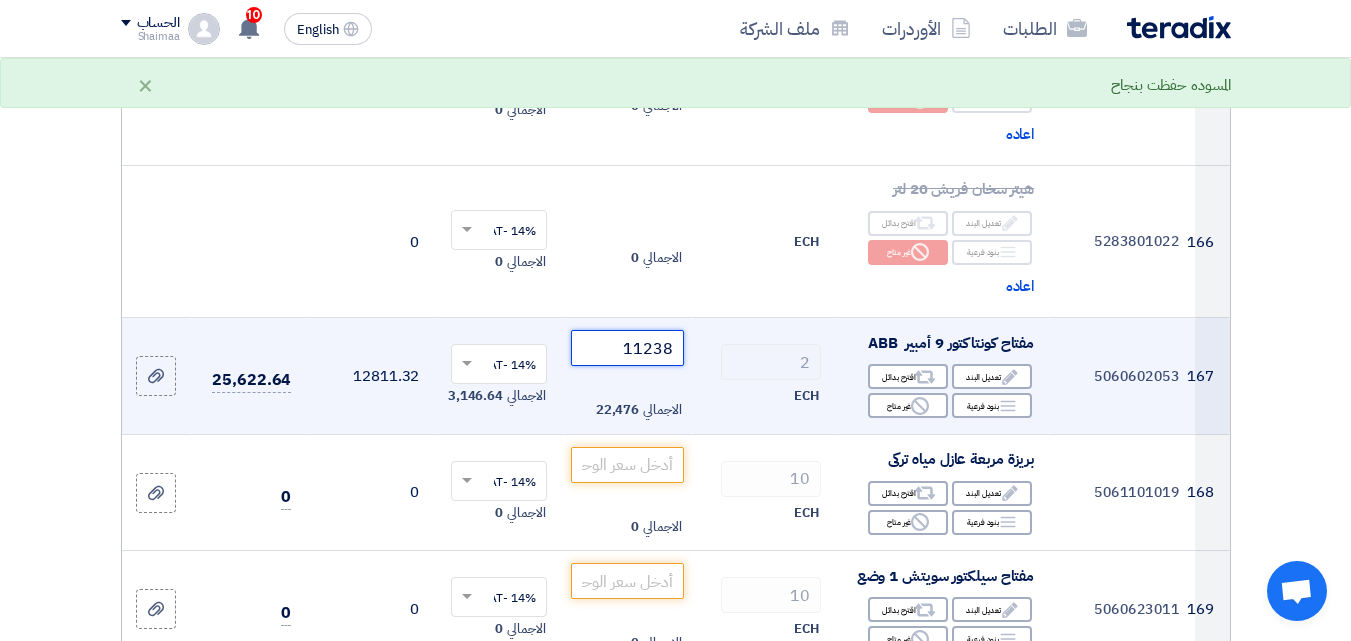 drag, startPoint x: 663, startPoint y: 228, endPoint x: 674, endPoint y: 231, distance: 11.401754 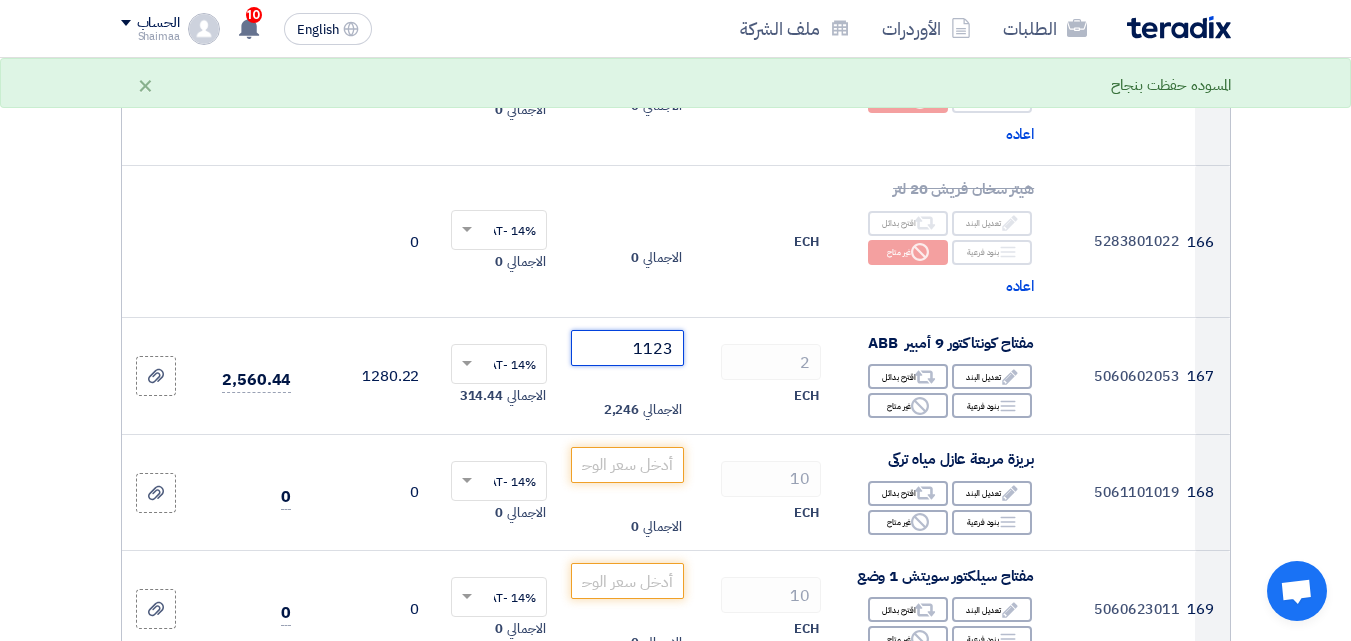 type on "1123" 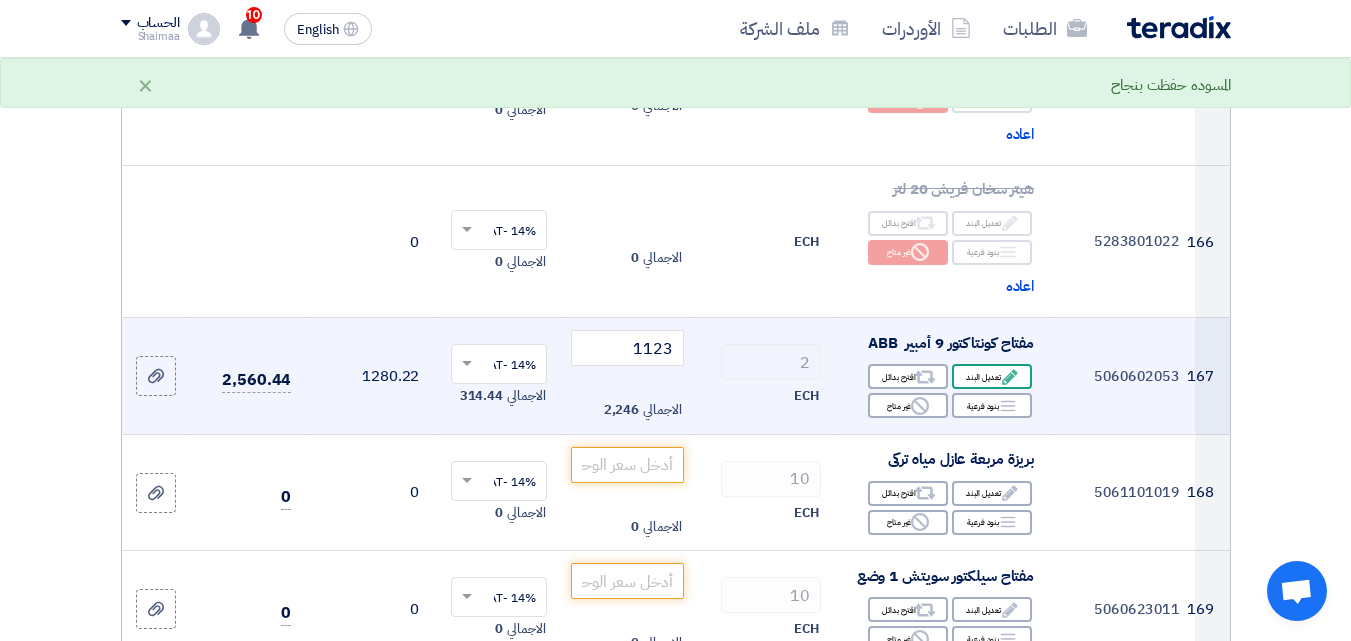 click 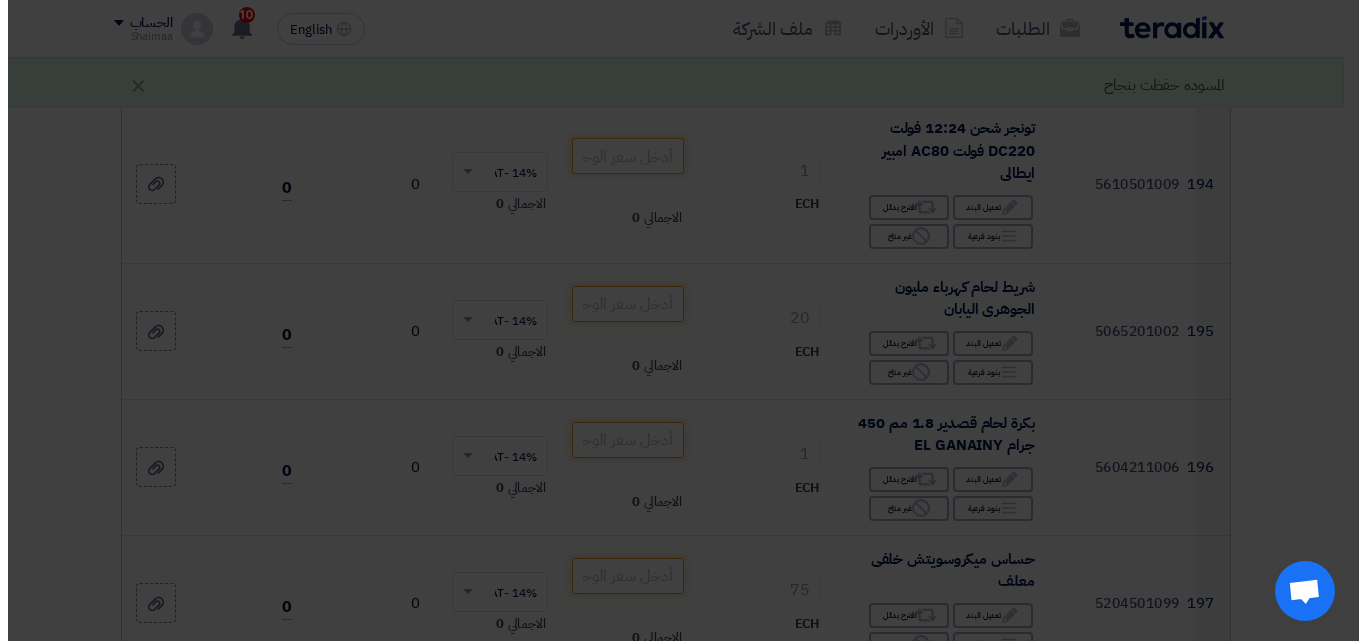 scroll, scrollTop: 23464, scrollLeft: 0, axis: vertical 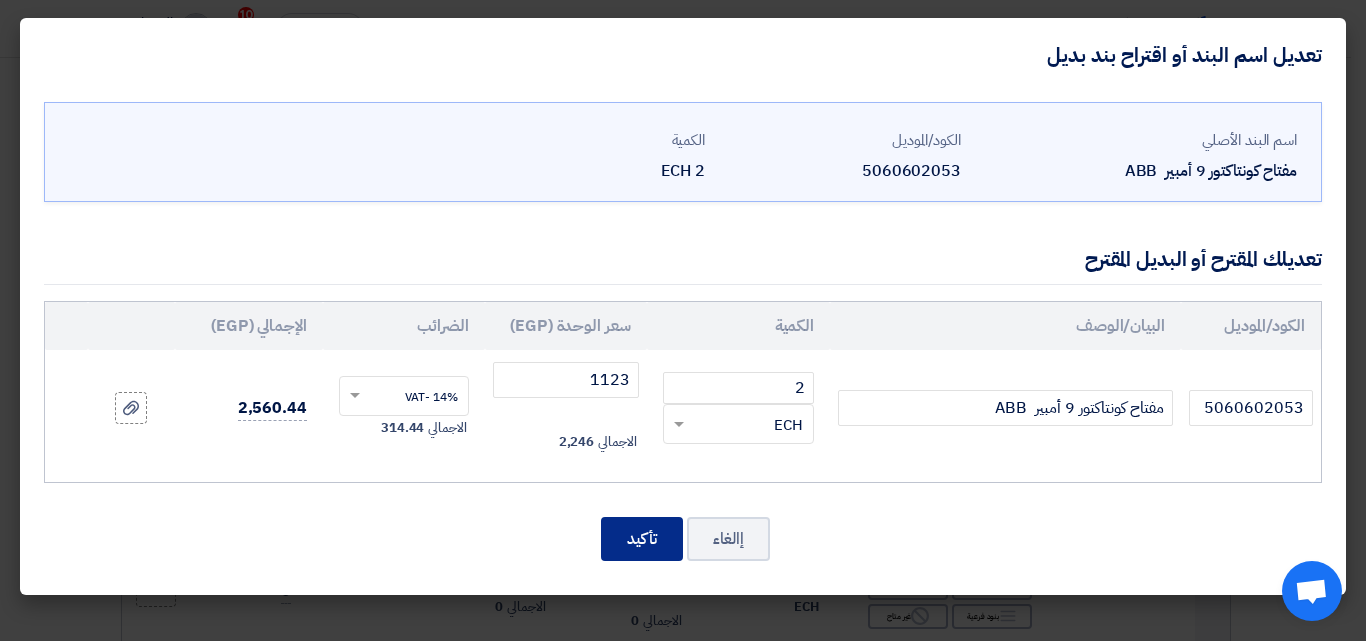 click on "تأكيد" 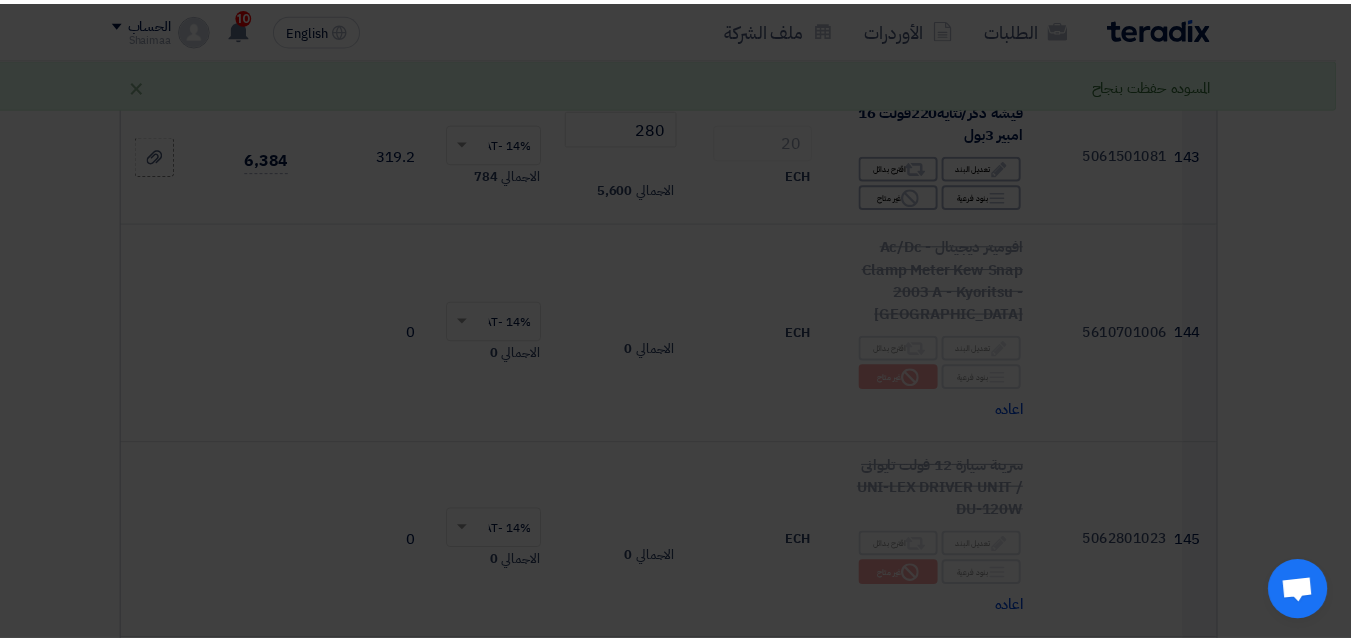scroll, scrollTop: 27241, scrollLeft: 0, axis: vertical 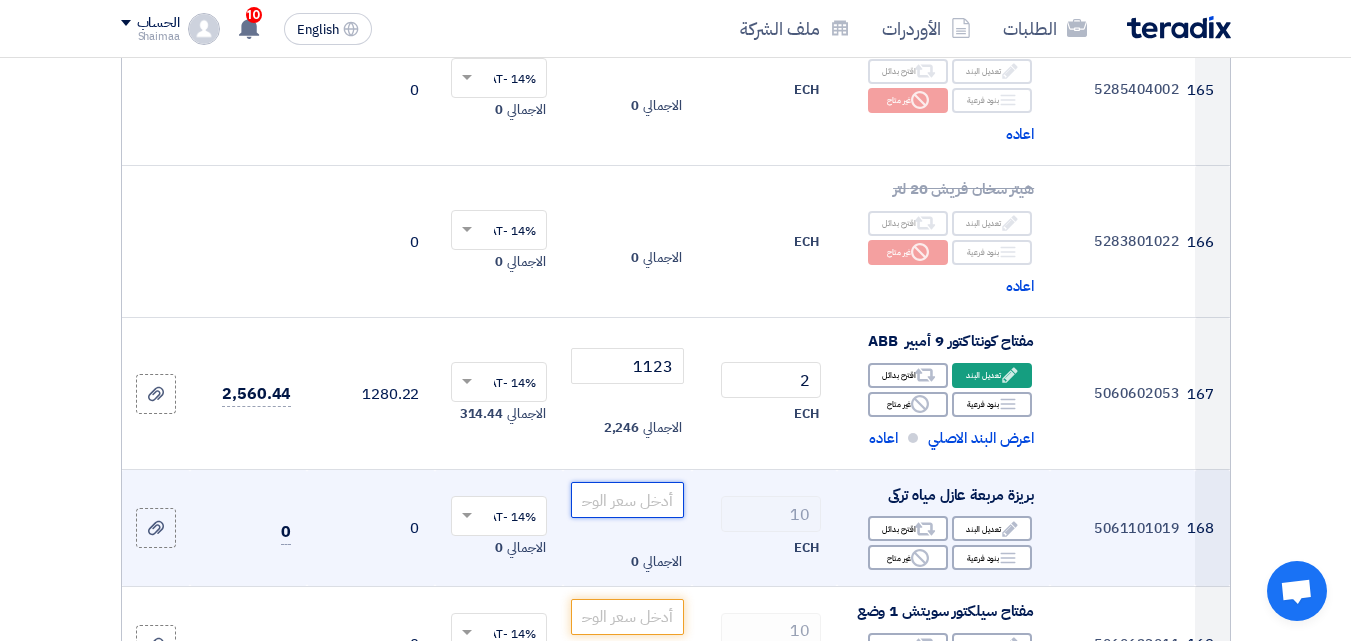 click 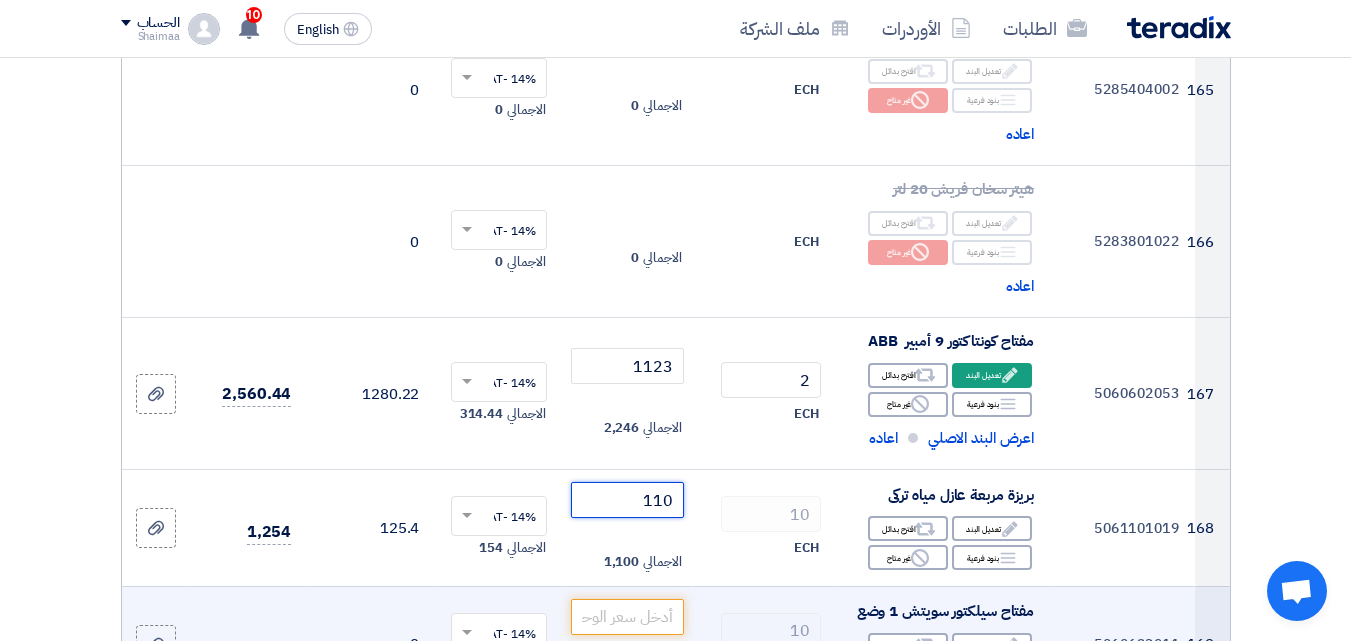 scroll, scrollTop: 27341, scrollLeft: 0, axis: vertical 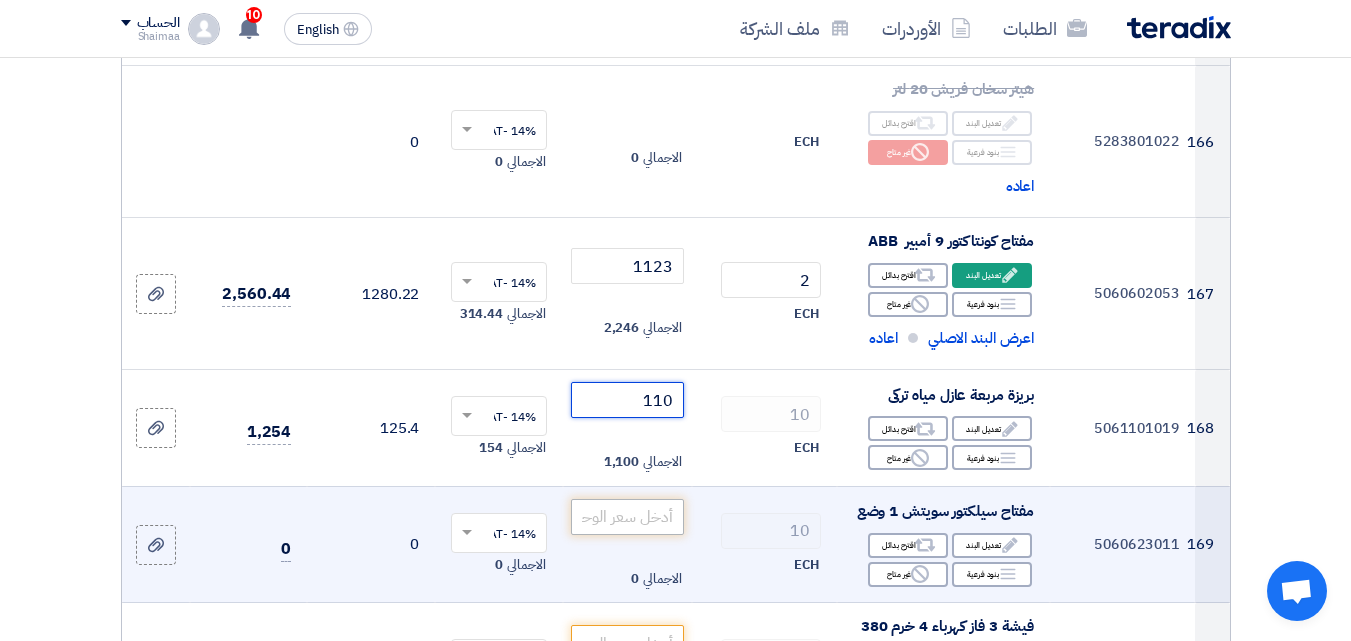 type on "110" 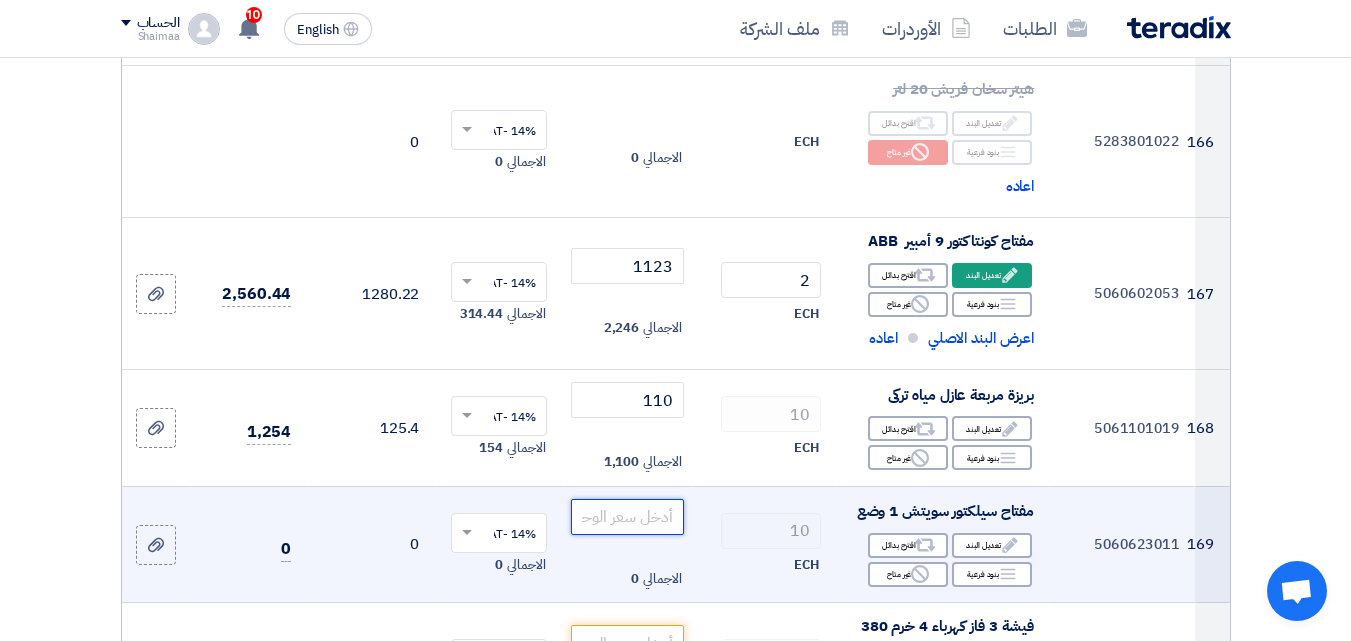 click 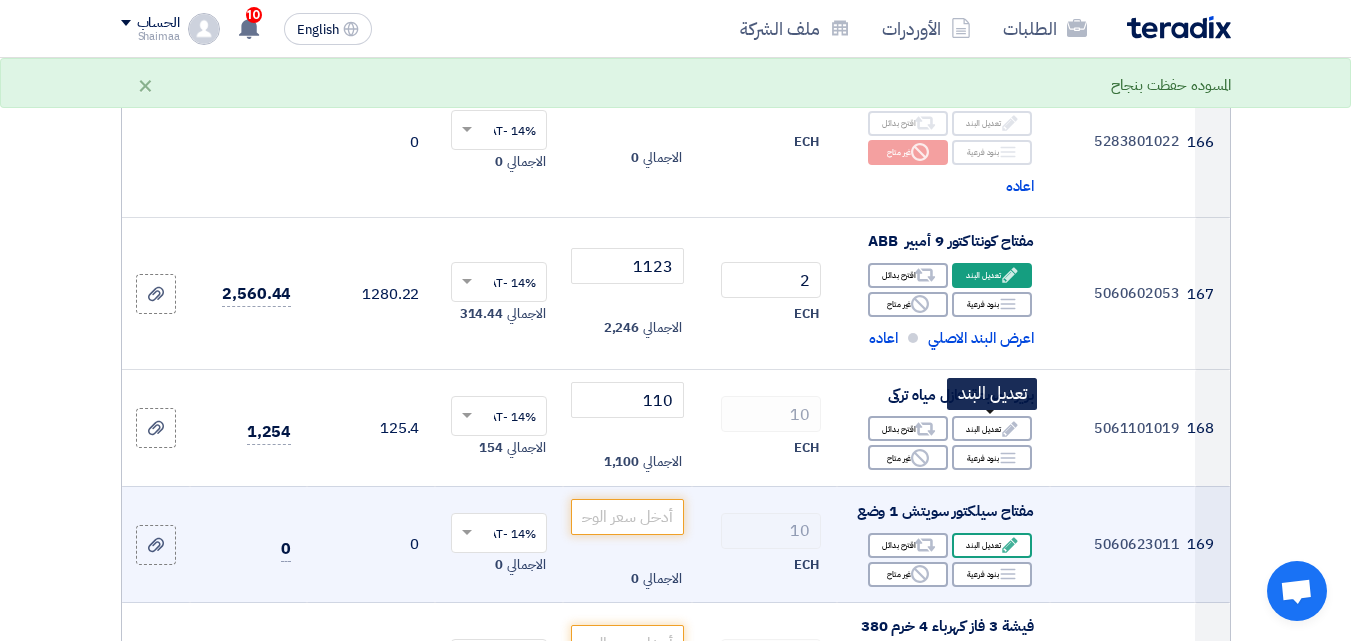 click on "Edit
تعديل البند" 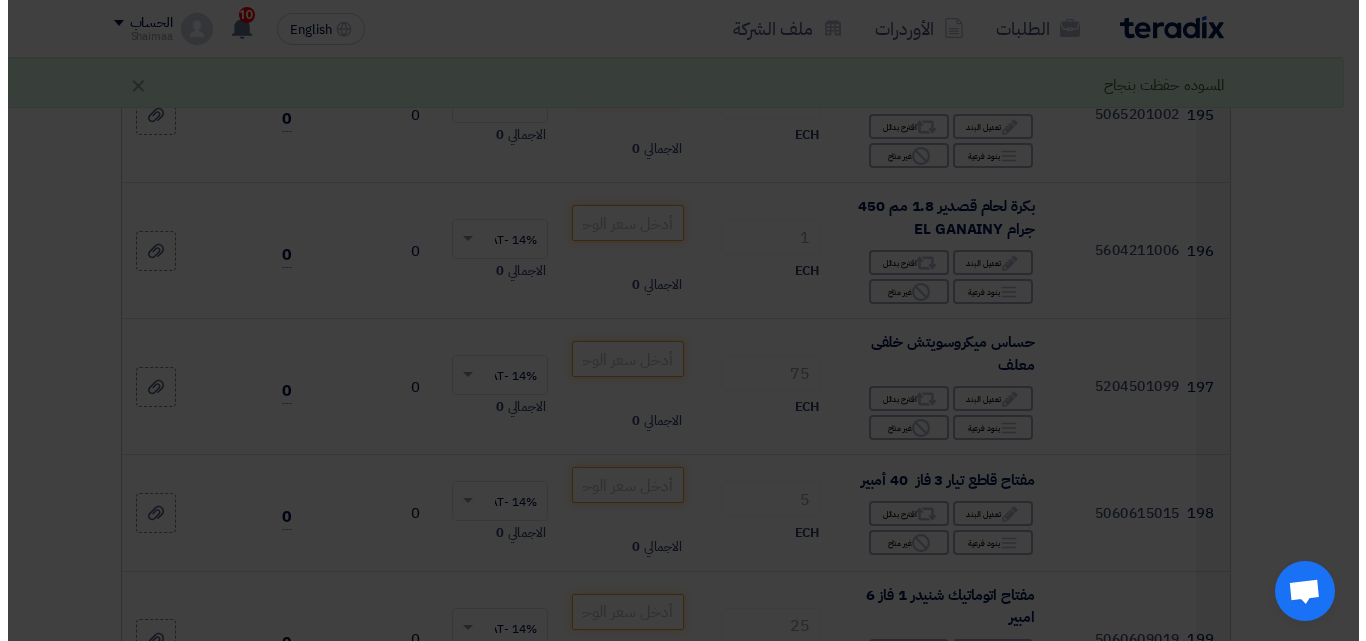 scroll, scrollTop: 23564, scrollLeft: 0, axis: vertical 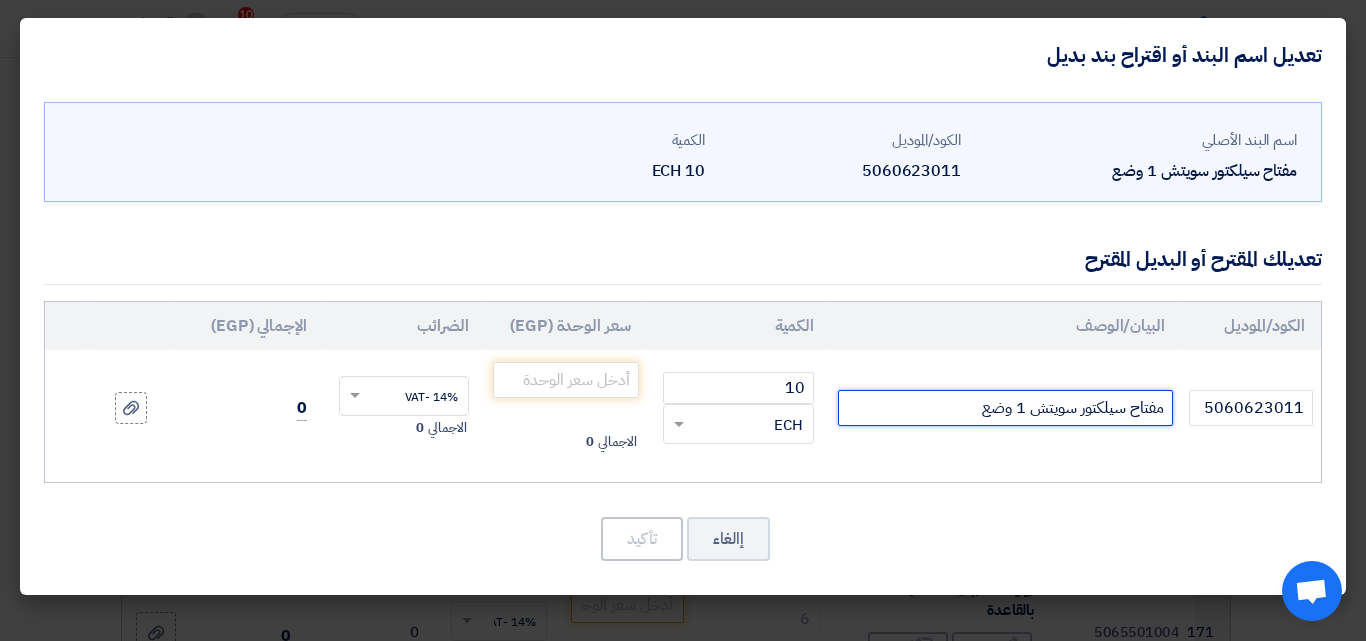click on "مفتاح سيلكتور سويتش 1 وضع" 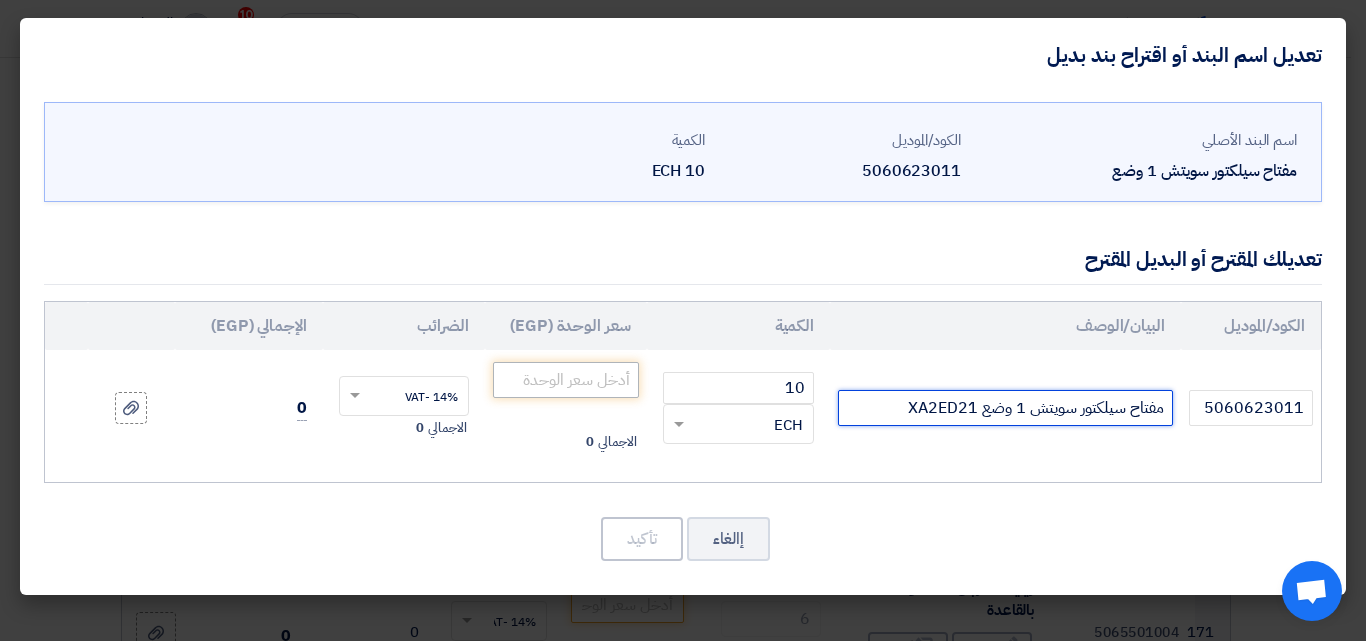type on "مفتاح سيلكتور سويتش 1 وضع XA2ED21" 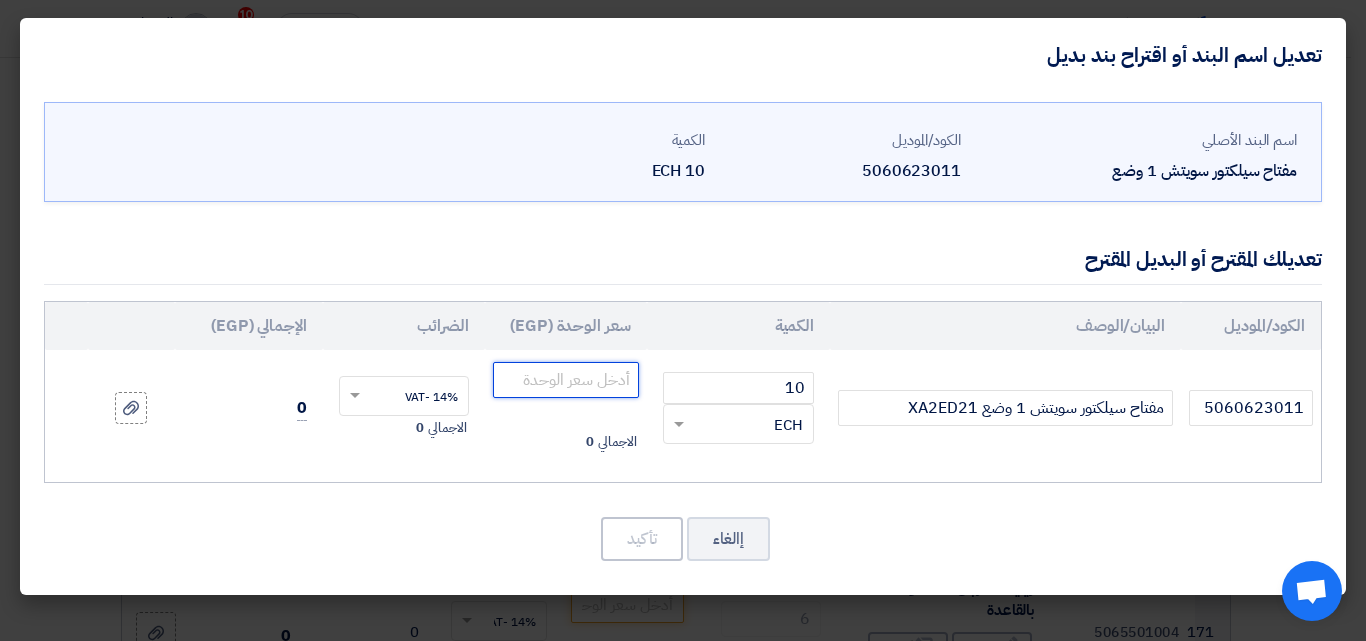 click 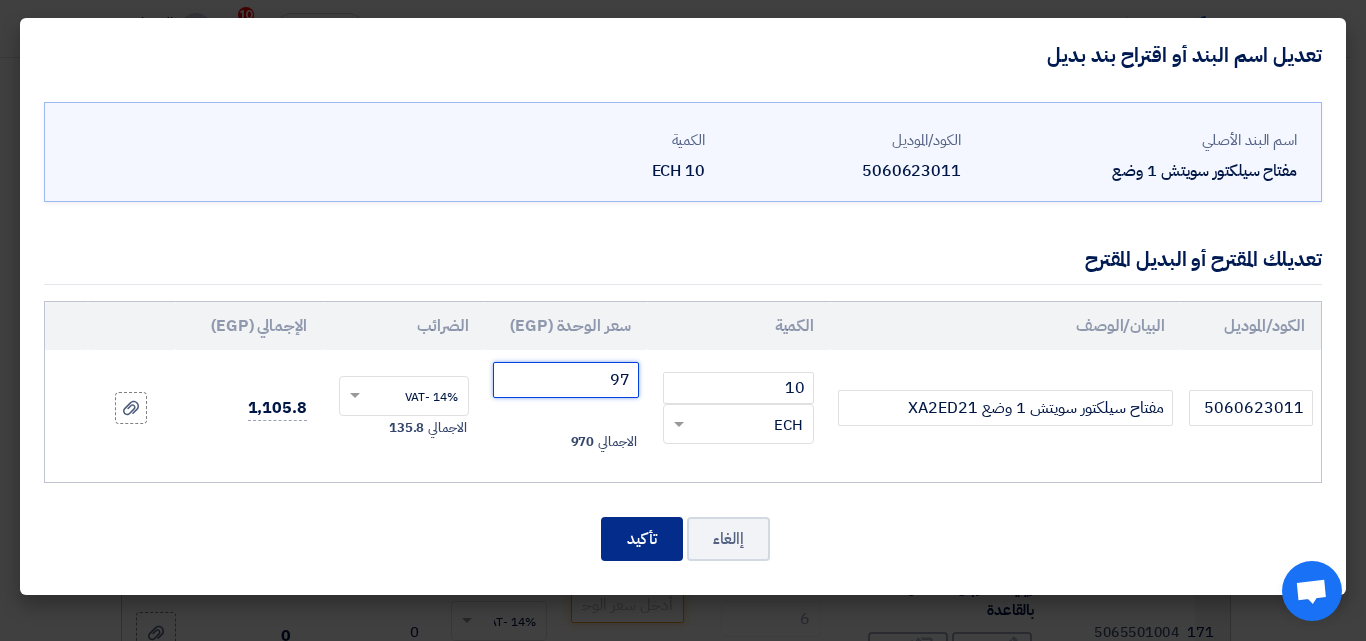 type on "97" 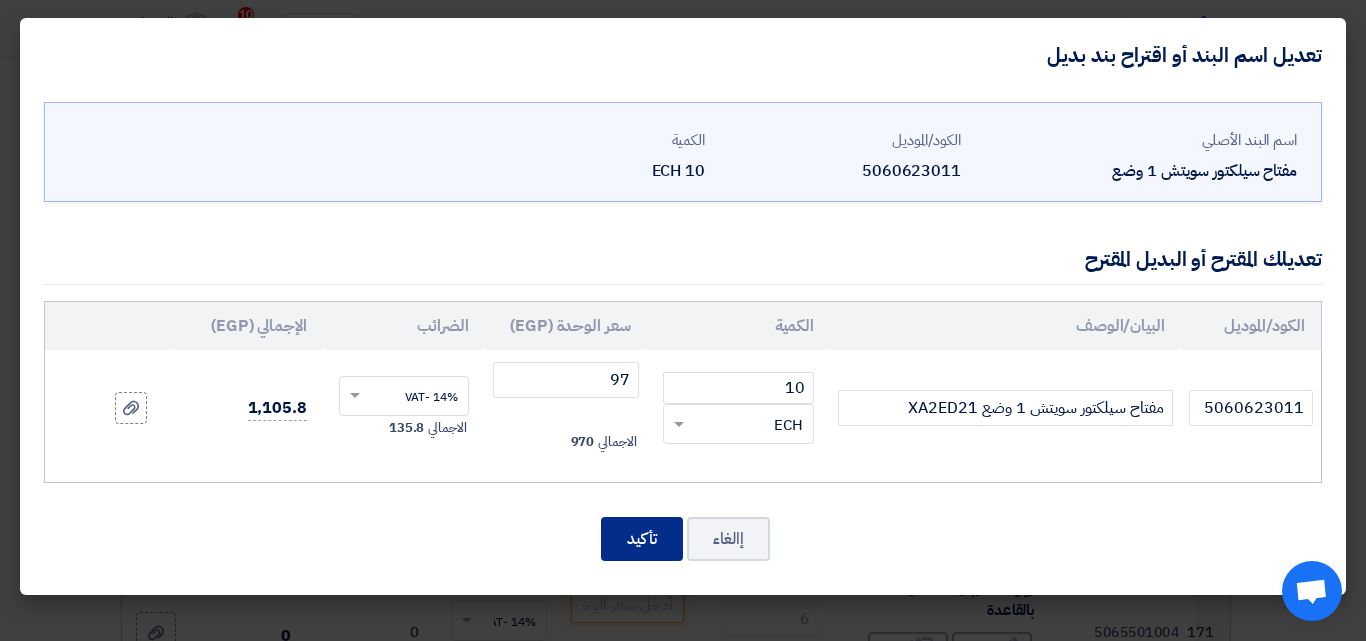 click on "تأكيد" 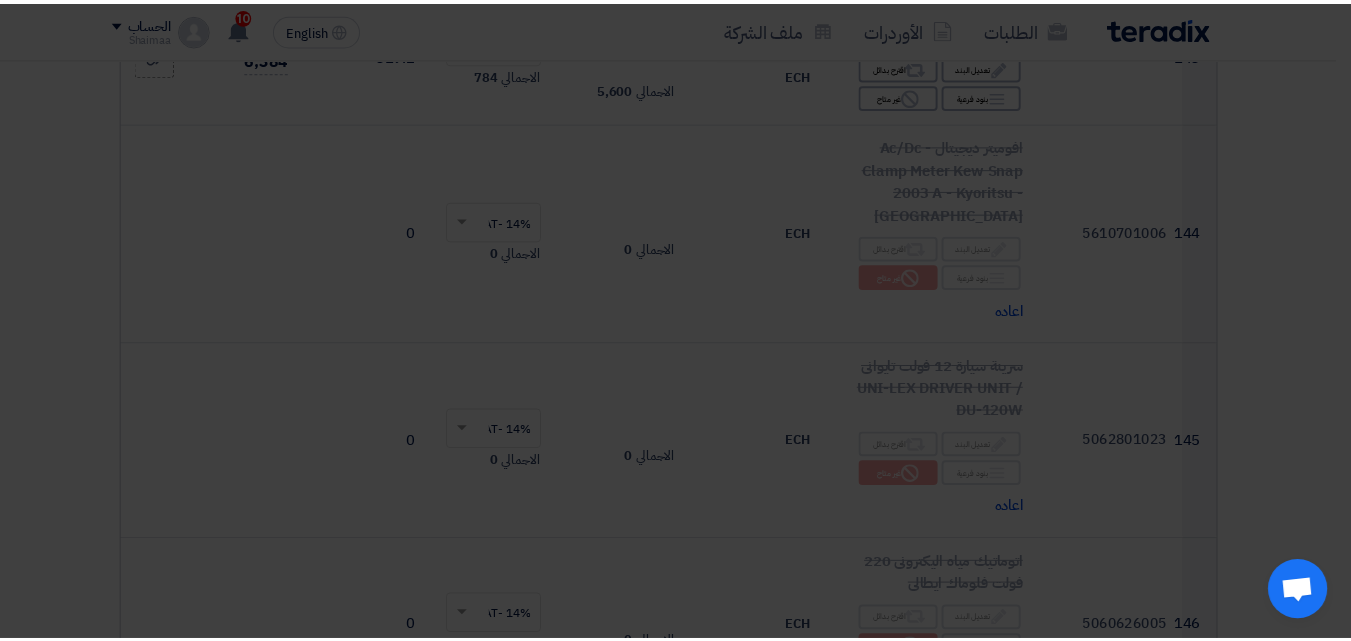 scroll, scrollTop: 27341, scrollLeft: 0, axis: vertical 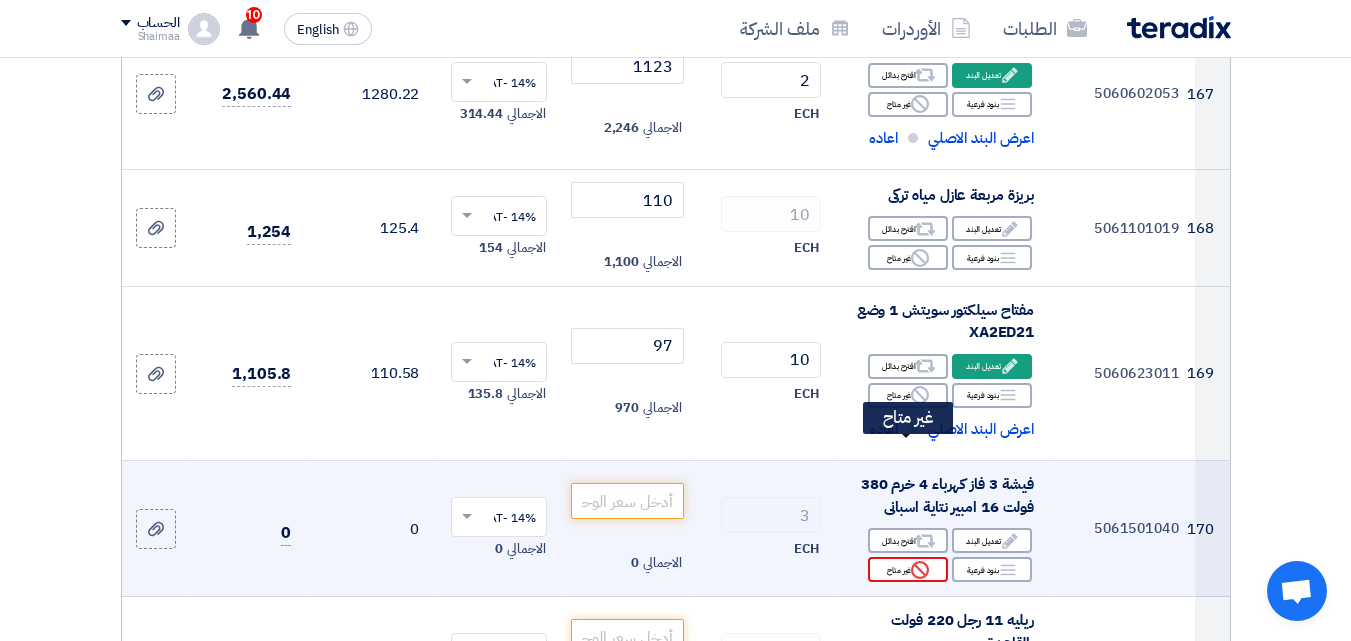 click 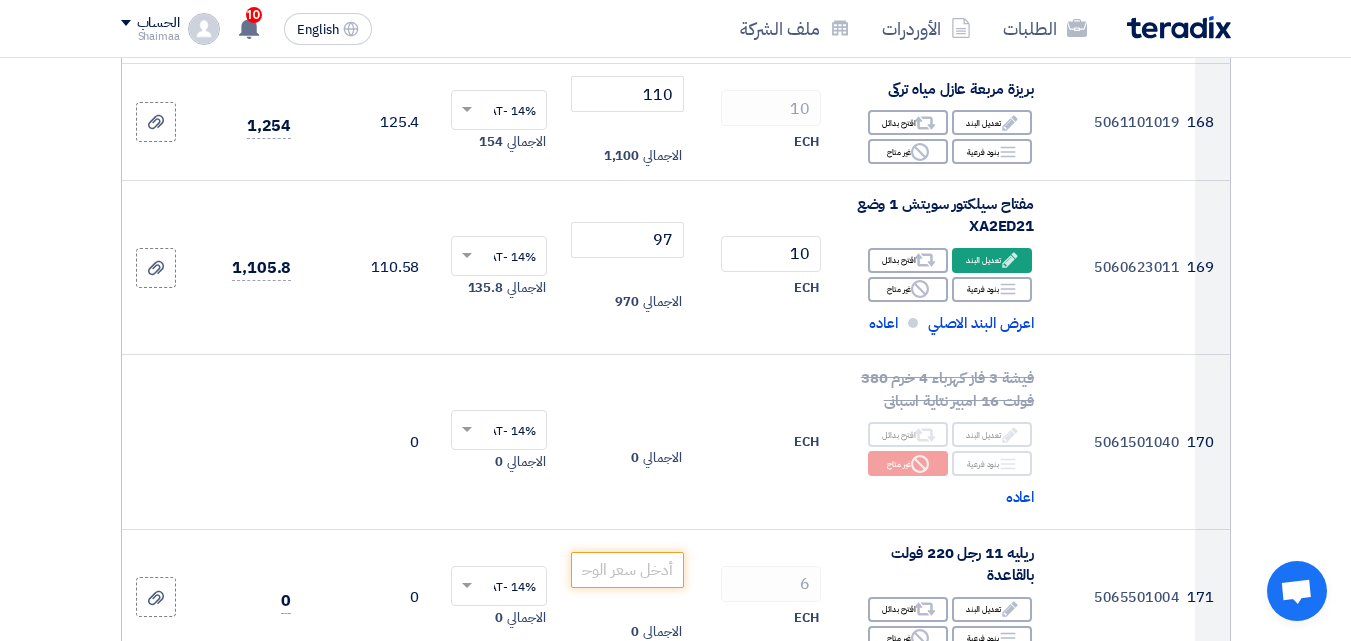 scroll, scrollTop: 27841, scrollLeft: 0, axis: vertical 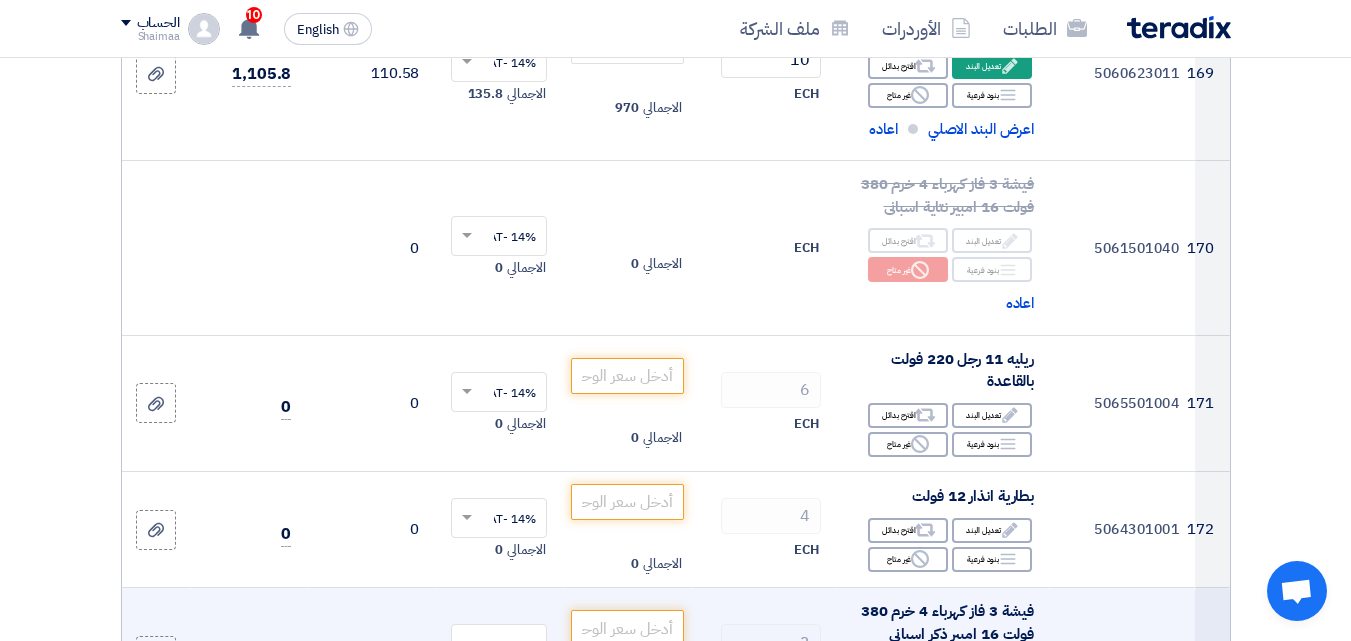 drag, startPoint x: 634, startPoint y: 380, endPoint x: 838, endPoint y: 488, distance: 230.82462 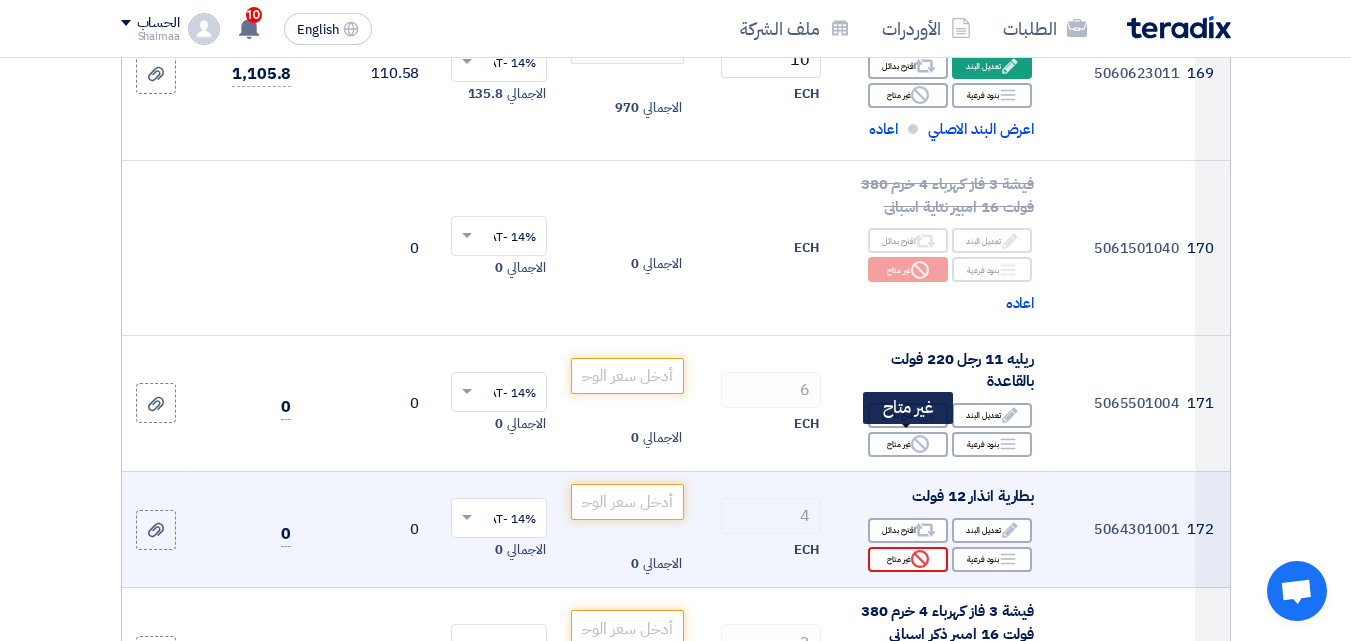 click on "Reject
غير متاح" 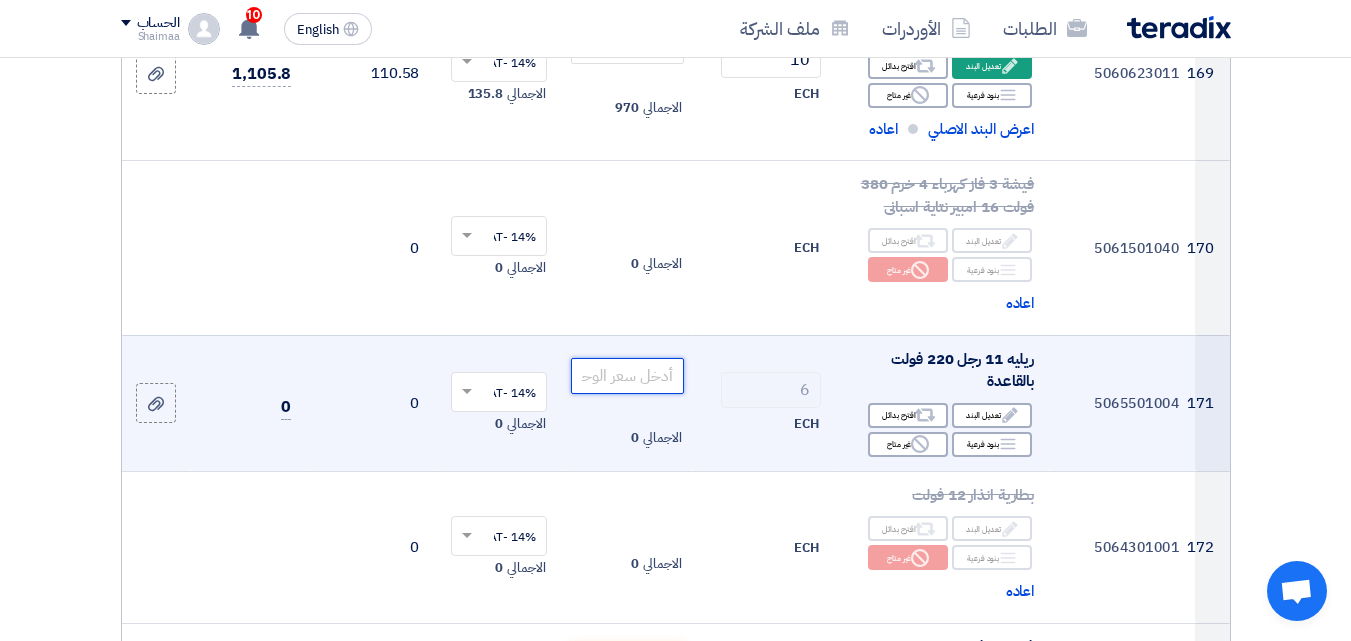 paste on "290" 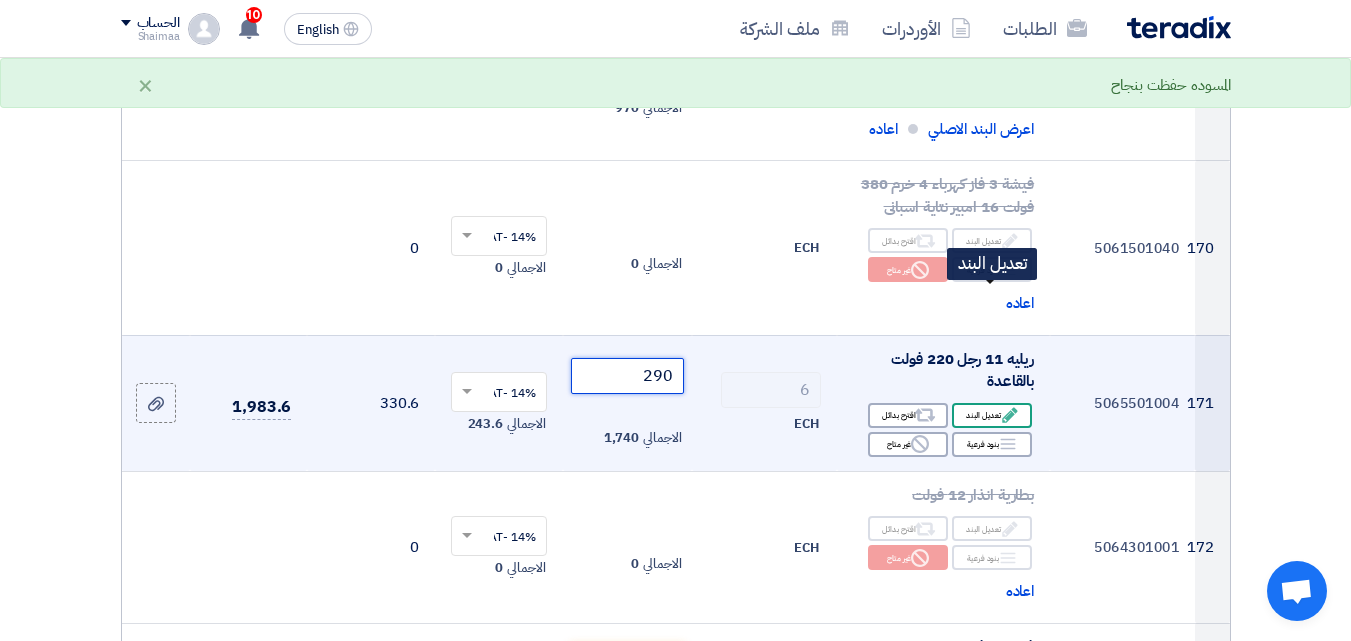 type on "290" 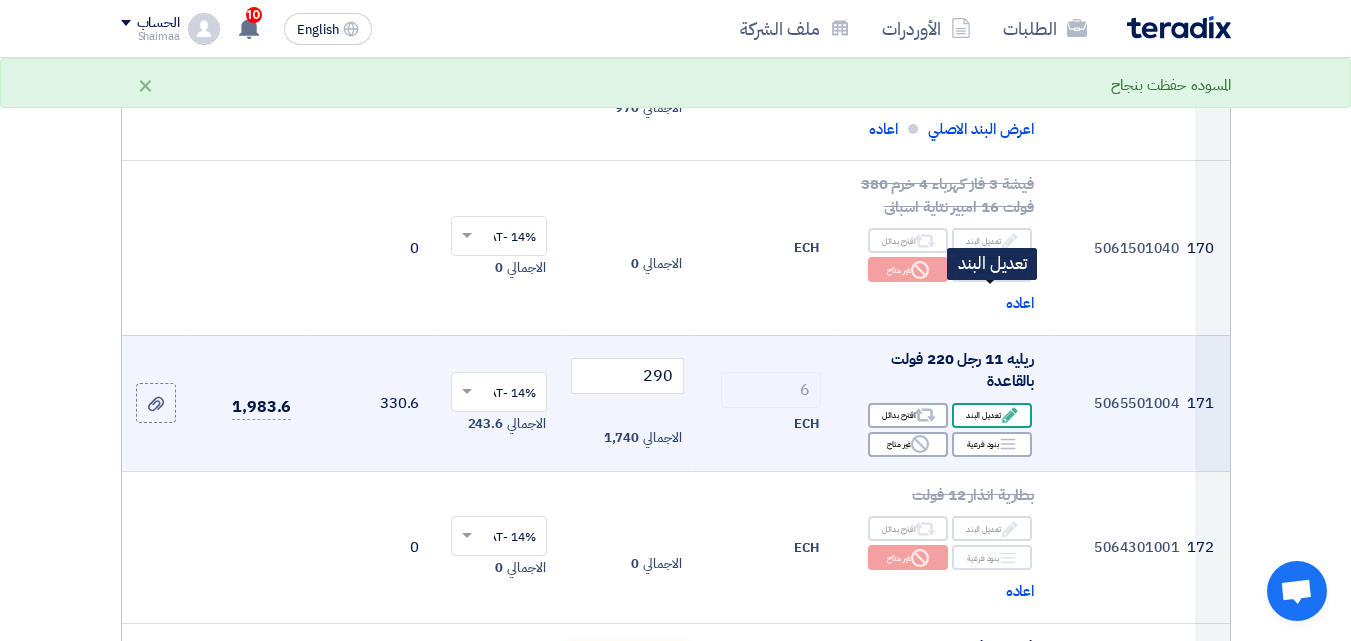 click on "Edit" 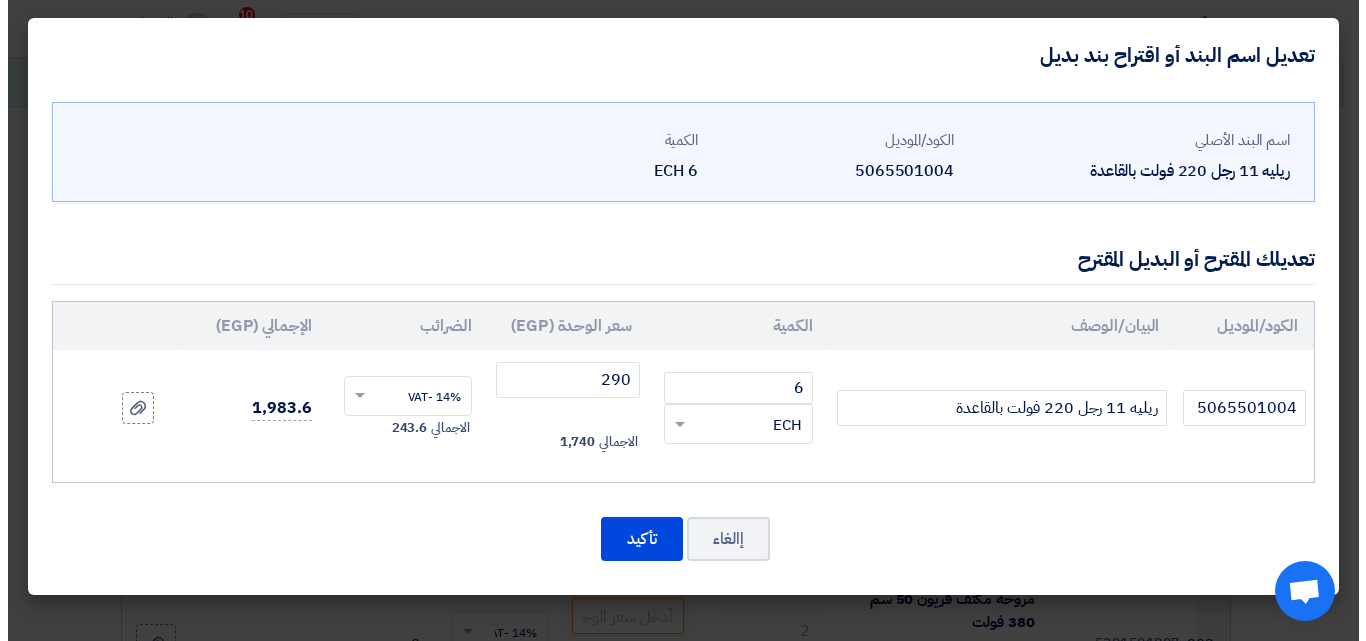 scroll, scrollTop: 23912, scrollLeft: 0, axis: vertical 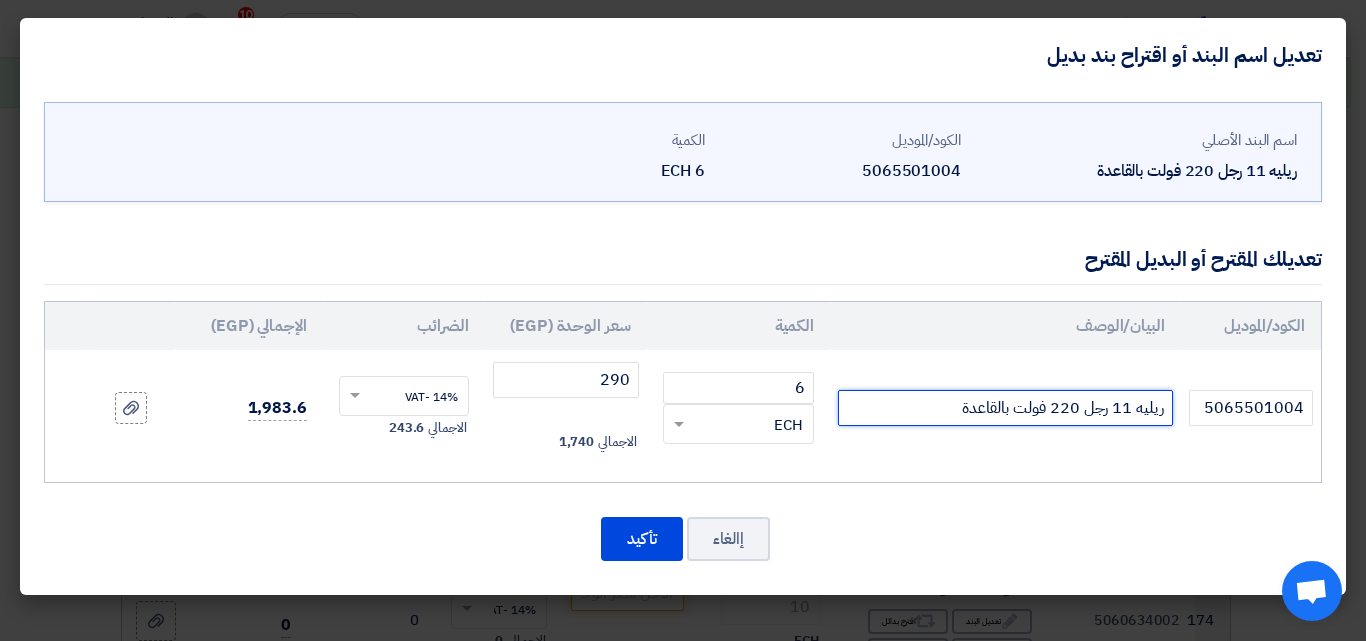 click on "ريليه 11 رجل 220 فولت بالقاعدة" 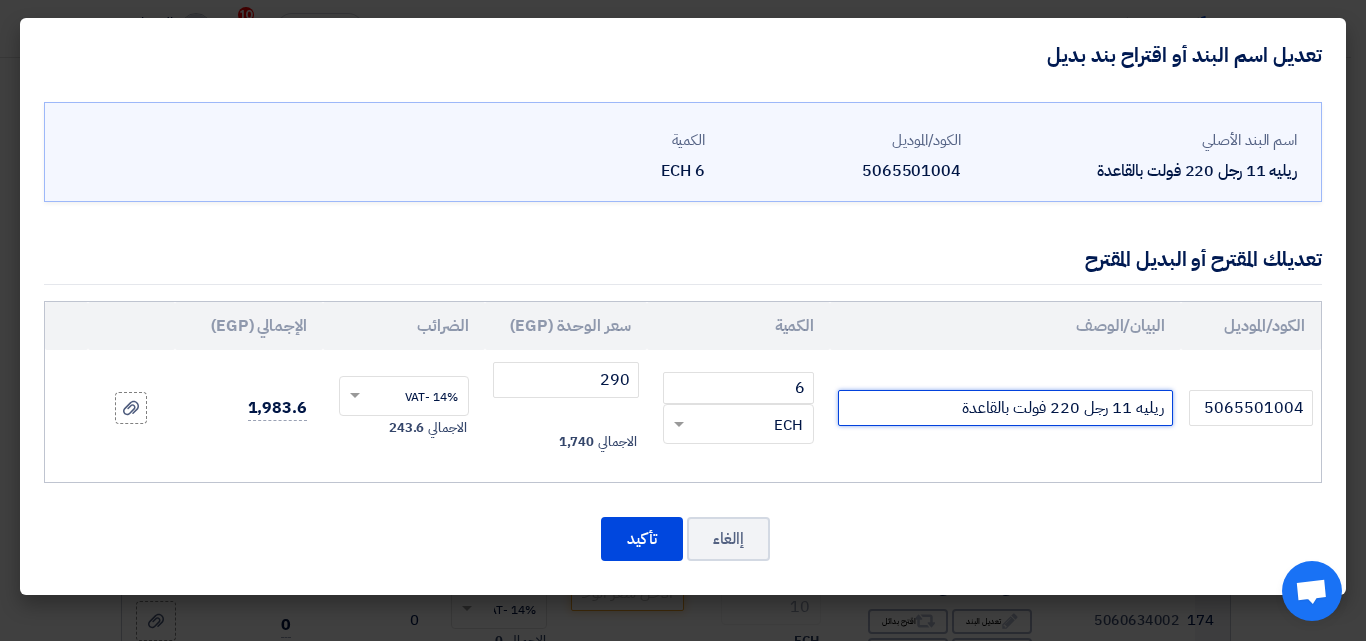 click on "ريليه 11 رجل 220 فولت بالقاعدة" 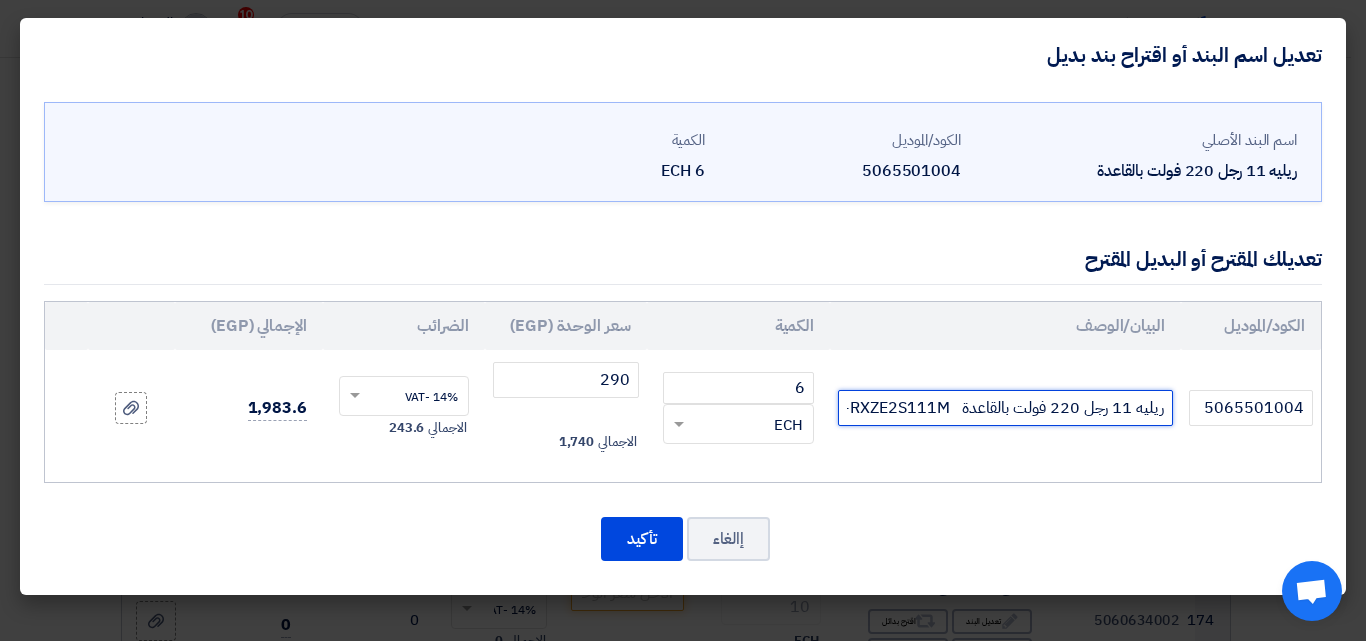 scroll, scrollTop: 0, scrollLeft: -79, axis: horizontal 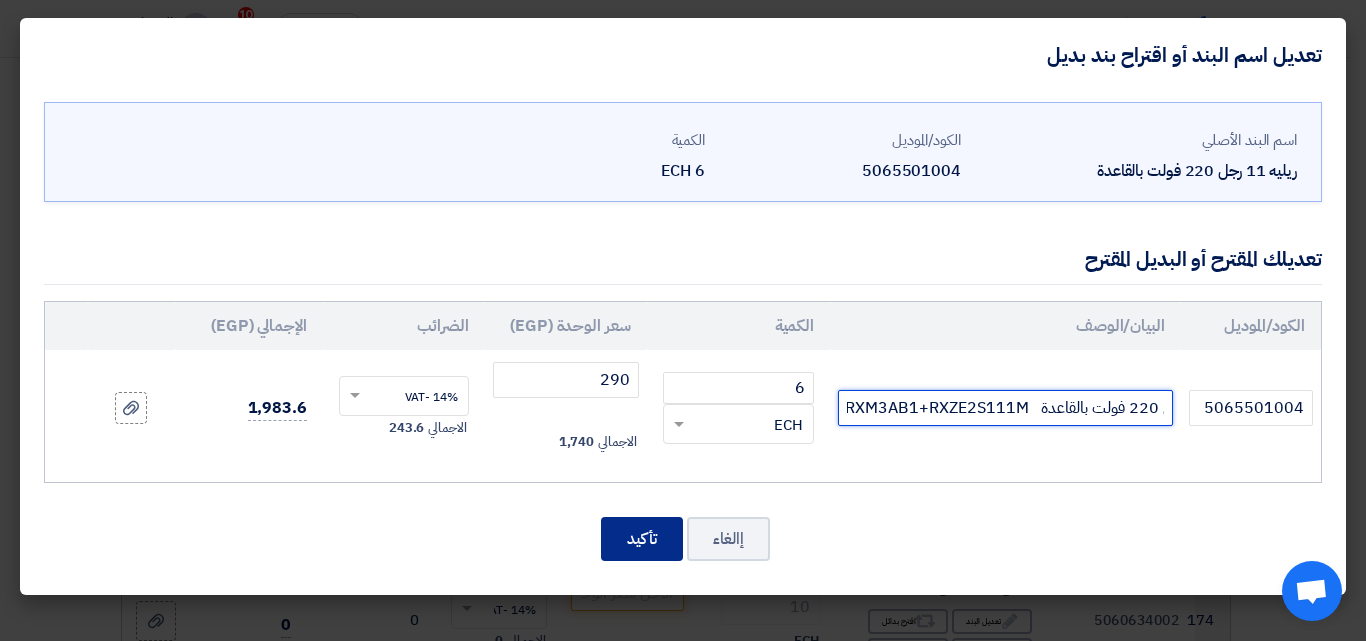 type on "ريليه 11 رجل 220 فولت بالقاعدة   RXM3AB1+RXZE2S111M" 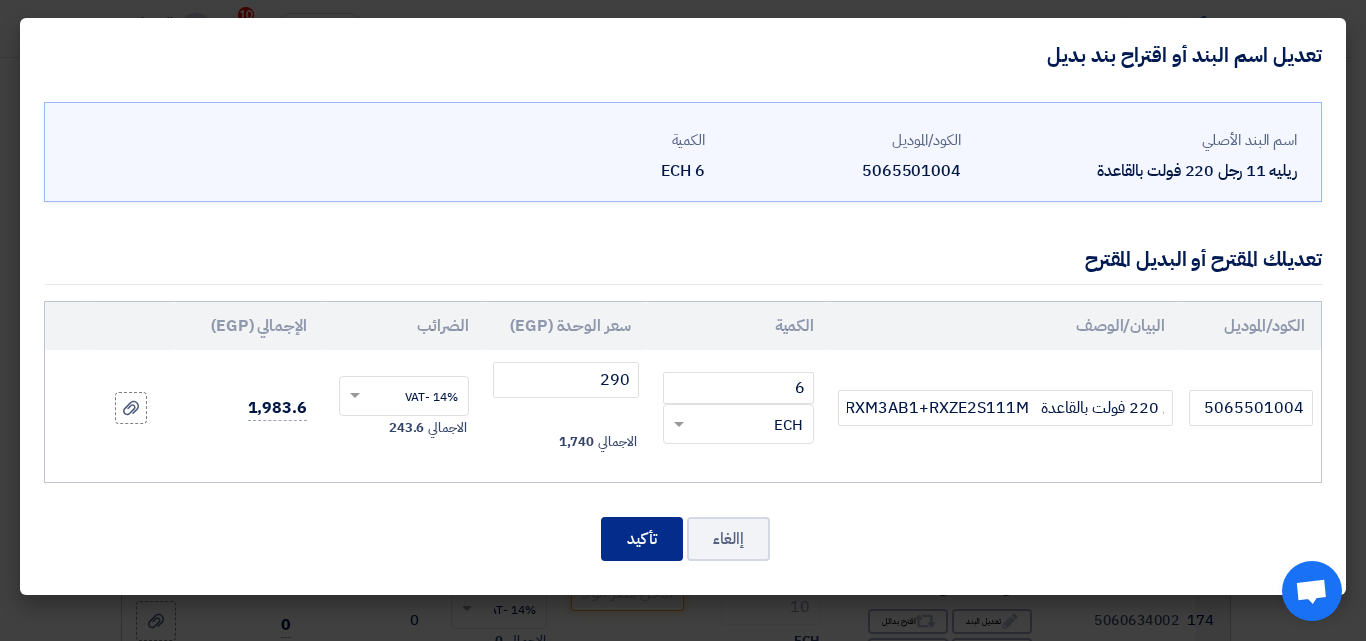 click on "تأكيد" 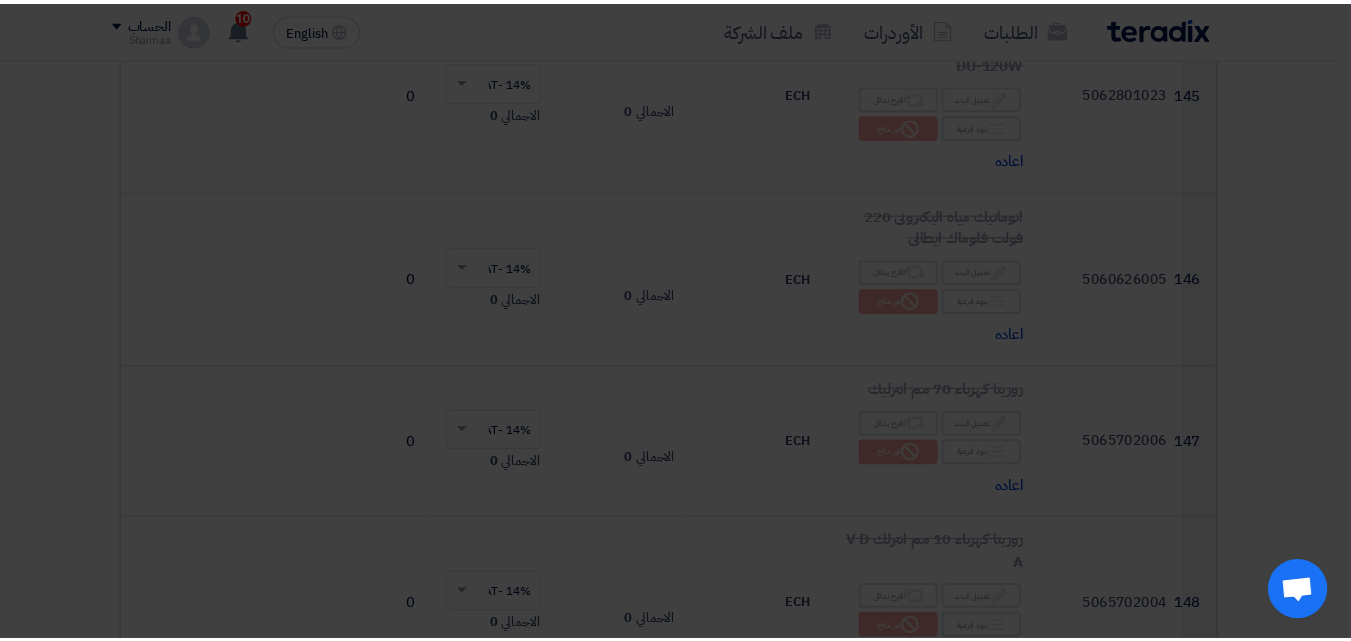 scroll, scrollTop: 28016, scrollLeft: 0, axis: vertical 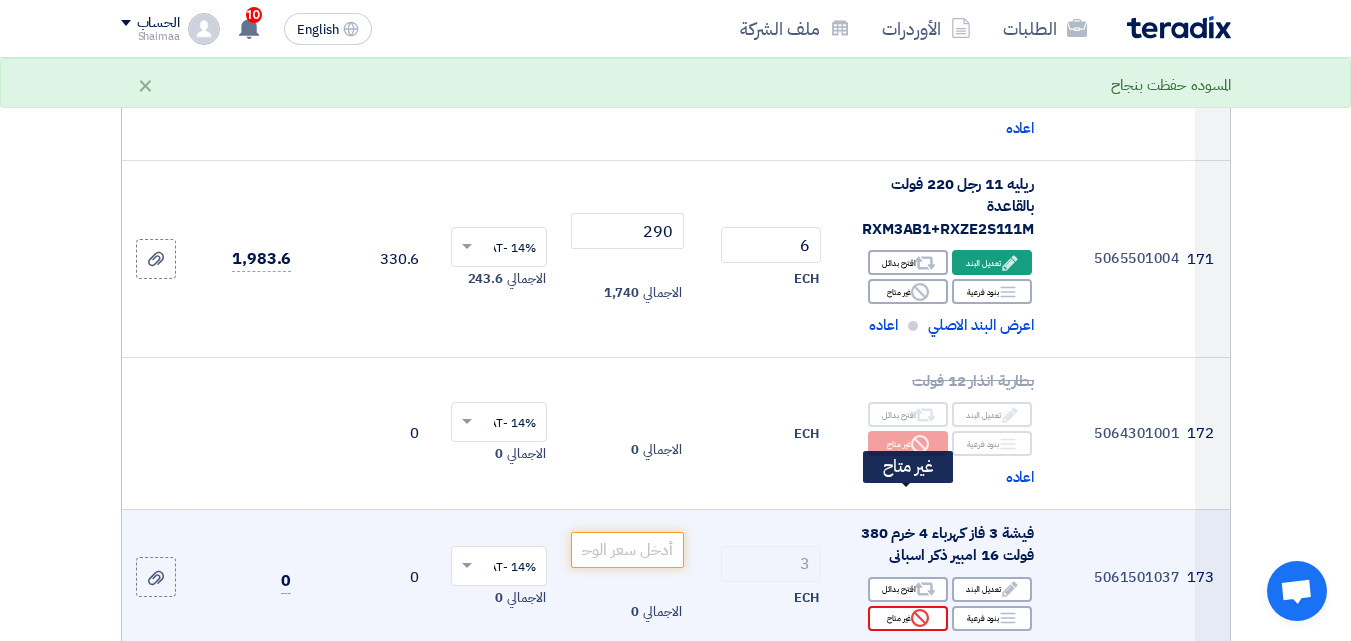 click on "Reject
غير متاح" 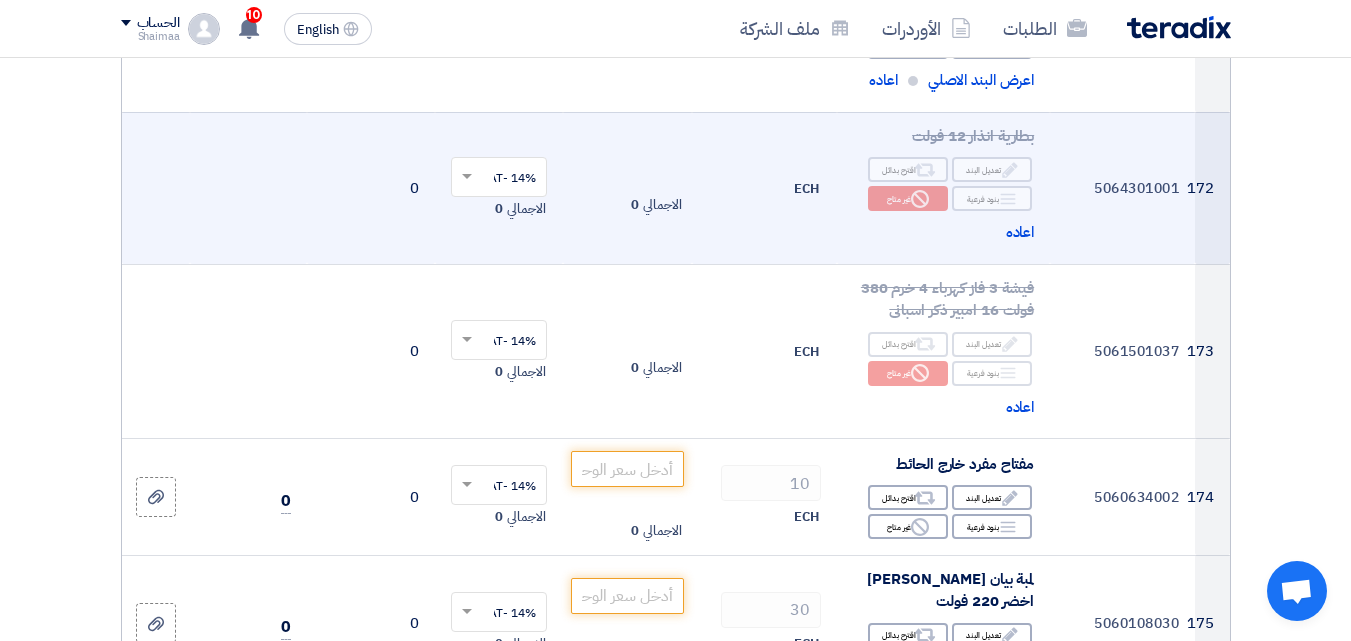 scroll, scrollTop: 28316, scrollLeft: 0, axis: vertical 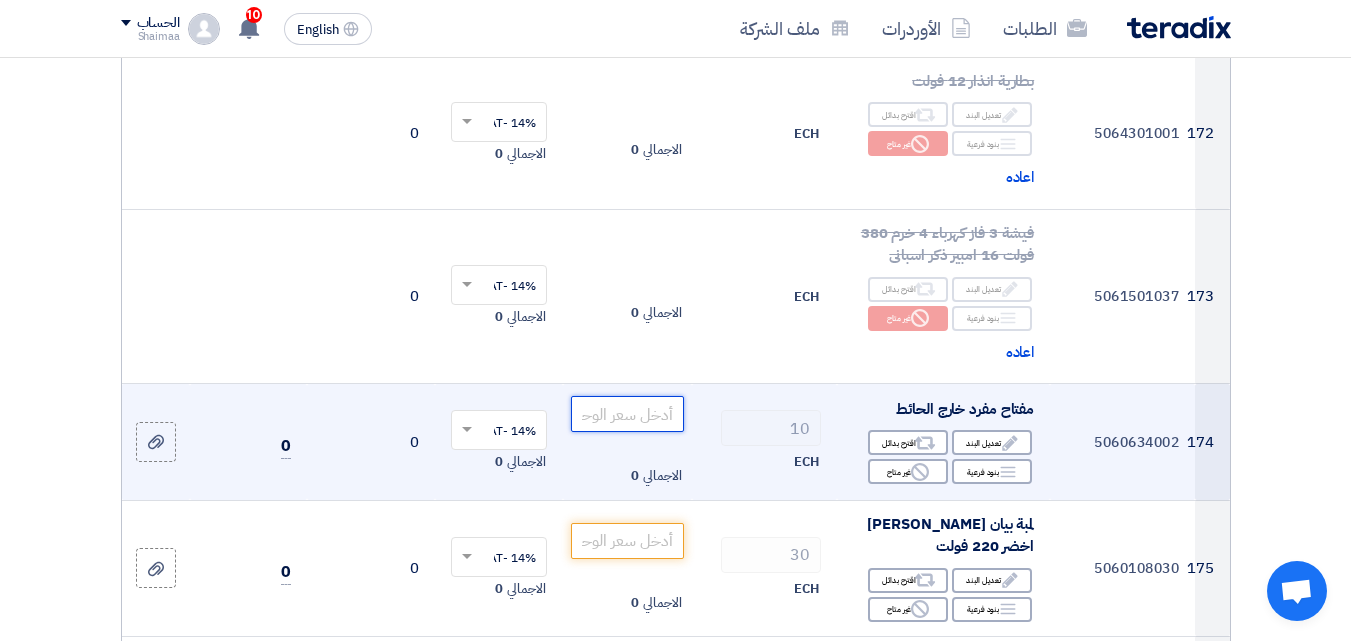 click 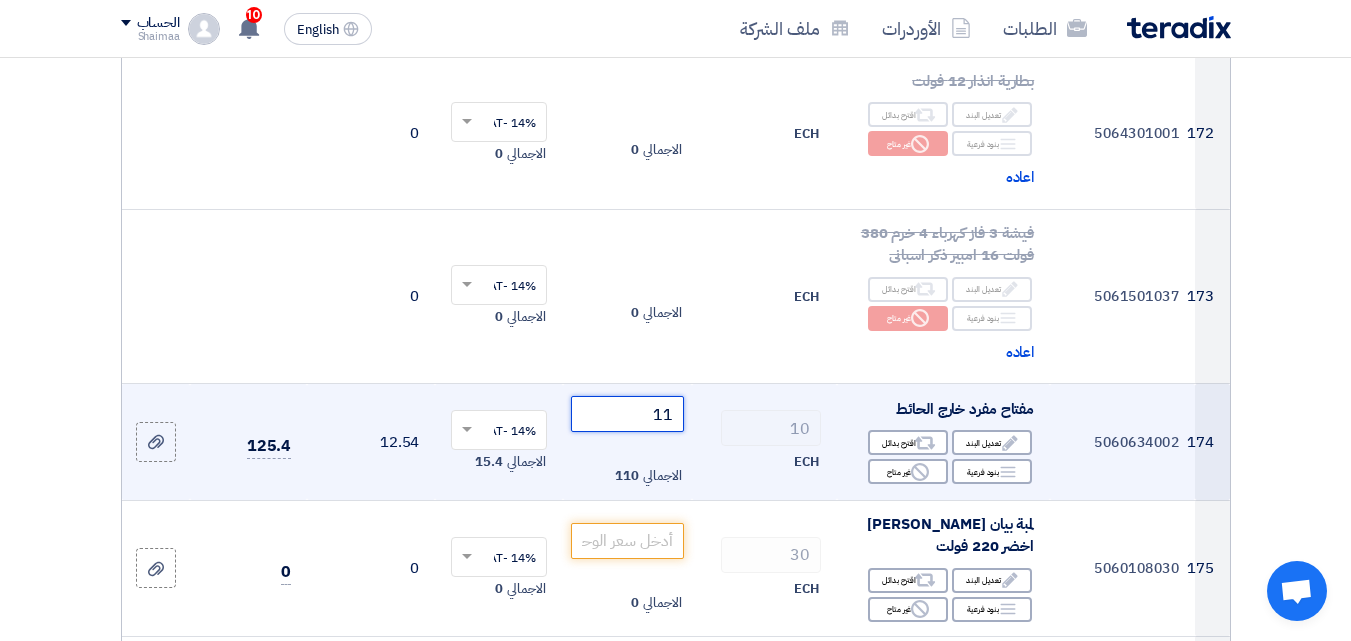 type on "1" 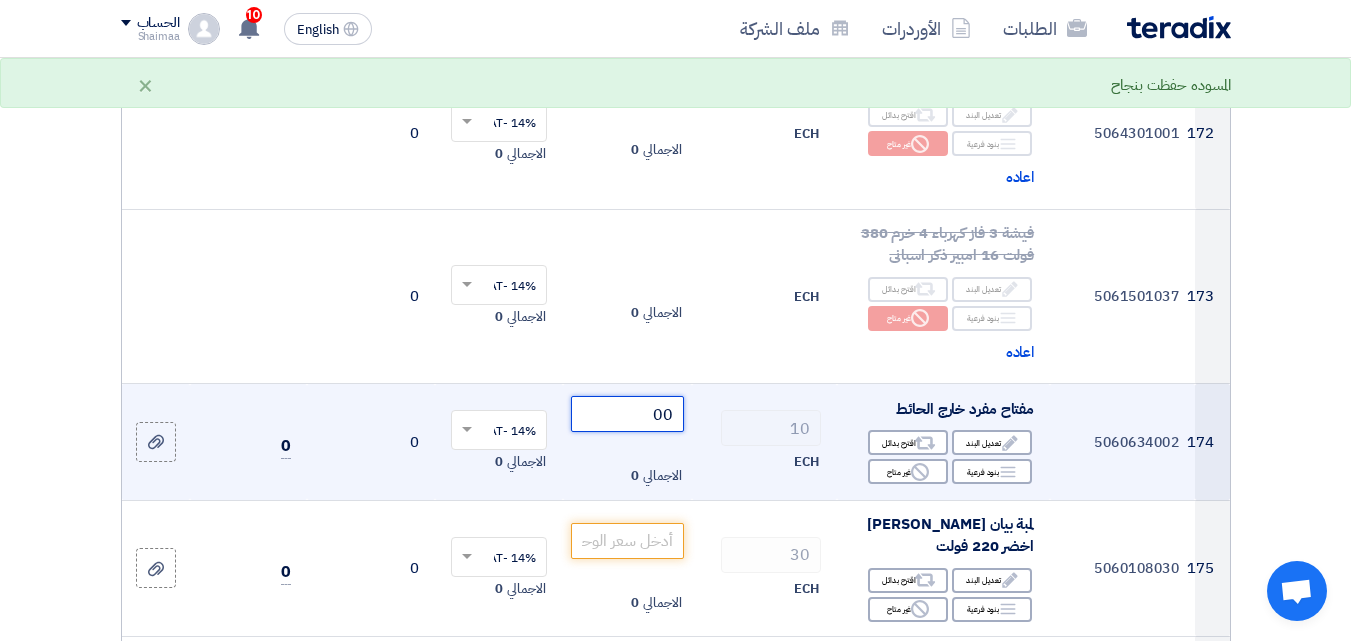 type on "0" 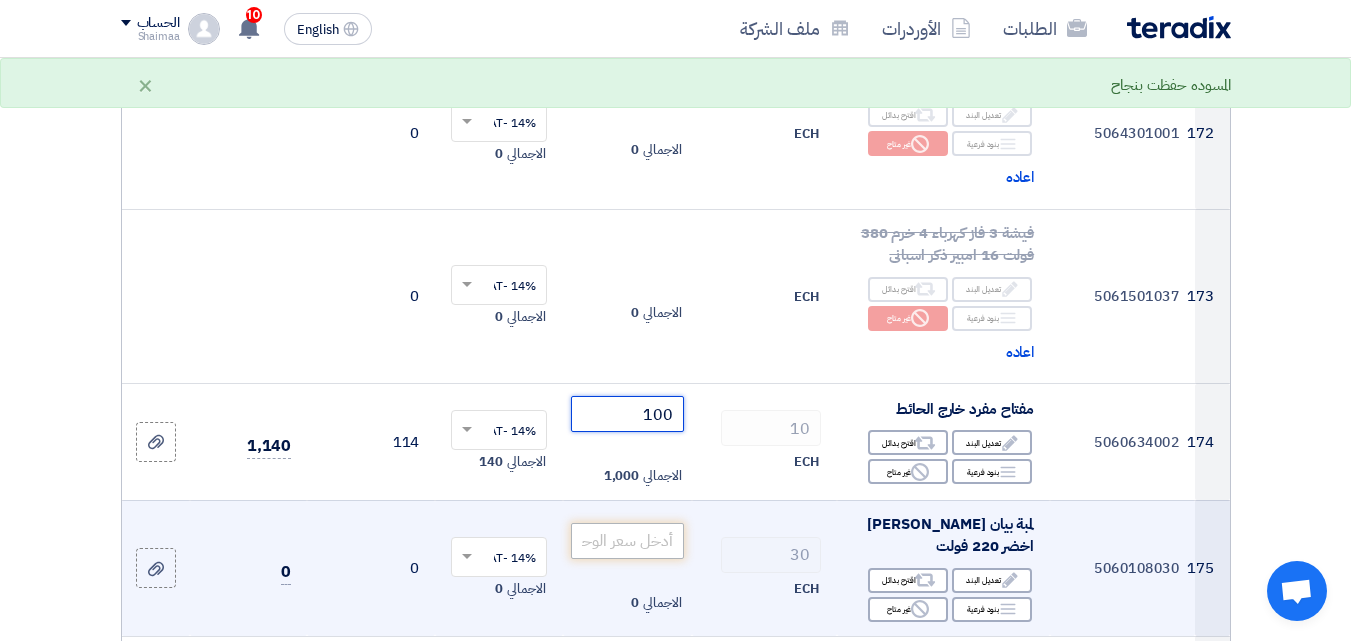 type on "100" 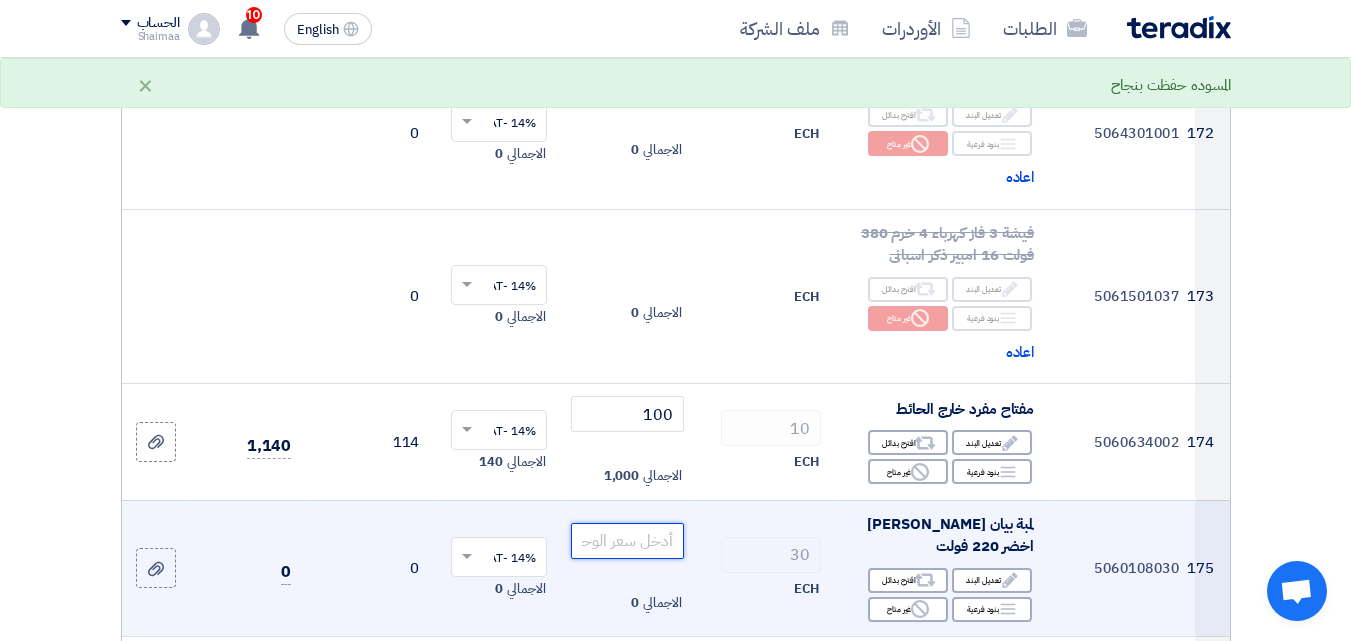 click 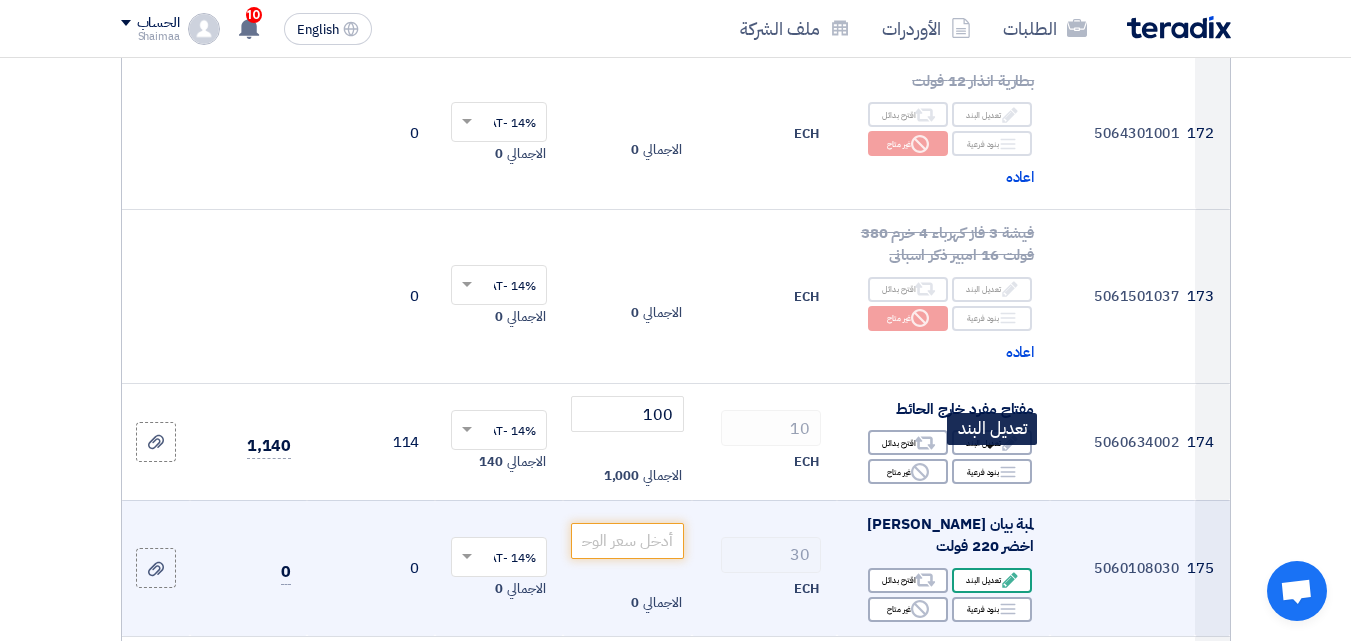 click on "Edit" 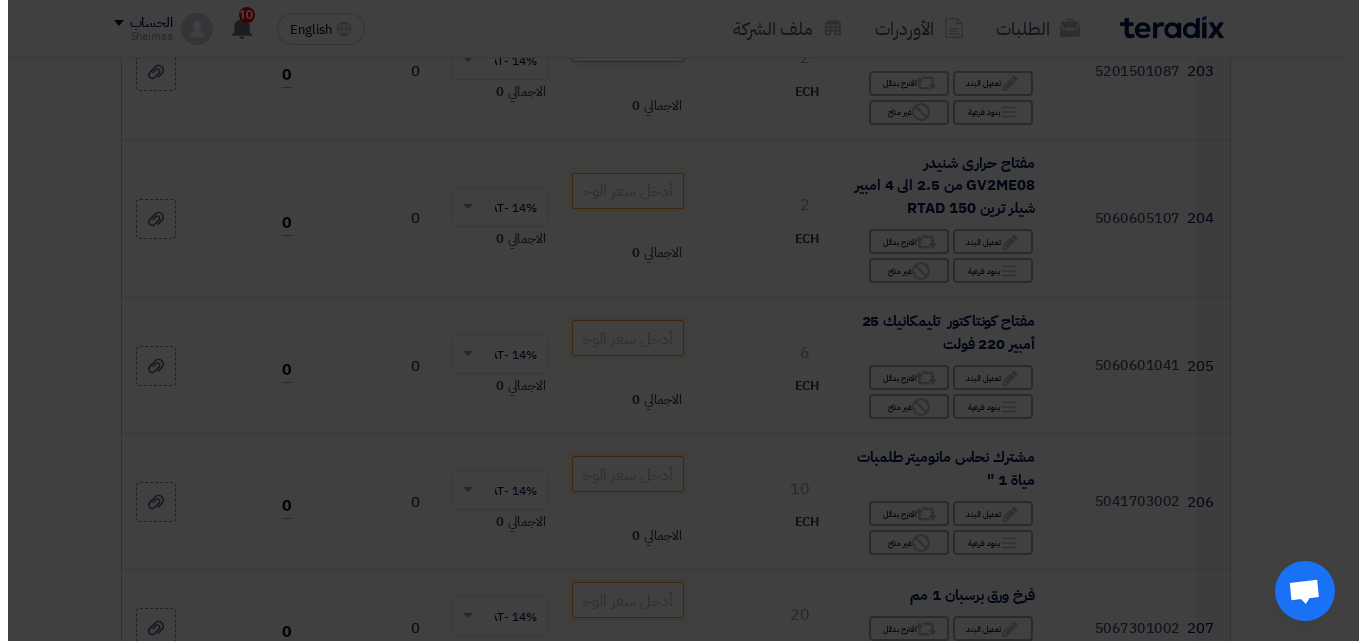 scroll, scrollTop: 24016, scrollLeft: 0, axis: vertical 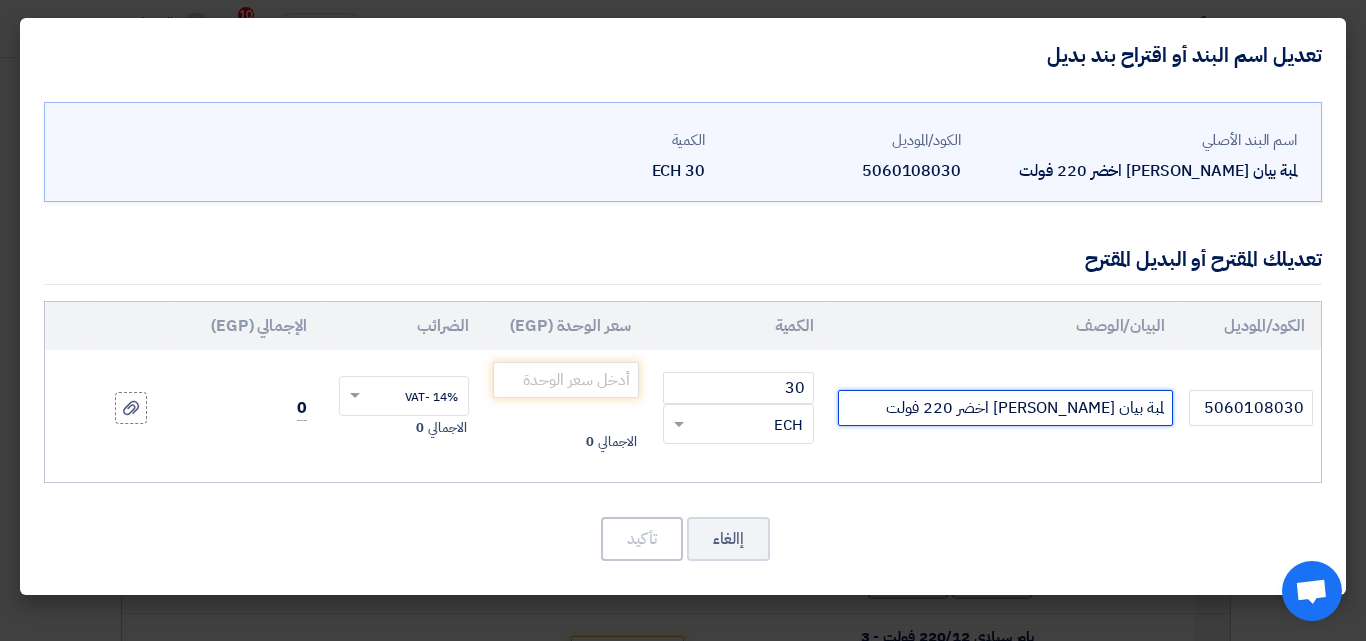 click on "لمبة بيان [PERSON_NAME] اخضر 220 فولت" 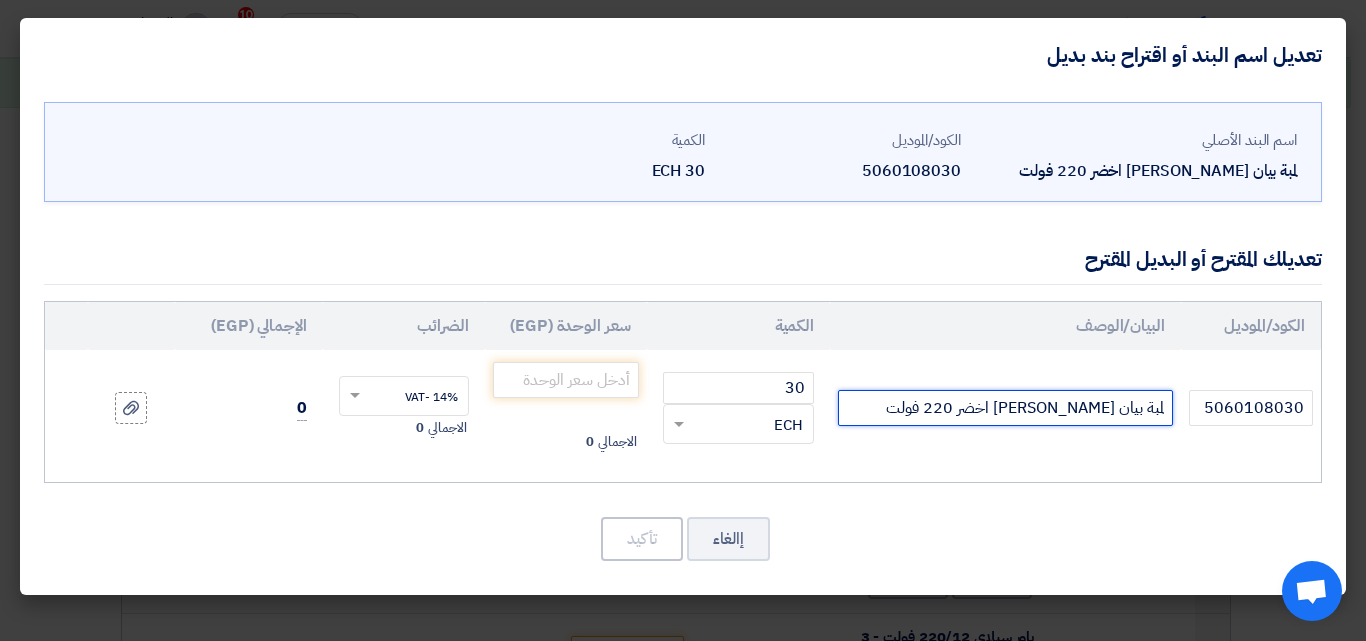 paste on "XA2EVM3LC" 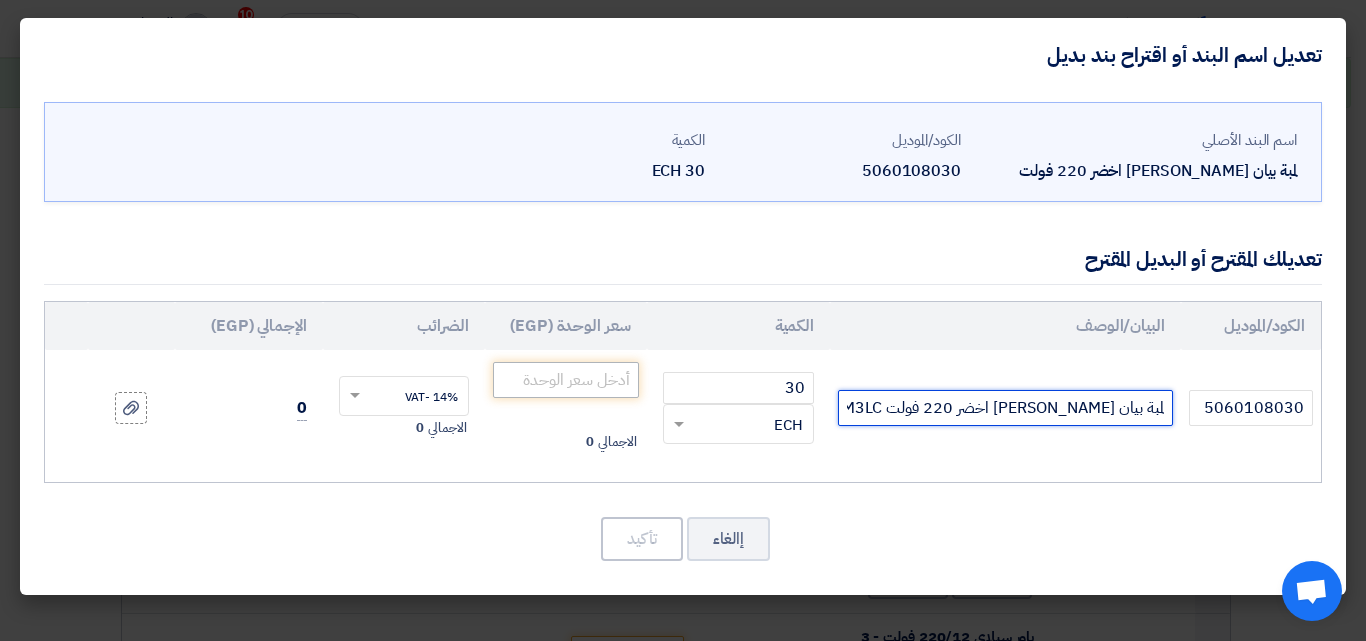 type on "لمبة بيان ليد شنيدر اخضر 220 فولت XA2EVM3LC" 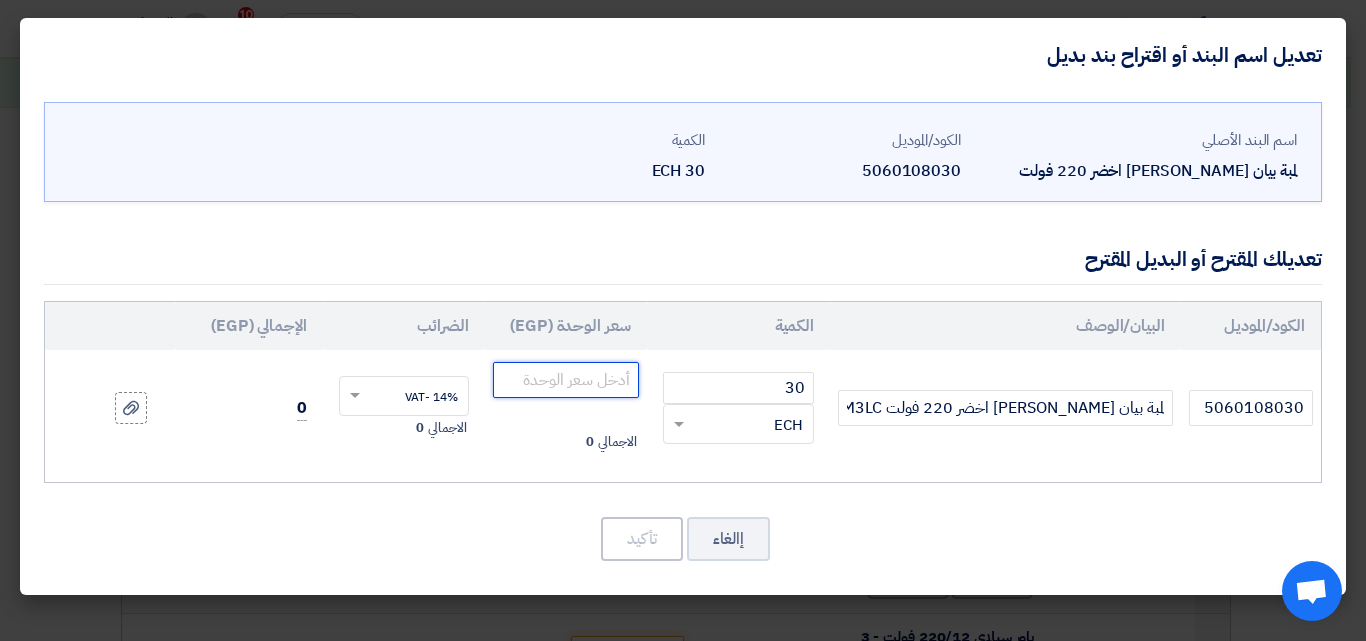 click 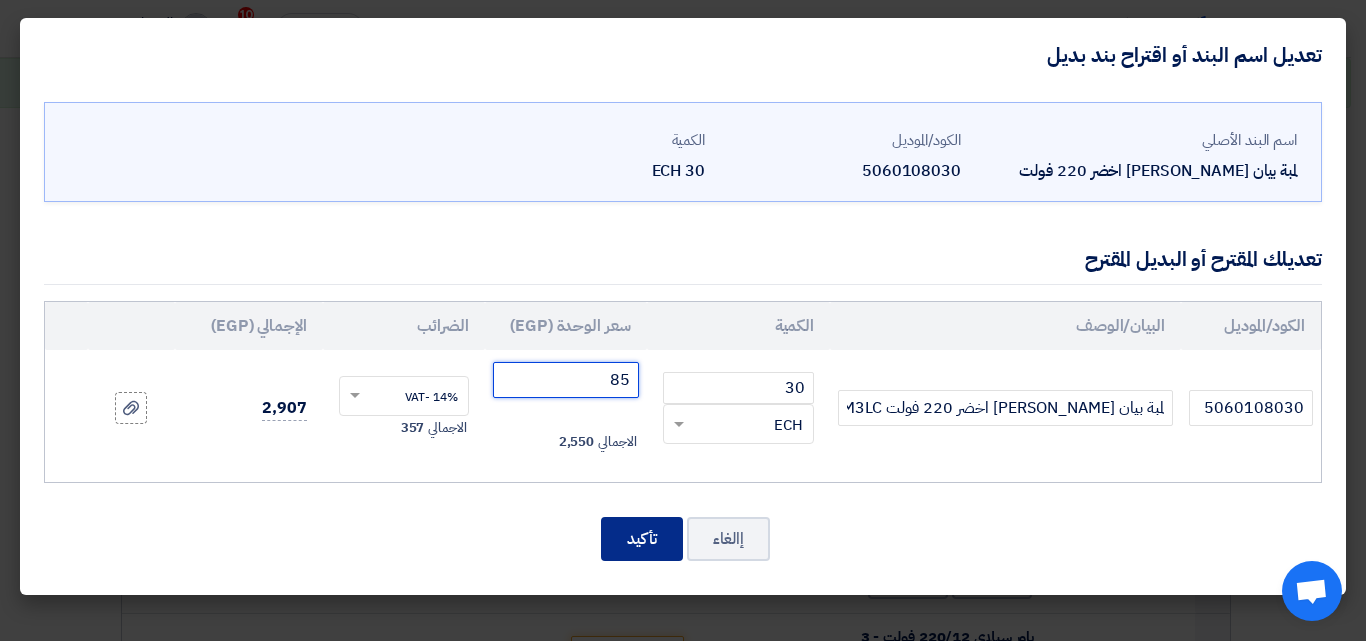 type on "85" 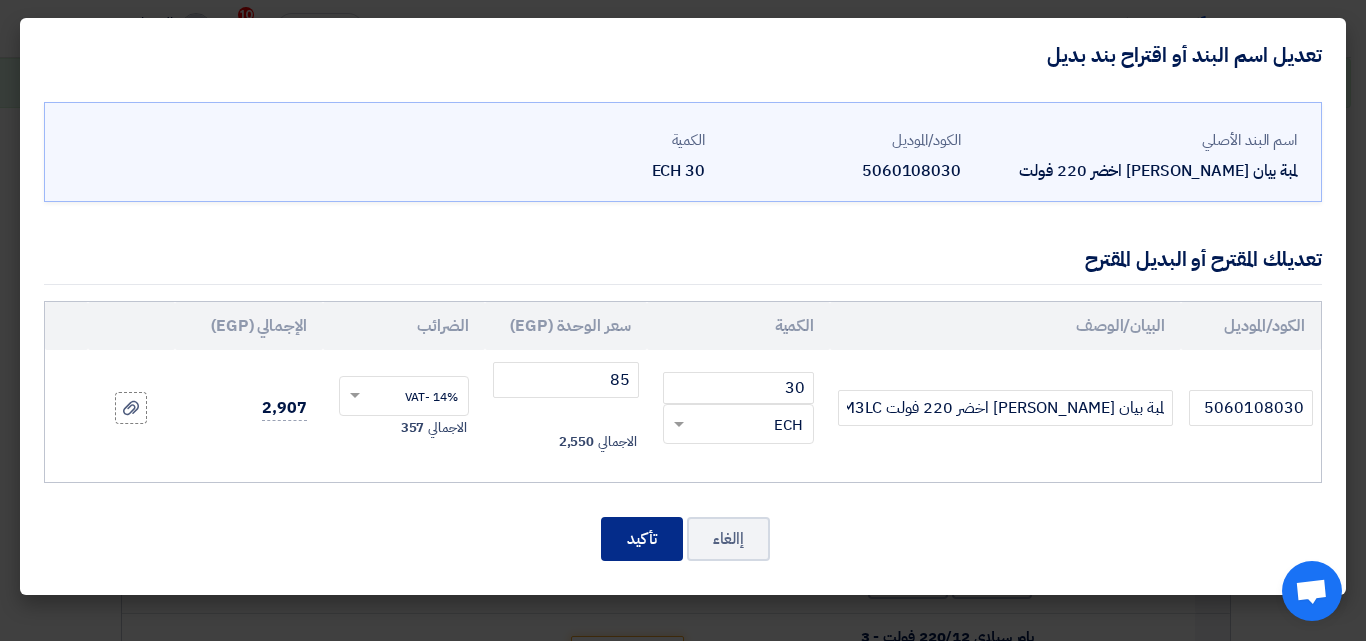 click on "تأكيد" 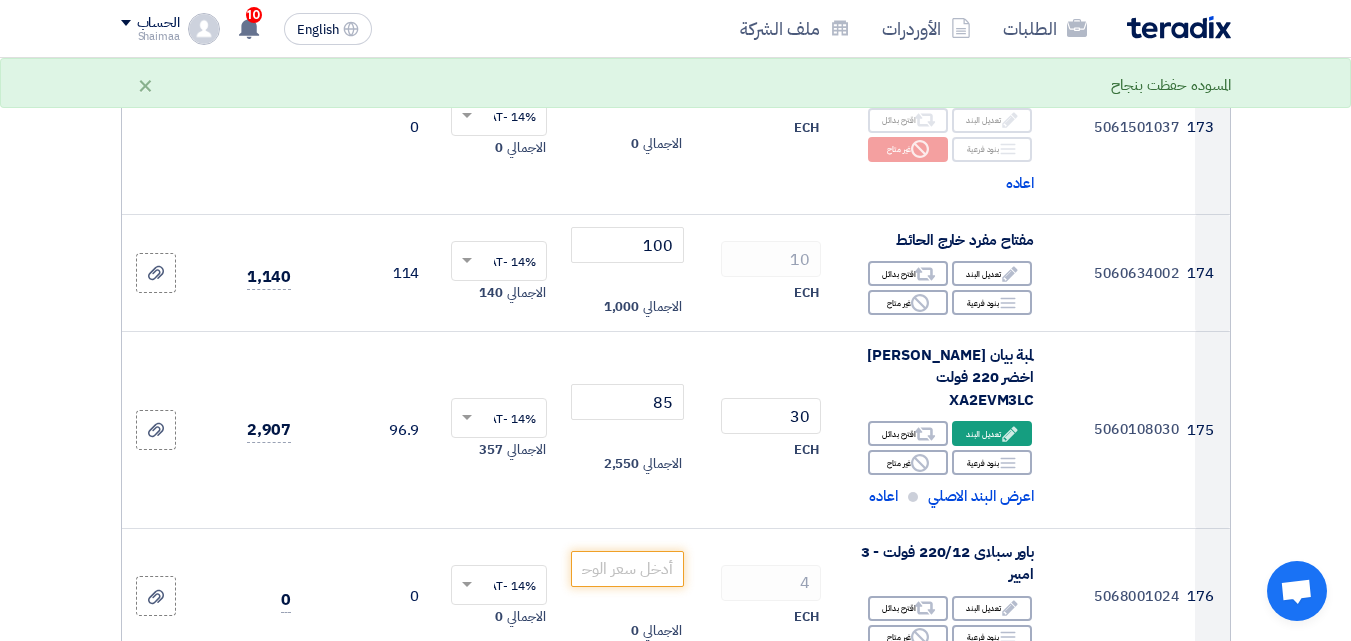 scroll, scrollTop: 28616, scrollLeft: 0, axis: vertical 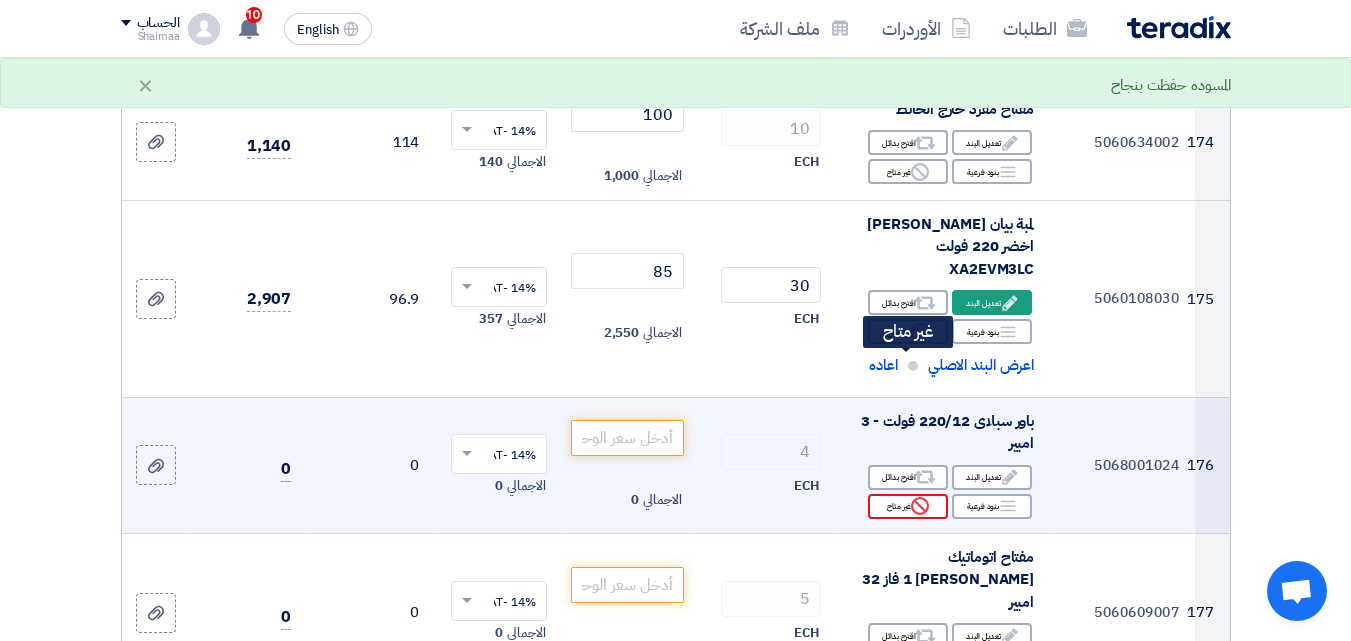 click on "Reject
غير متاح" 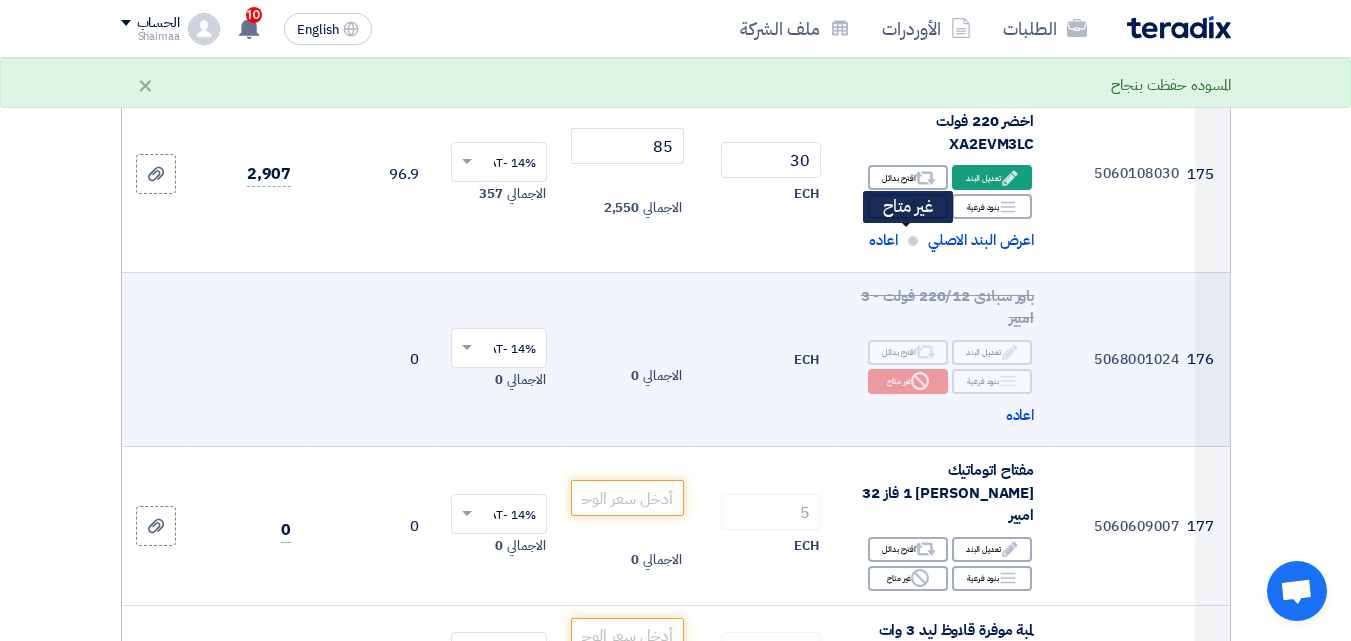 scroll, scrollTop: 28816, scrollLeft: 0, axis: vertical 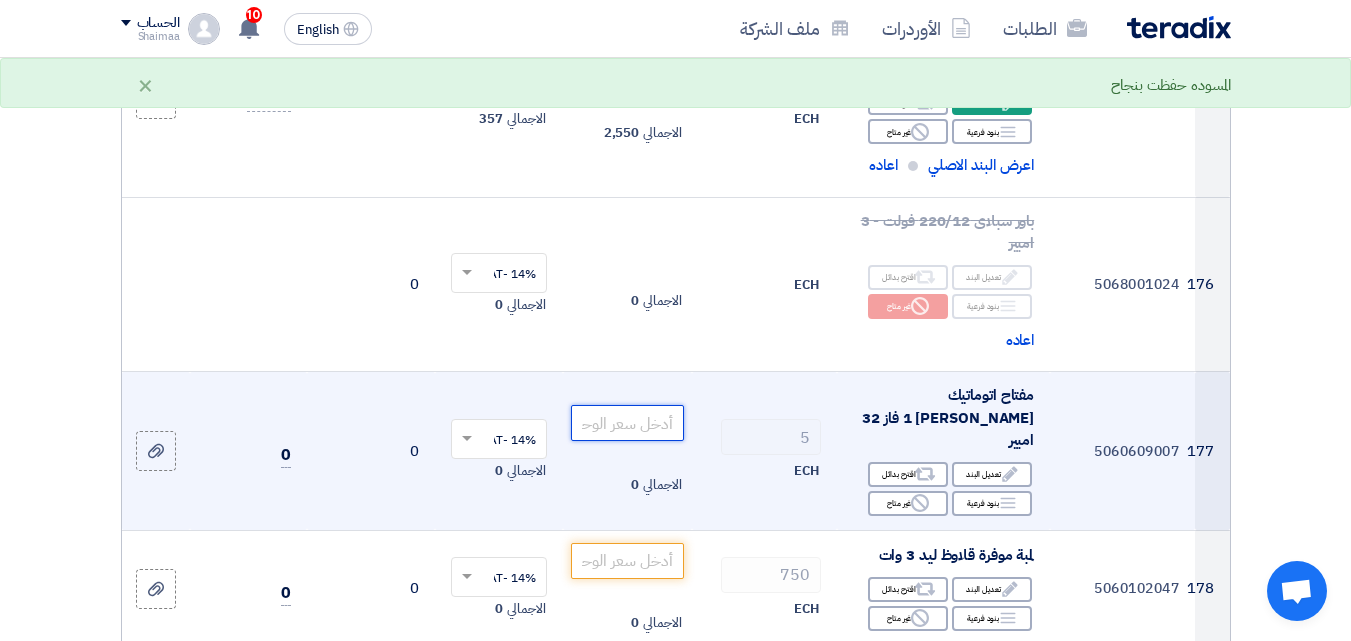 click 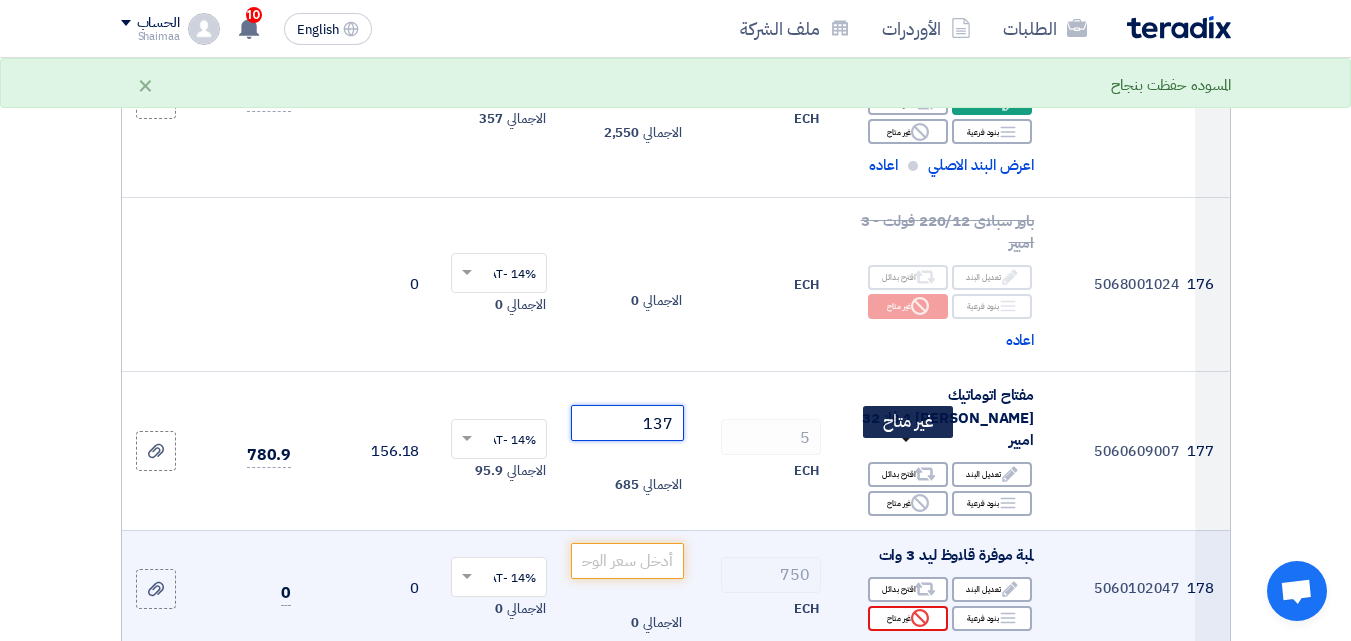 type on "137" 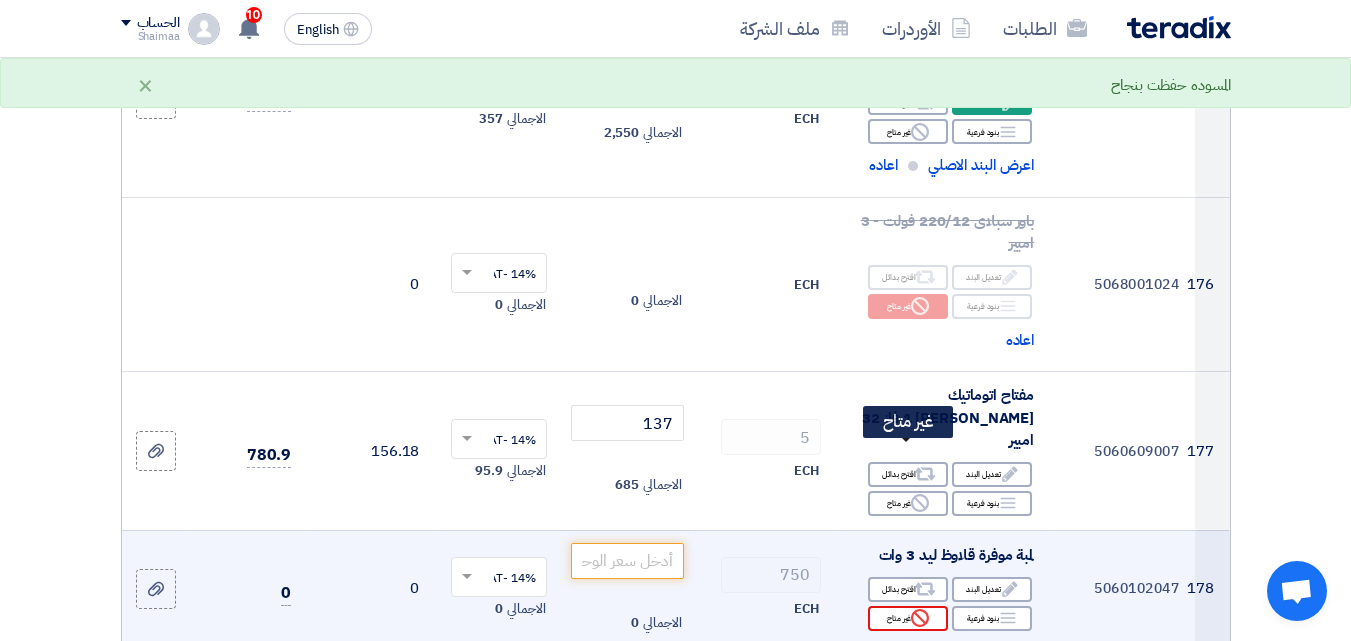 click 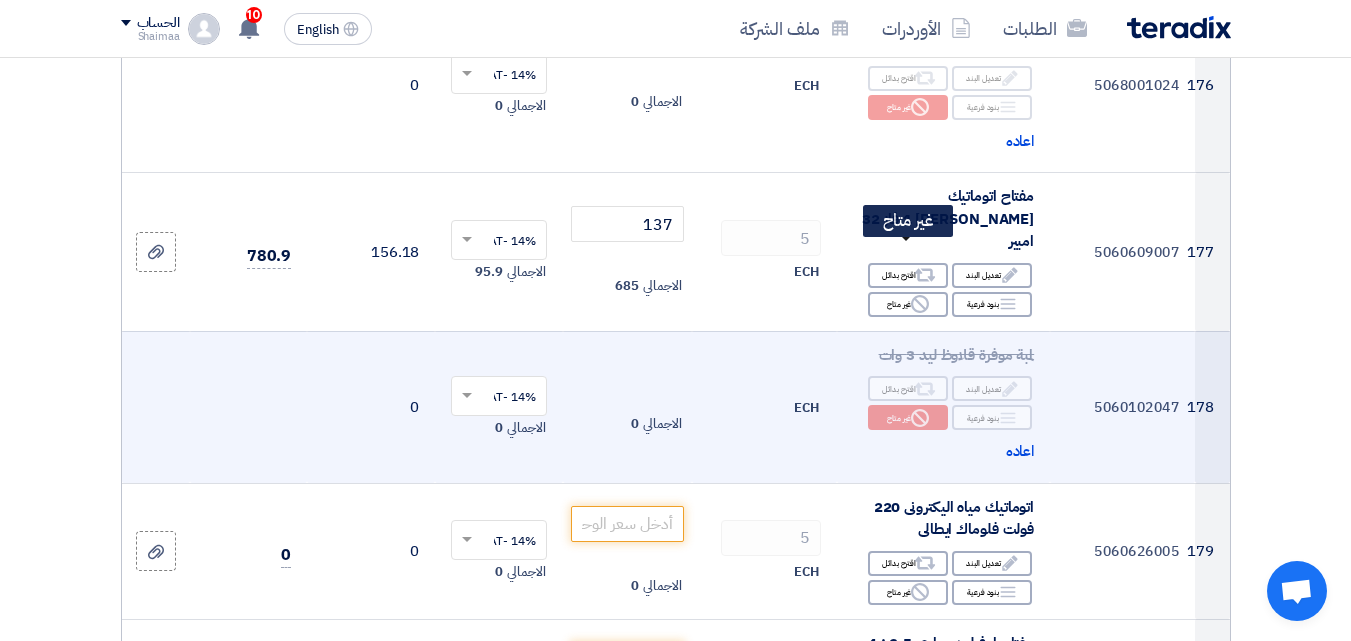 scroll, scrollTop: 29016, scrollLeft: 0, axis: vertical 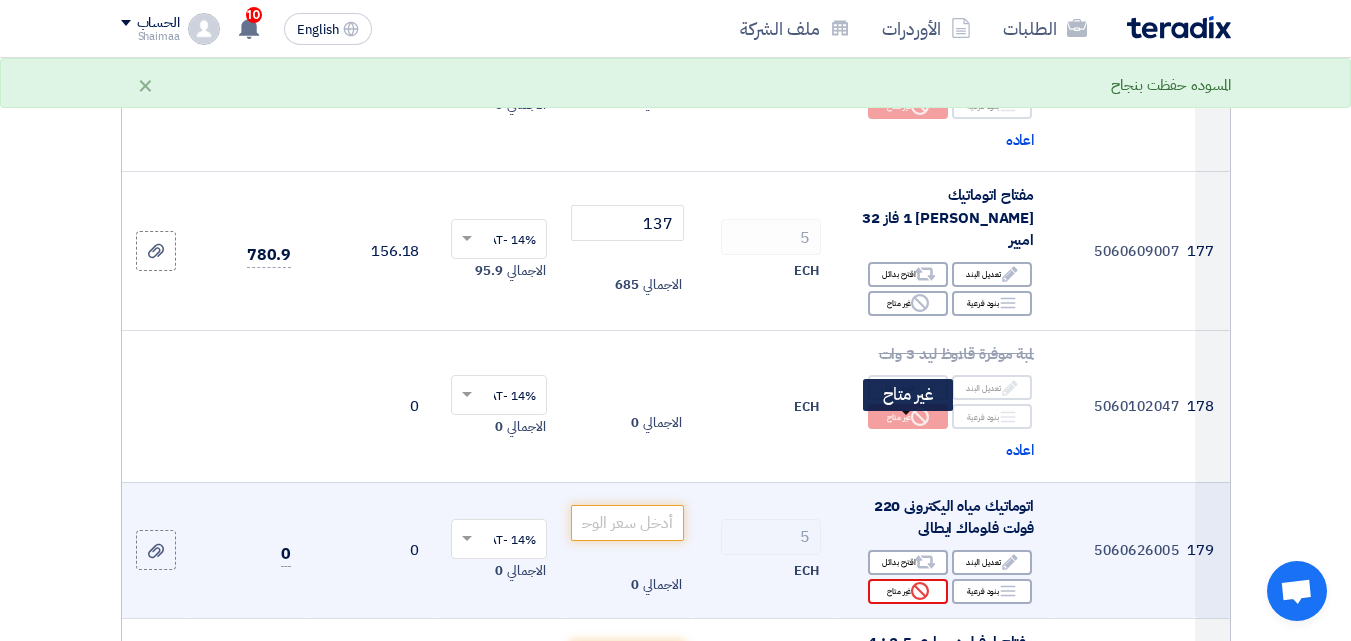 click on "Reject
غير متاح" 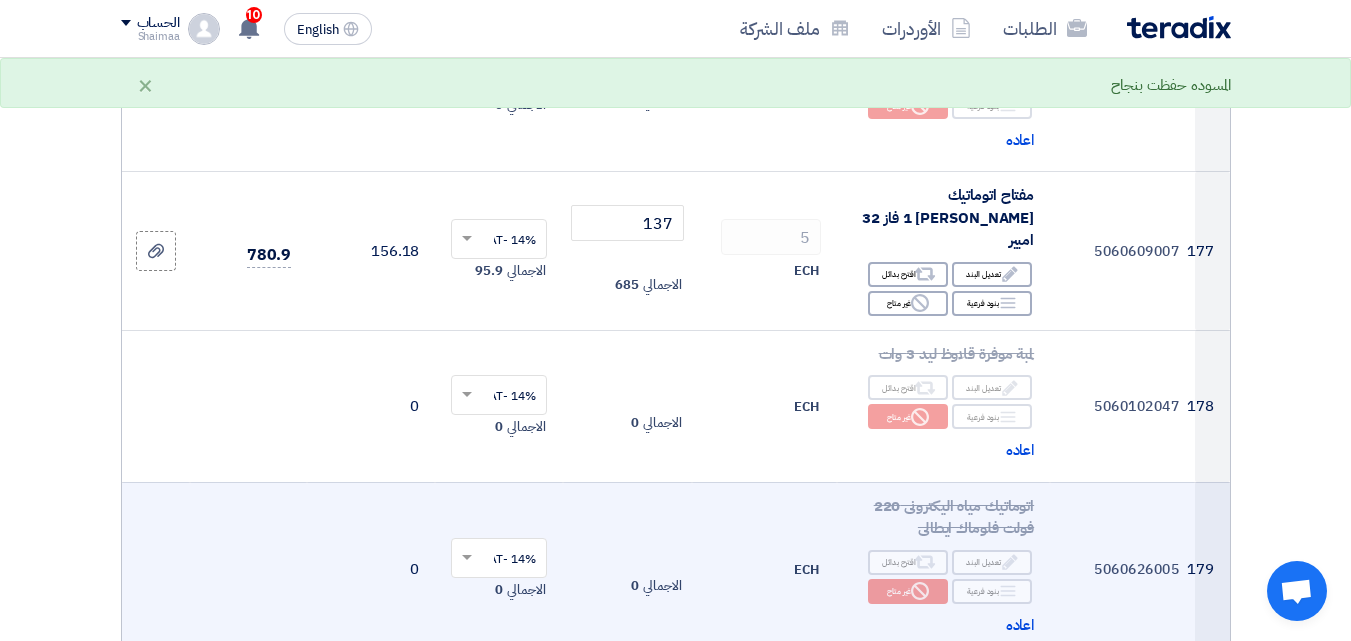 scroll, scrollTop: 29216, scrollLeft: 0, axis: vertical 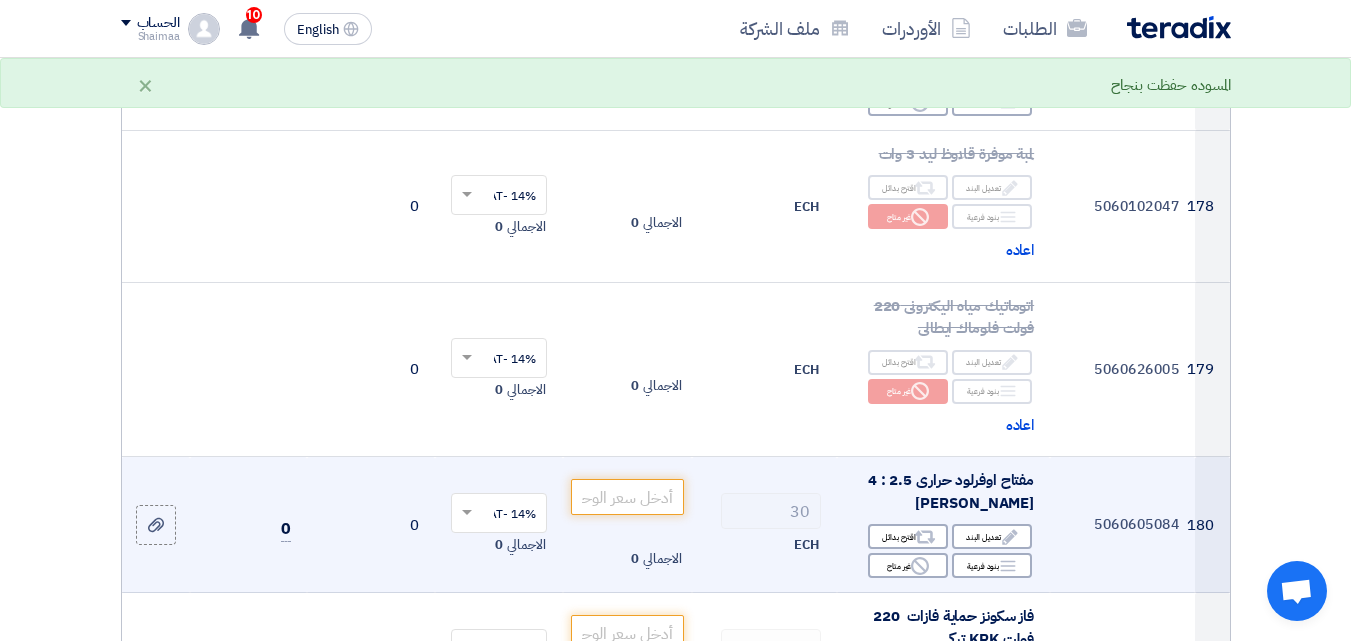 click on "الاجمالي
0" 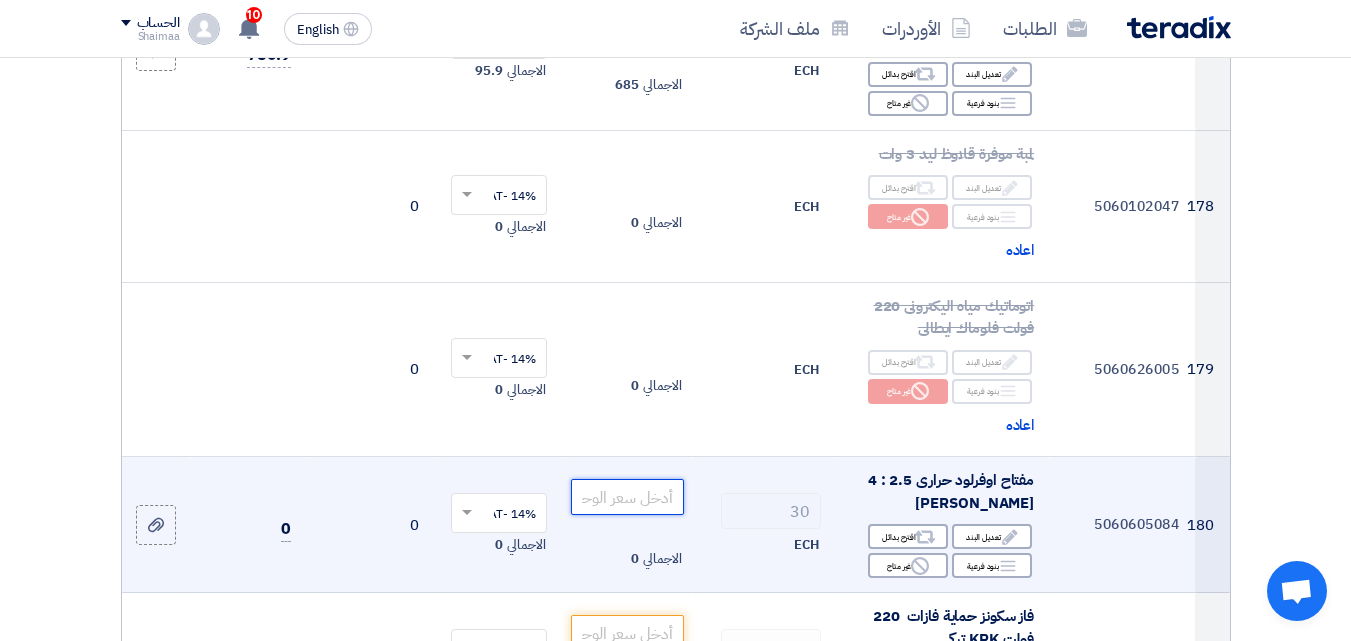 click 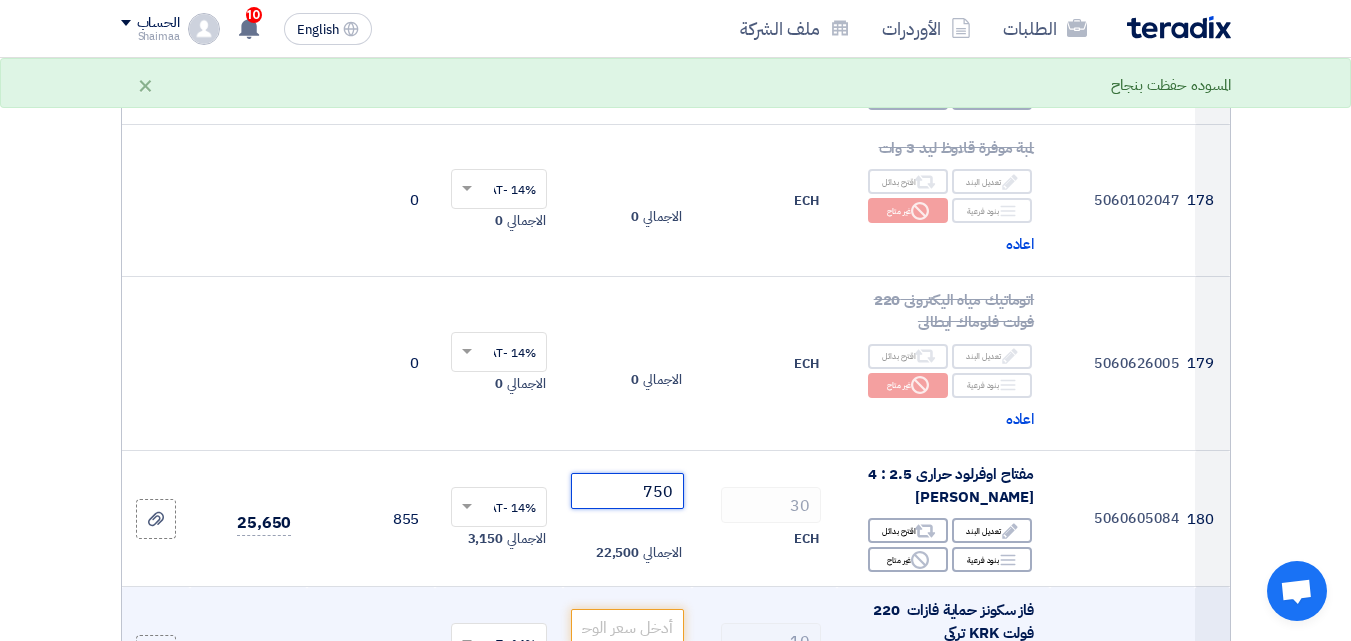 scroll, scrollTop: 29416, scrollLeft: 0, axis: vertical 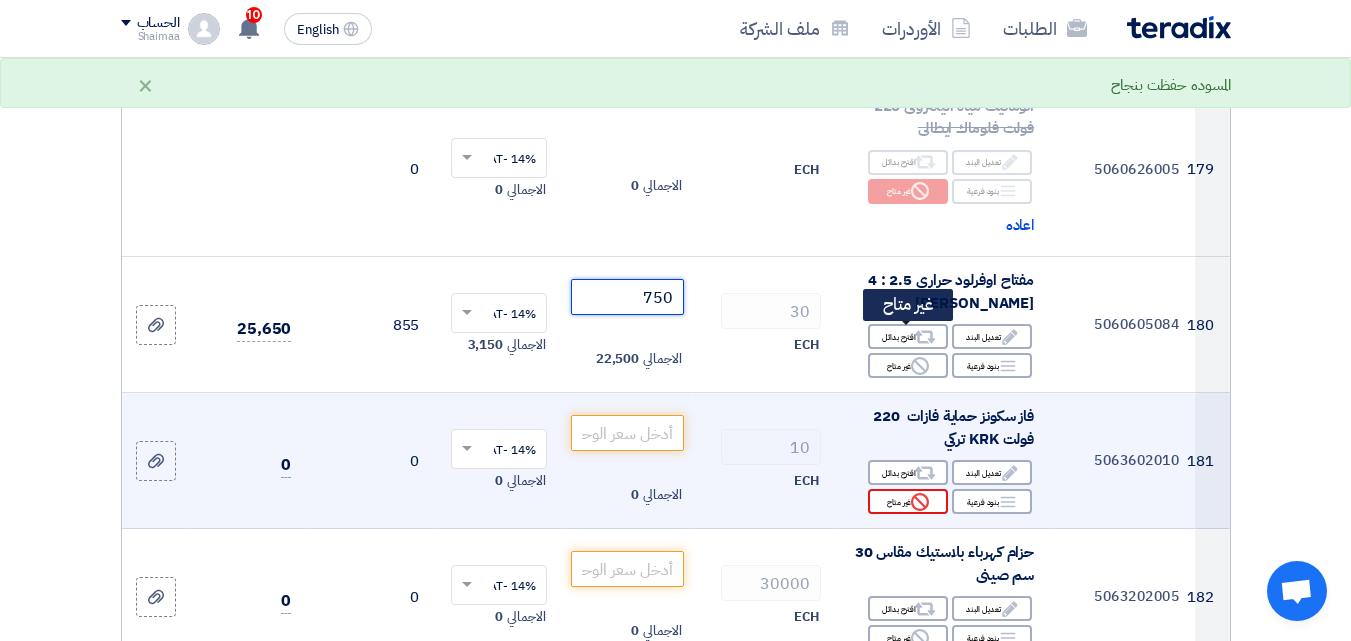 type on "750" 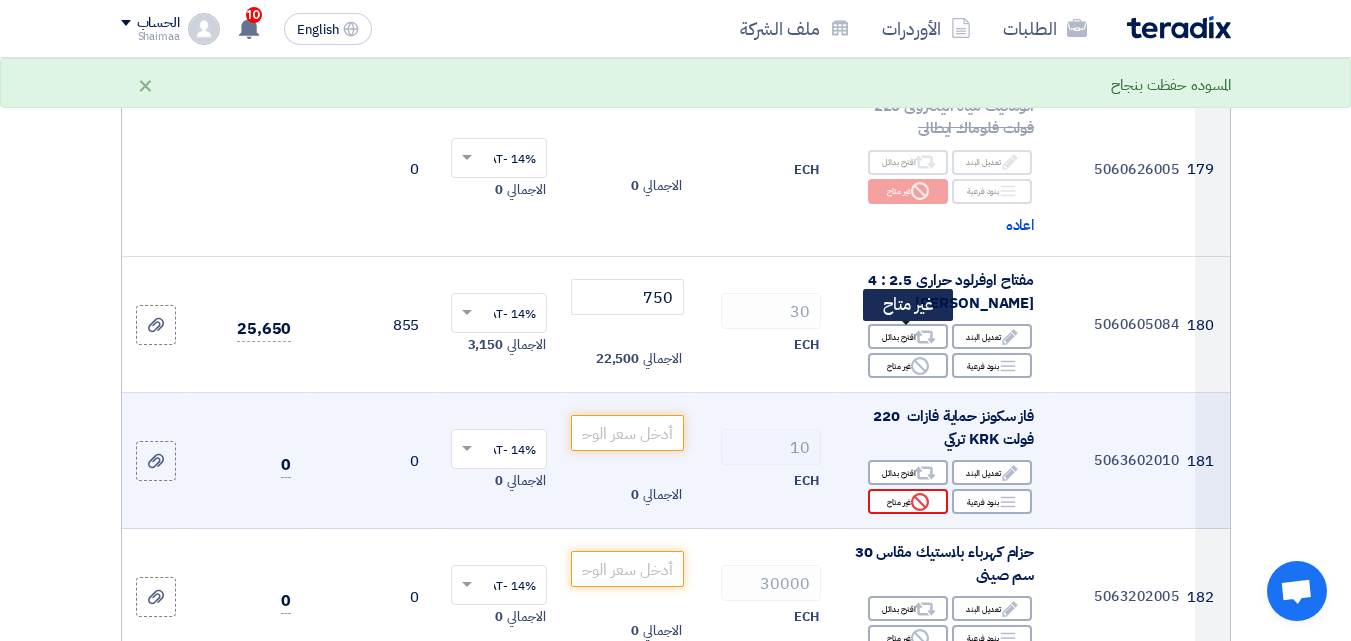 click on "Reject
غير متاح" 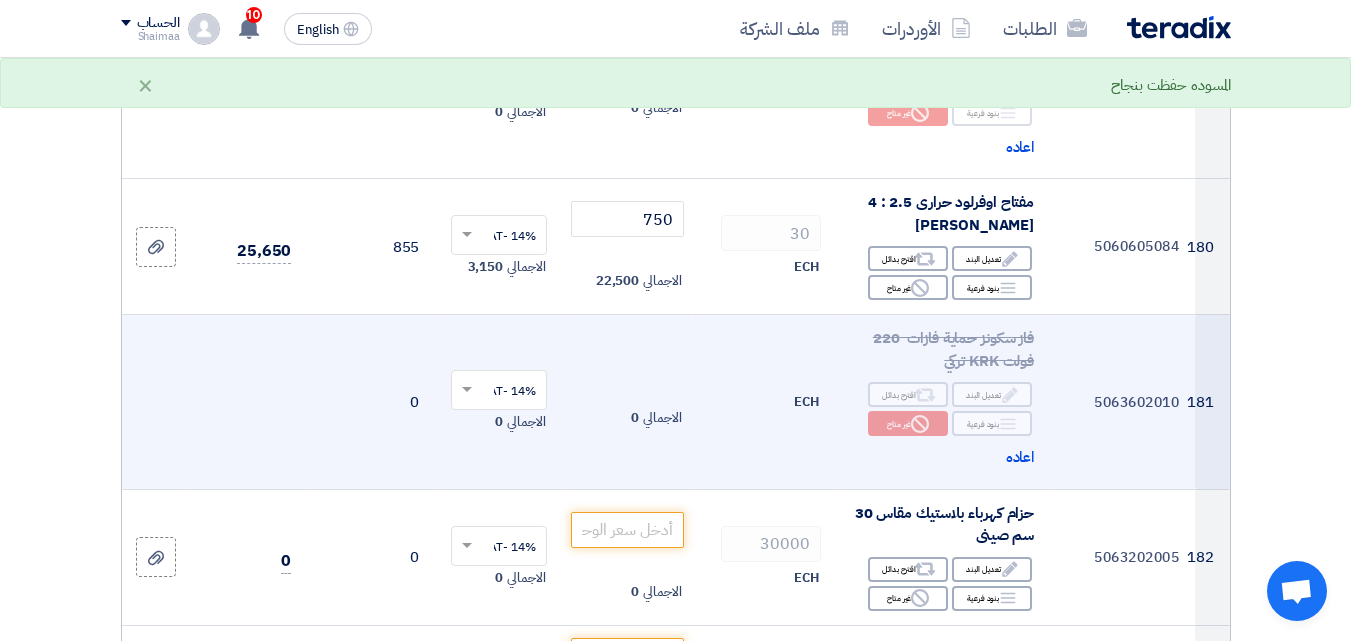 scroll, scrollTop: 29616, scrollLeft: 0, axis: vertical 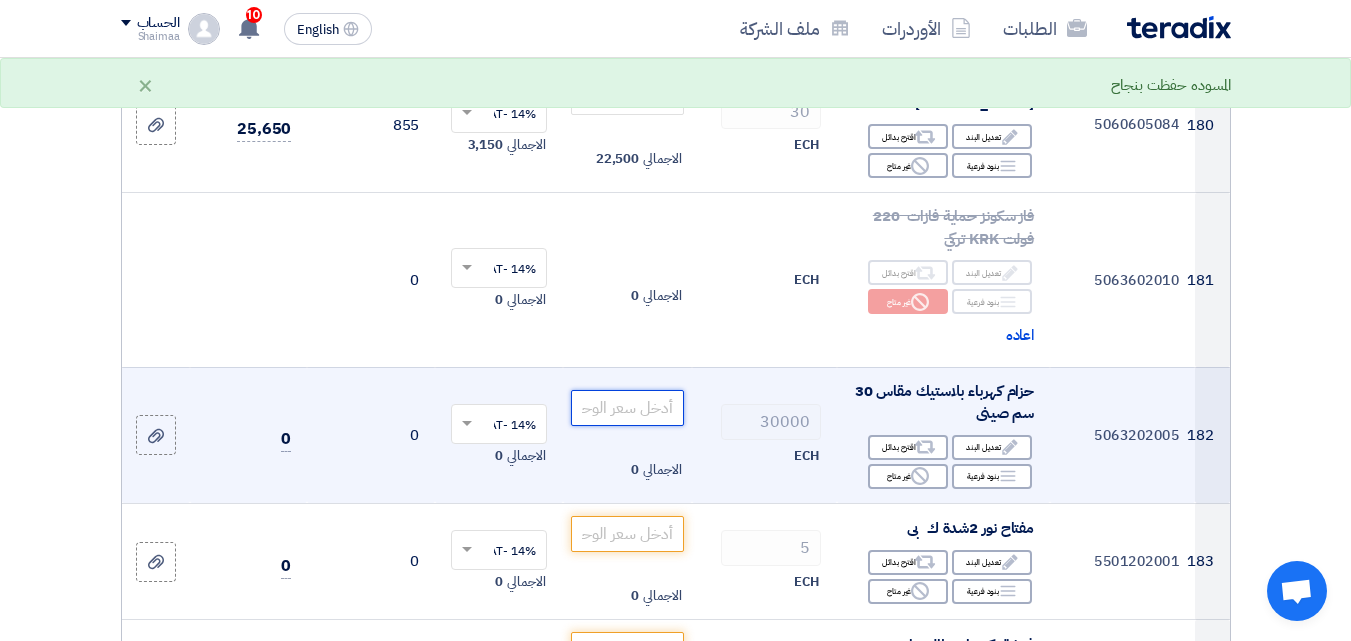 click 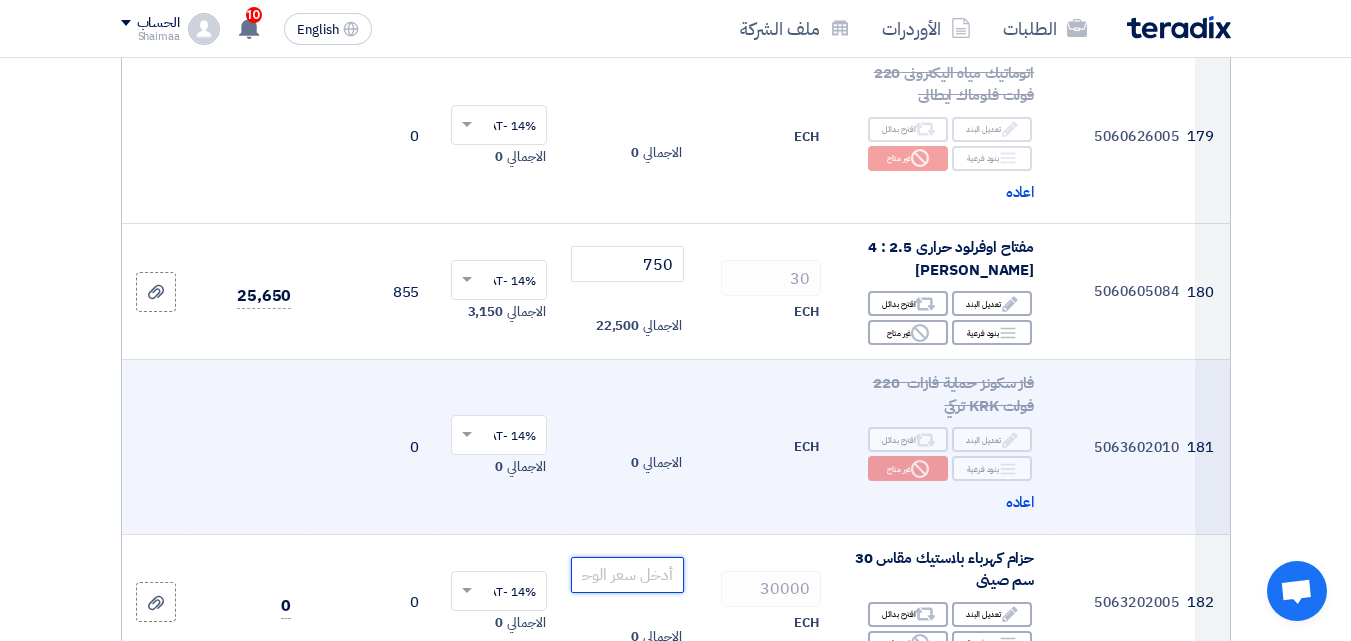 scroll, scrollTop: 29416, scrollLeft: 0, axis: vertical 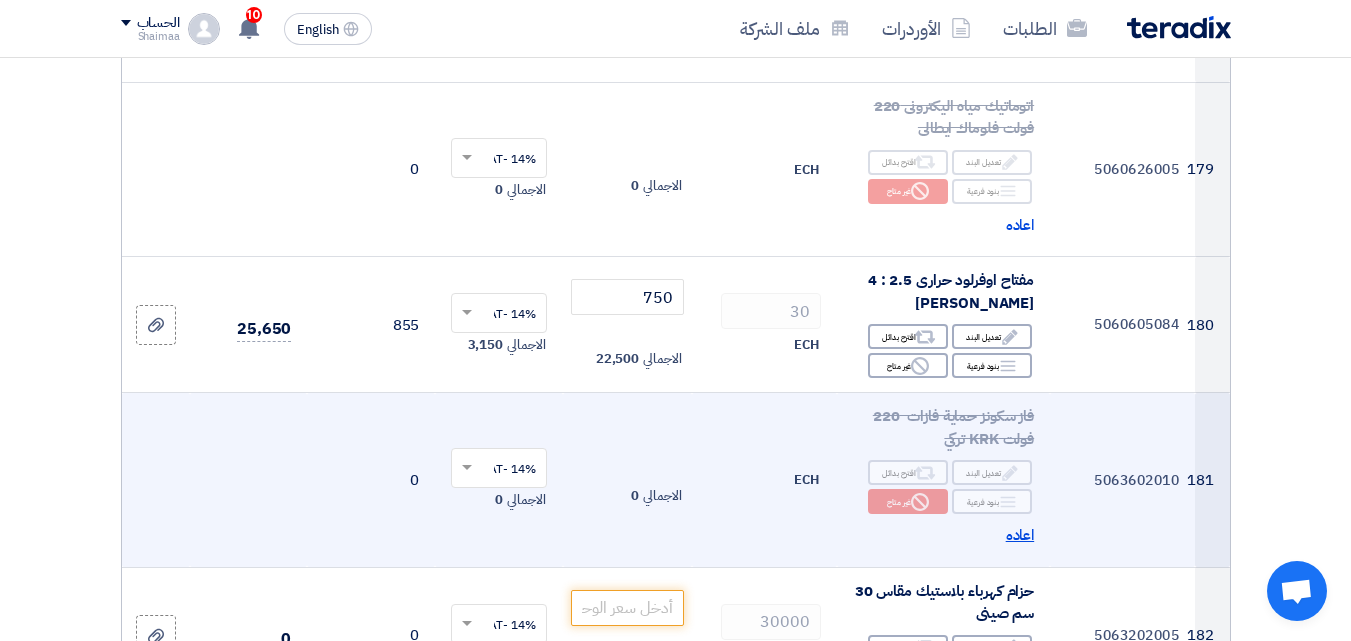 click on "اعاده" 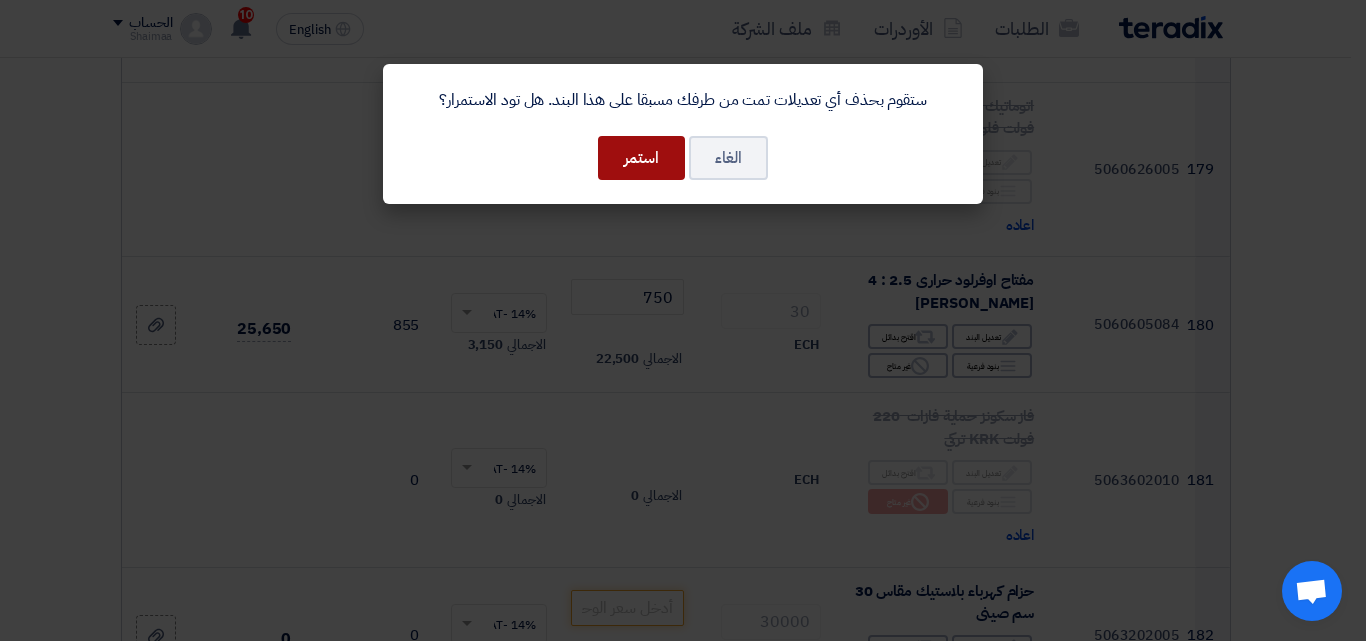 click on "استمر" 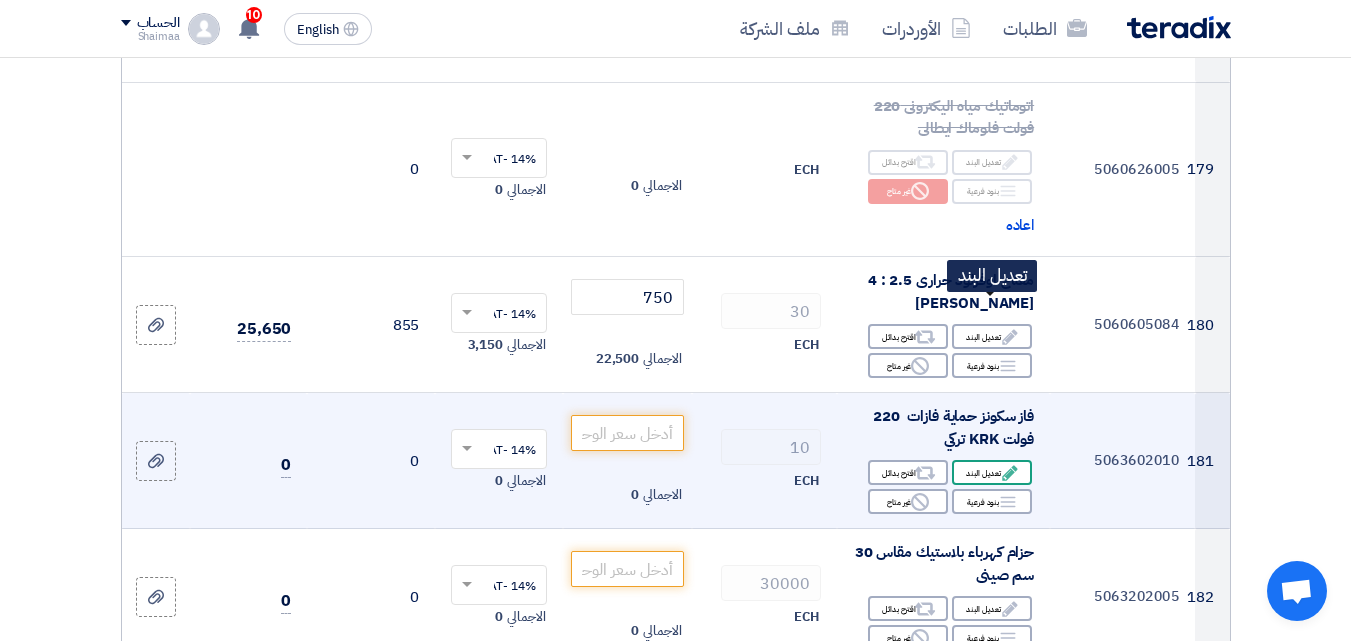 click on "Edit
تعديل البند" 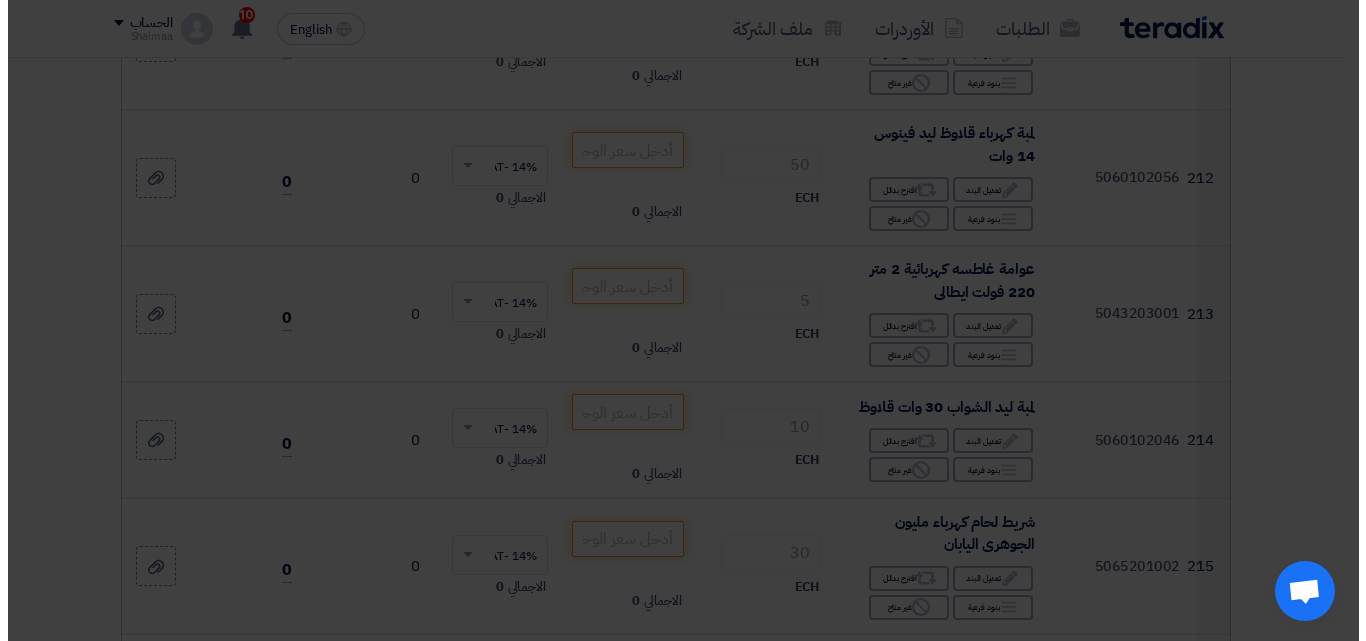 scroll, scrollTop: 24941, scrollLeft: 0, axis: vertical 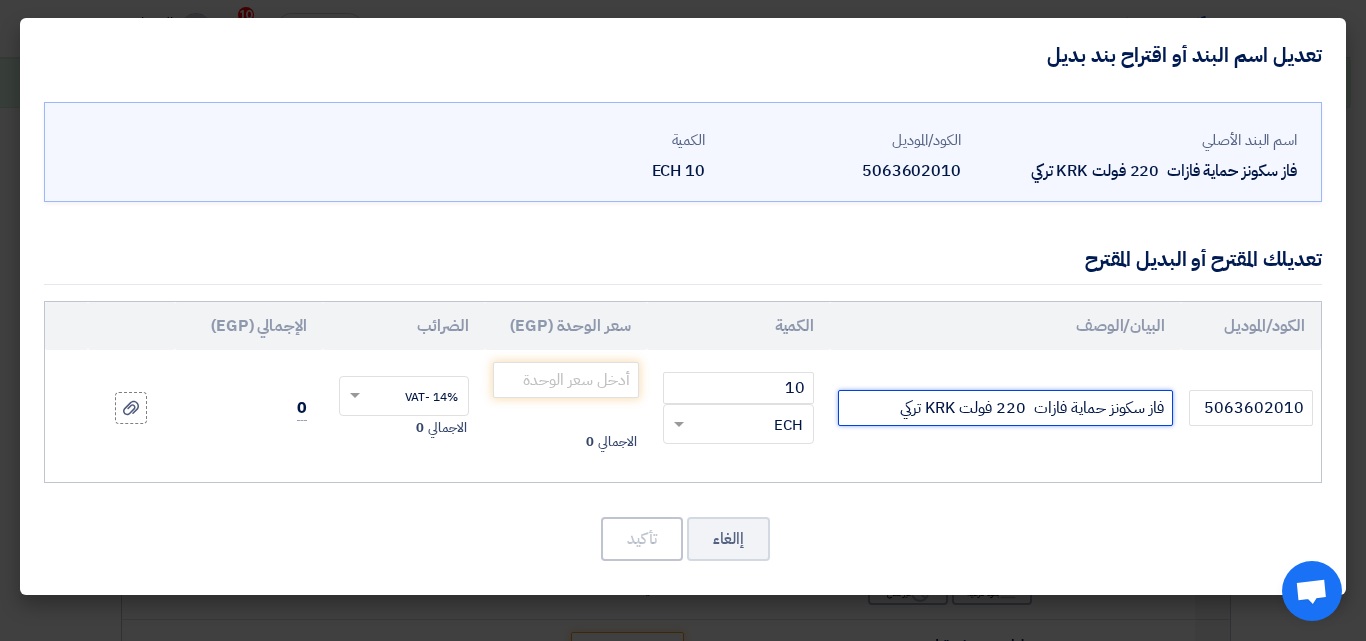 click on "فاز سكونز حماية فازات  220 فولت KRK تركي" 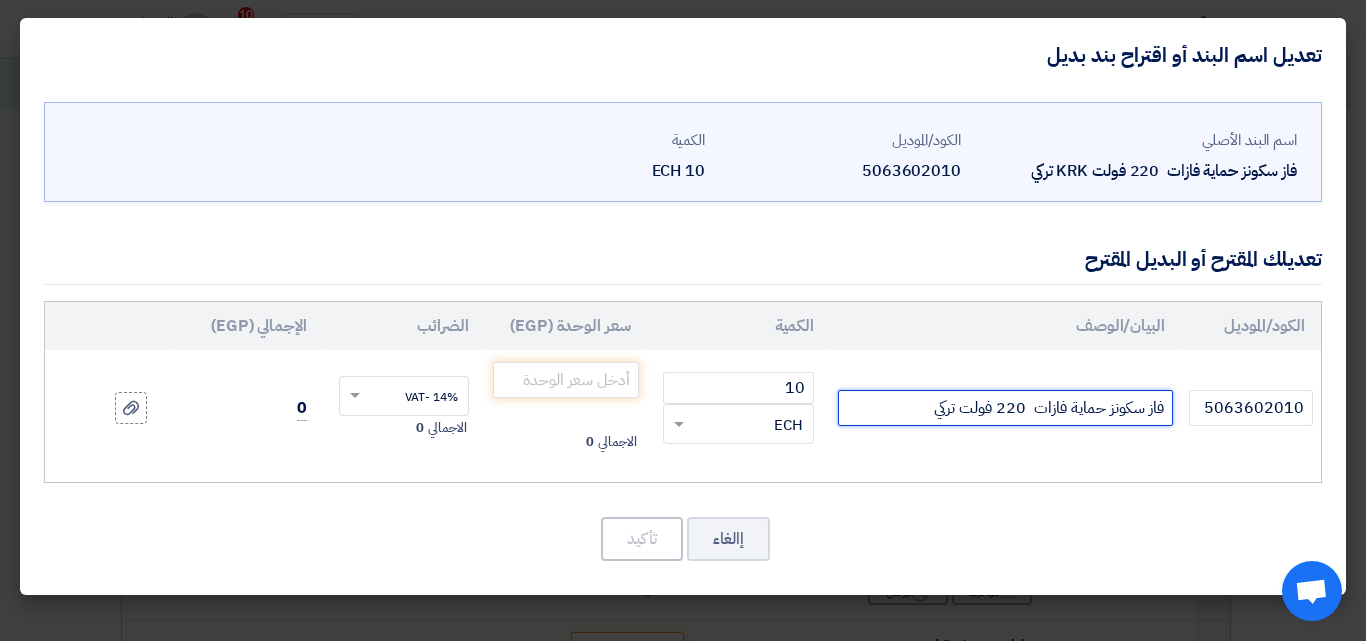 click on "فاز سكونز حماية فازات  220 فولت تركي" 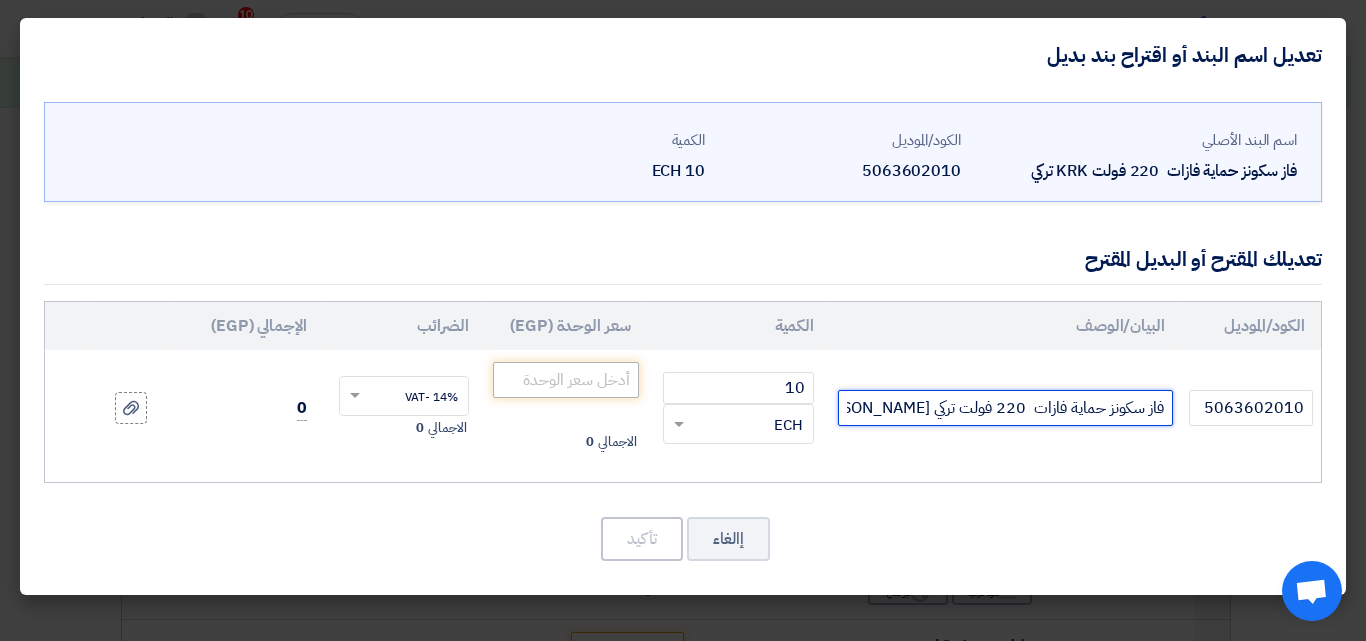 type on "فاز سكونز حماية فازات  220 فولت تركي ERNA" 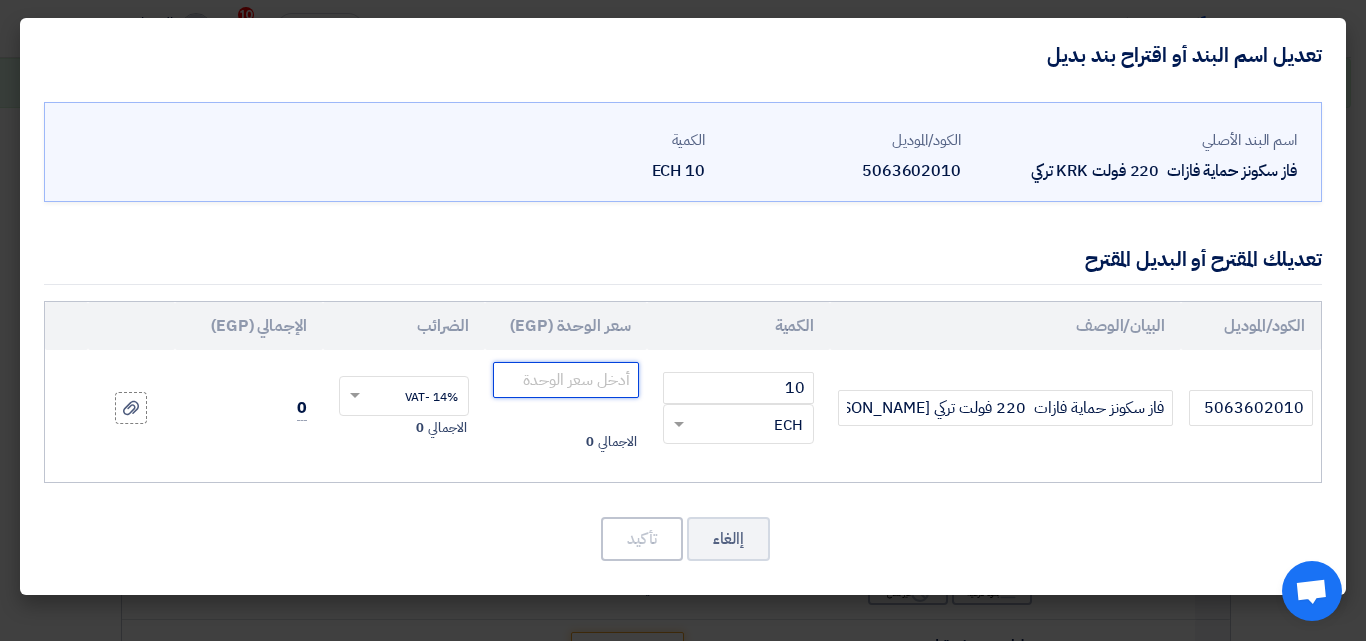 click 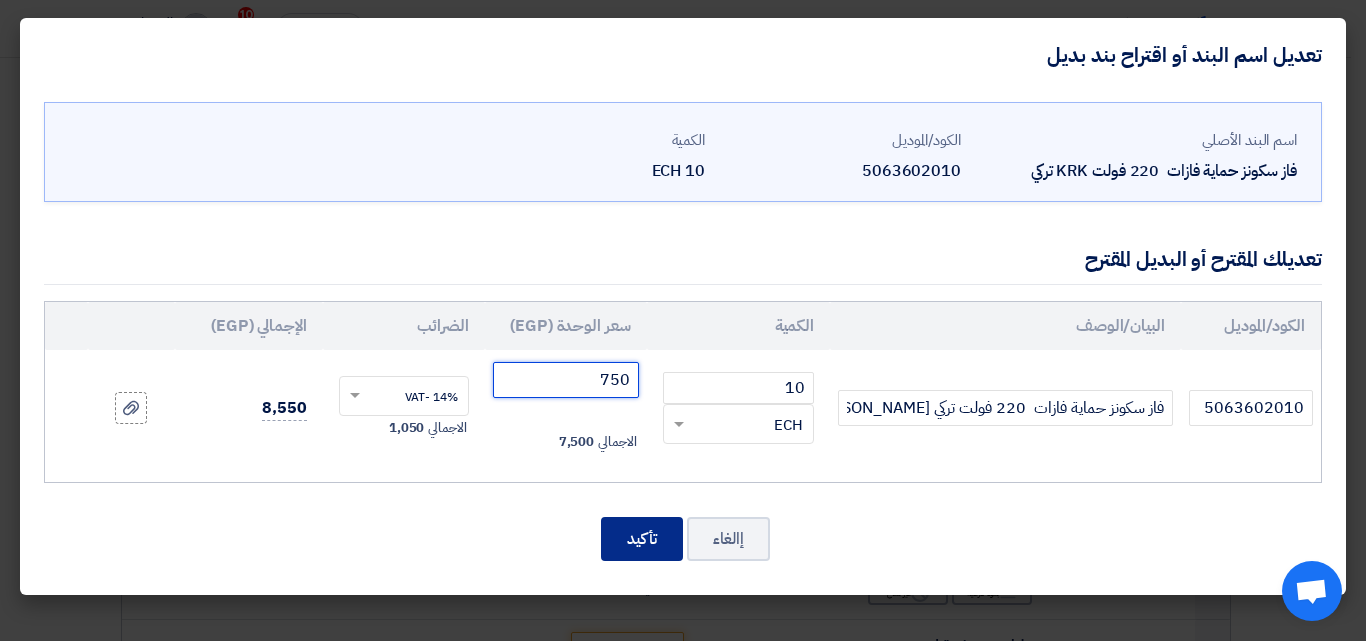 type on "750" 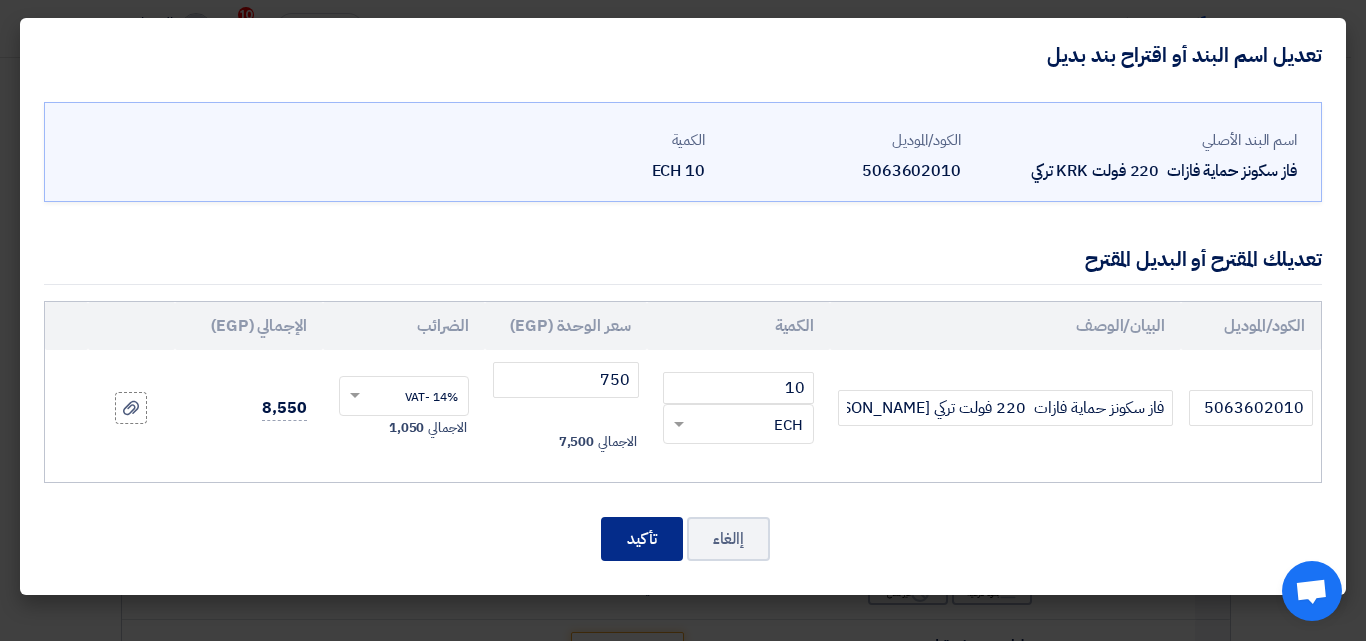 click on "تأكيد" 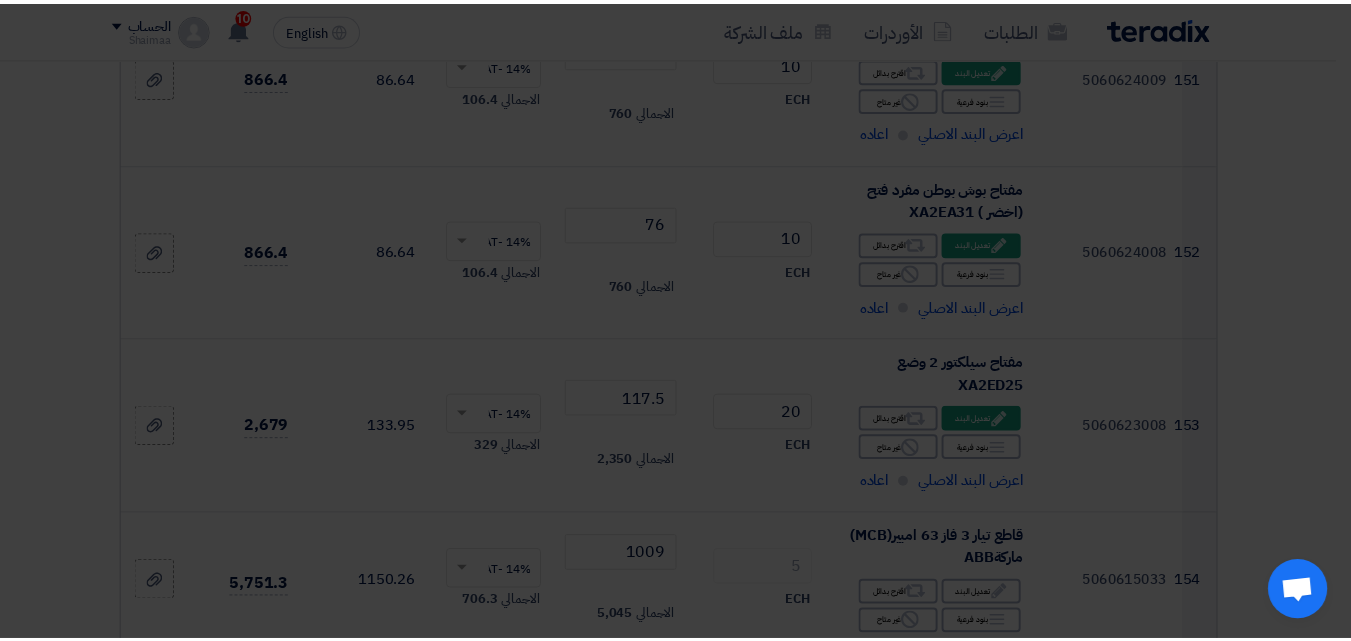 scroll, scrollTop: 29416, scrollLeft: 0, axis: vertical 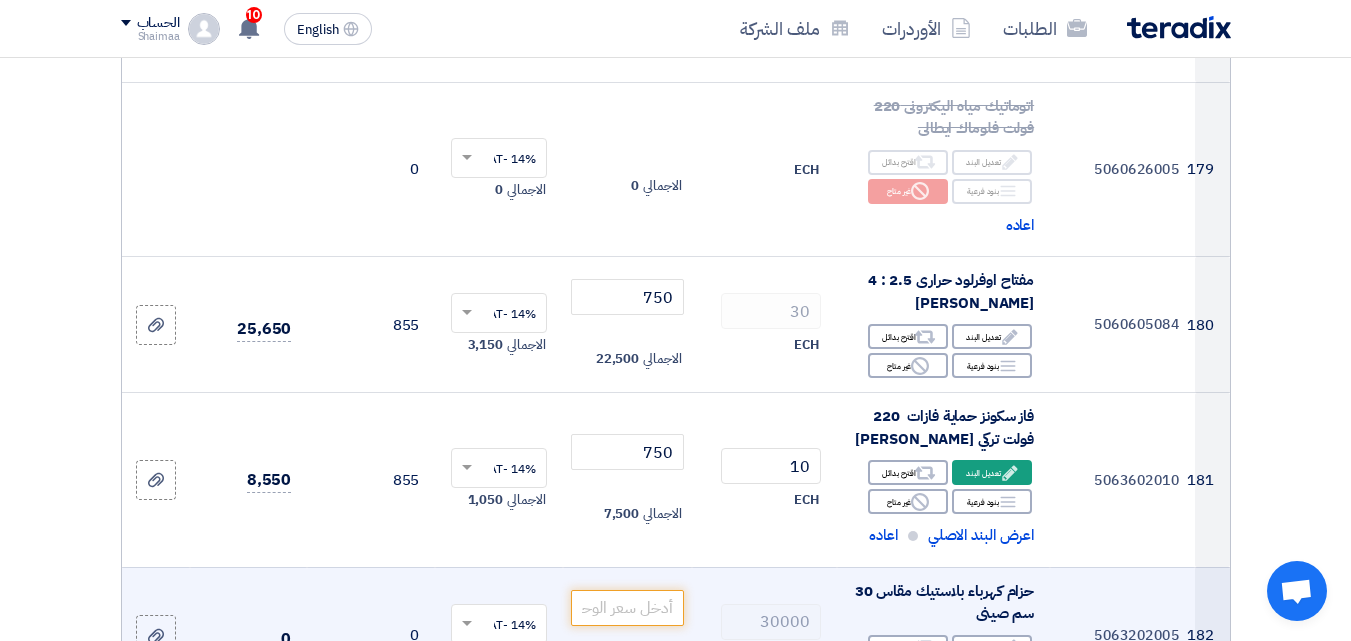 click on "الاجمالي
0" 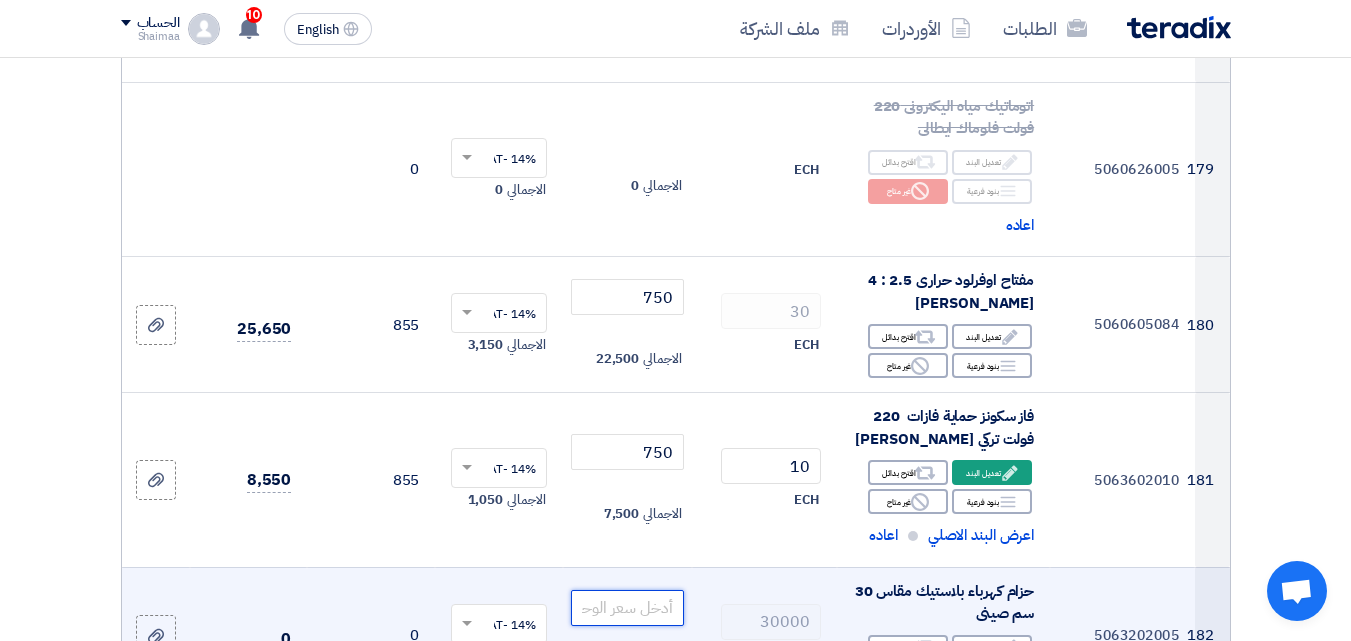 click 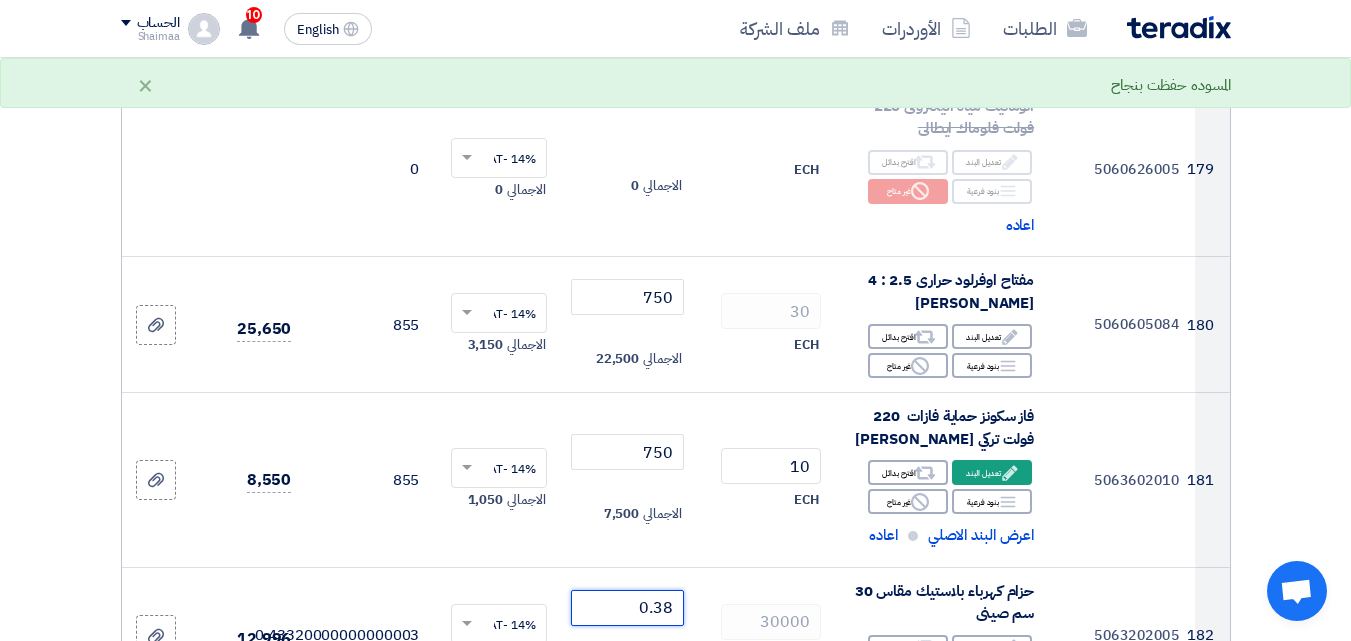 scroll, scrollTop: 29616, scrollLeft: 0, axis: vertical 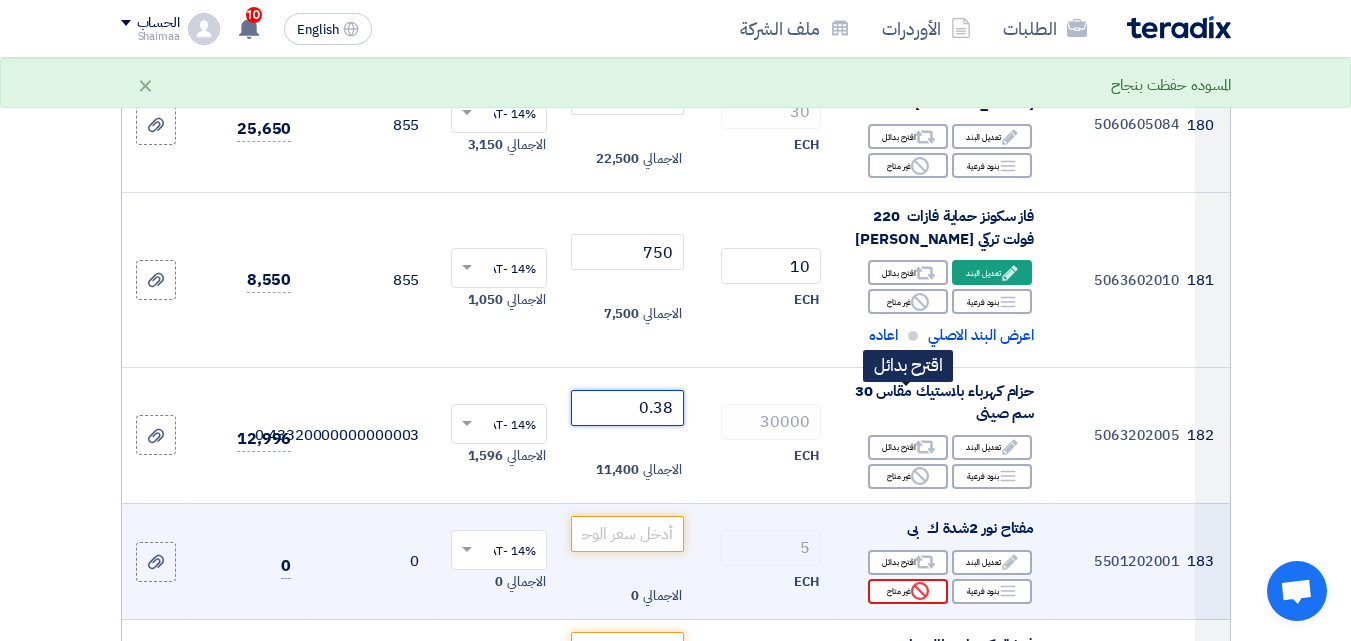 type on "0.38" 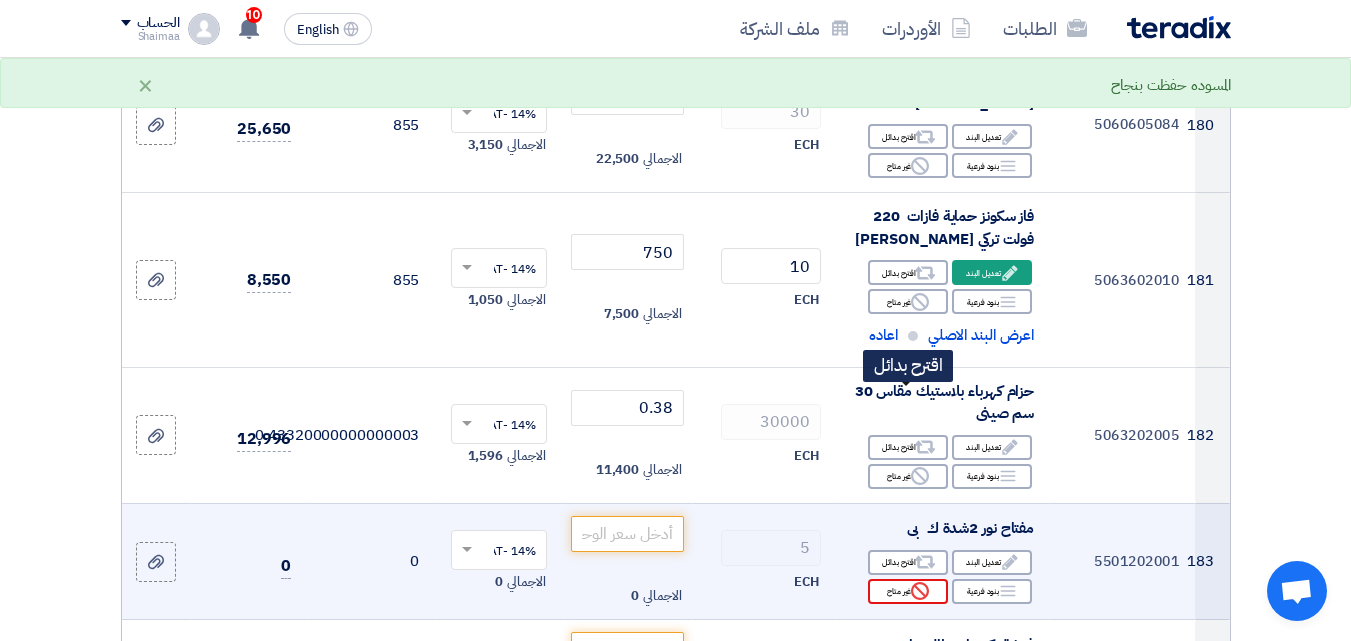 click on "Reject" 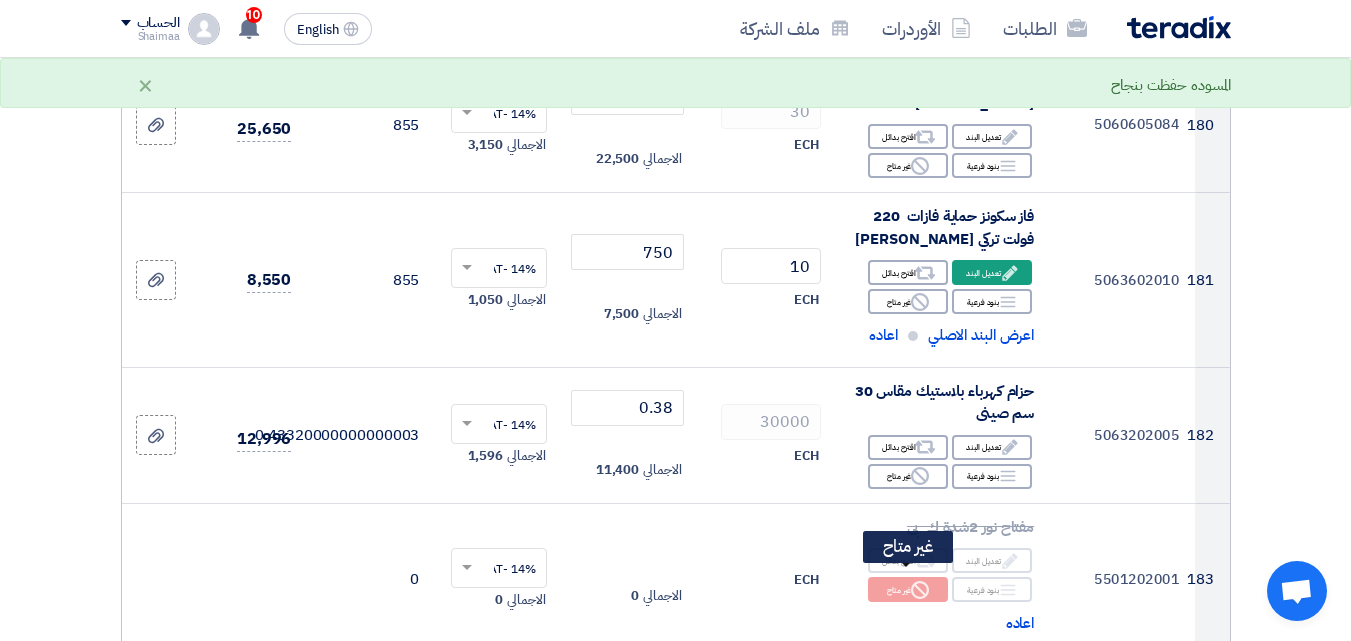 click on "Reject
غير متاح" 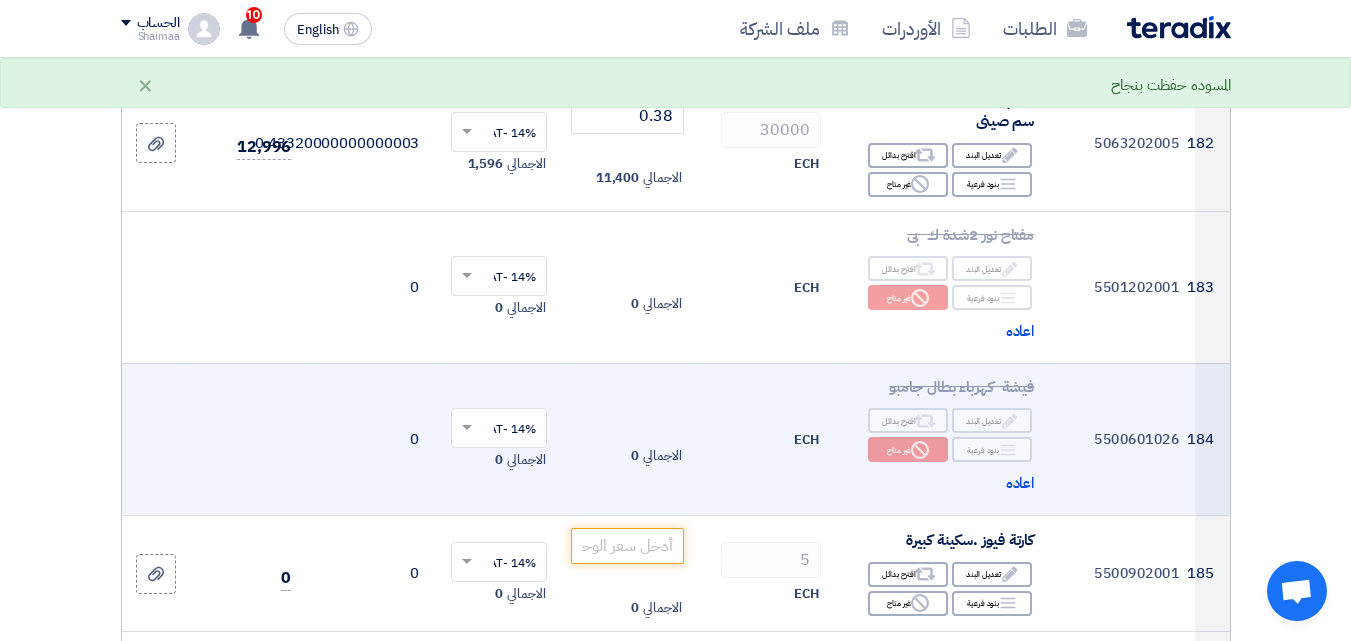 scroll, scrollTop: 29916, scrollLeft: 0, axis: vertical 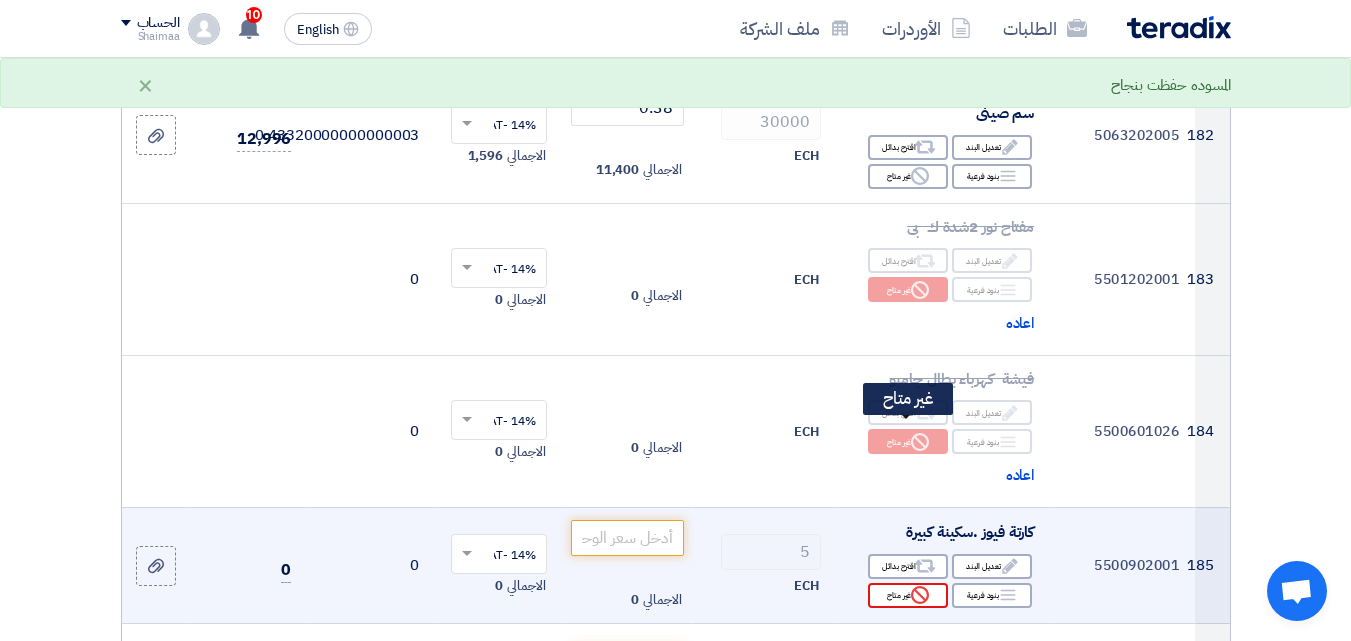 click on "Reject
غير متاح" 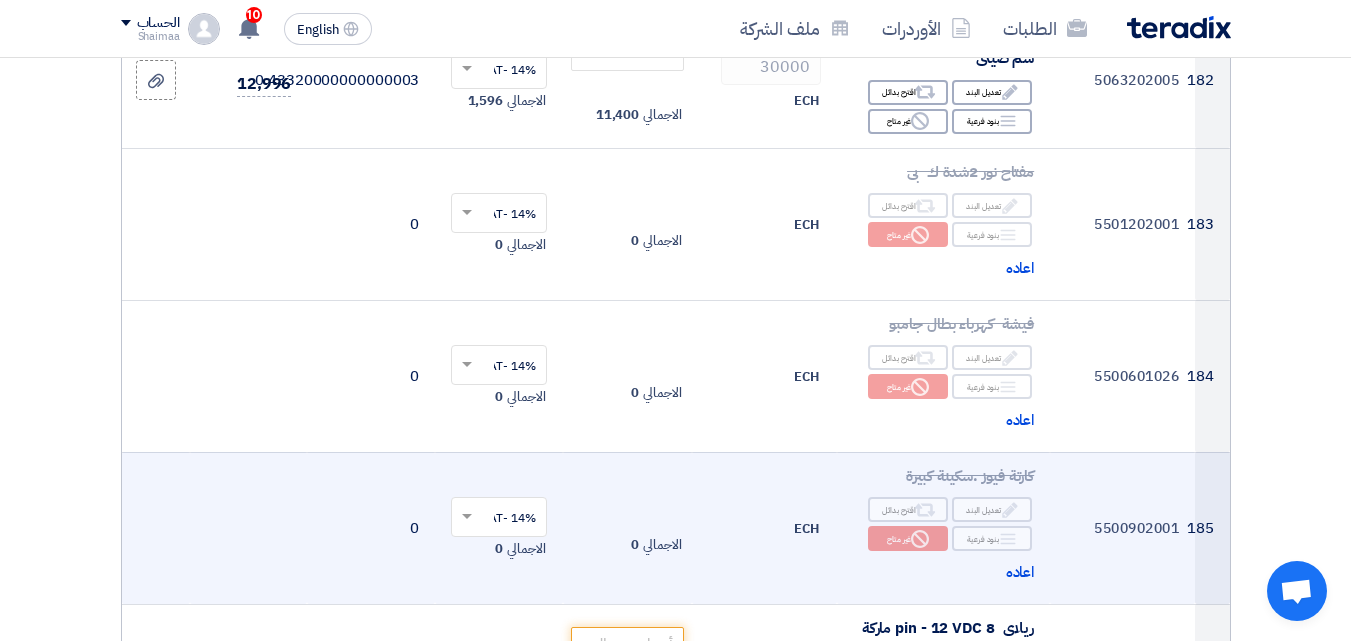 scroll, scrollTop: 30116, scrollLeft: 0, axis: vertical 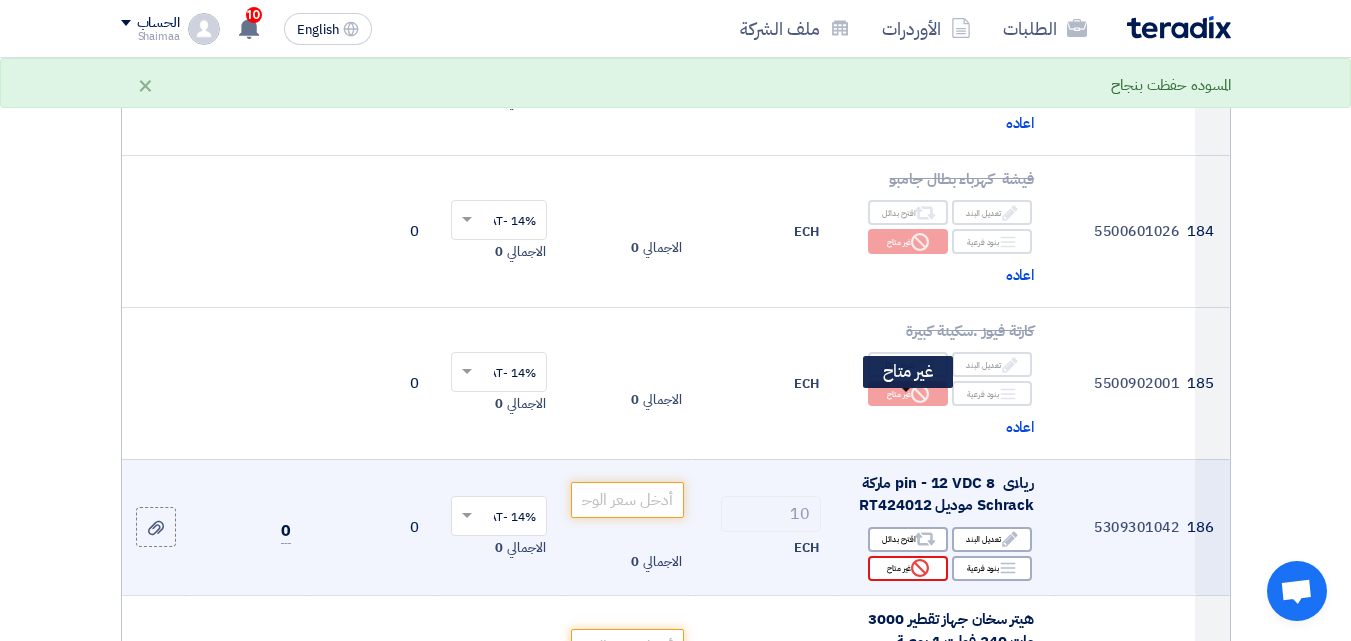 click on "Reject
غير متاح" 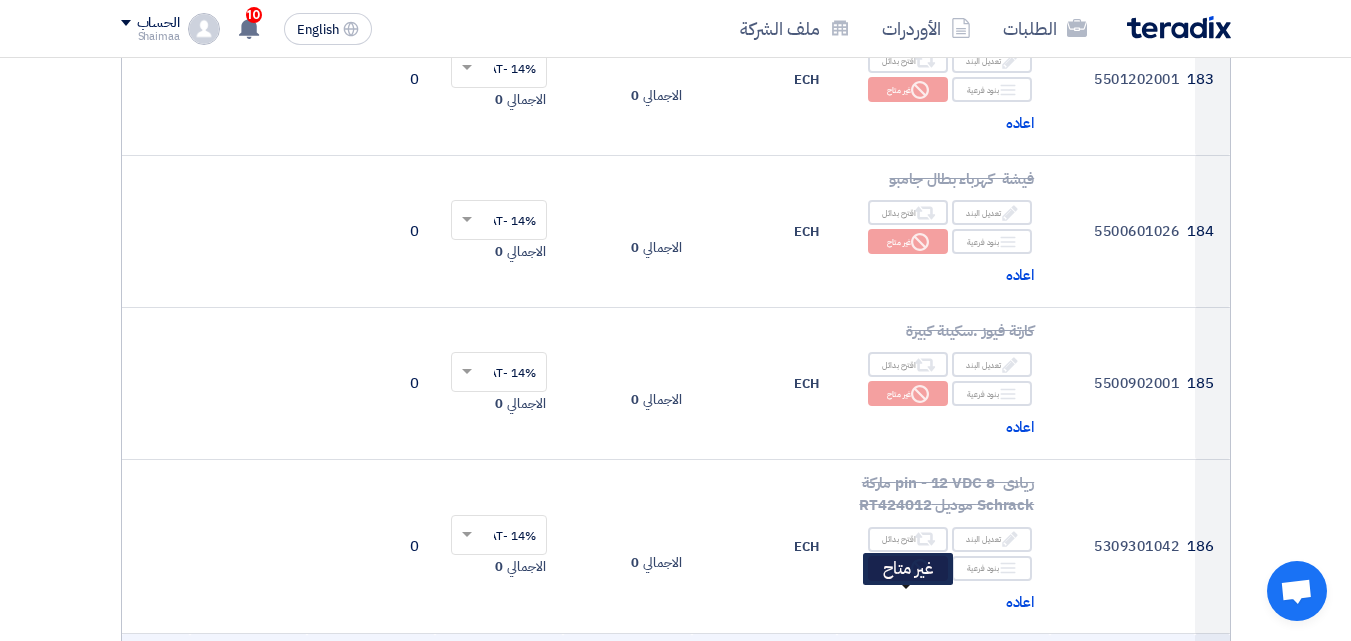 click on "Reject" 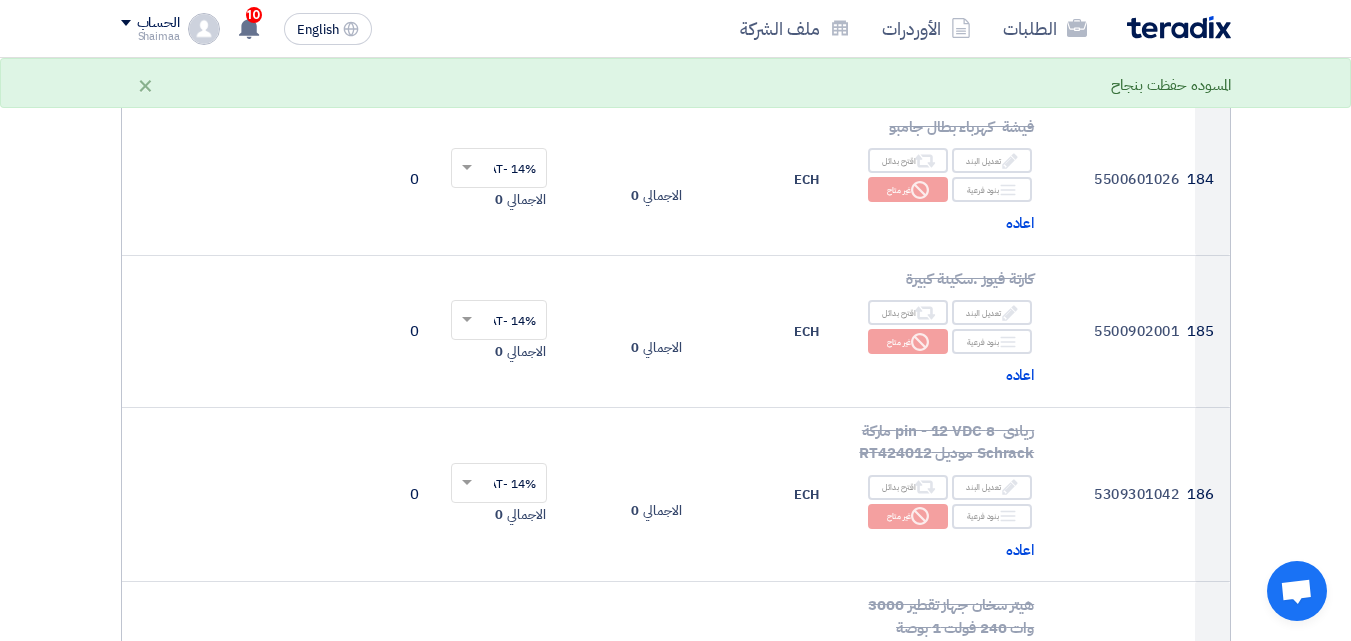 scroll, scrollTop: 30416, scrollLeft: 0, axis: vertical 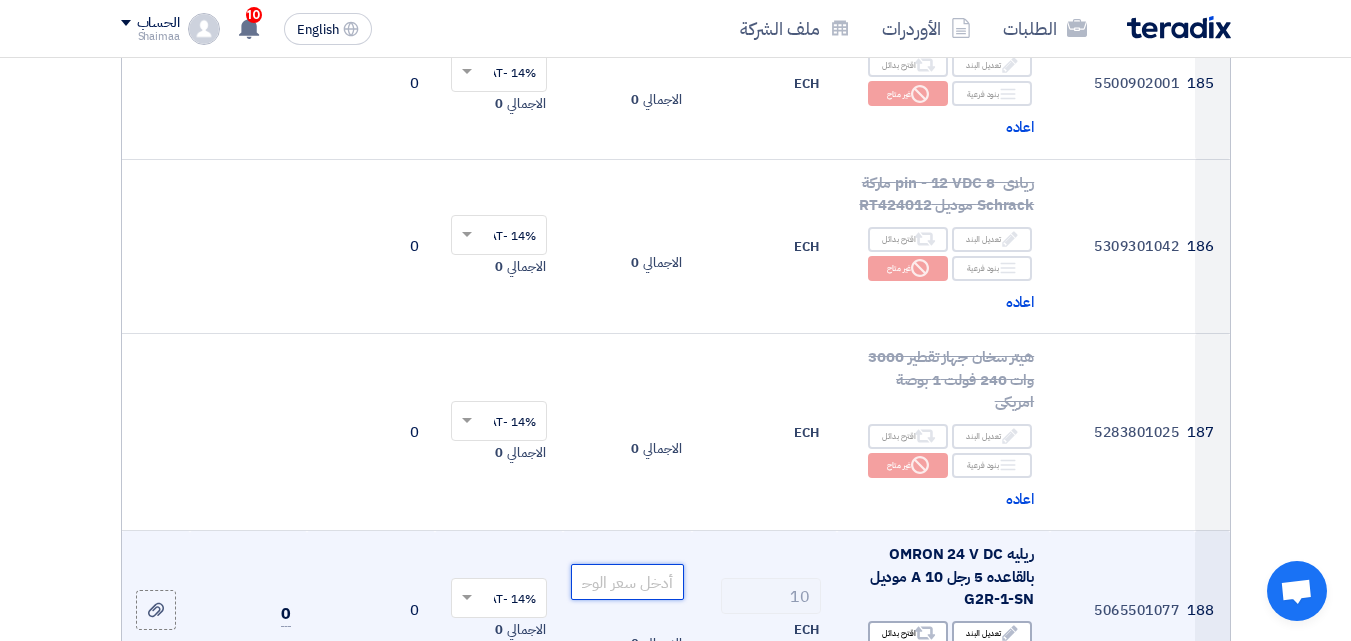 click 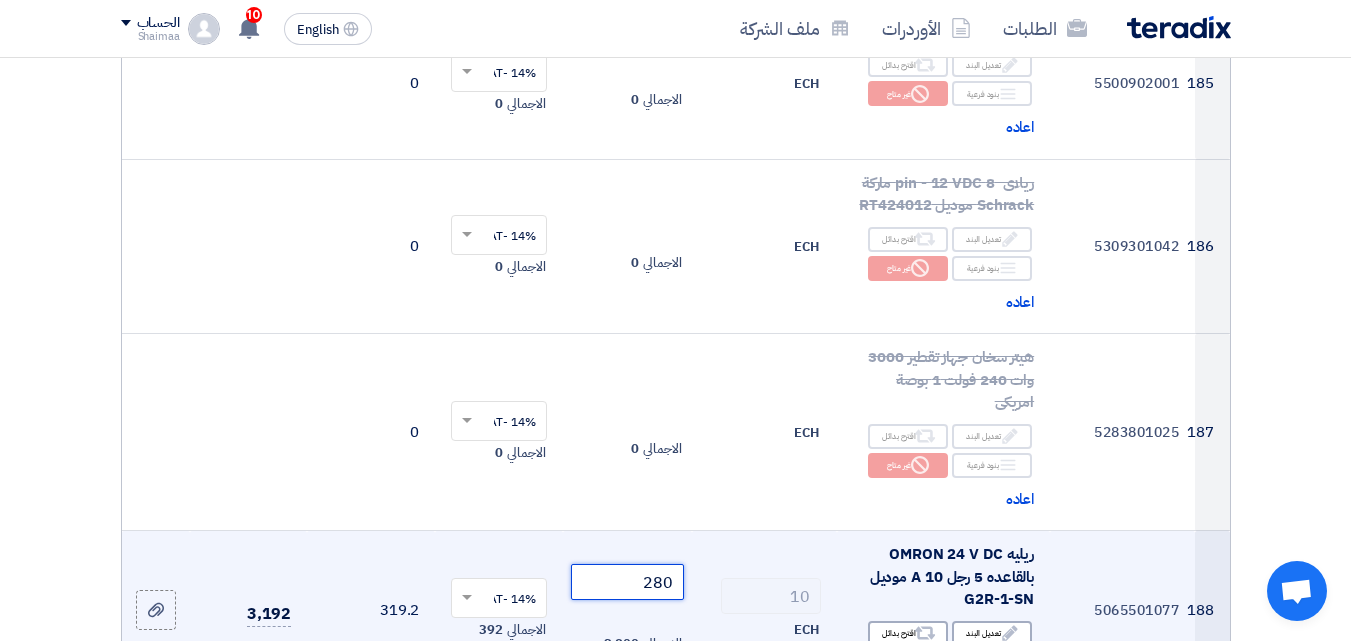 scroll, scrollTop: 30516, scrollLeft: 0, axis: vertical 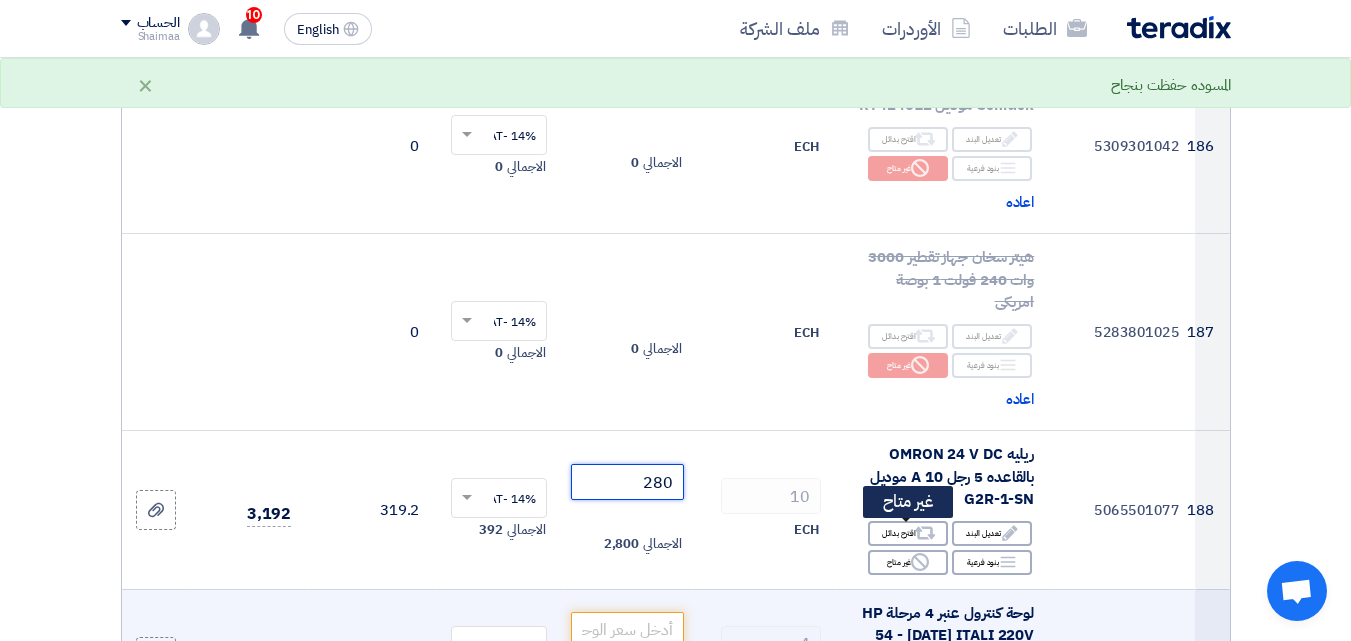 type on "280" 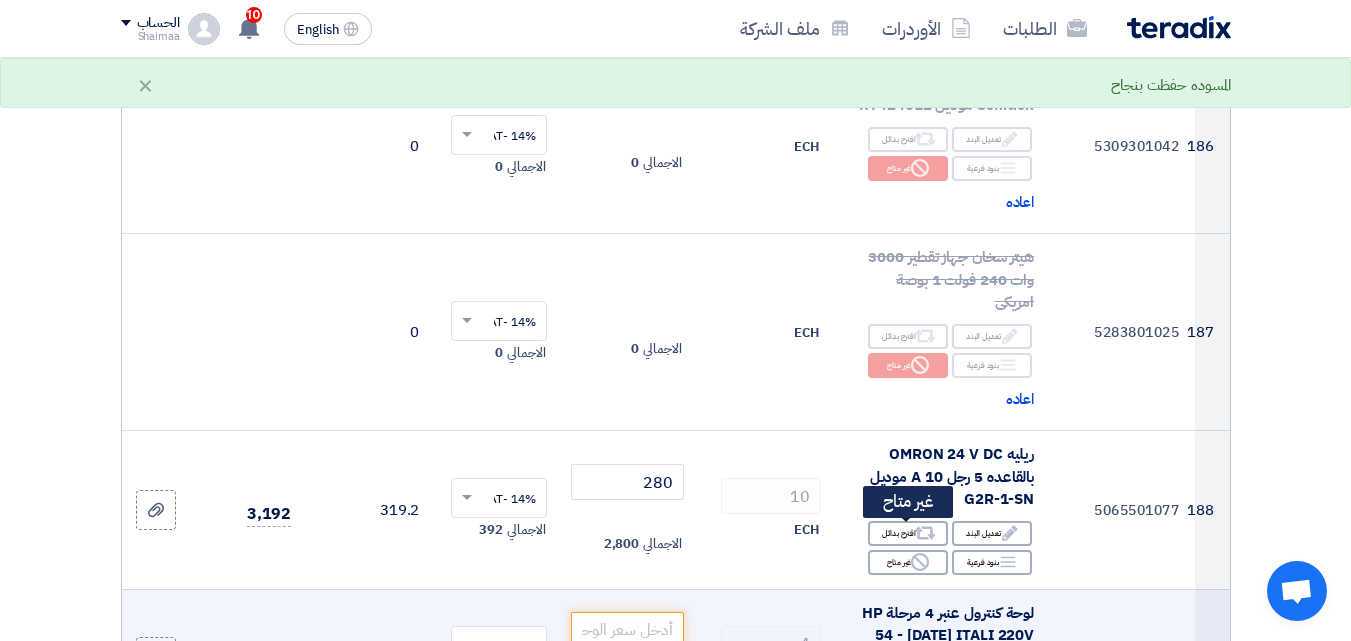 click on "Reject
غير متاح" 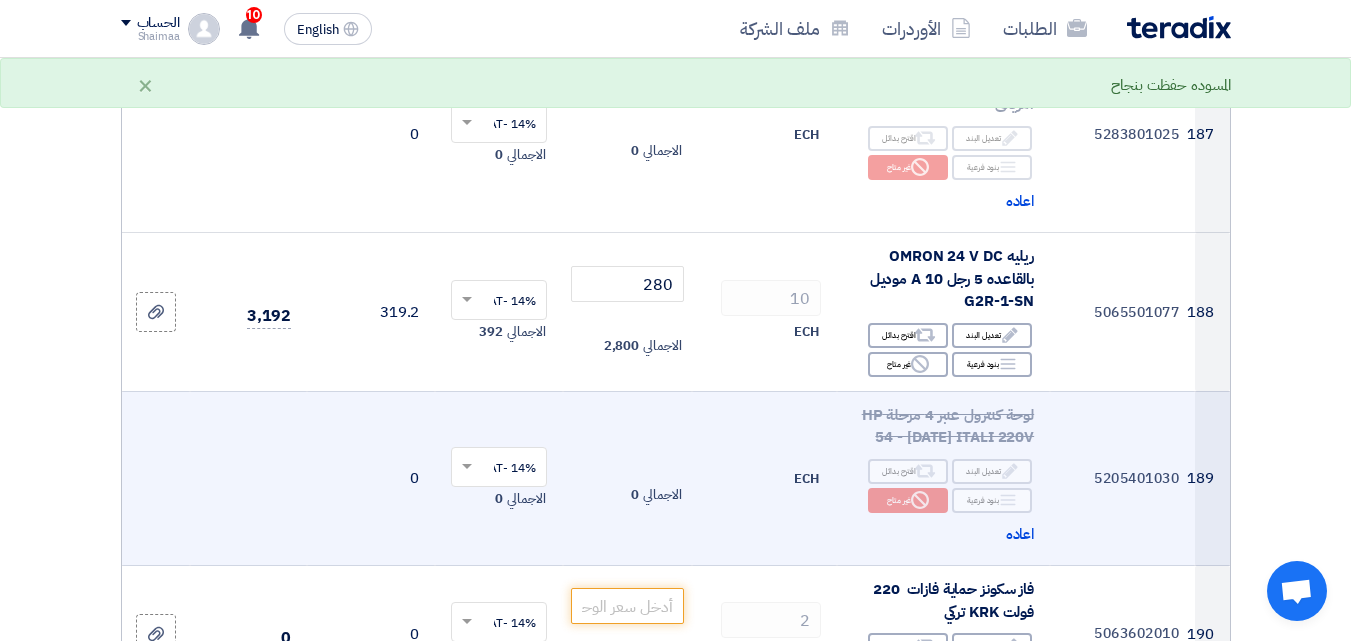 scroll, scrollTop: 30716, scrollLeft: 0, axis: vertical 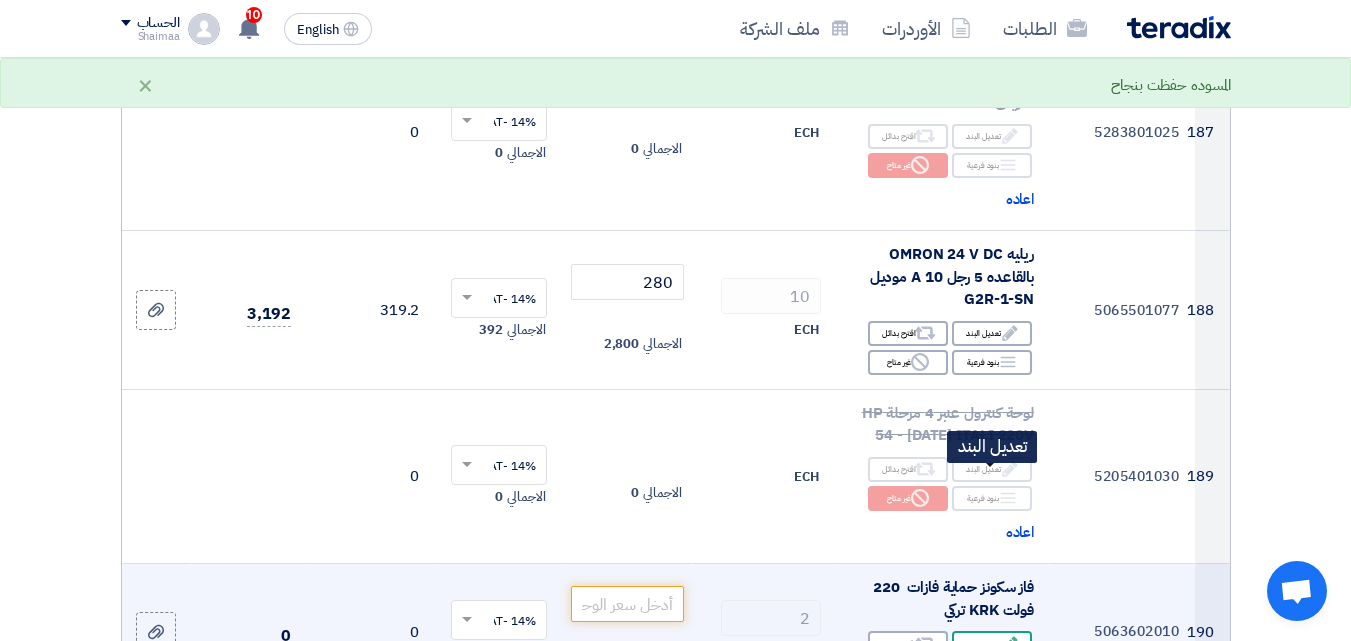 click on "Edit" 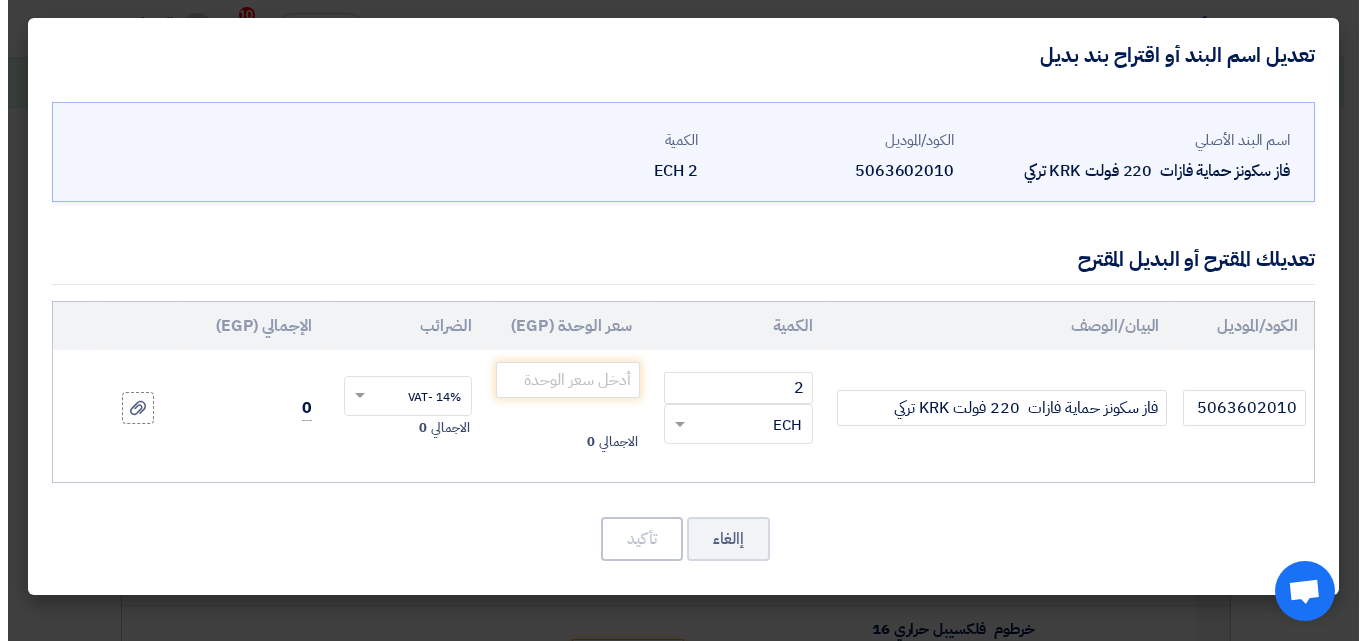 scroll, scrollTop: 26066, scrollLeft: 0, axis: vertical 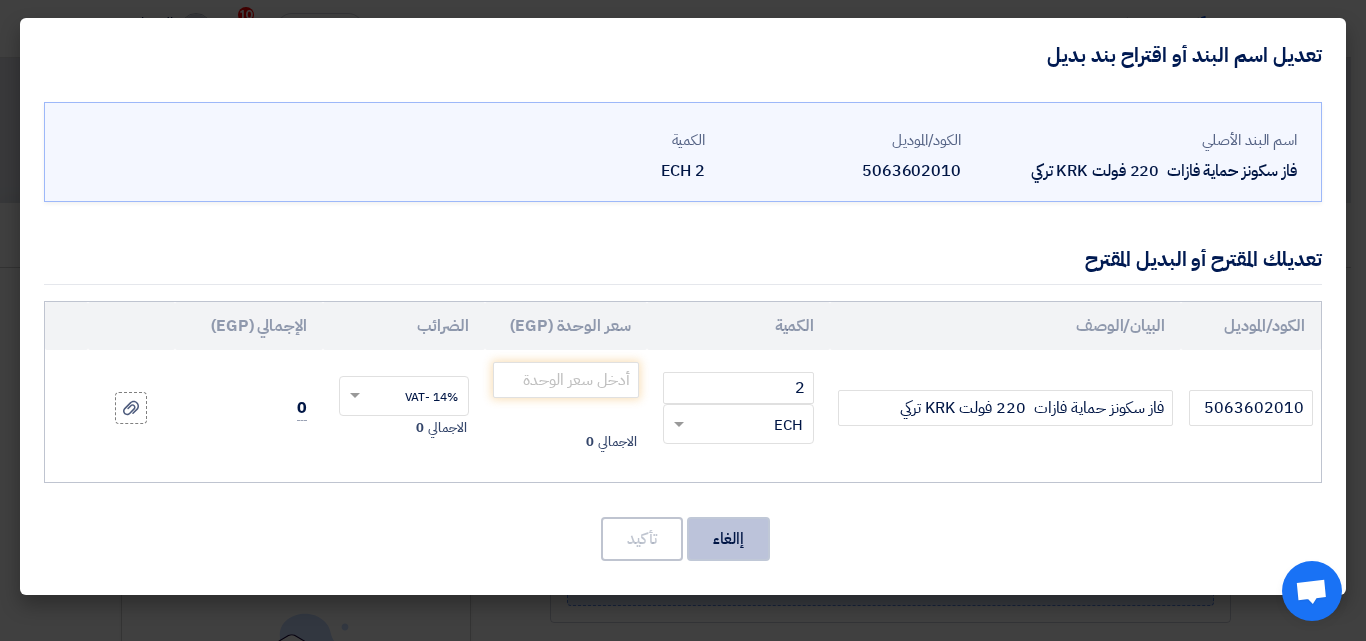 click on "إالغاء" 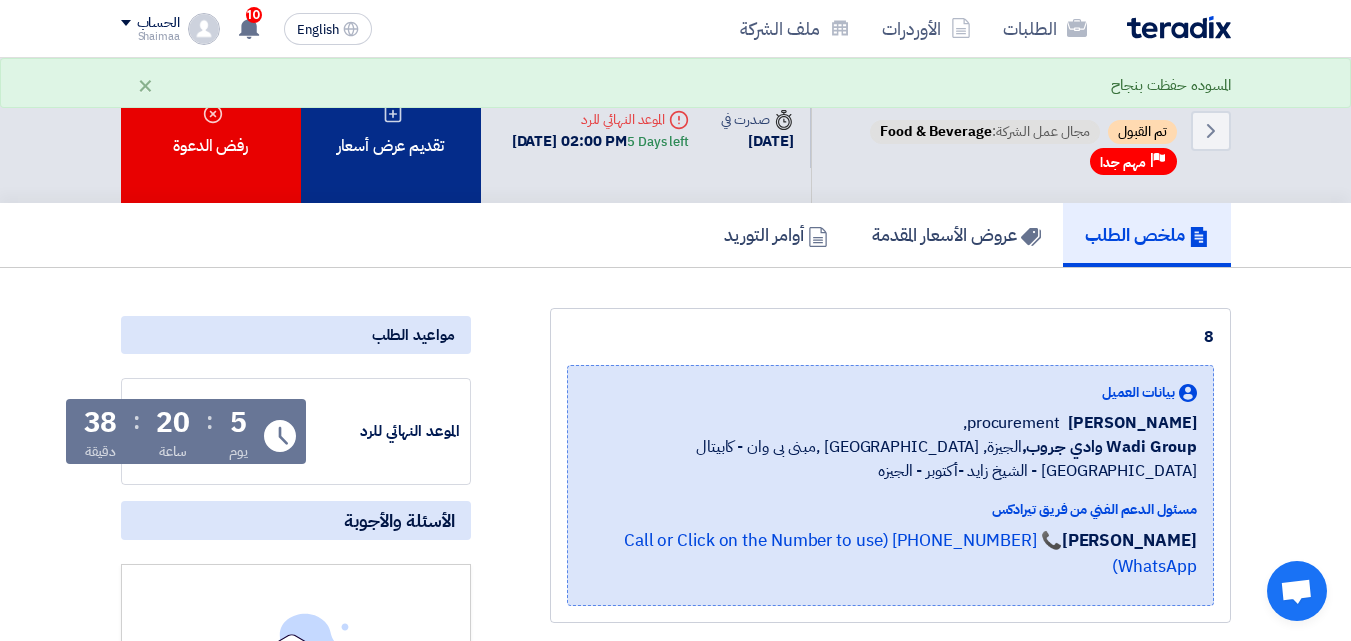 click on "تقديم عرض أسعار" 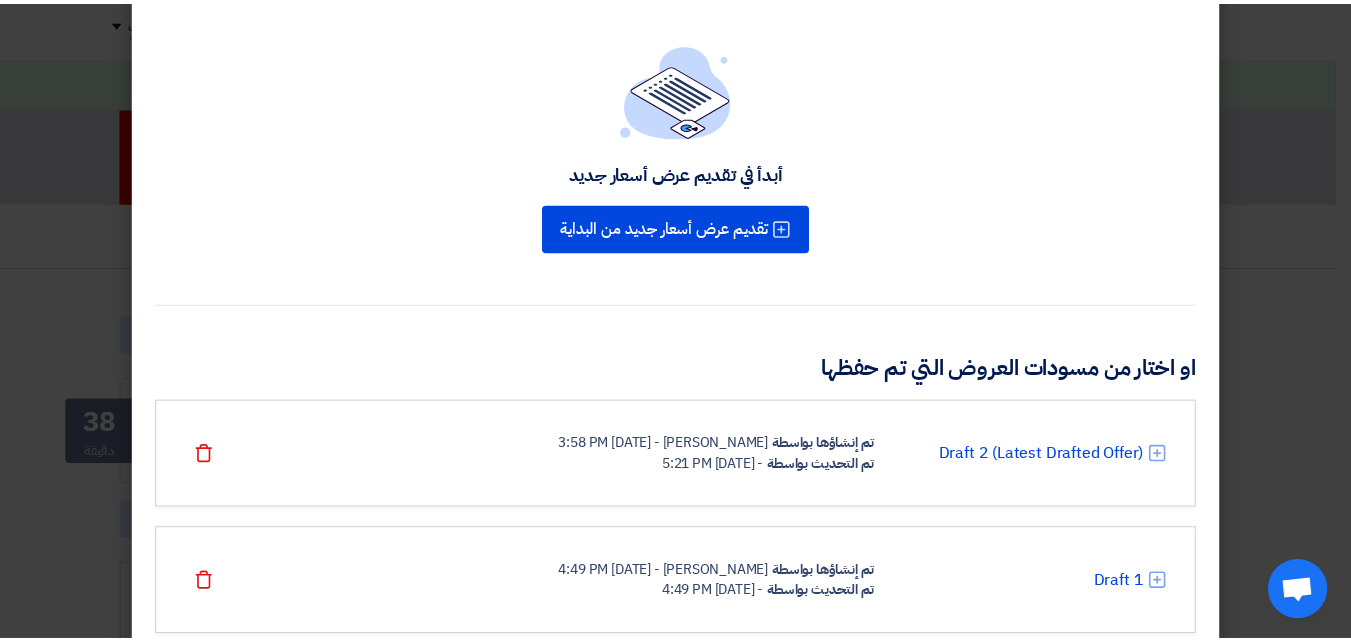 scroll, scrollTop: 151, scrollLeft: 0, axis: vertical 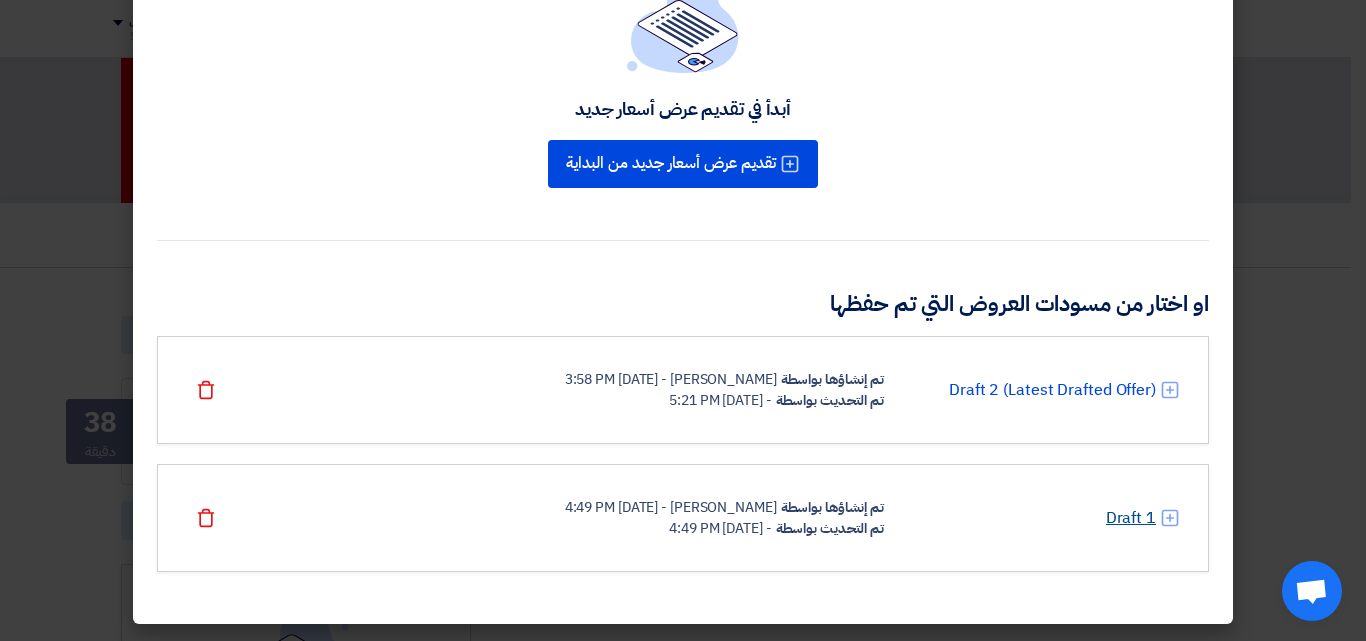 click on "Draft 1" 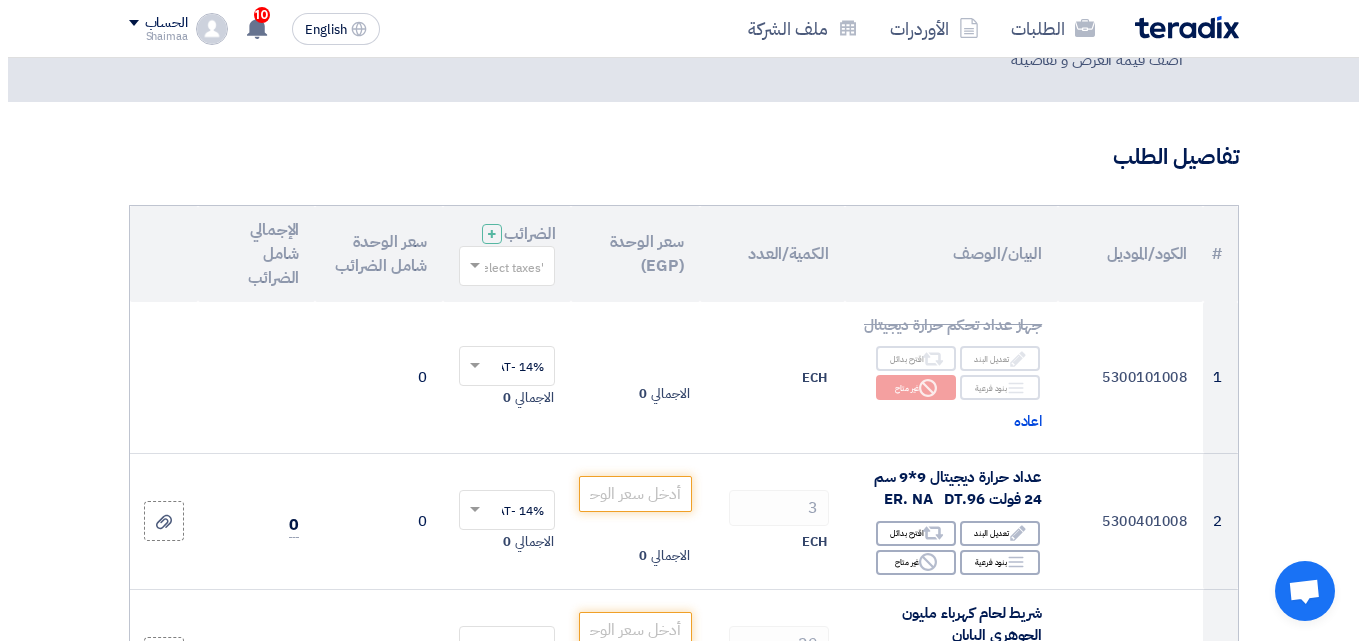 scroll, scrollTop: 0, scrollLeft: 0, axis: both 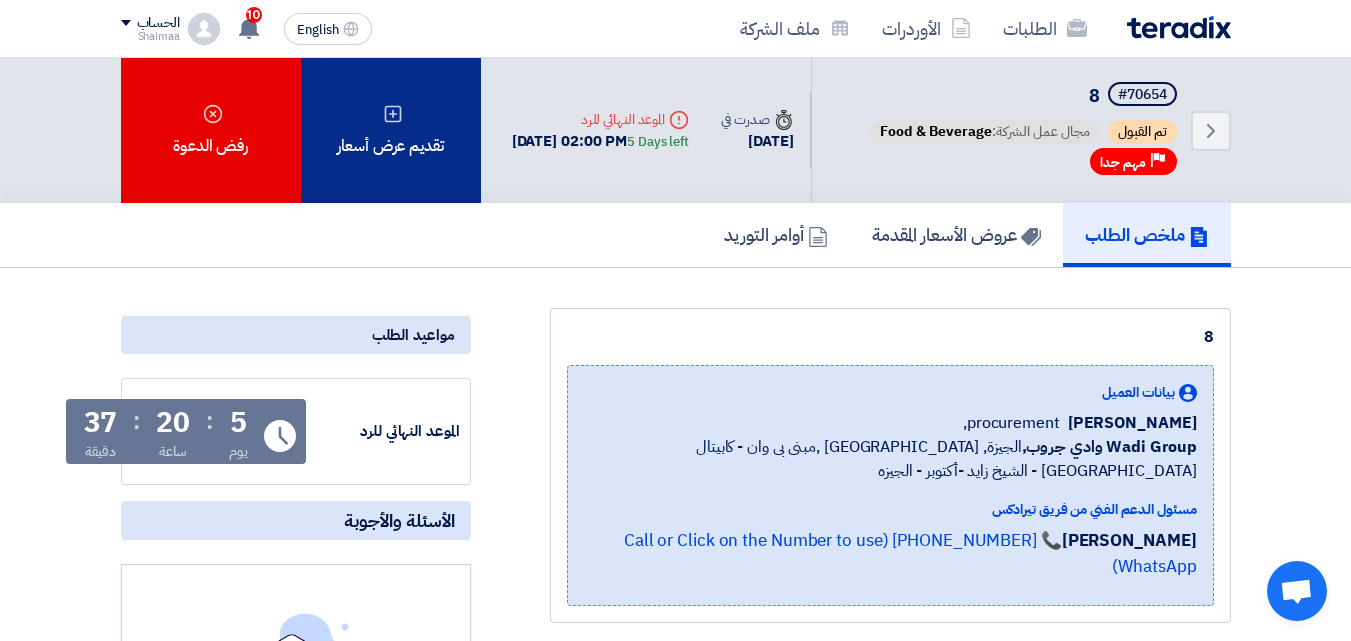 click on "تقديم عرض أسعار" 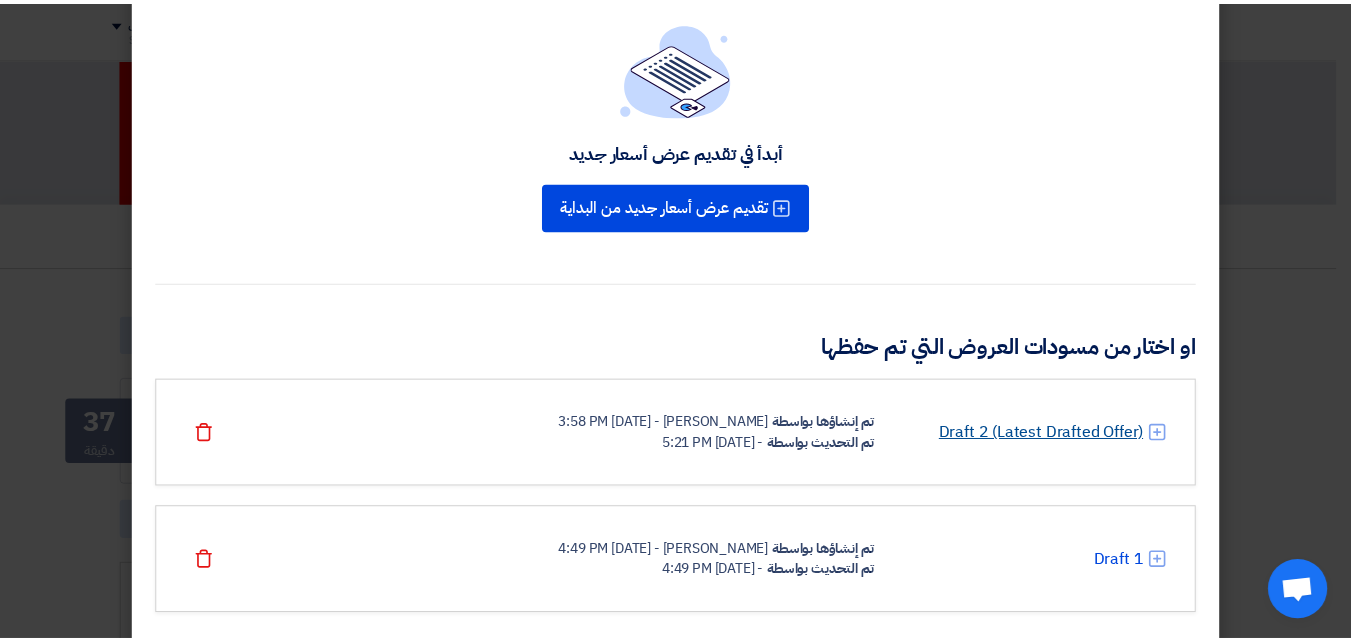 scroll, scrollTop: 151, scrollLeft: 0, axis: vertical 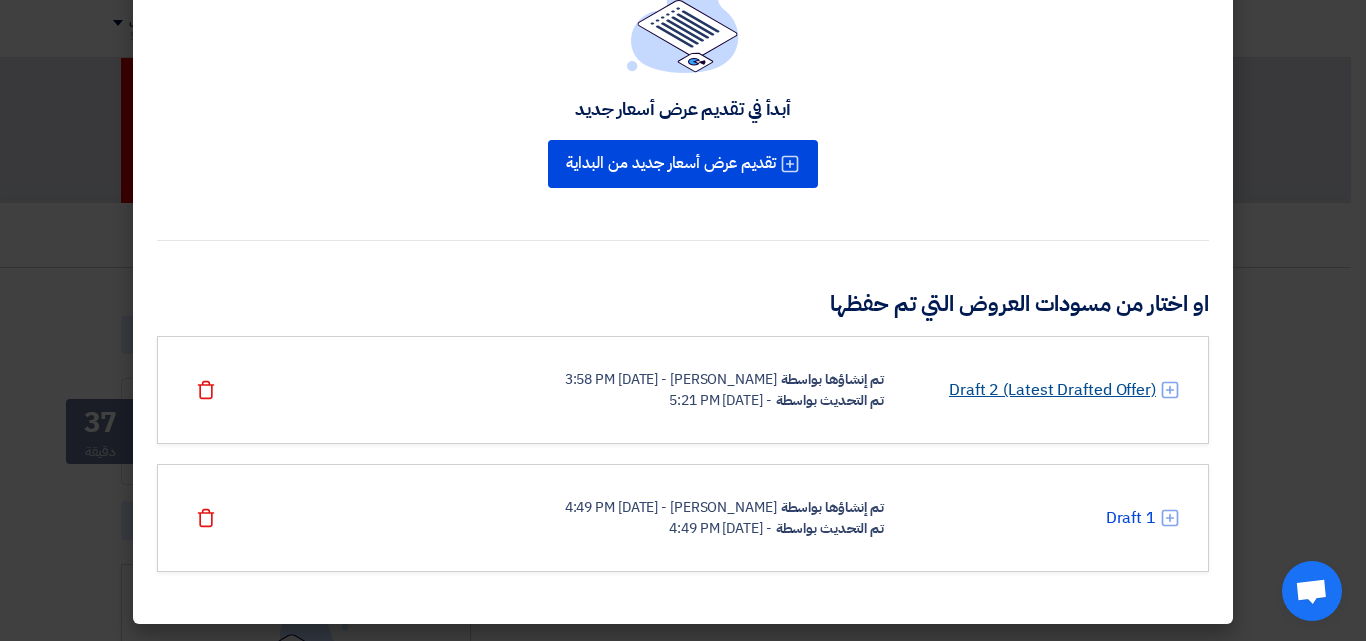 click on "Draft 2 (Latest Drafted Offer)" 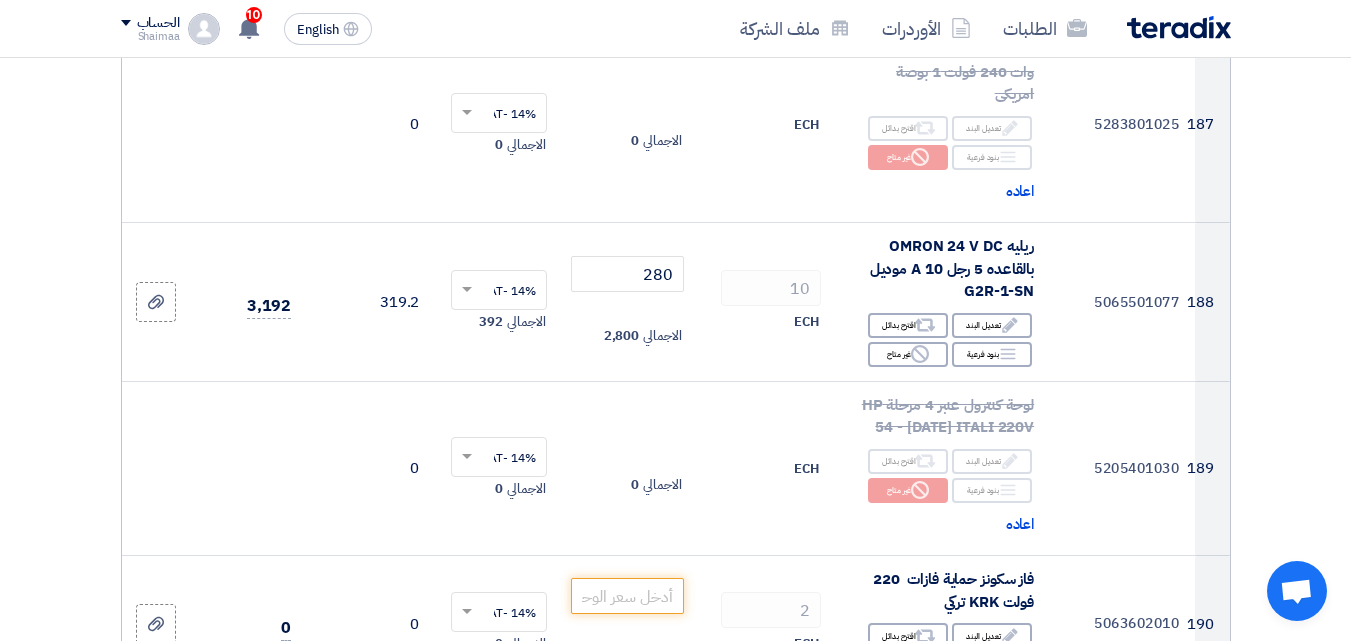 scroll, scrollTop: 30700, scrollLeft: 0, axis: vertical 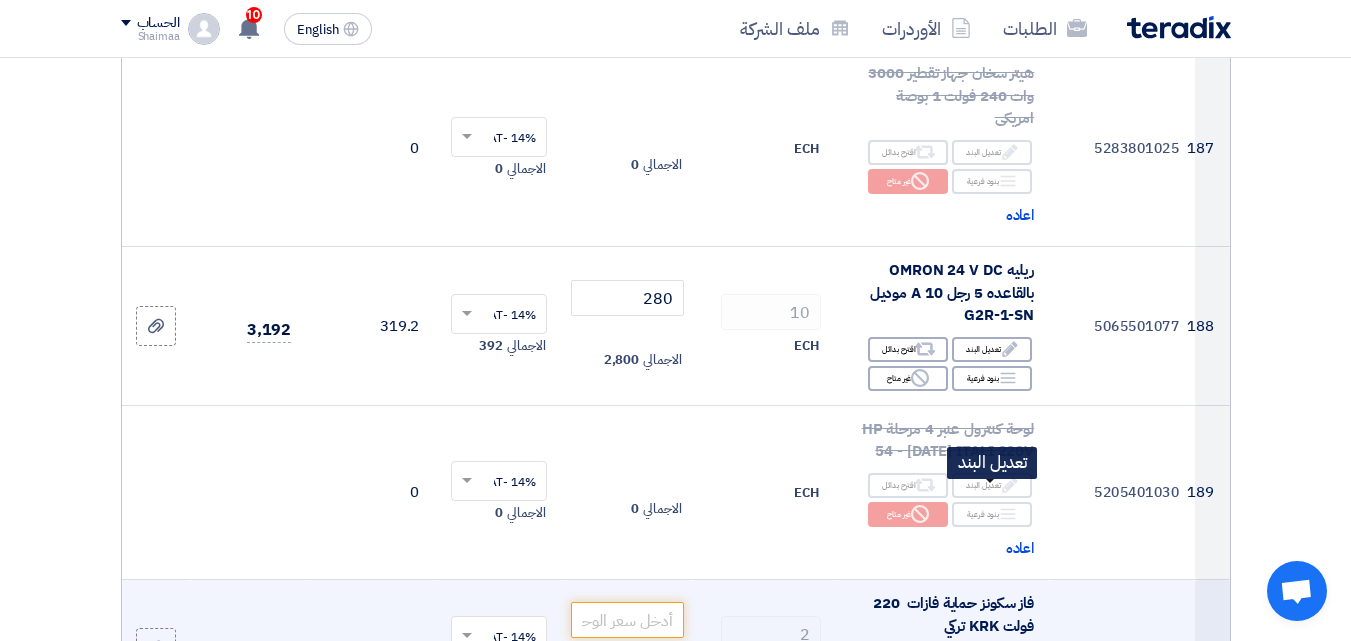click on "Edit
تعديل البند" 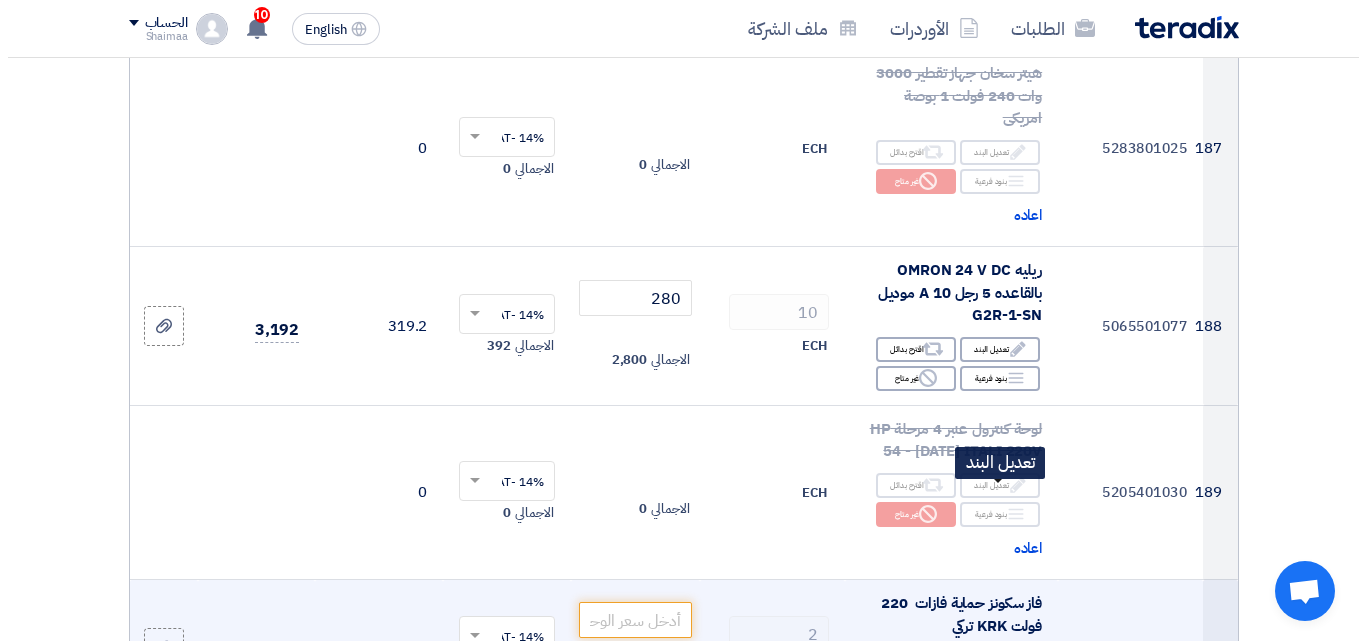 scroll, scrollTop: 26050, scrollLeft: 0, axis: vertical 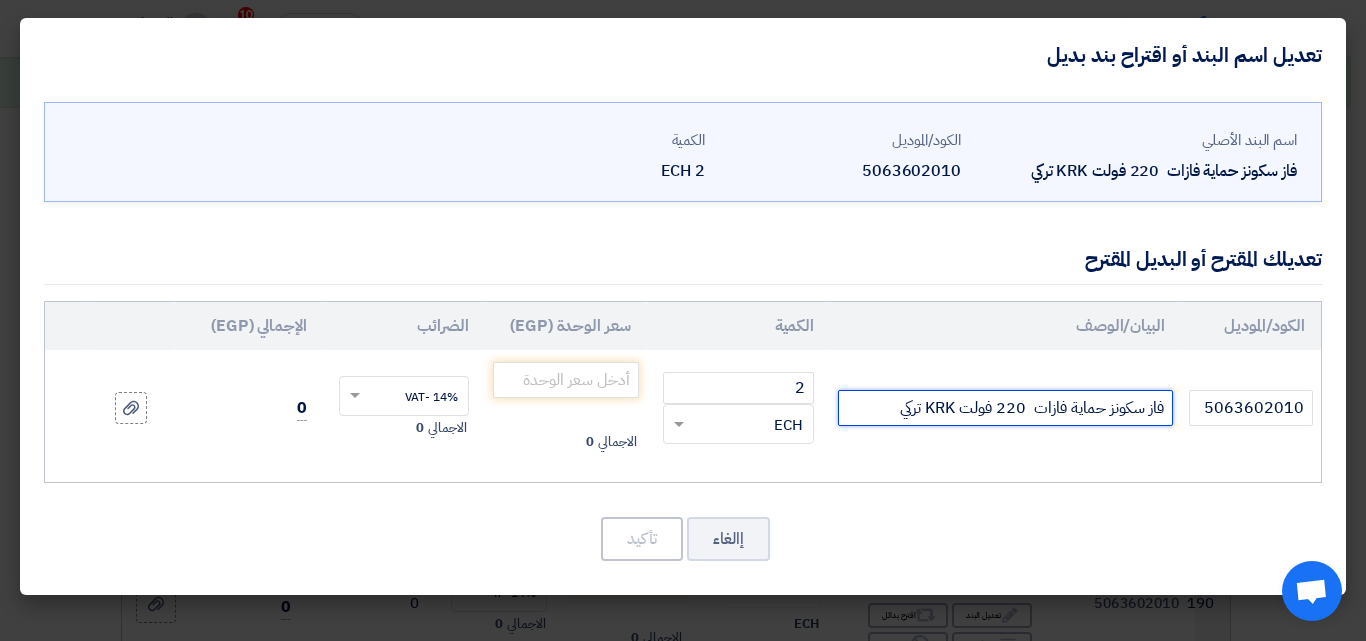 click on "فاز سكونز حماية فازات  220 فولت KRK تركي" 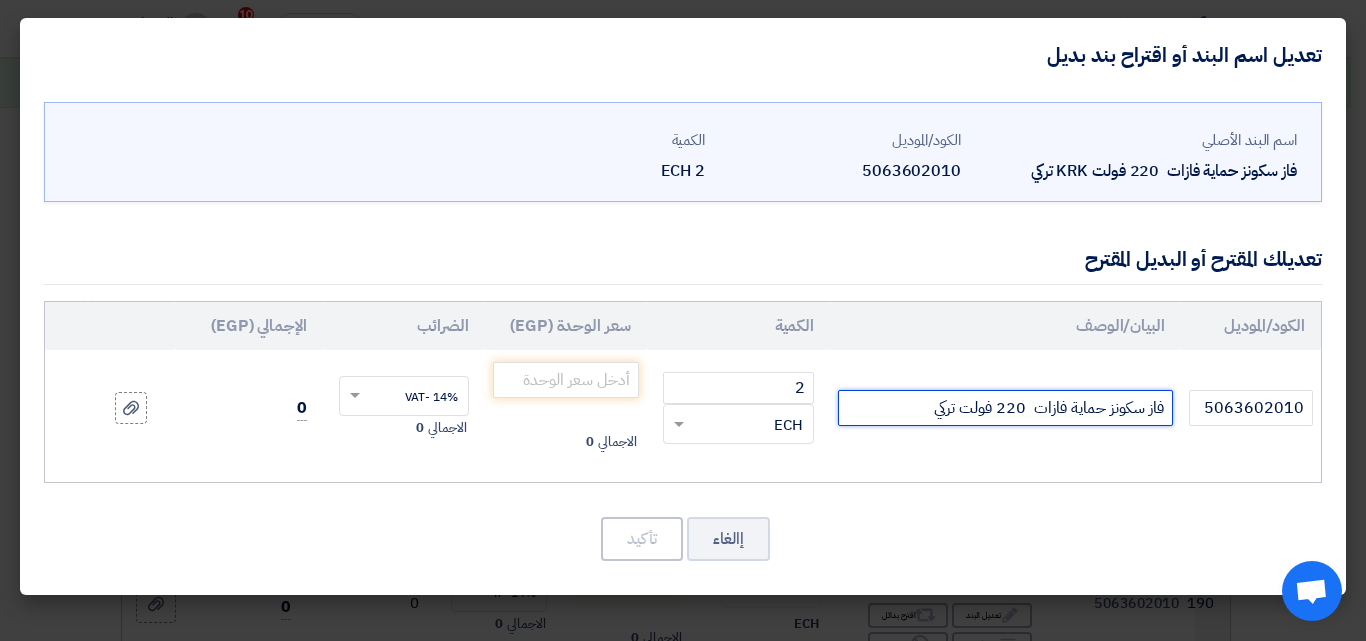 click on "فاز سكونز حماية فازات  220 فولت تركي" 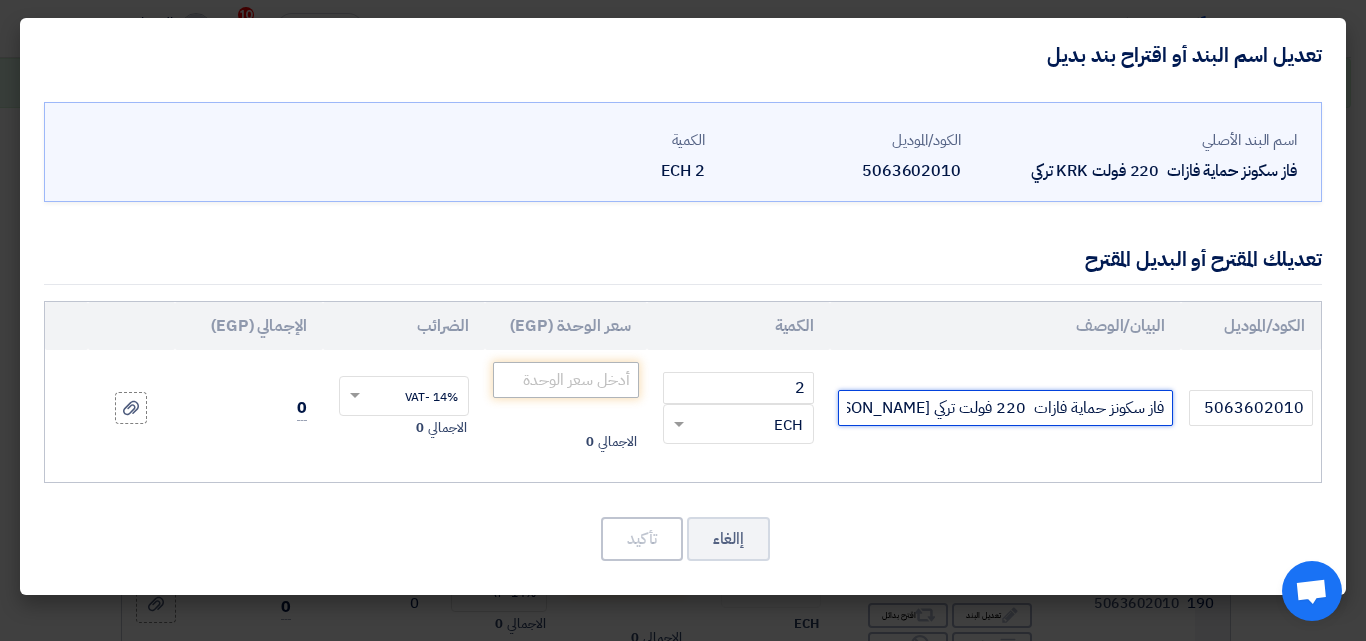 type on "فاز سكونز حماية فازات  220 فولت تركي ERNA" 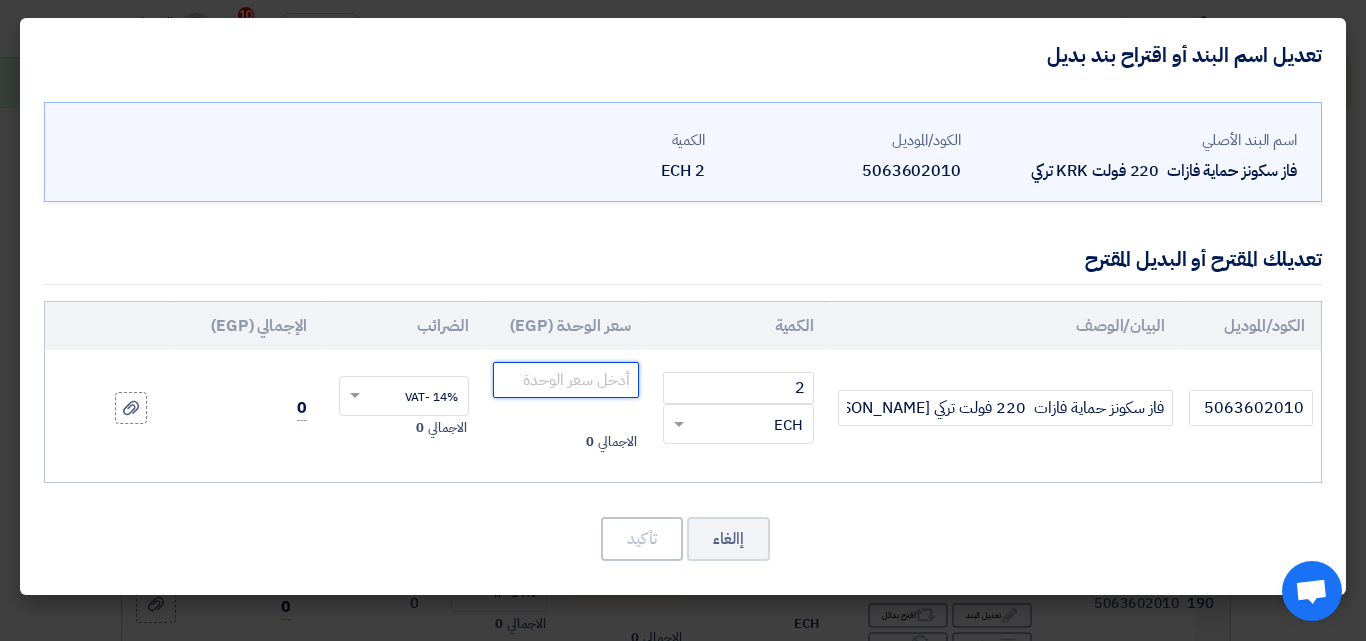 click 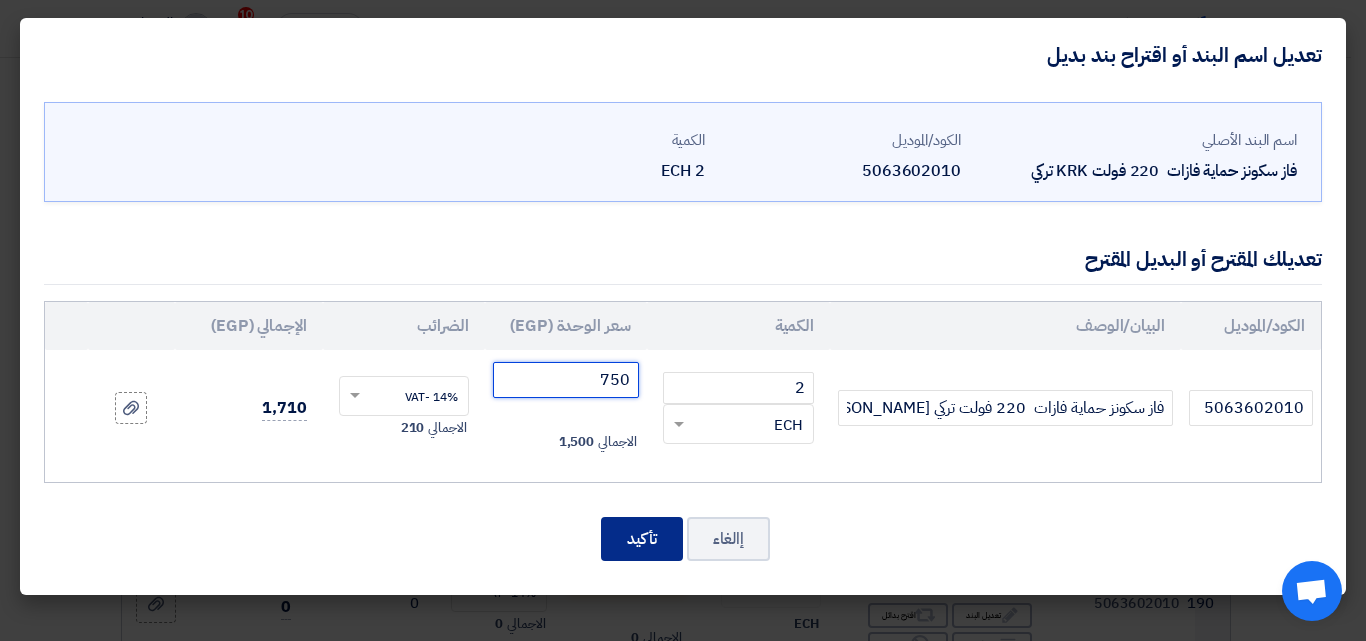 type on "750" 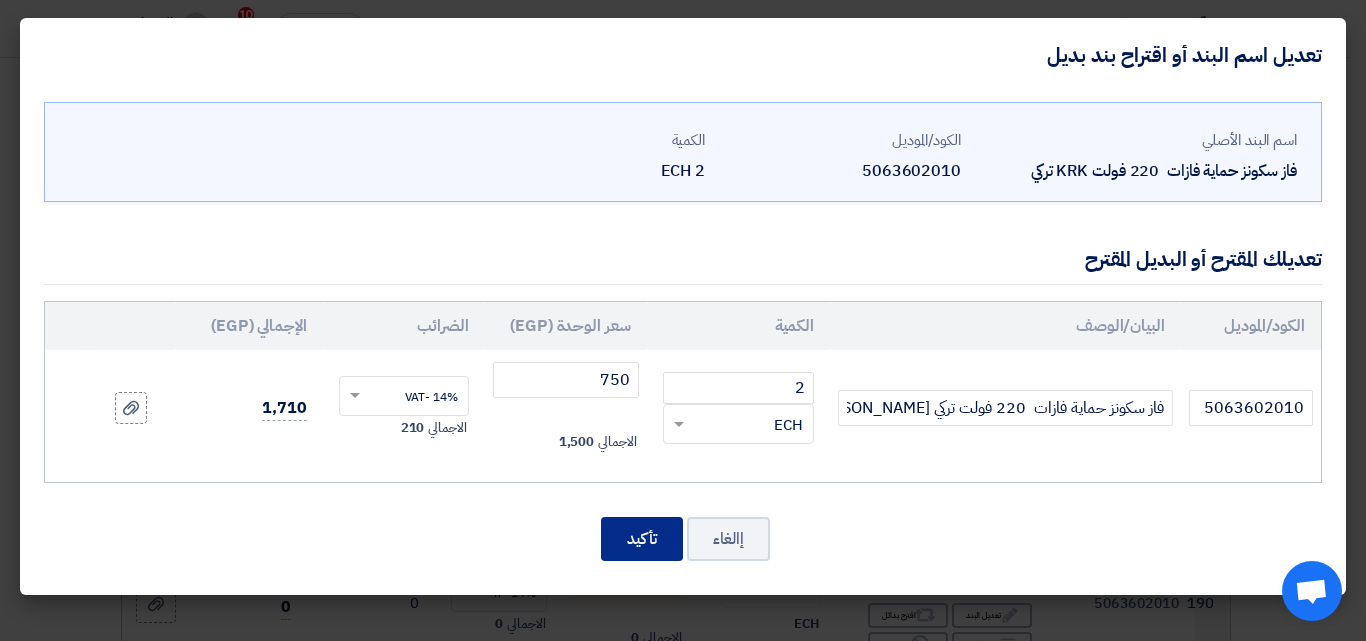 click on "تأكيد" 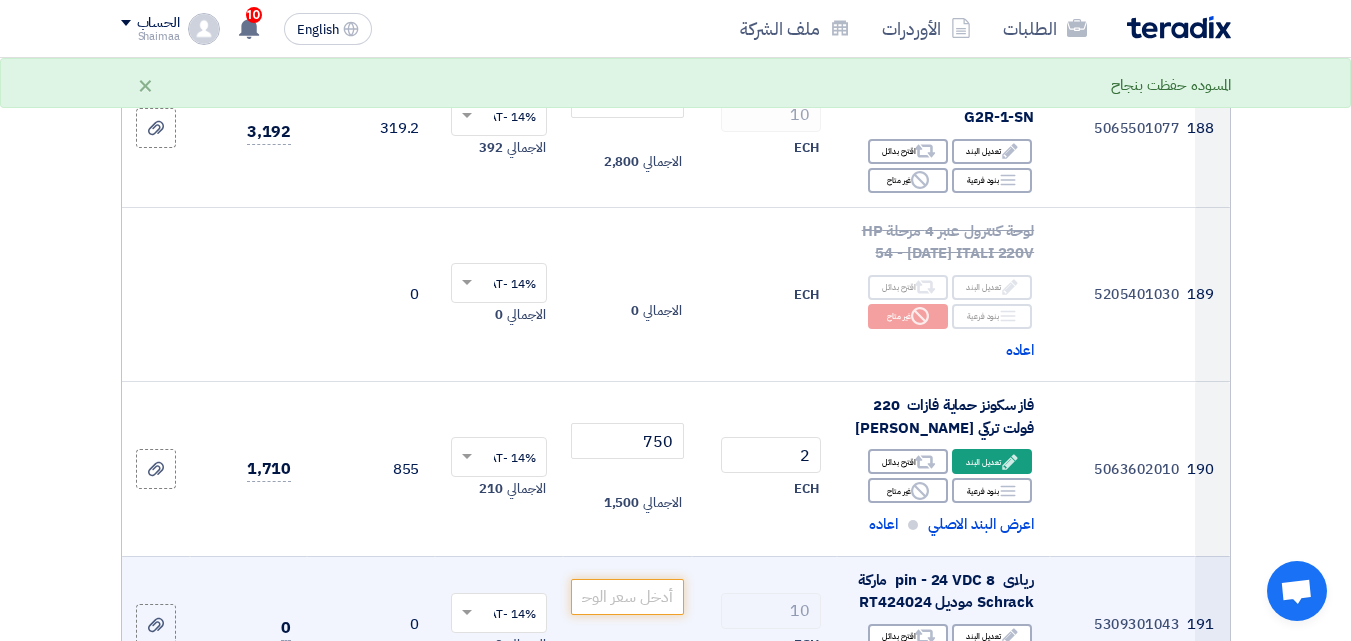 scroll, scrollTop: 30900, scrollLeft: 0, axis: vertical 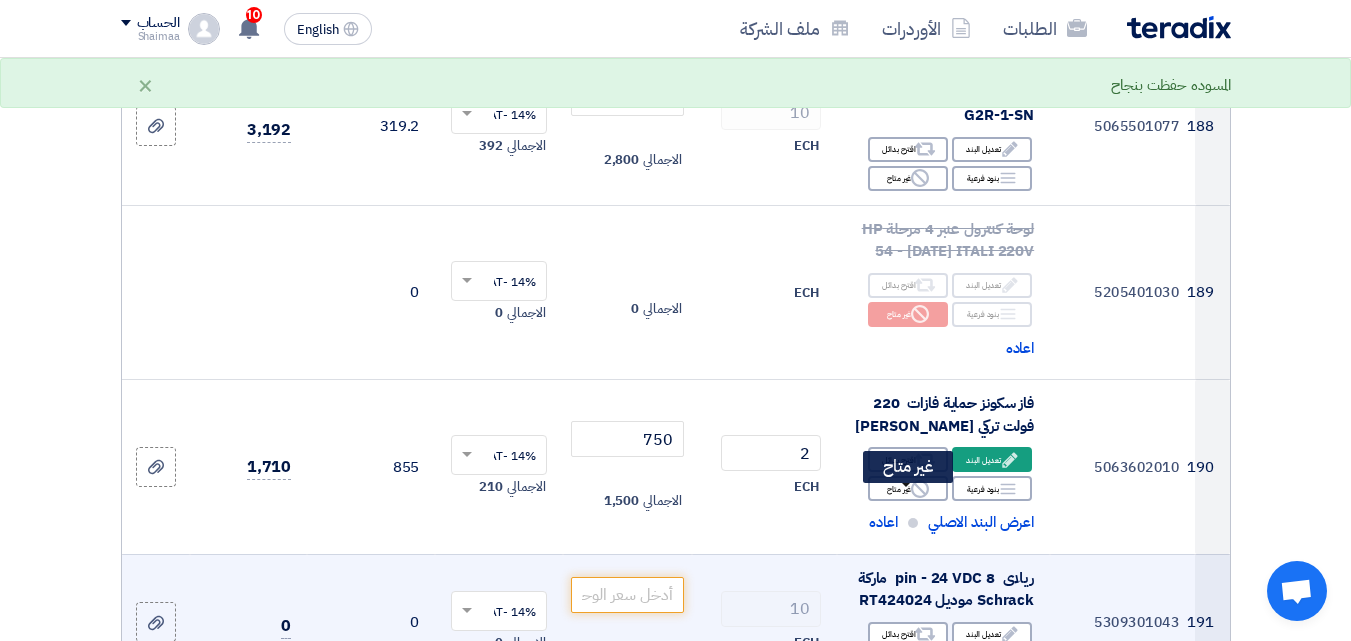click 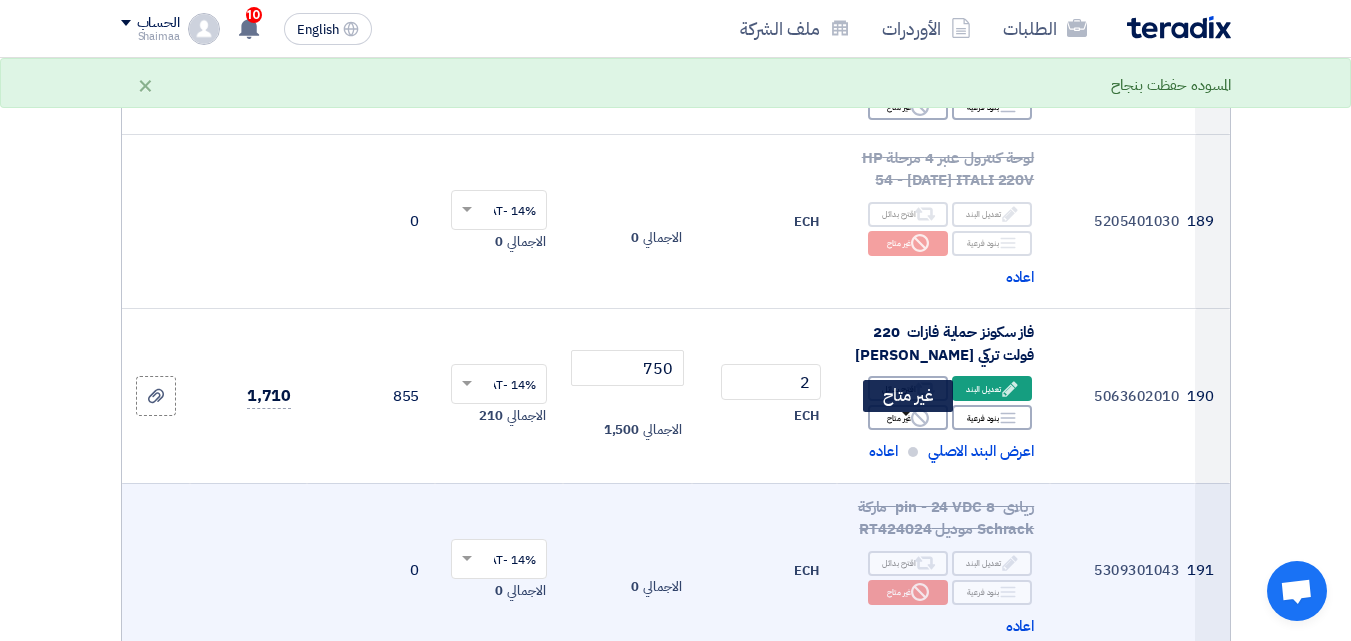 scroll, scrollTop: 31200, scrollLeft: 0, axis: vertical 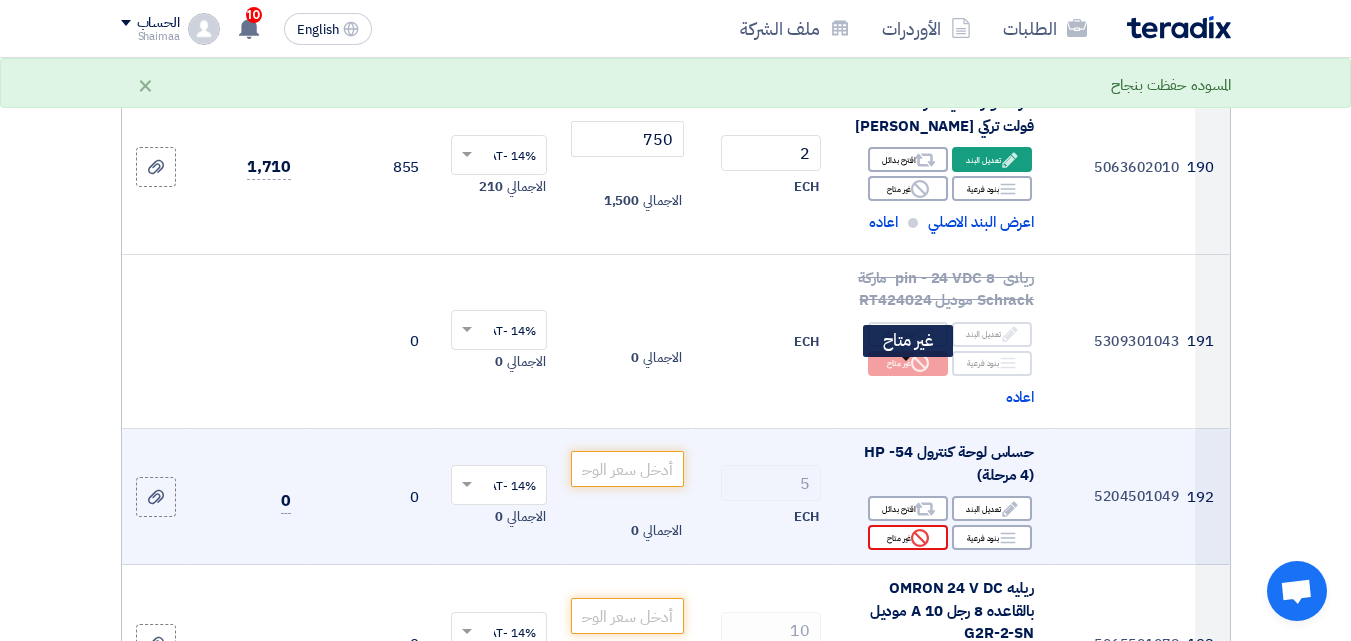 click on "Reject
غير متاح" 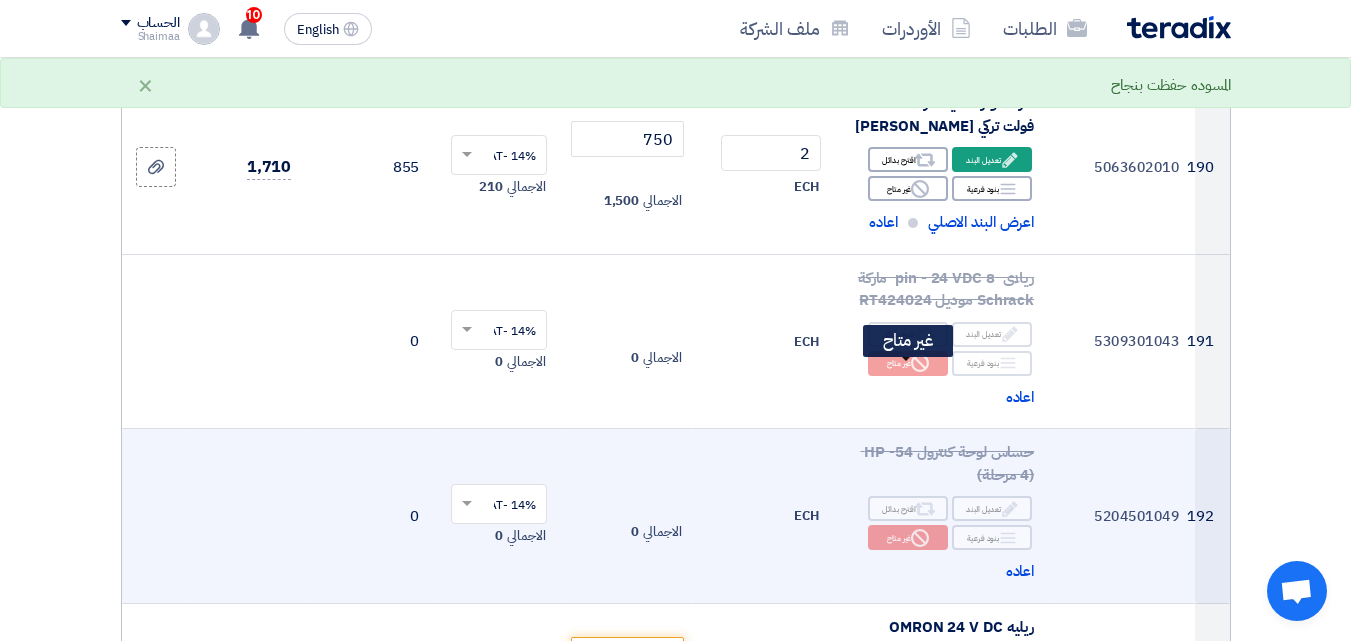 scroll, scrollTop: 31300, scrollLeft: 0, axis: vertical 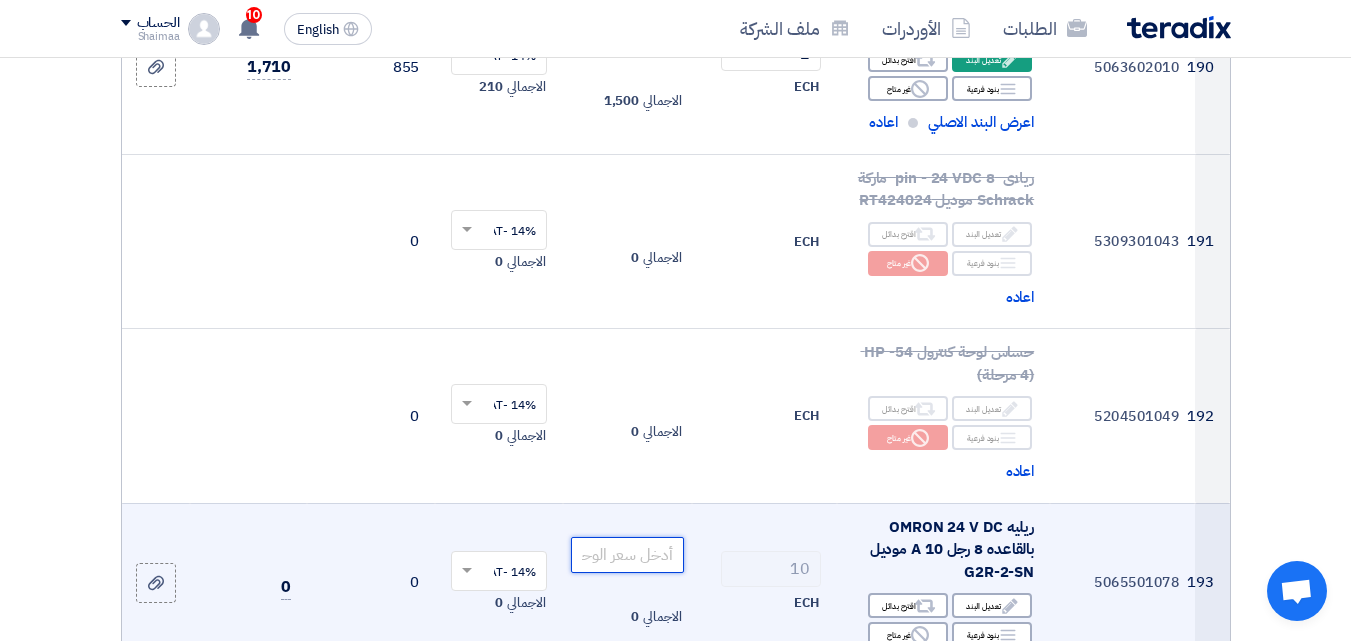 click 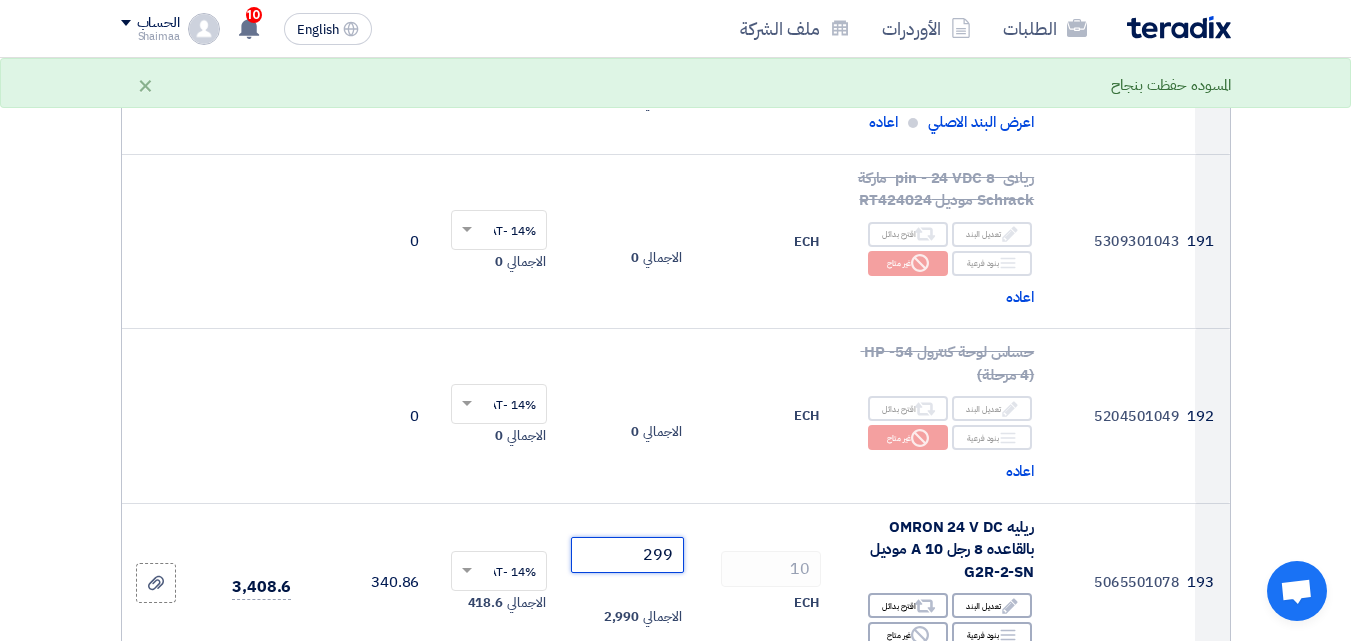 type on "299" 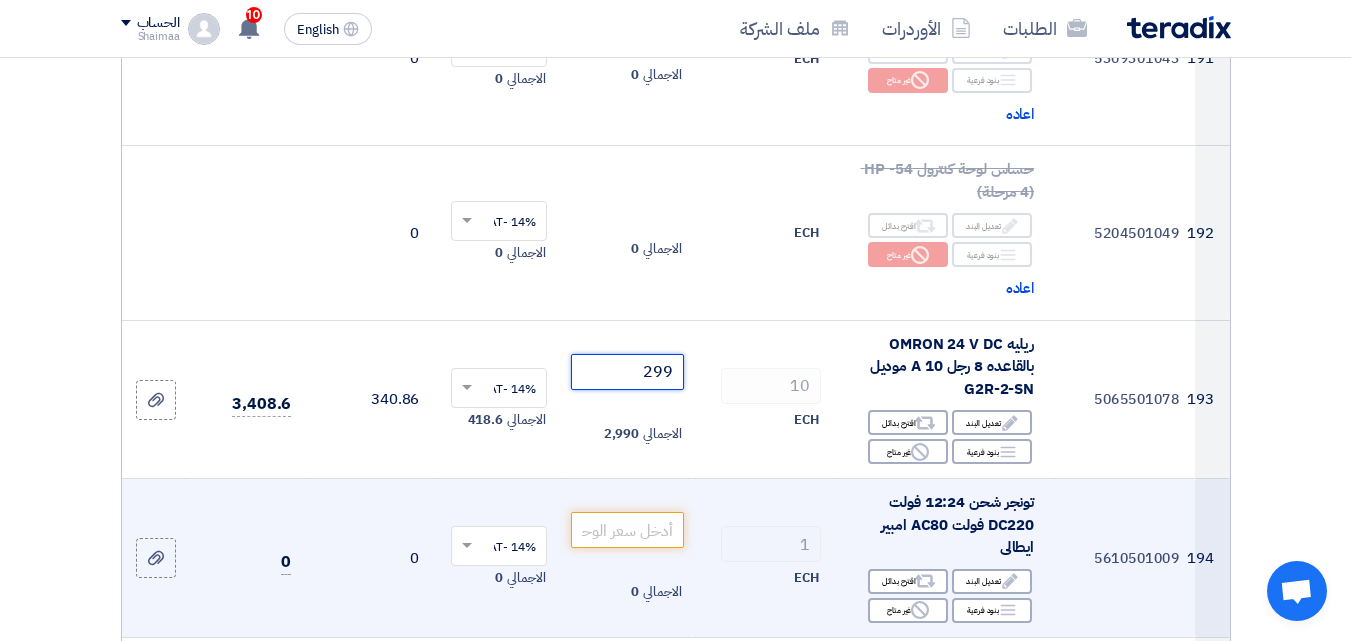 scroll, scrollTop: 31500, scrollLeft: 0, axis: vertical 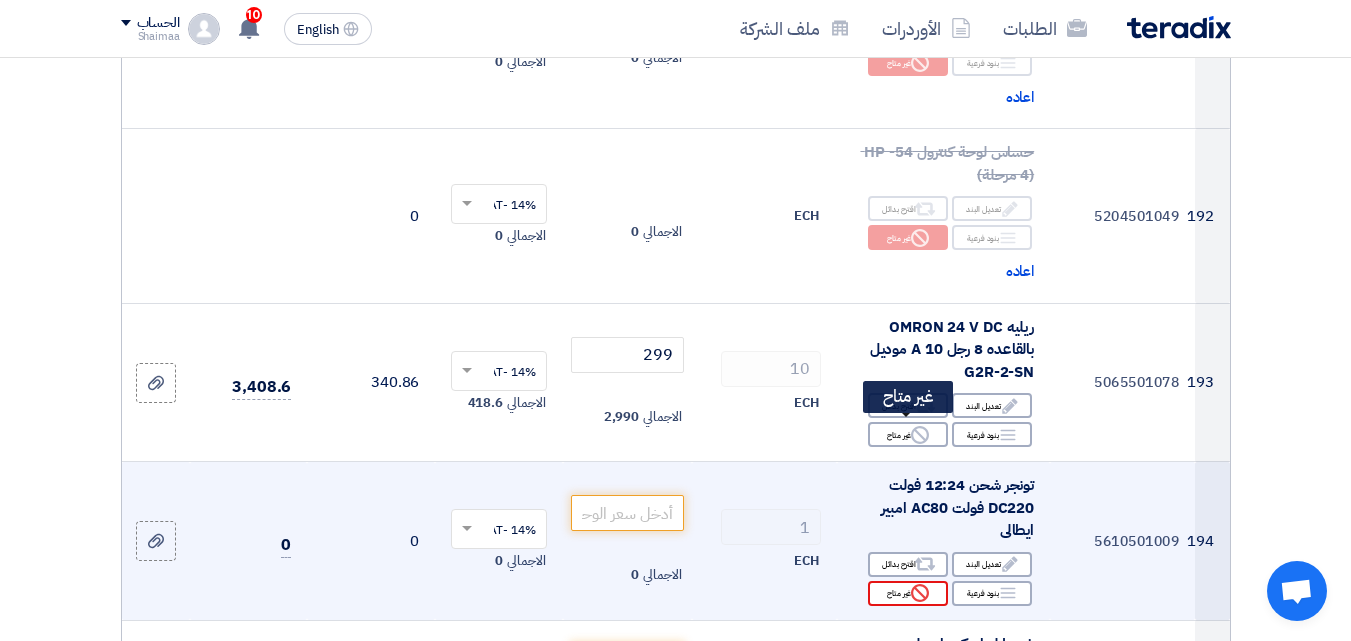 click on "Reject
غير متاح" 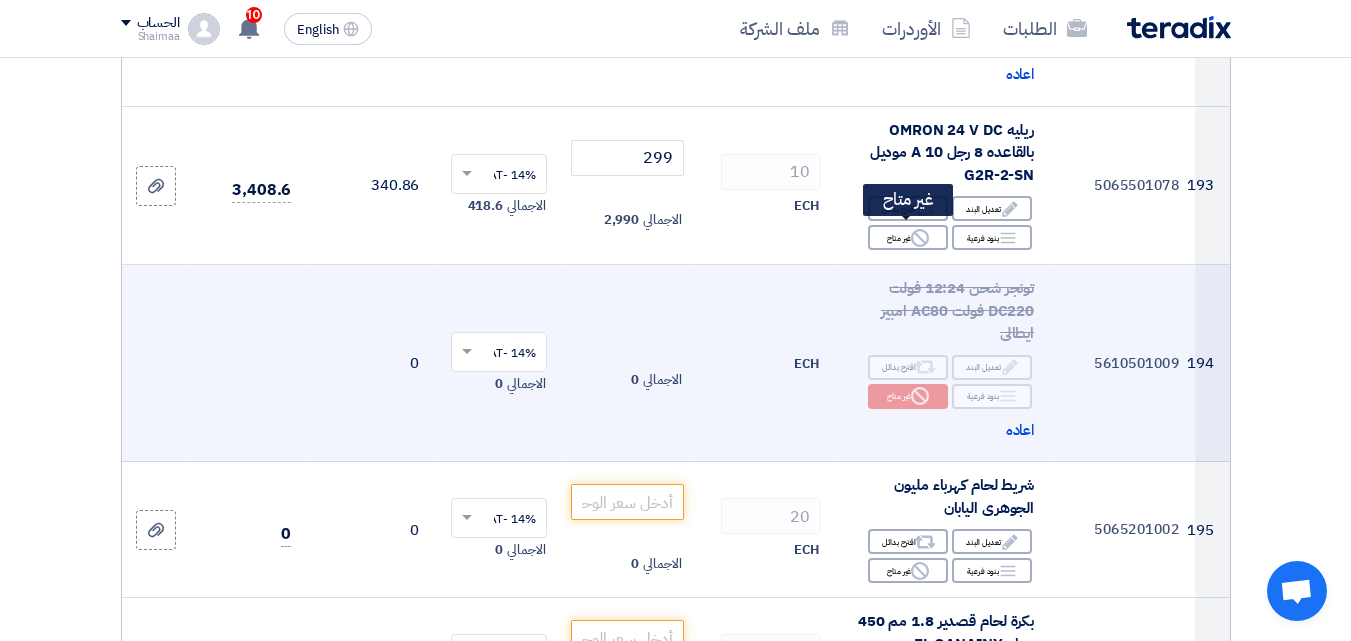 scroll, scrollTop: 31700, scrollLeft: 0, axis: vertical 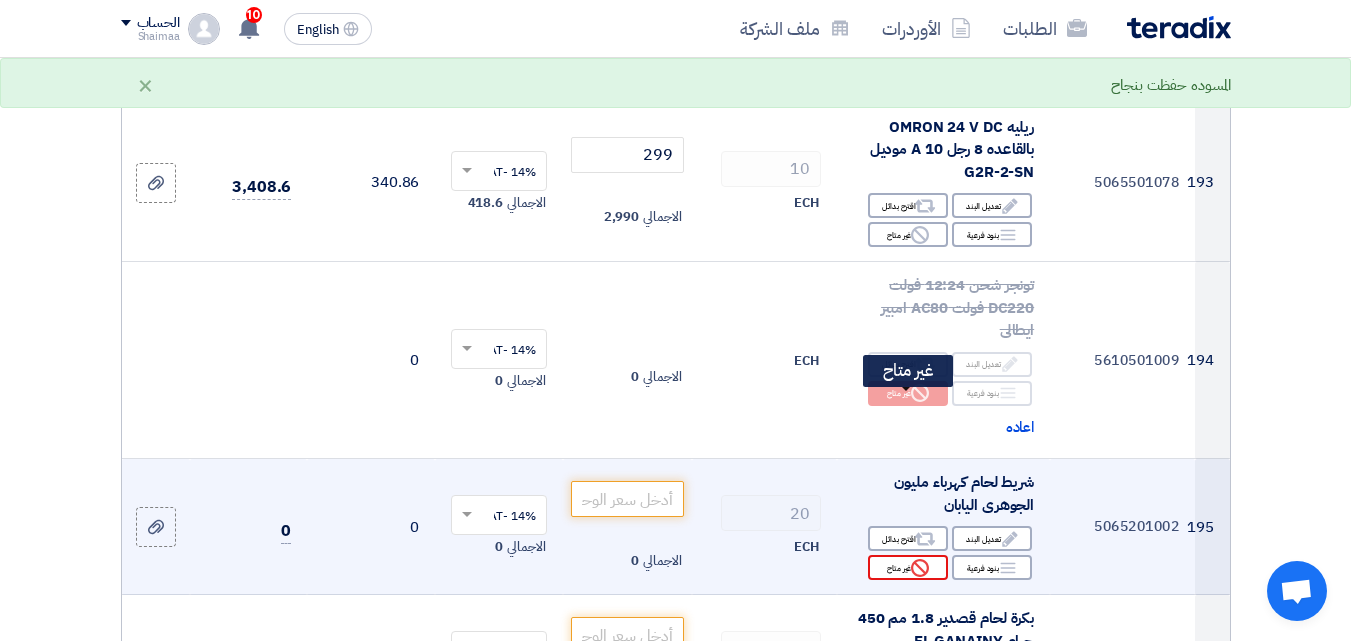 click on "Reject
غير متاح" 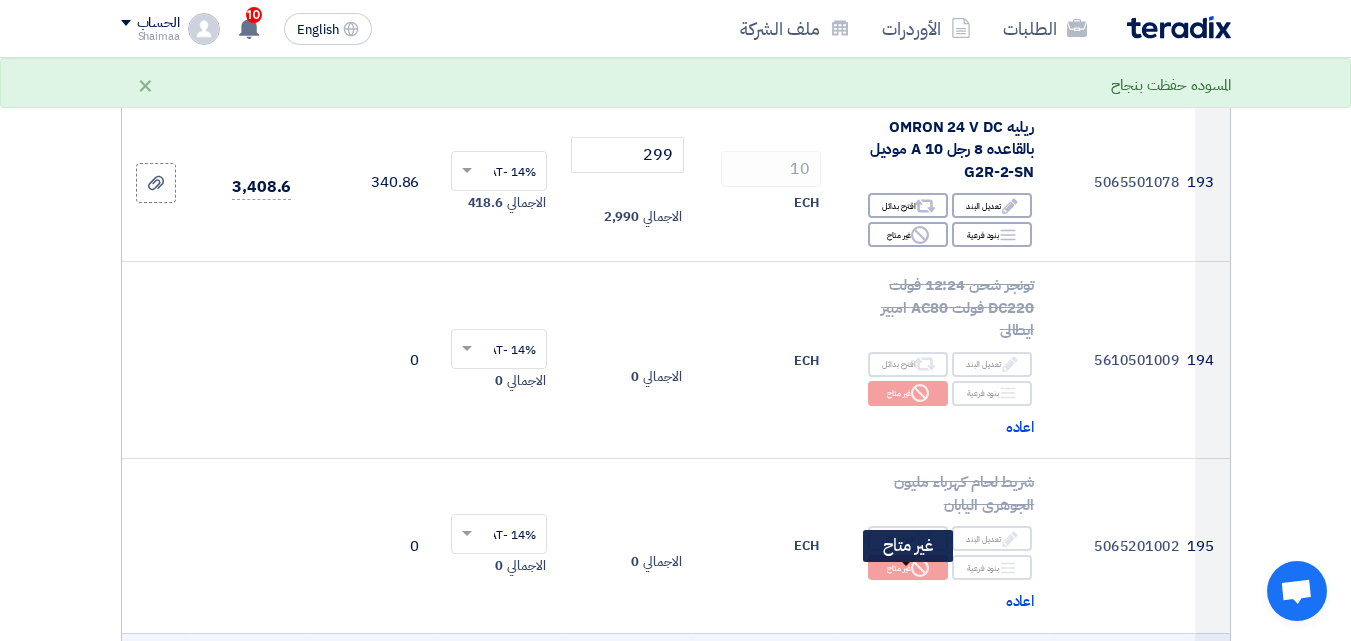 scroll, scrollTop: 31900, scrollLeft: 0, axis: vertical 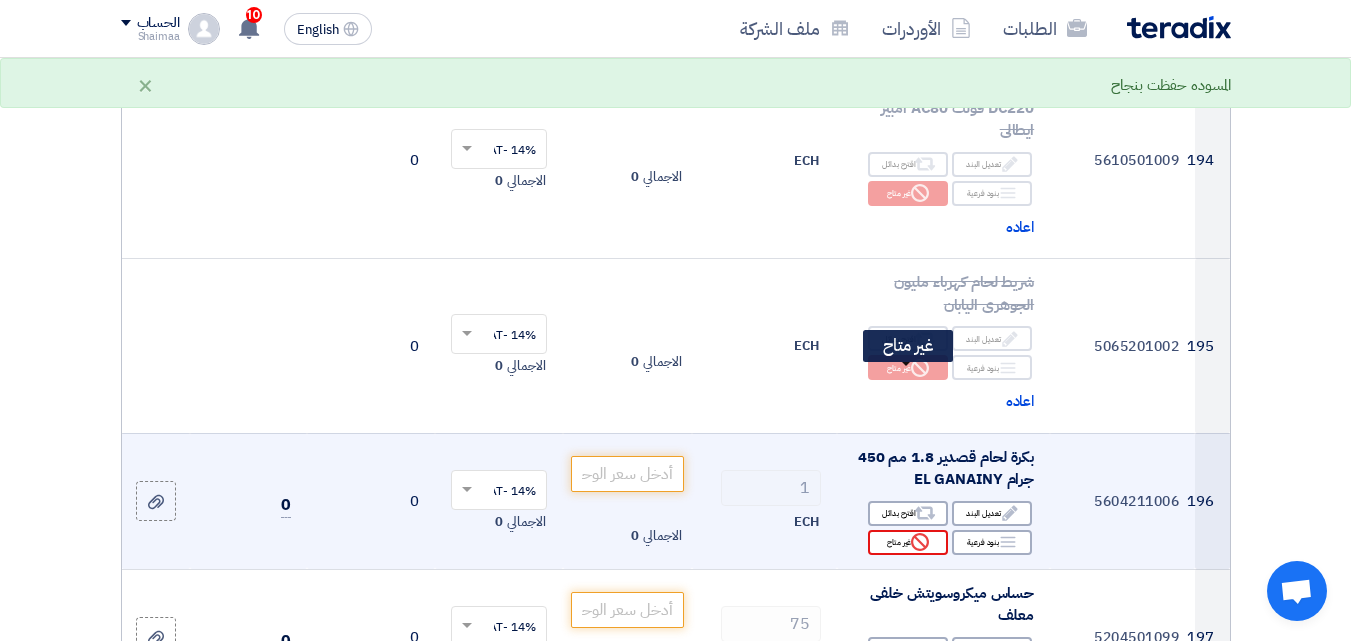 click on "Reject
غير متاح" 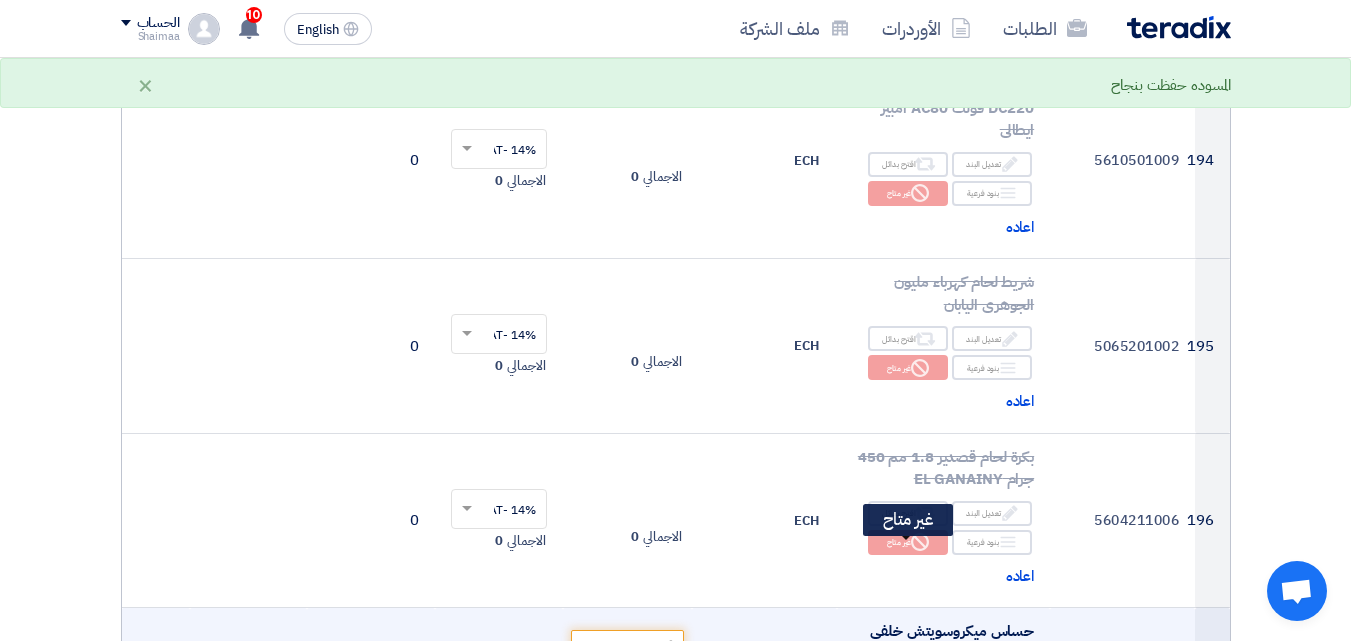 click on "Reject
غير متاح" 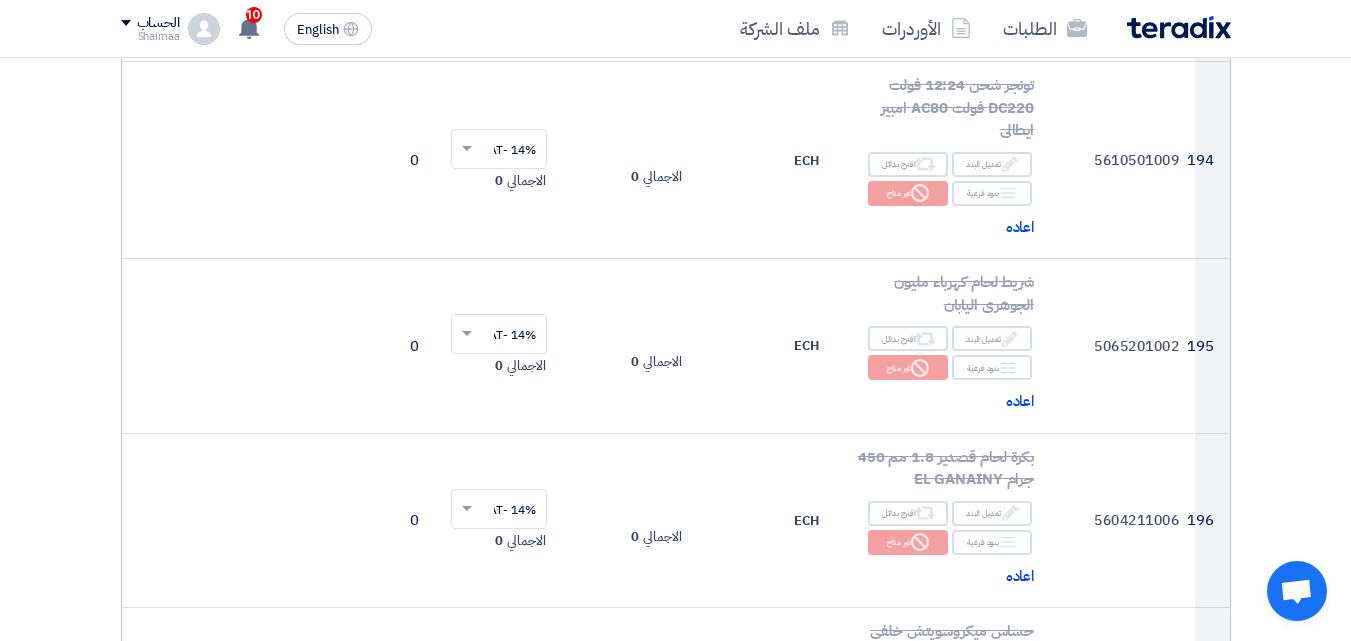 scroll, scrollTop: 32200, scrollLeft: 0, axis: vertical 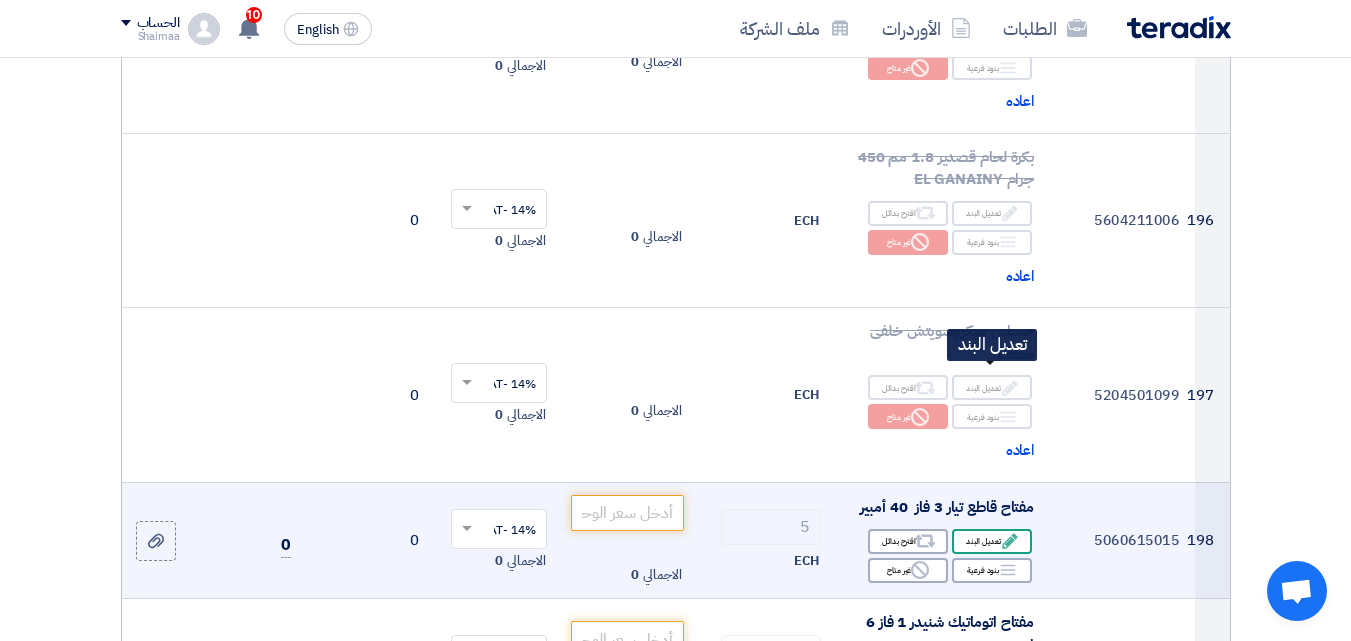 click on "Edit
تعديل البند" 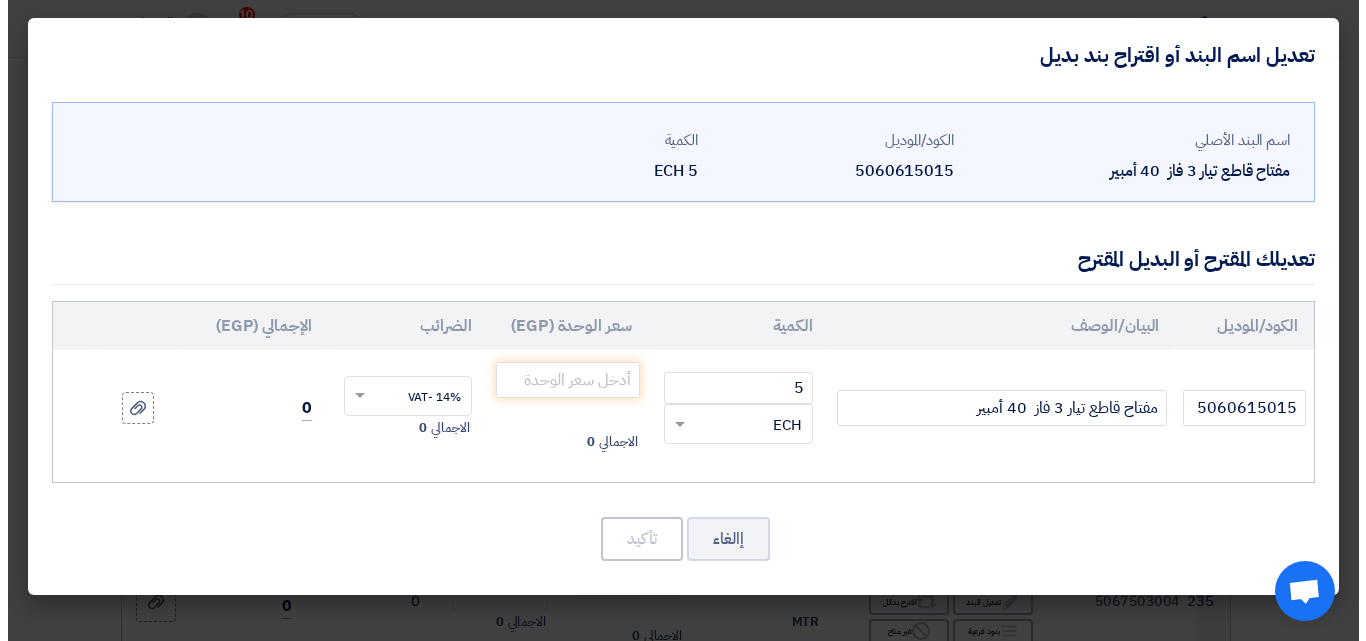 scroll, scrollTop: 27376, scrollLeft: 0, axis: vertical 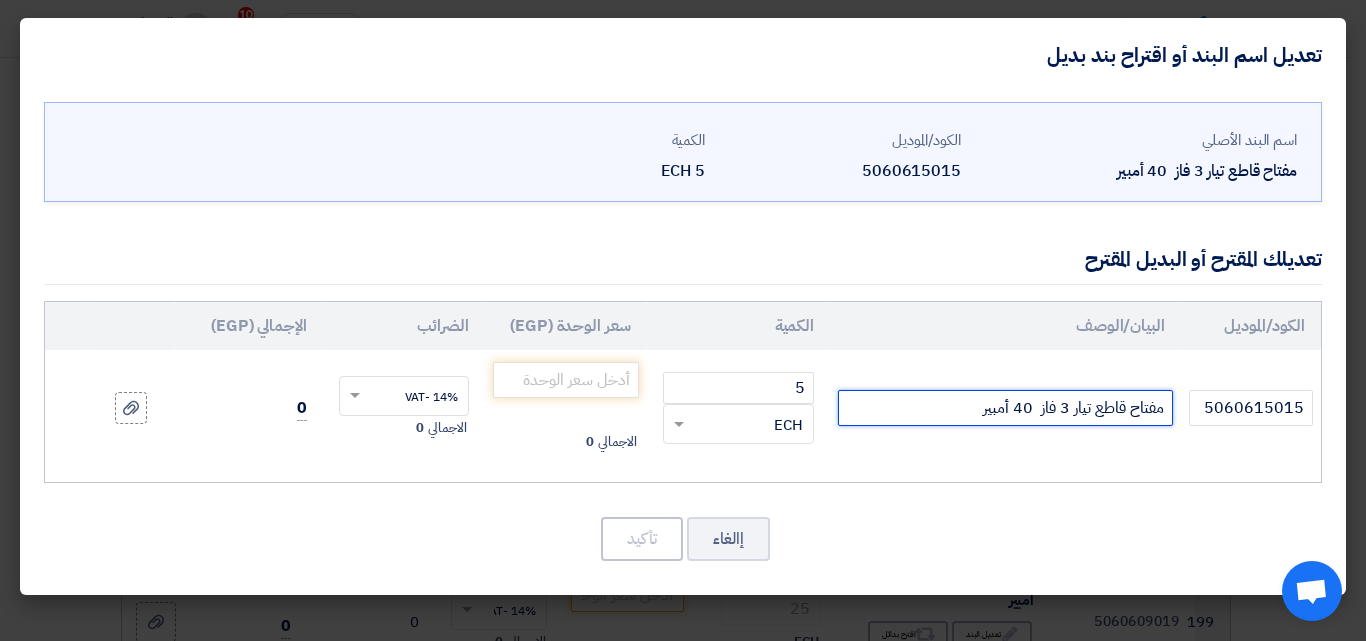click on "مفتاح قاطع تيار 3 فاز  40 أمبير" 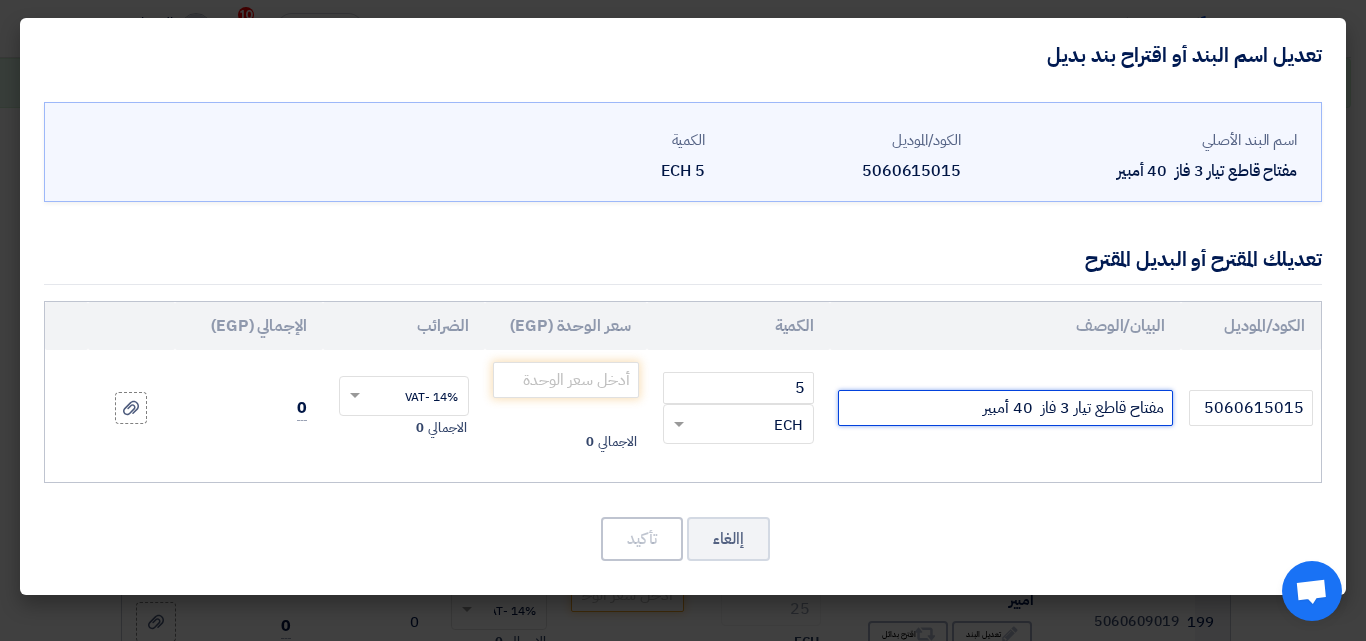 paste on "R9F32340" 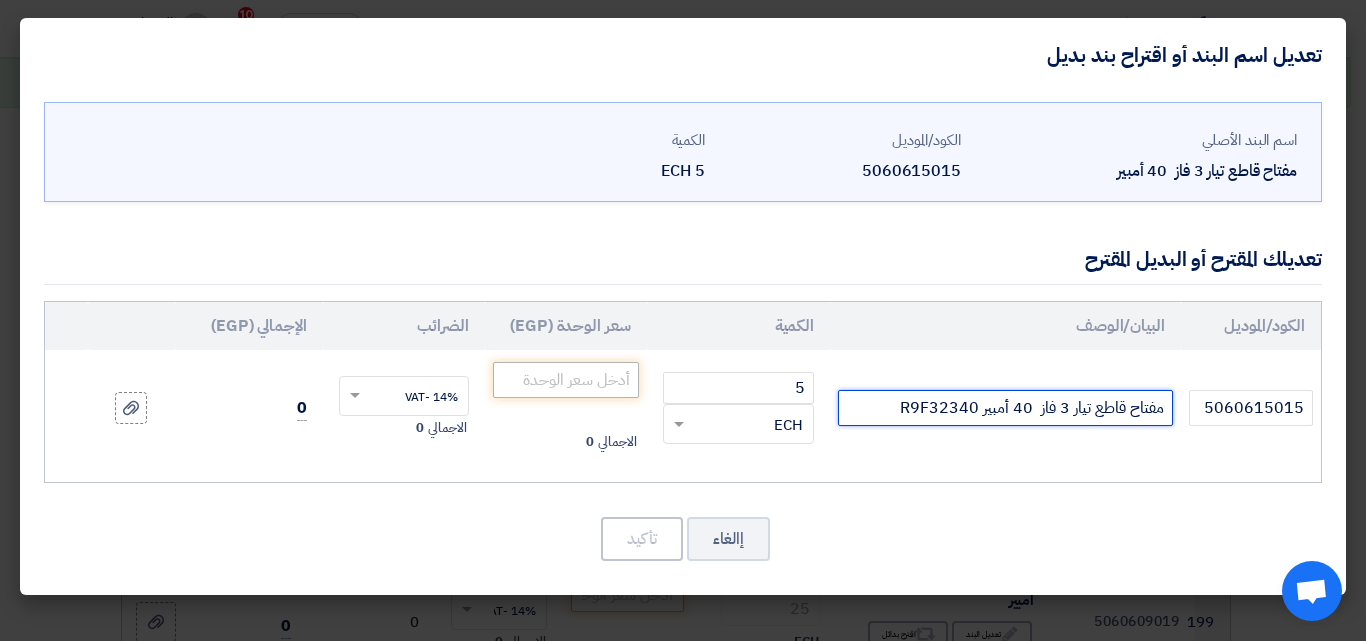 type on "مفتاح قاطع تيار 3 فاز  40 أمبير R9F32340" 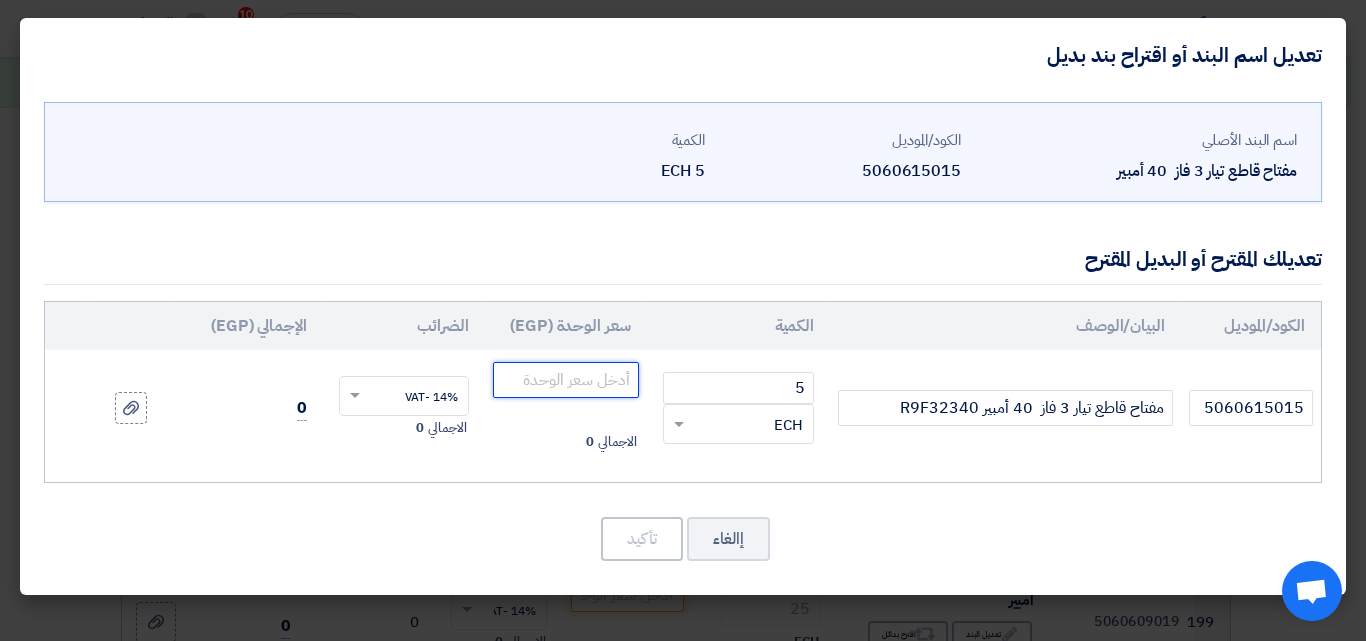 click 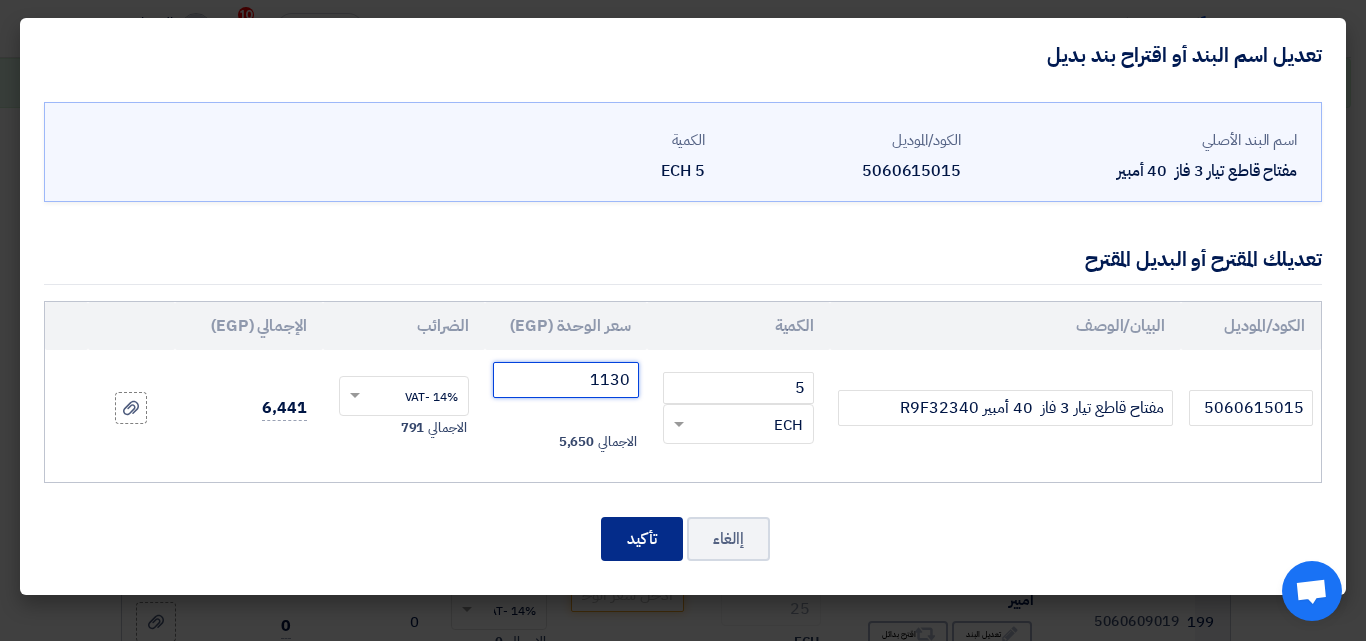 type on "1130" 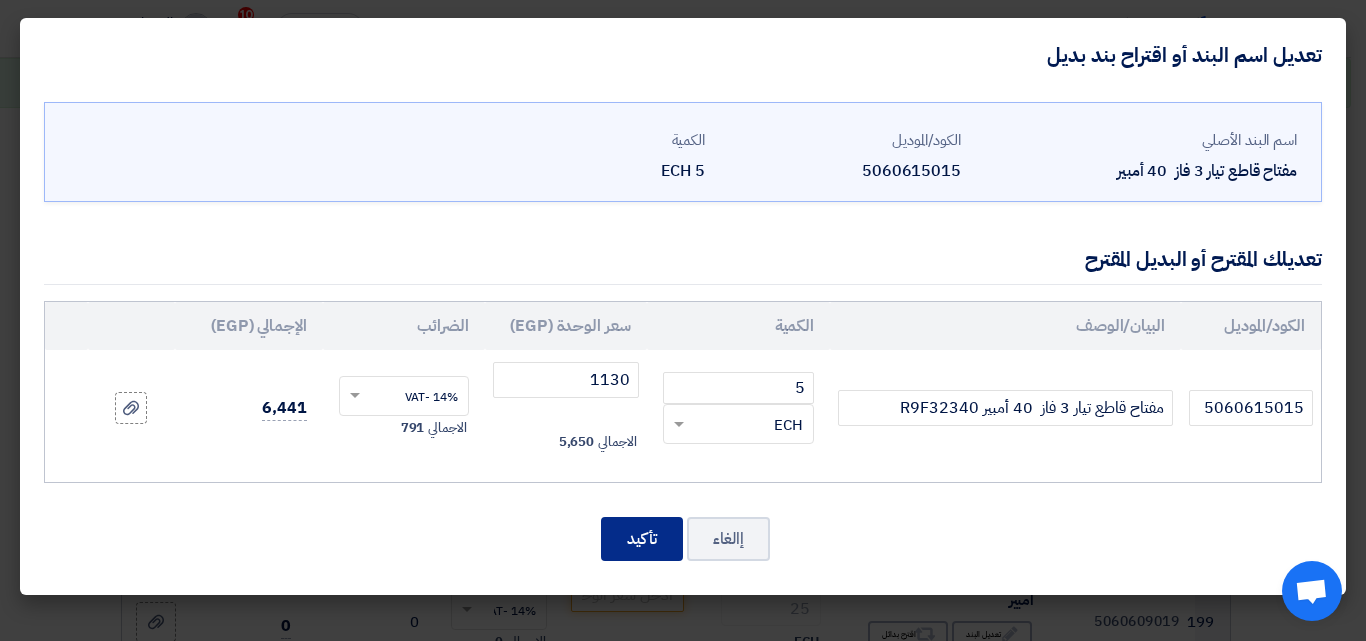 click on "تأكيد" 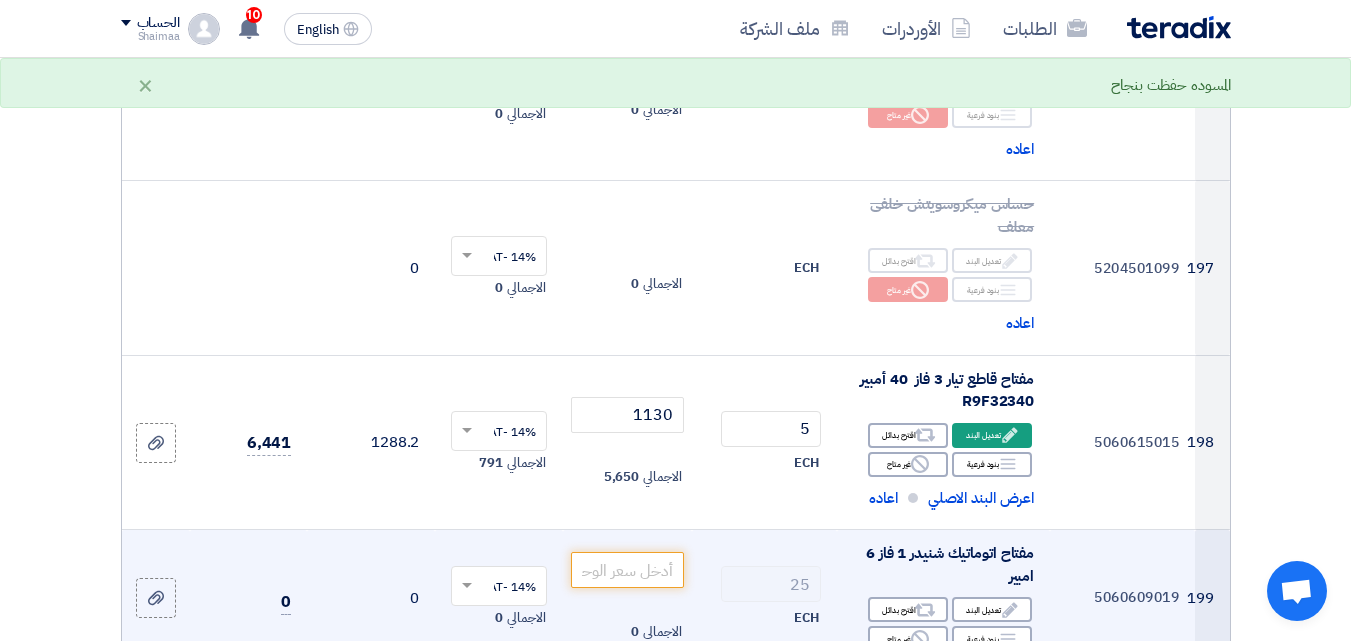scroll, scrollTop: 32400, scrollLeft: 0, axis: vertical 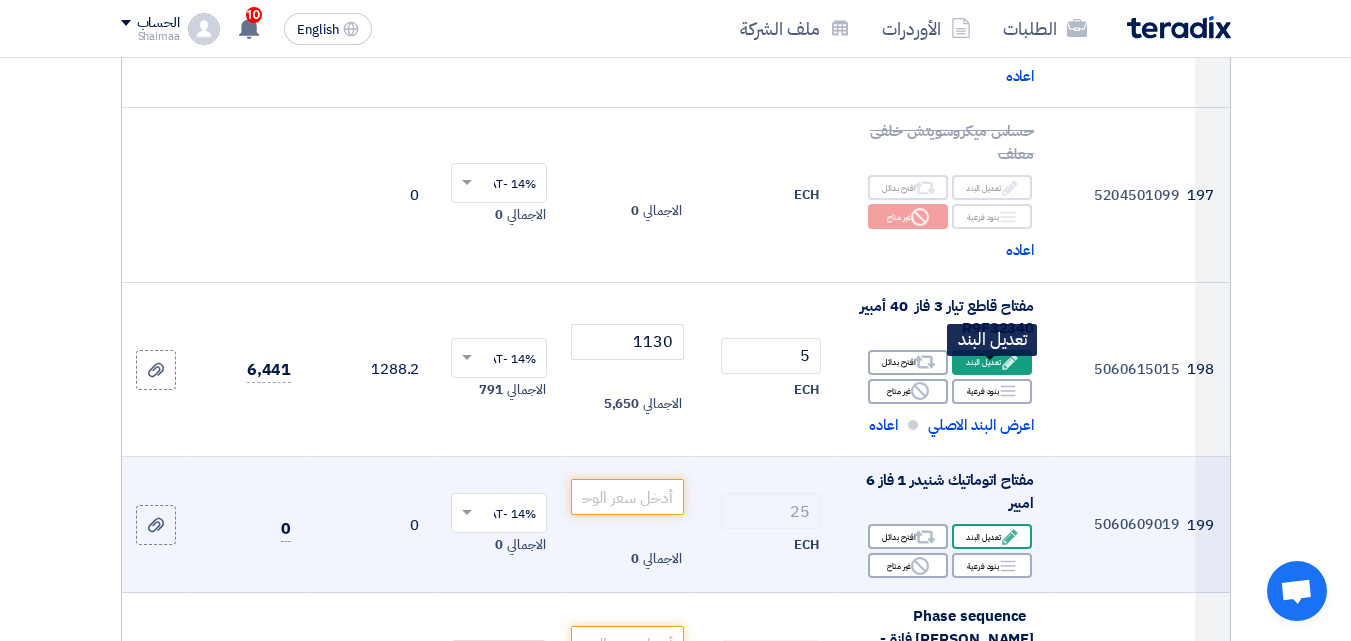 click on "Edit" 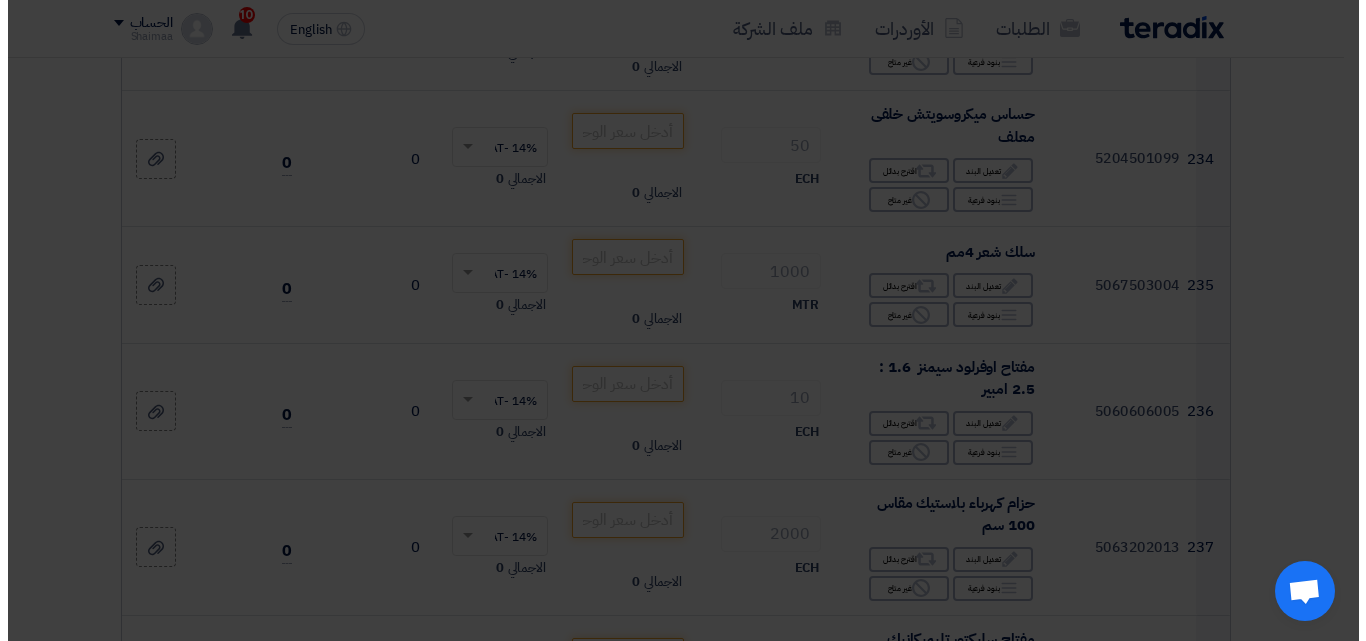 scroll, scrollTop: 27576, scrollLeft: 0, axis: vertical 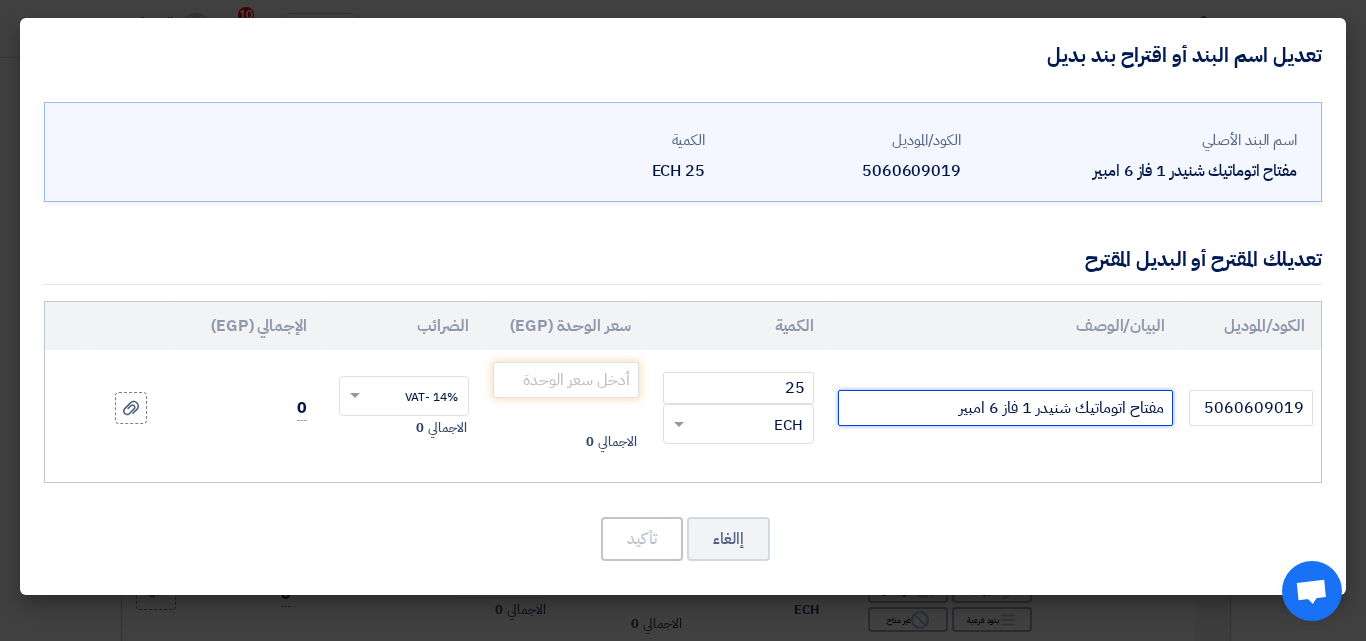 click on "مفتاح اتوماتيك شنيدر 1 فاز 6 امبير" 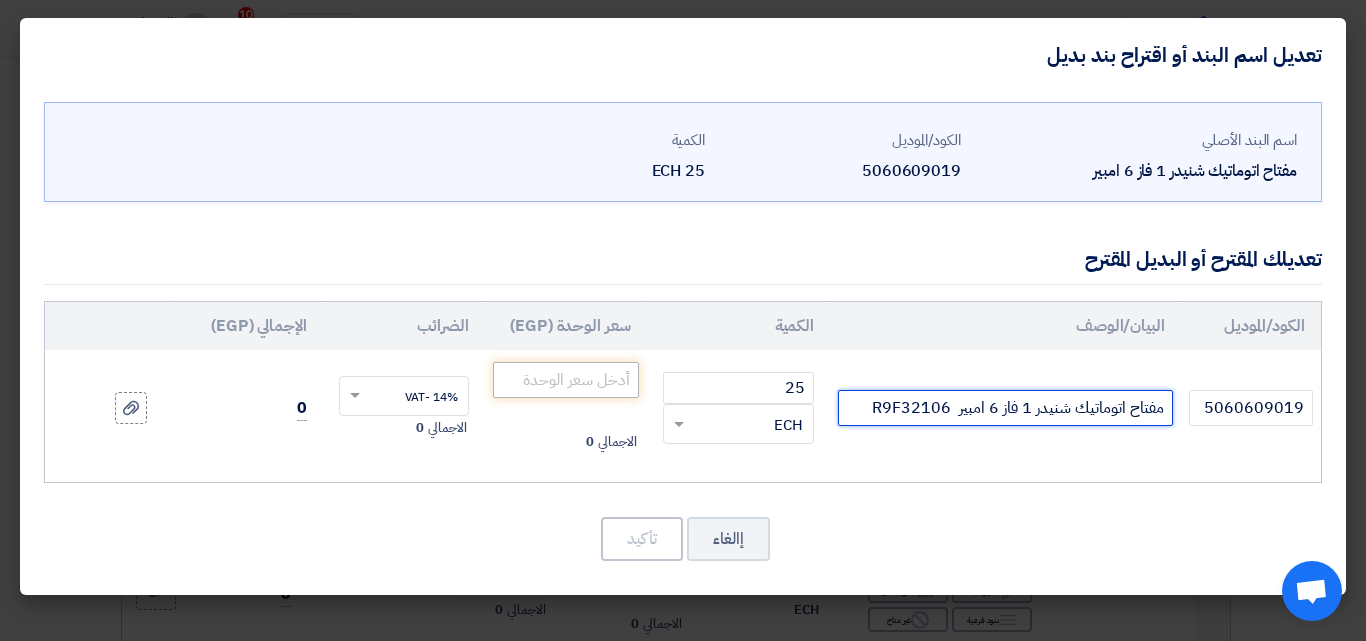 type on "مفتاح اتوماتيك شنيدر 1 فاز 6 امبير  R9F32106" 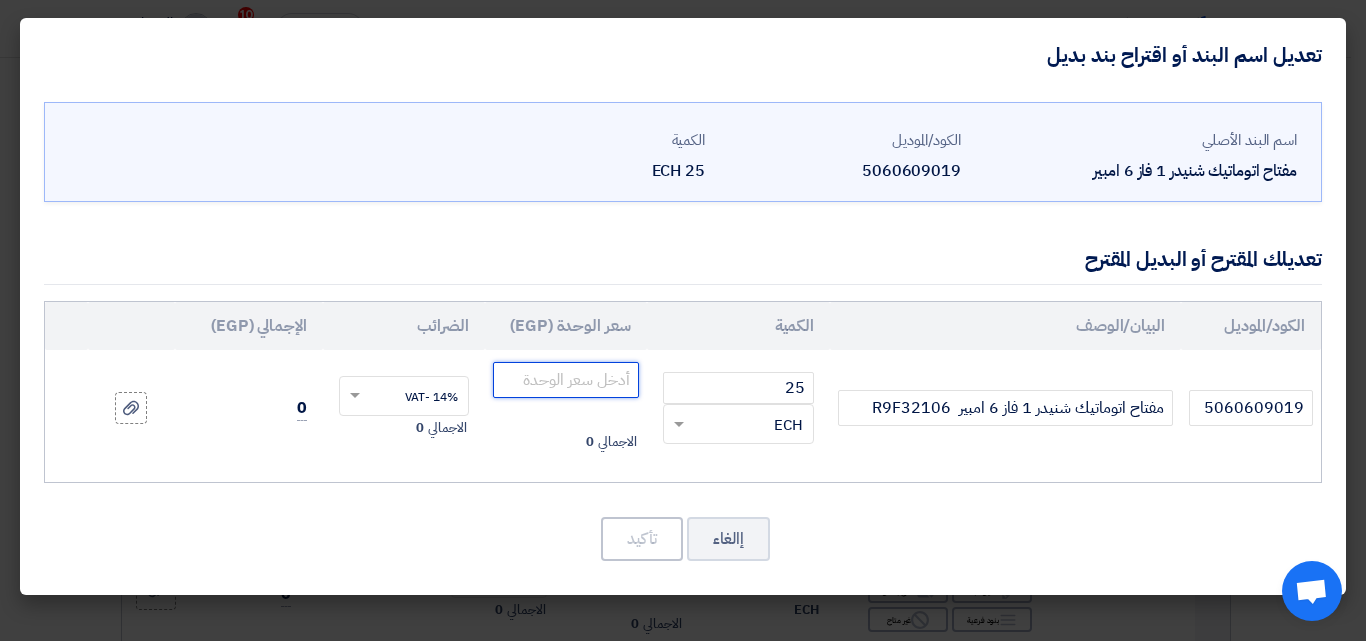 click 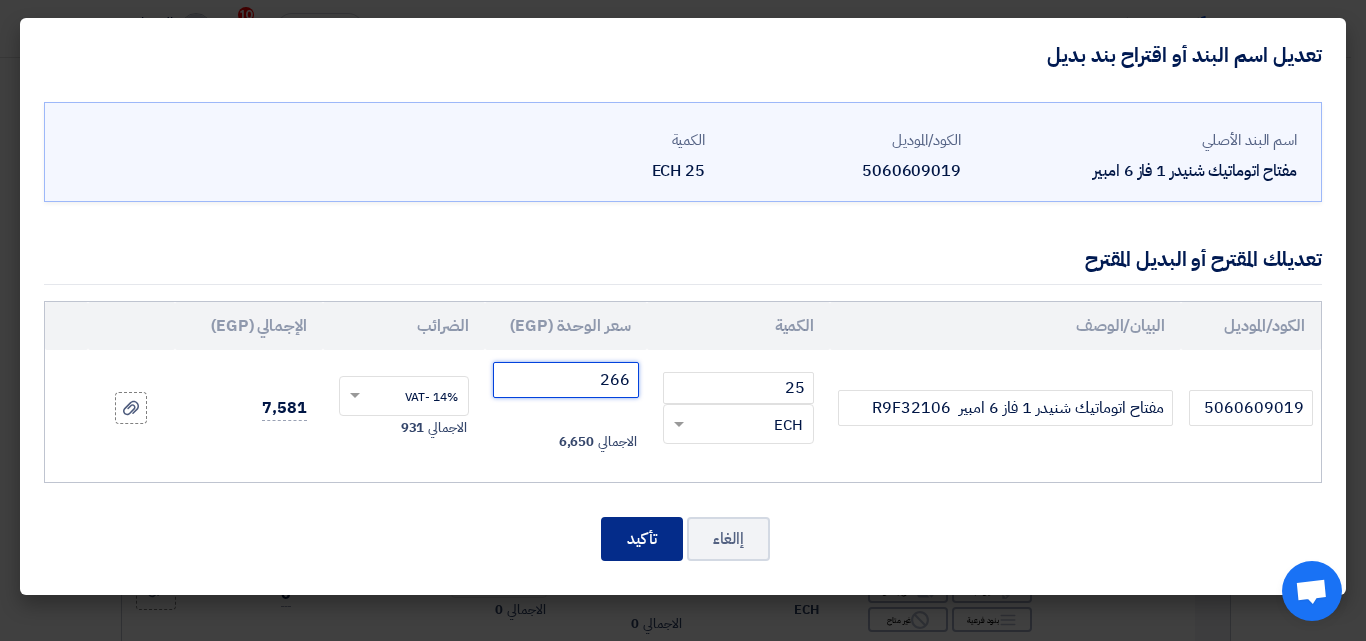 type on "266" 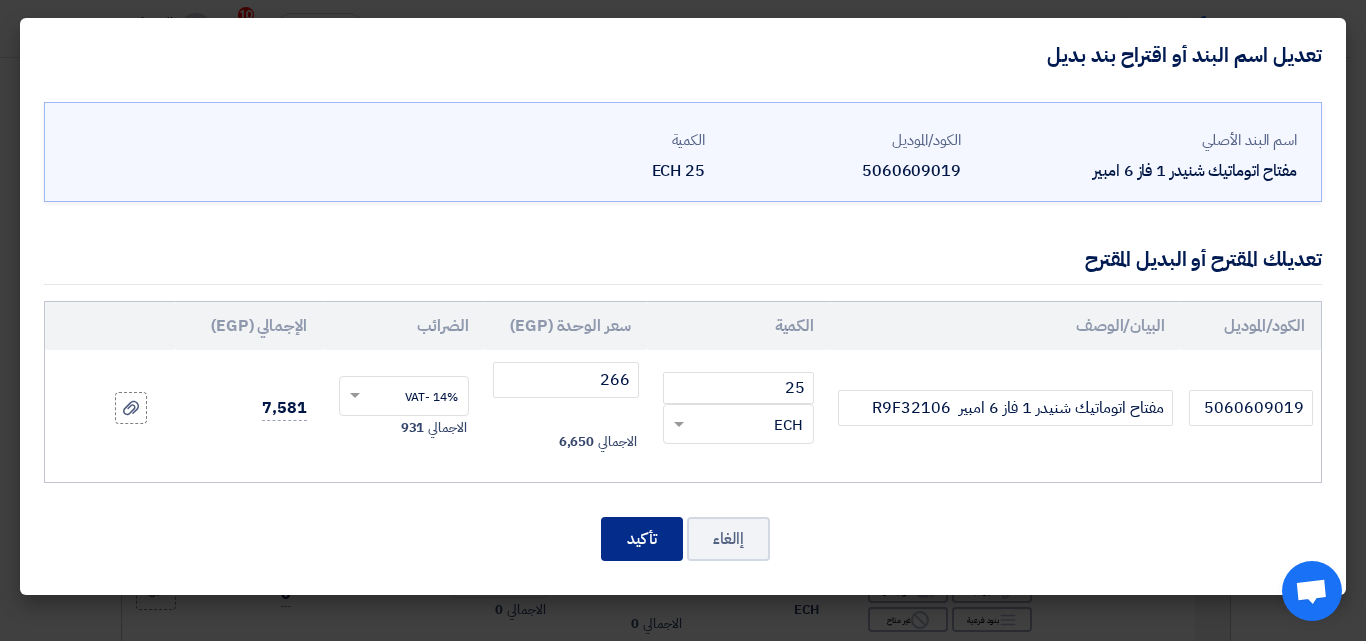 click on "تأكيد" 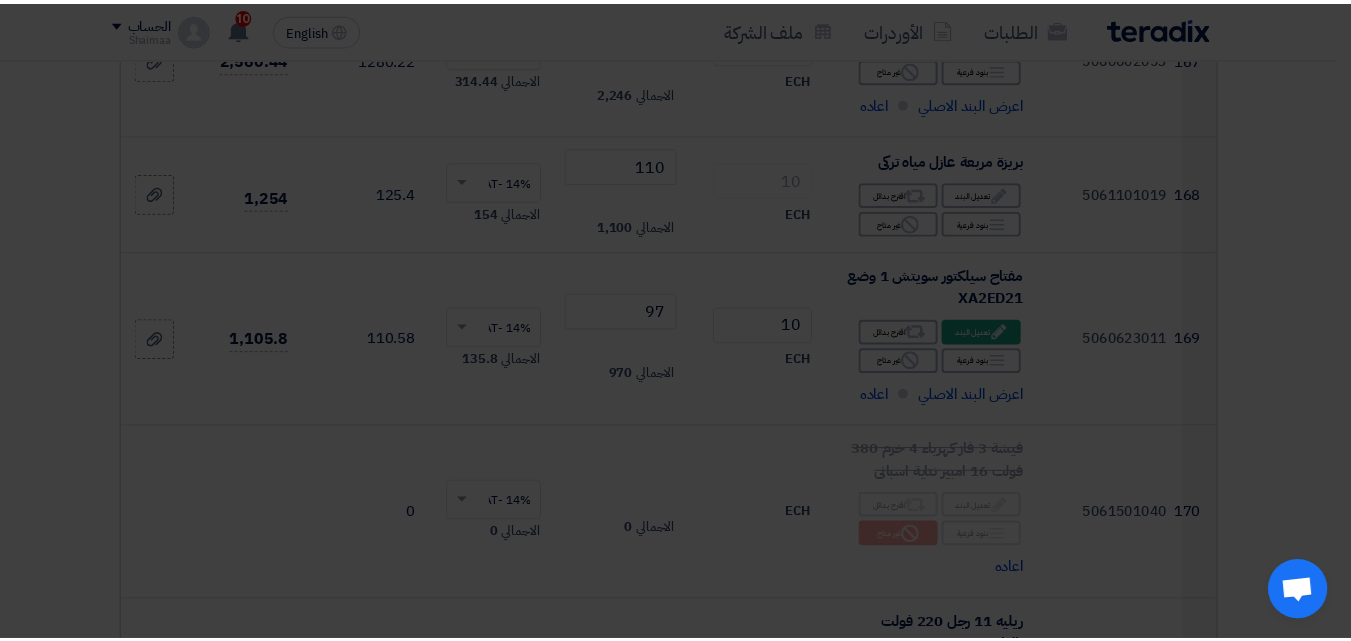 scroll, scrollTop: 32400, scrollLeft: 0, axis: vertical 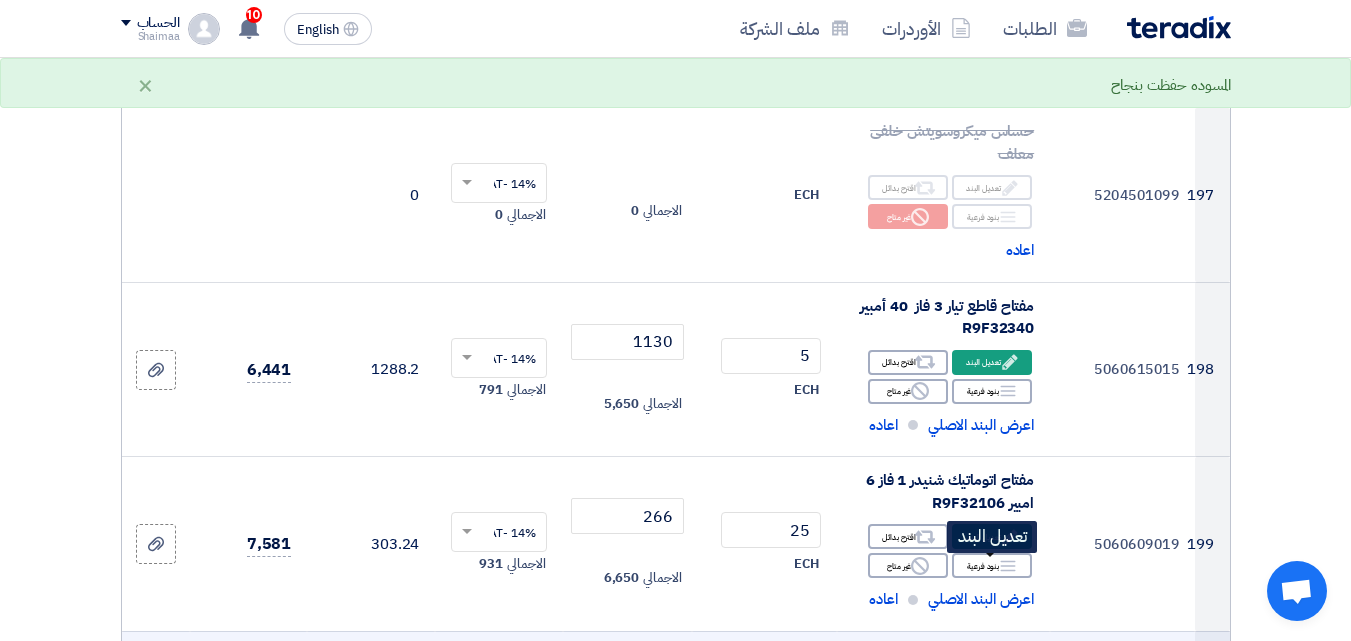 click on "Edit" 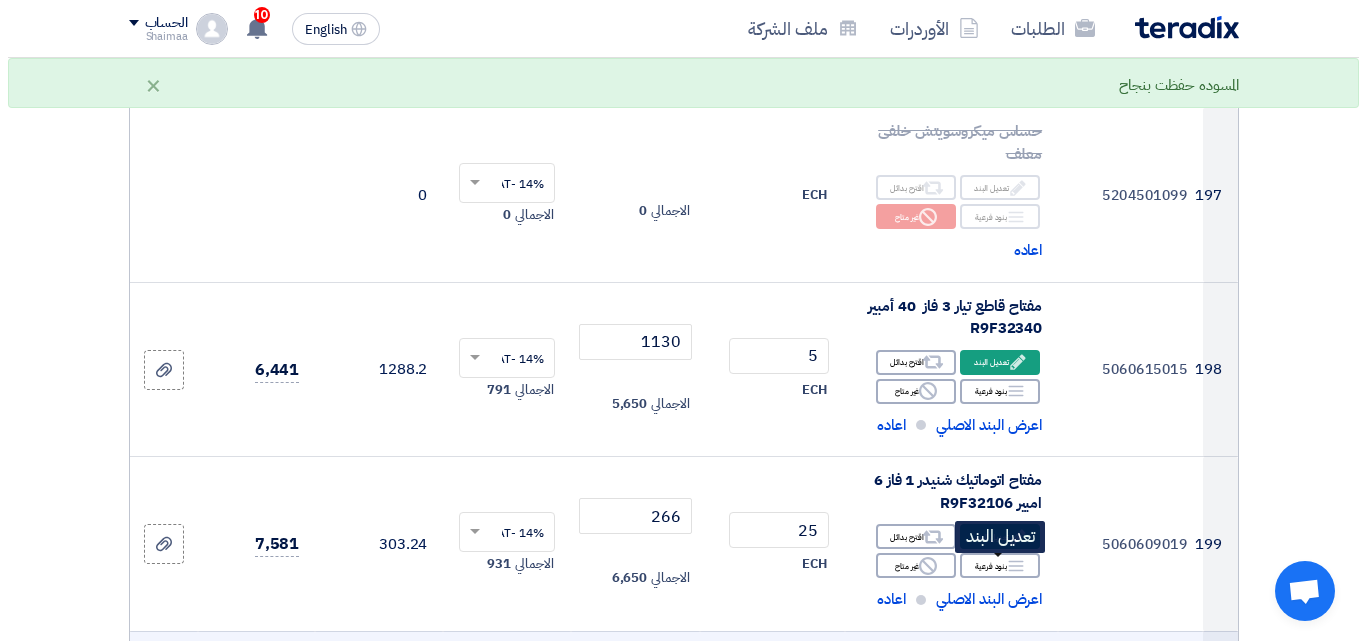 scroll, scrollTop: 27576, scrollLeft: 0, axis: vertical 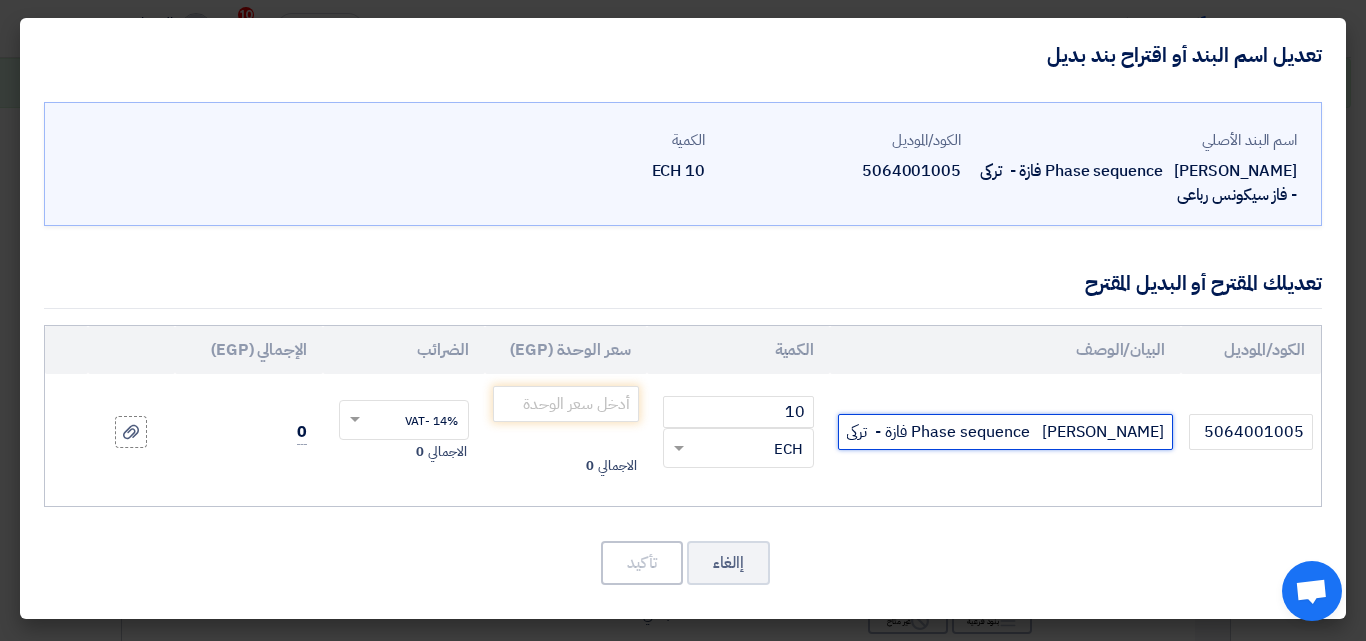 click on "Phase sequence   [PERSON_NAME] فازة -  تركى - فاز سيكونس رباعى" 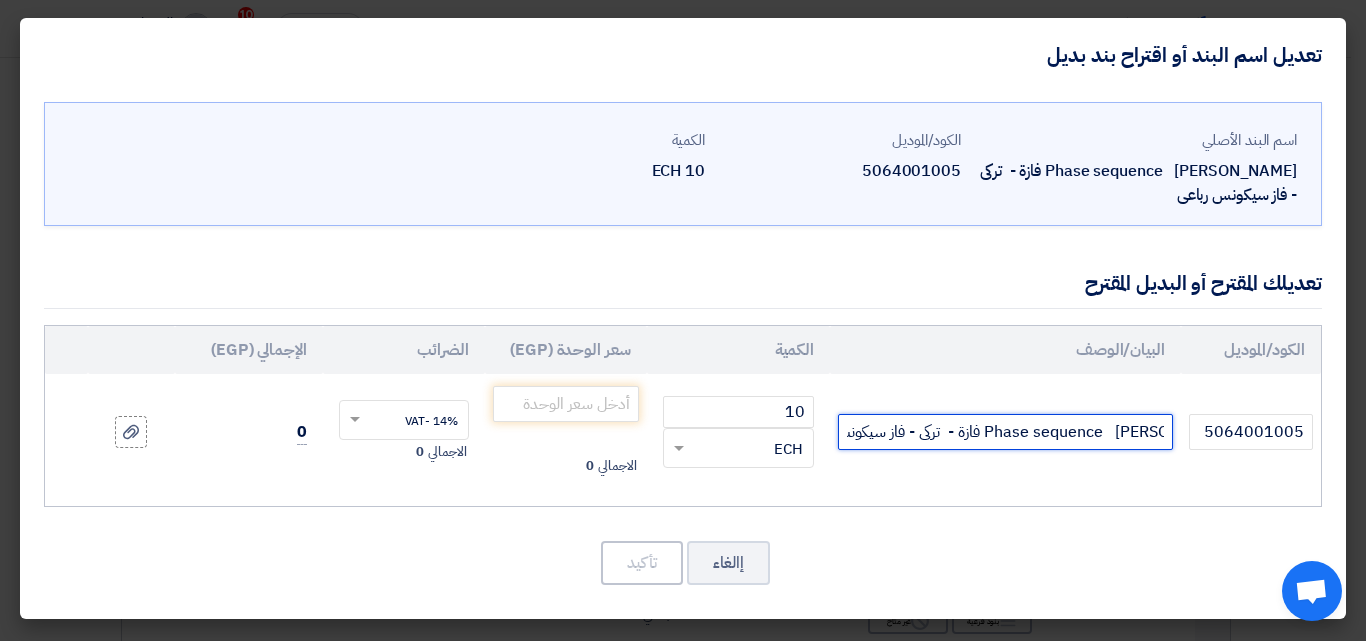 scroll, scrollTop: 0, scrollLeft: -76, axis: horizontal 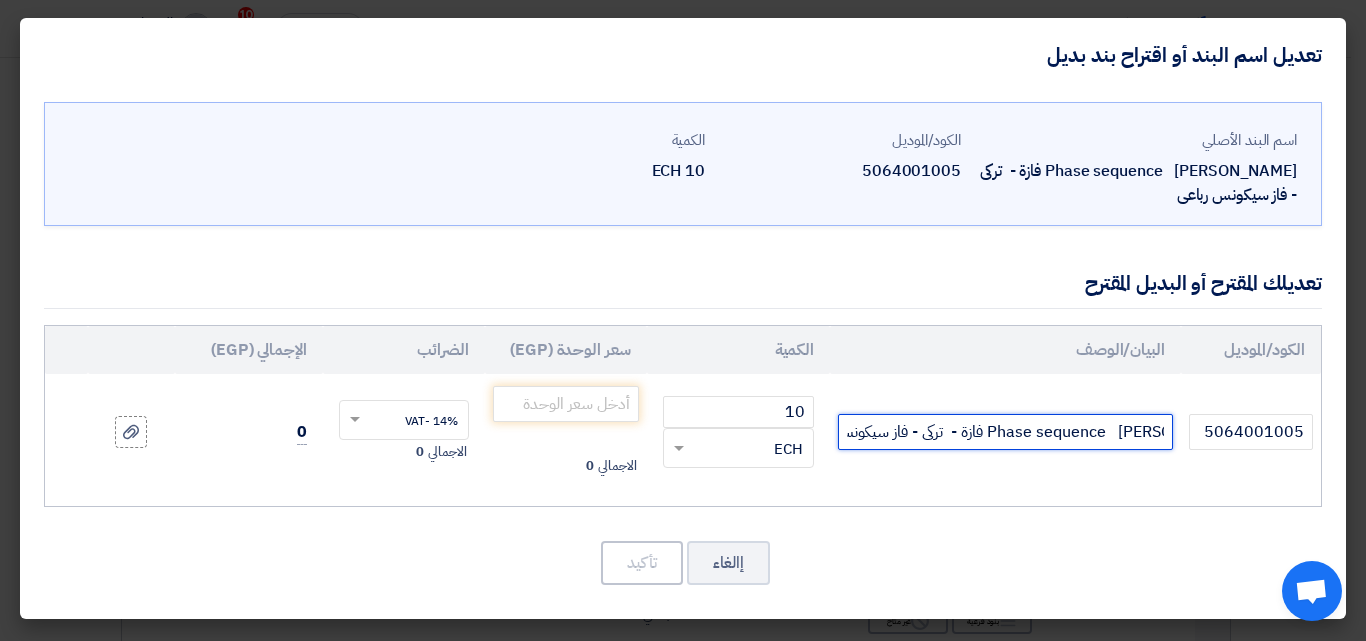 paste on "RM17TE00" 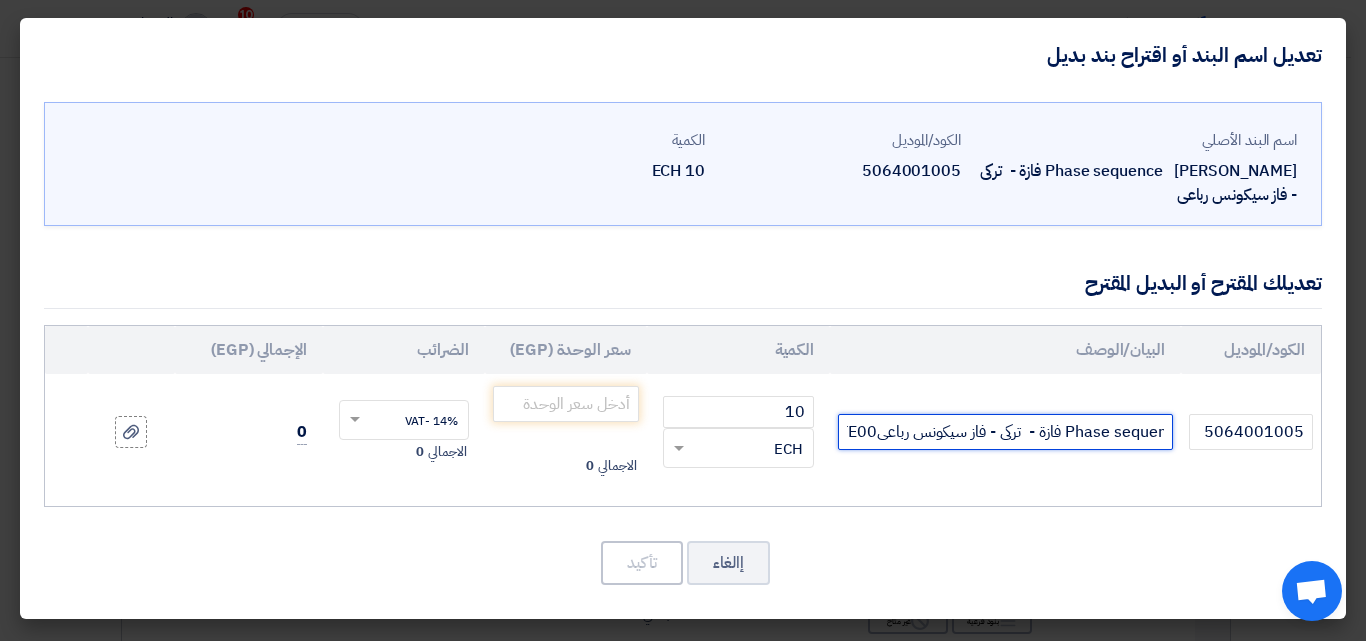 click on "Phase sequence   مانع سقوط فازة -  تركى - فاز سيكونس رباعىRM17TE00" 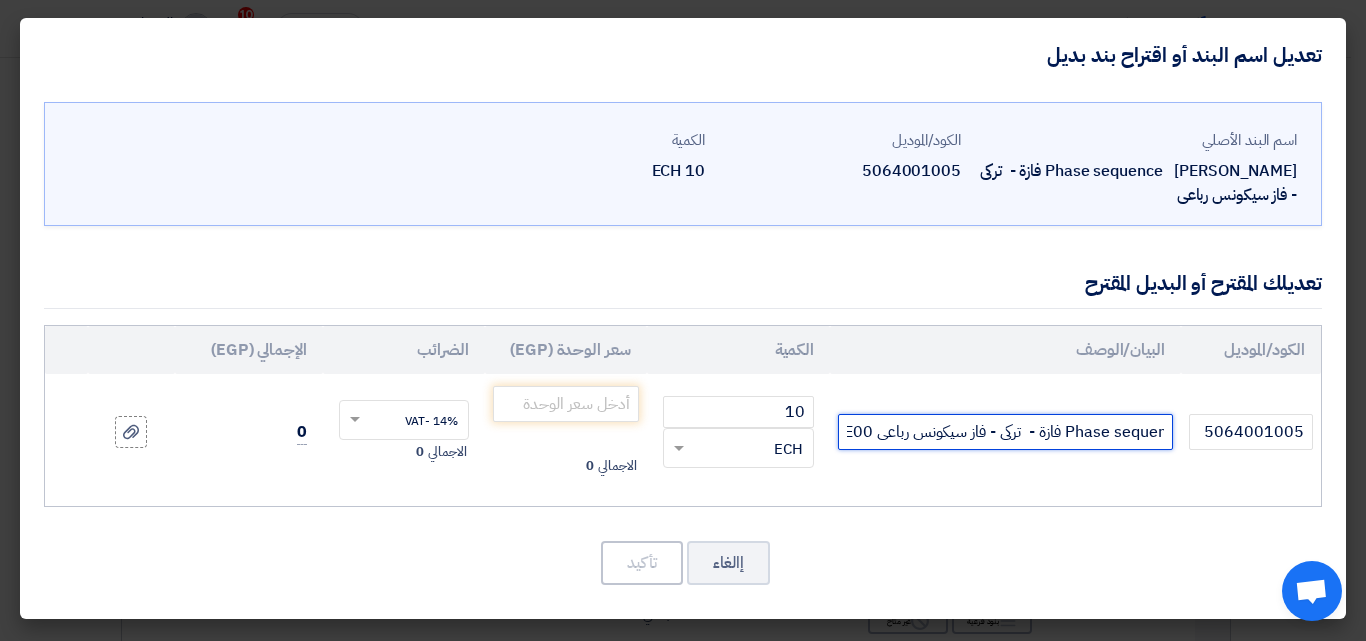 type on "Phase sequence   مانع سقوط فازة -  تركى - فاز سيكونس رباعى RM17TE00" 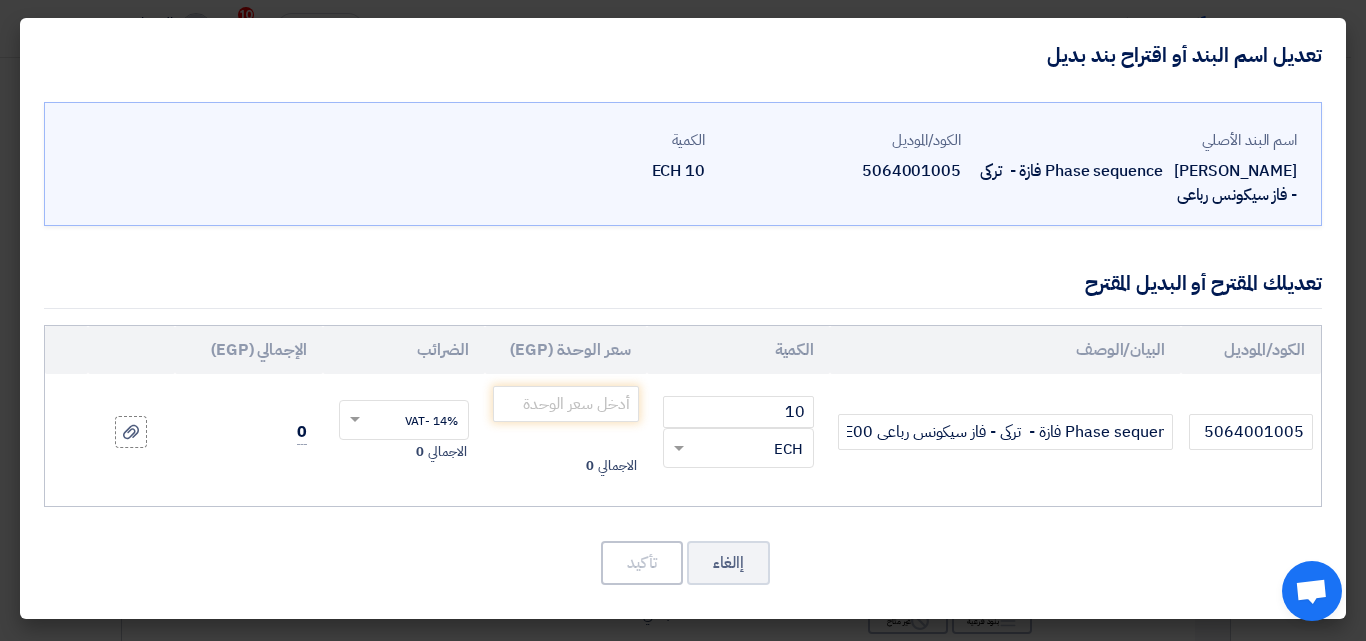 scroll, scrollTop: 0, scrollLeft: 0, axis: both 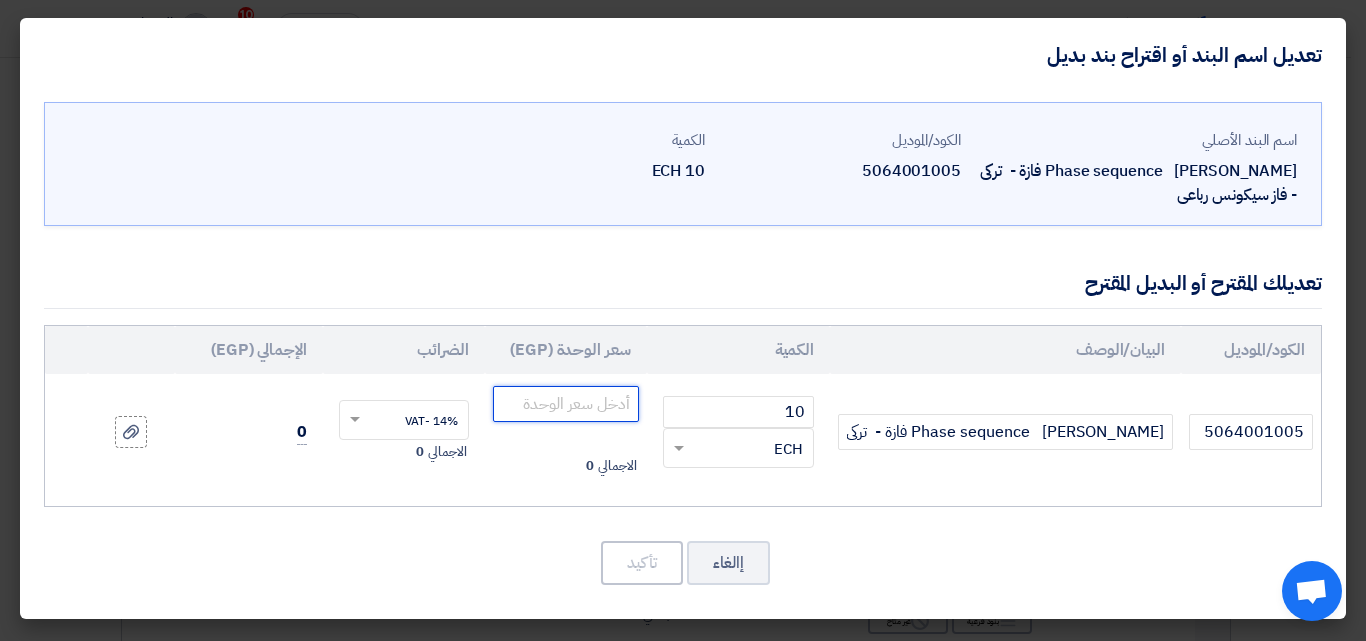 paste on "3229" 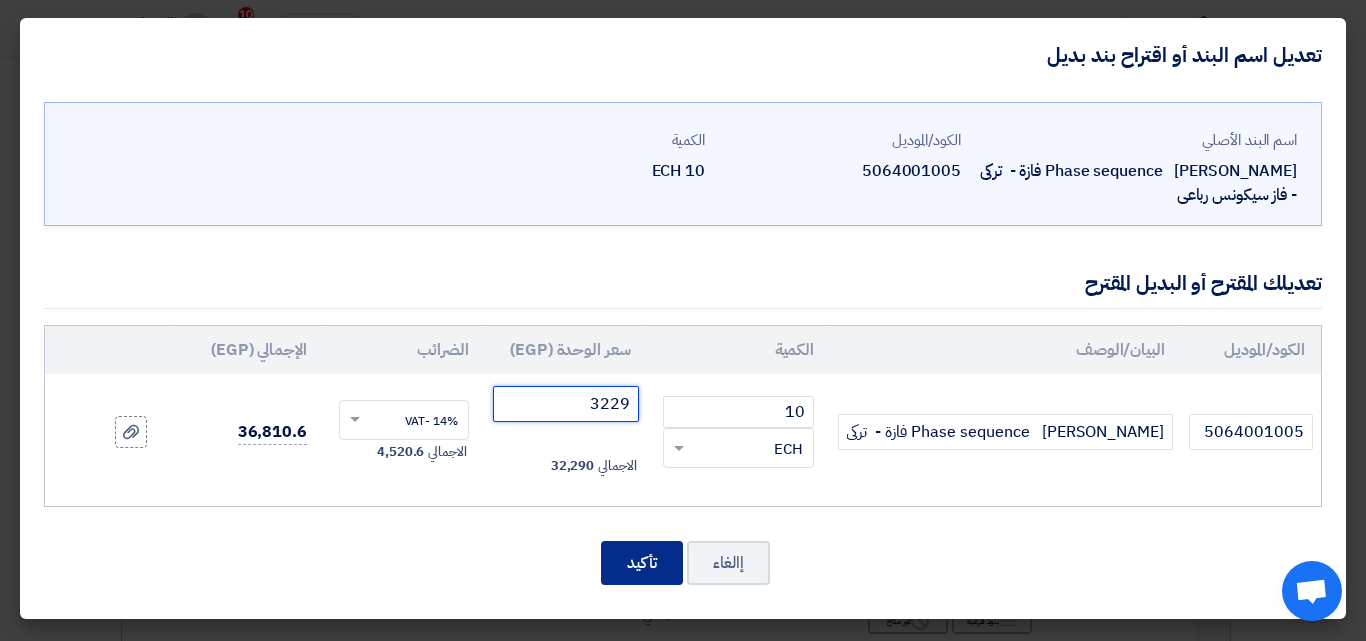 type on "3229" 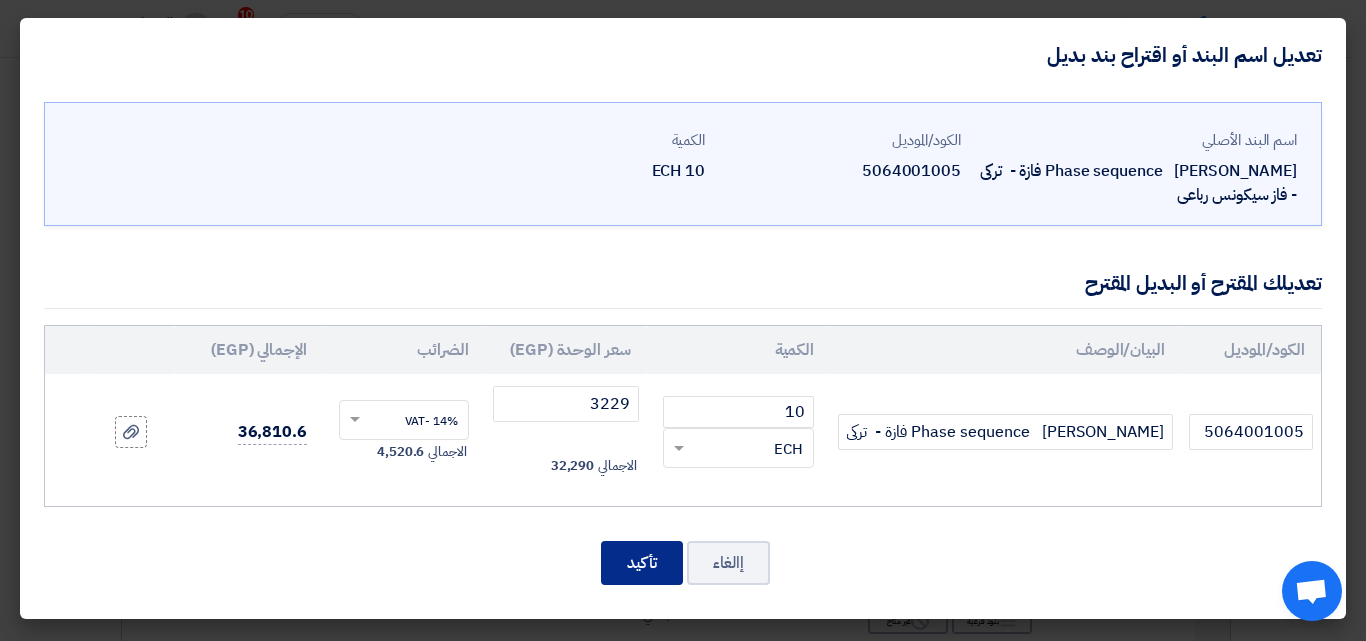 click on "تأكيد" 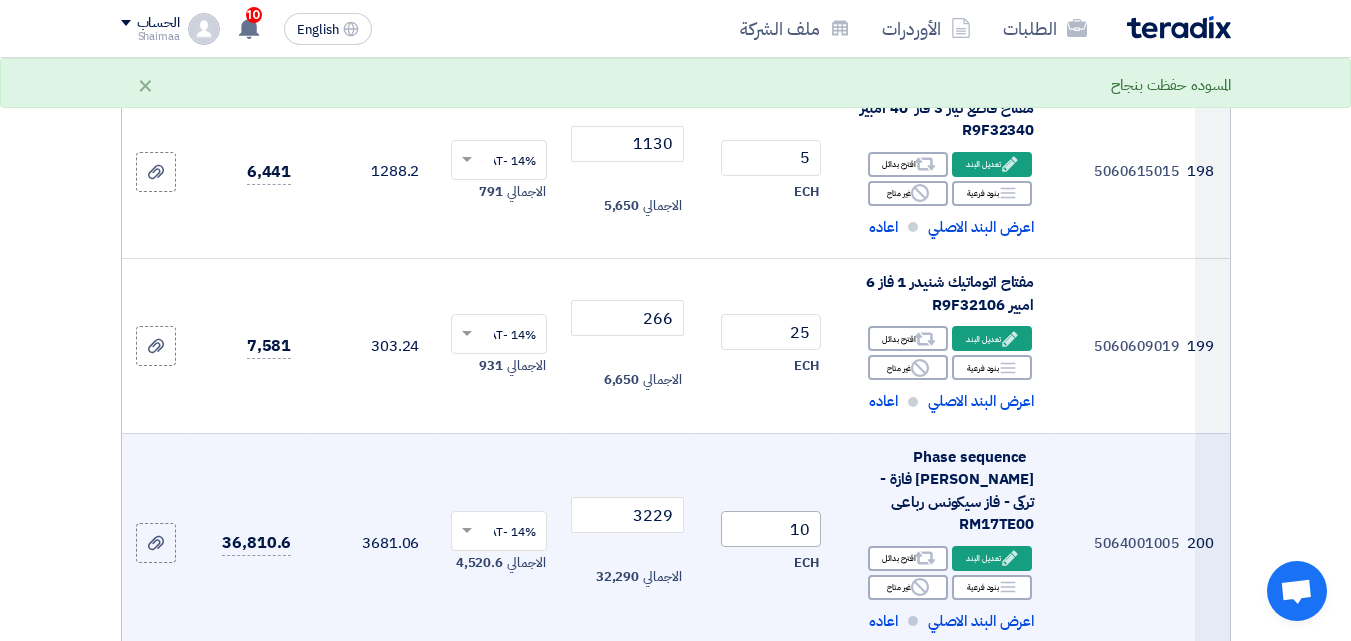 scroll, scrollTop: 32600, scrollLeft: 0, axis: vertical 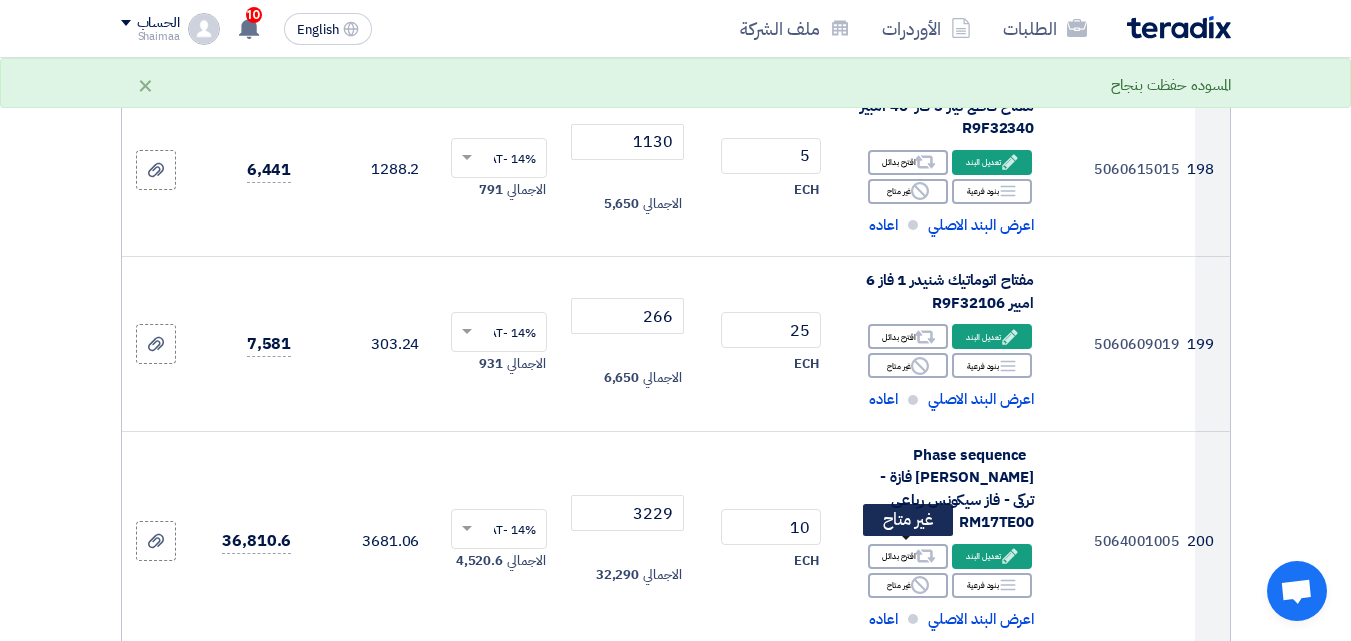 click on "Reject
غير متاح" 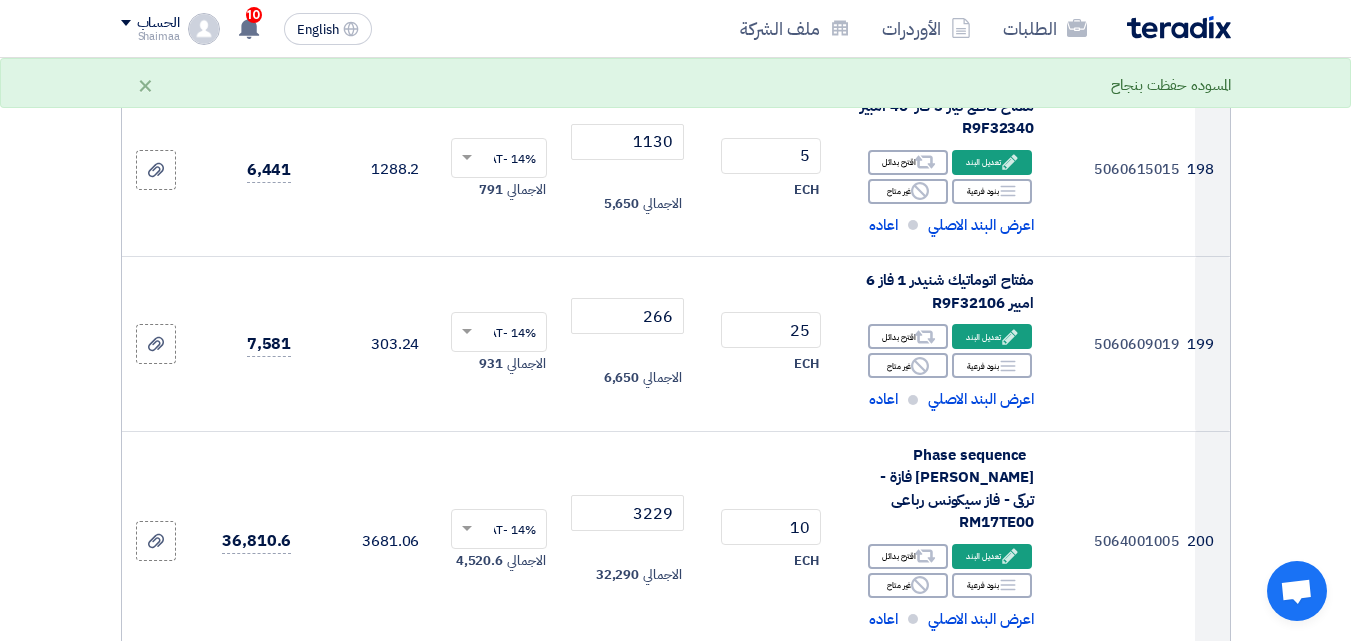 scroll, scrollTop: 32800, scrollLeft: 0, axis: vertical 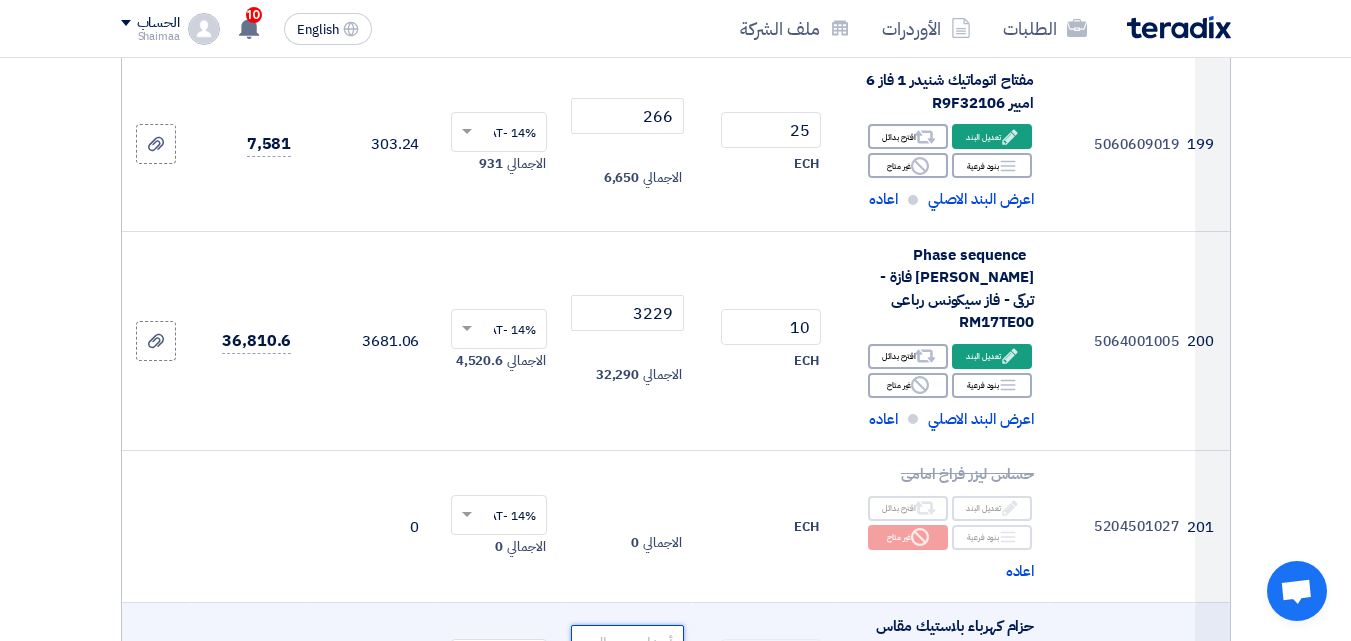 click 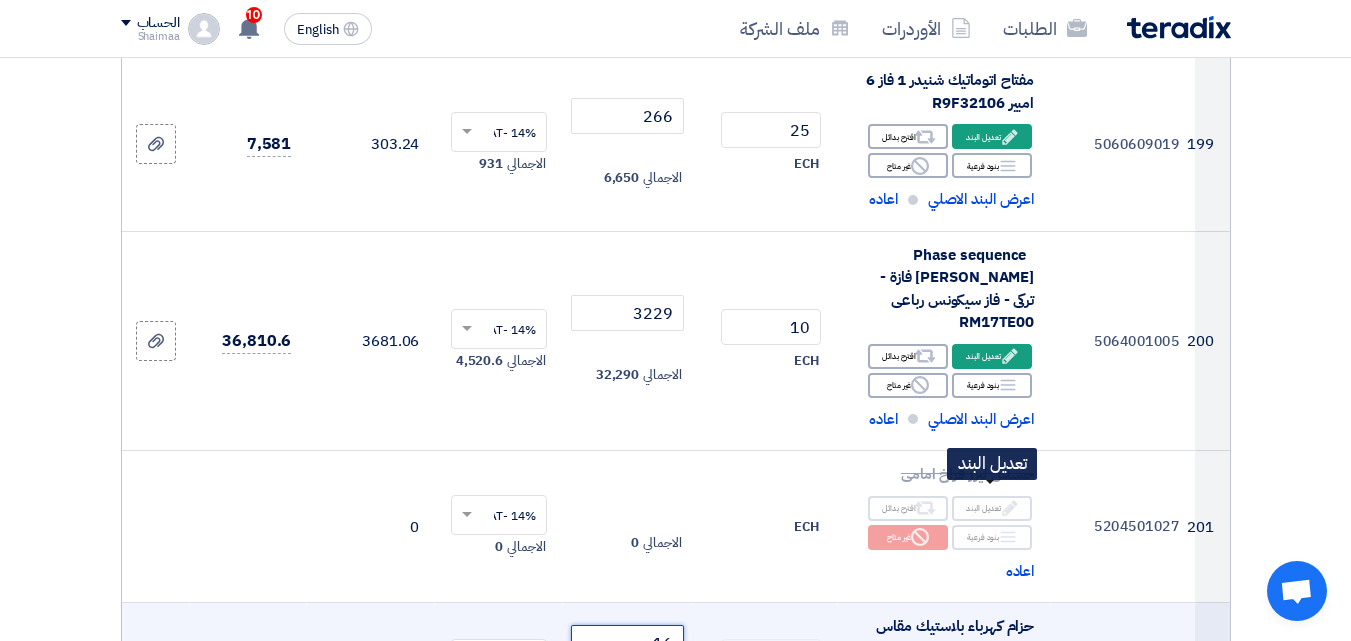 type on "16" 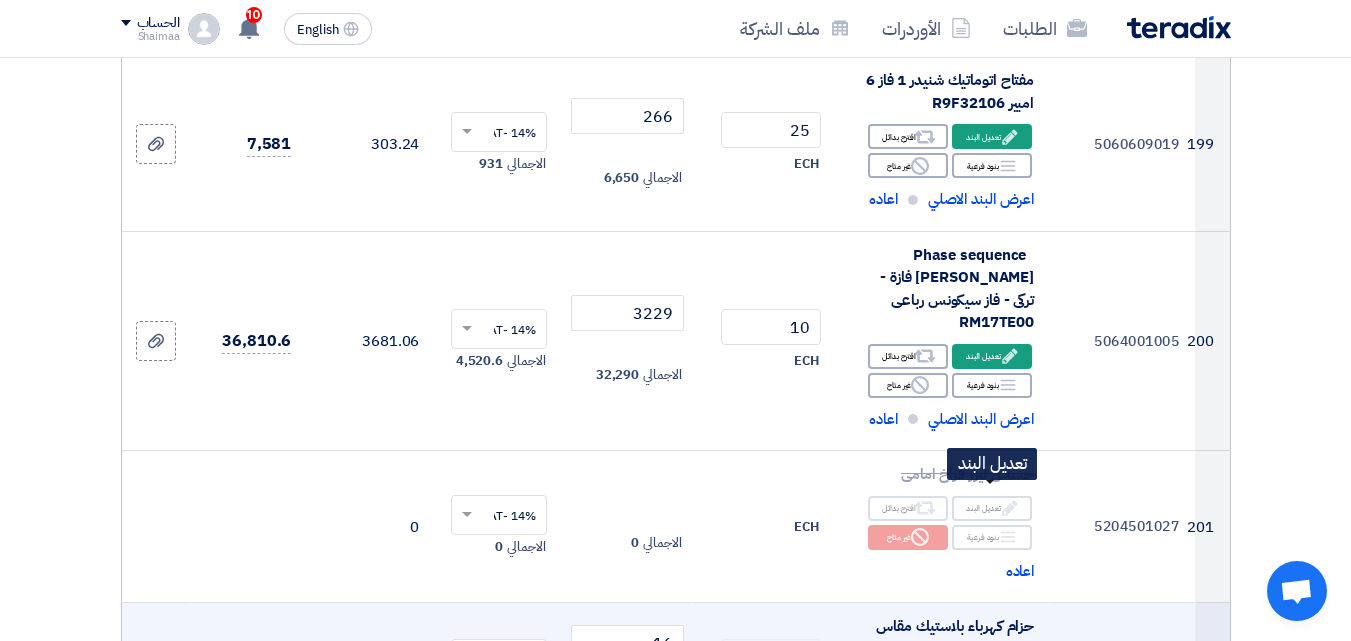 click on "Edit
تعديل البند" 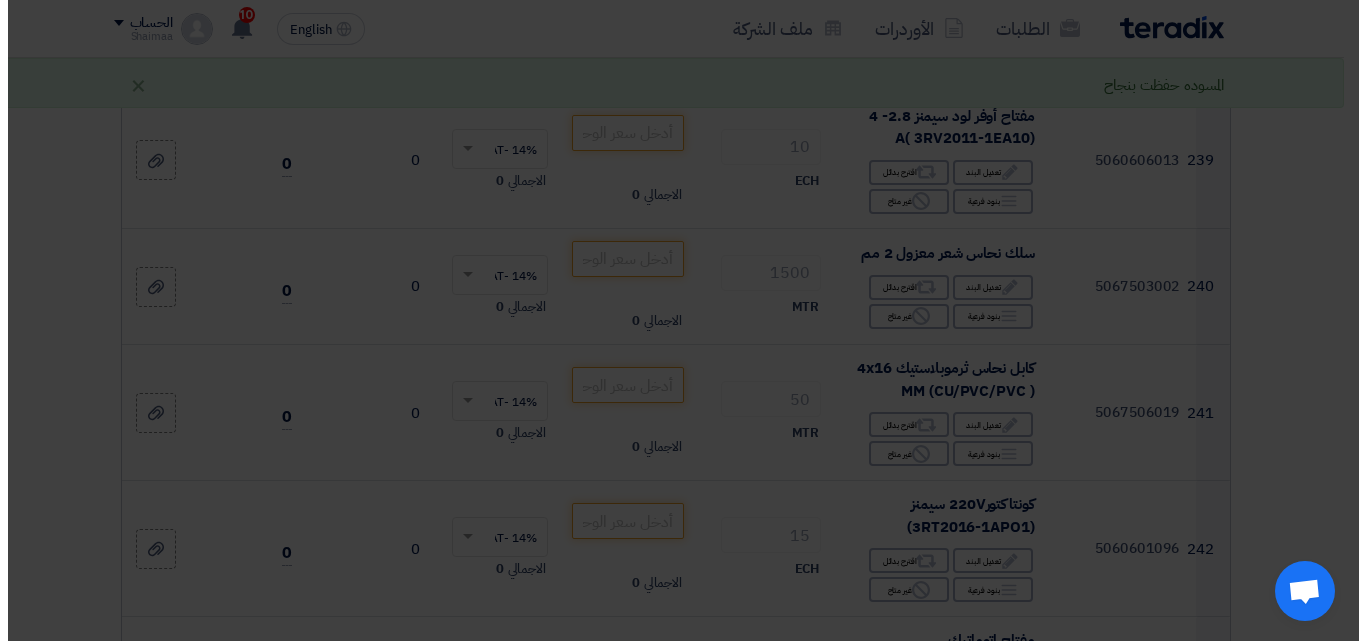 scroll, scrollTop: 27801, scrollLeft: 0, axis: vertical 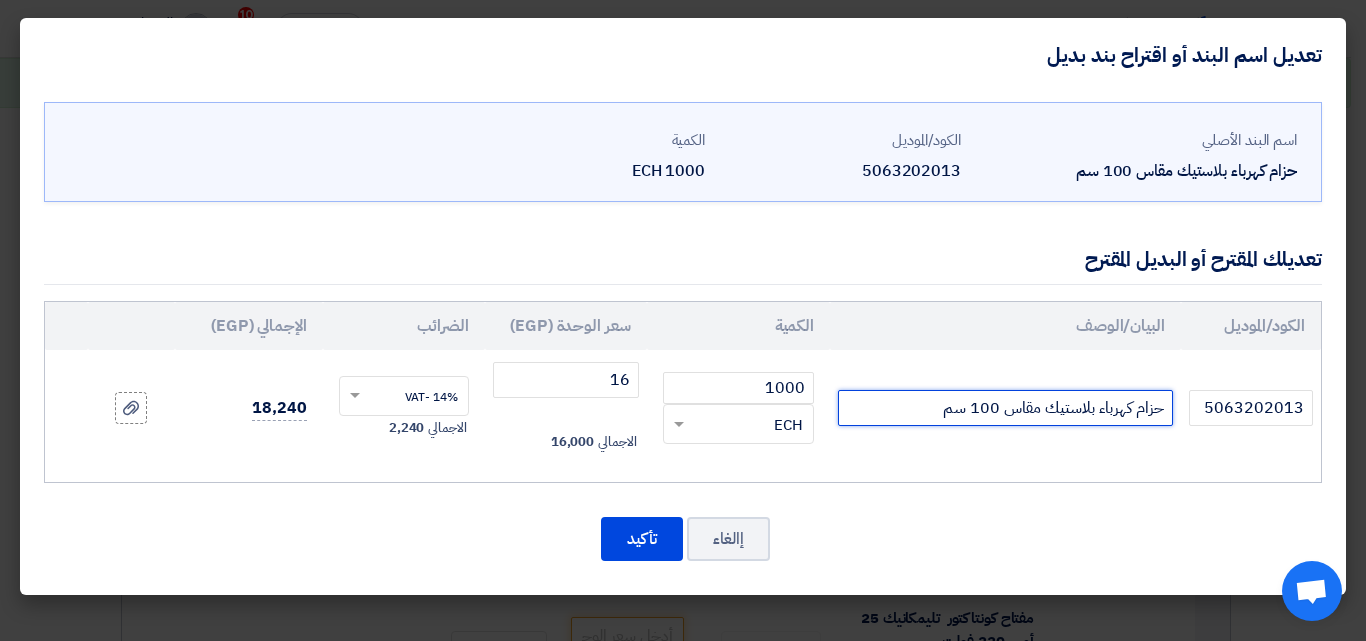 click on "حزام كهرباء بلاستيك مقاس 100 سم" 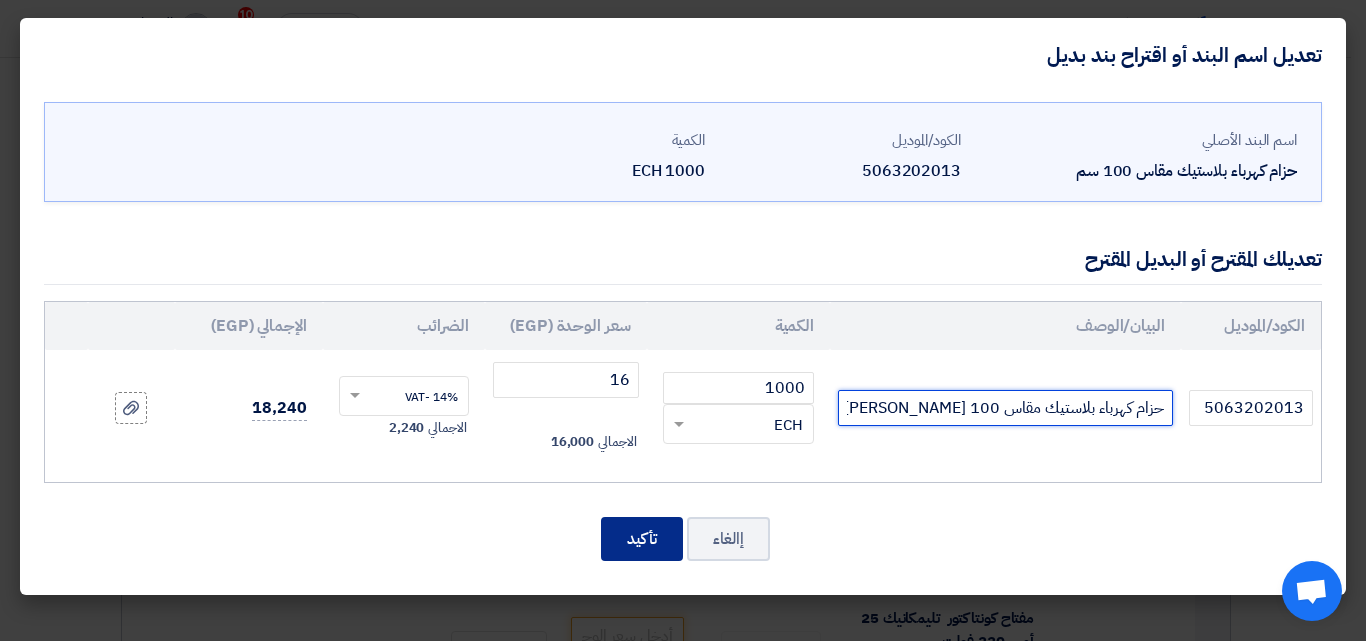 type on "حزام كهرباء بلاستيك مقاس 100 سم تايواني" 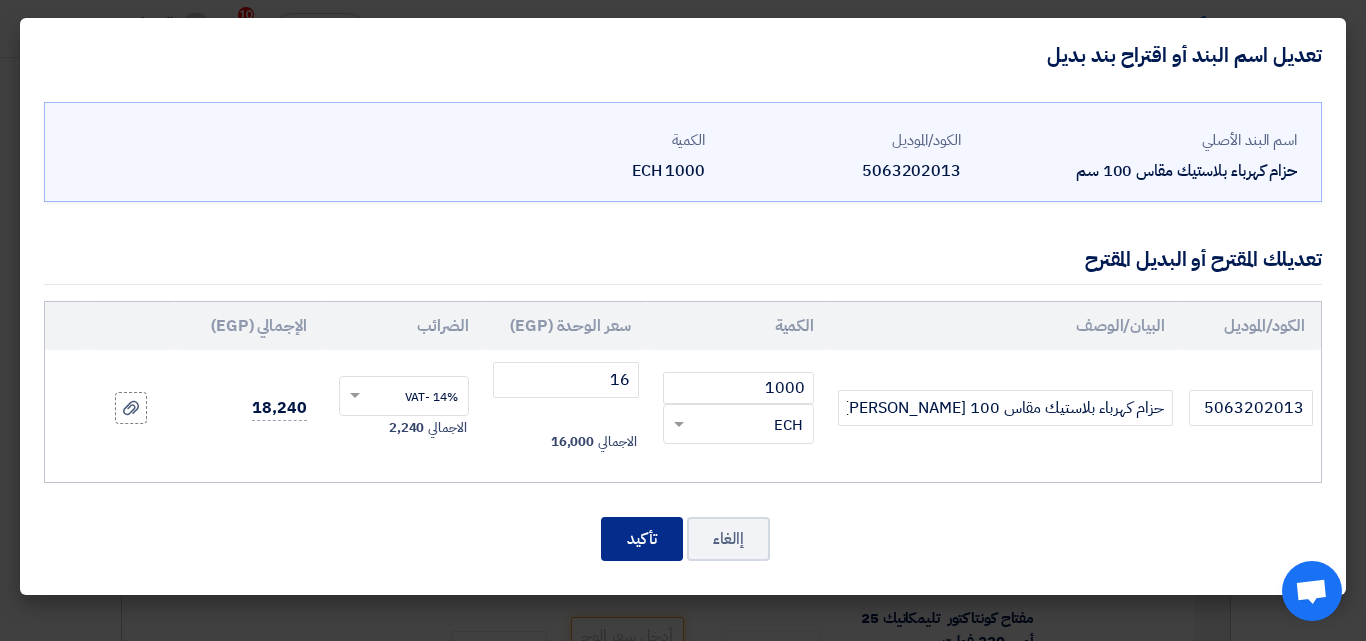 click on "تأكيد" 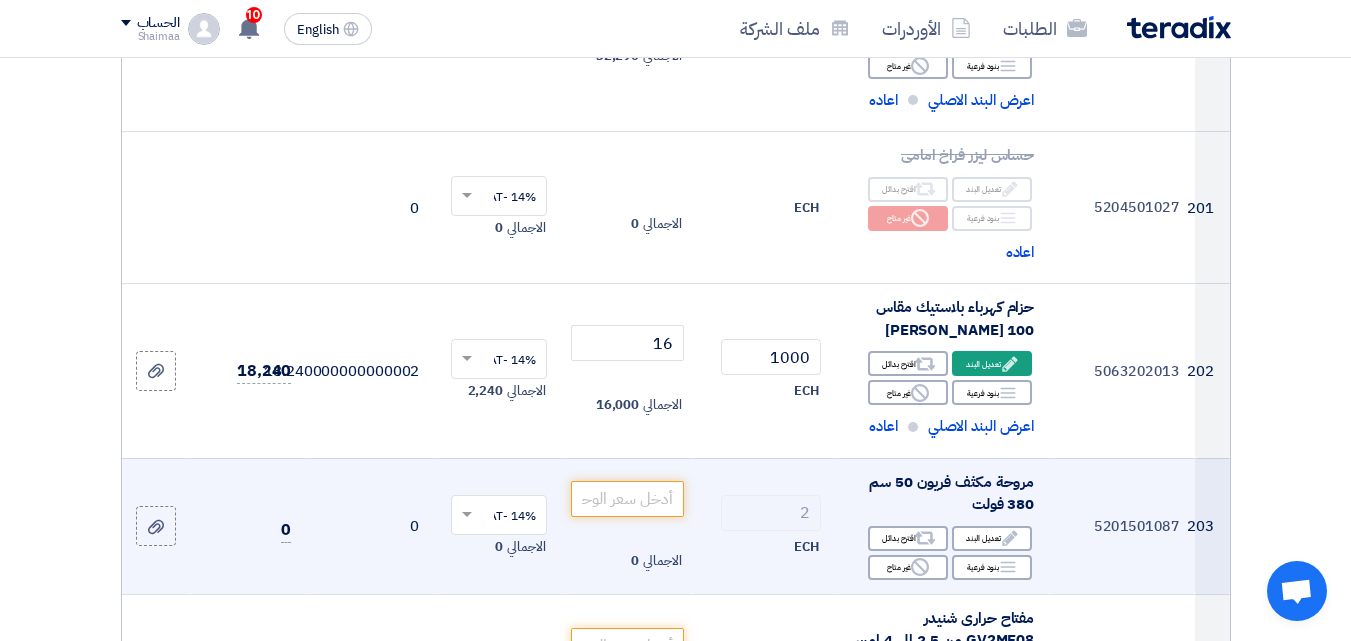 scroll, scrollTop: 33071, scrollLeft: 0, axis: vertical 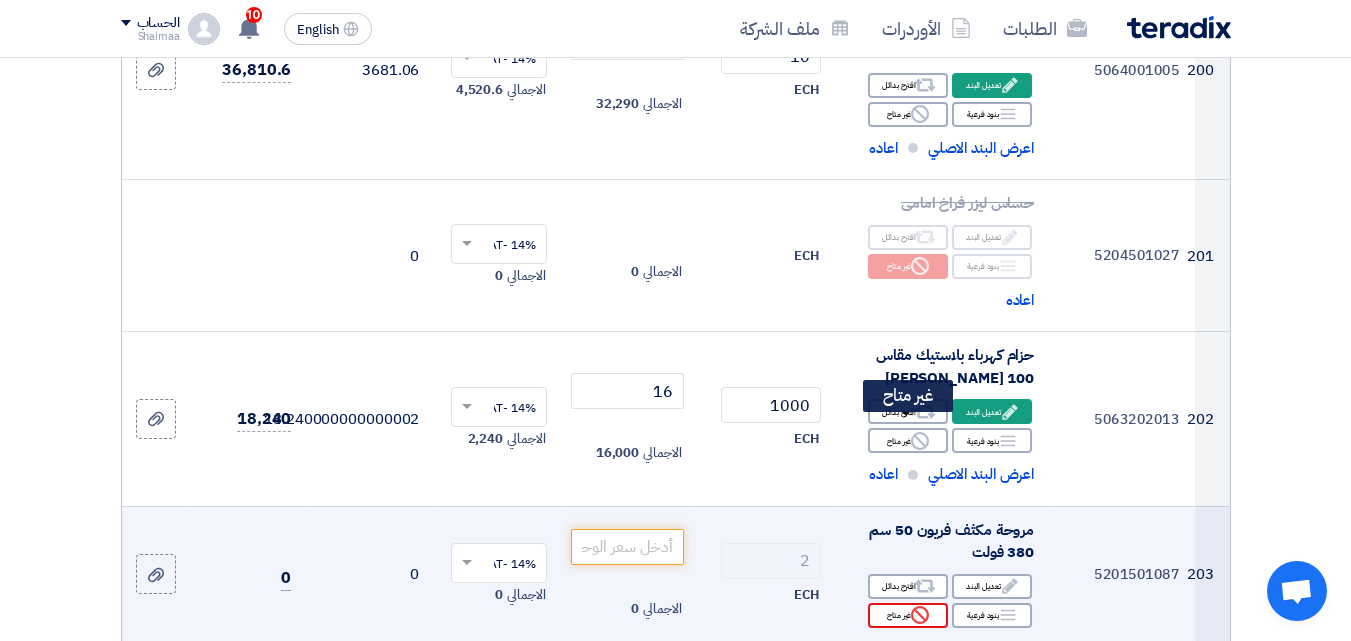 click on "Reject
غير متاح" 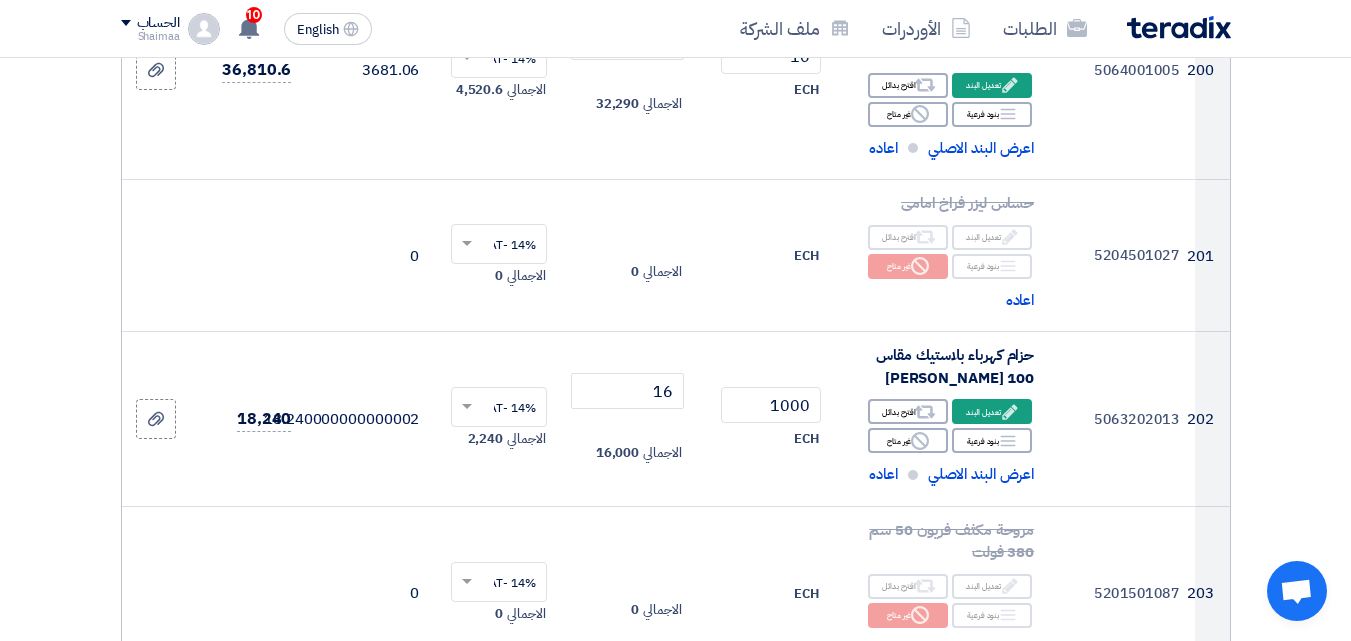 scroll, scrollTop: 33271, scrollLeft: 0, axis: vertical 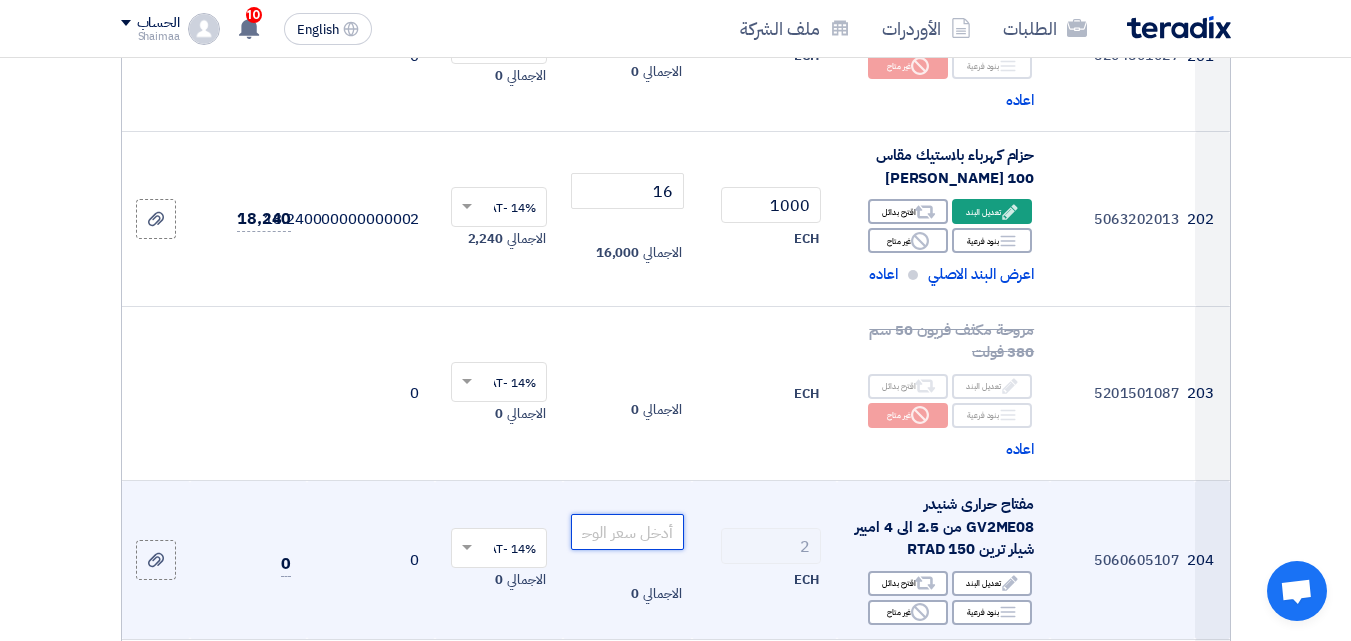 paste on "2295" 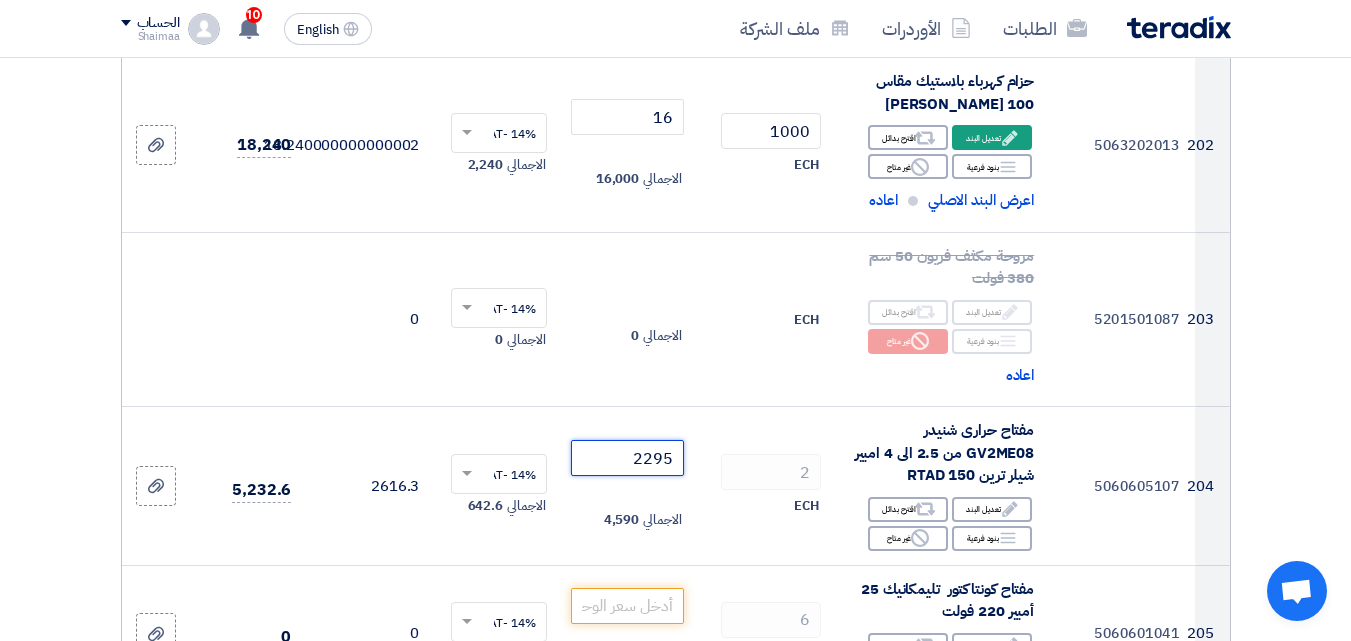 scroll, scrollTop: 33471, scrollLeft: 0, axis: vertical 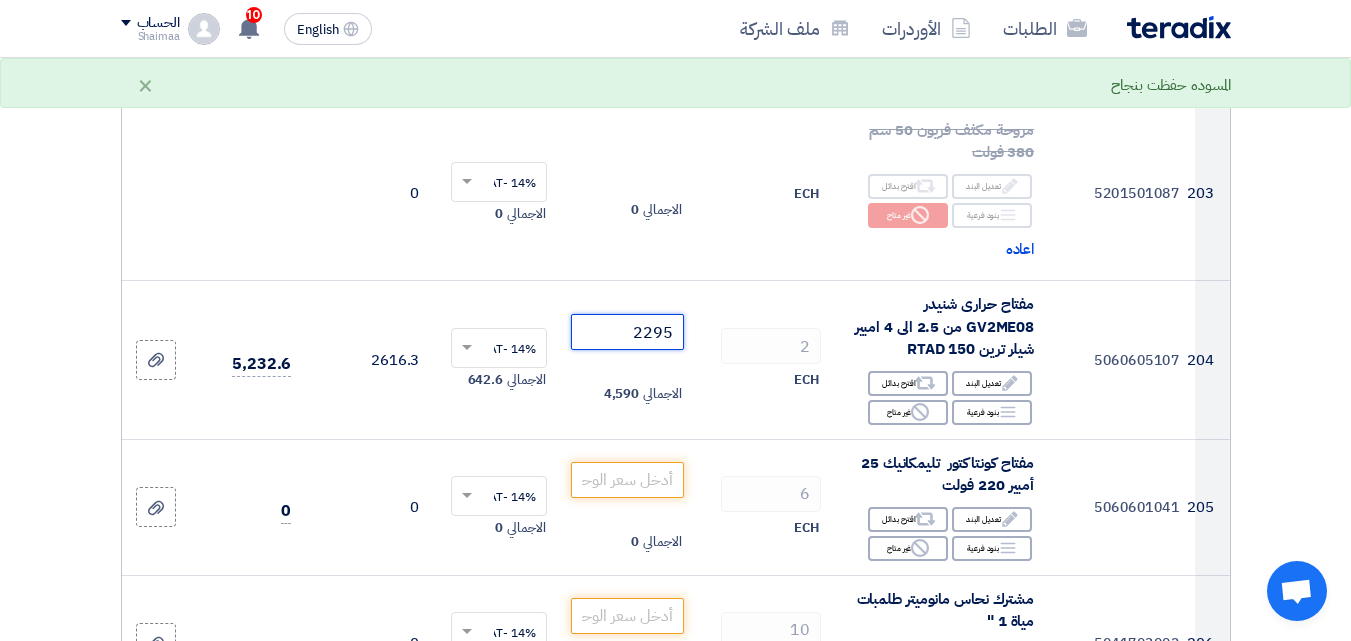 type on "2295" 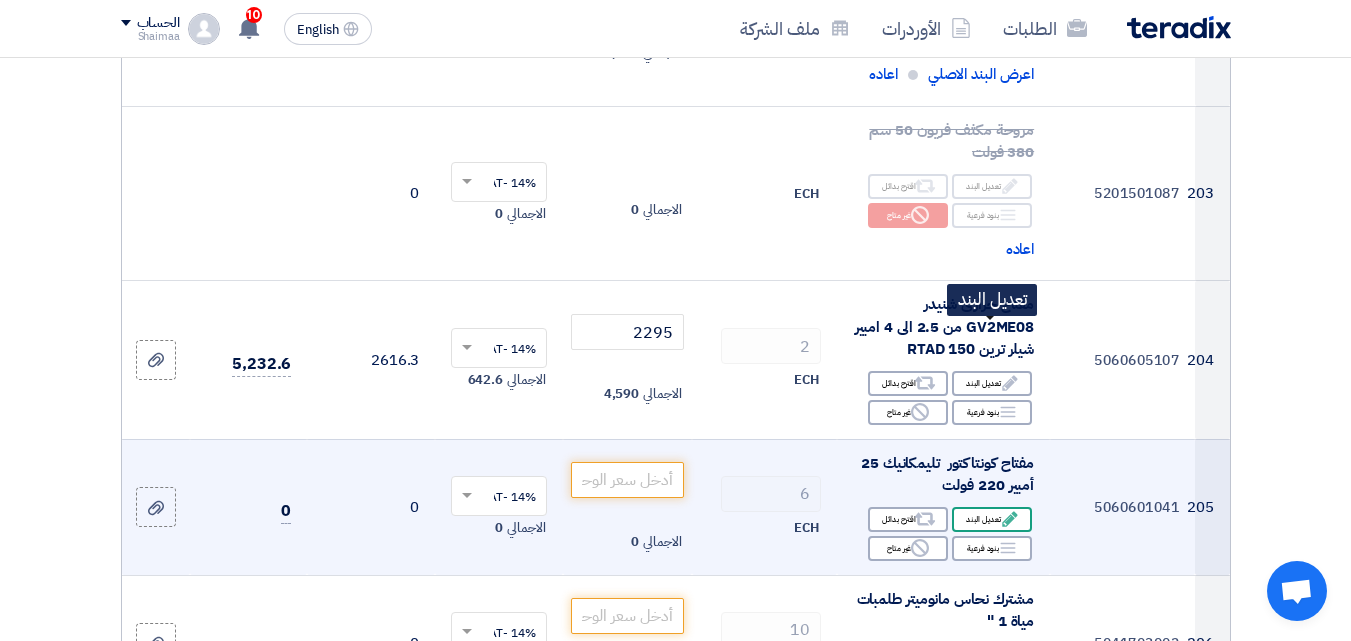 click on "Edit" 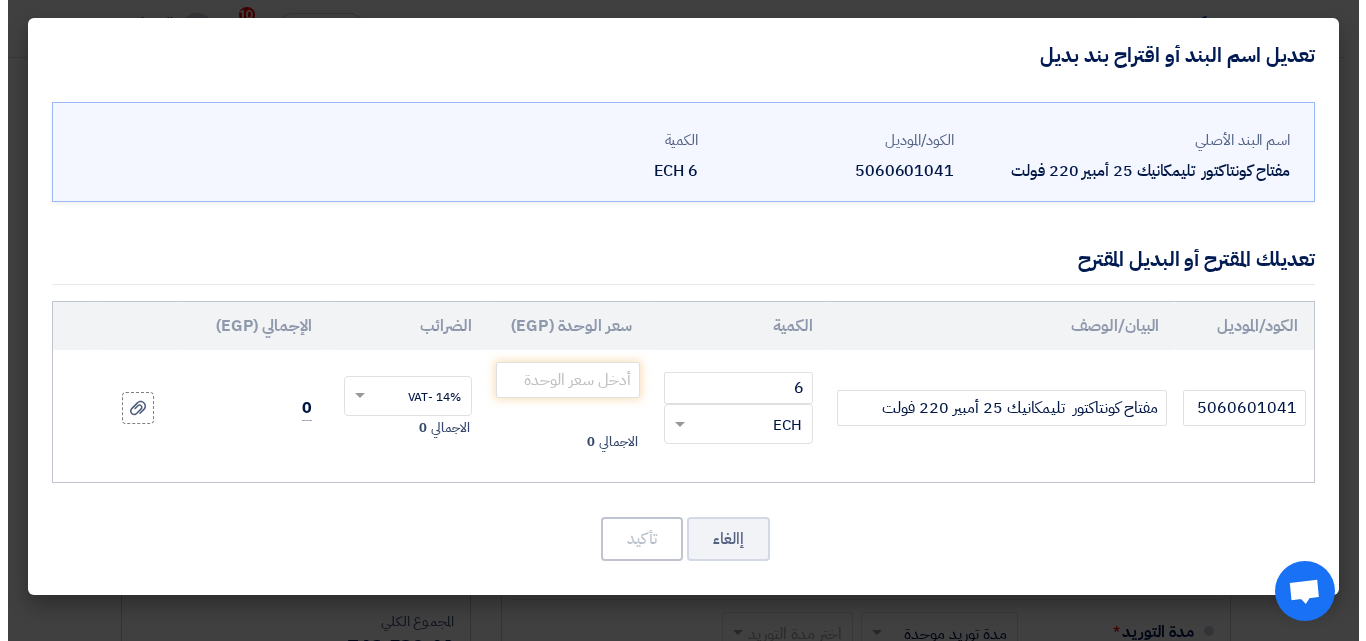 scroll, scrollTop: 27926, scrollLeft: 0, axis: vertical 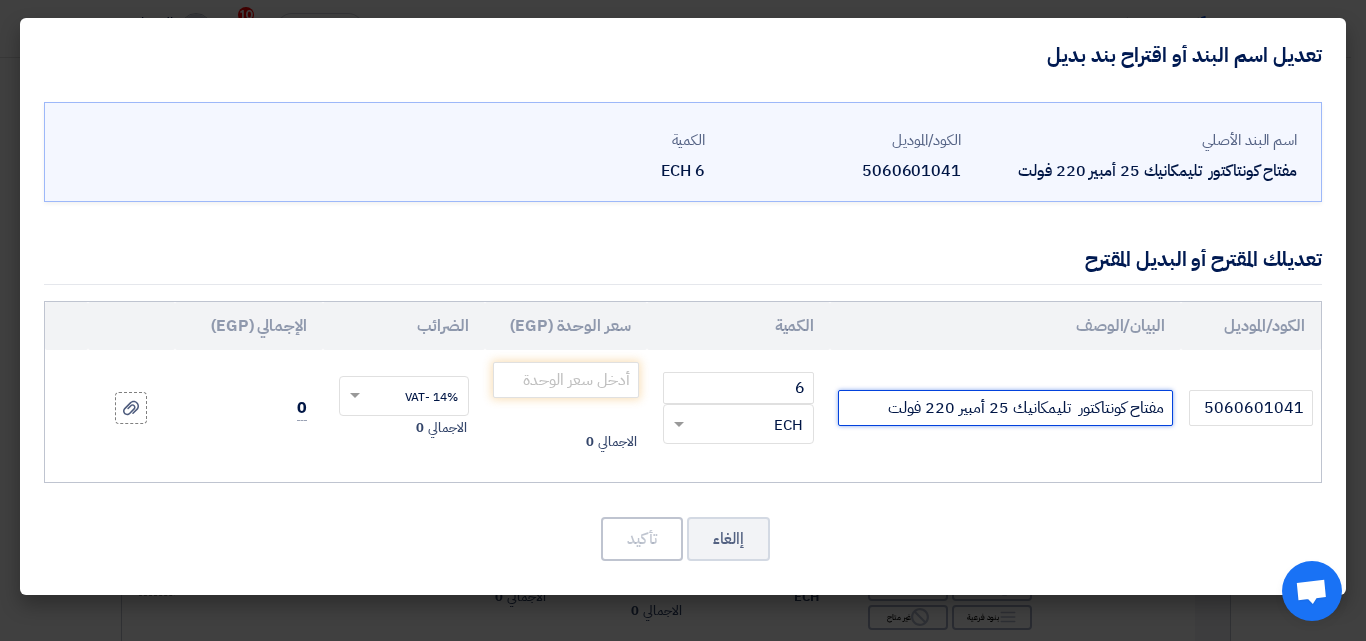 click on "مفتاح كونتاكتور  تليمكانيك 25 أمبير 220 فولت" 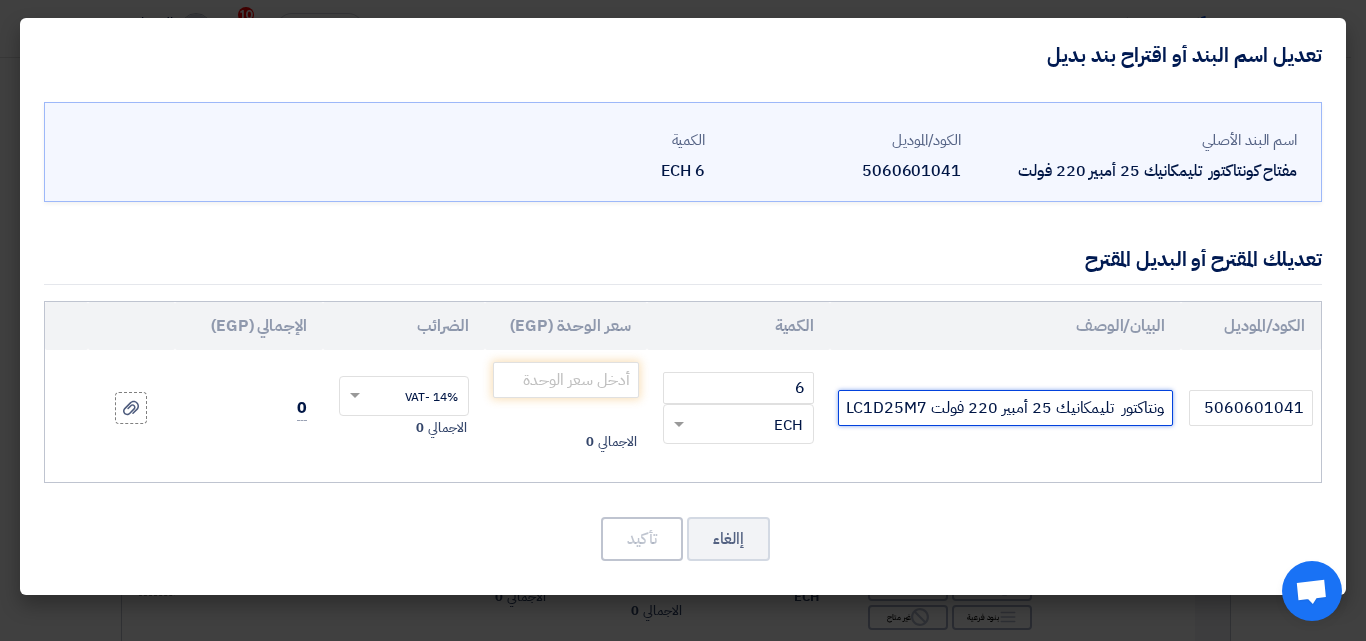 scroll, scrollTop: 0, scrollLeft: -47, axis: horizontal 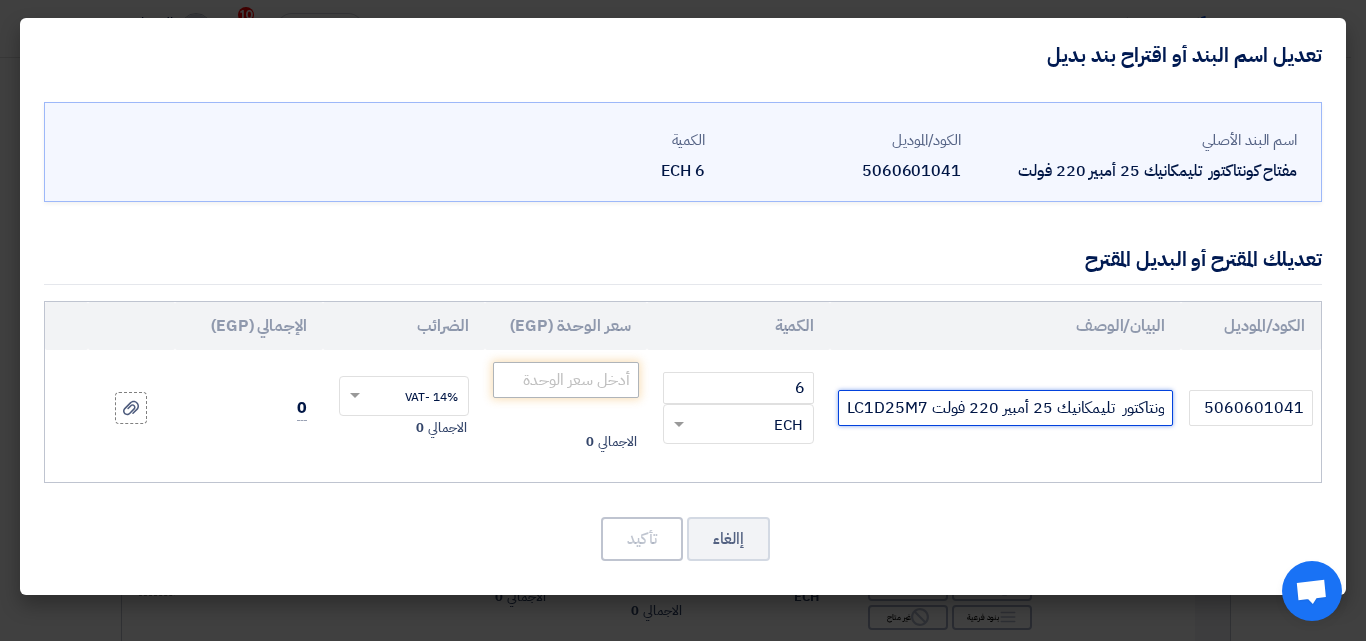 type on "مفتاح كونتاكتور  تليمكانيك 25 أمبير 220 فولت LC1D25M7" 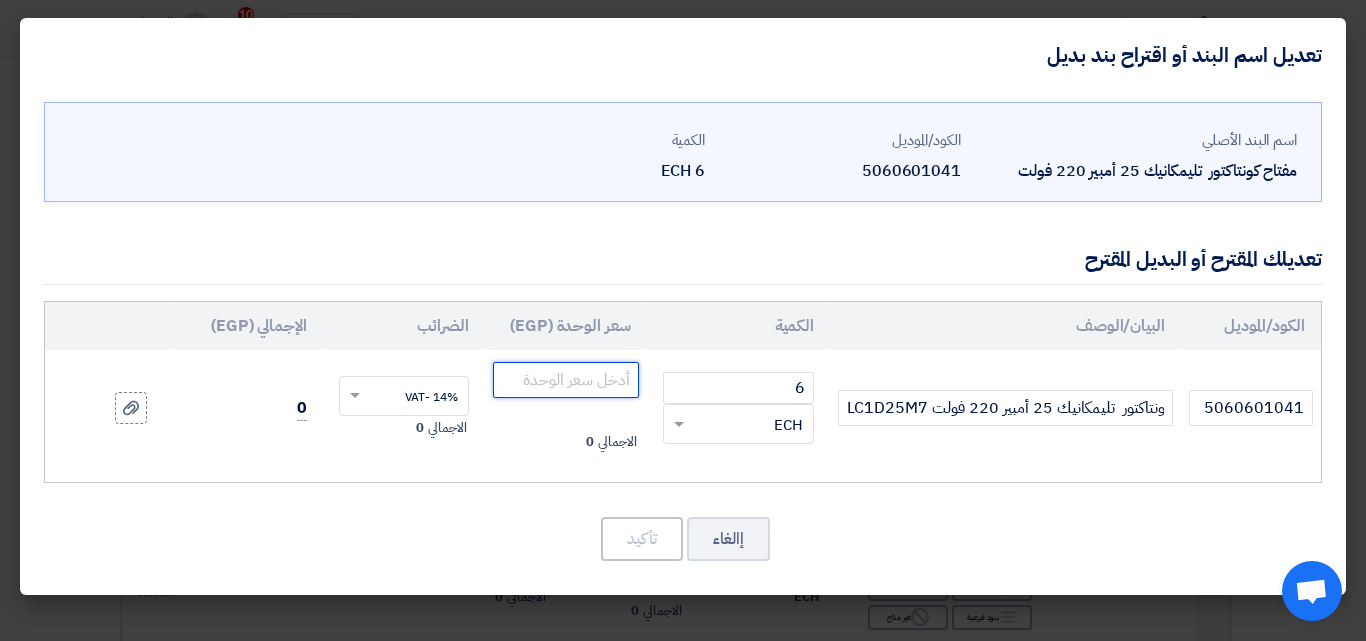 scroll, scrollTop: 0, scrollLeft: 0, axis: both 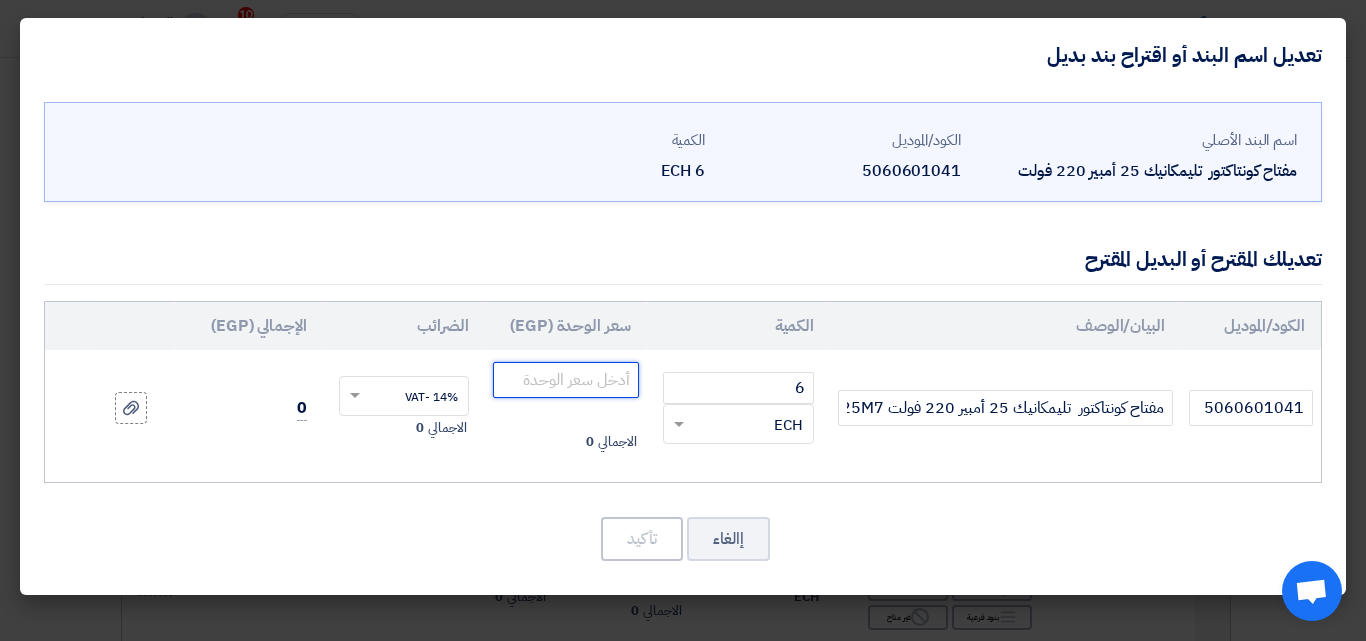paste on "2036" 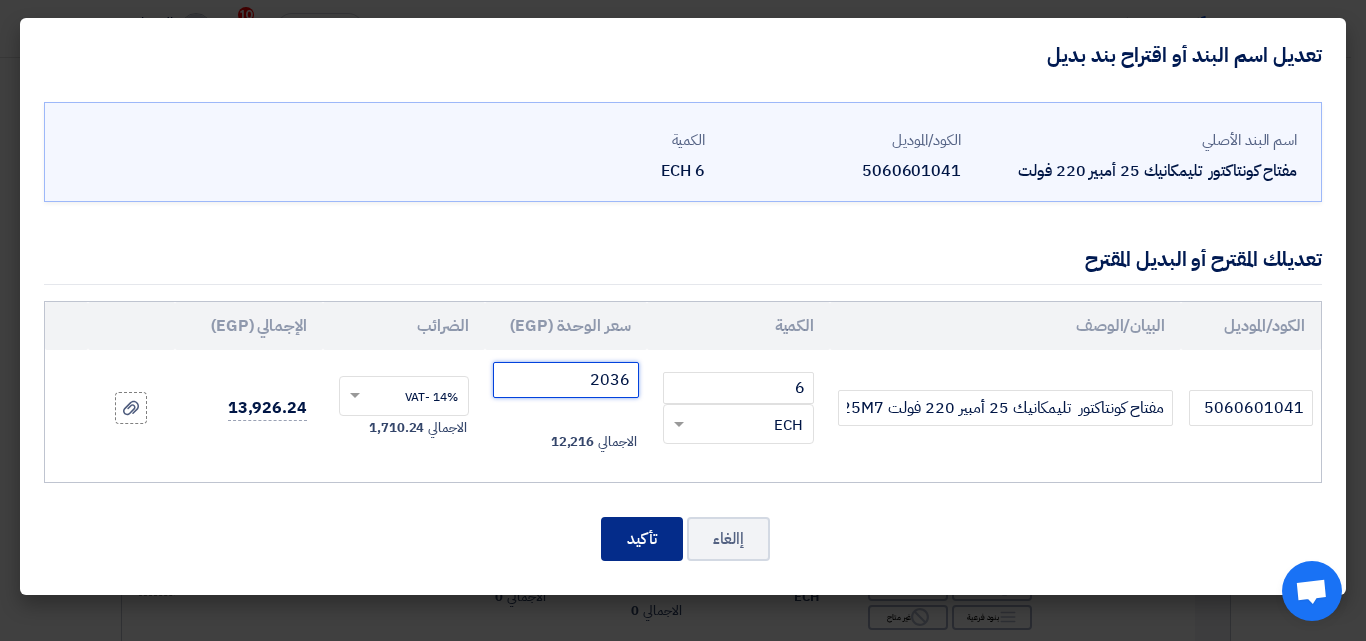 type on "2036" 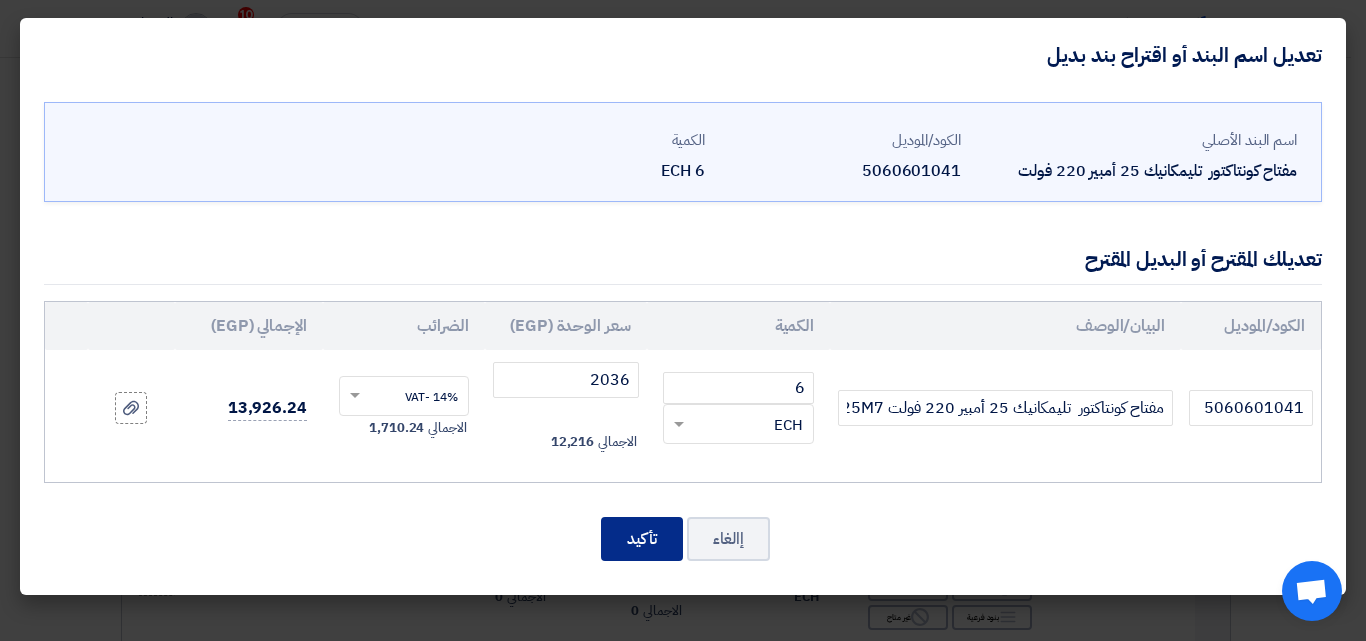 click on "تأكيد" 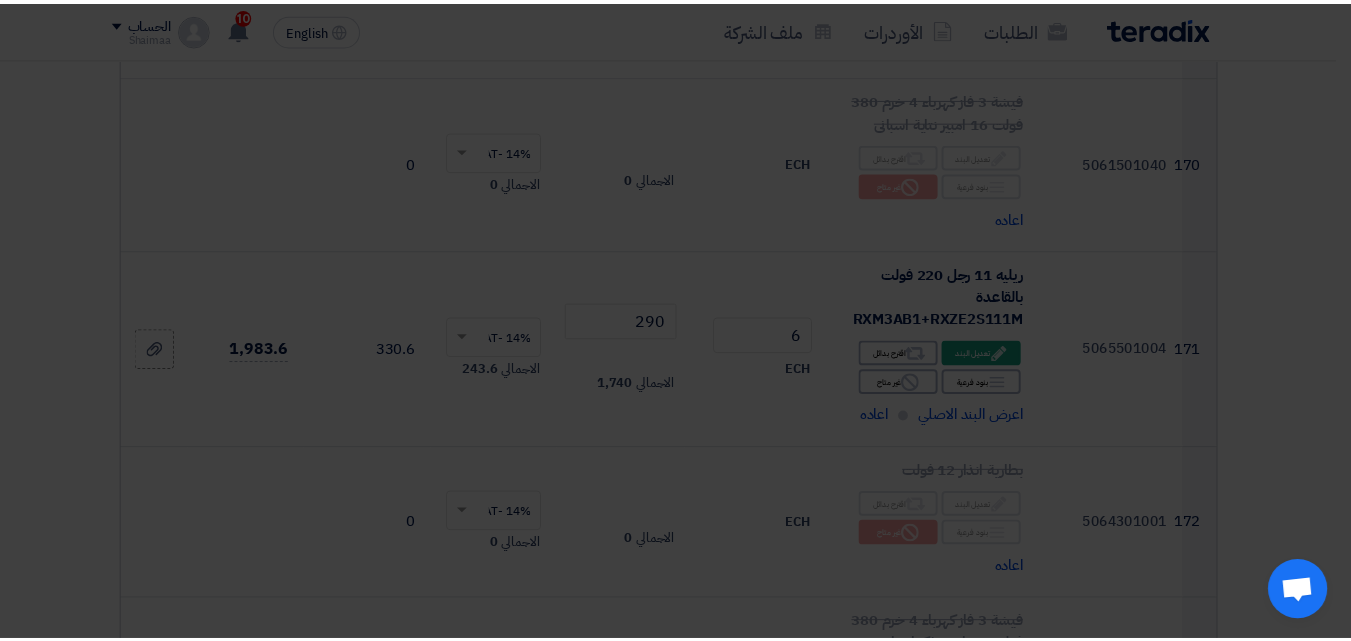 scroll, scrollTop: 33471, scrollLeft: 0, axis: vertical 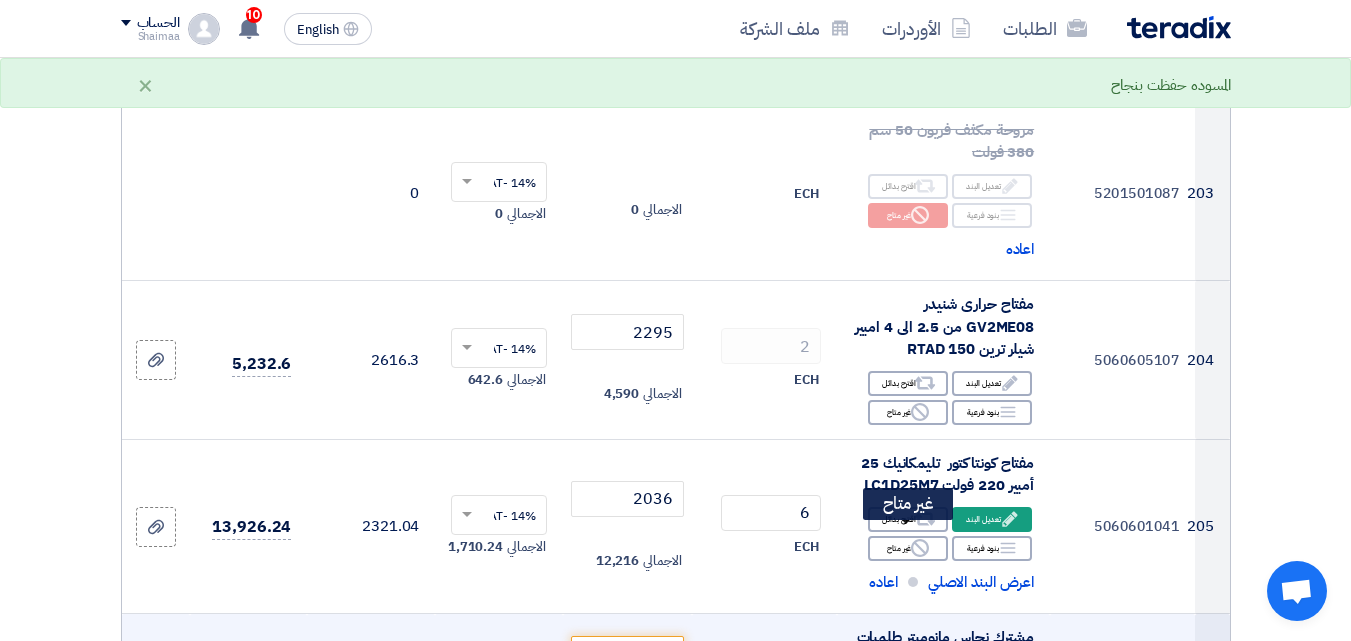 click on "Reject
غير متاح" 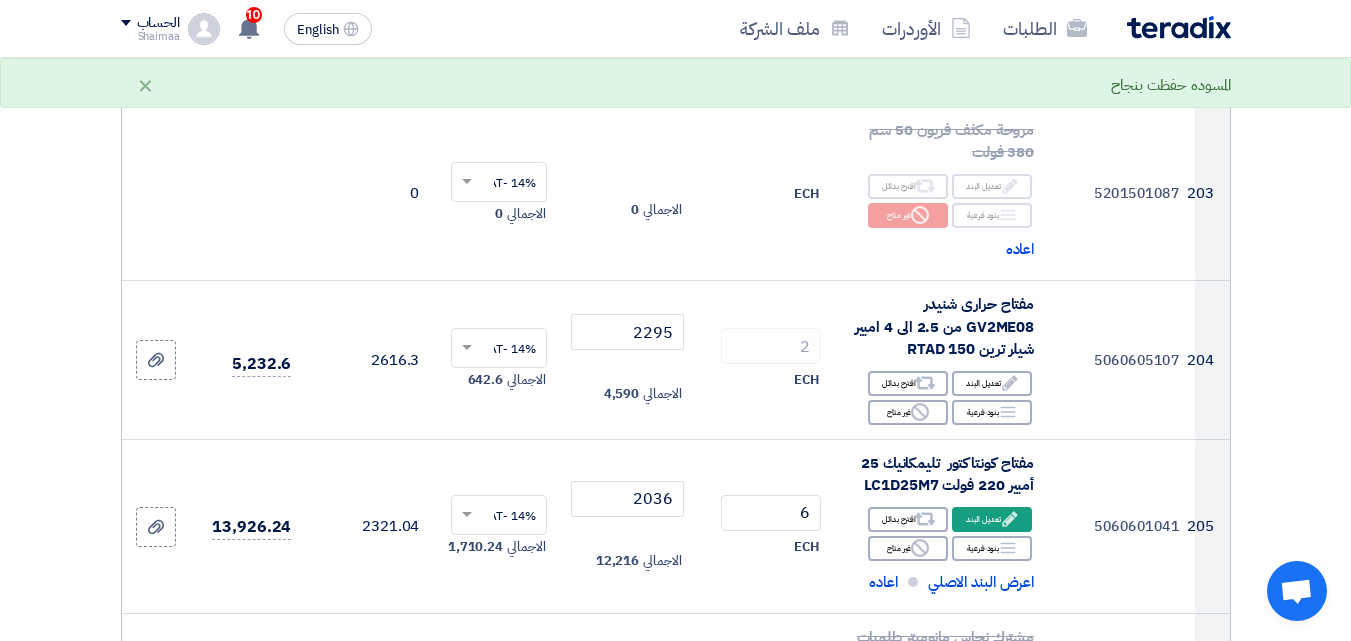 scroll, scrollTop: 33671, scrollLeft: 0, axis: vertical 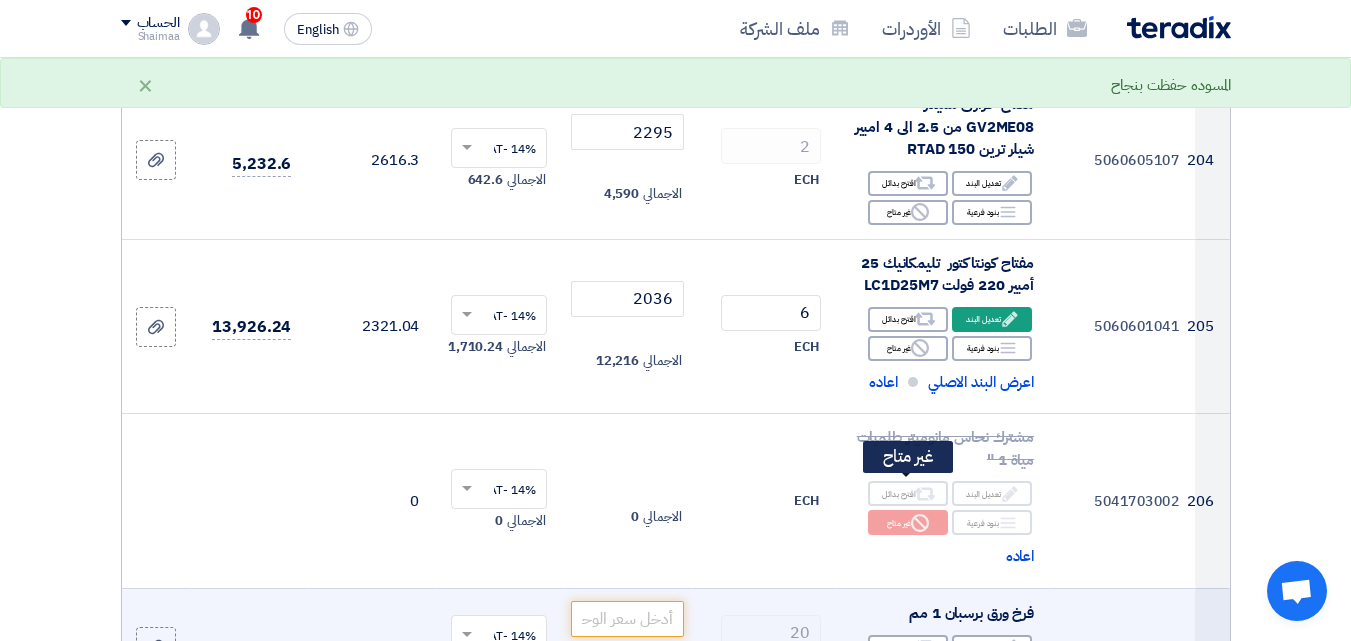 click on "Reject
غير متاح" 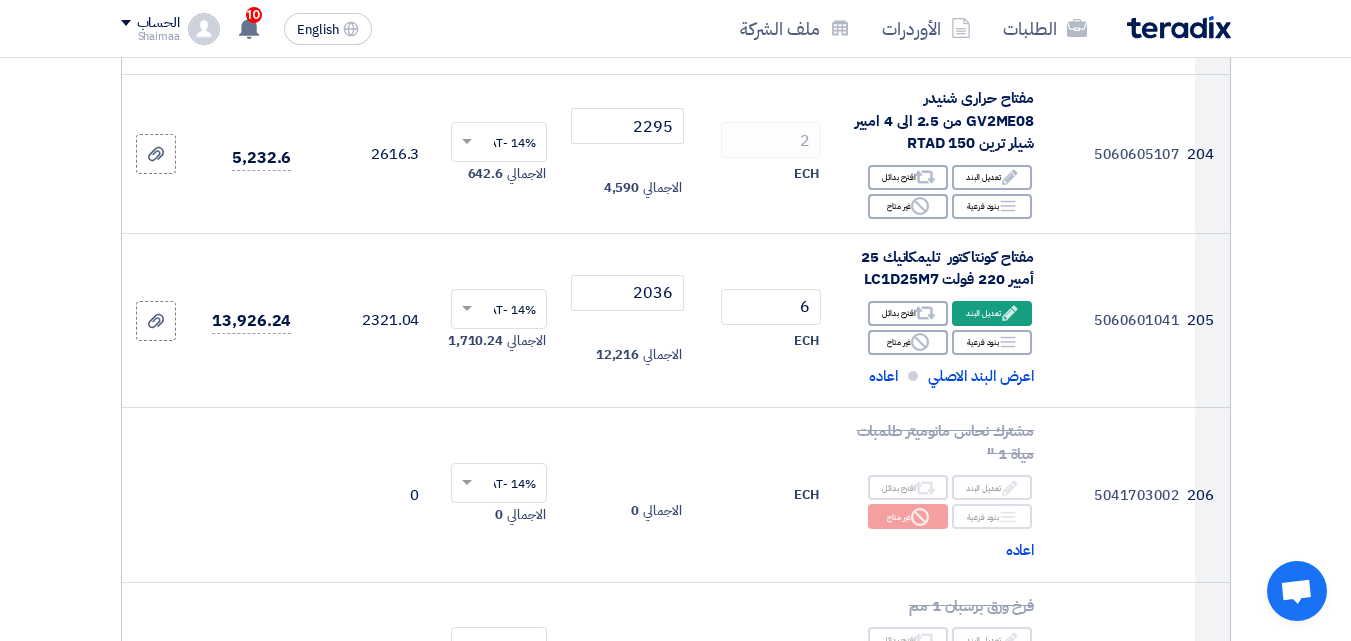 scroll, scrollTop: 33971, scrollLeft: 0, axis: vertical 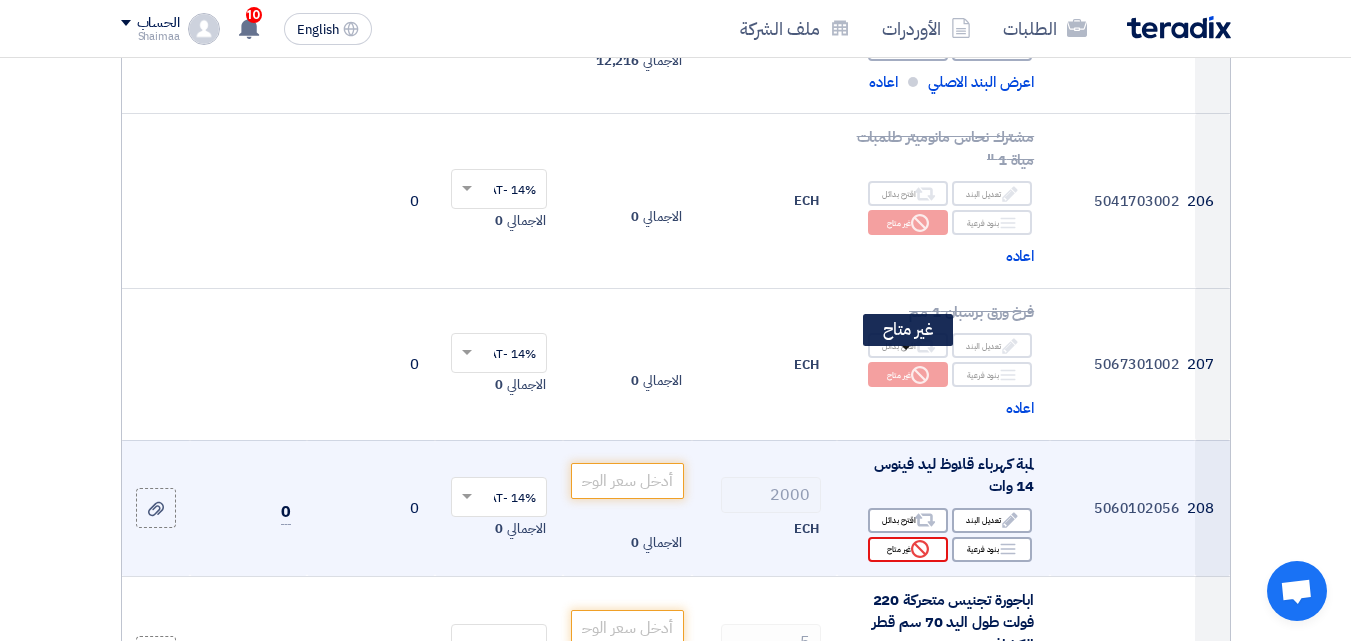 click on "Reject" 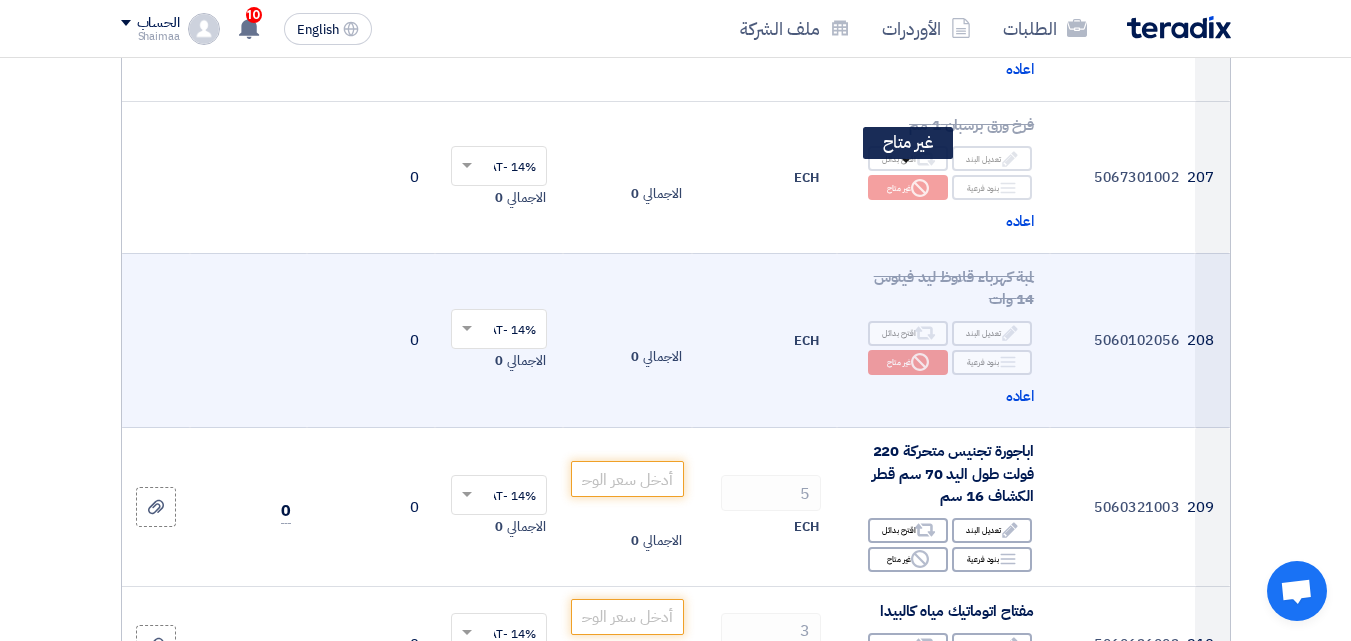 scroll, scrollTop: 34171, scrollLeft: 0, axis: vertical 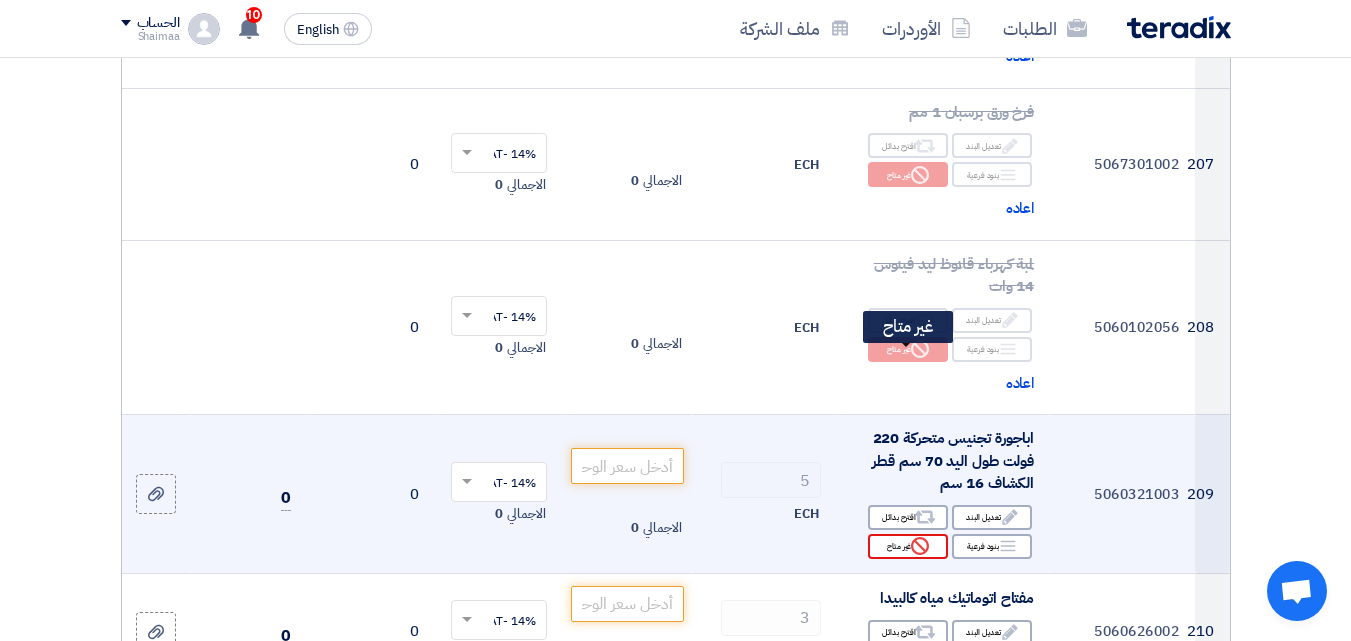 click 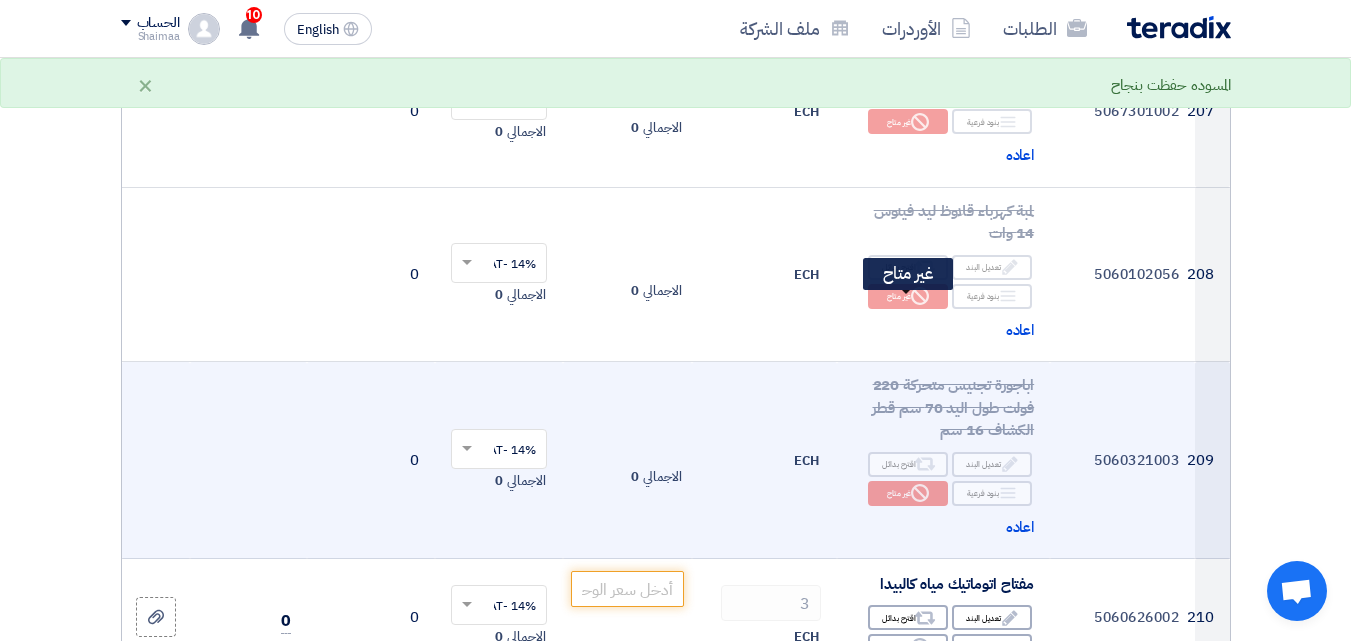 scroll, scrollTop: 34271, scrollLeft: 0, axis: vertical 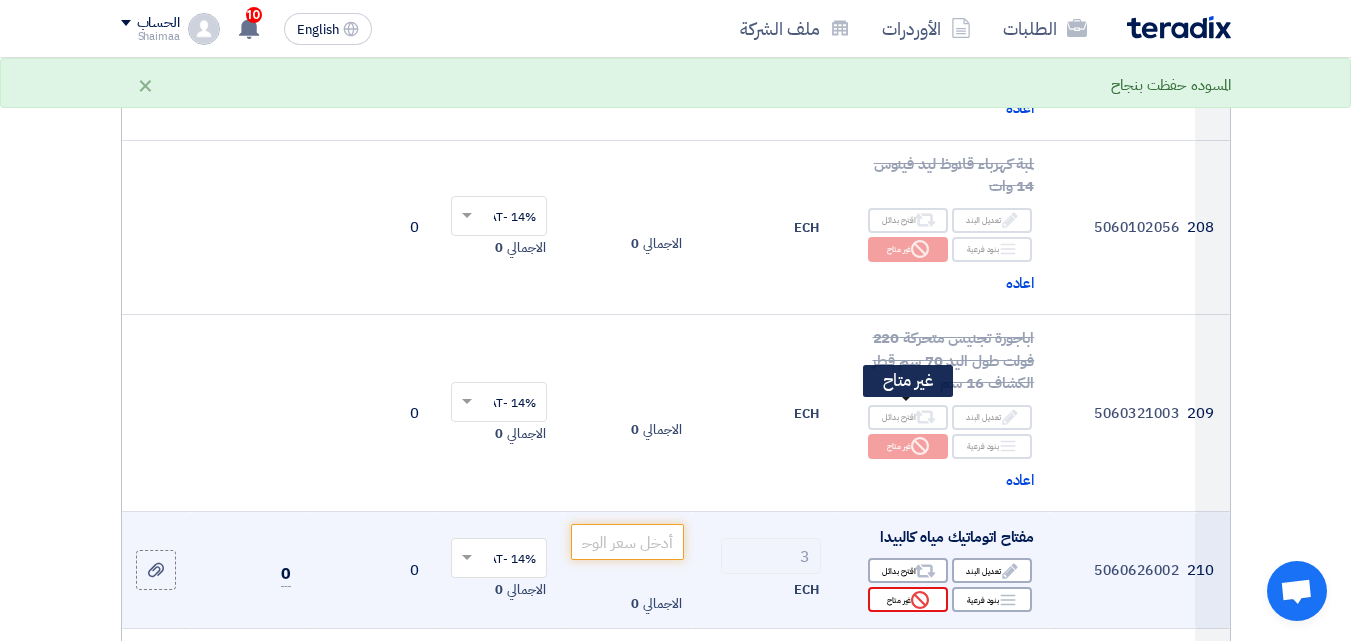 click on "Reject
غير متاح" 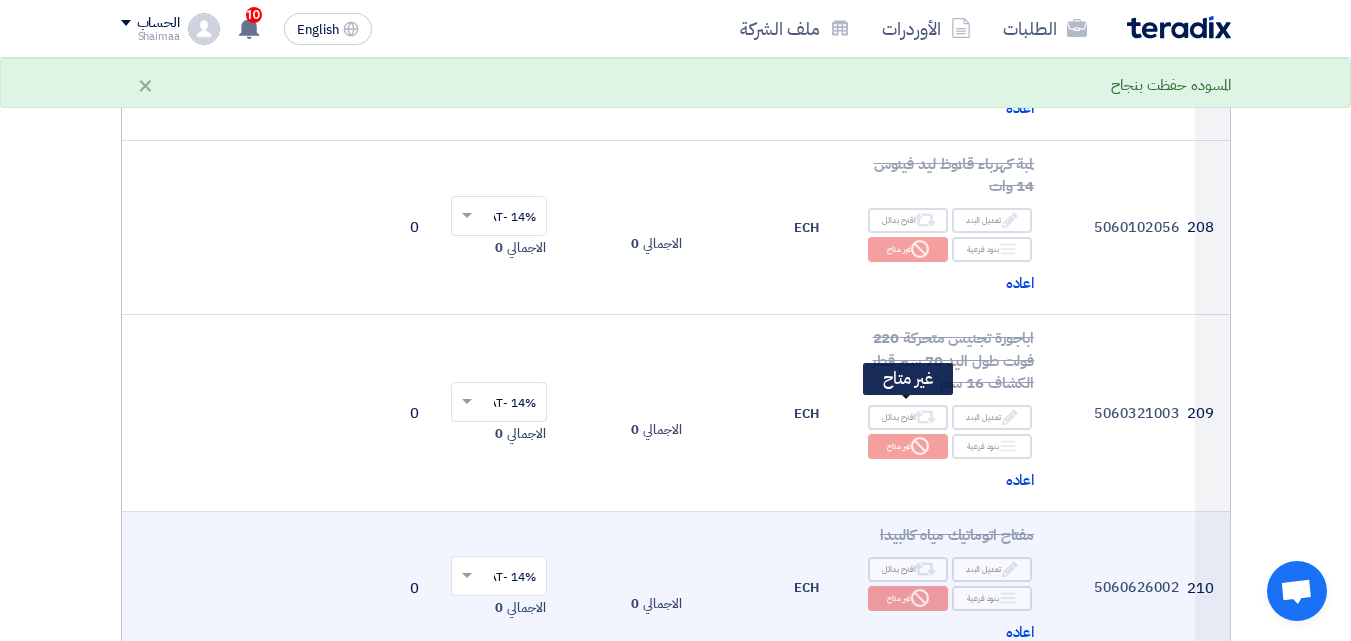 scroll, scrollTop: 34371, scrollLeft: 0, axis: vertical 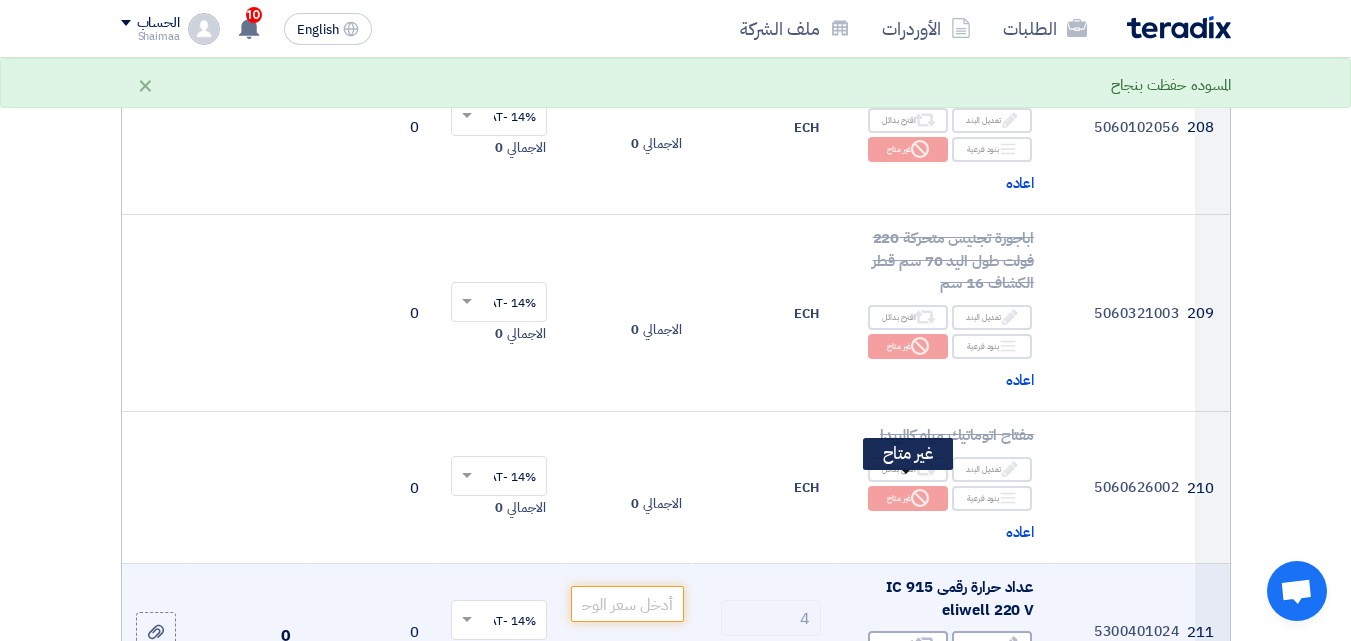 click 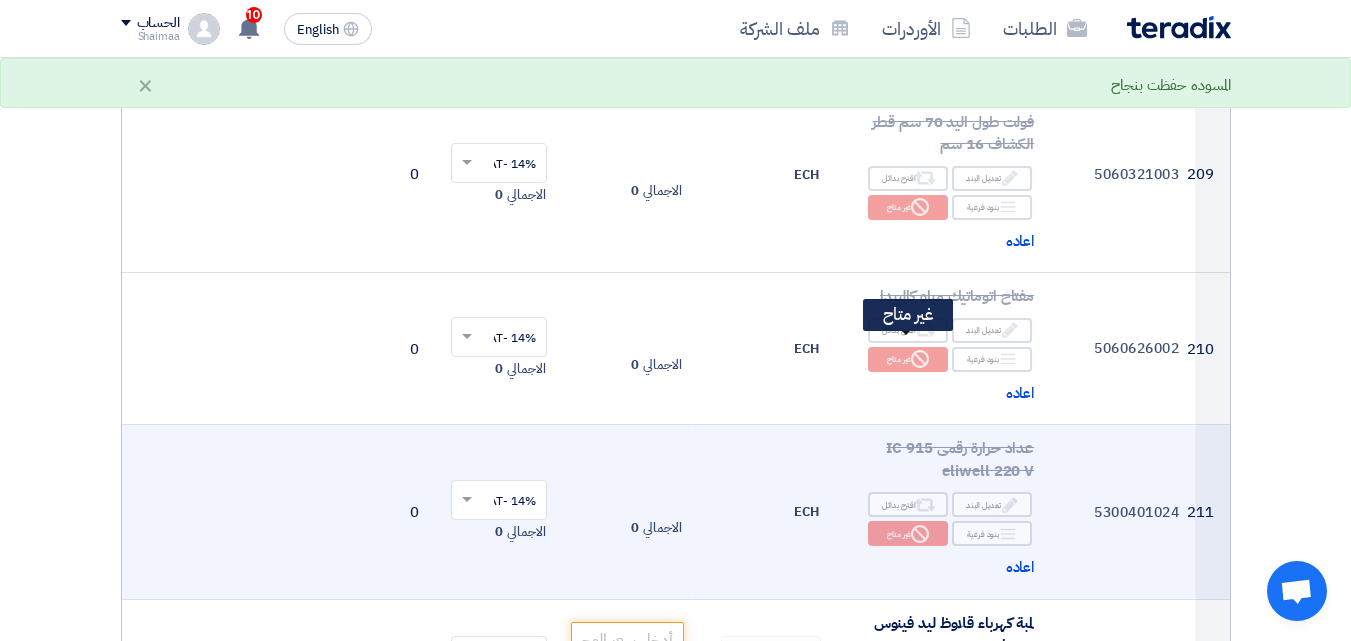 scroll, scrollTop: 34571, scrollLeft: 0, axis: vertical 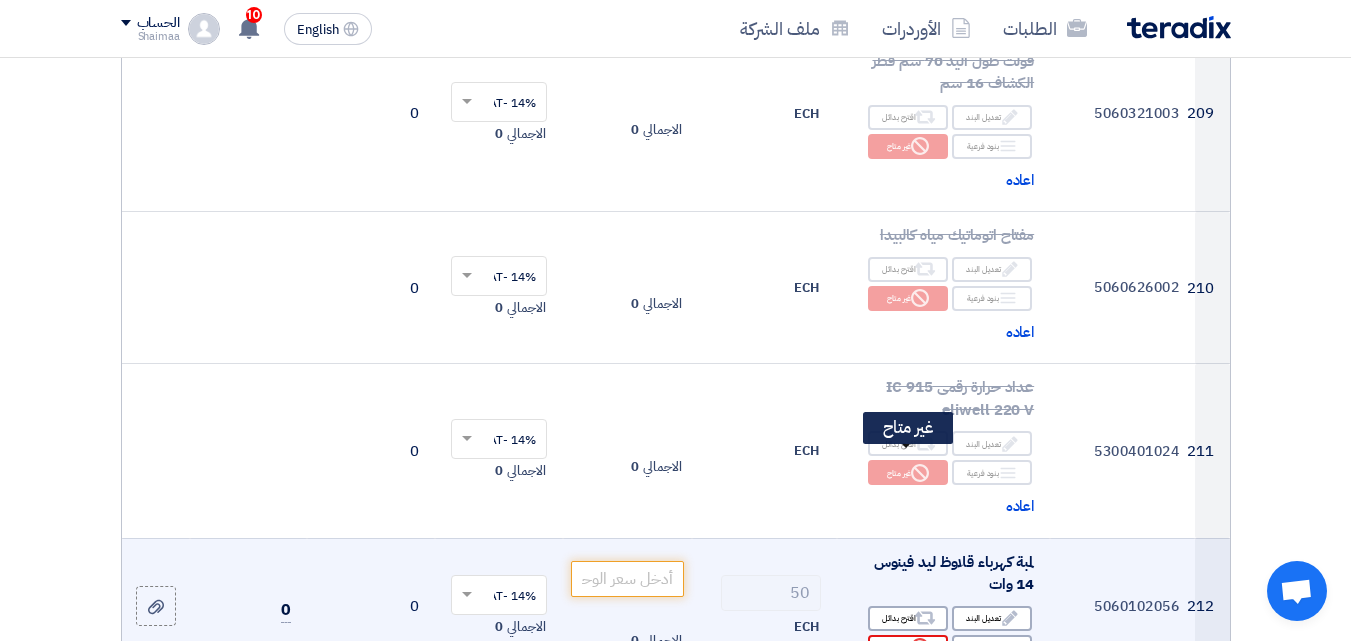 click on "Reject
غير متاح" 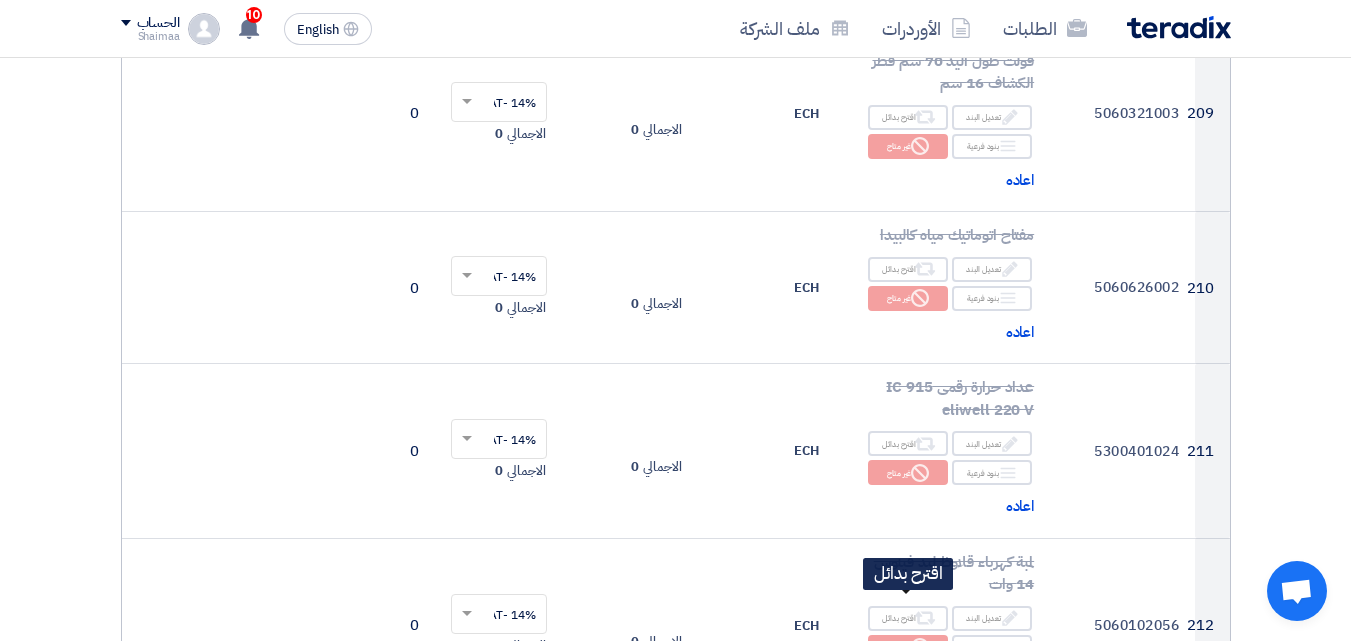 scroll, scrollTop: 34771, scrollLeft: 0, axis: vertical 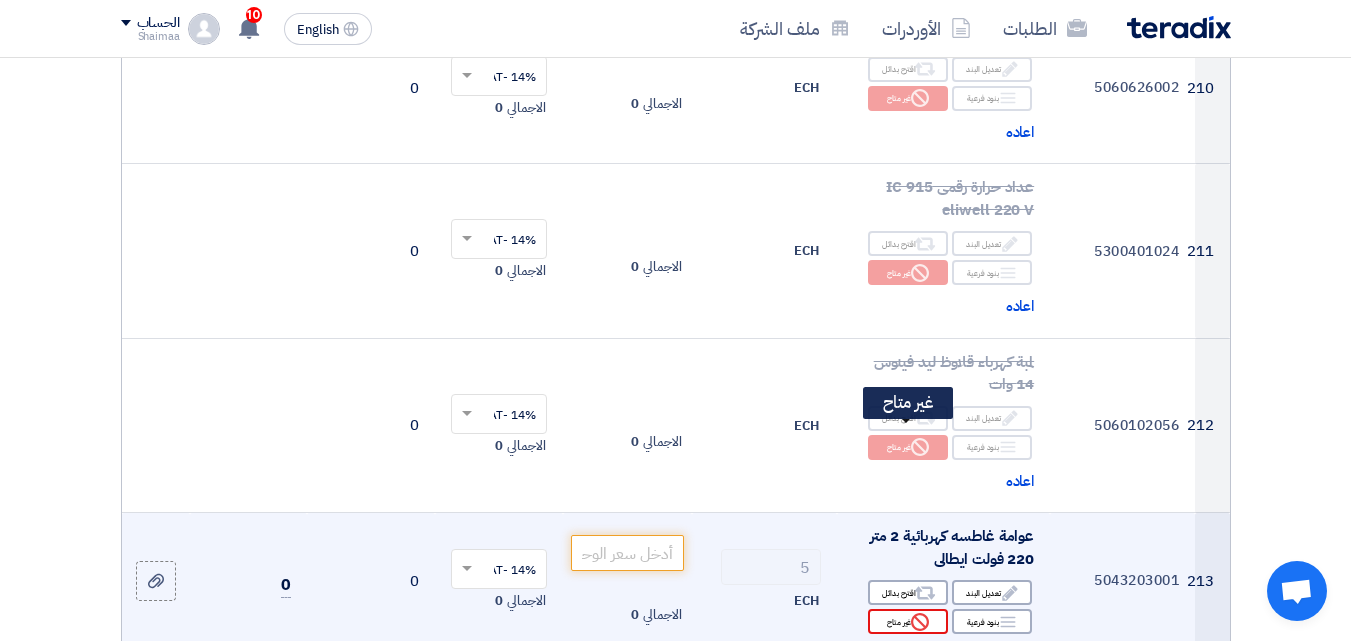click on "Reject
غير متاح" 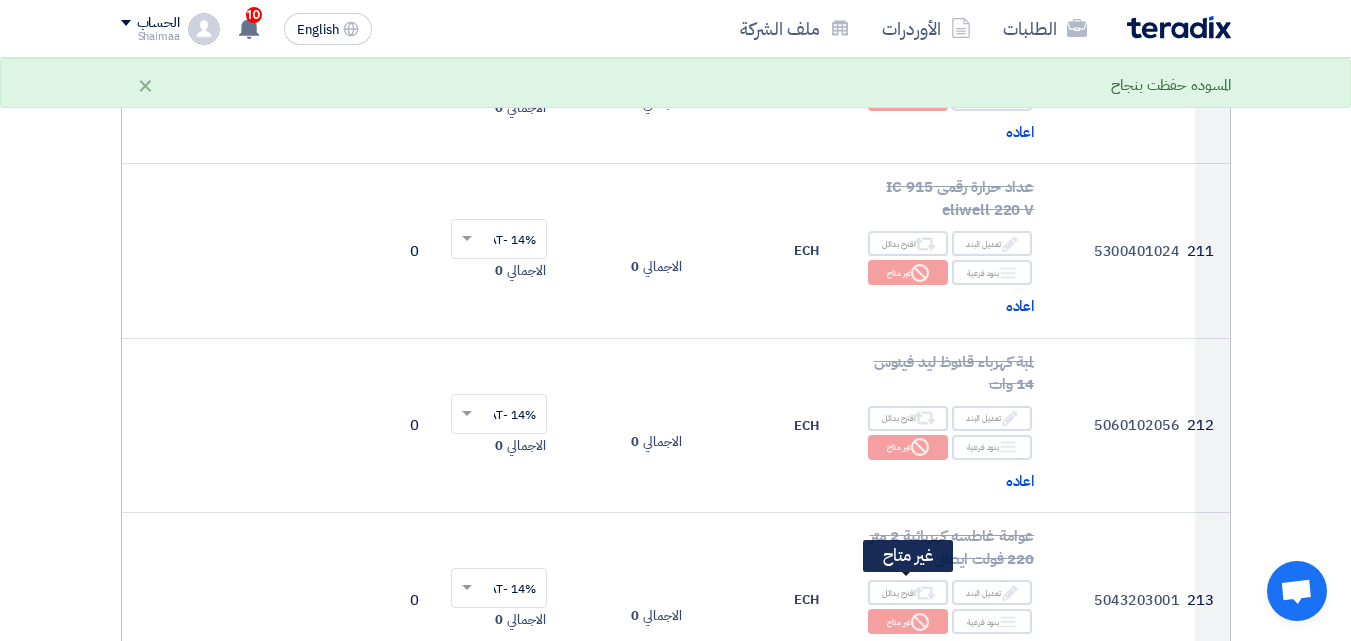 scroll, scrollTop: 34971, scrollLeft: 0, axis: vertical 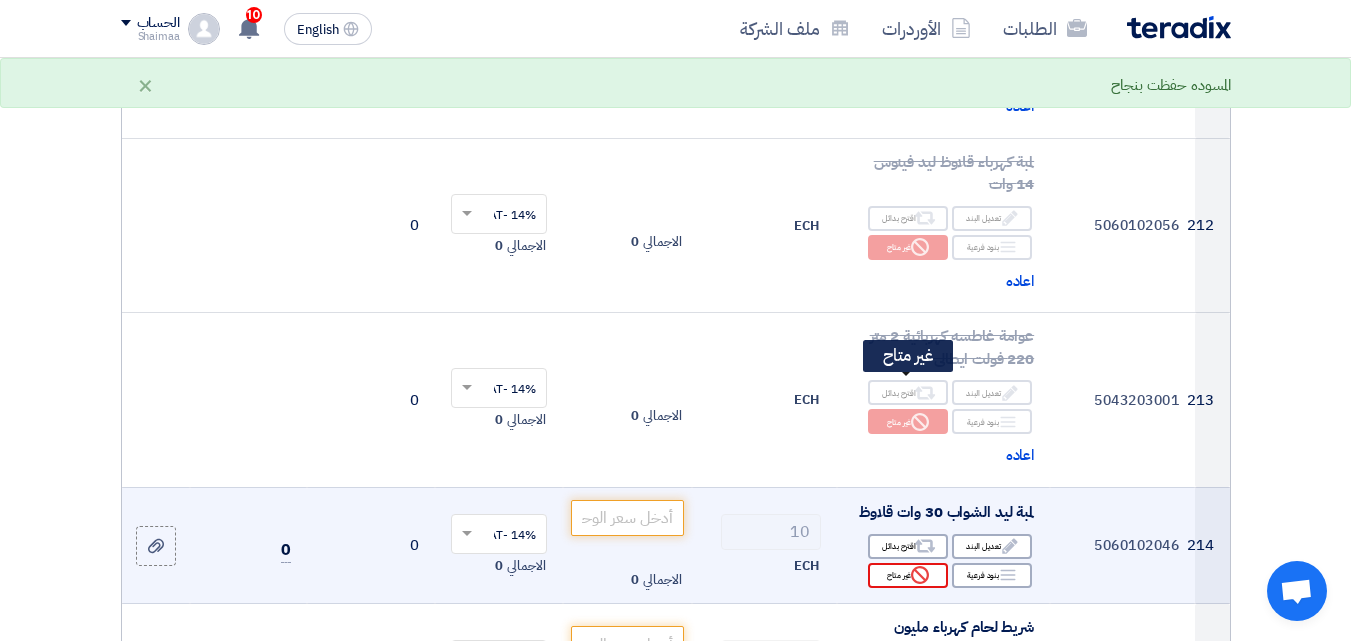 click on "Reject
غير متاح" 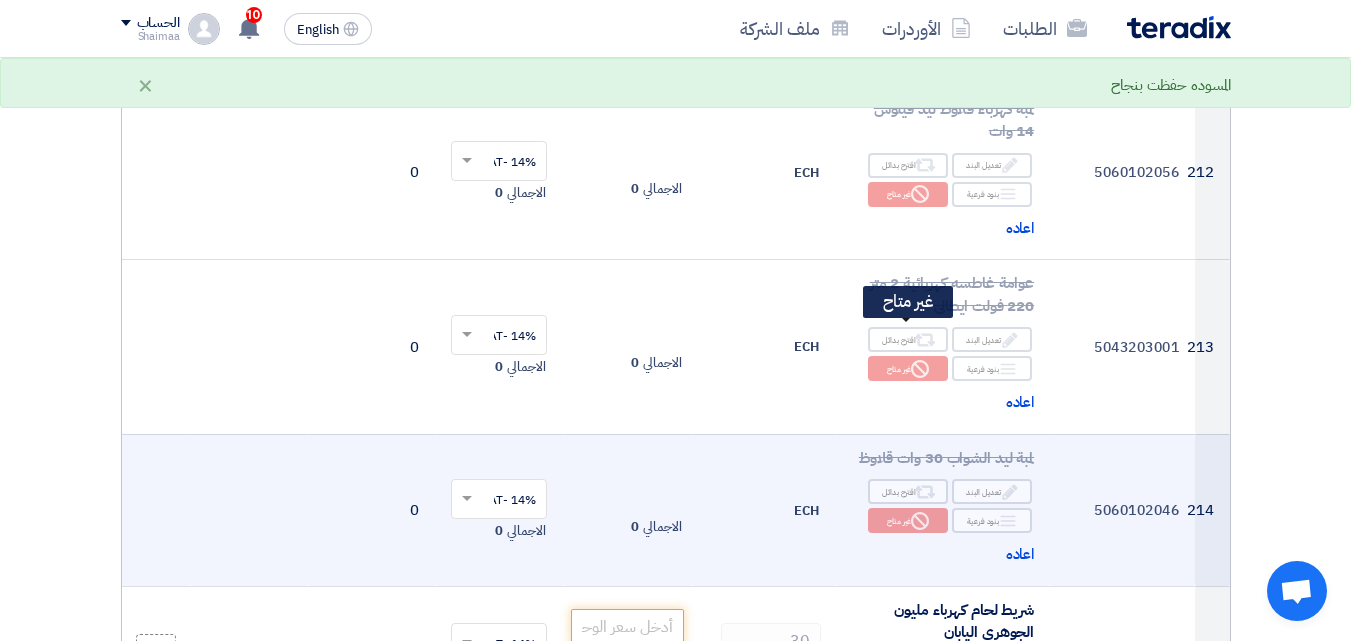 scroll, scrollTop: 35071, scrollLeft: 0, axis: vertical 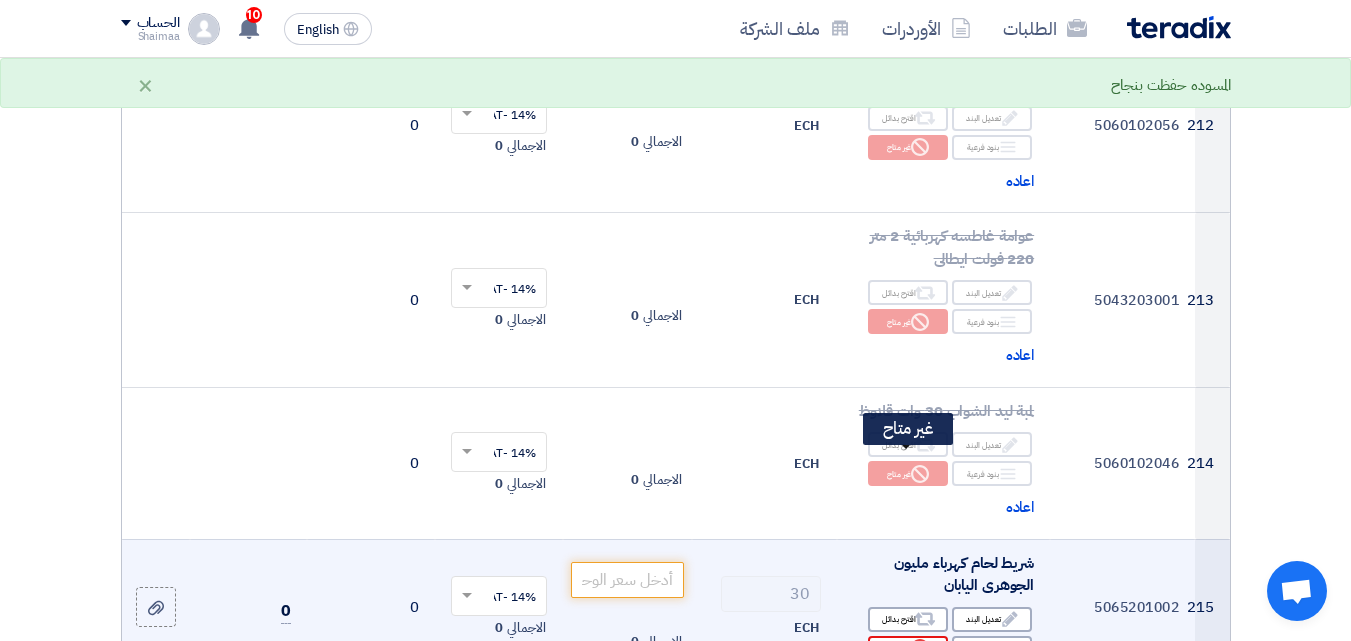 click on "Reject
غير متاح" 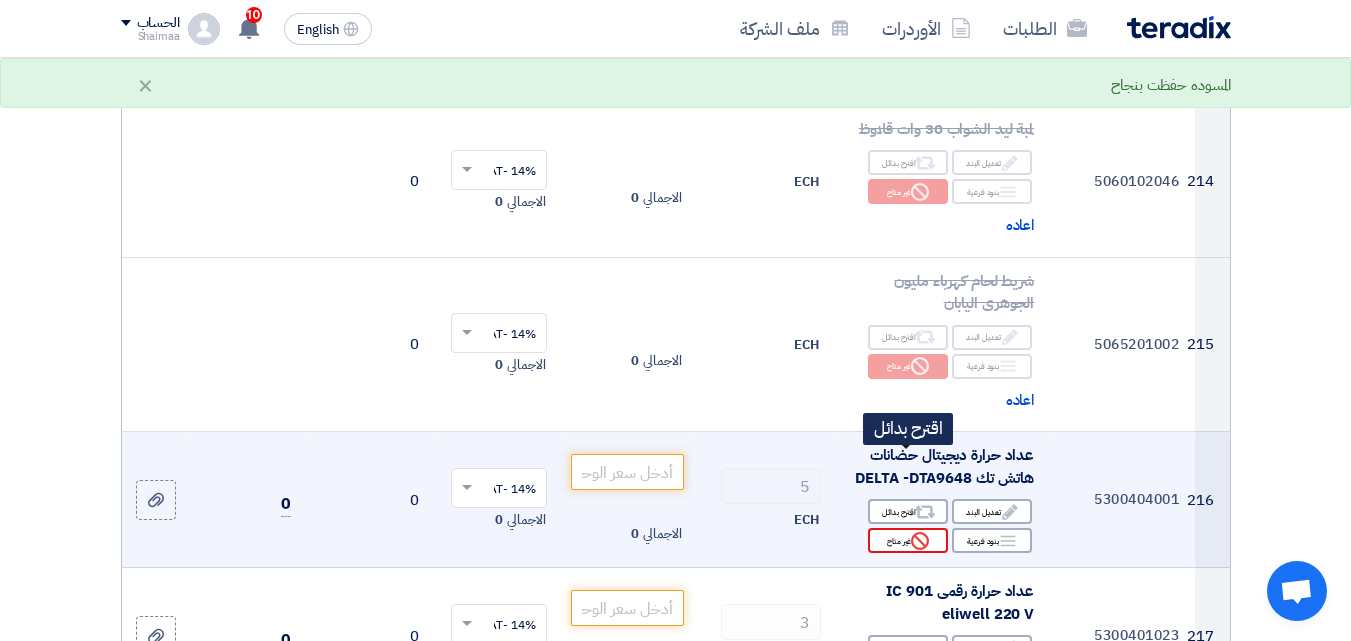 scroll, scrollTop: 35371, scrollLeft: 0, axis: vertical 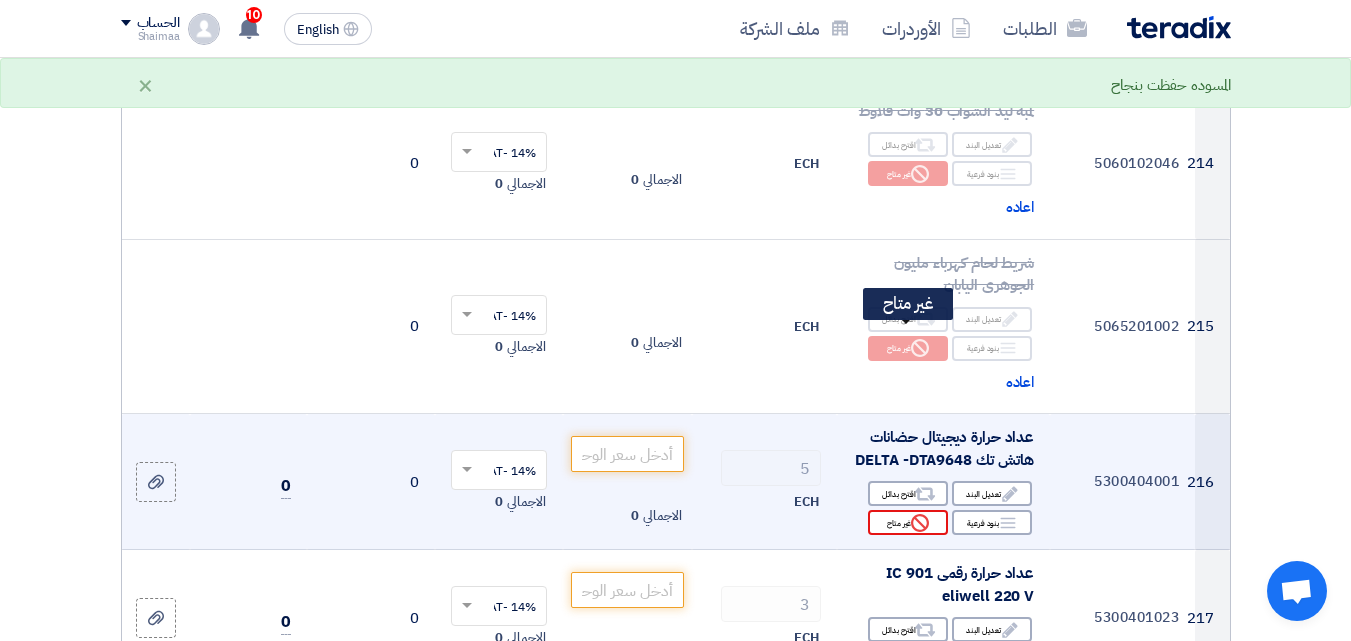 click on "Reject
غير متاح" 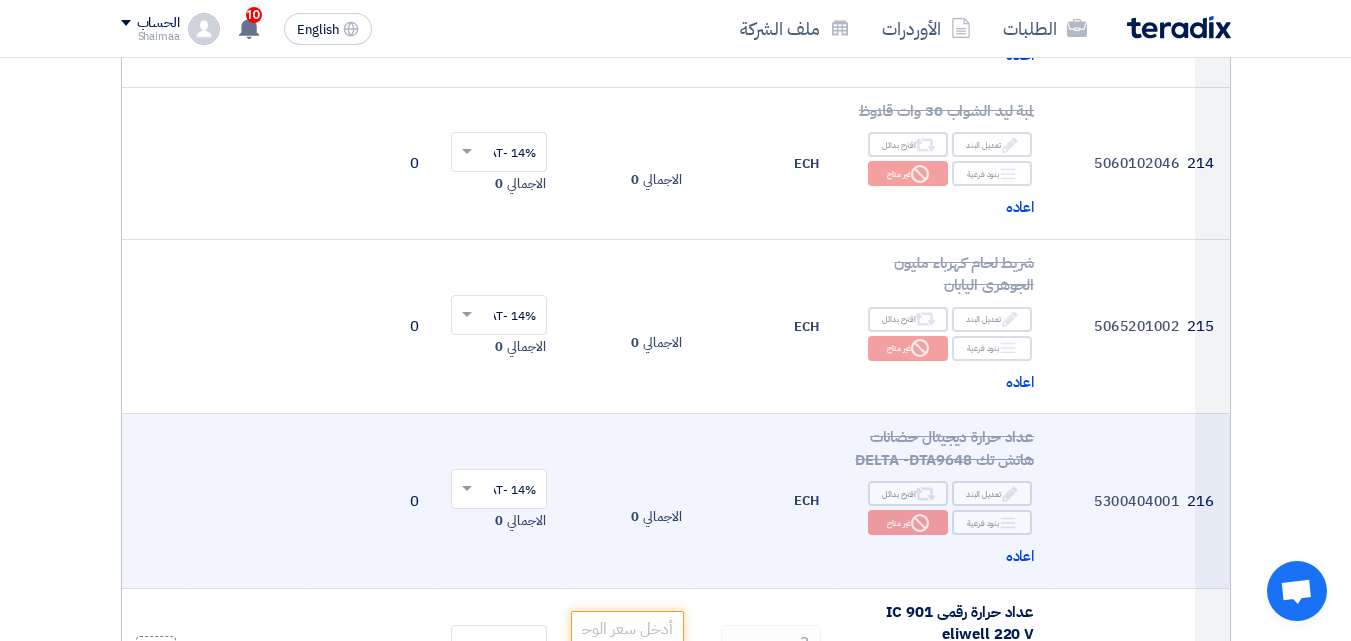 scroll, scrollTop: 35571, scrollLeft: 0, axis: vertical 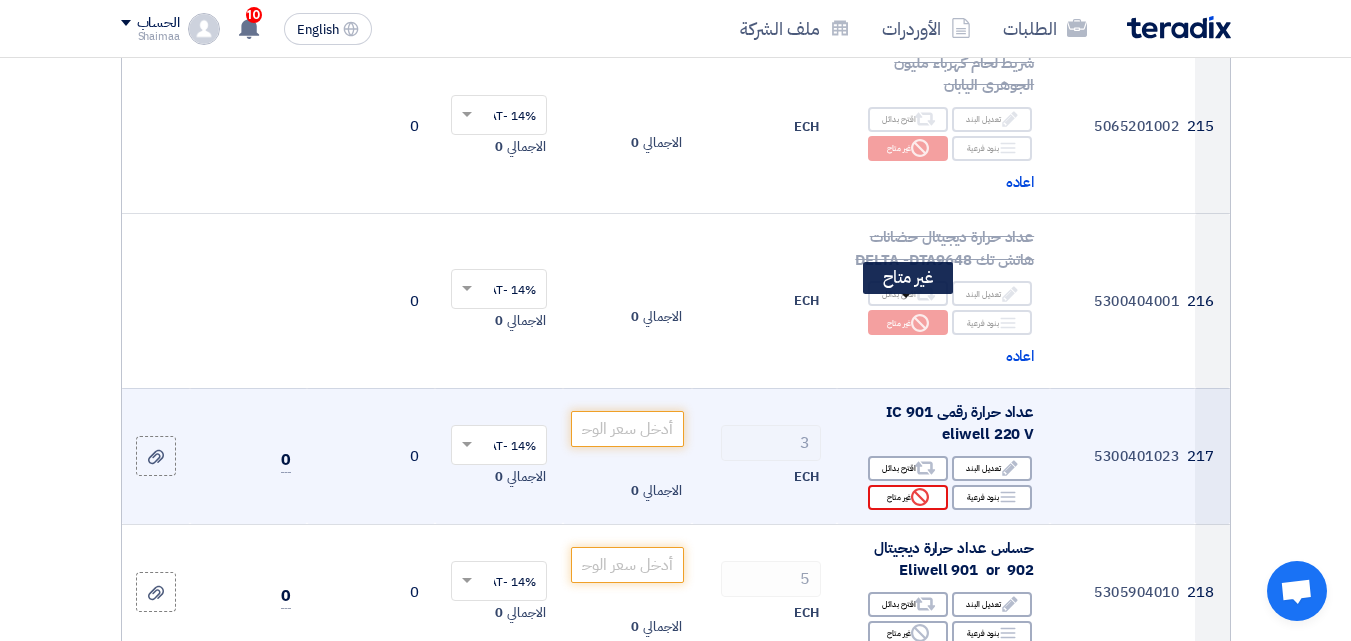 click on "Reject
غير متاح" 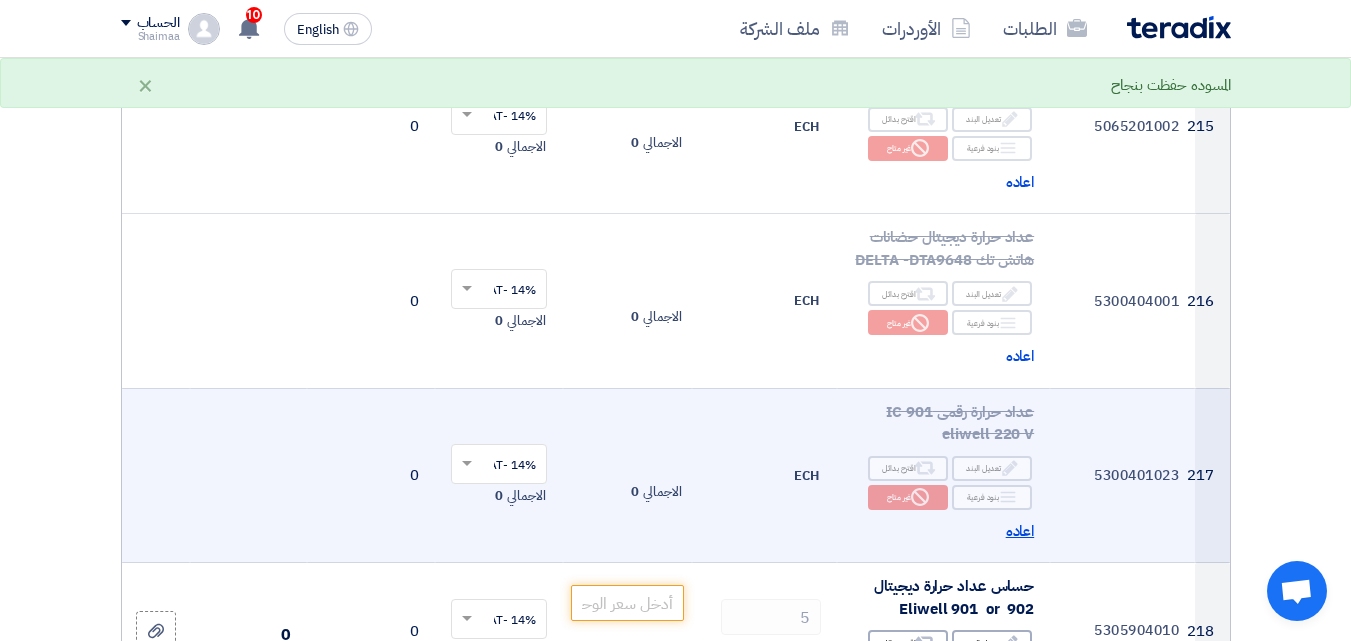 click on "اعاده" 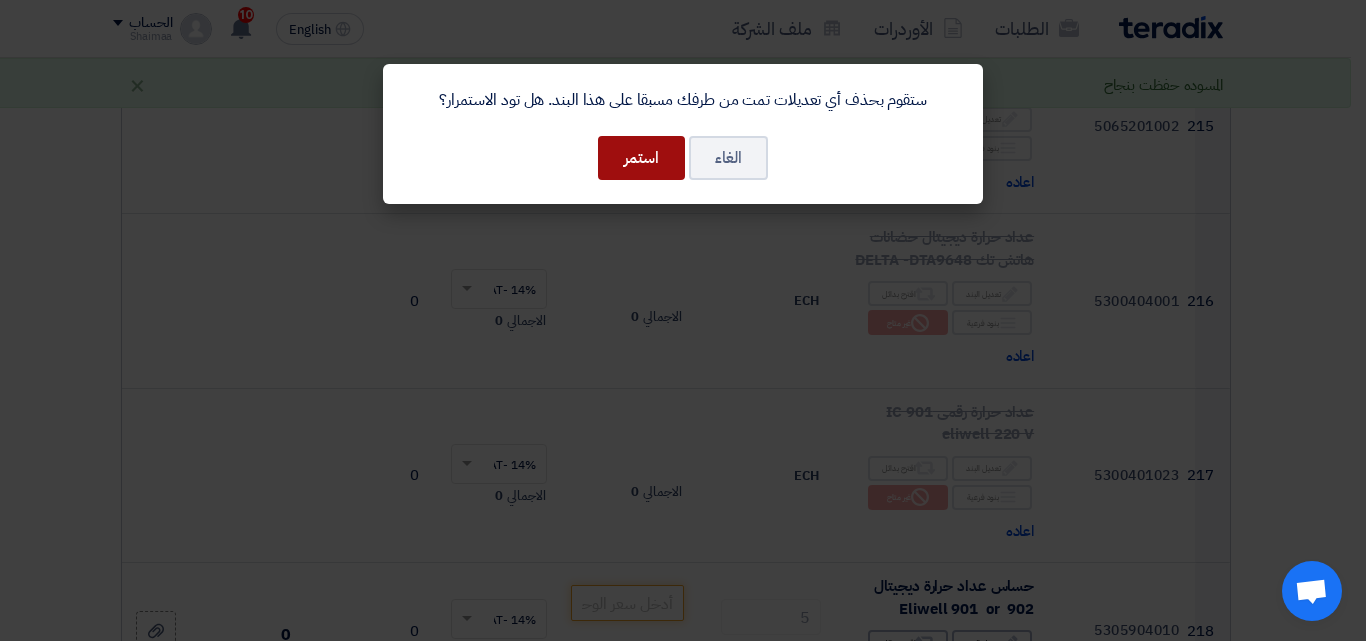 click on "استمر" 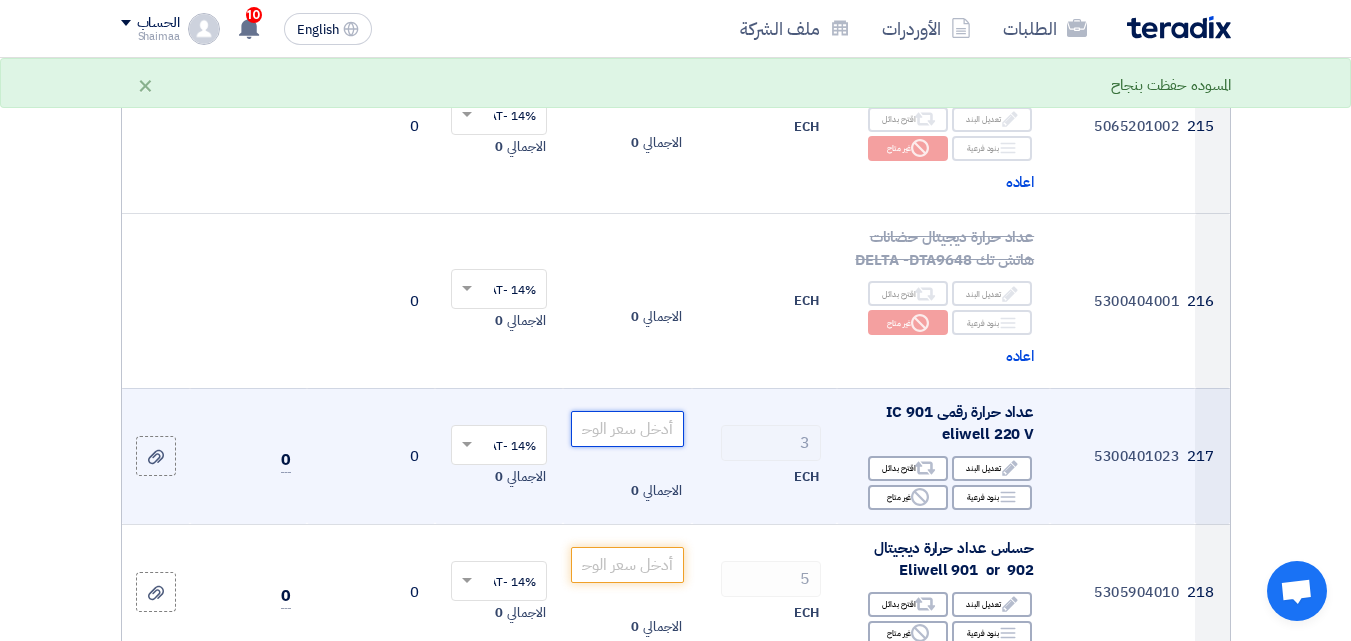 click 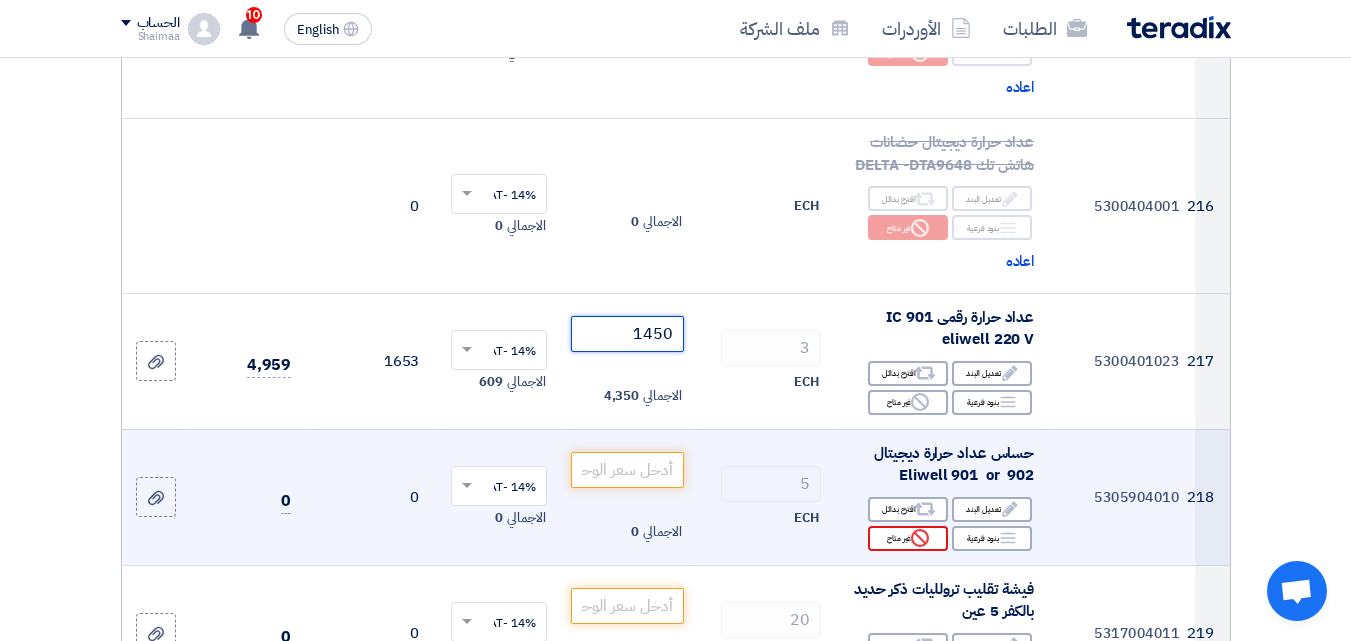 scroll, scrollTop: 35671, scrollLeft: 0, axis: vertical 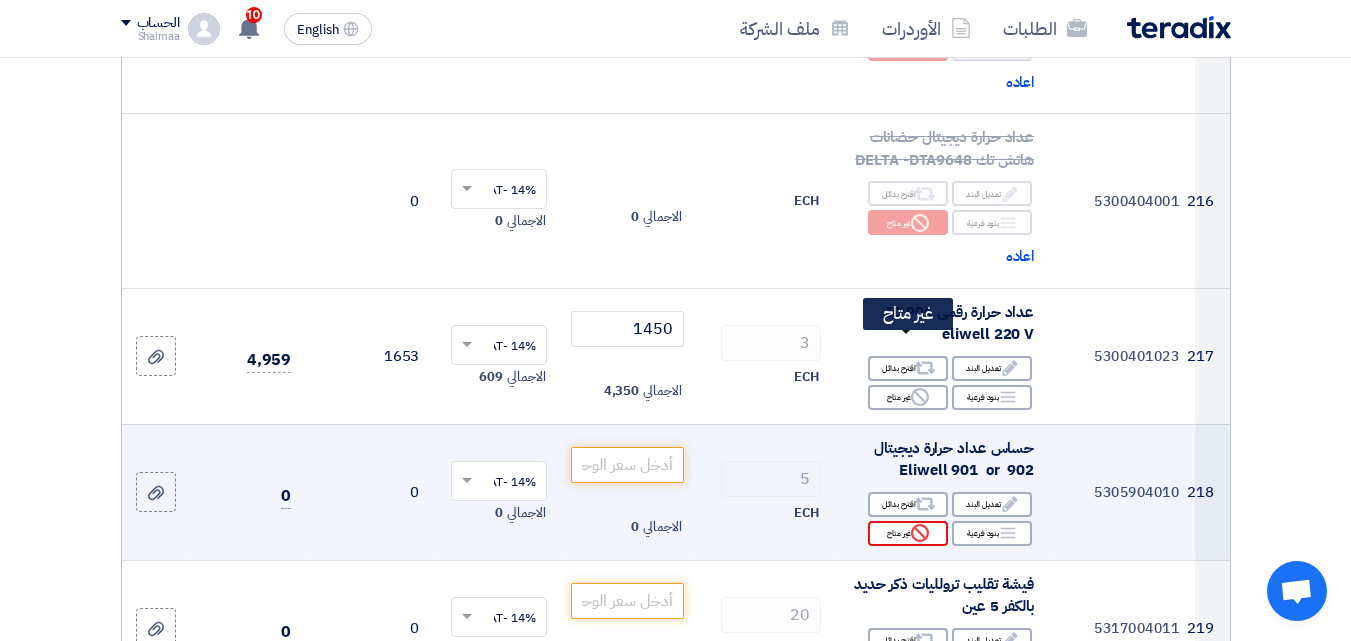 click on "Reject
غير متاح" 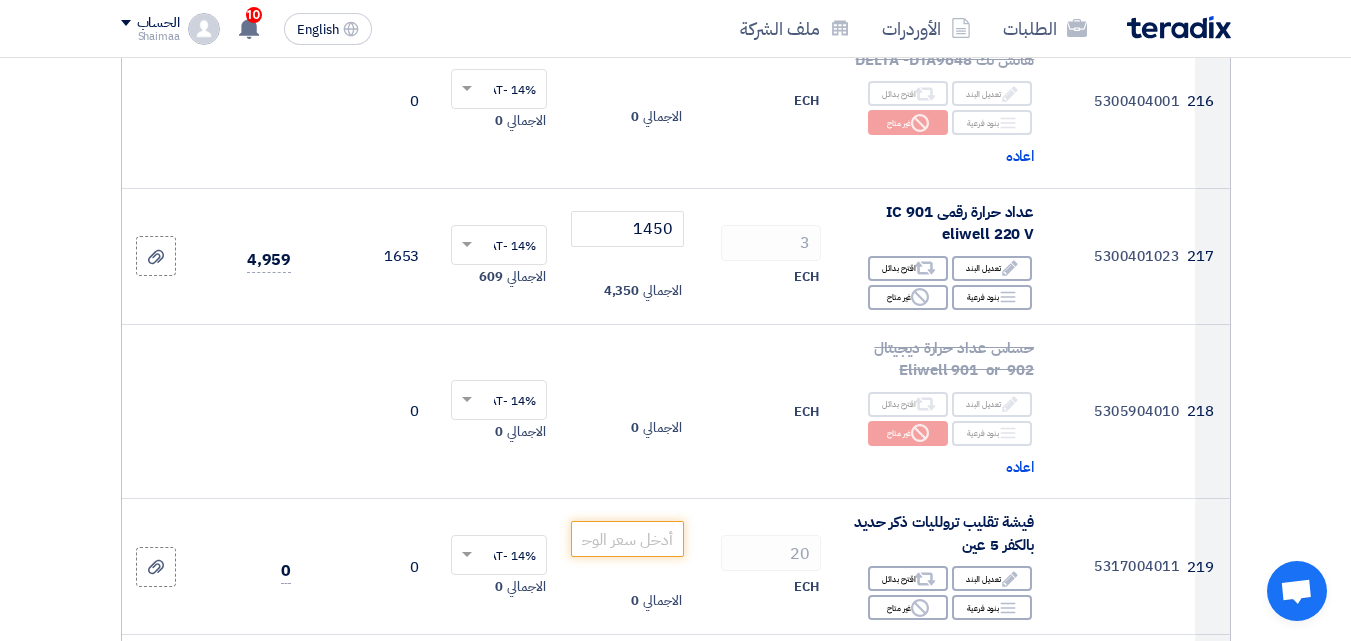 scroll, scrollTop: 35871, scrollLeft: 0, axis: vertical 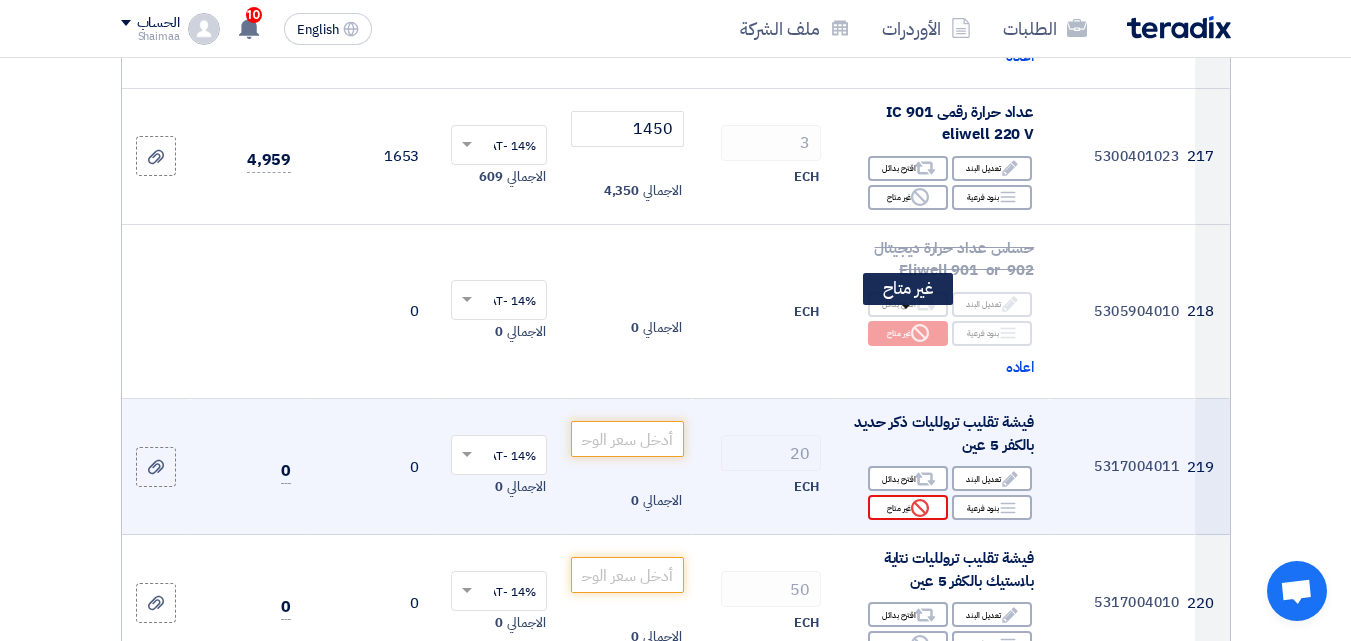 click on "Reject" 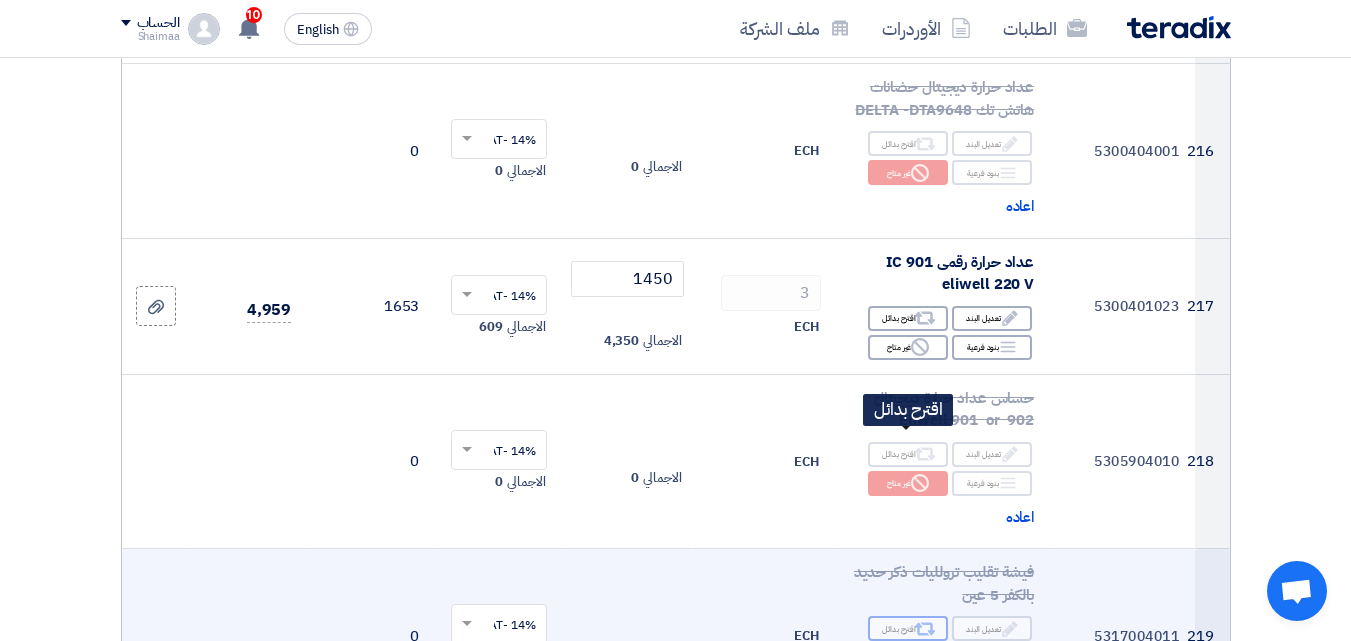 scroll, scrollTop: 35571, scrollLeft: 0, axis: vertical 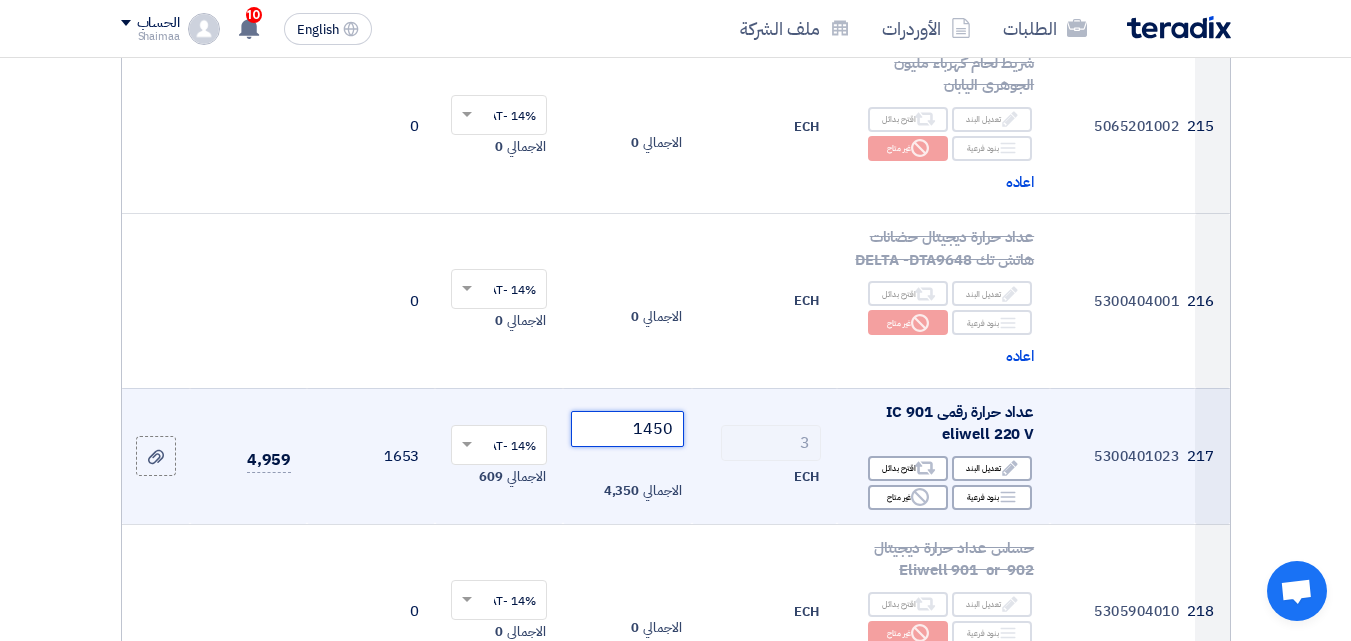 click on "1450" 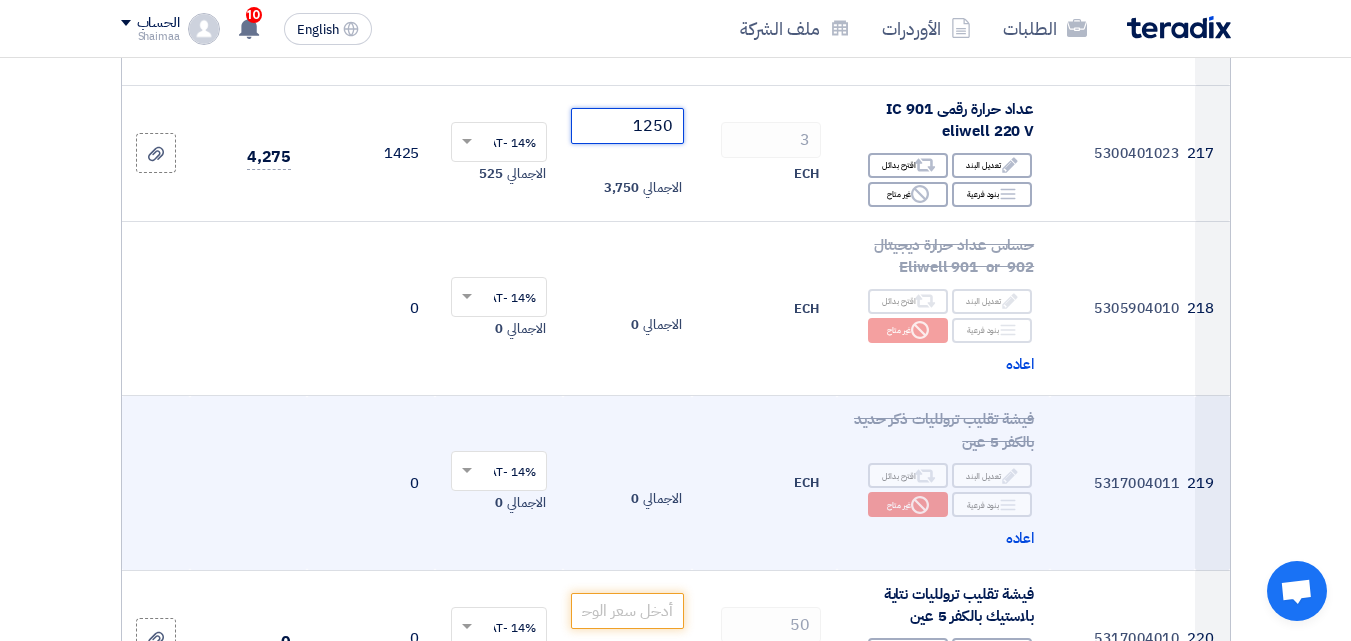 scroll, scrollTop: 35971, scrollLeft: 0, axis: vertical 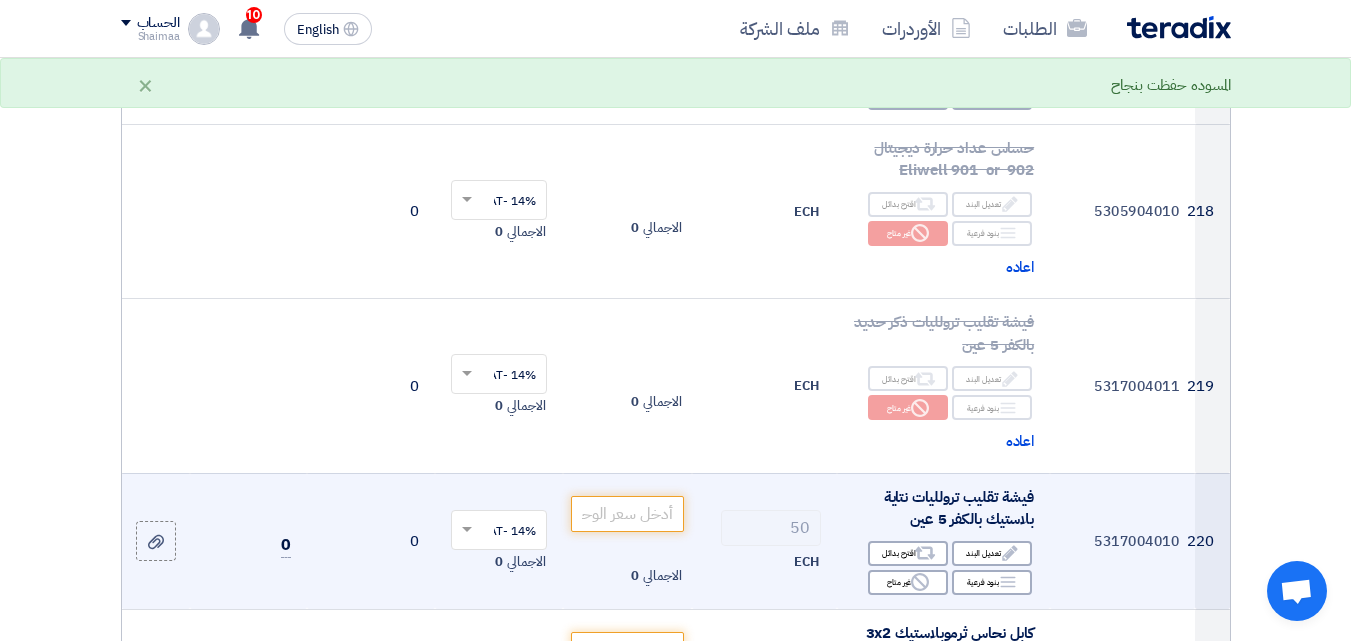 type on "1250" 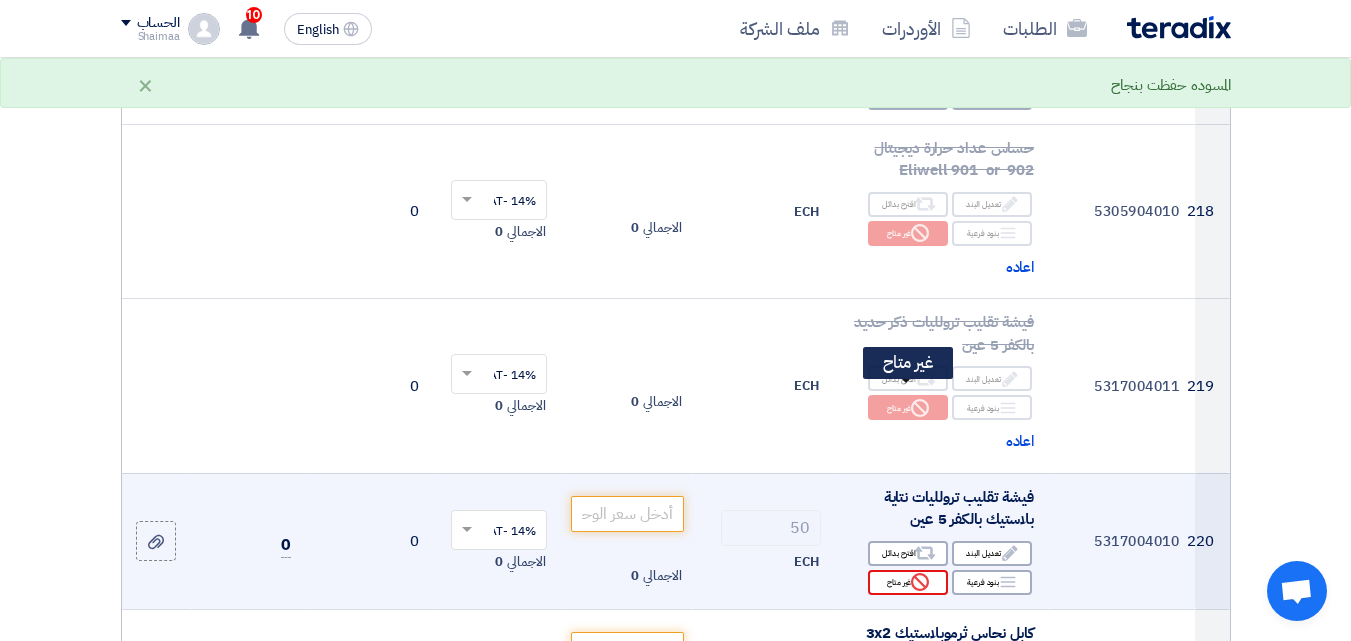click 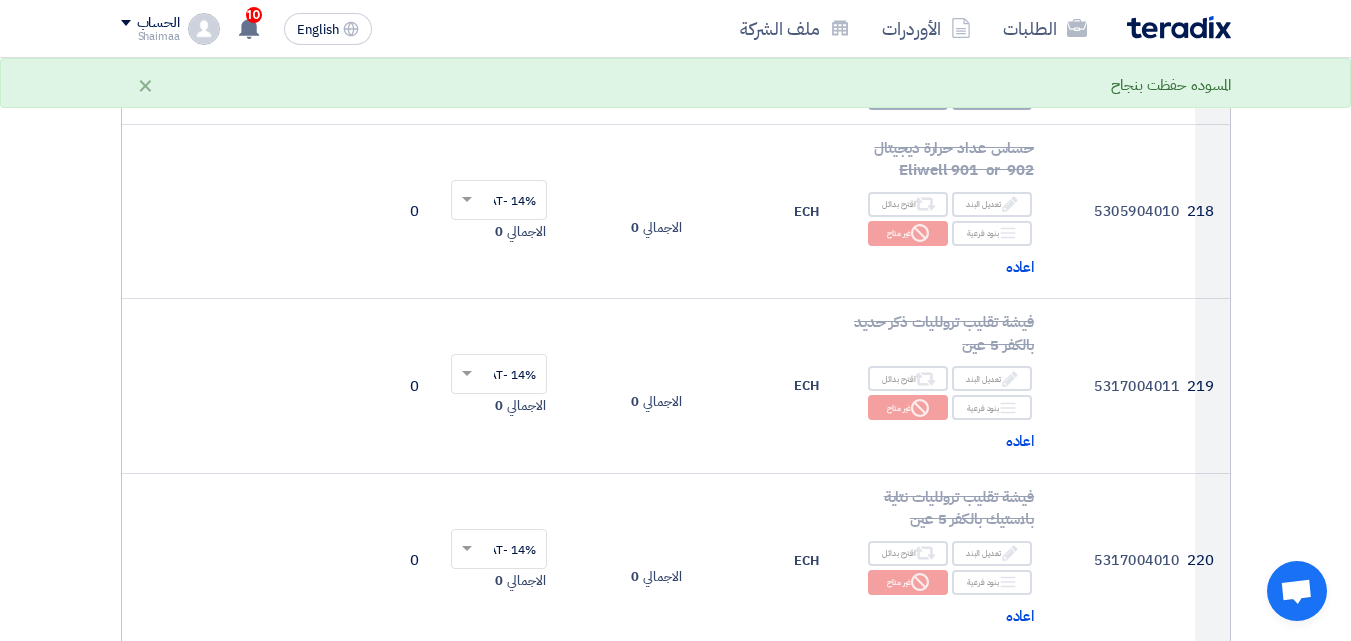 scroll, scrollTop: 36171, scrollLeft: 0, axis: vertical 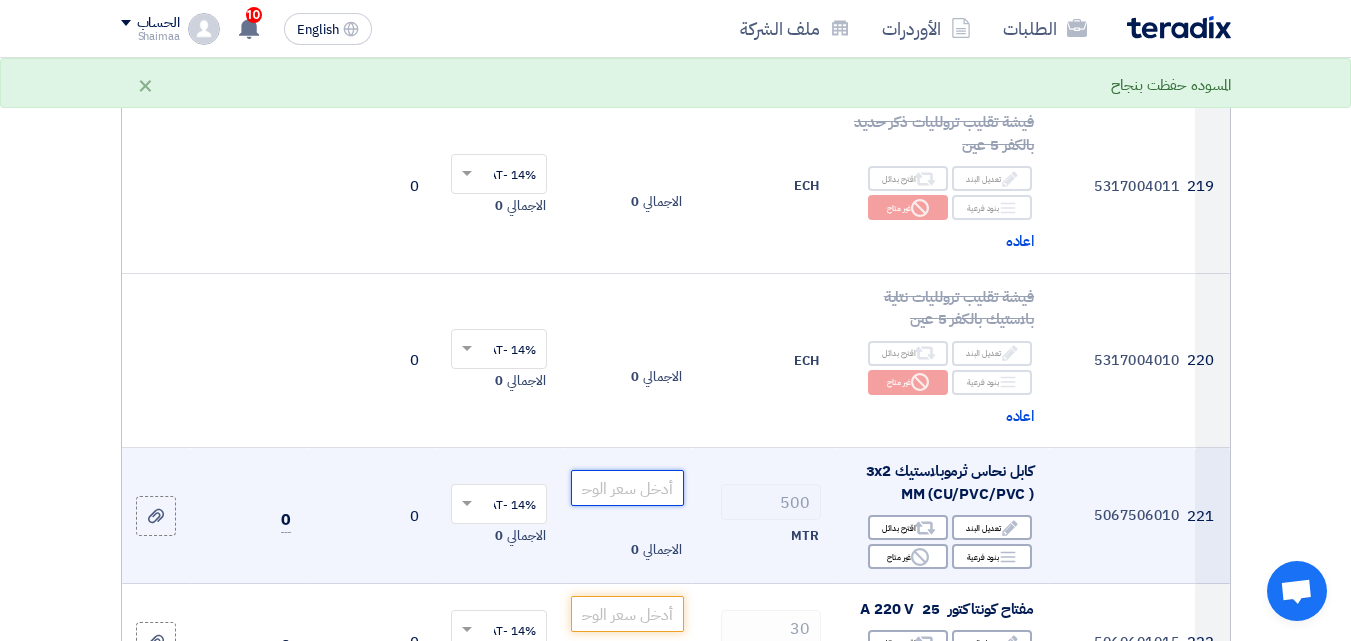 click 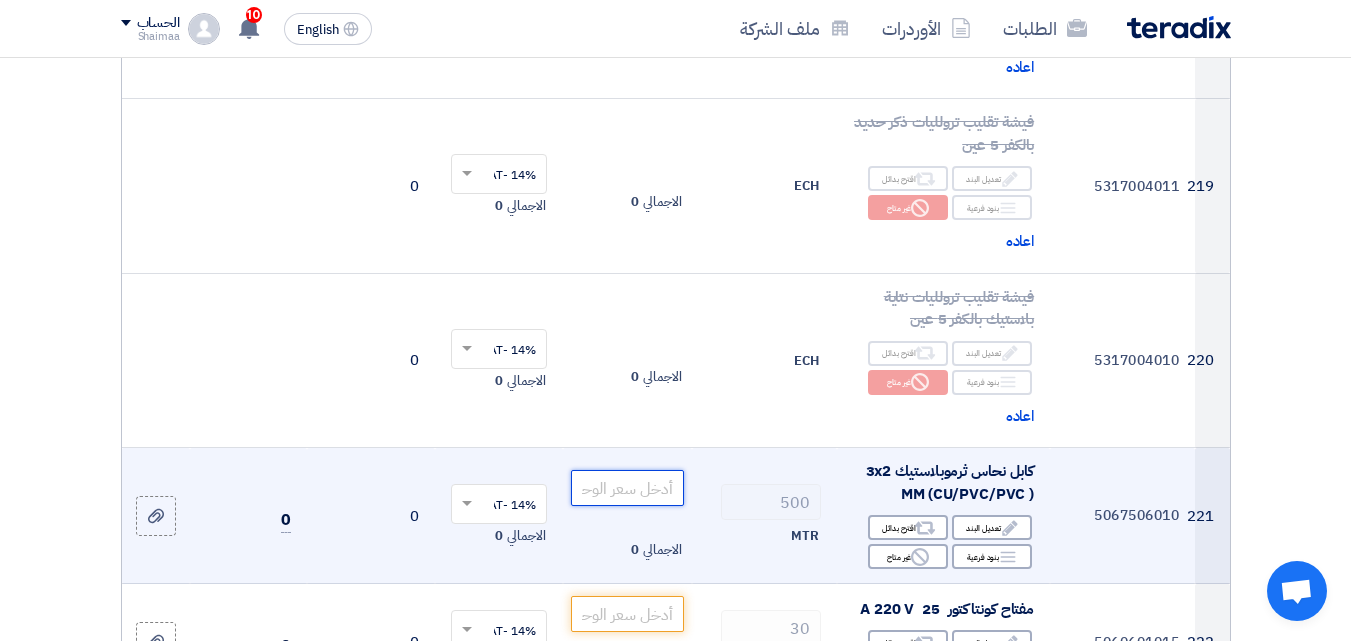 paste on "85.35" 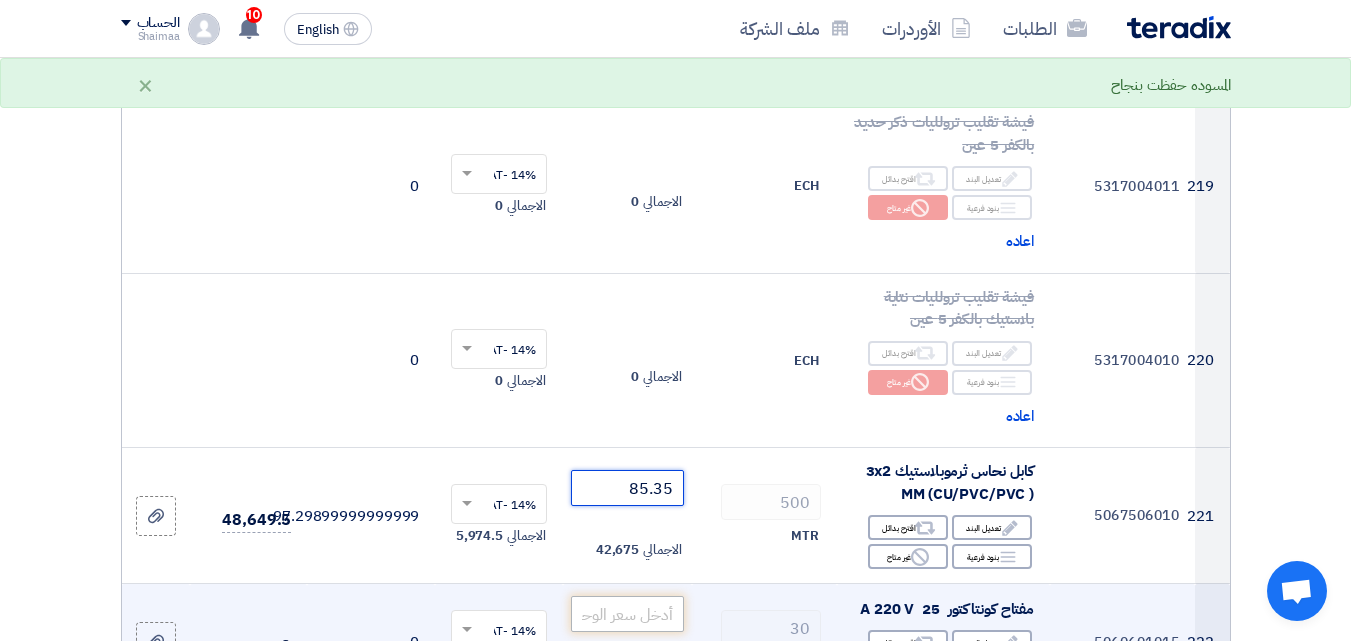 type on "85.35" 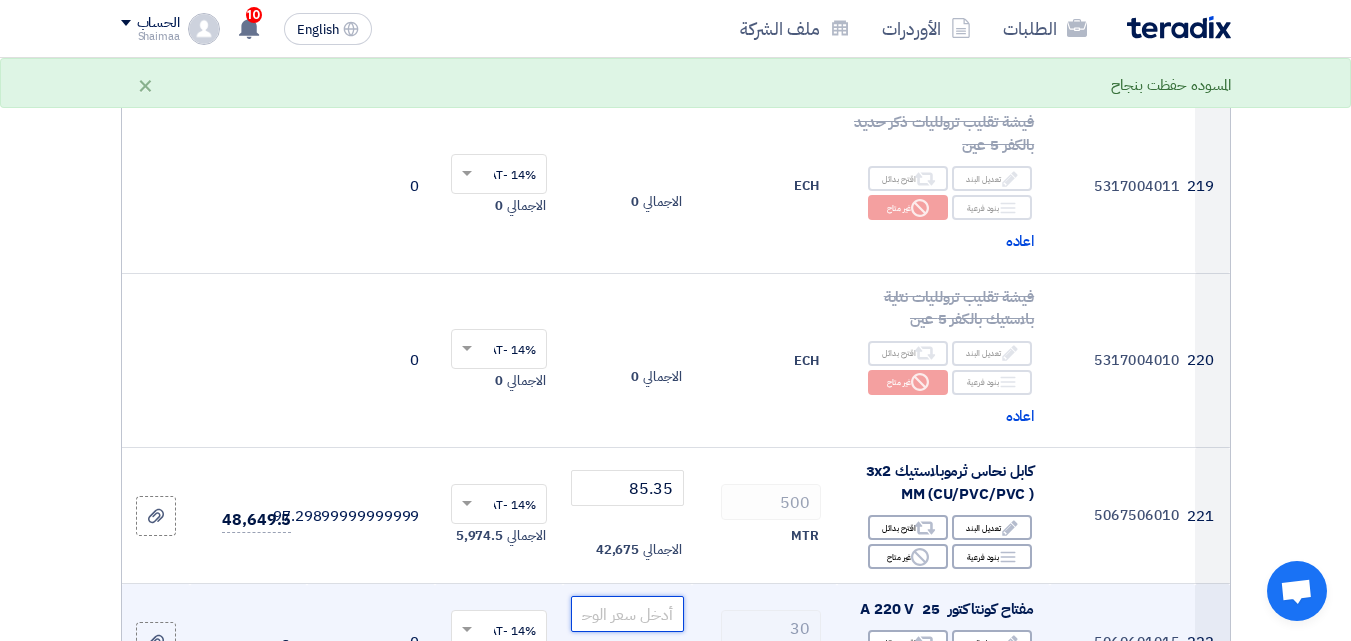 click 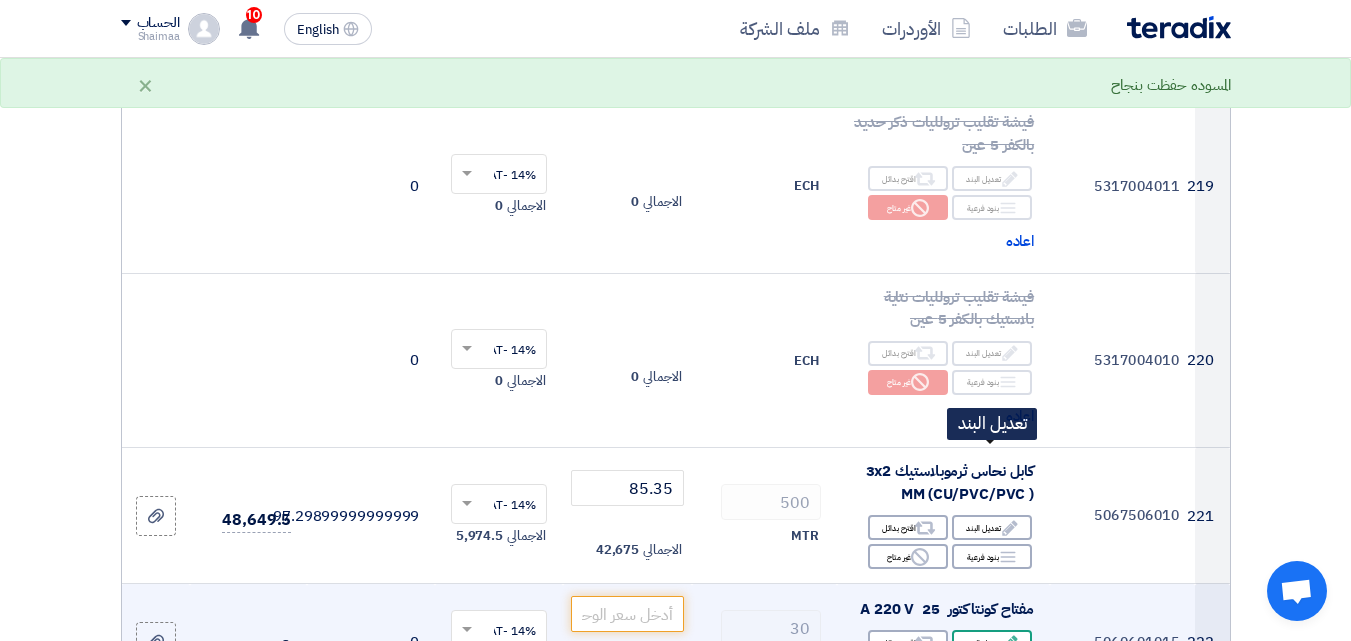 click on "Edit
تعديل البند" 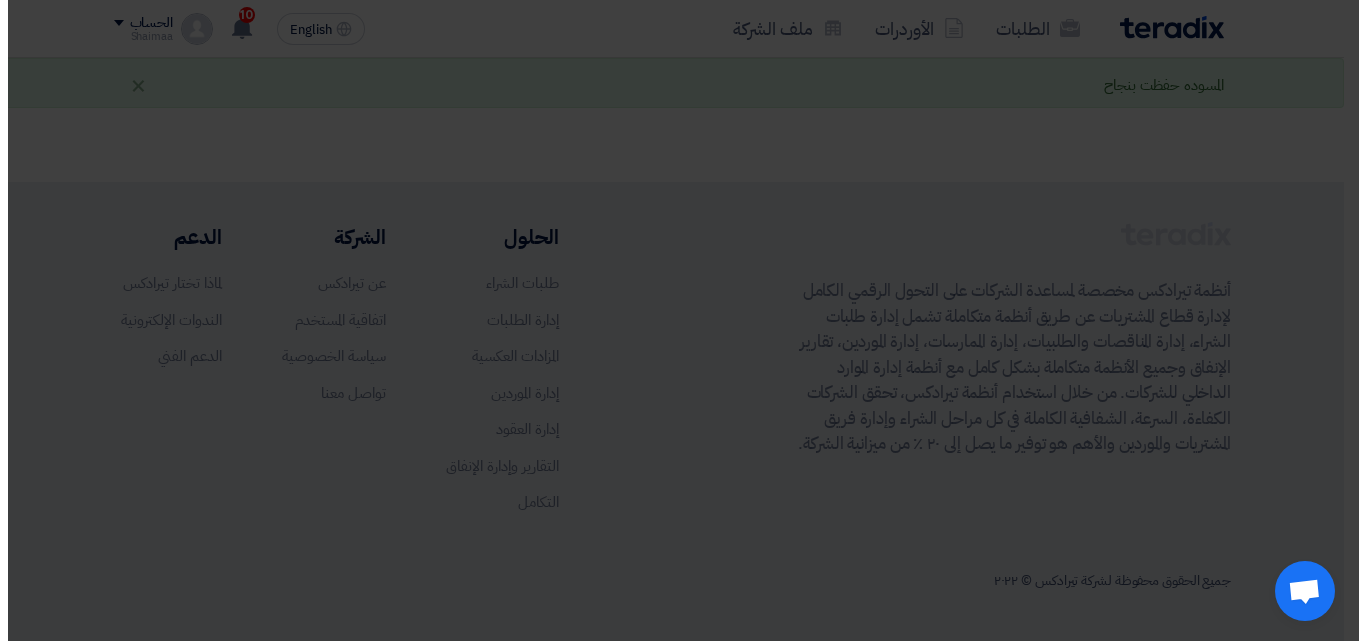 scroll, scrollTop: 30452, scrollLeft: 0, axis: vertical 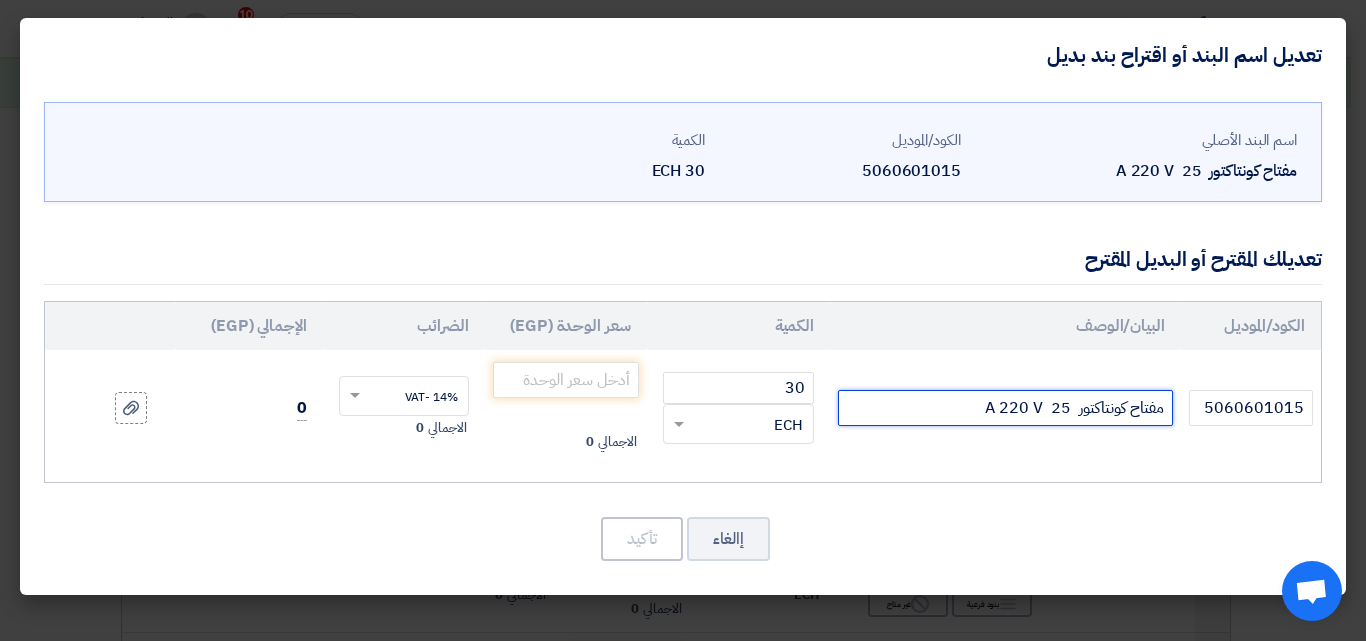 click on "مفتاح كونتاكتور  25  A 220 V" 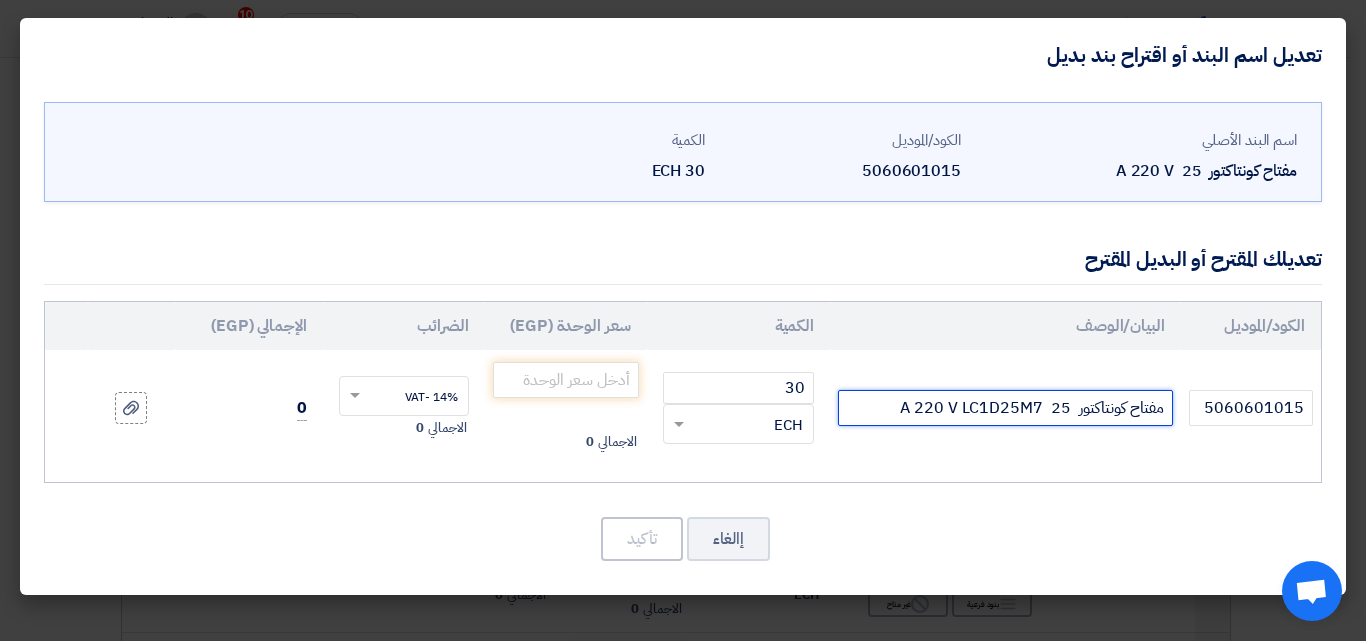 click on "مفتاح كونتاكتور  25  A 220 V LC1D25M7" 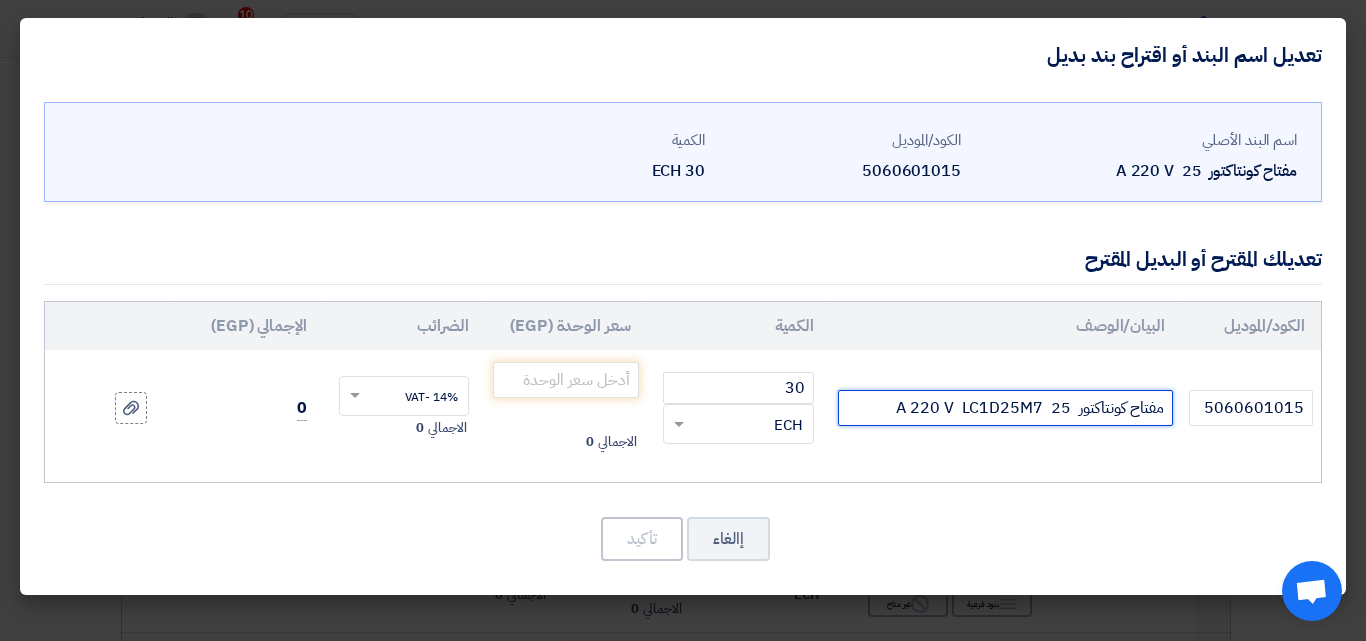 type on "مفتاح كونتاكتور  25  A 220 V  LC1D25M7" 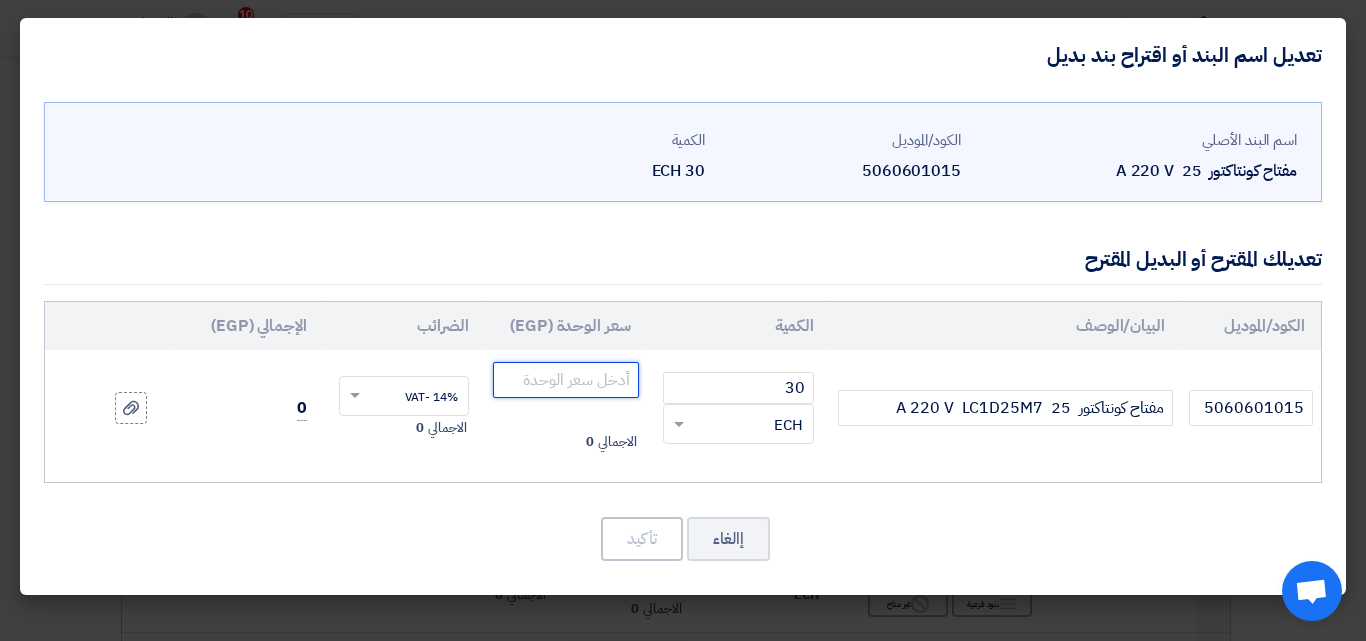 paste on "2036" 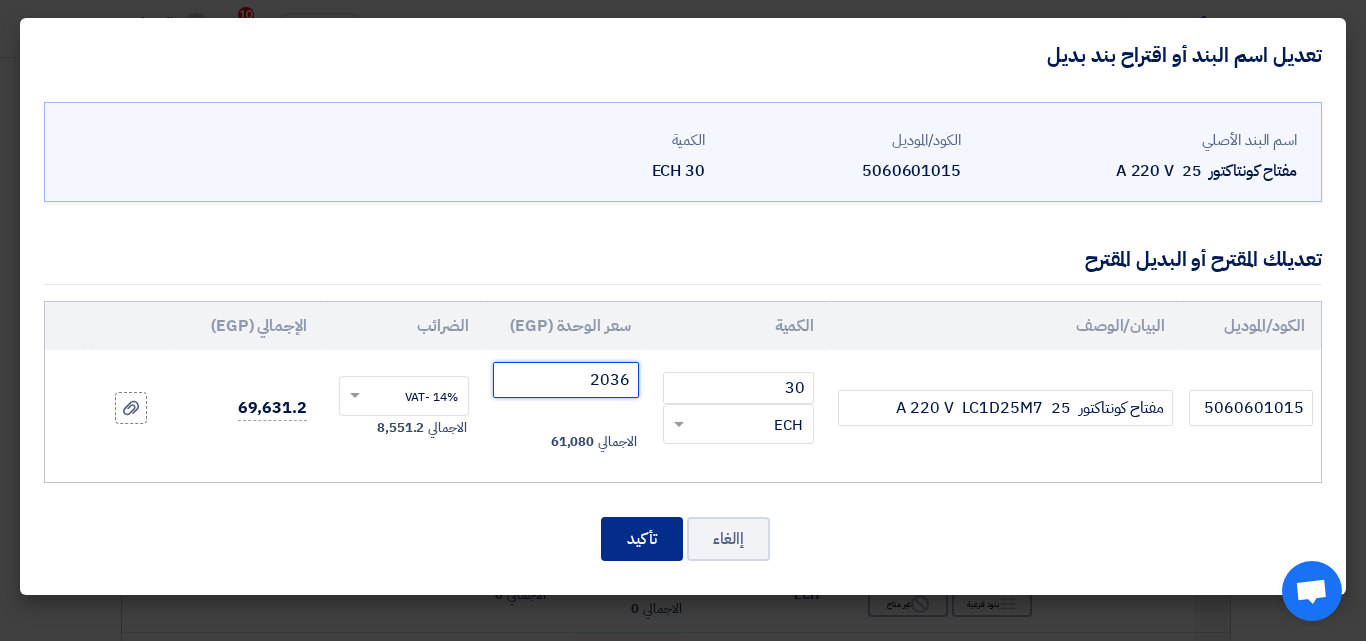 type on "2036" 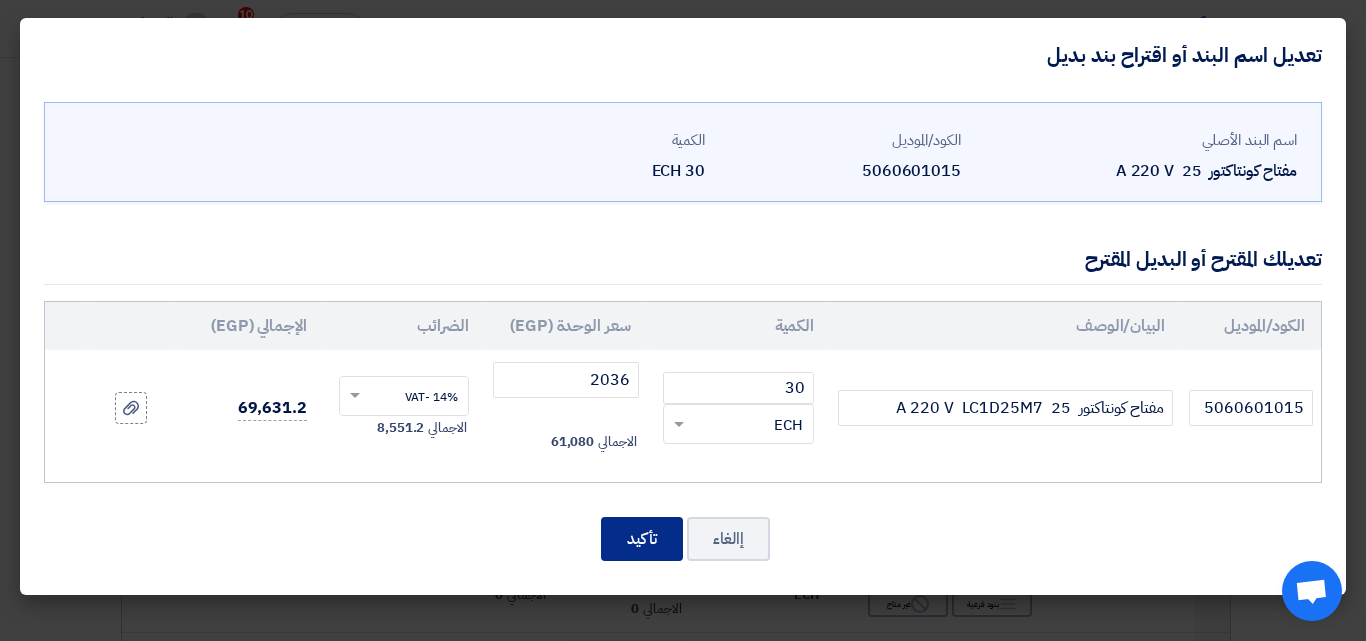 click on "تأكيد" 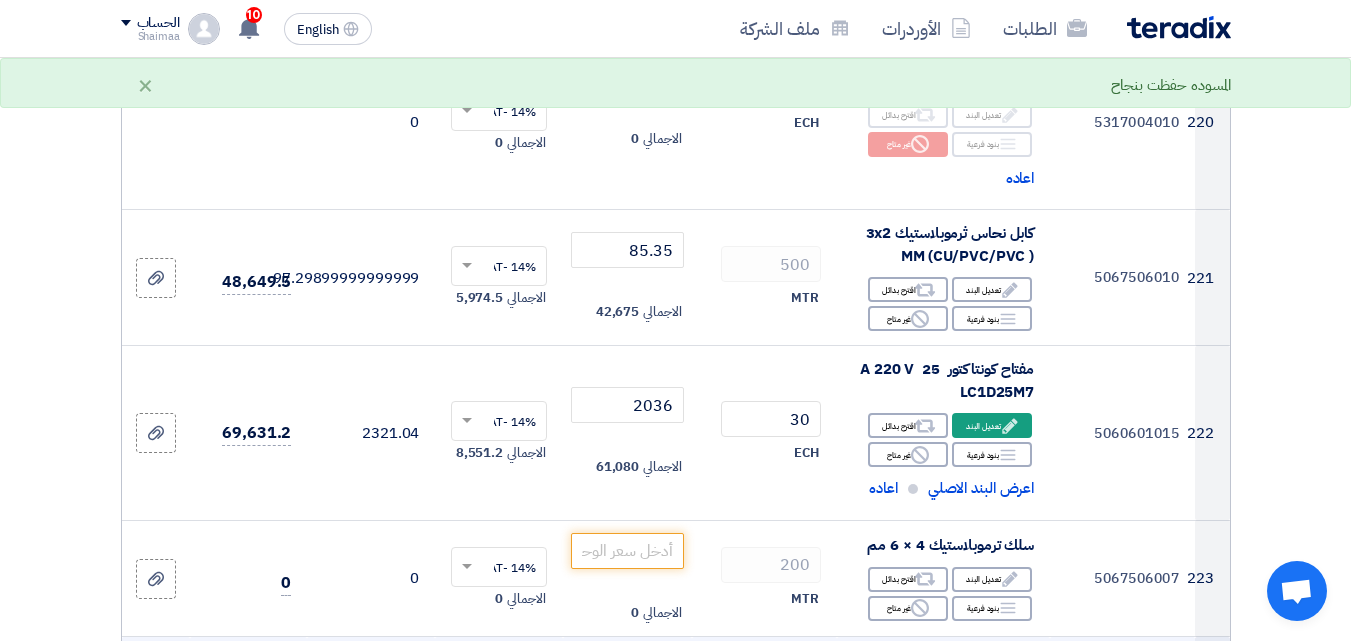 scroll, scrollTop: 36471, scrollLeft: 0, axis: vertical 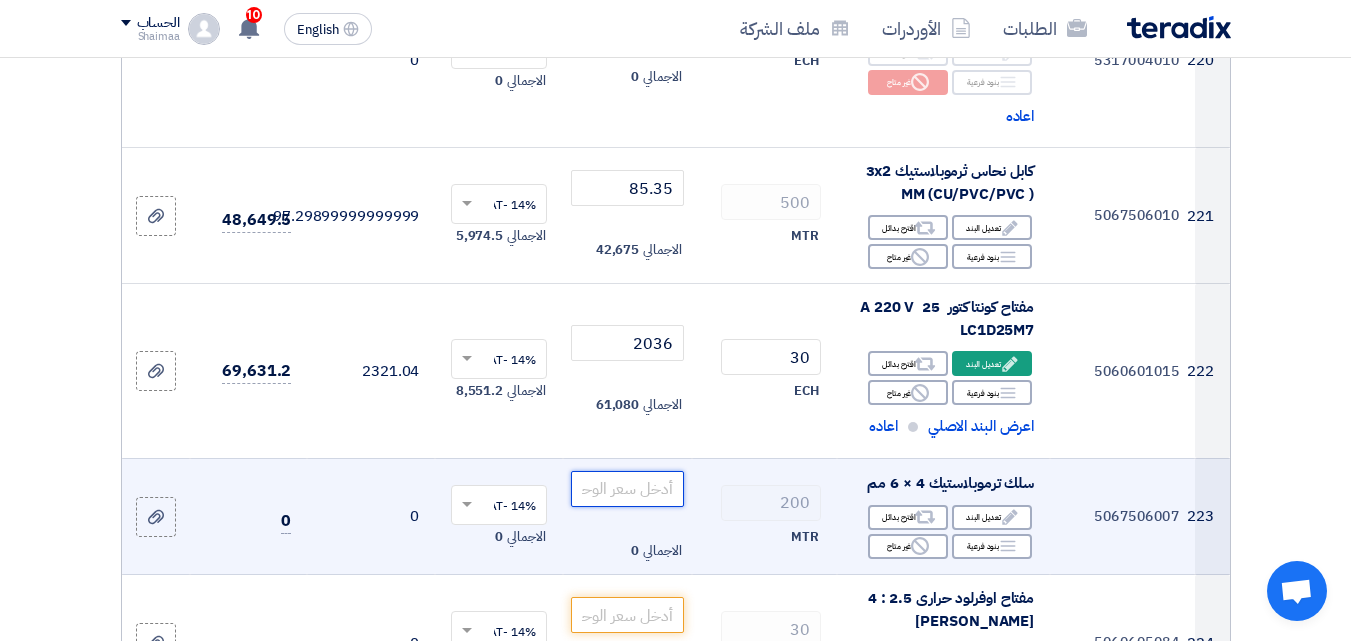 paste on "179.3" 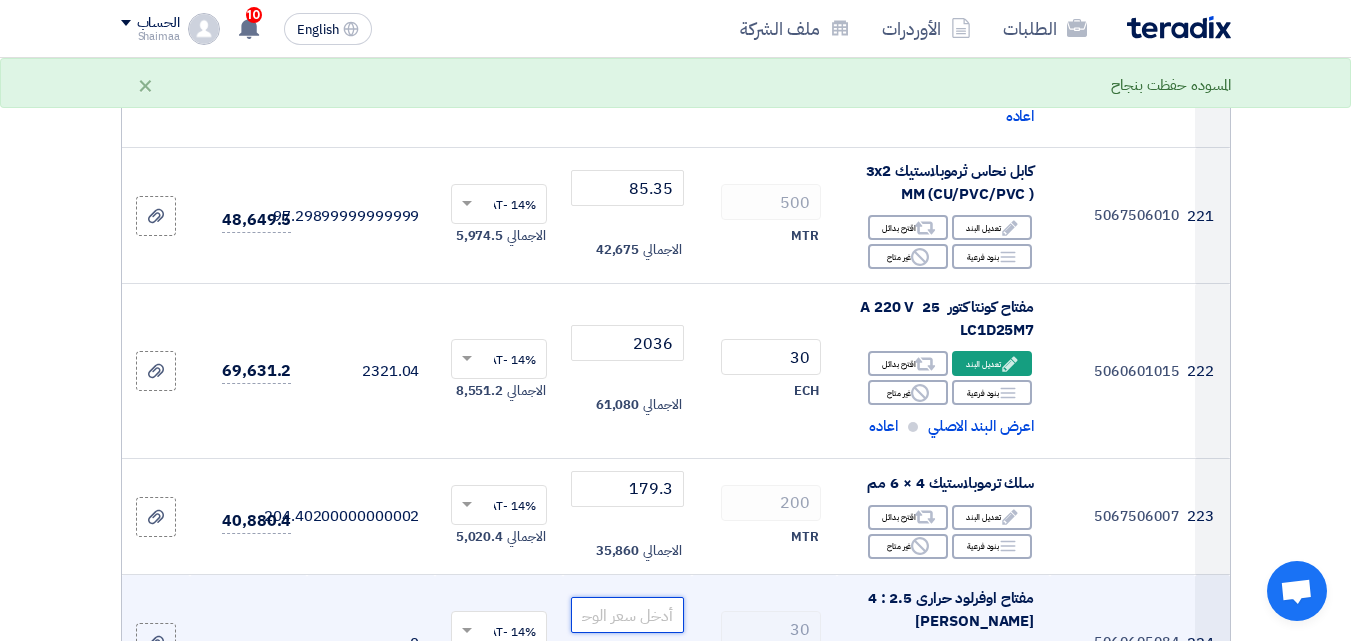 click 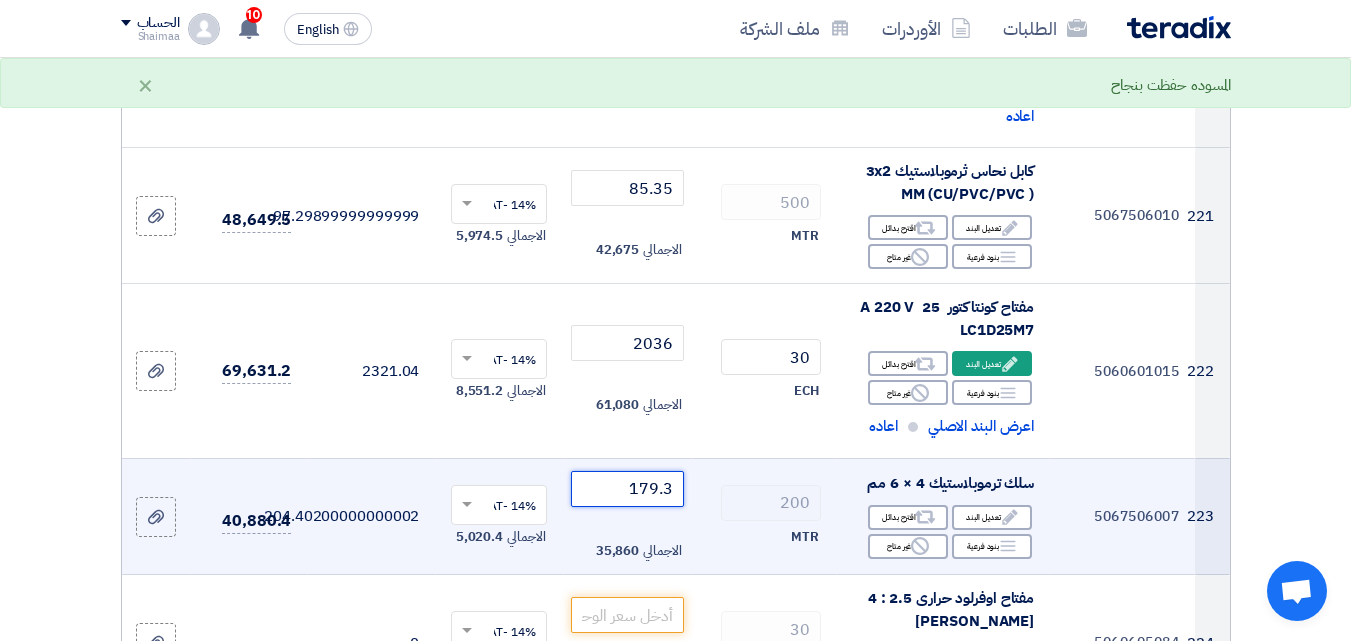 drag, startPoint x: 670, startPoint y: 298, endPoint x: 658, endPoint y: 299, distance: 12.0415945 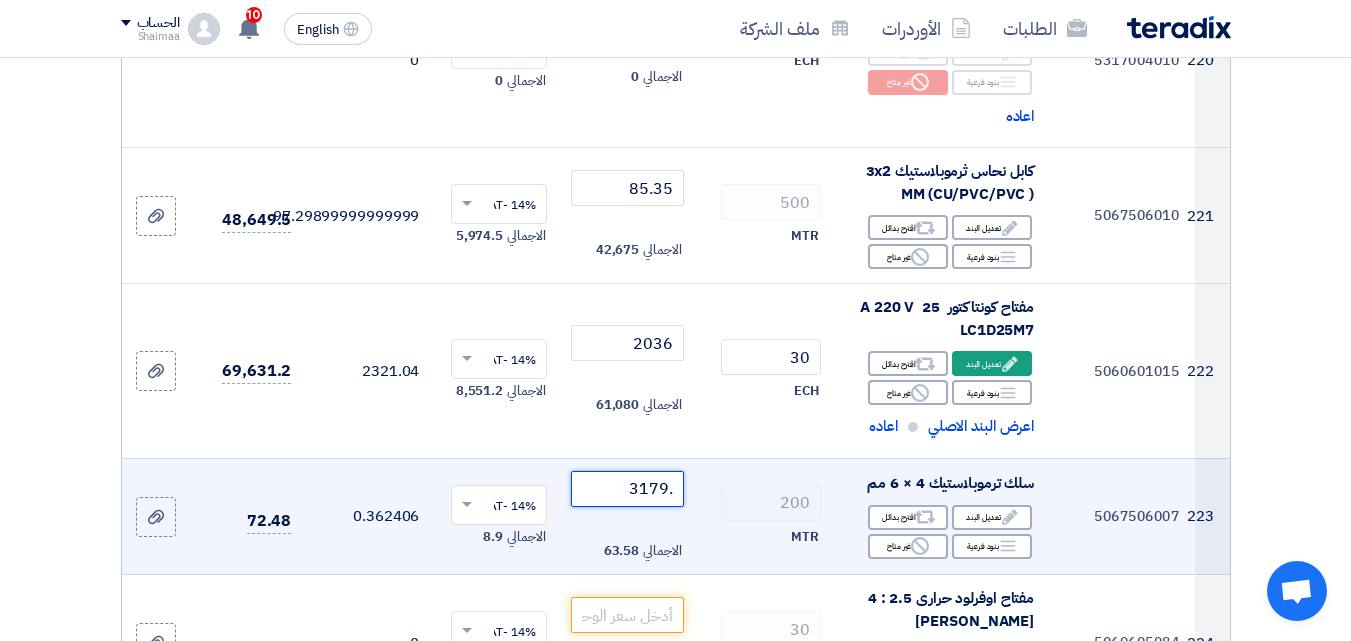 click on ".3179" 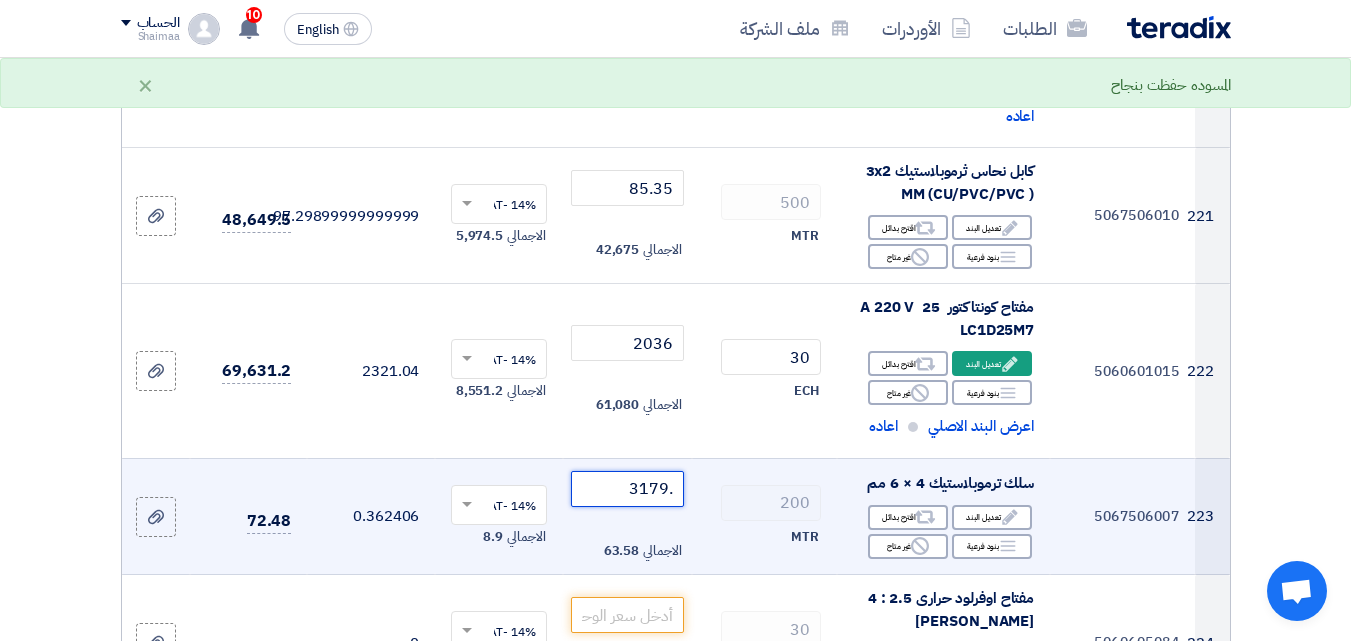click on ".3179" 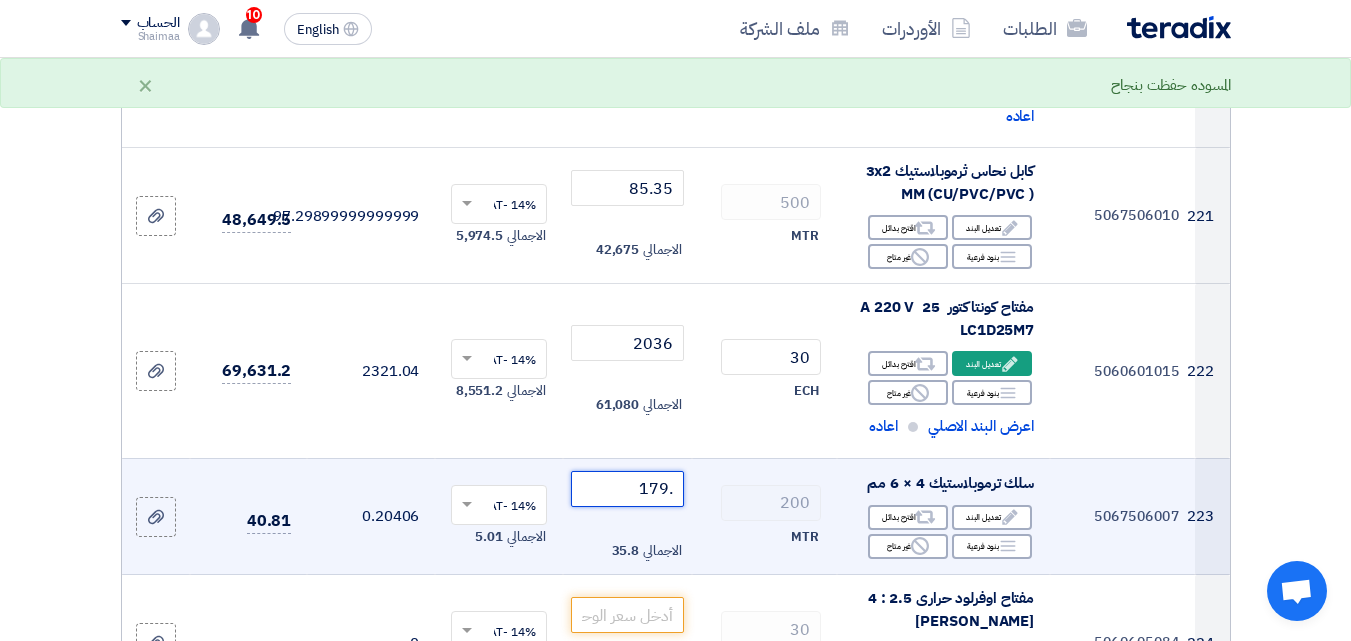 click on ".179" 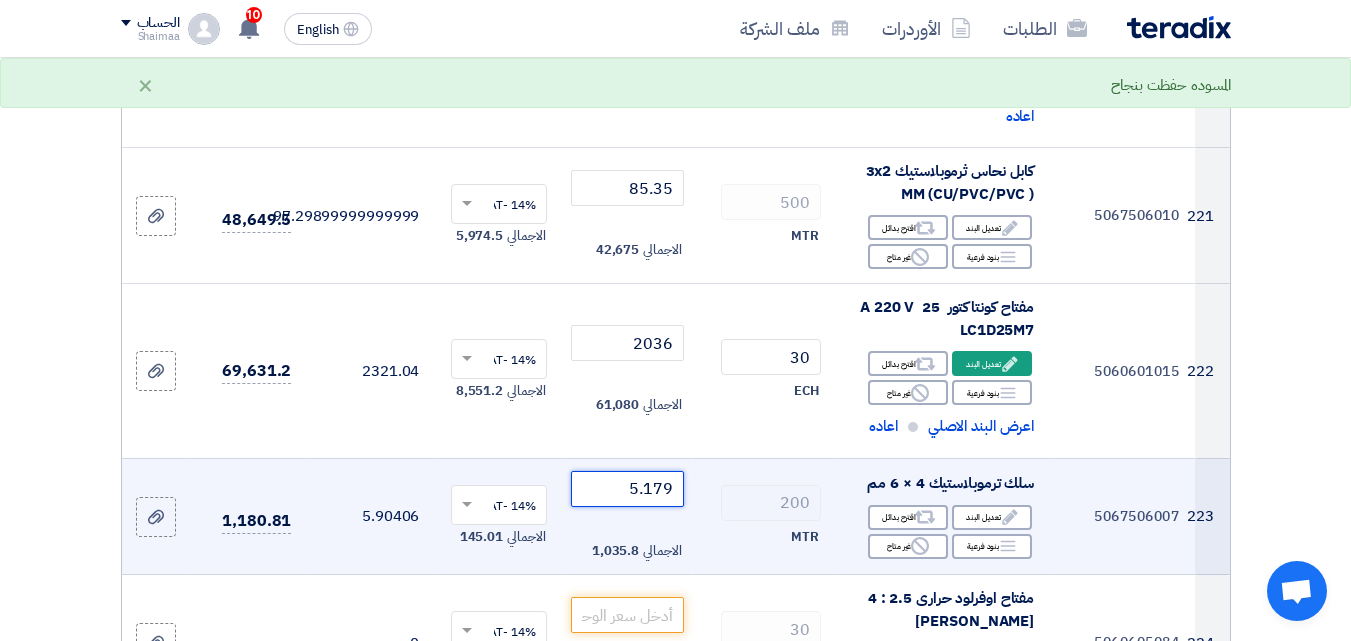 type on ".179" 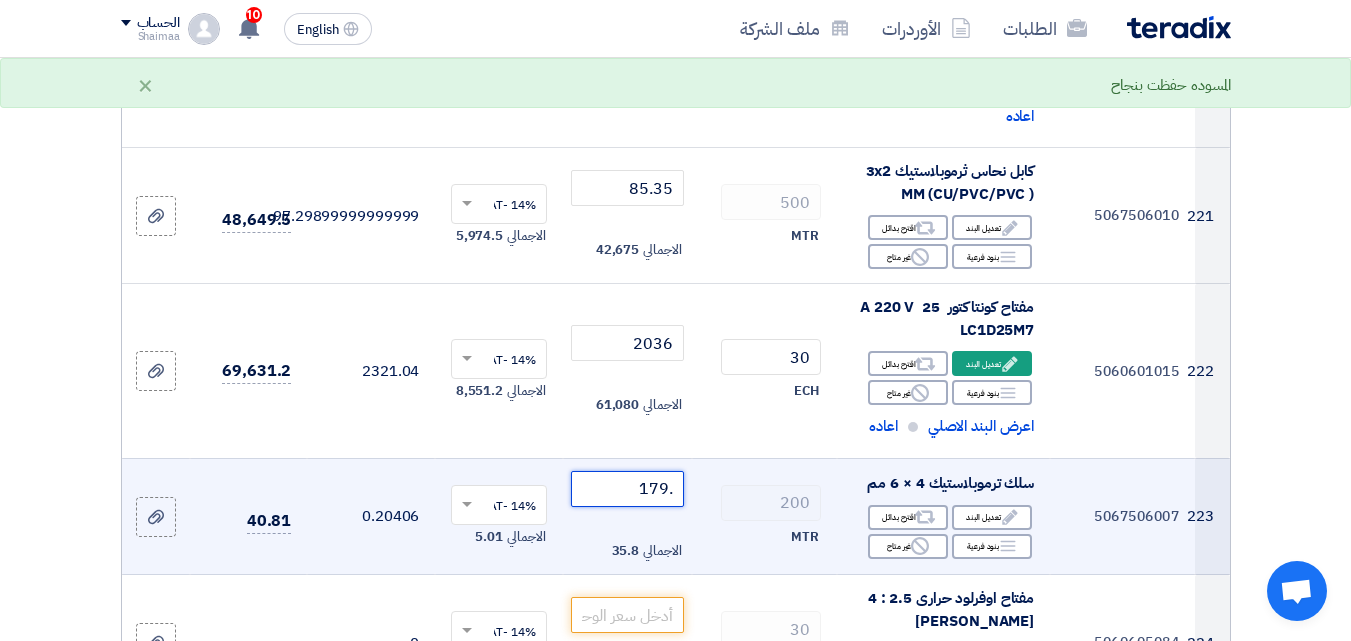 drag, startPoint x: 674, startPoint y: 306, endPoint x: 615, endPoint y: 300, distance: 59.3043 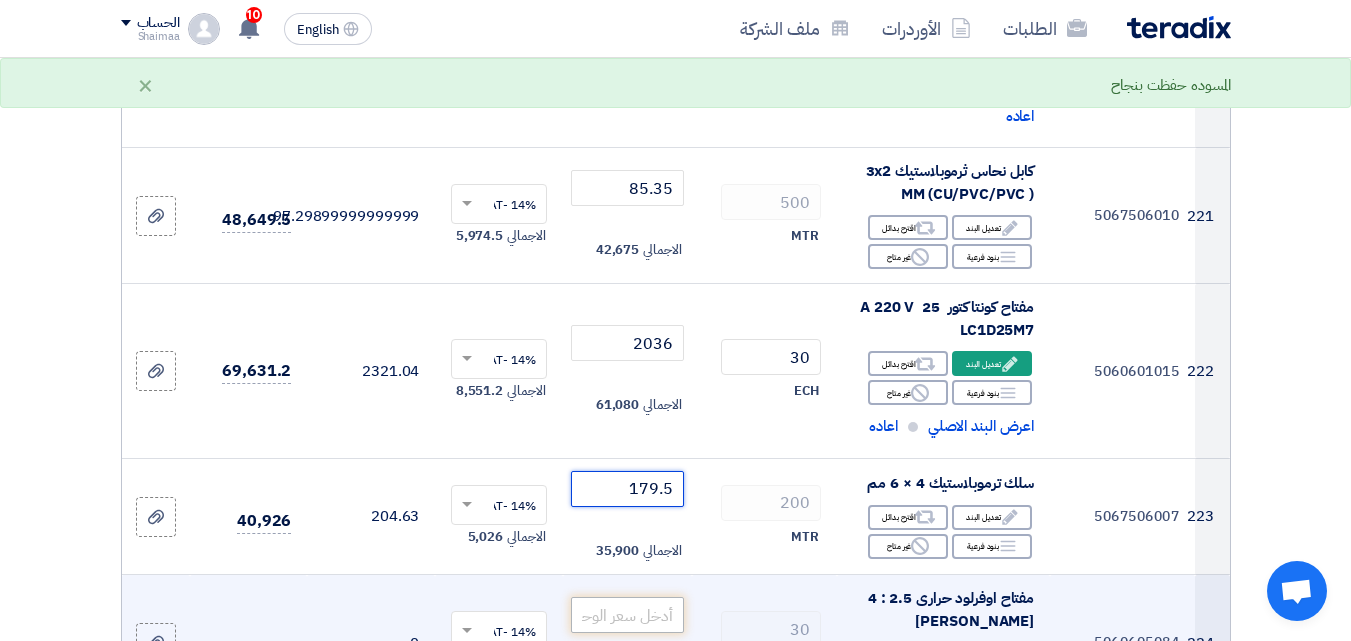 type on "179.5" 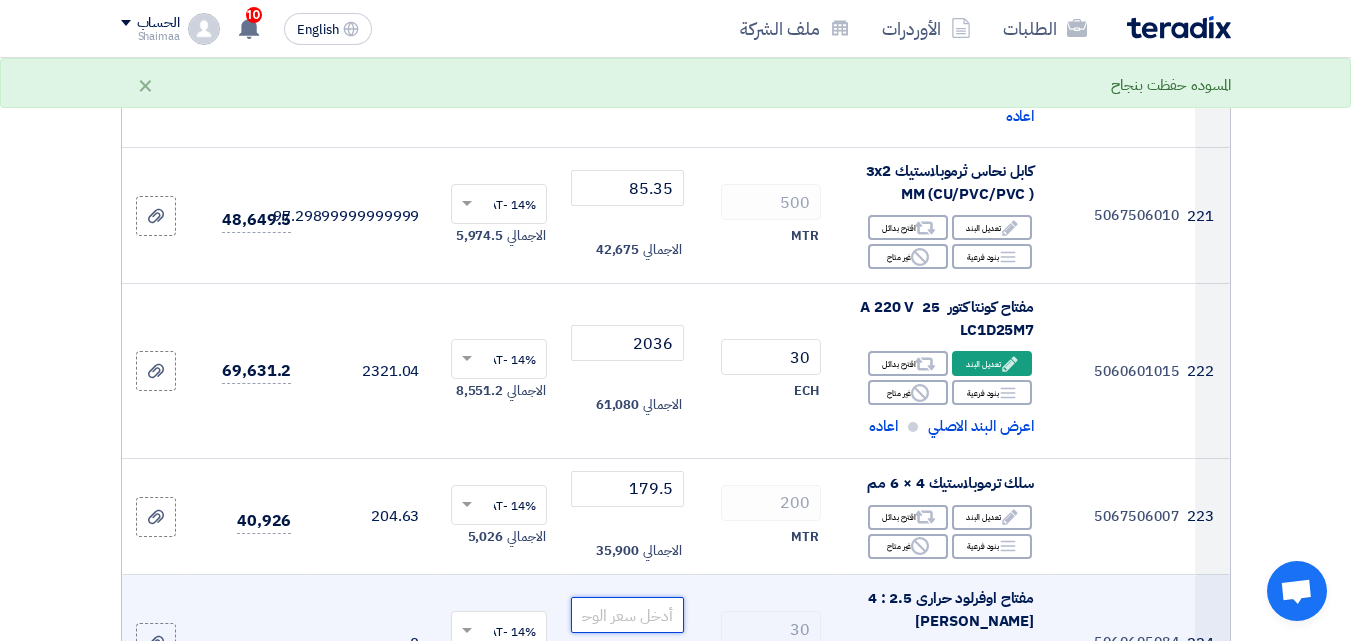 click 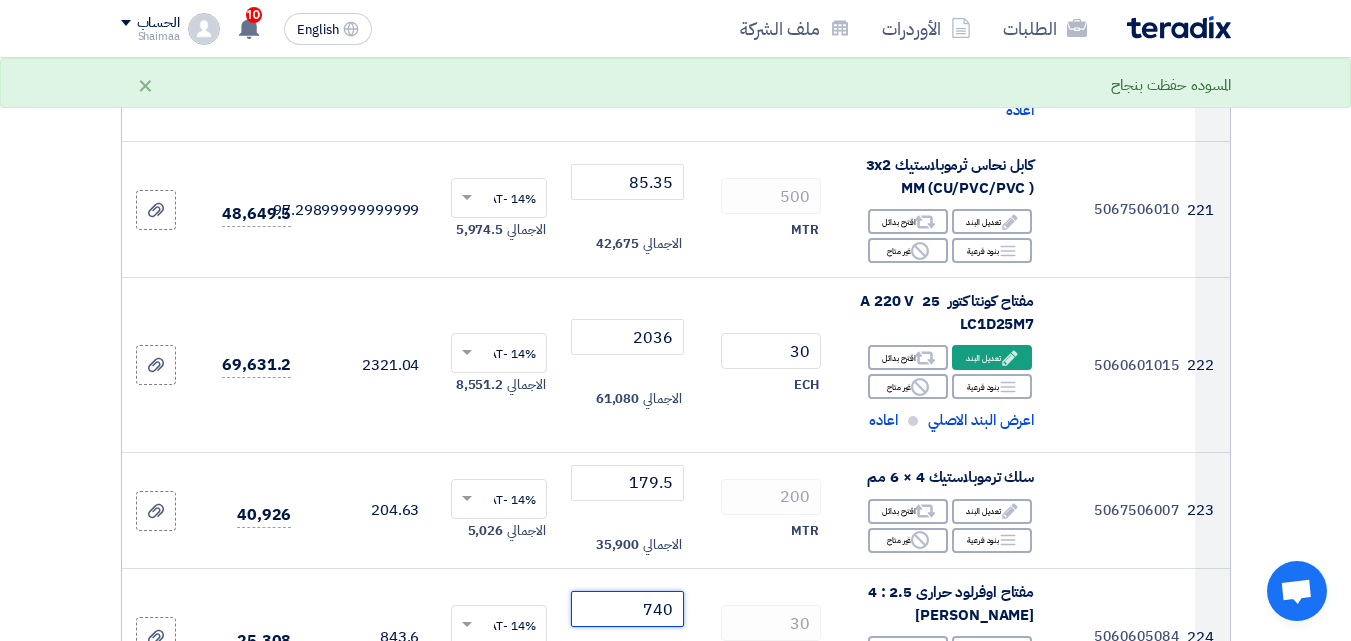 scroll, scrollTop: 36771, scrollLeft: 0, axis: vertical 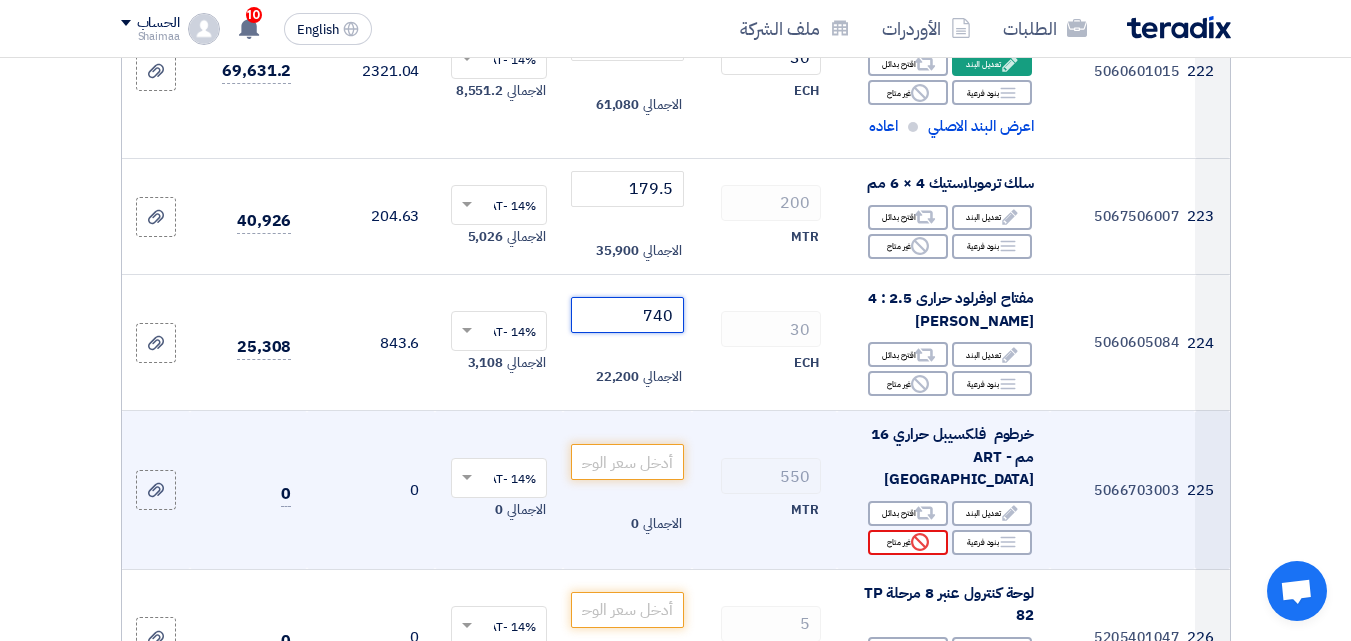 type on "740" 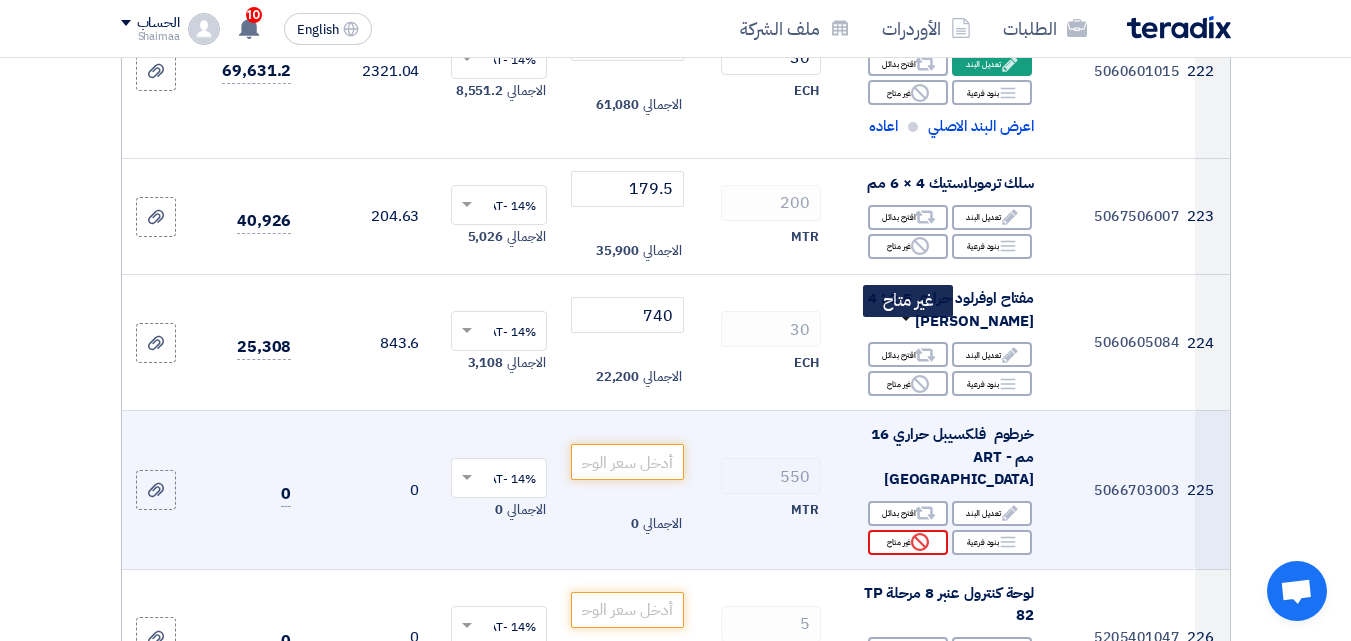 click on "Reject
غير متاح" 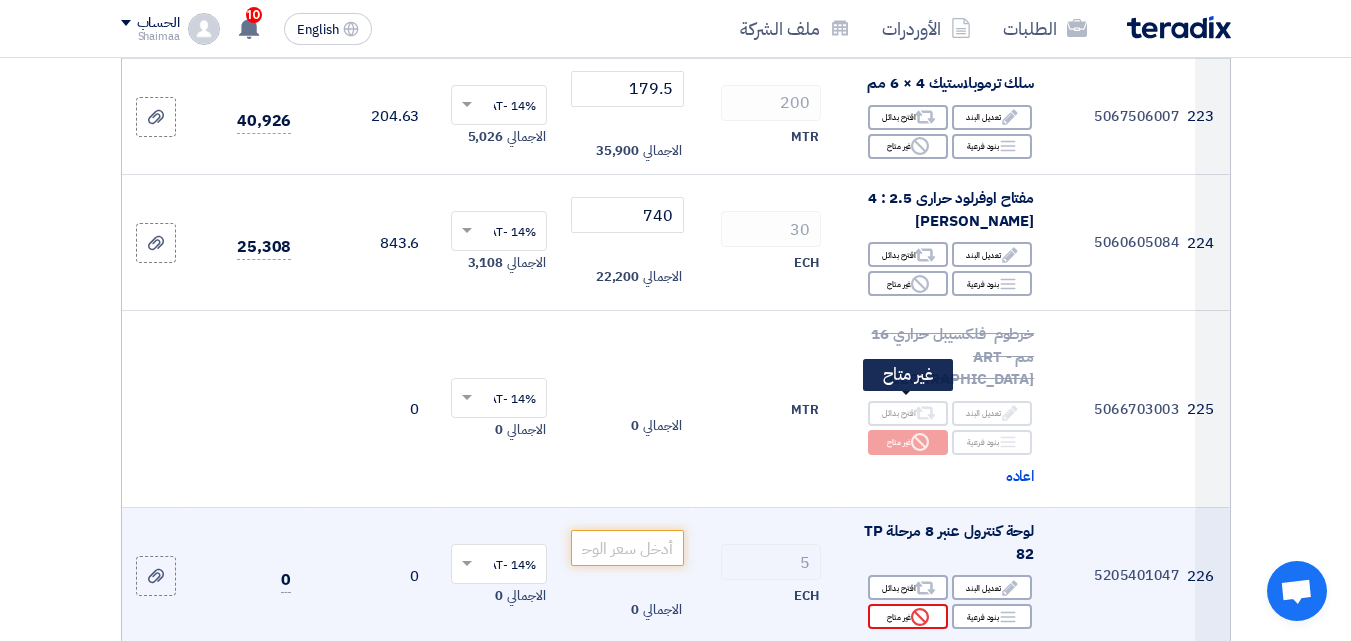 click on "Reject
غير متاح" 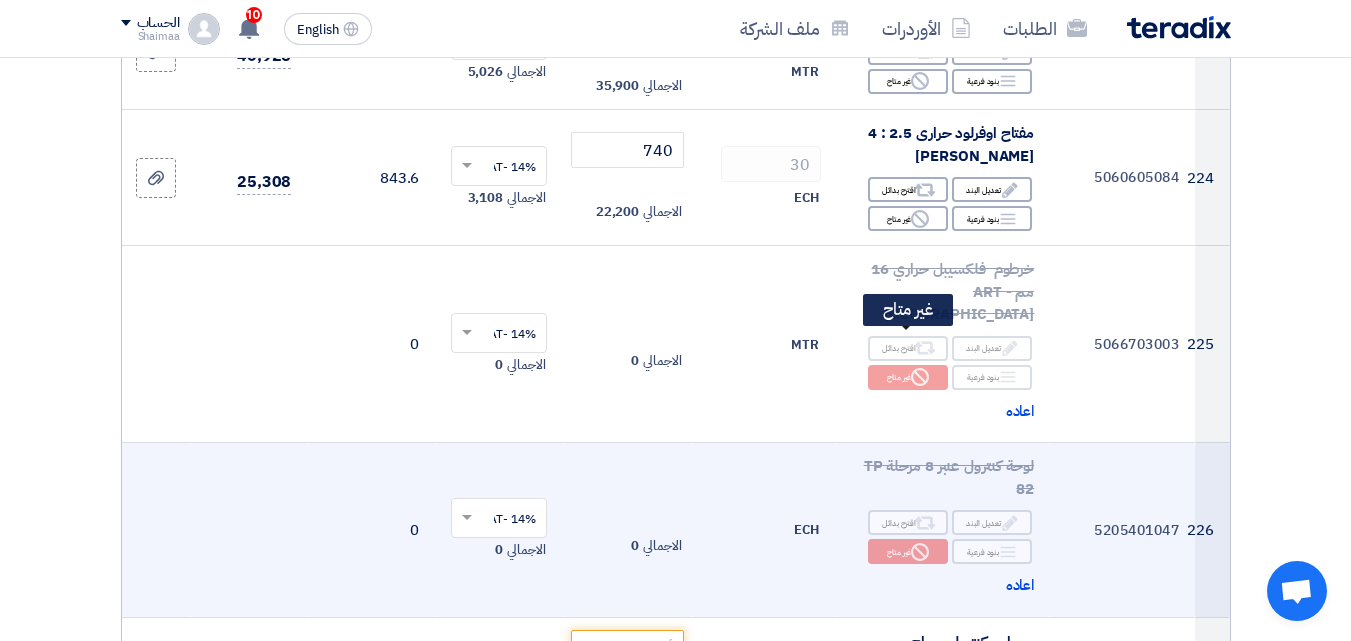 scroll, scrollTop: 36971, scrollLeft: 0, axis: vertical 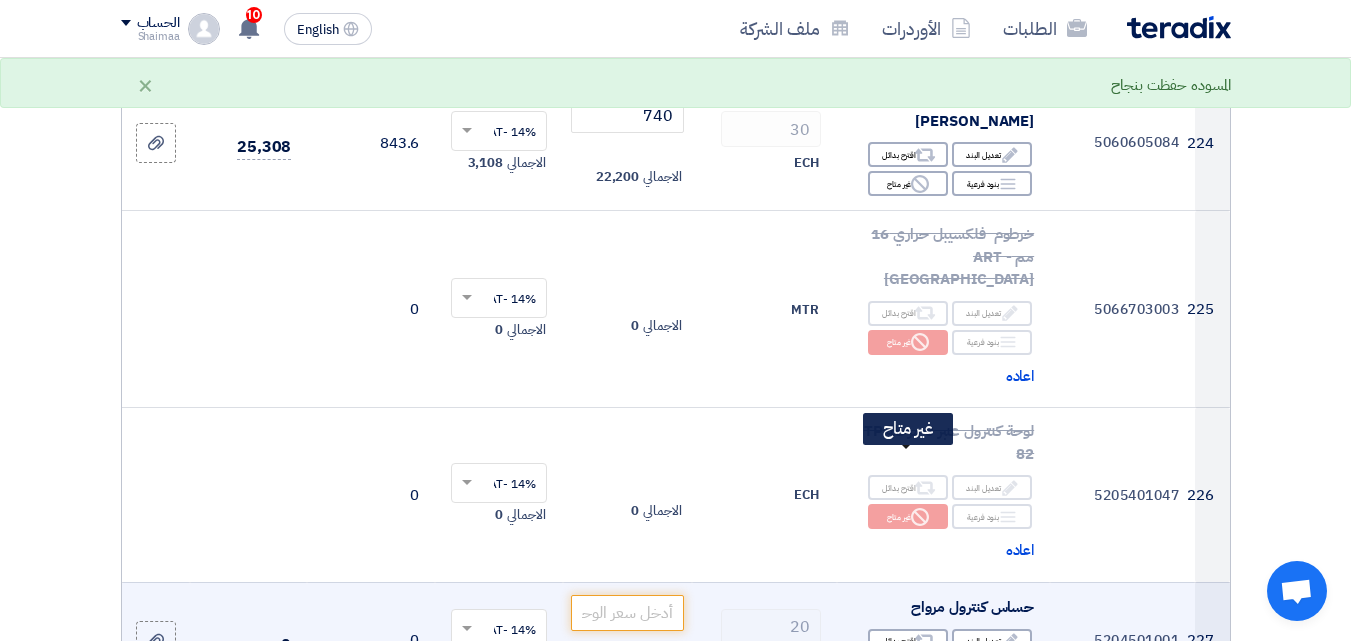 click on "Reject
غير متاح" 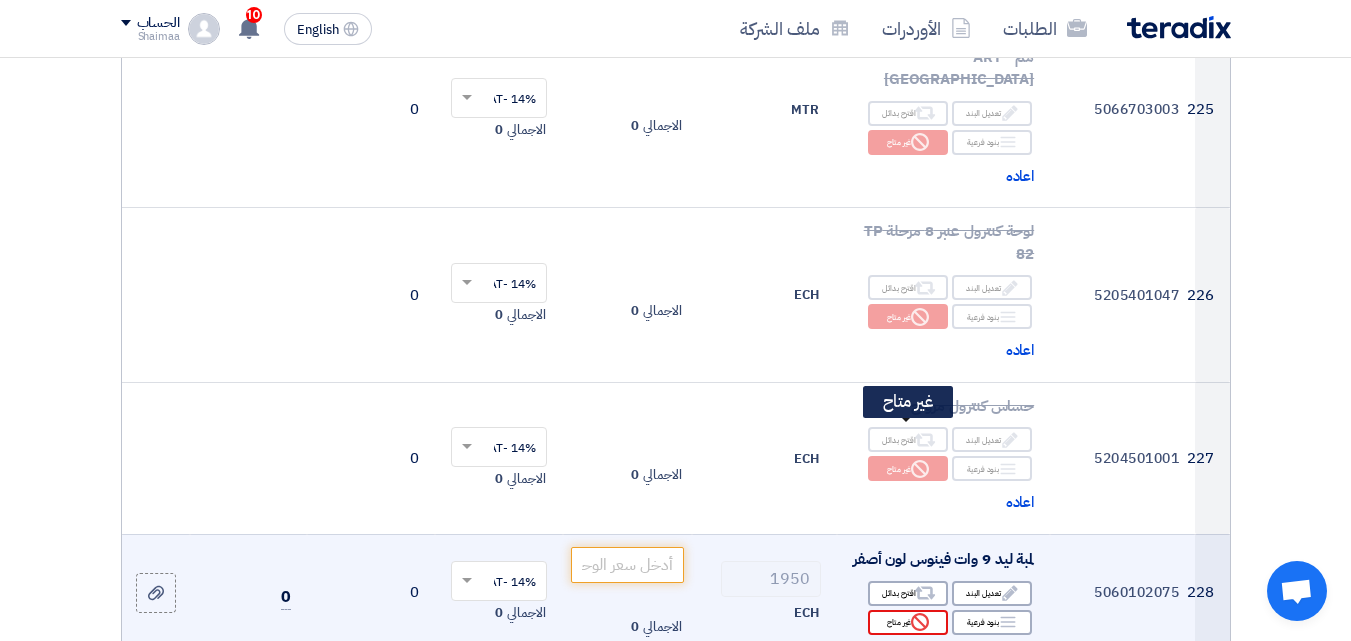 click on "Reject" 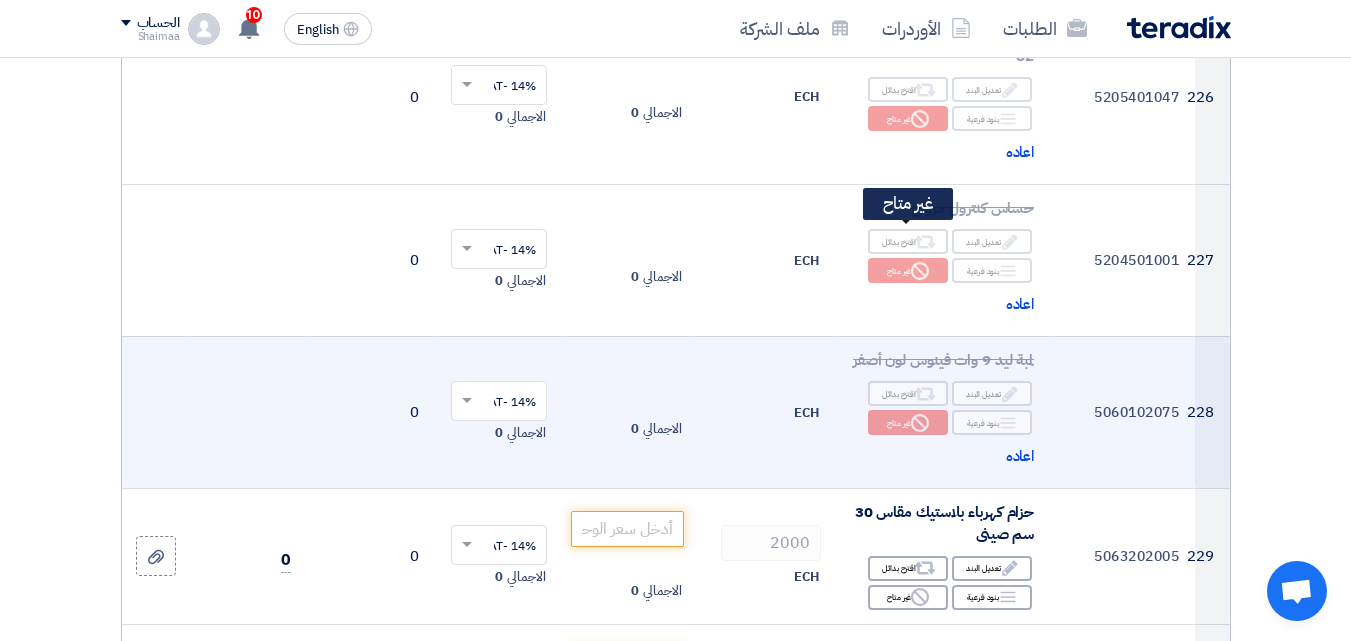 scroll, scrollTop: 37371, scrollLeft: 0, axis: vertical 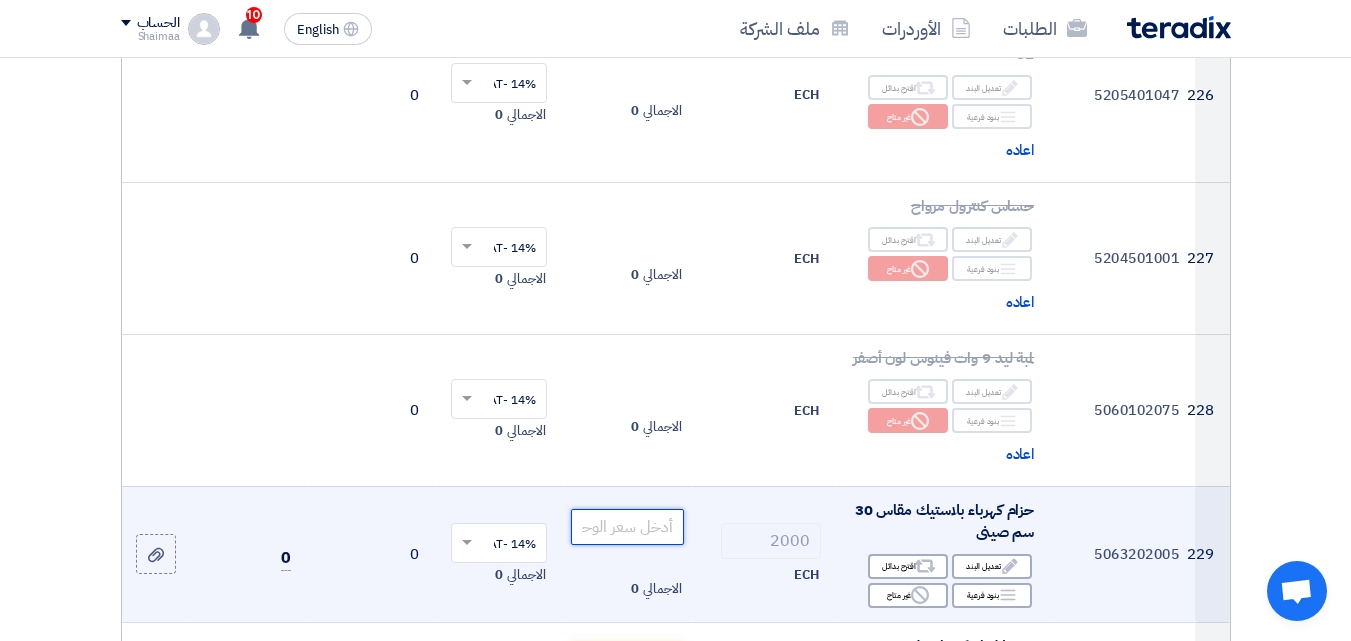 click 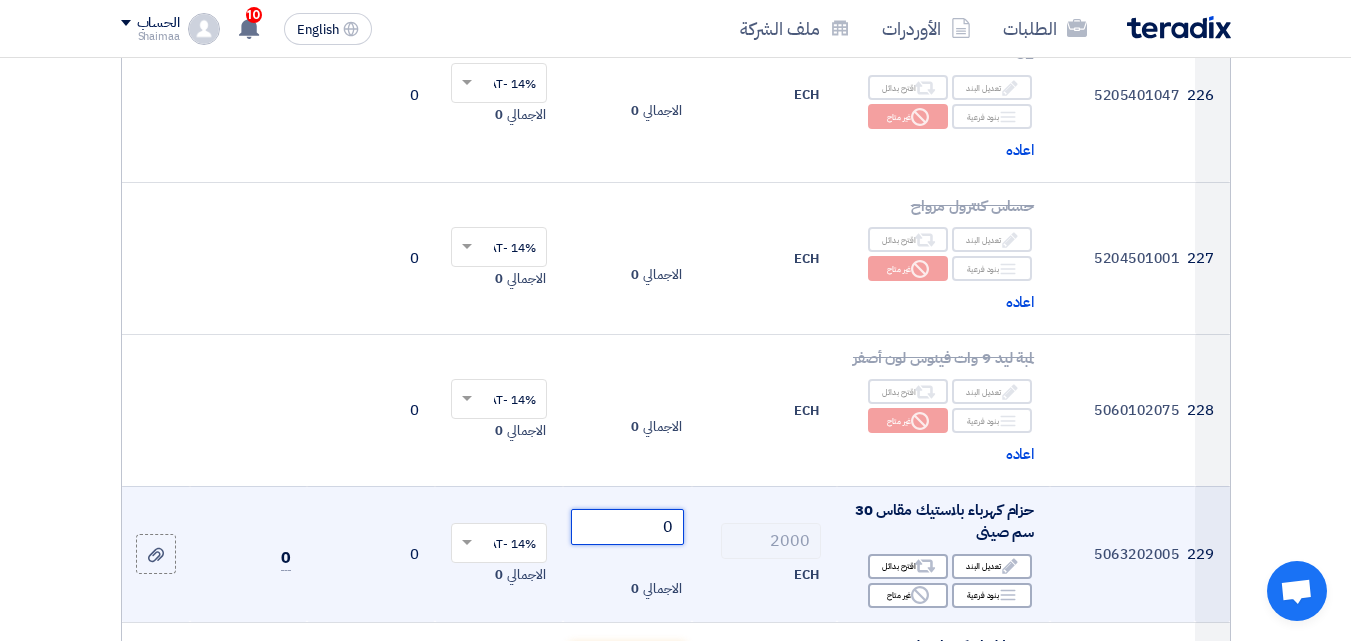 click on "0" 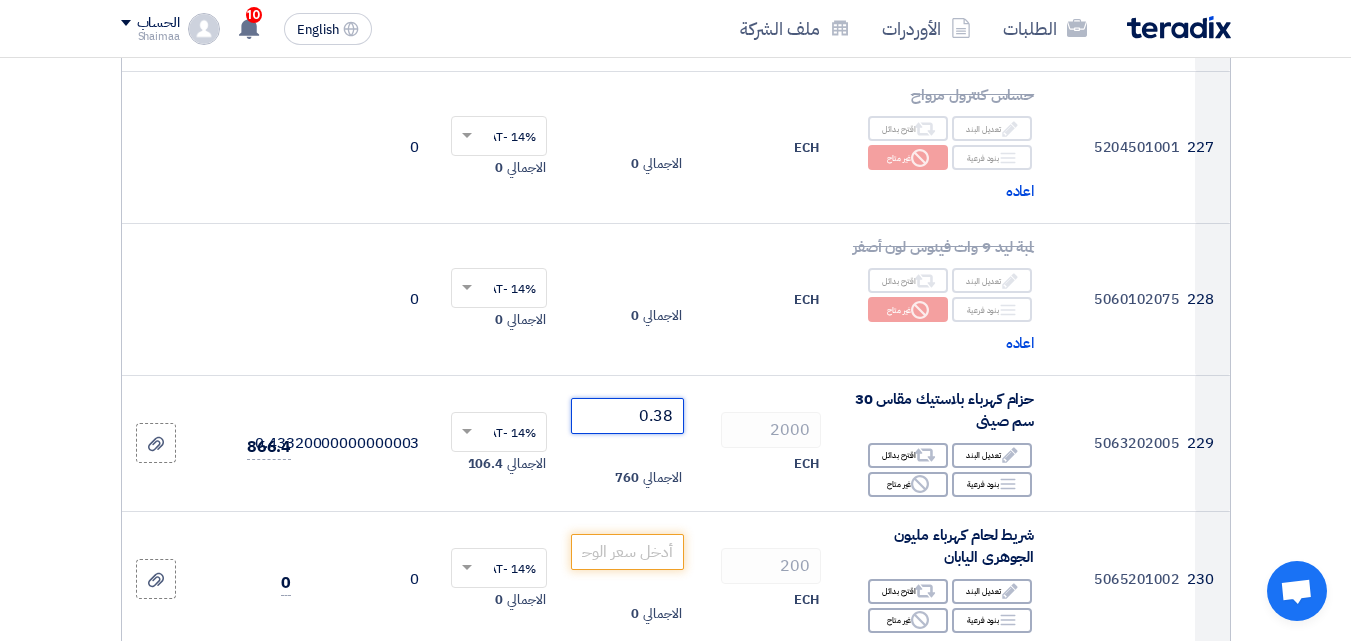 scroll, scrollTop: 37571, scrollLeft: 0, axis: vertical 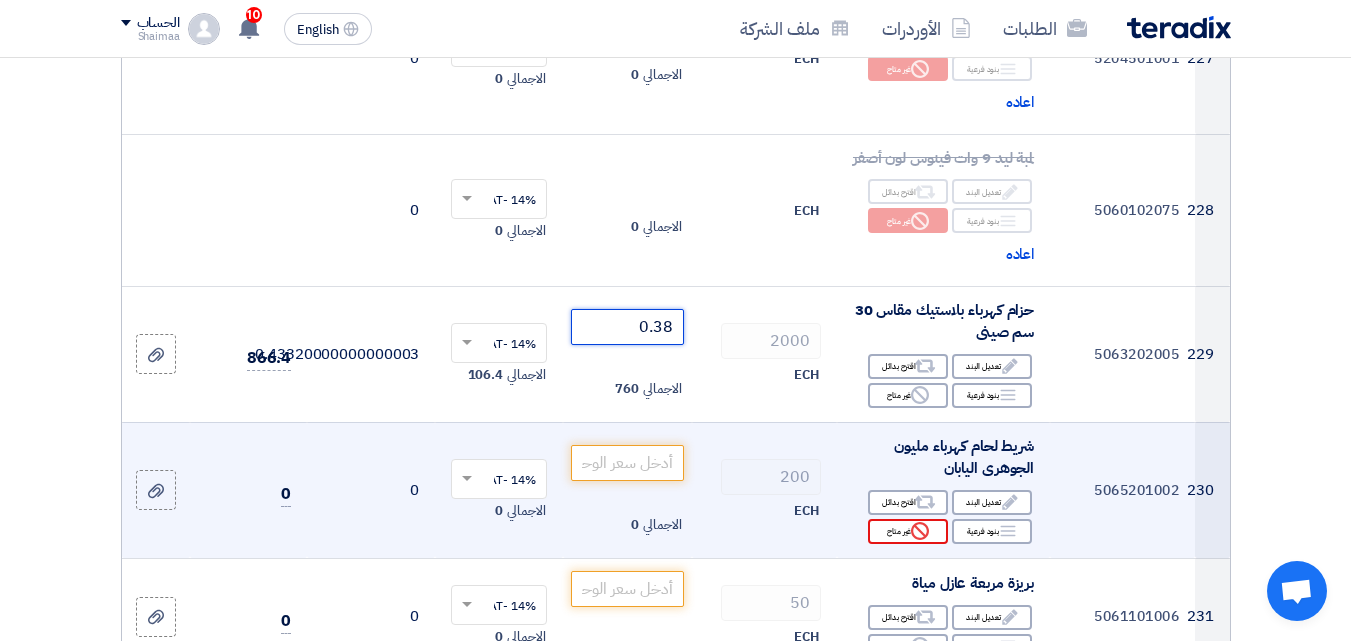 type on "0.38" 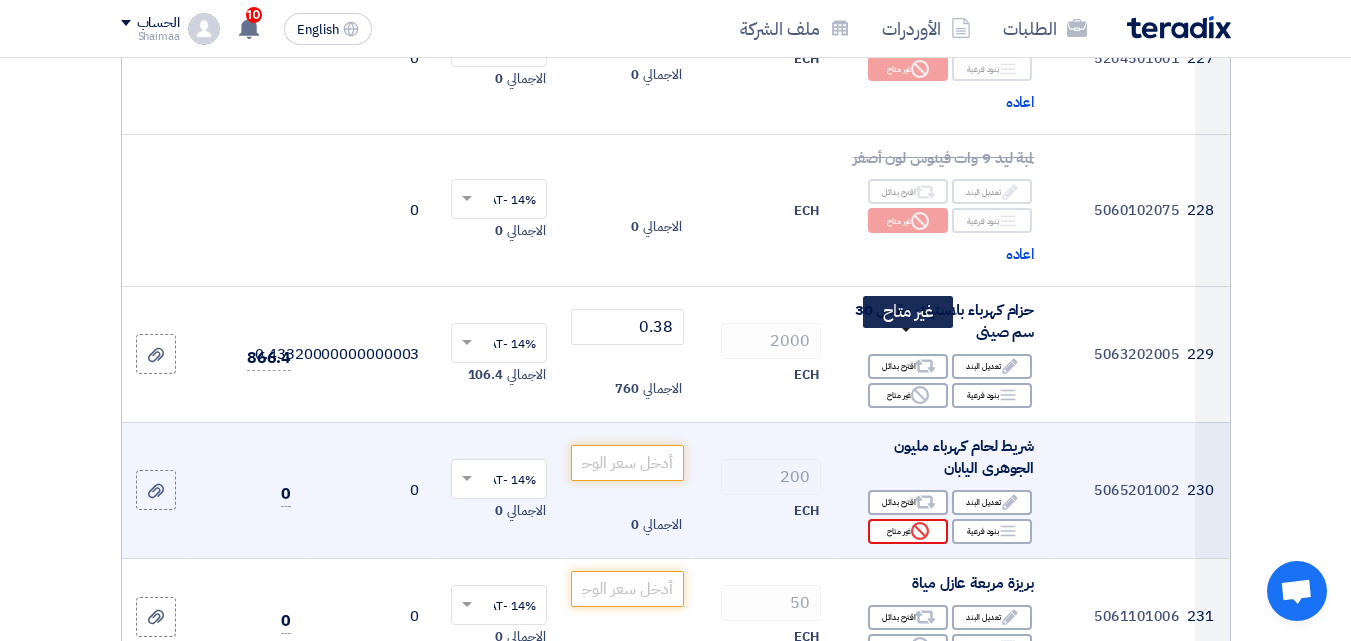 click on "Reject
غير متاح" 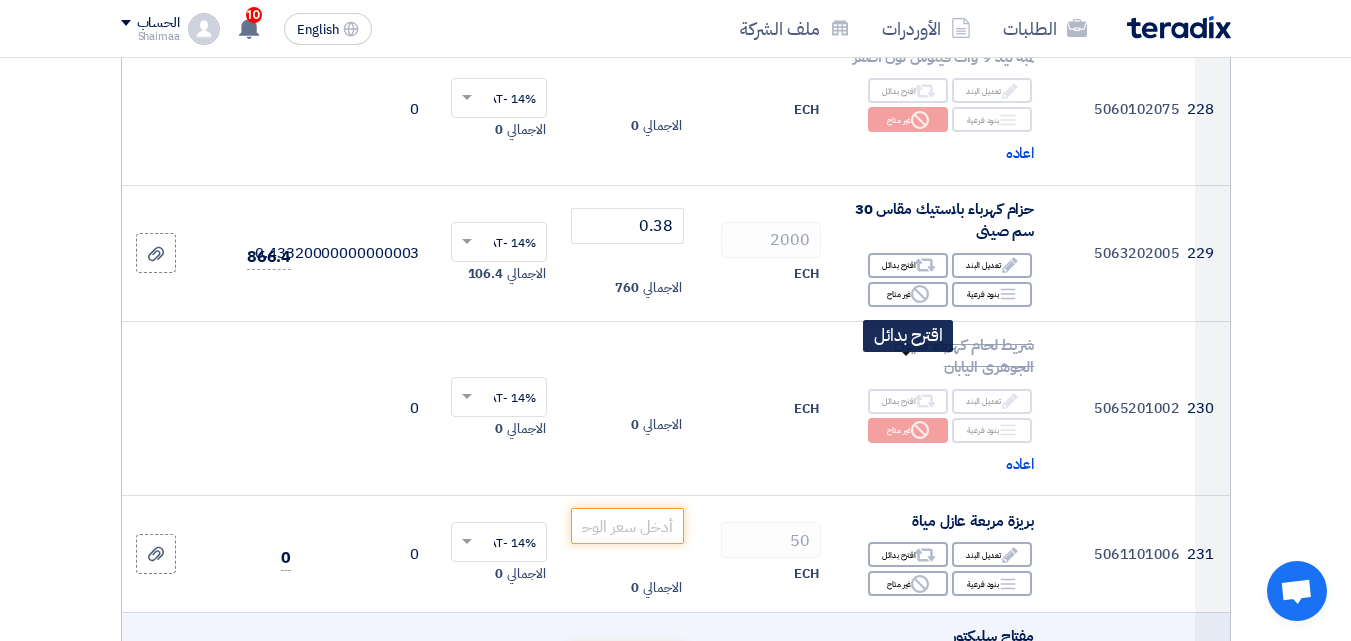 scroll, scrollTop: 37771, scrollLeft: 0, axis: vertical 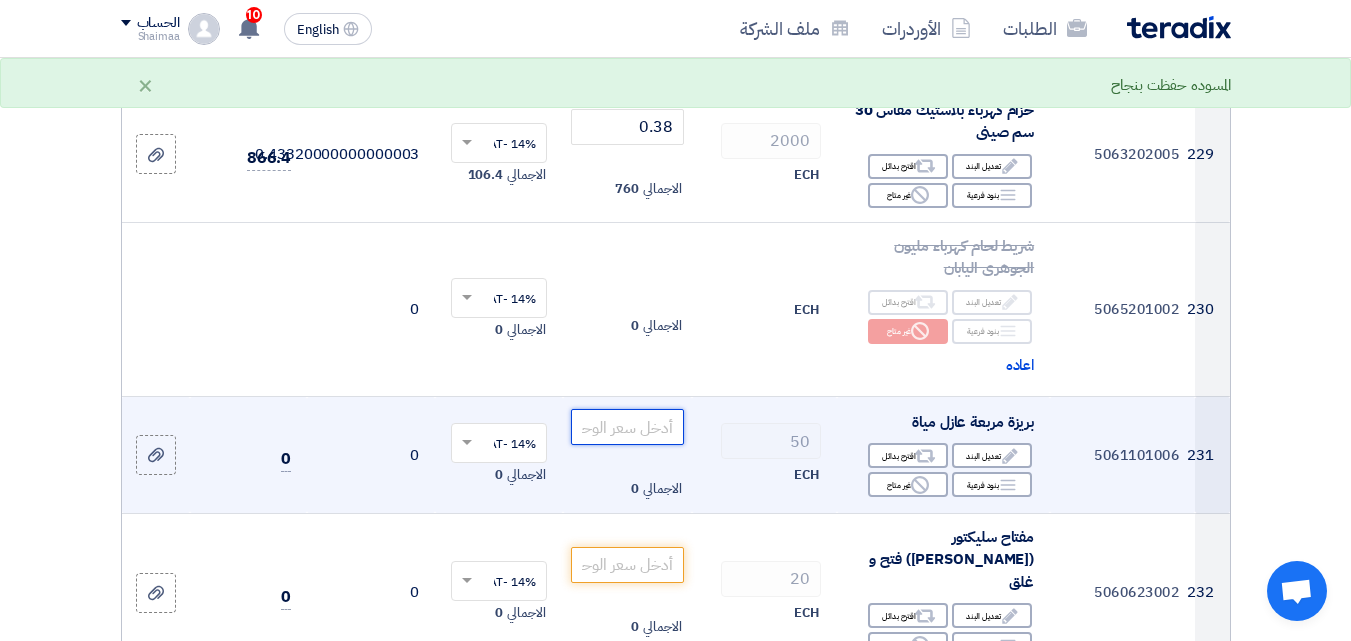 click 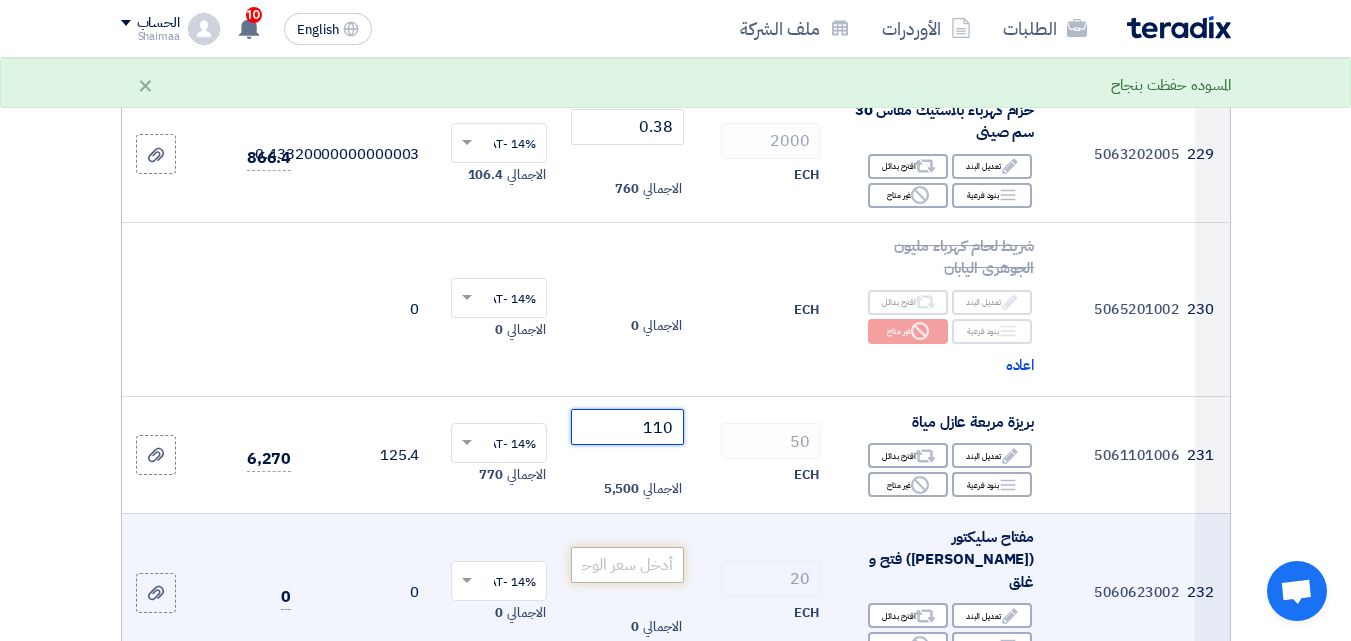 type on "110" 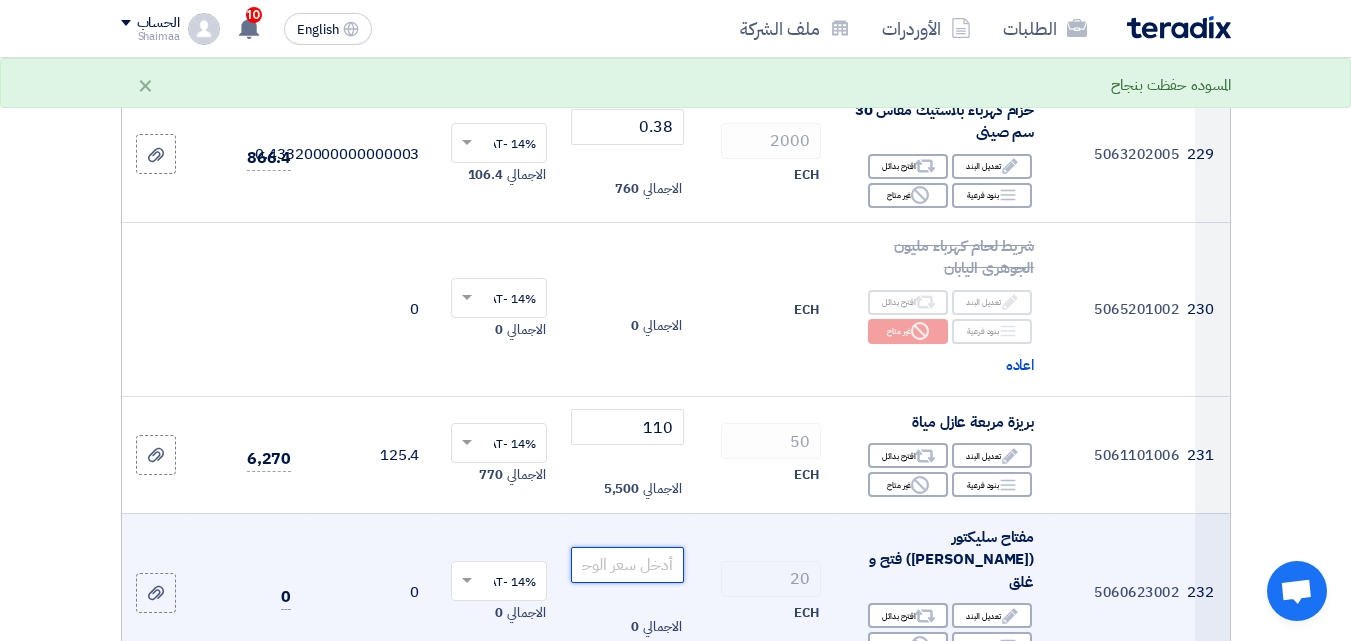 click 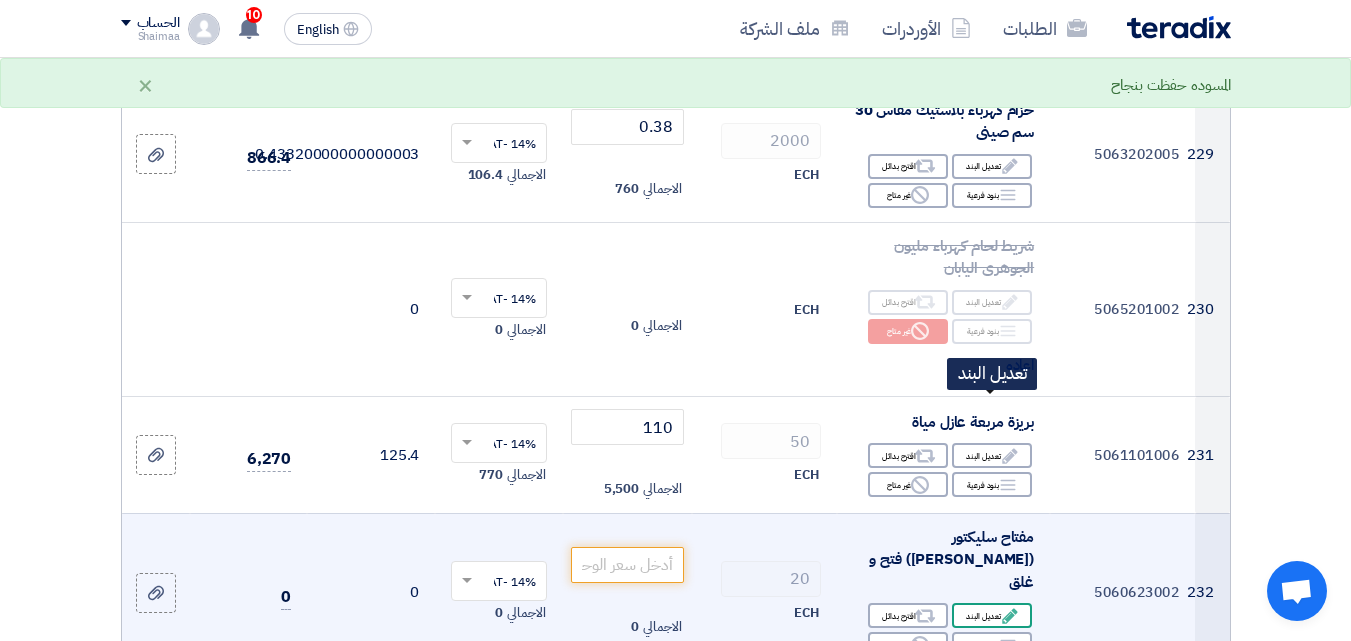 click on "Edit
تعديل البند" 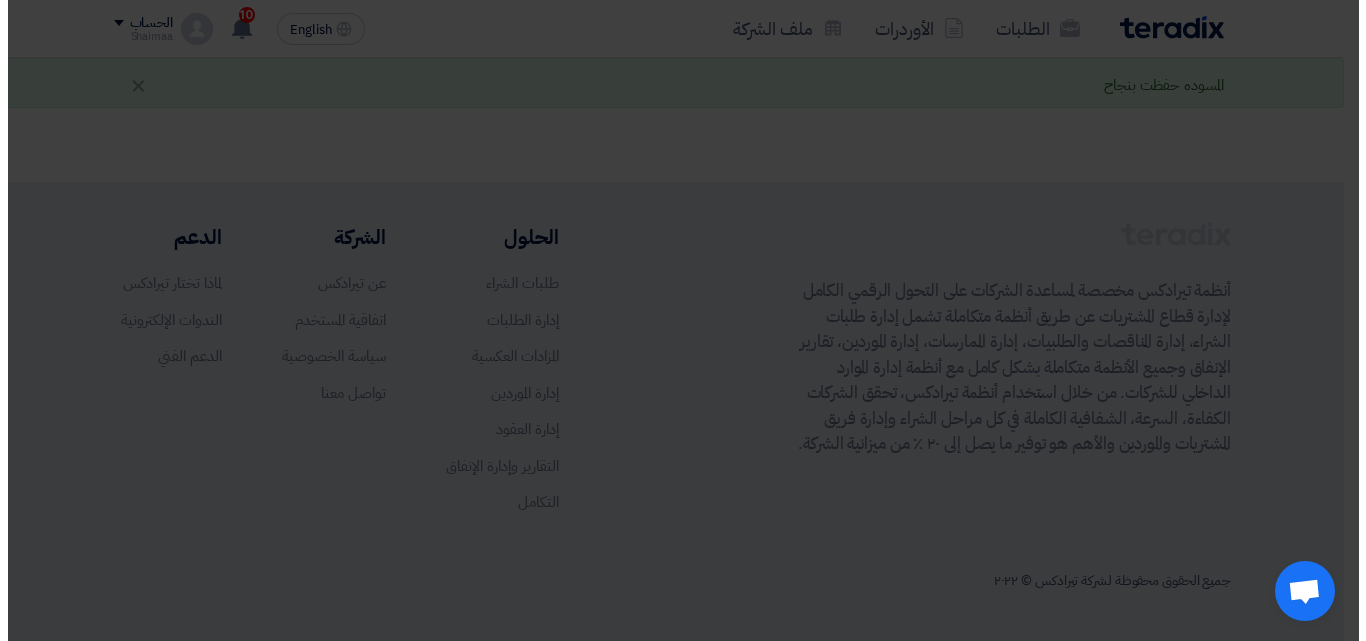 scroll, scrollTop: 31877, scrollLeft: 0, axis: vertical 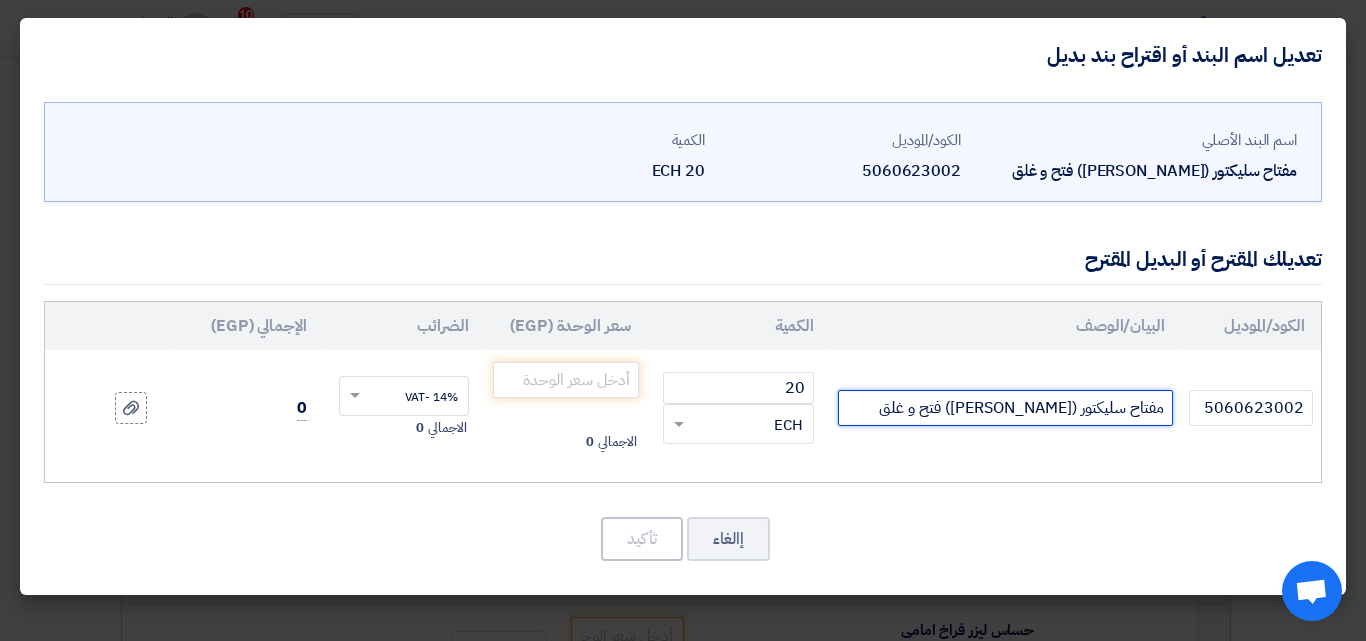 click on "مفتاح سليكتور ([PERSON_NAME]) فتح و غلق" 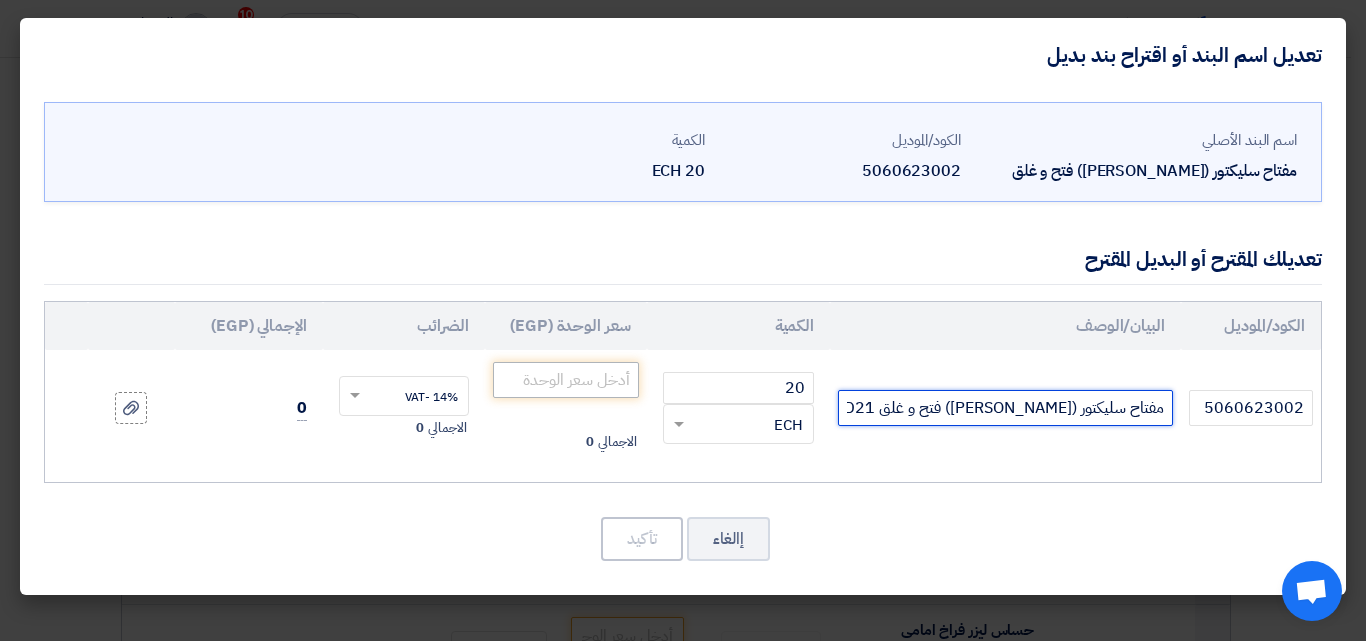 type on "مفتاح سليكتور (سويتش) فتح و غلق XA2ED21" 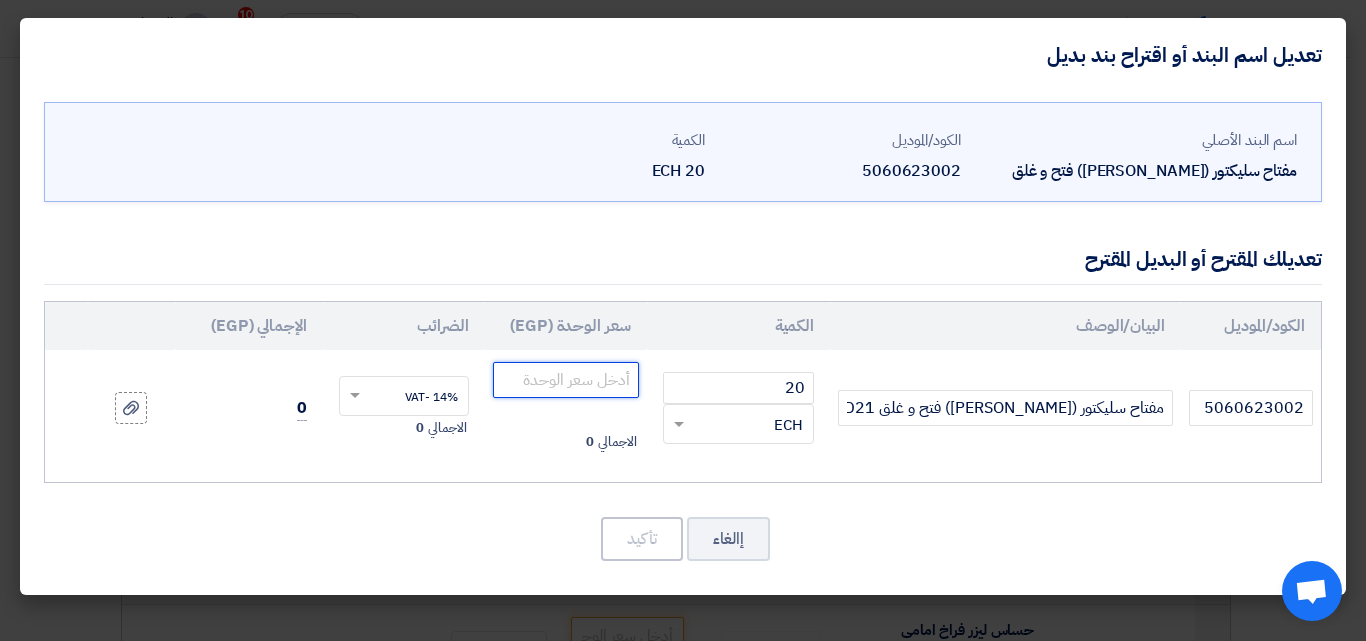 click 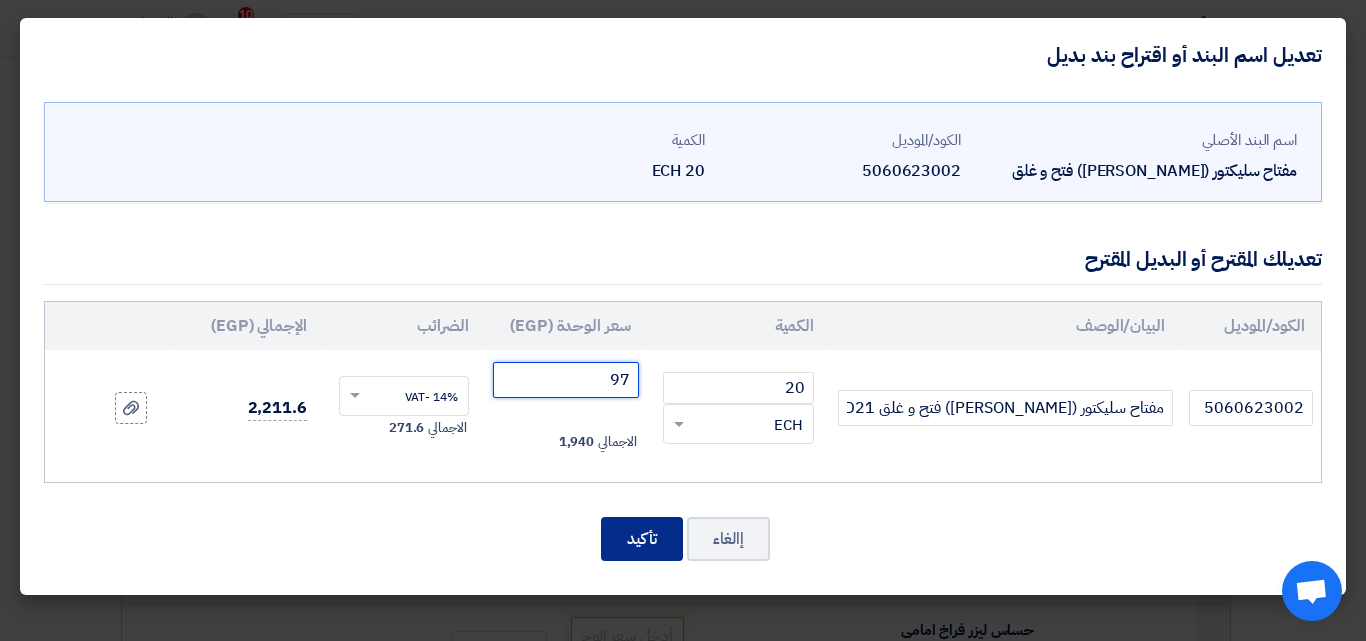 type on "97" 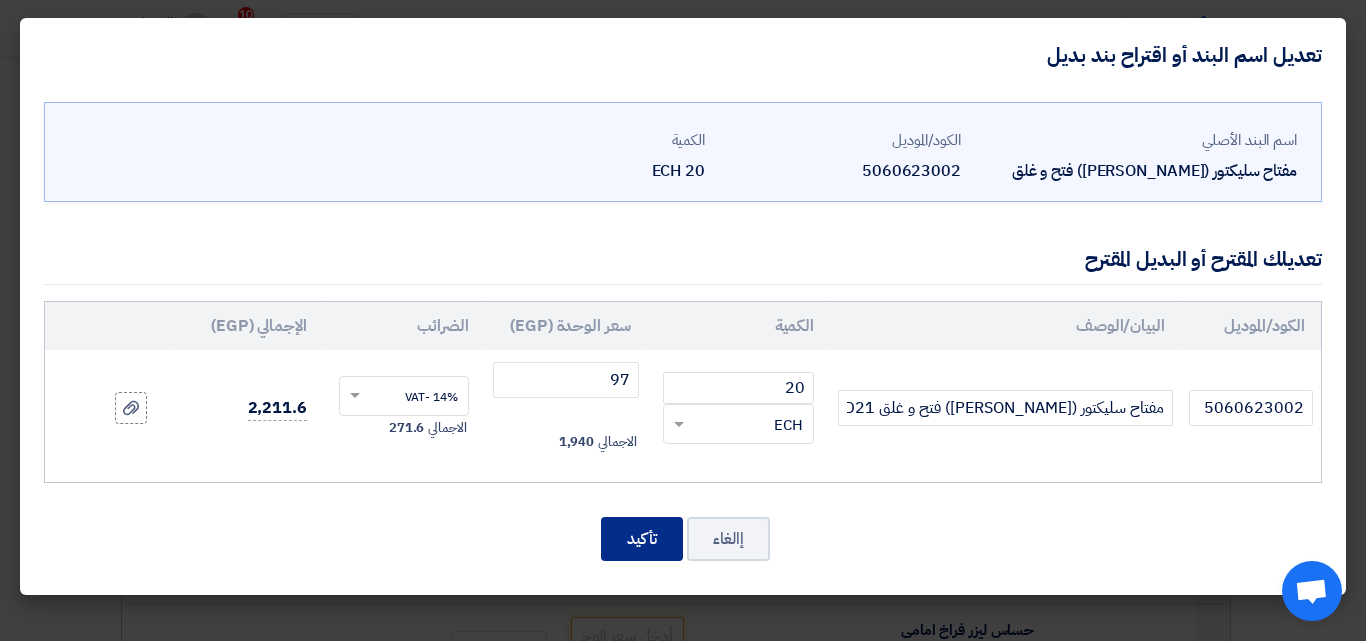 drag, startPoint x: 642, startPoint y: 533, endPoint x: 709, endPoint y: 356, distance: 189.25644 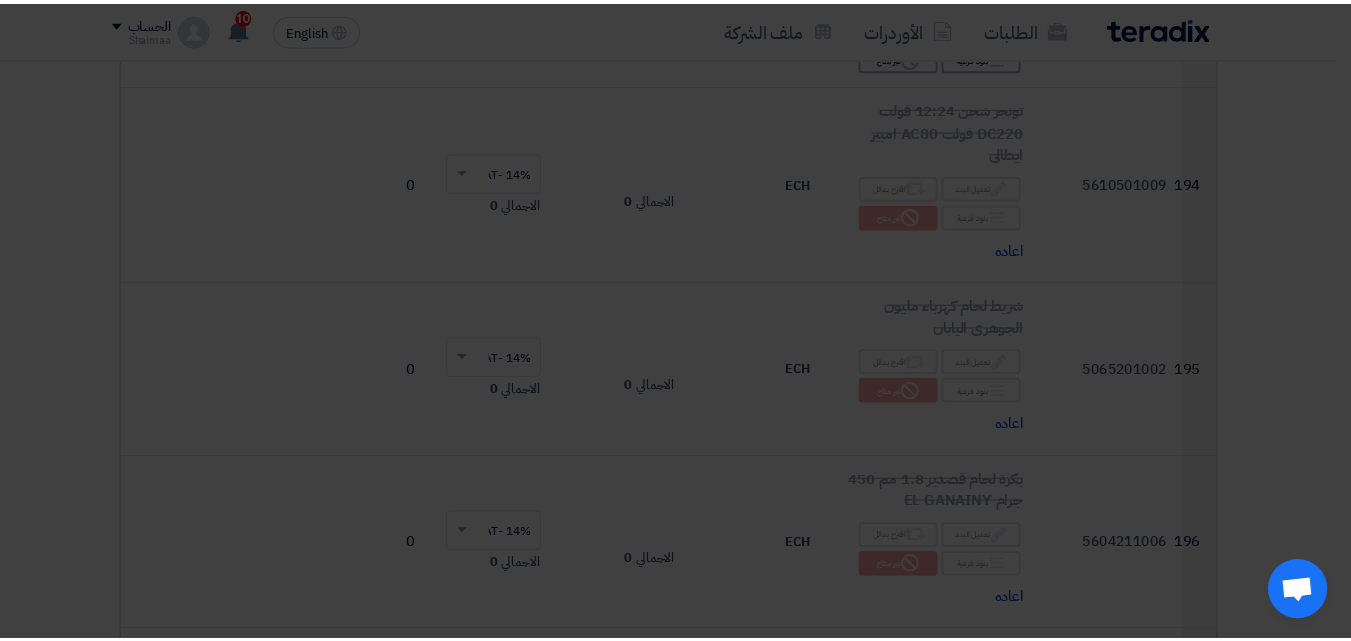 scroll, scrollTop: 37771, scrollLeft: 0, axis: vertical 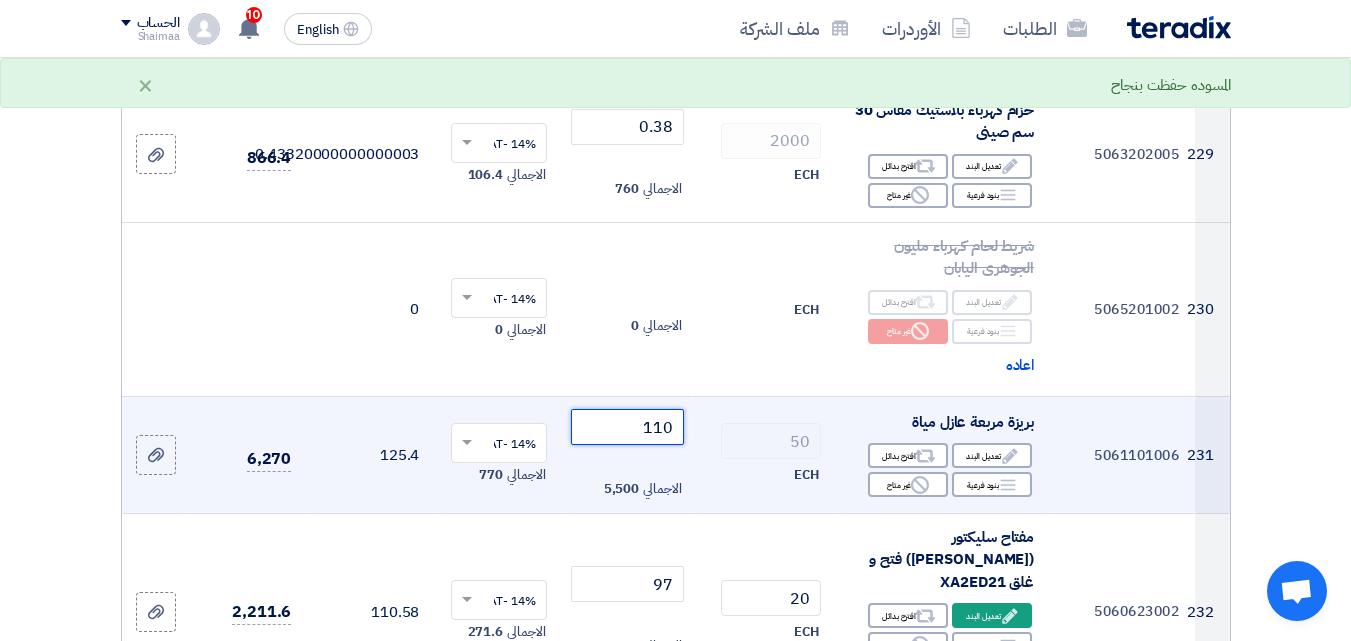 click on "110" 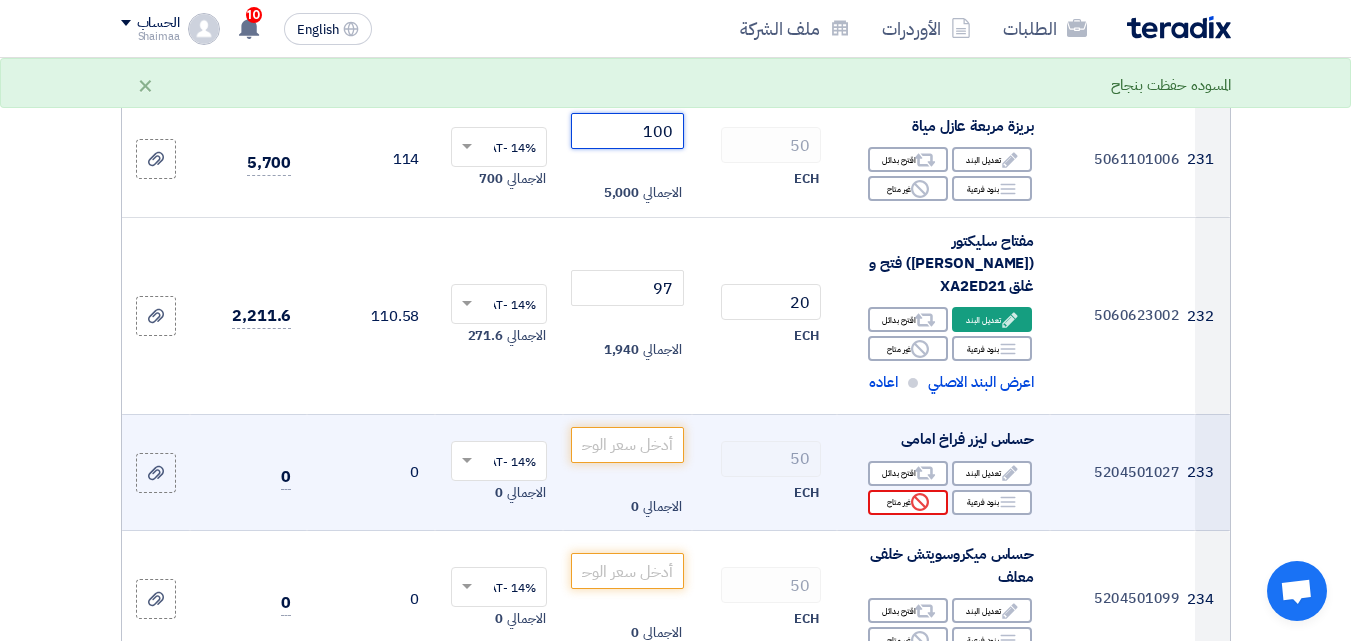 scroll, scrollTop: 38071, scrollLeft: 0, axis: vertical 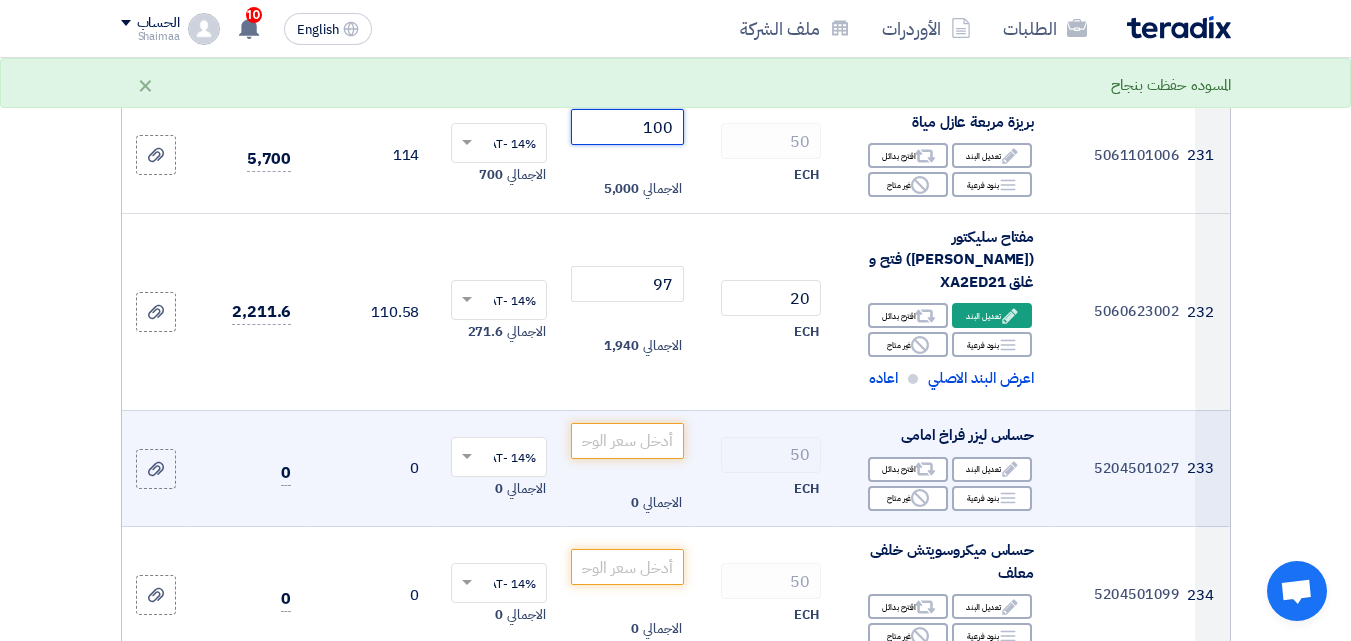 type on "100" 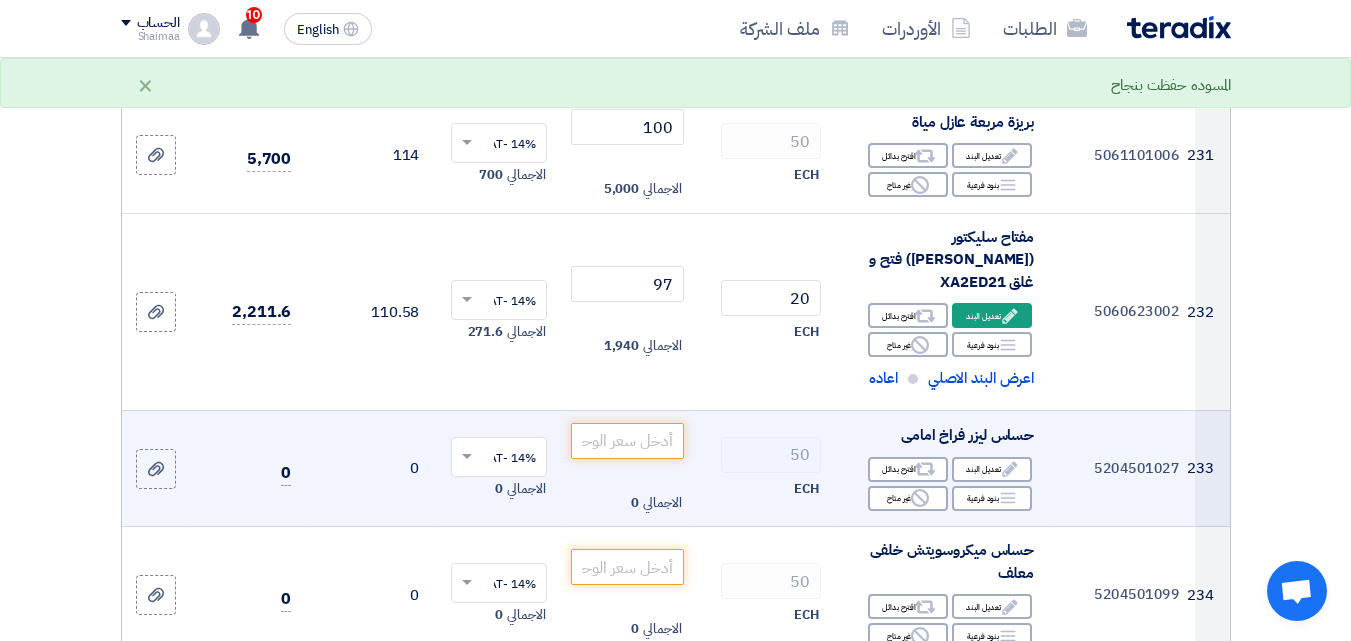 click on "Edit
تعديل البند
Alternative
اقترح بدائل
Breakdown
بنود فرعية
Reject" 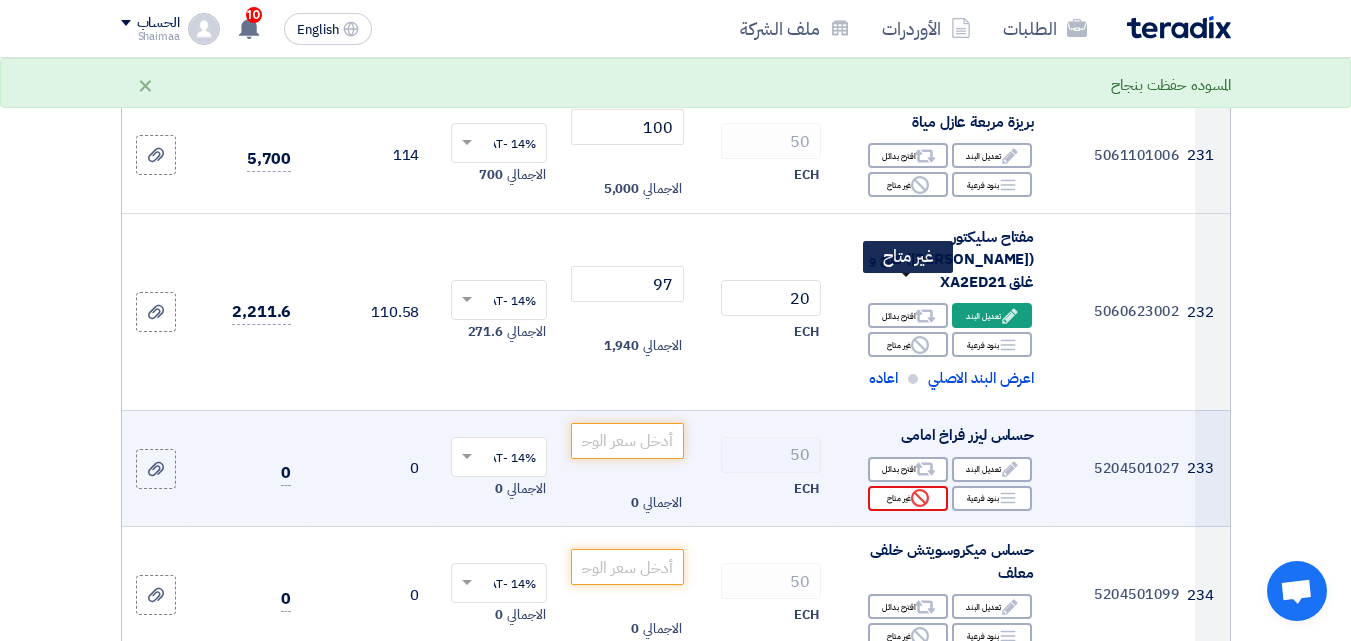 click on "Reject
غير متاح" 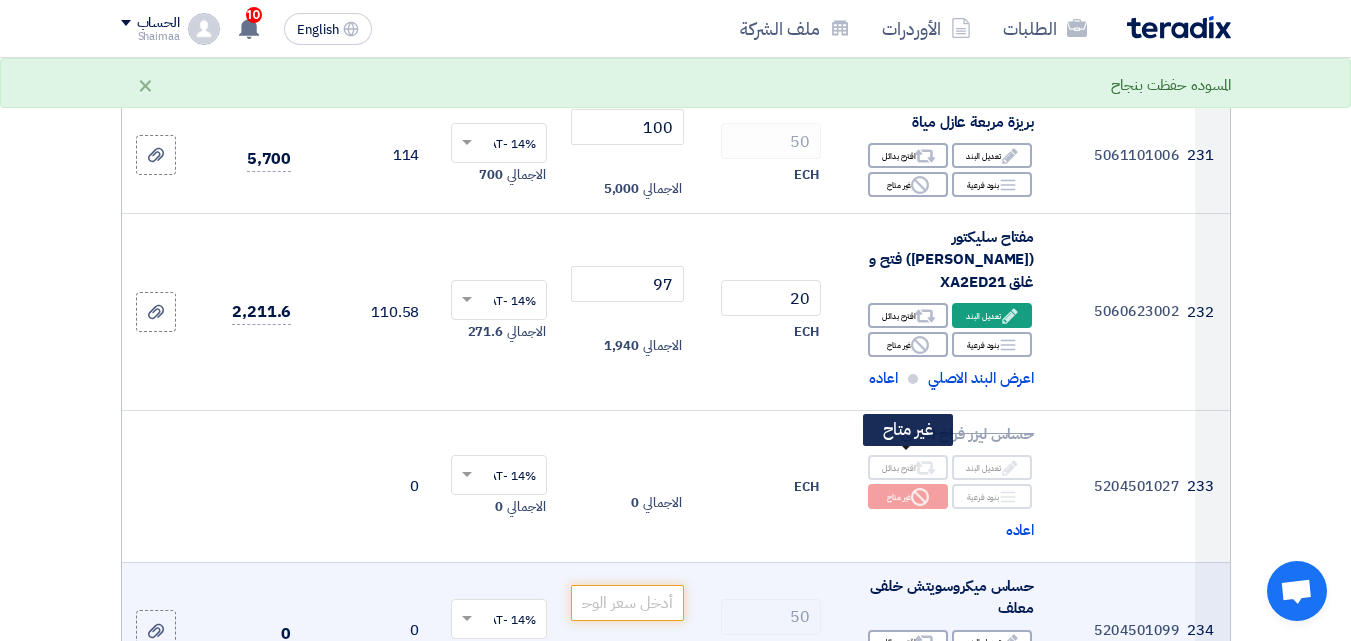 click on "Reject
غير متاح" 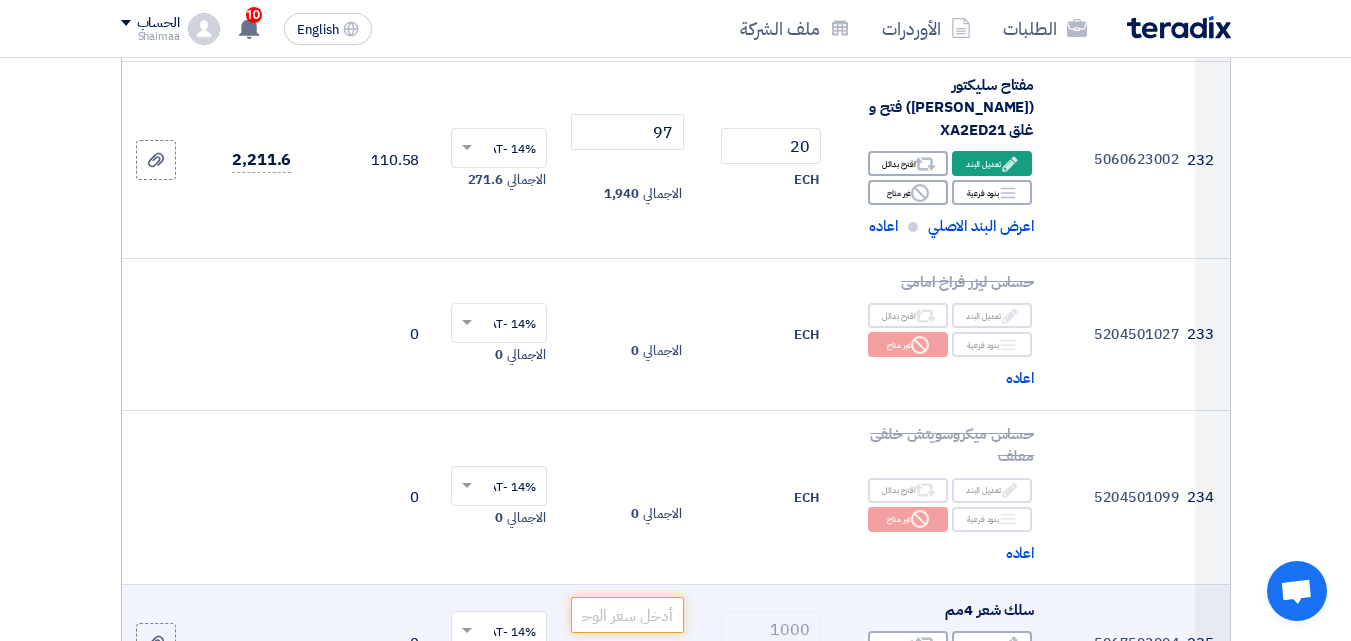 scroll, scrollTop: 38271, scrollLeft: 0, axis: vertical 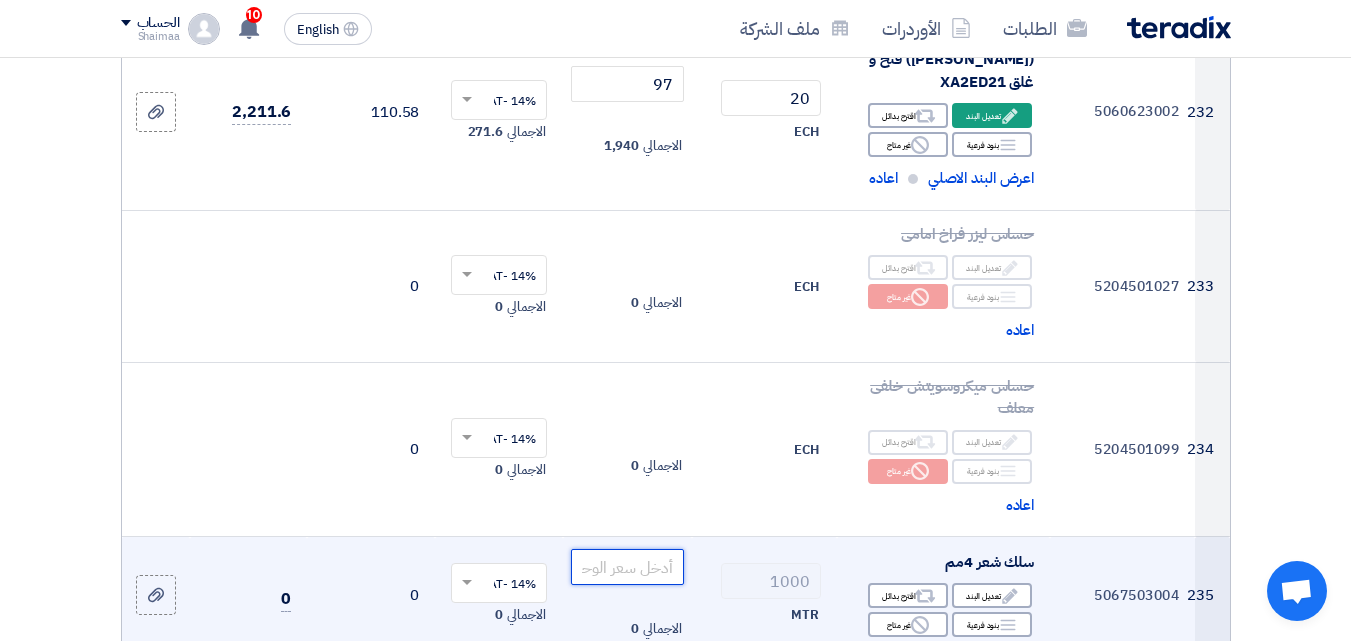 click 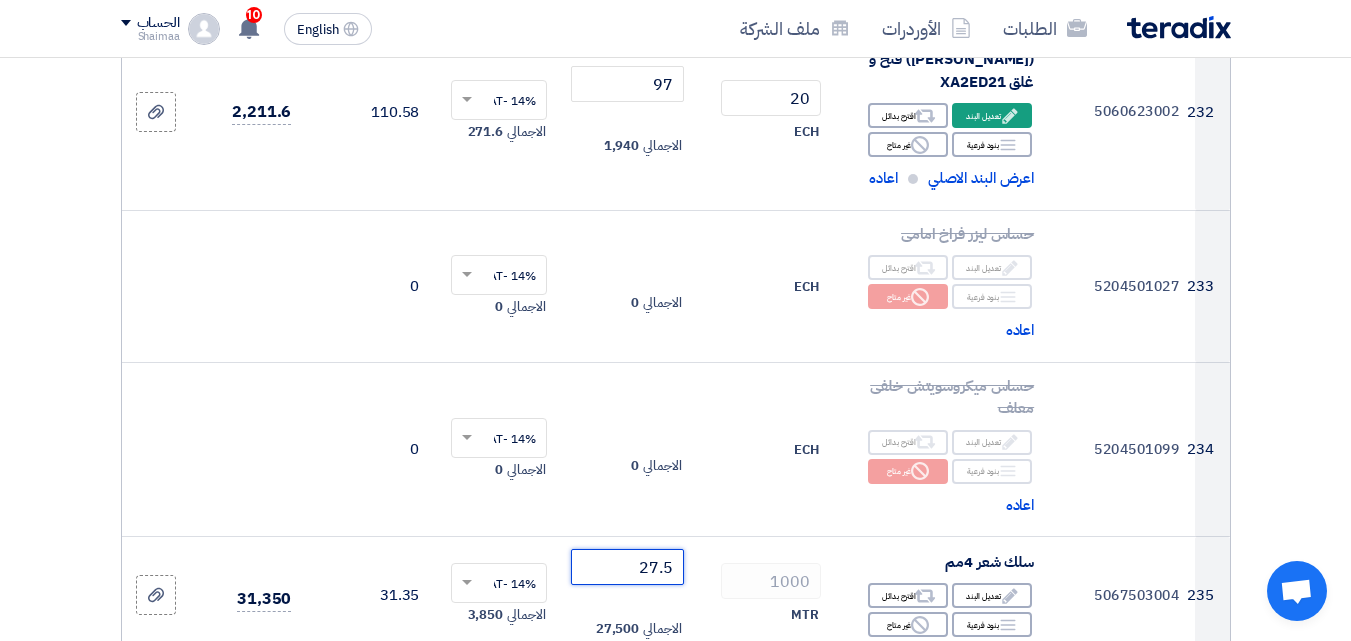type on "27.5" 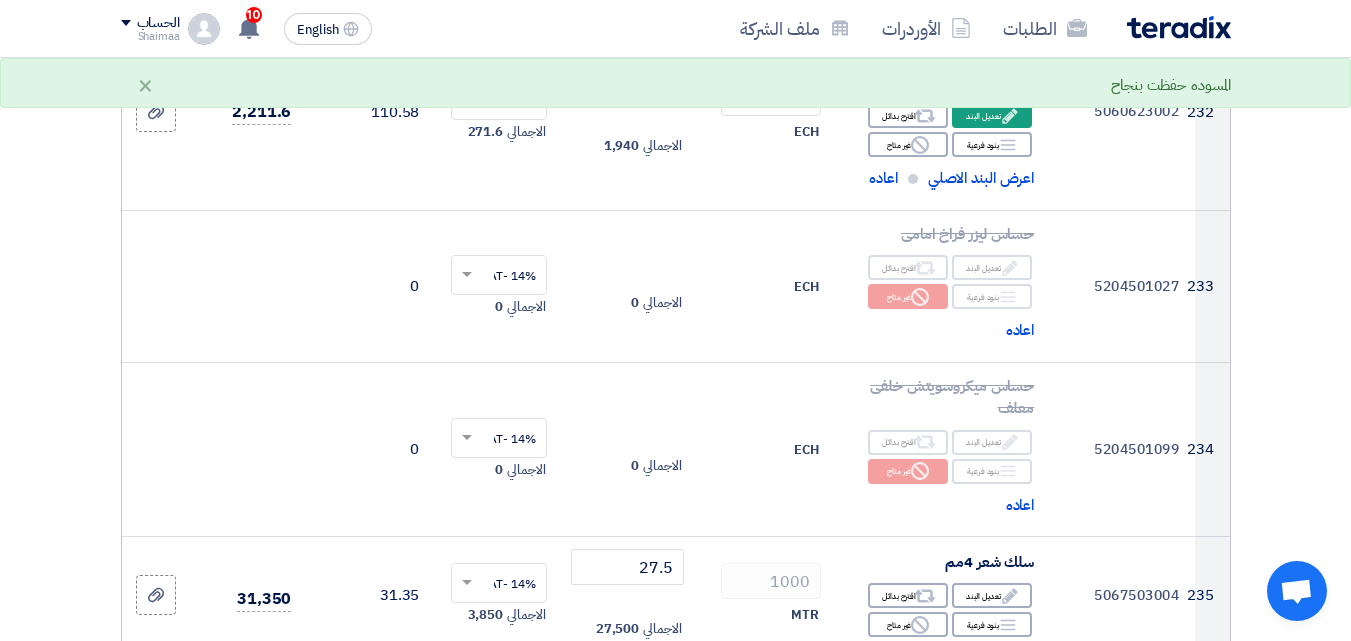 paste on "1760" 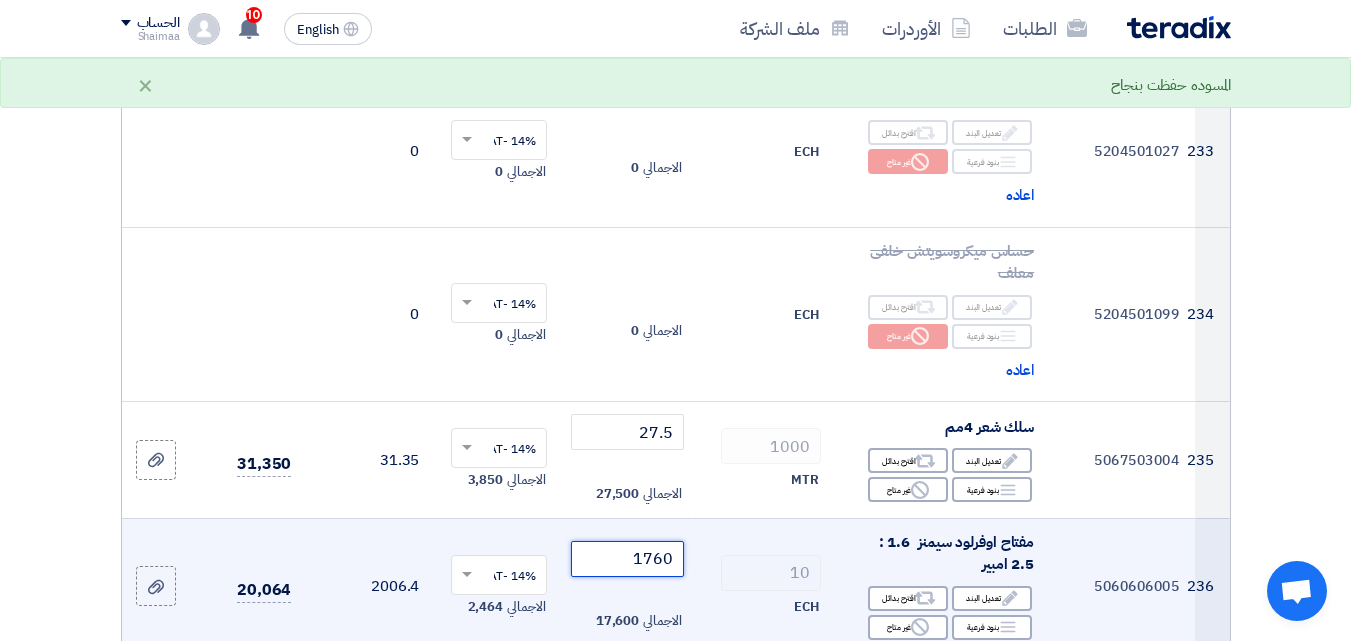 scroll, scrollTop: 38571, scrollLeft: 0, axis: vertical 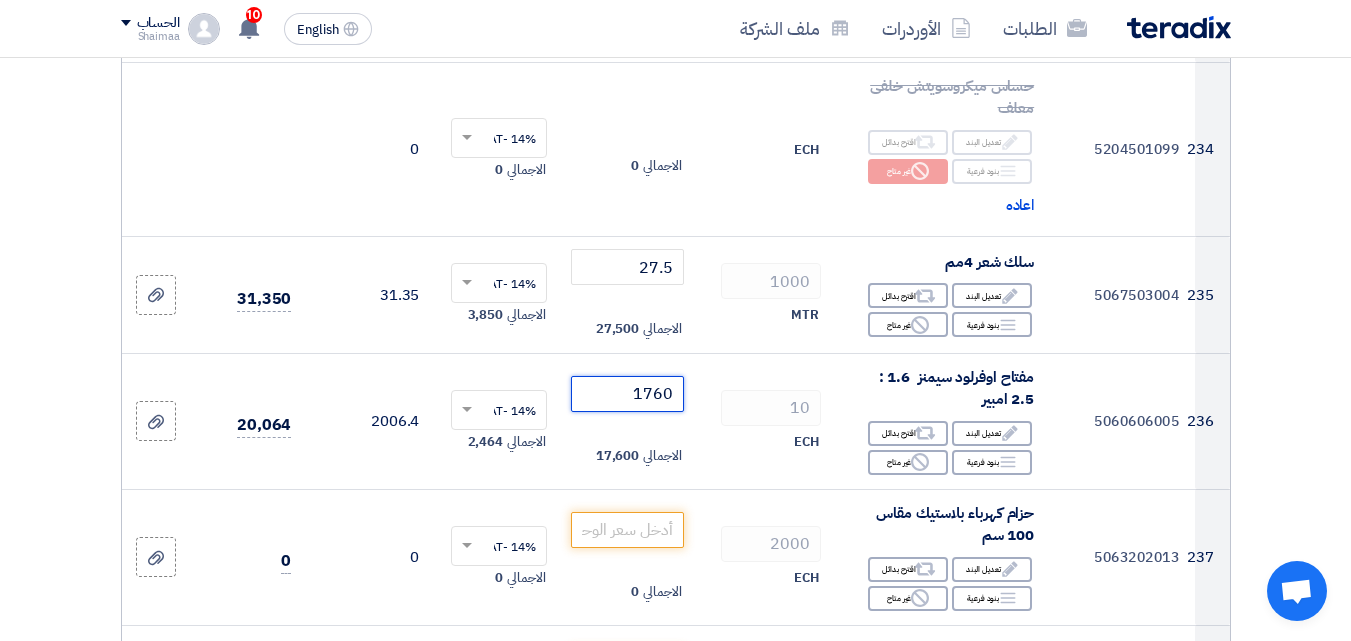 type on "1760" 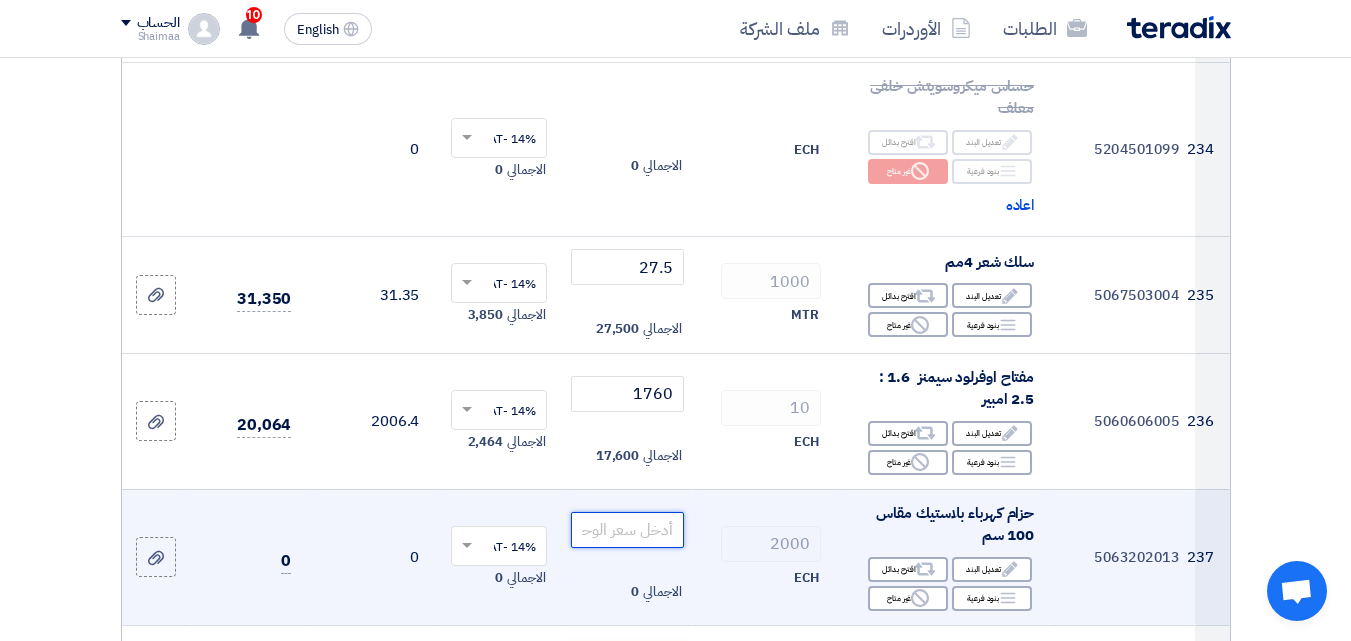 click 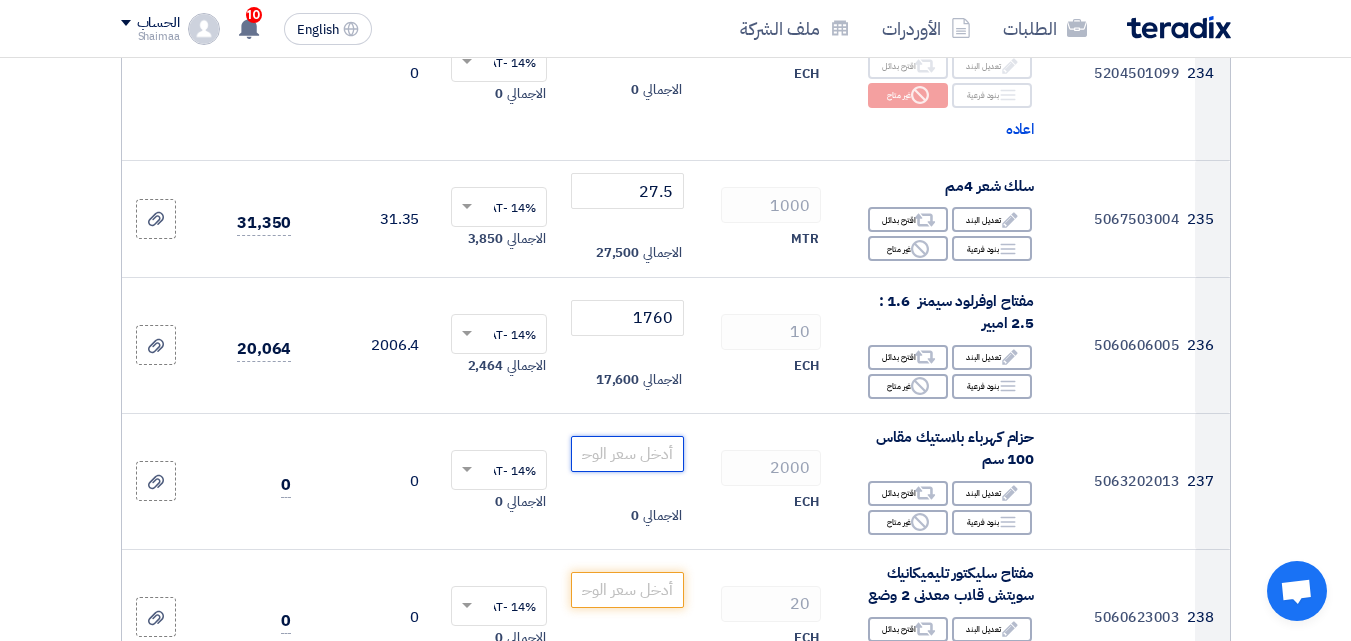 scroll, scrollTop: 38671, scrollLeft: 0, axis: vertical 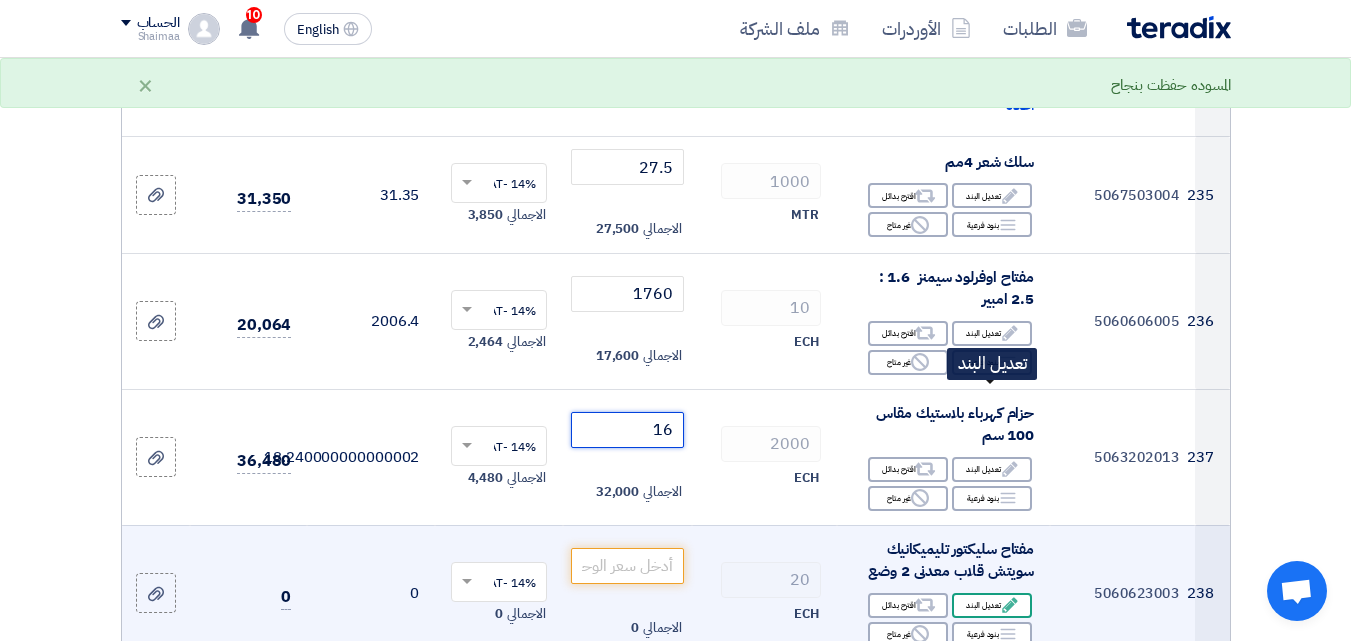 type on "16" 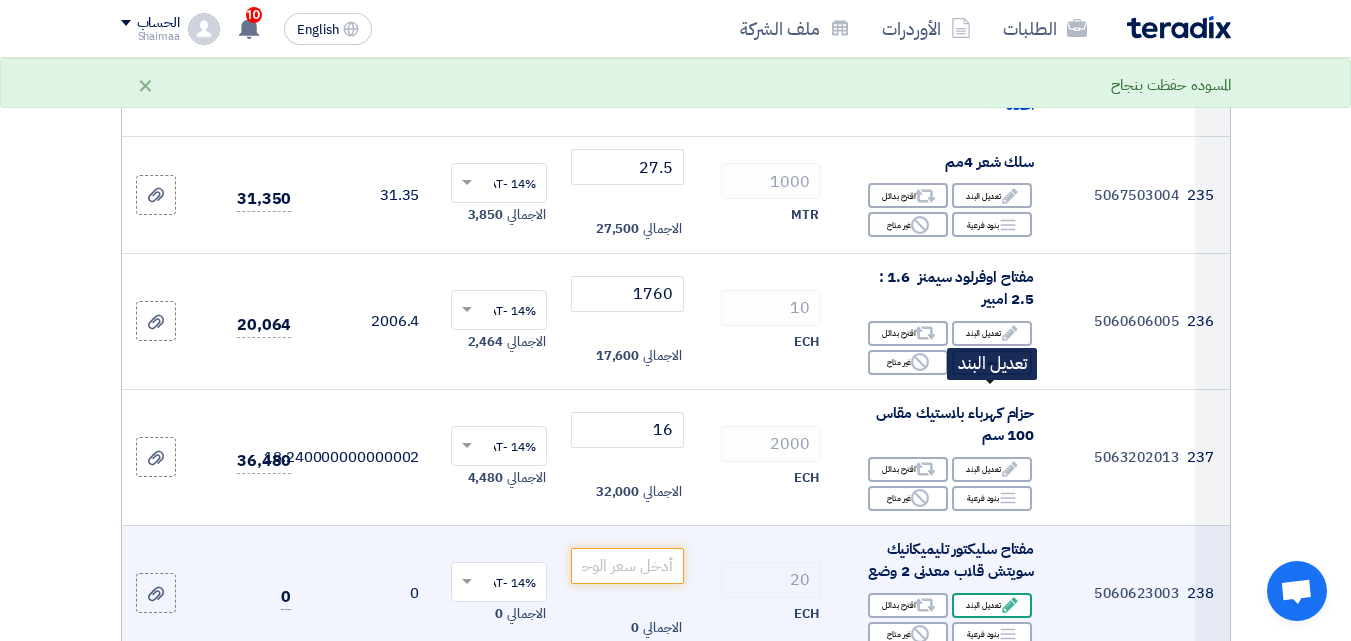 click on "Edit" 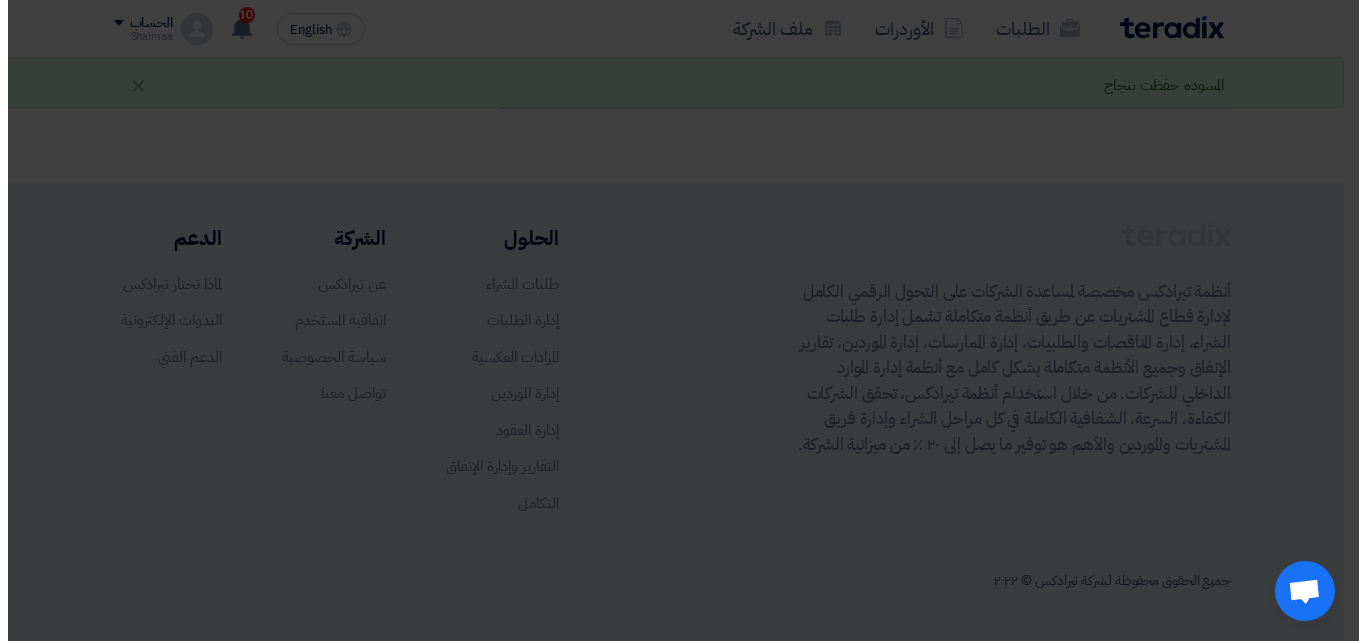 scroll, scrollTop: 32603, scrollLeft: 0, axis: vertical 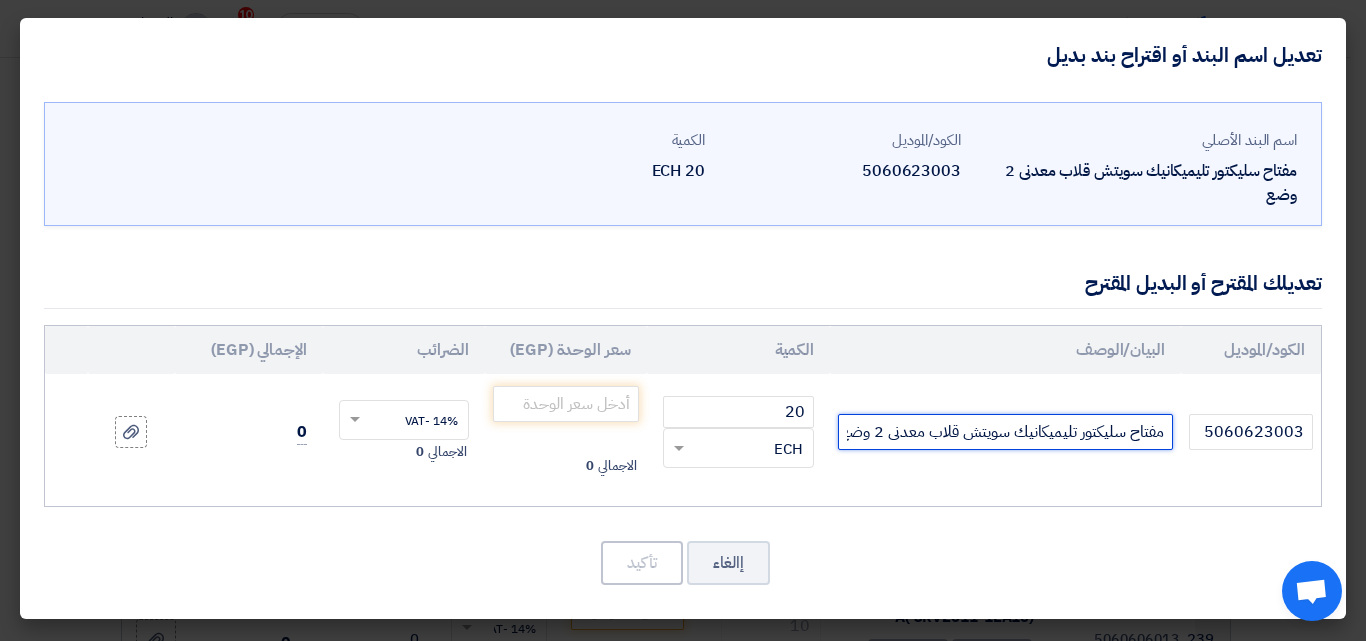 click on "مفتاح سليكتور تليميكانيك سويتش قلاب معدنى 2 وضع" 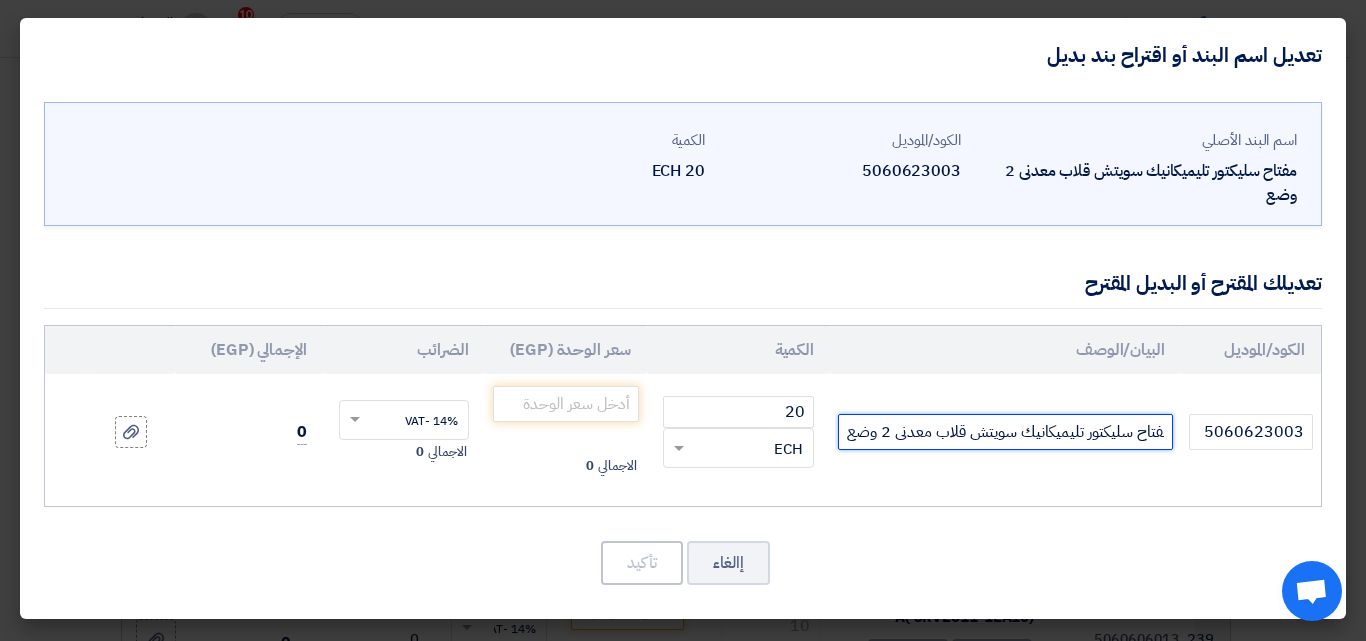 scroll, scrollTop: 0, scrollLeft: -27, axis: horizontal 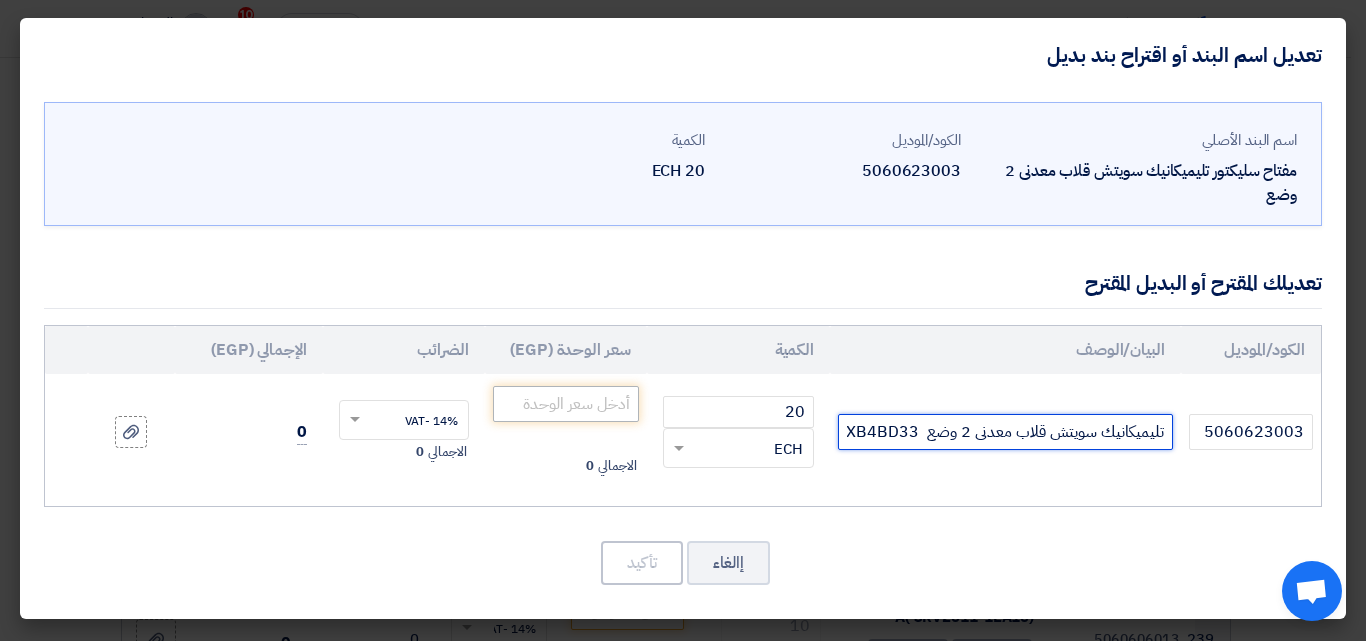 type on "مفتاح سليكتور تليميكانيك سويتش قلاب معدنى 2 وضع  XB4BD33" 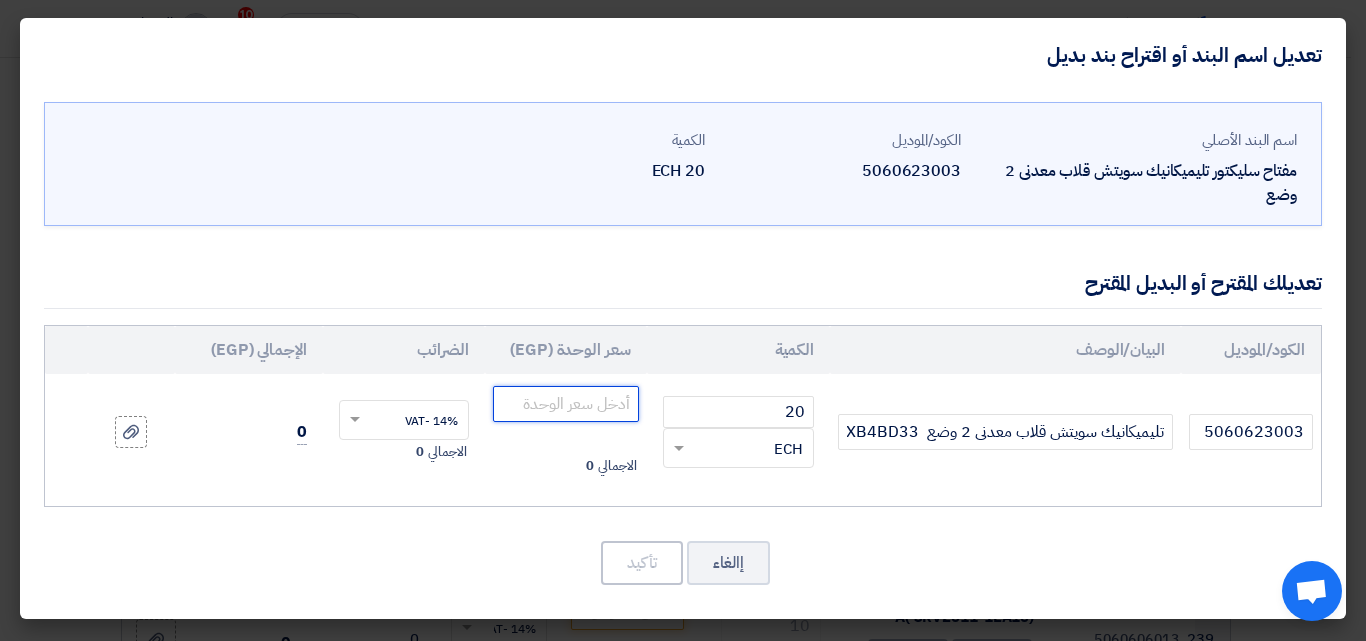 scroll, scrollTop: 0, scrollLeft: 0, axis: both 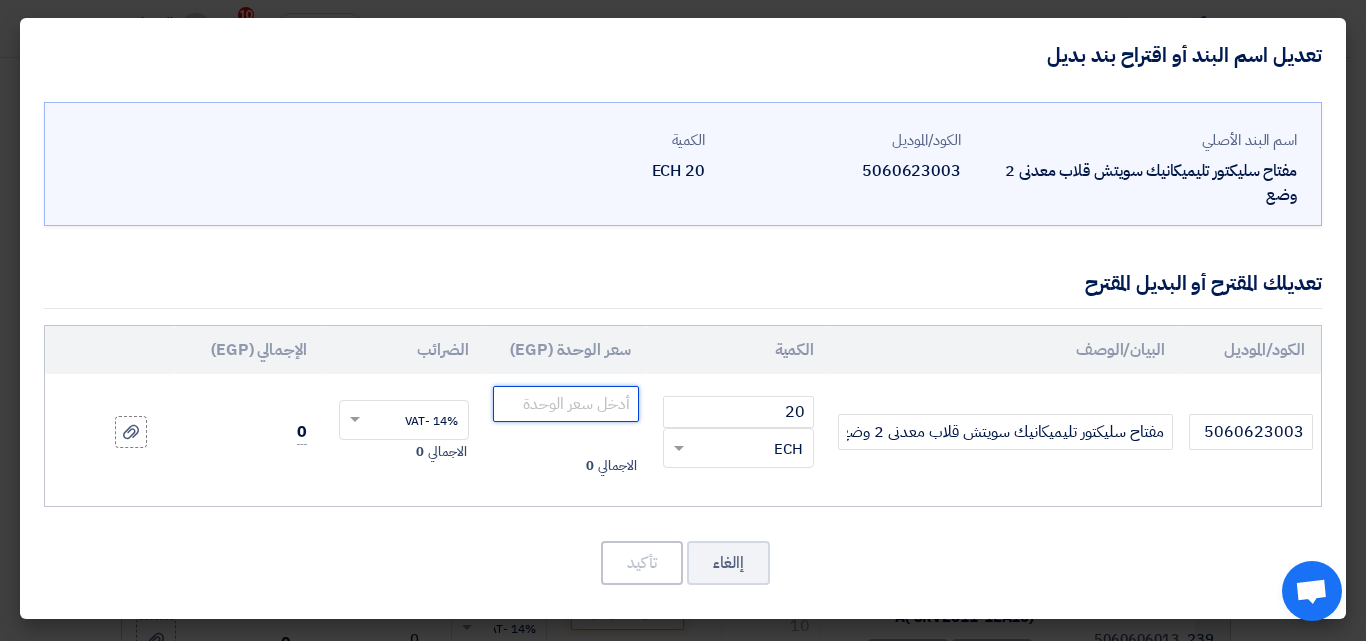 click 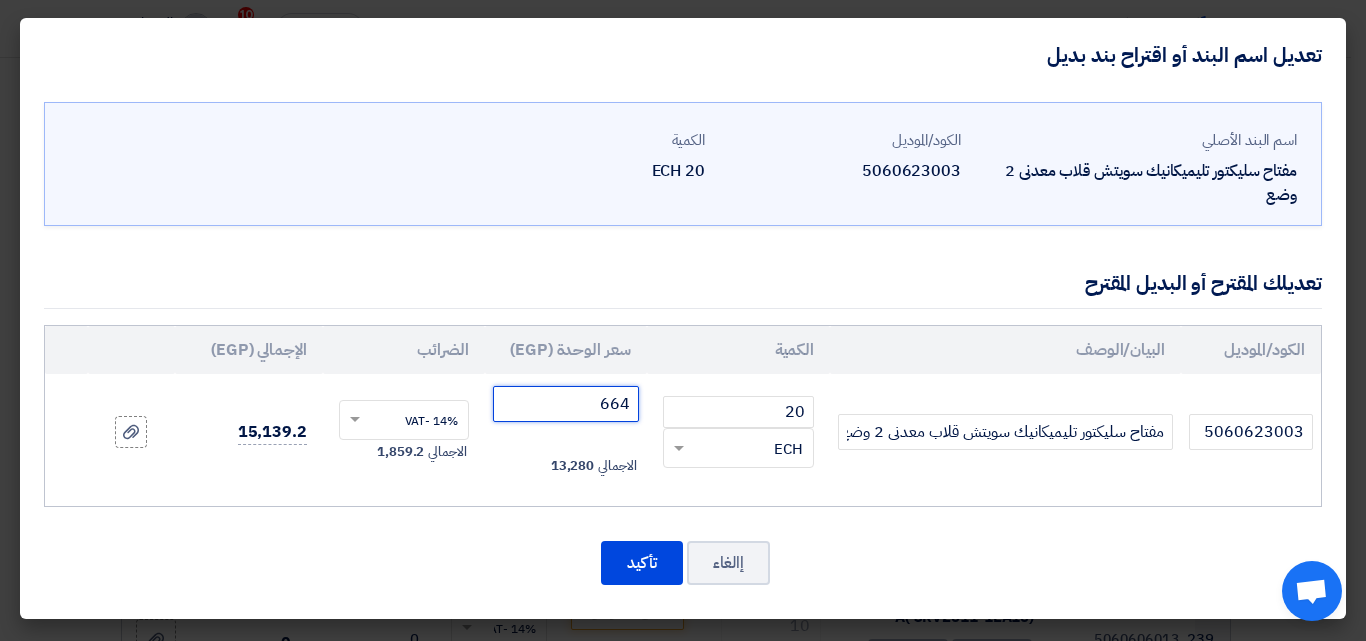 type on "664" 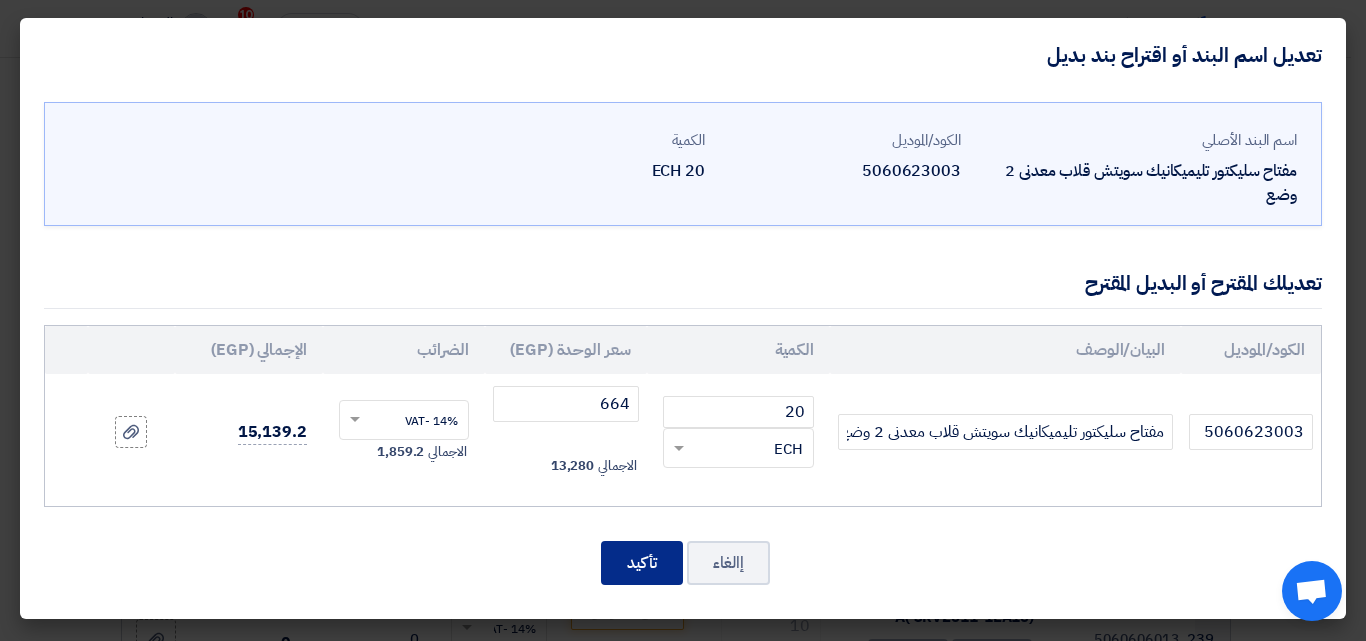 click on "تأكيد" 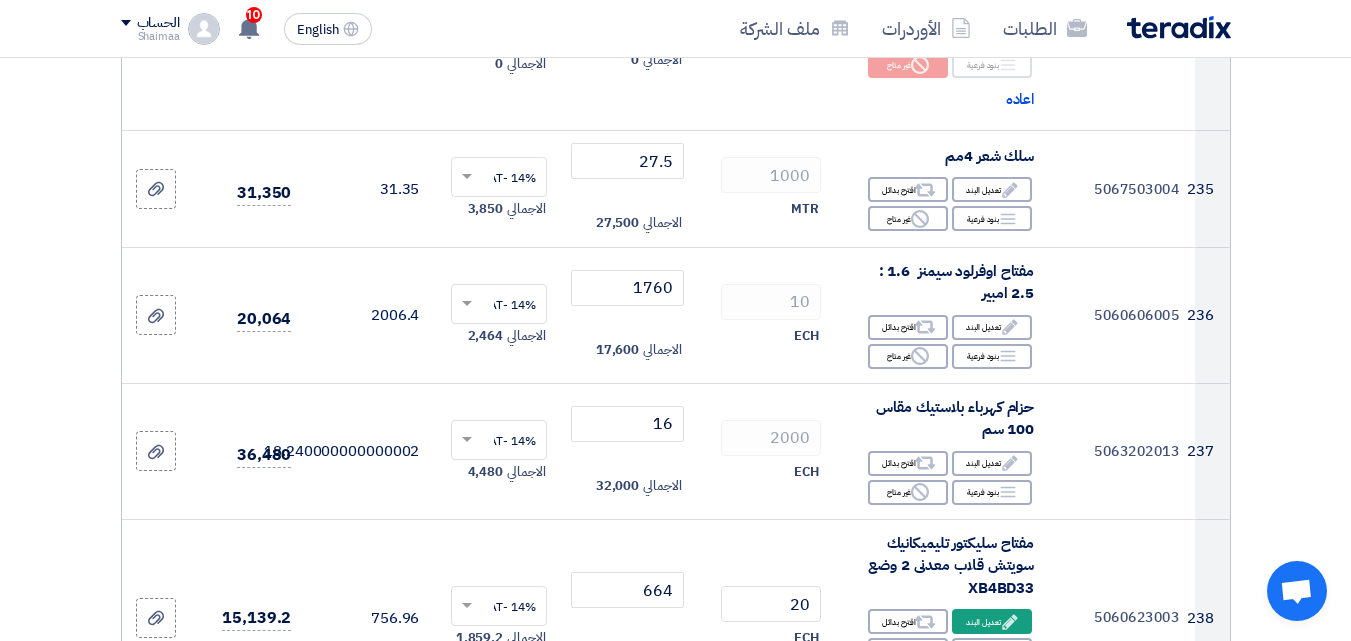 scroll, scrollTop: 38771, scrollLeft: 0, axis: vertical 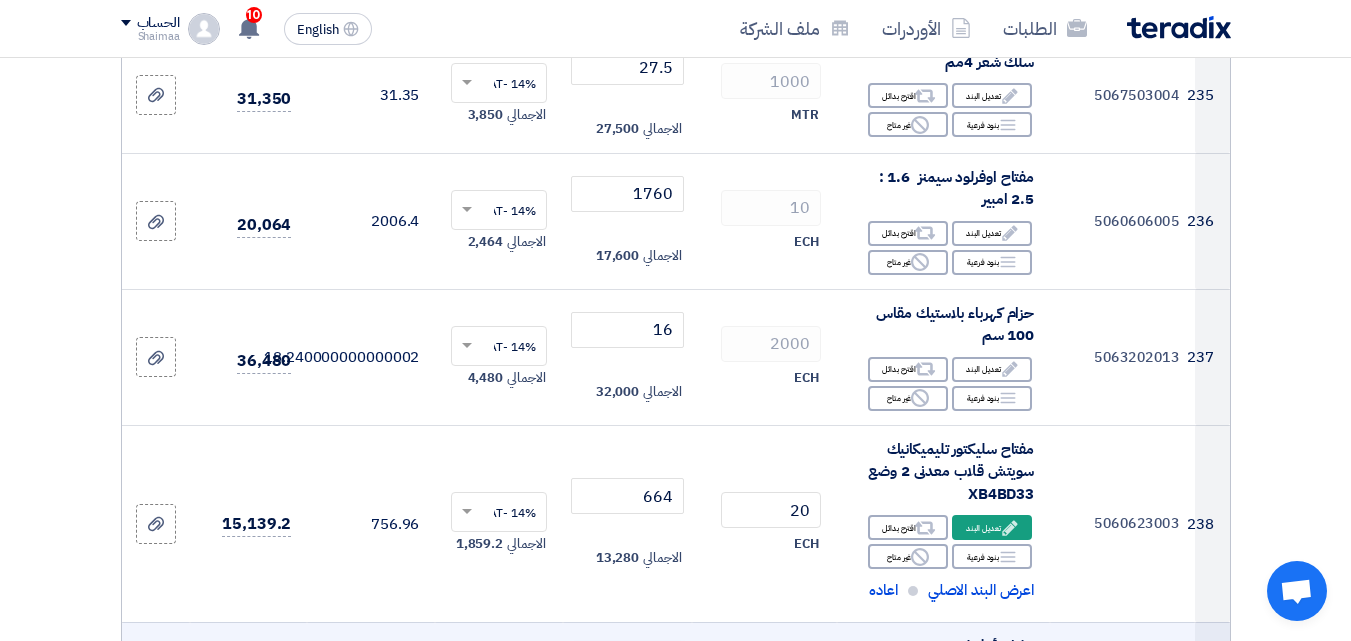 click 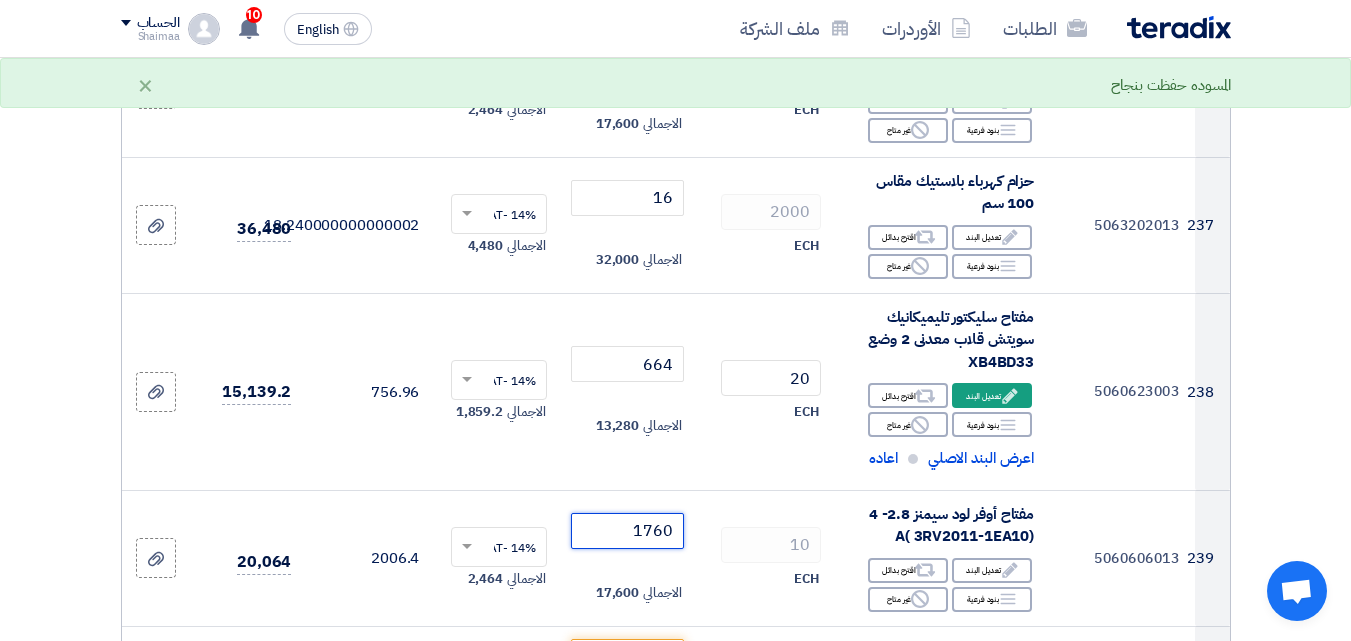 scroll, scrollTop: 39071, scrollLeft: 0, axis: vertical 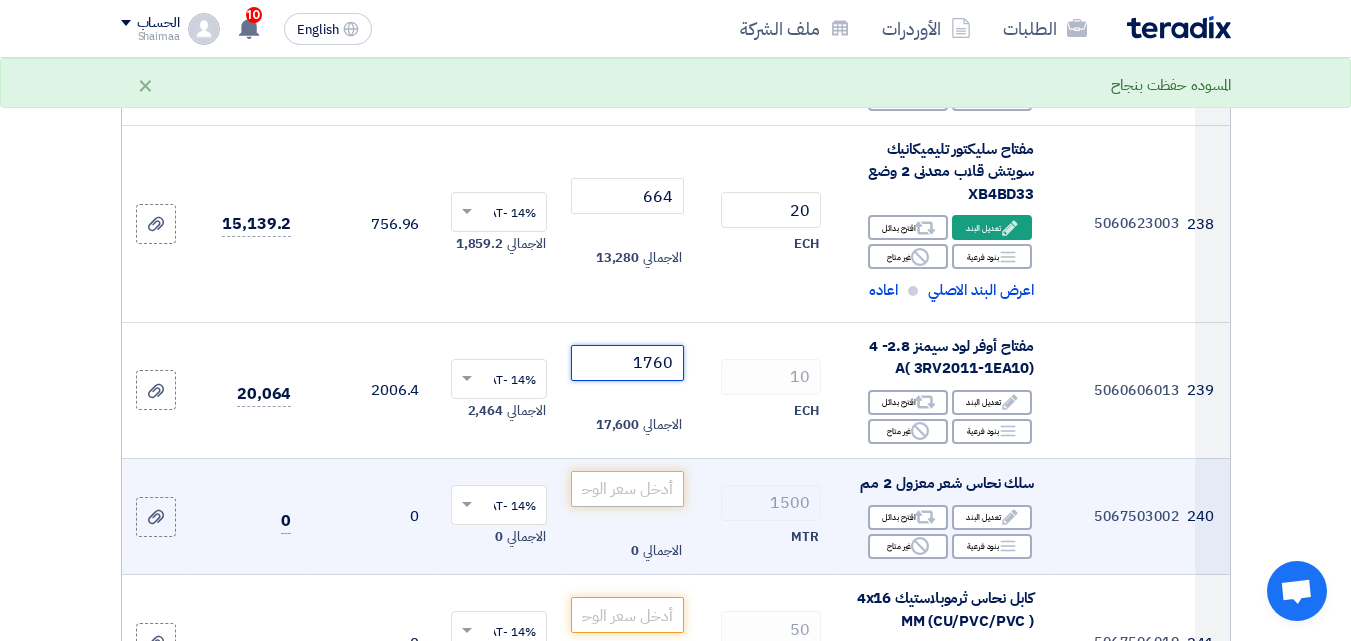 type on "1760" 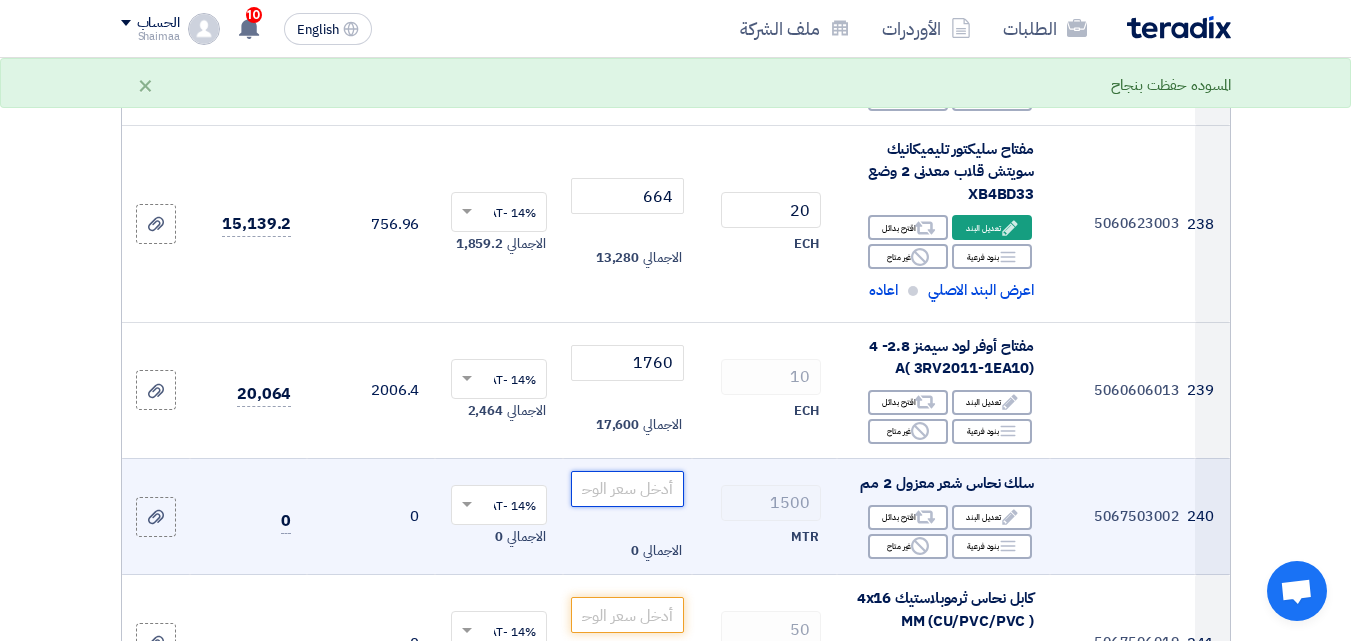 click 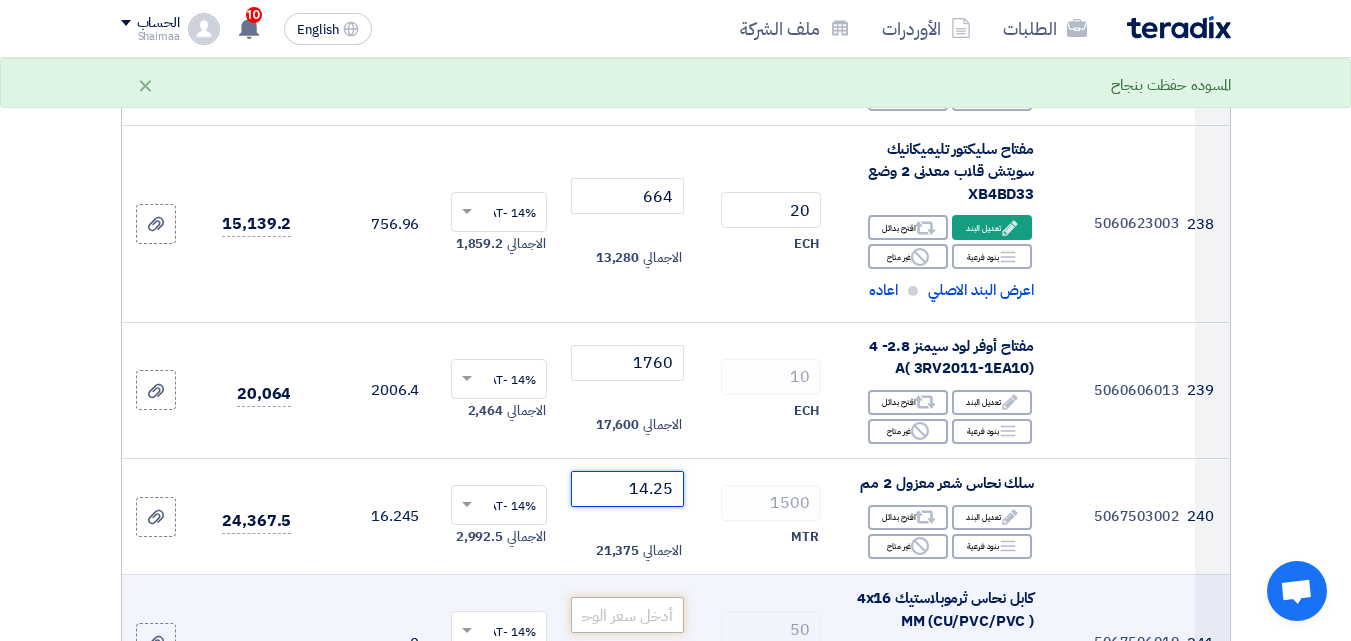 type on "14.25" 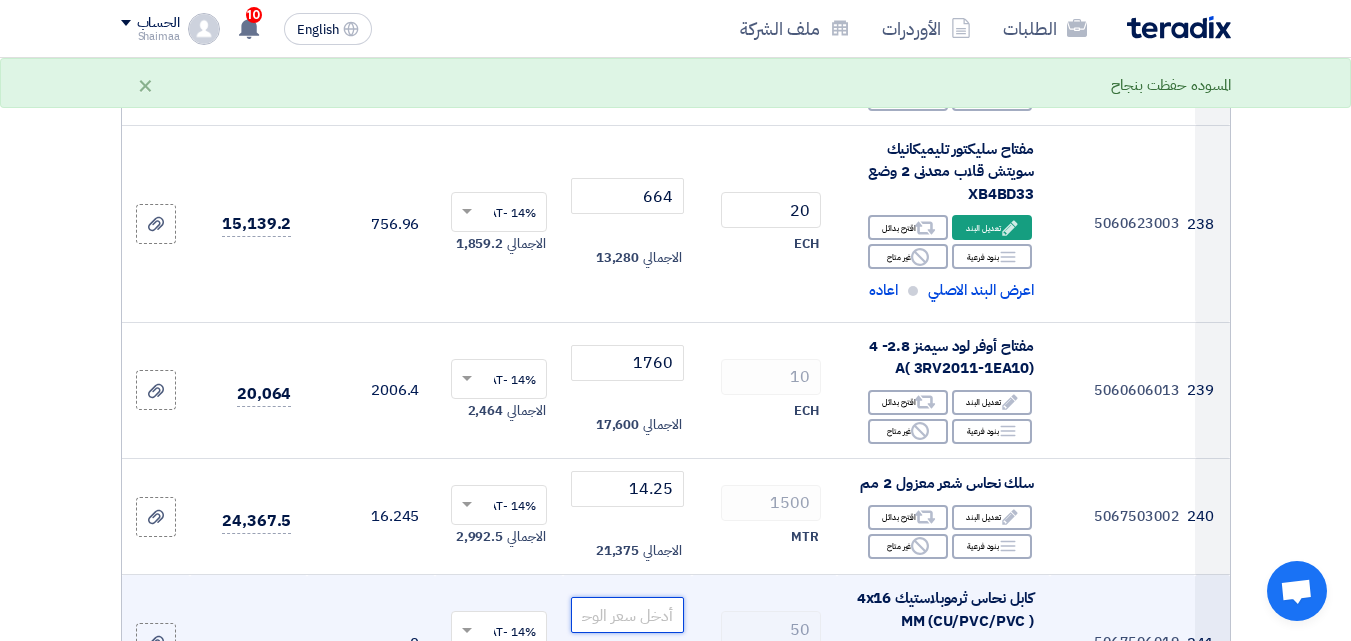 click 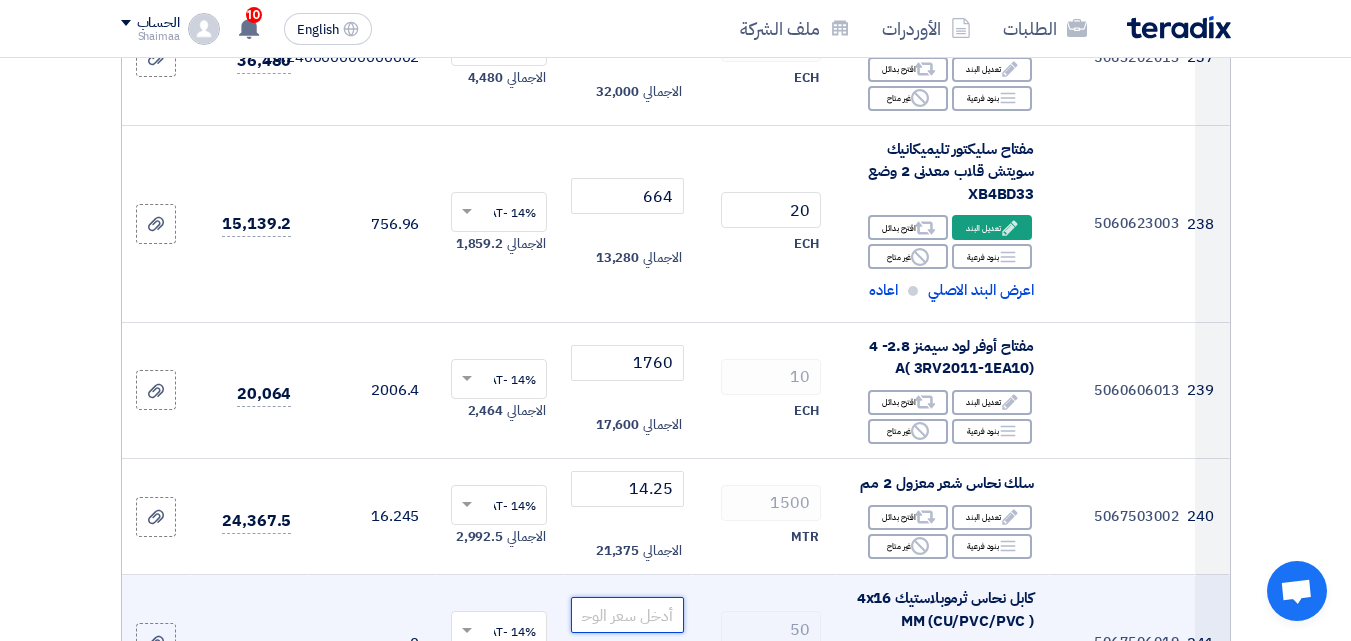 paste on "427" 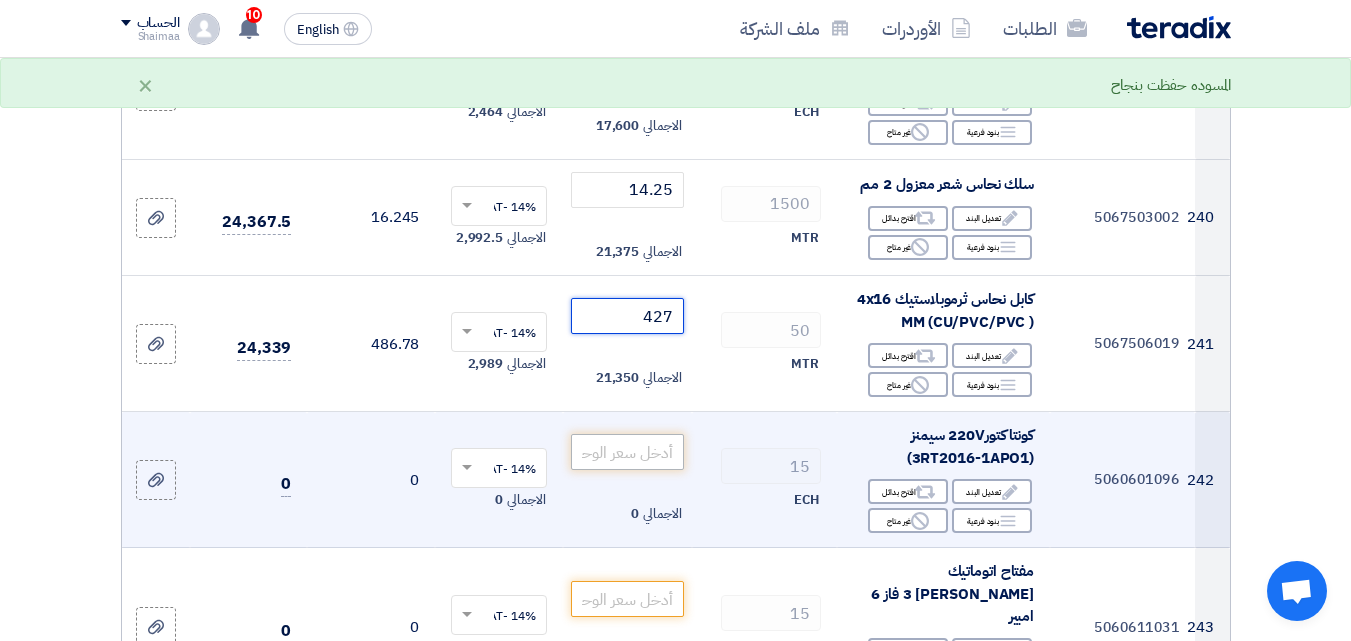 scroll, scrollTop: 39371, scrollLeft: 0, axis: vertical 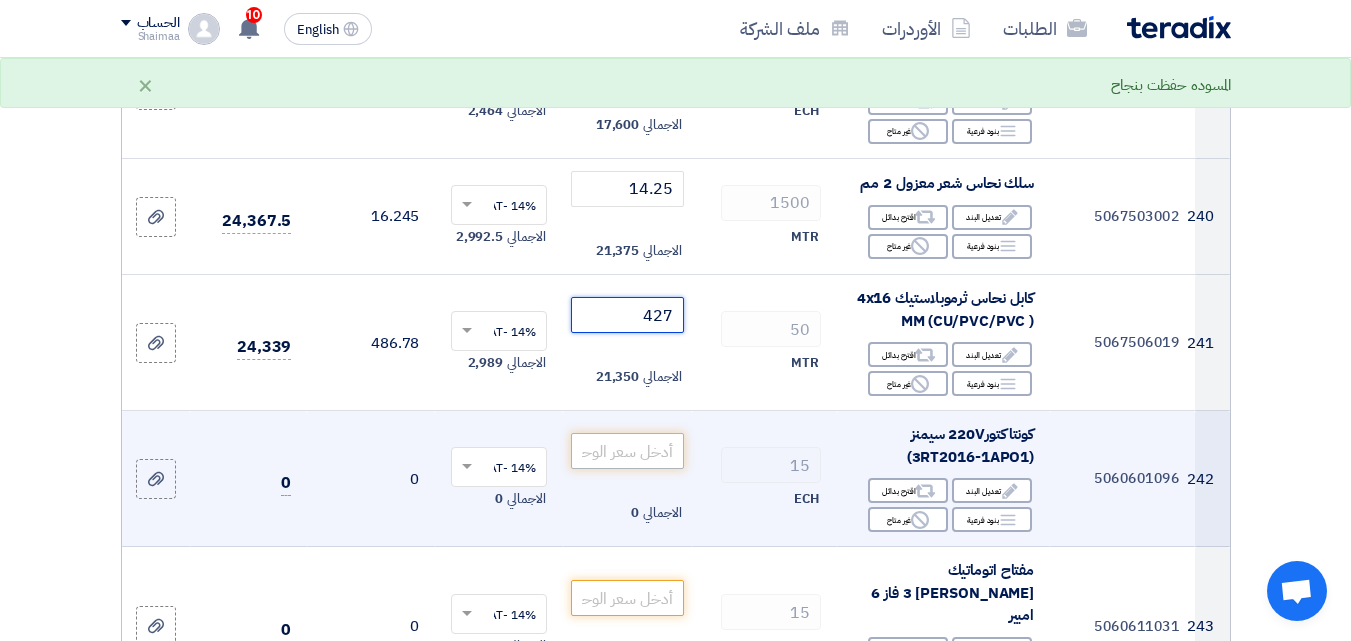type on "427" 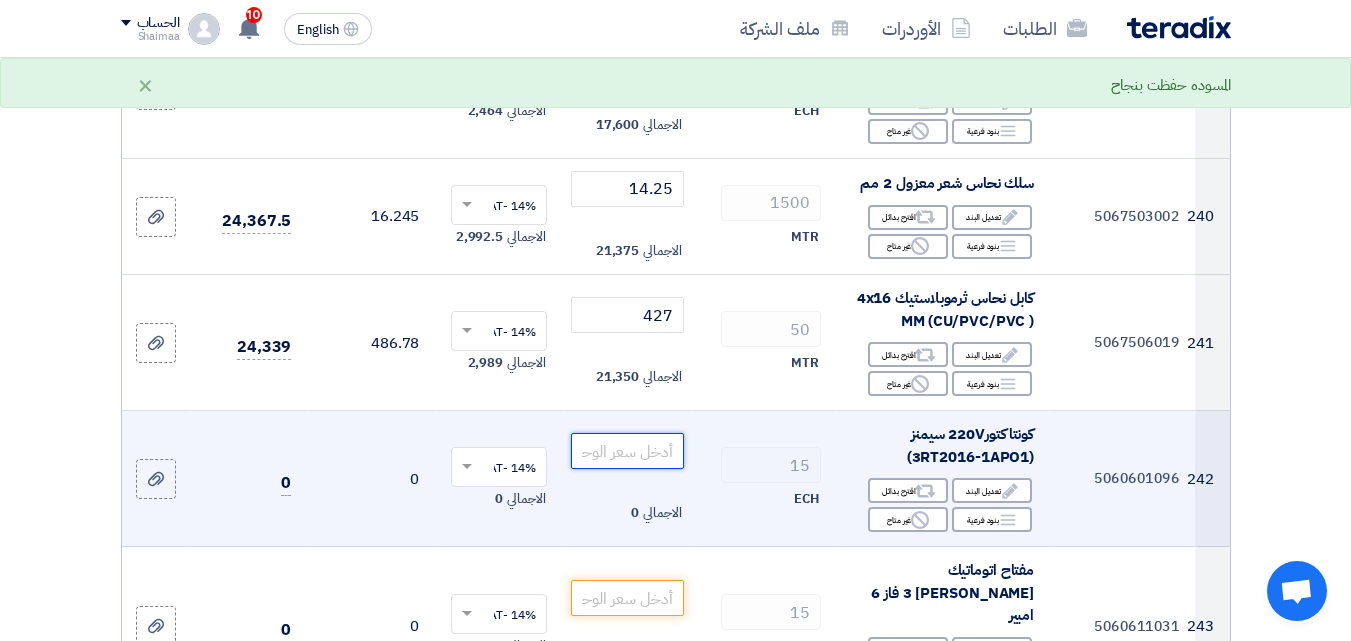 click 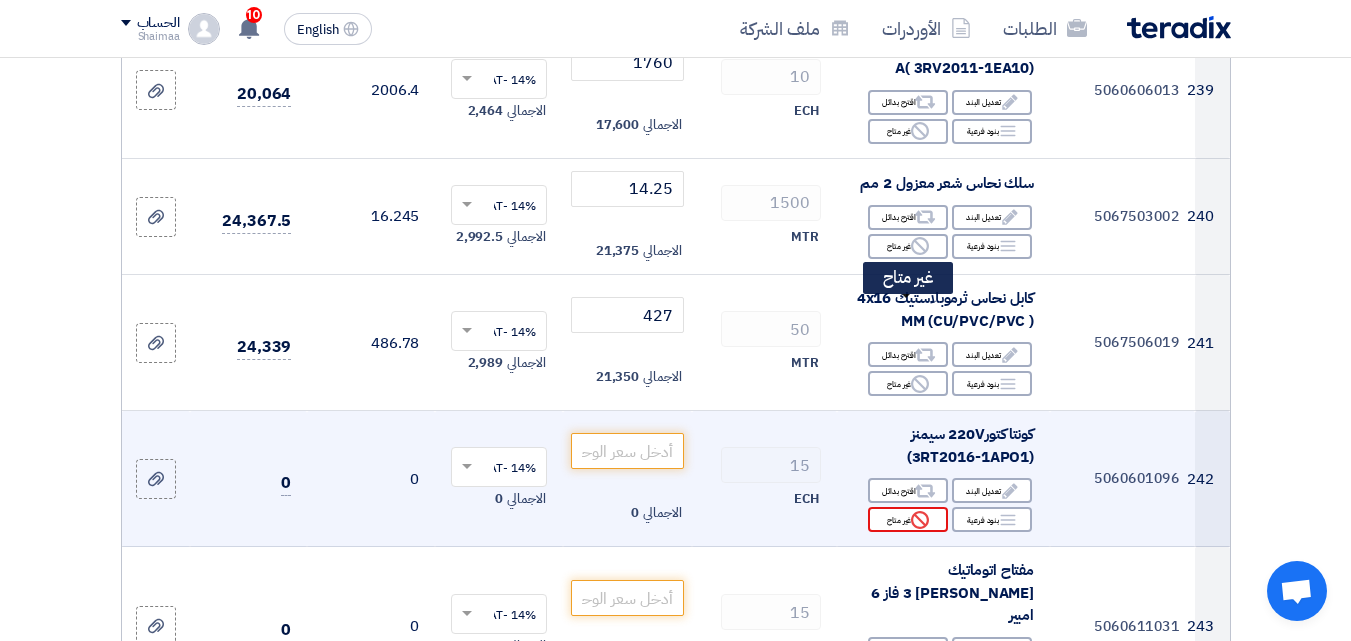 click on "Reject
غير متاح" 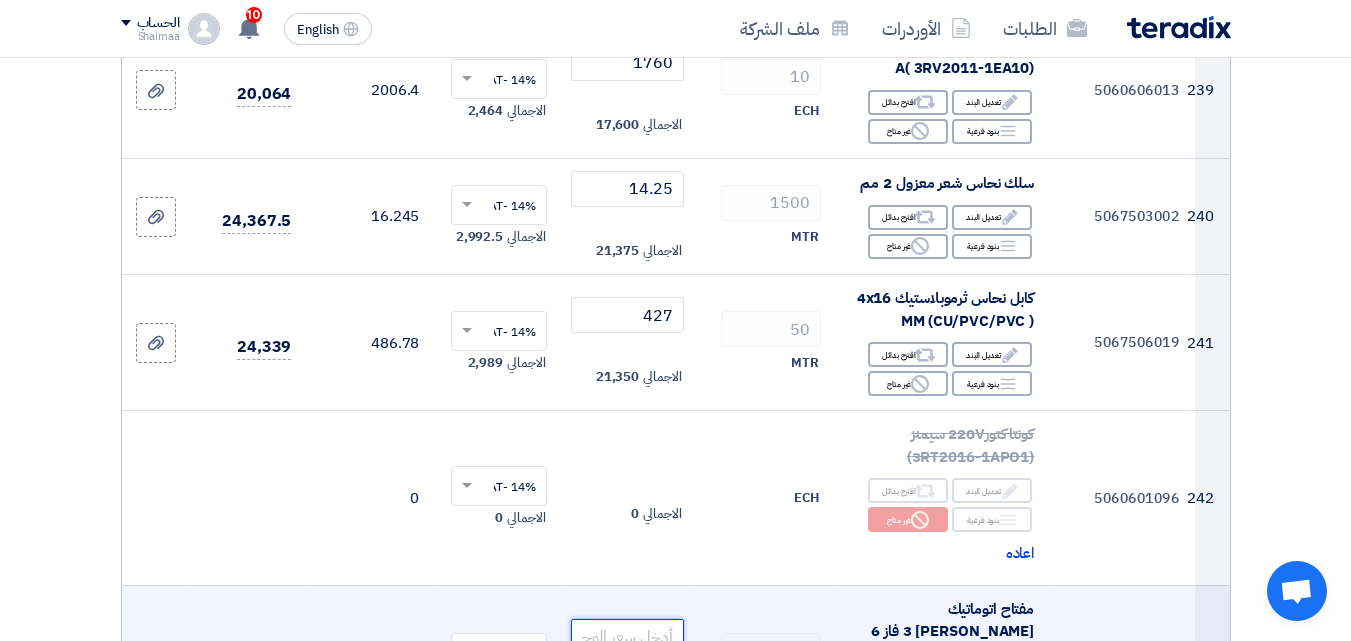 click 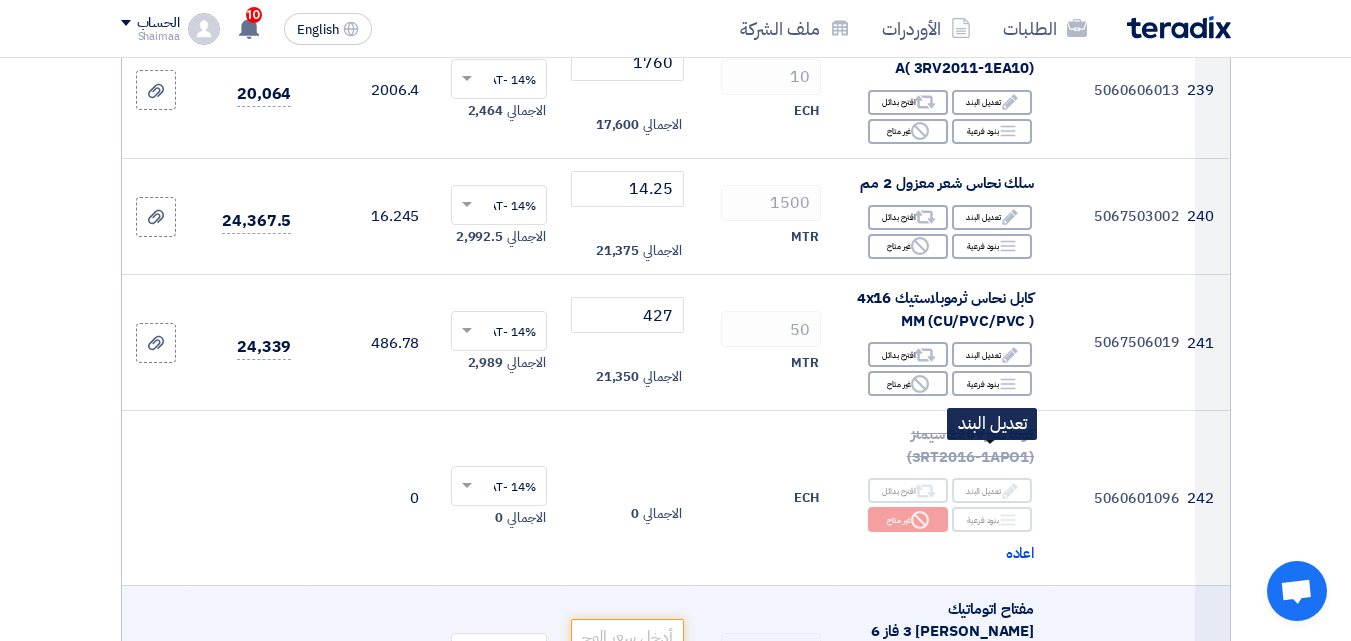 click on "Edit
تعديل البند" 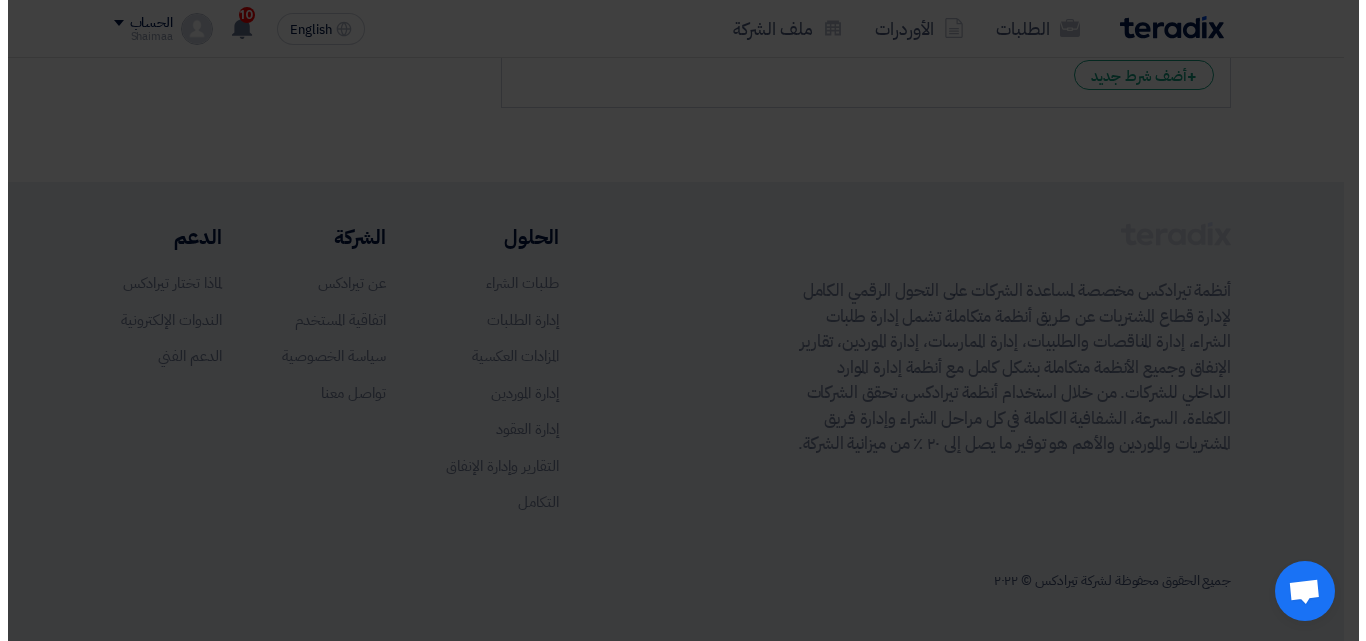 scroll, scrollTop: 33106, scrollLeft: 0, axis: vertical 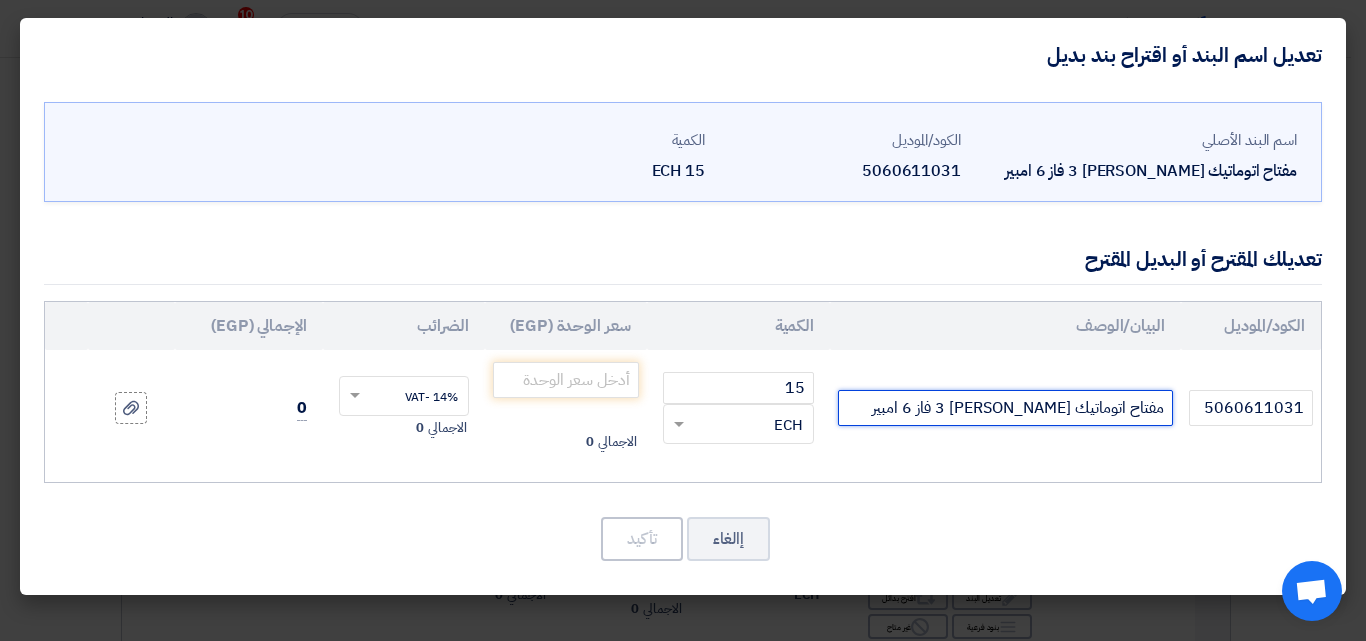 click on "مفتاح اتوماتيك [PERSON_NAME] 3 فاز 6 امبير" 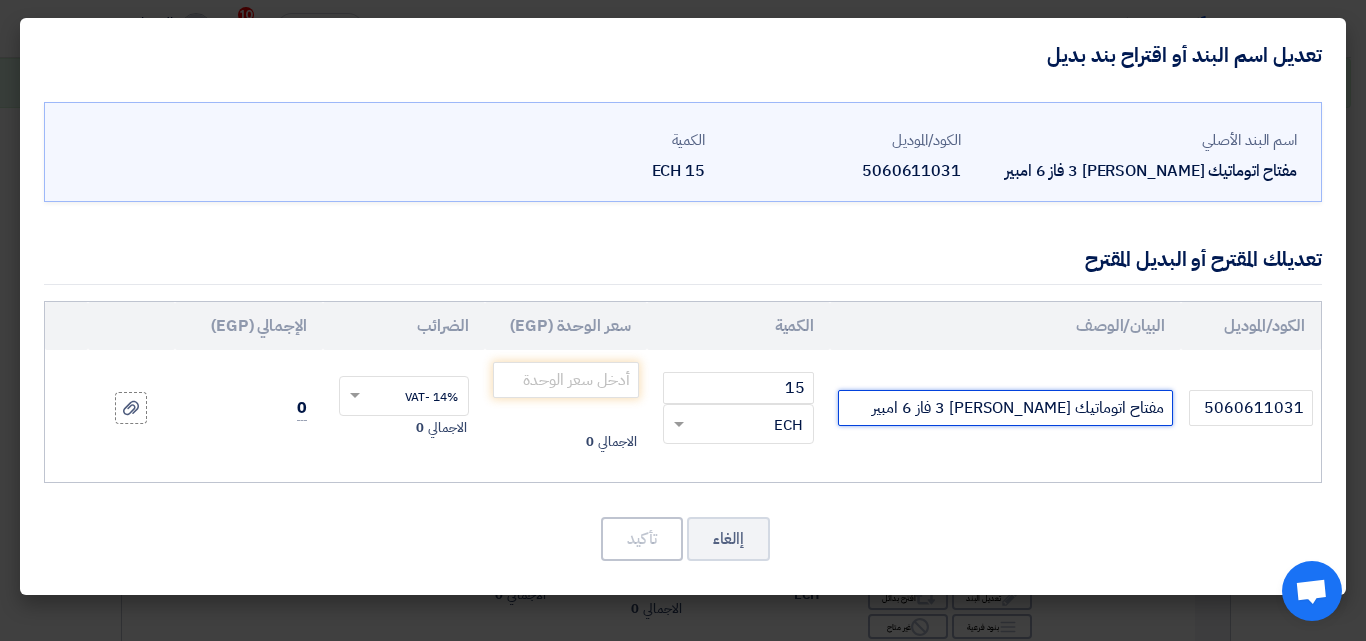 paste on "R9F32306" 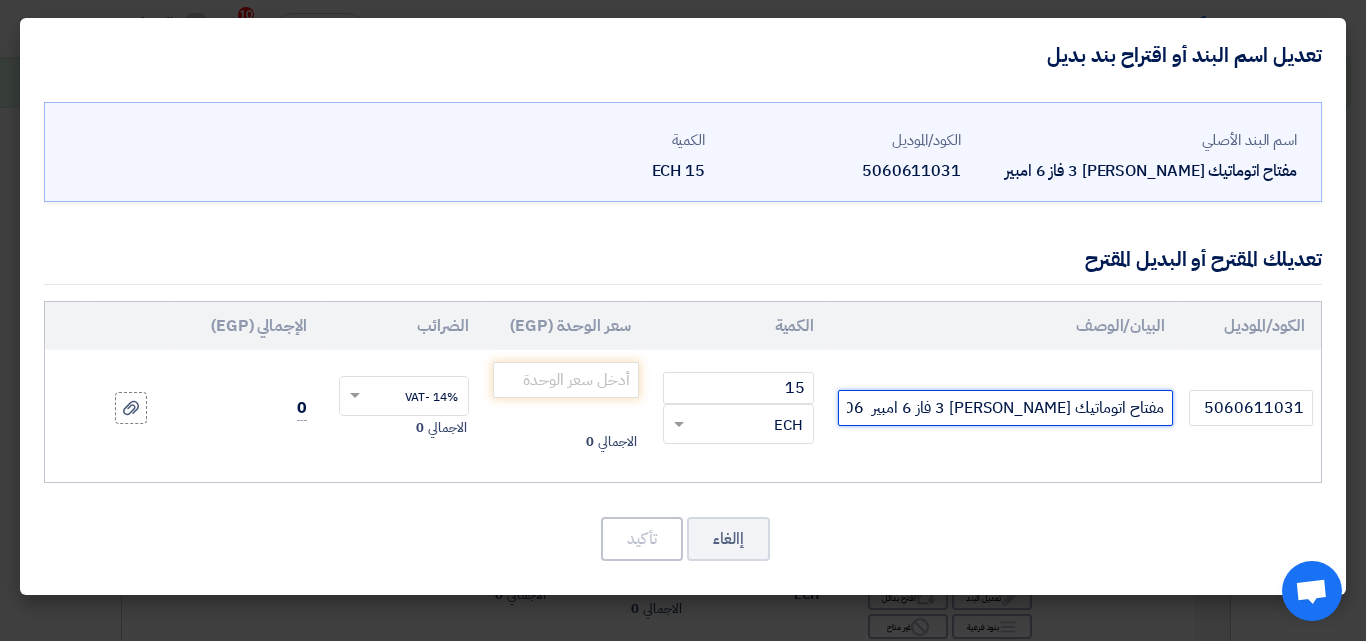 scroll, scrollTop: 0, scrollLeft: -11, axis: horizontal 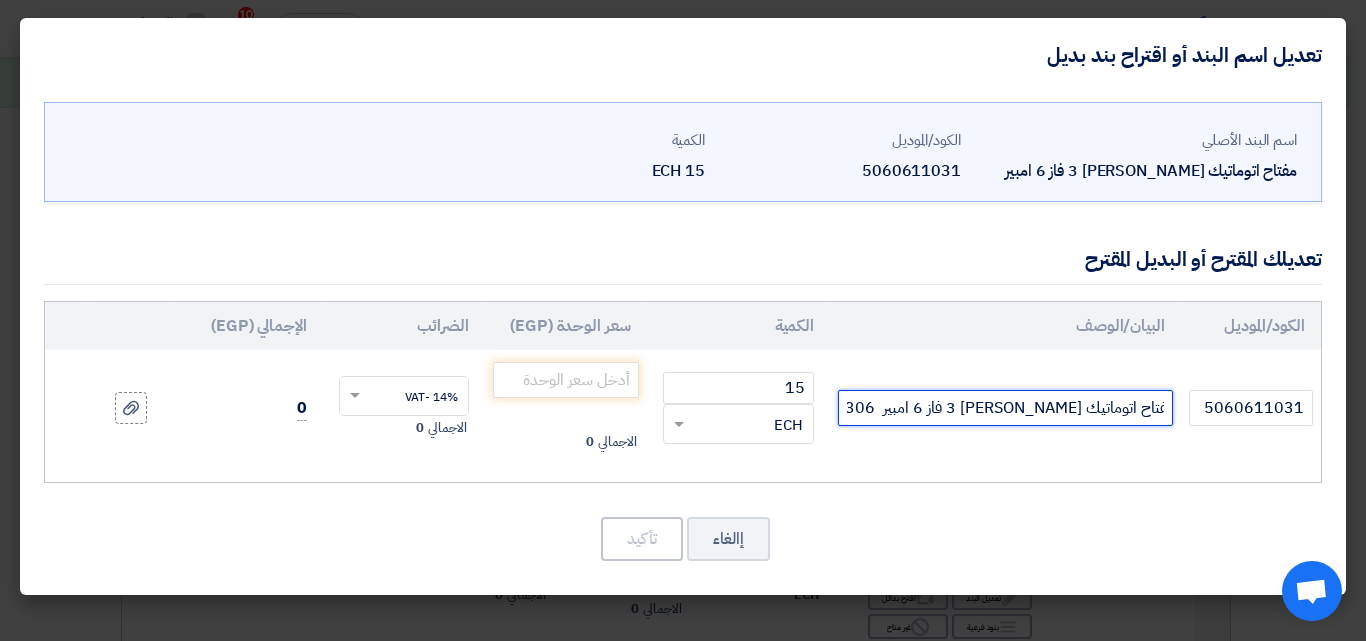 type on "مفتاح اتوماتيك مارلين جيران 3 فاز 6 امبير  R9F32306" 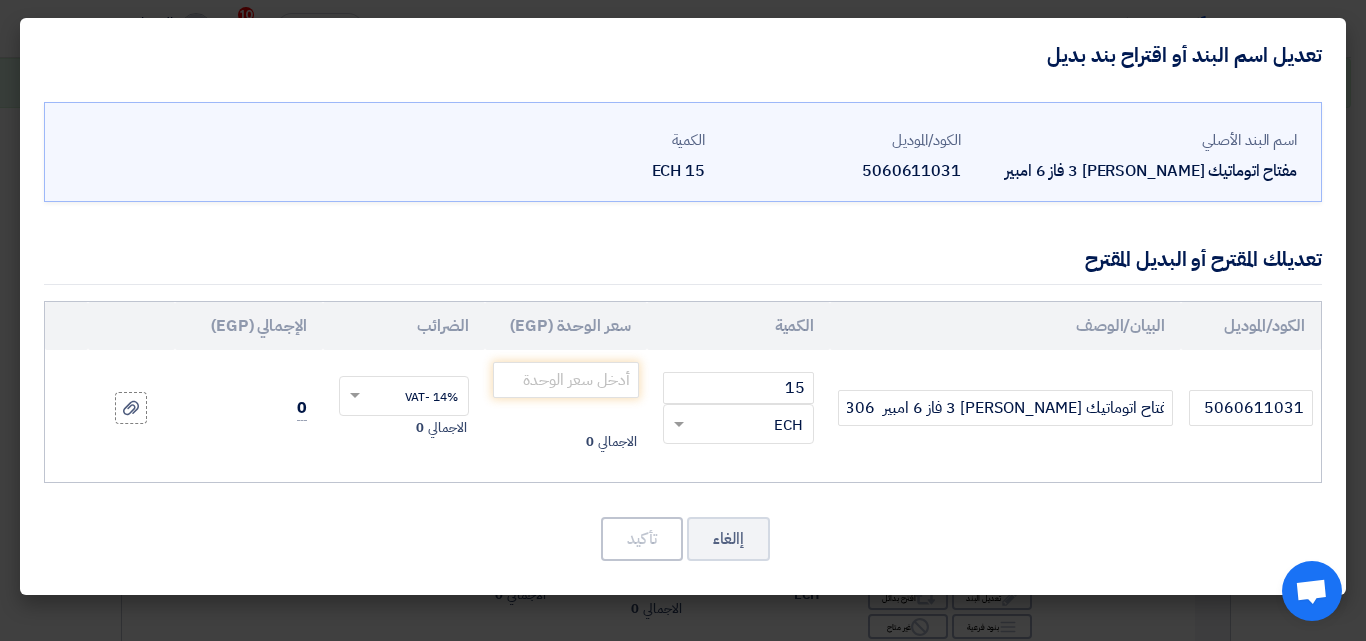 scroll, scrollTop: 0, scrollLeft: 0, axis: both 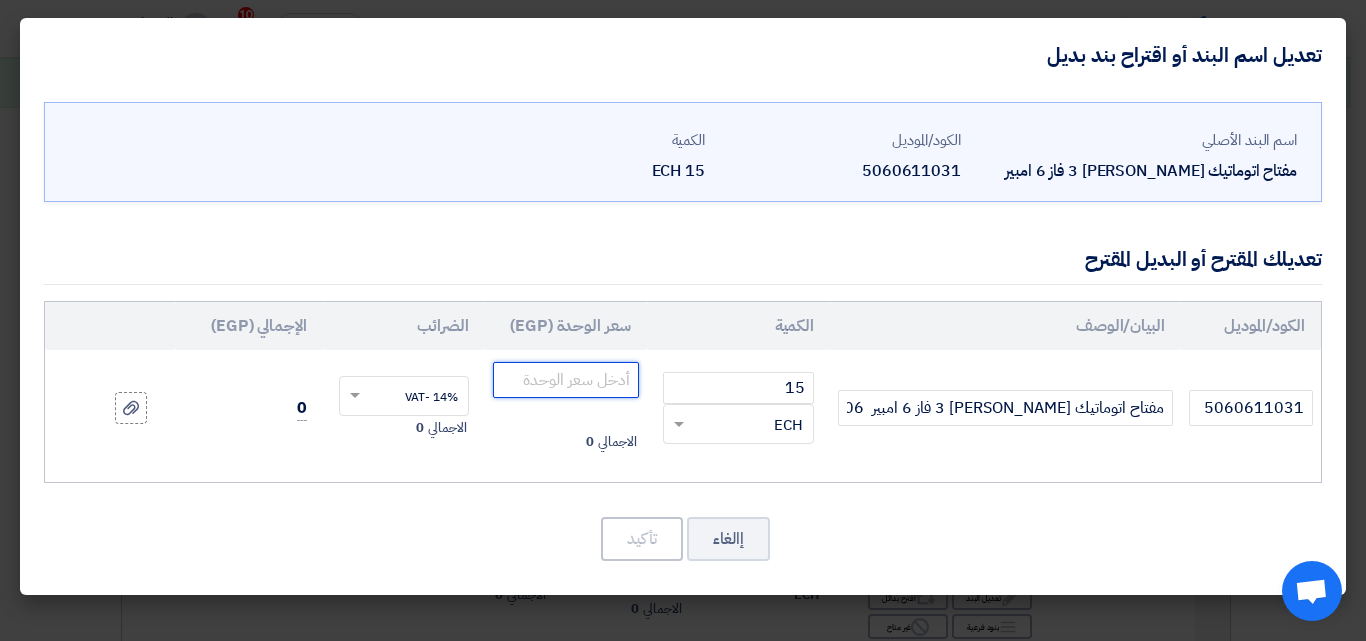 click 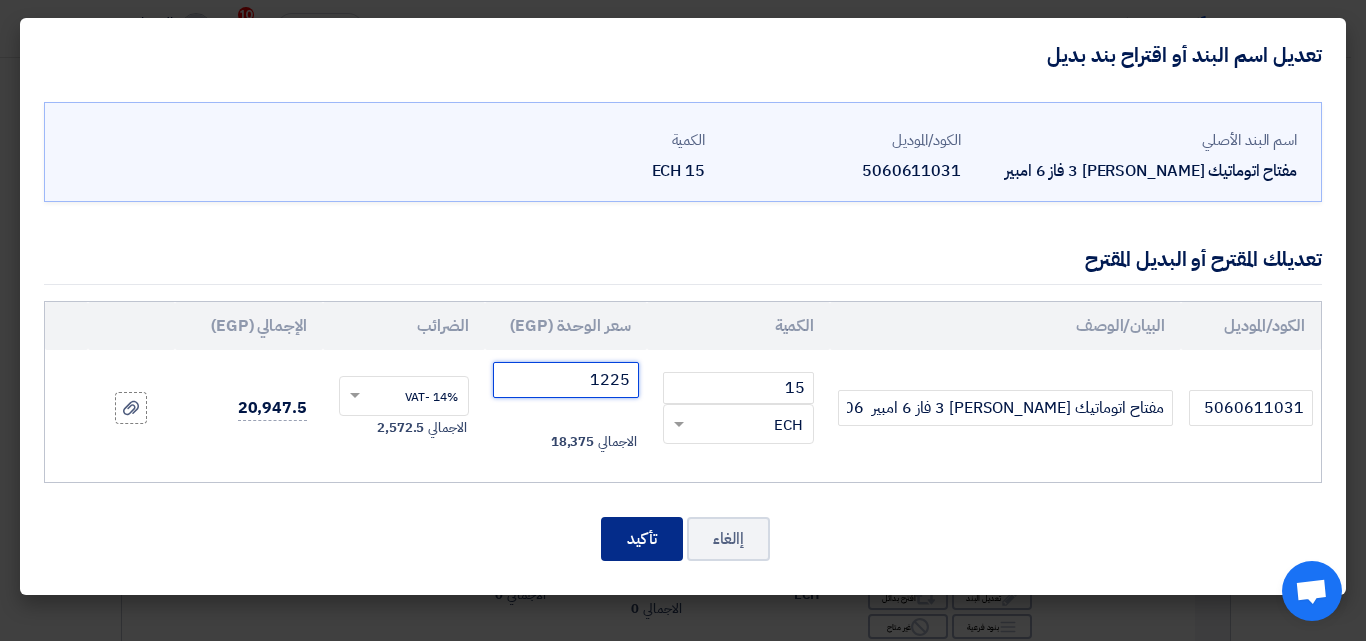 type on "1225" 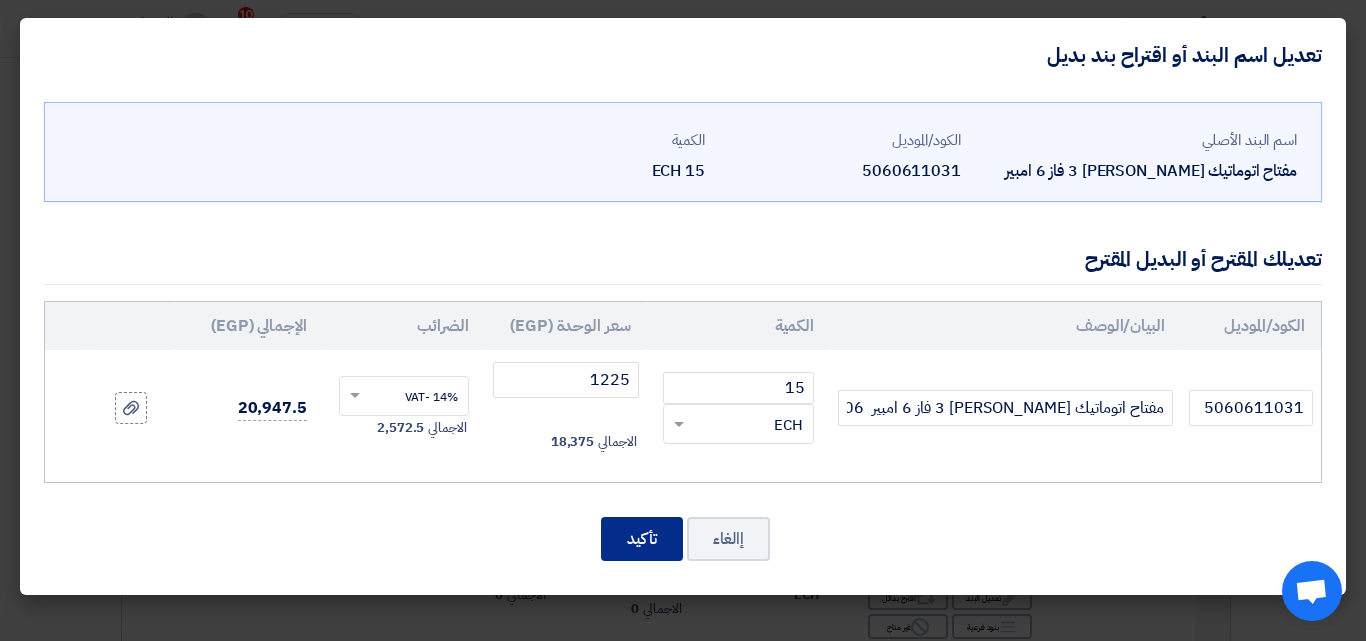 click on "تأكيد" 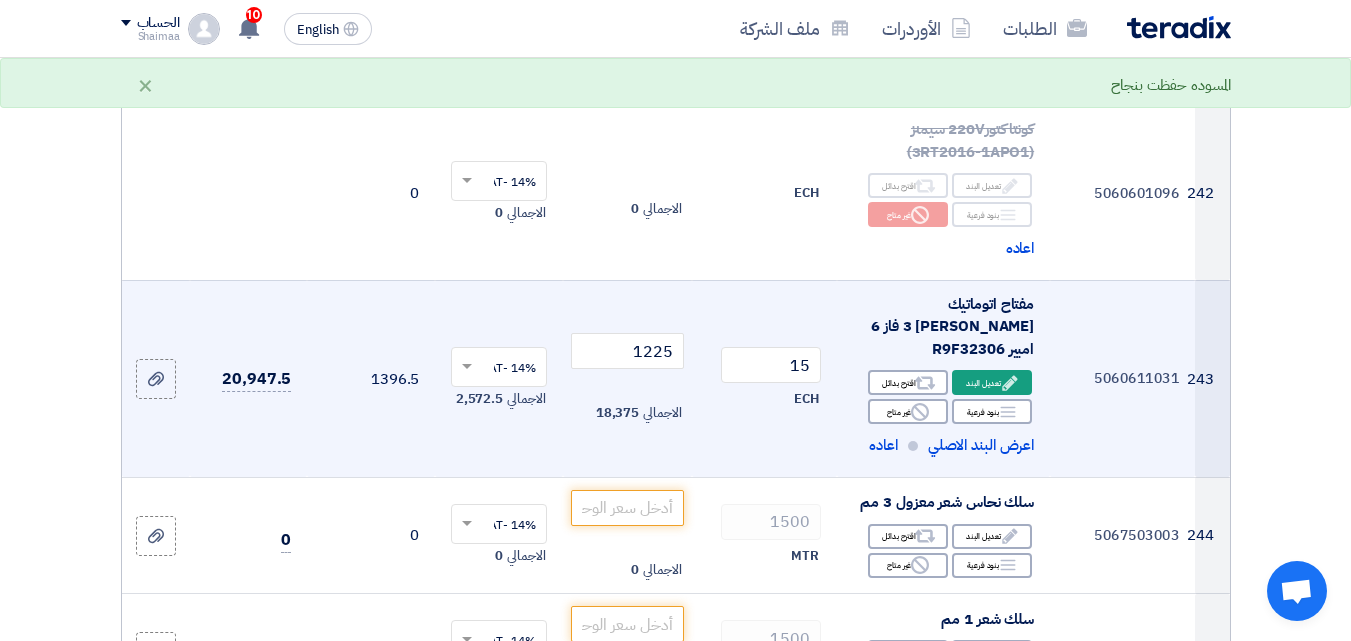 scroll, scrollTop: 39771, scrollLeft: 0, axis: vertical 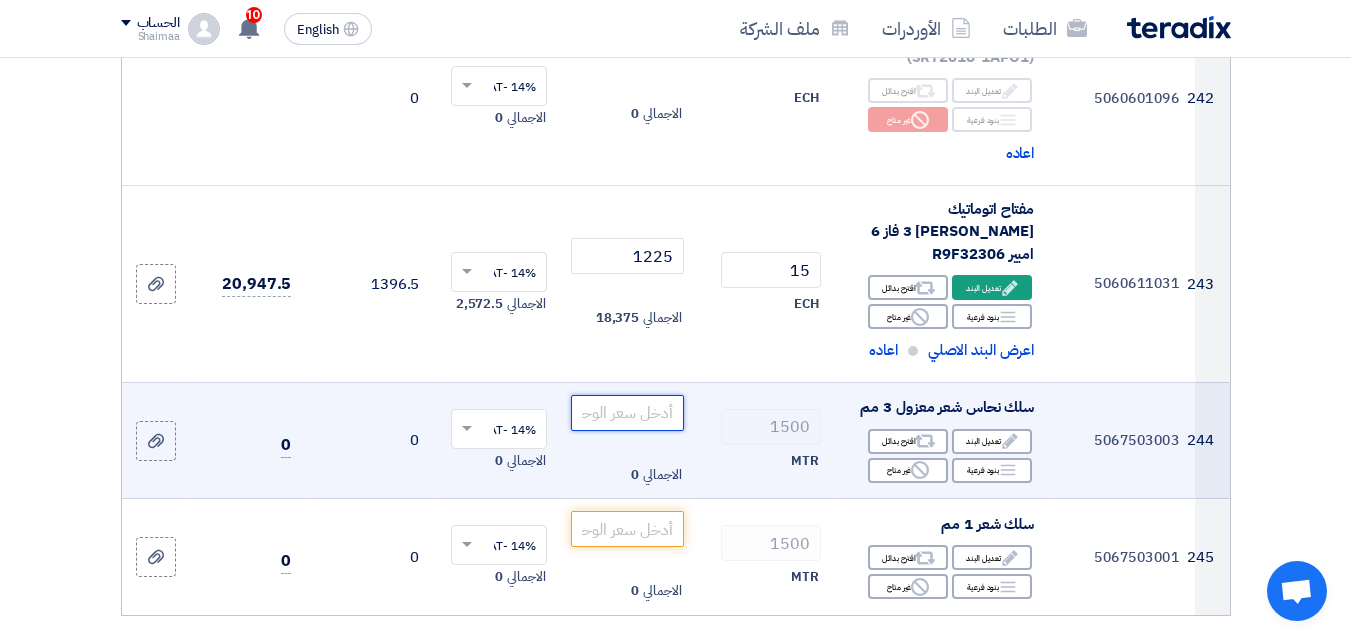 paste on "20.9" 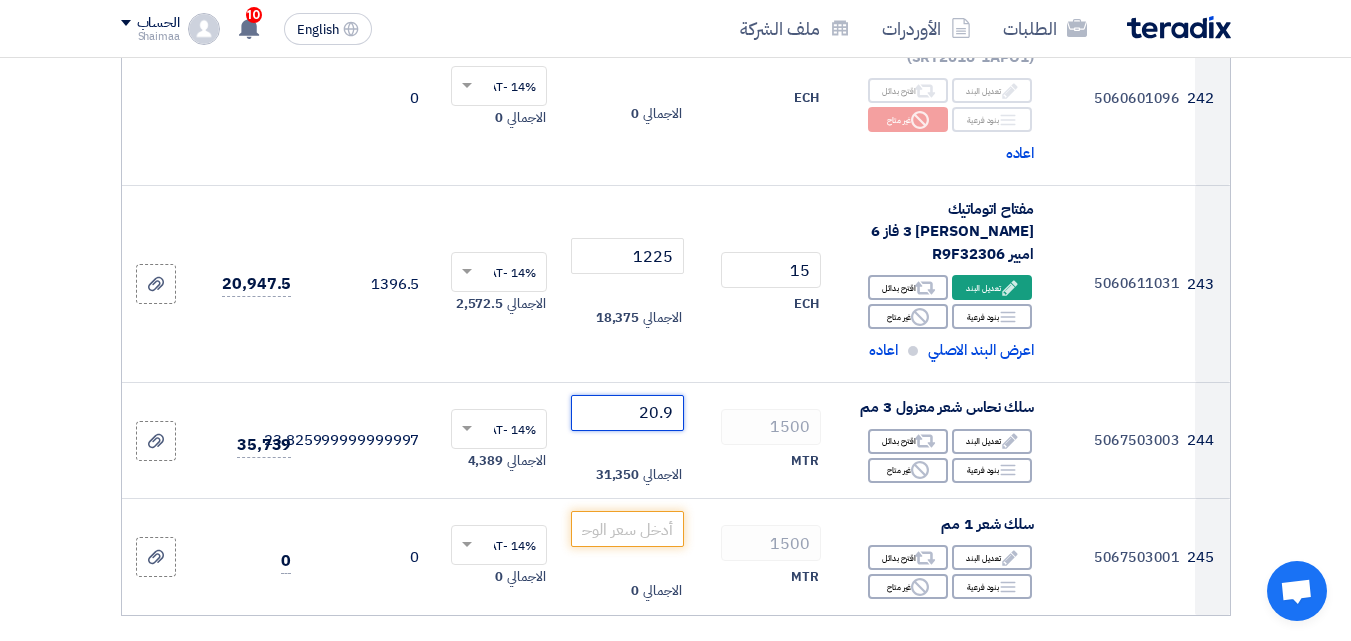 type on "20.9" 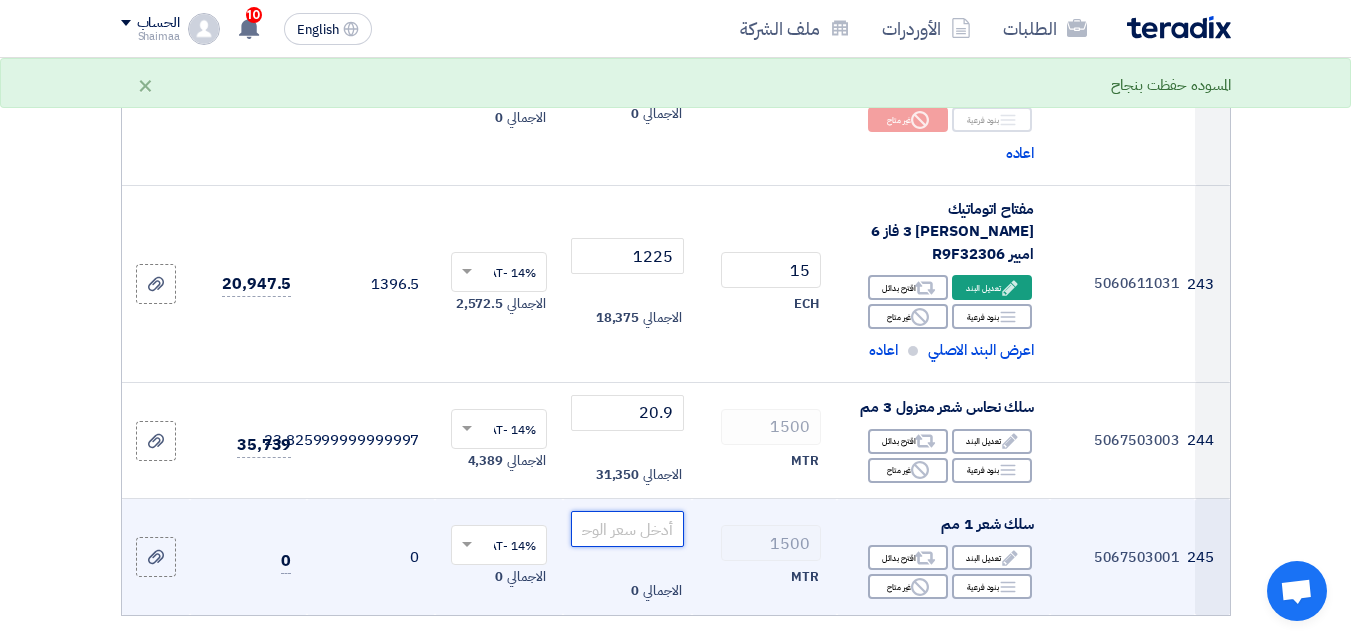 paste on "7.65" 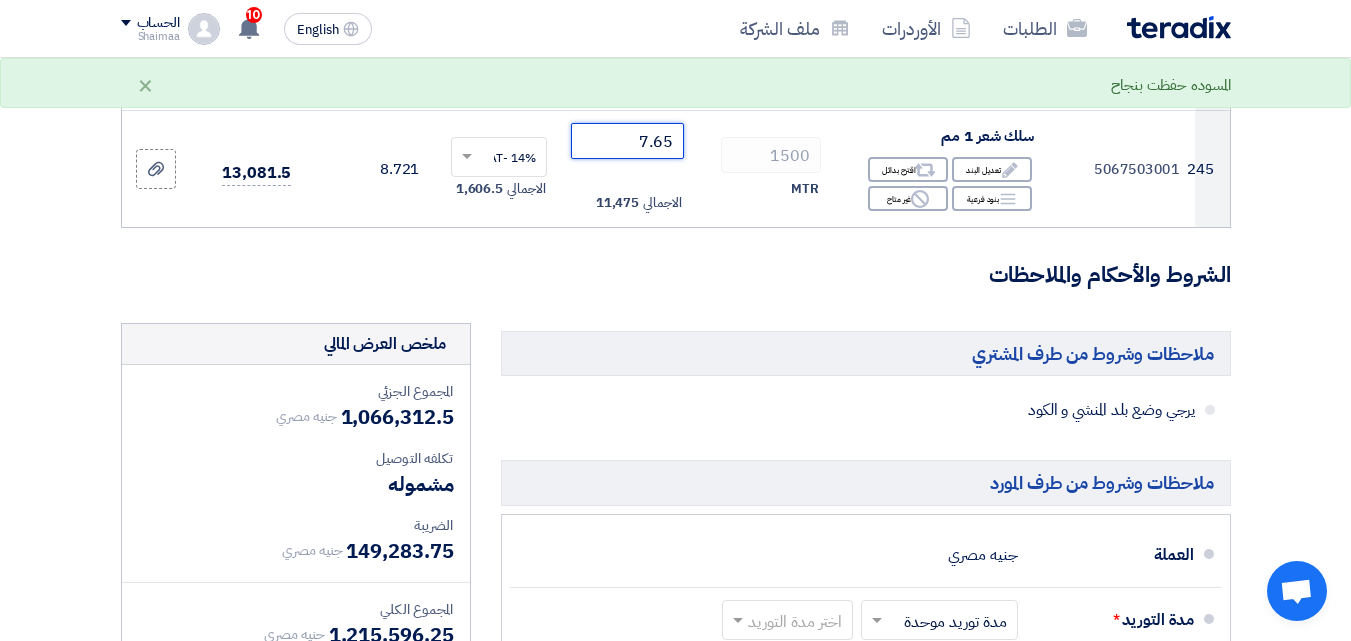 scroll, scrollTop: 40371, scrollLeft: 0, axis: vertical 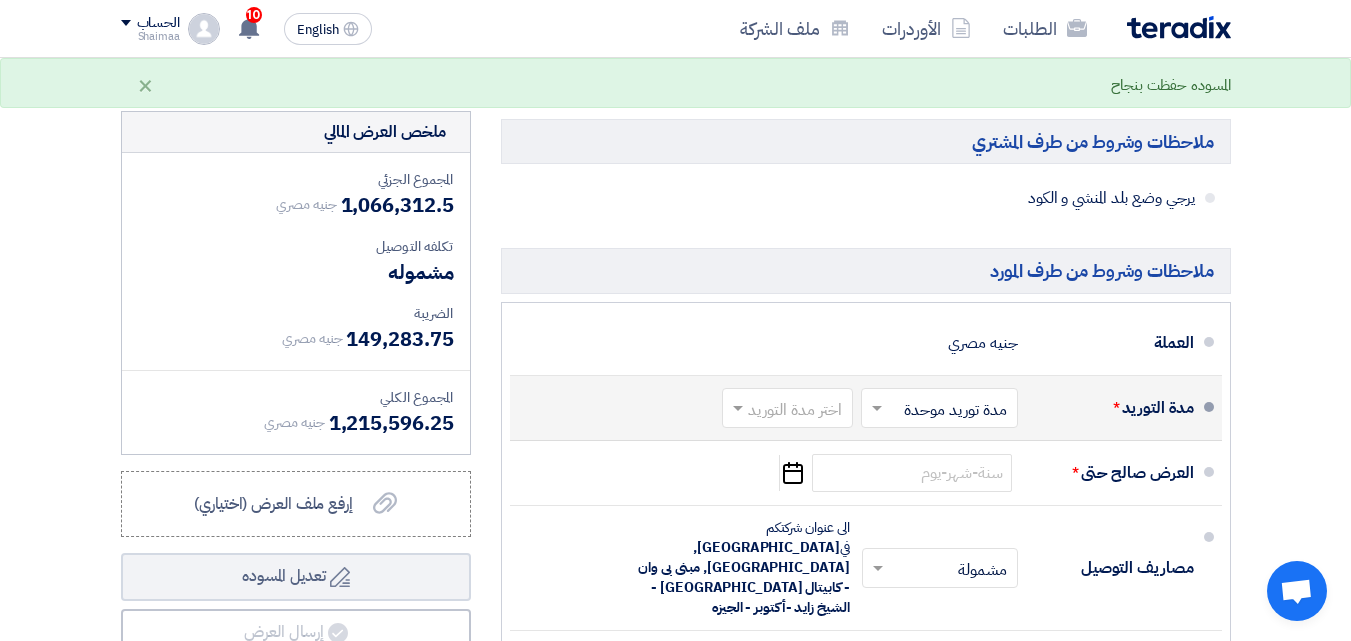 click 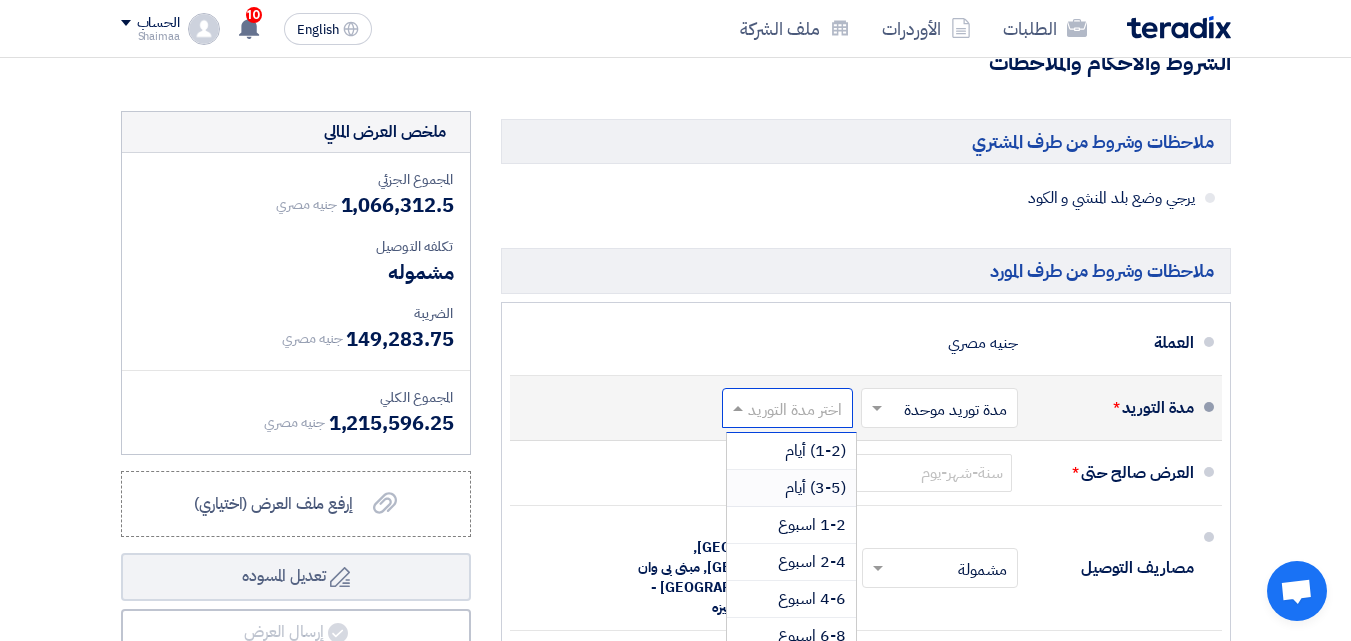 click on "(3-5) أيام" at bounding box center (791, 488) 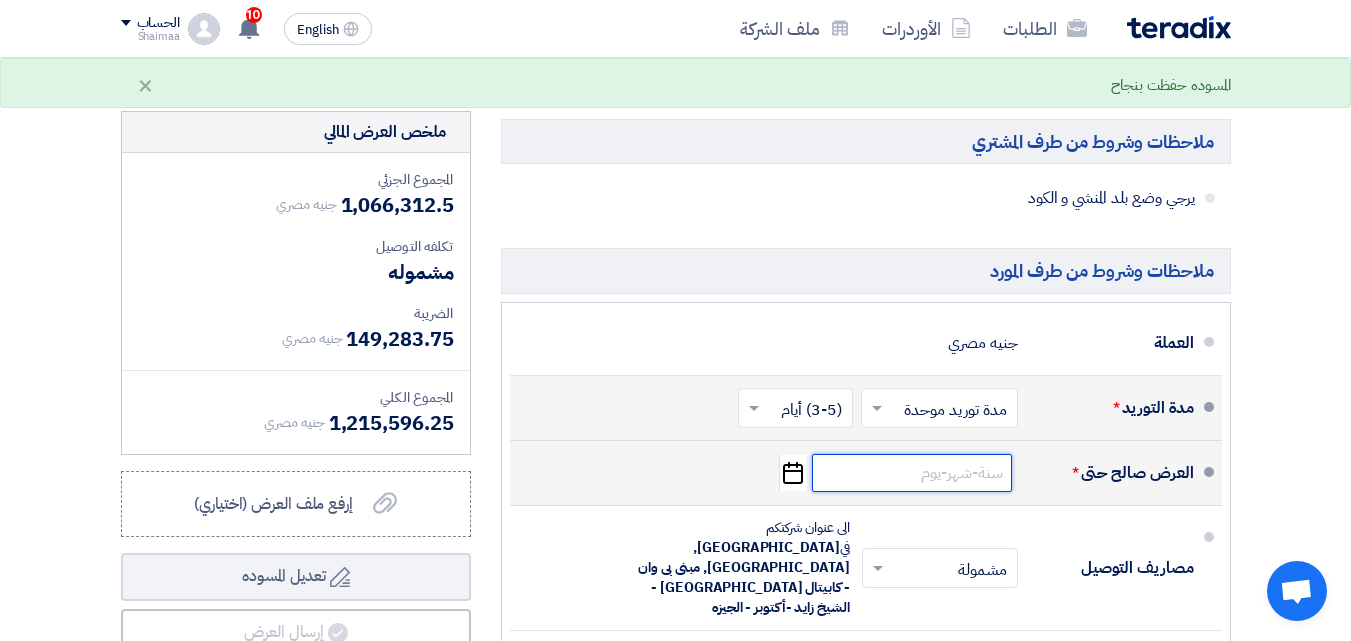 click 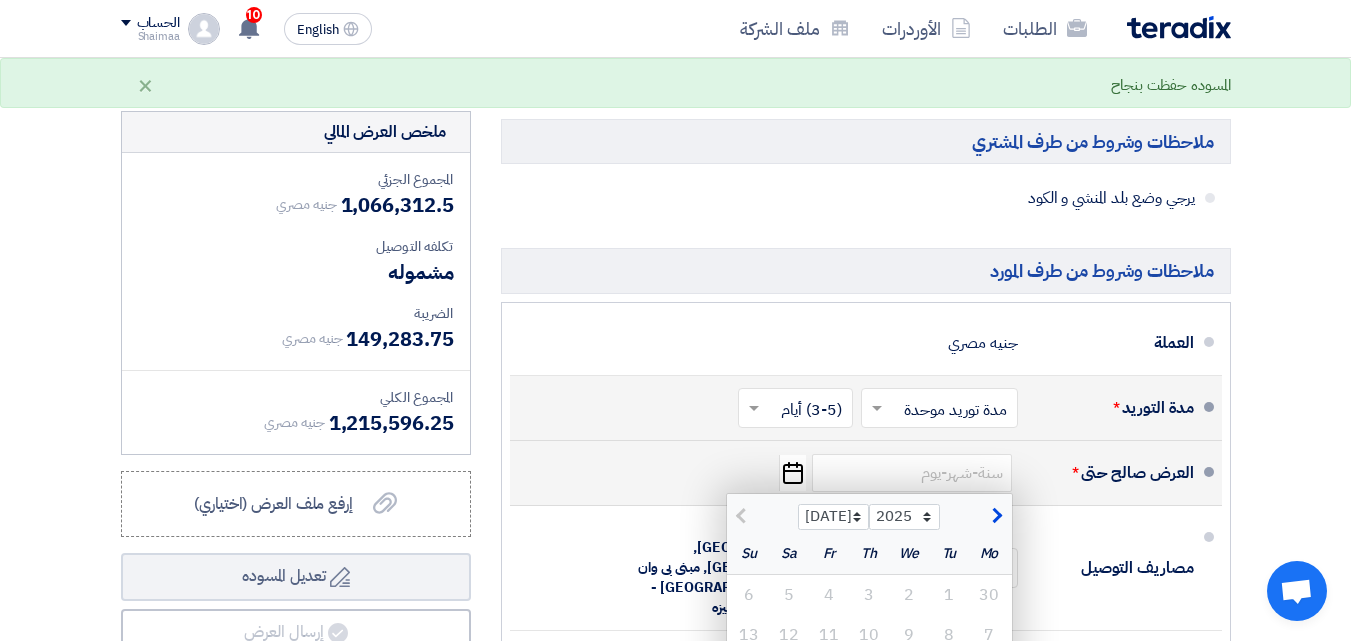 click on "20" 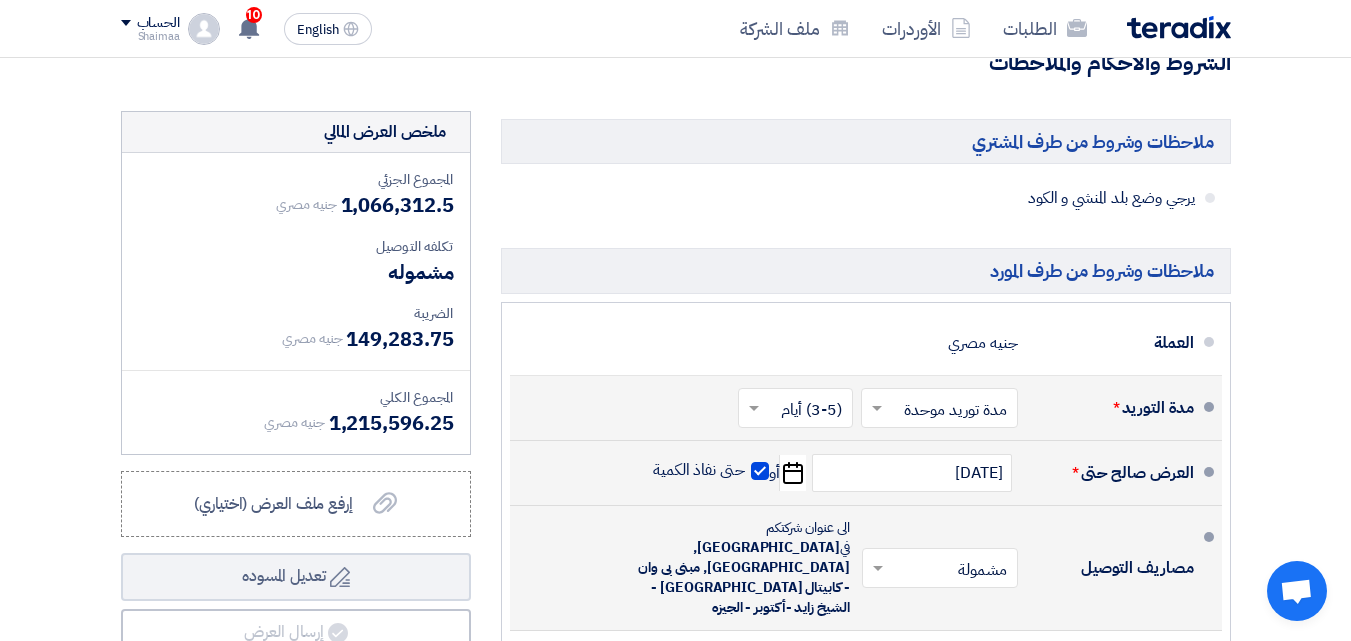 click 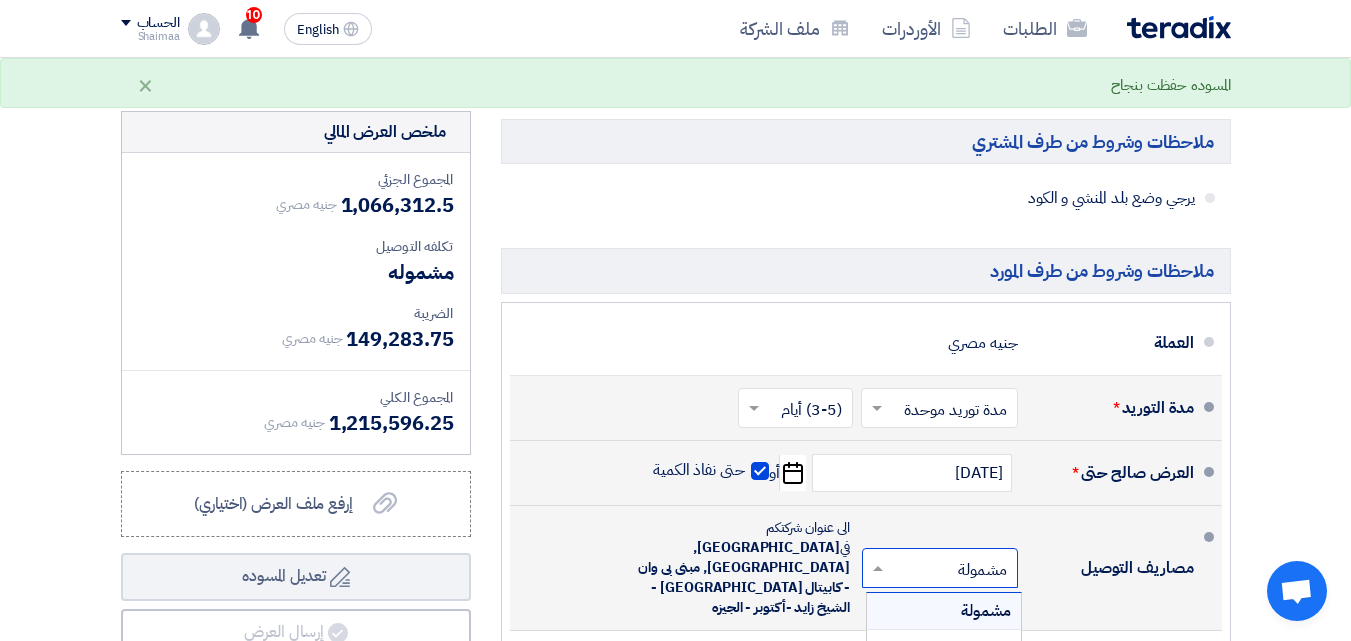 click 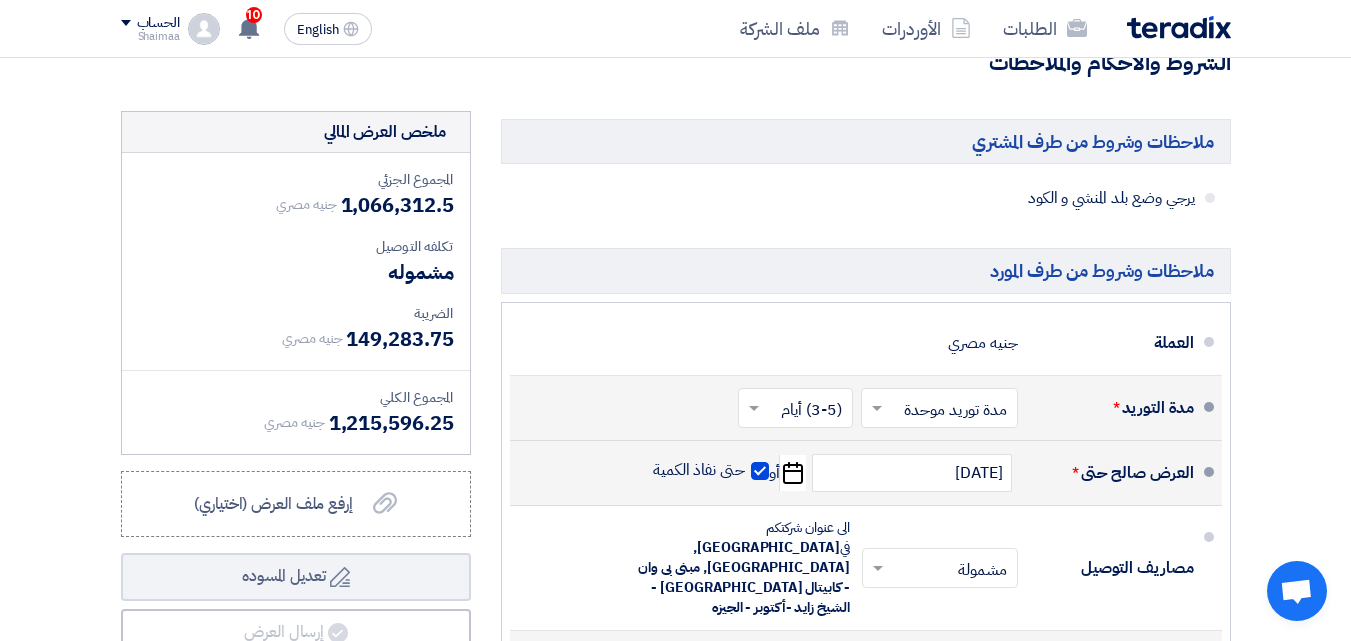 click on "0" 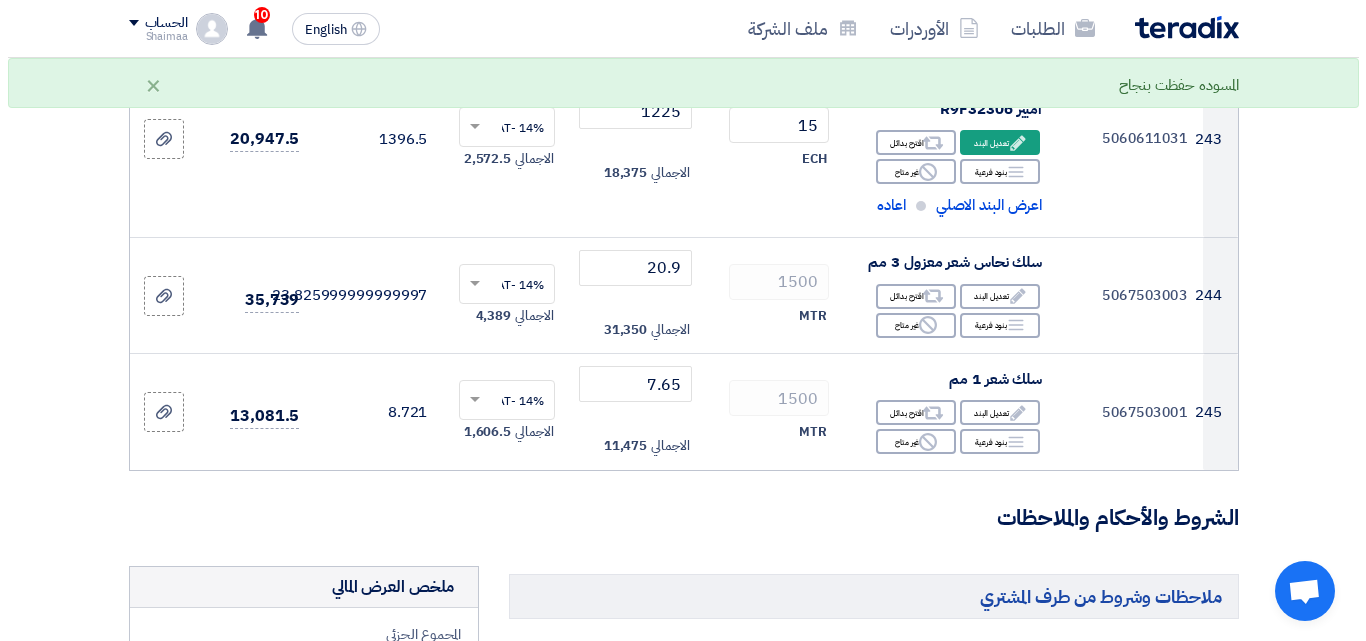 scroll, scrollTop: 40471, scrollLeft: 0, axis: vertical 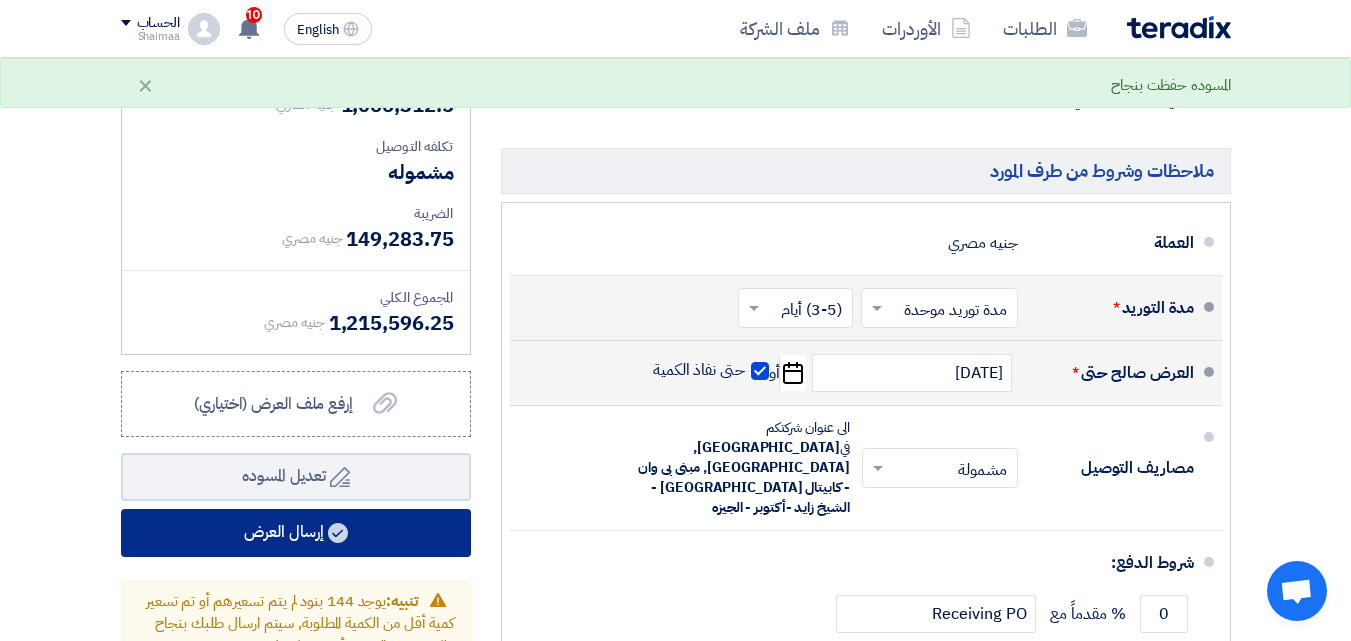 type on "30" 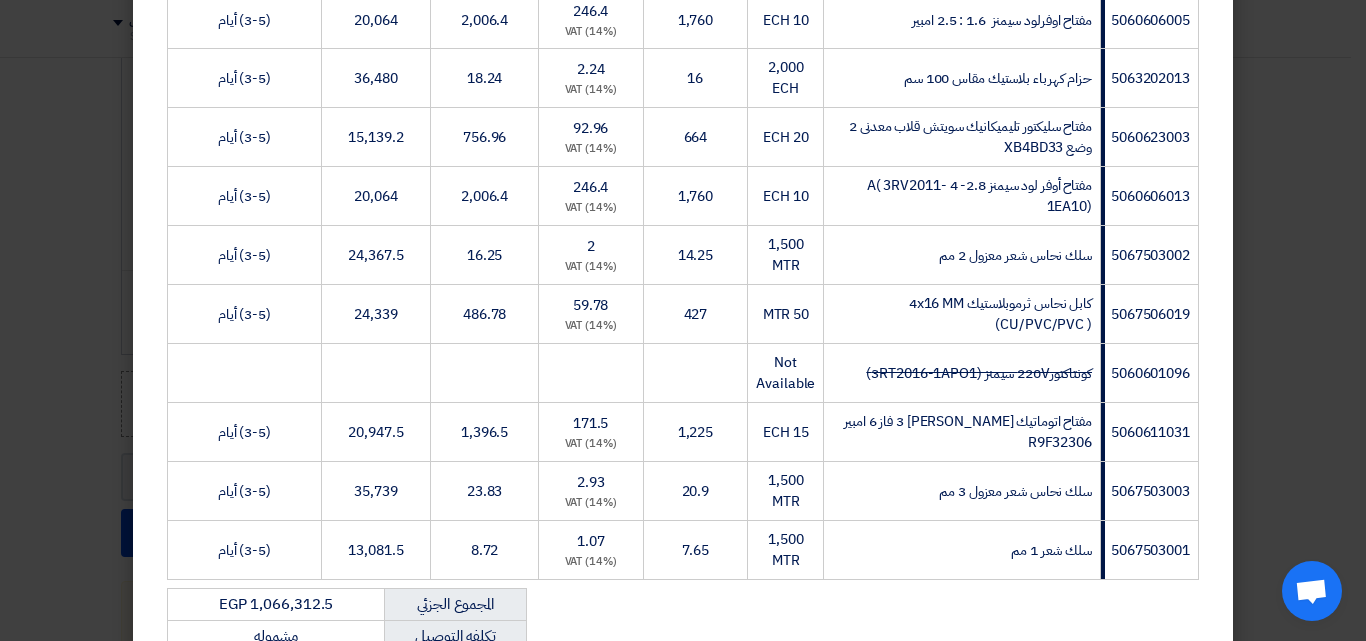 scroll, scrollTop: 14534, scrollLeft: 0, axis: vertical 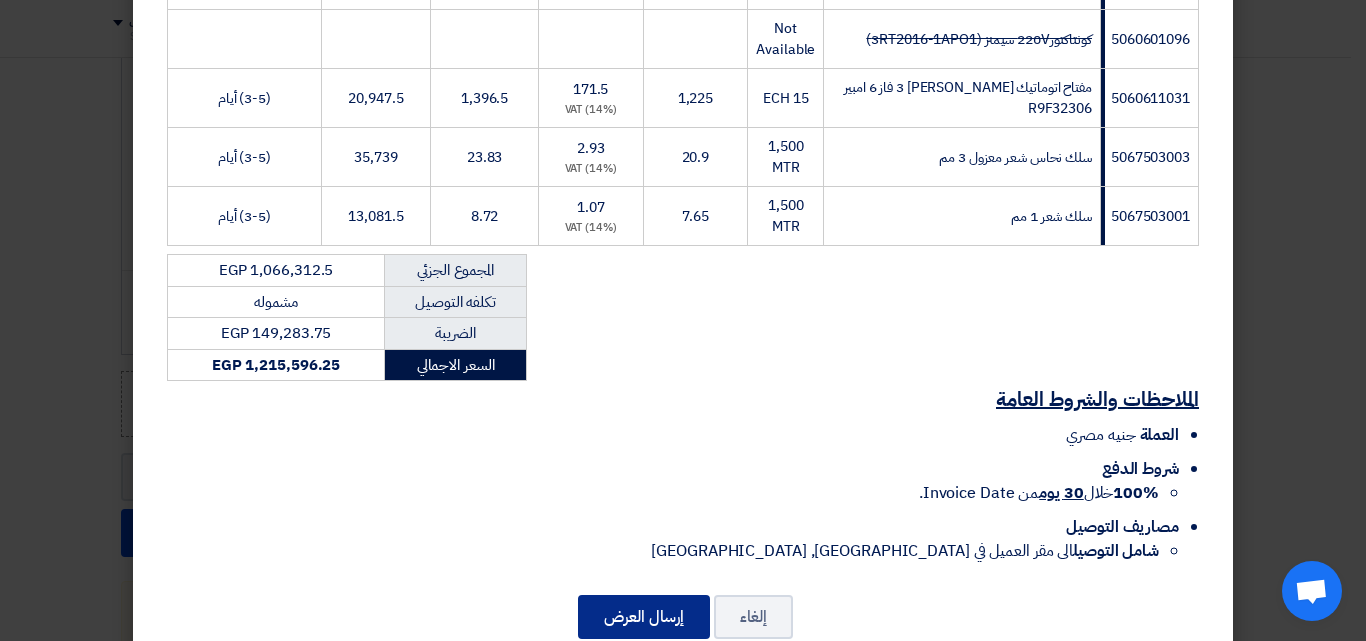 click on "إرسال العرض" 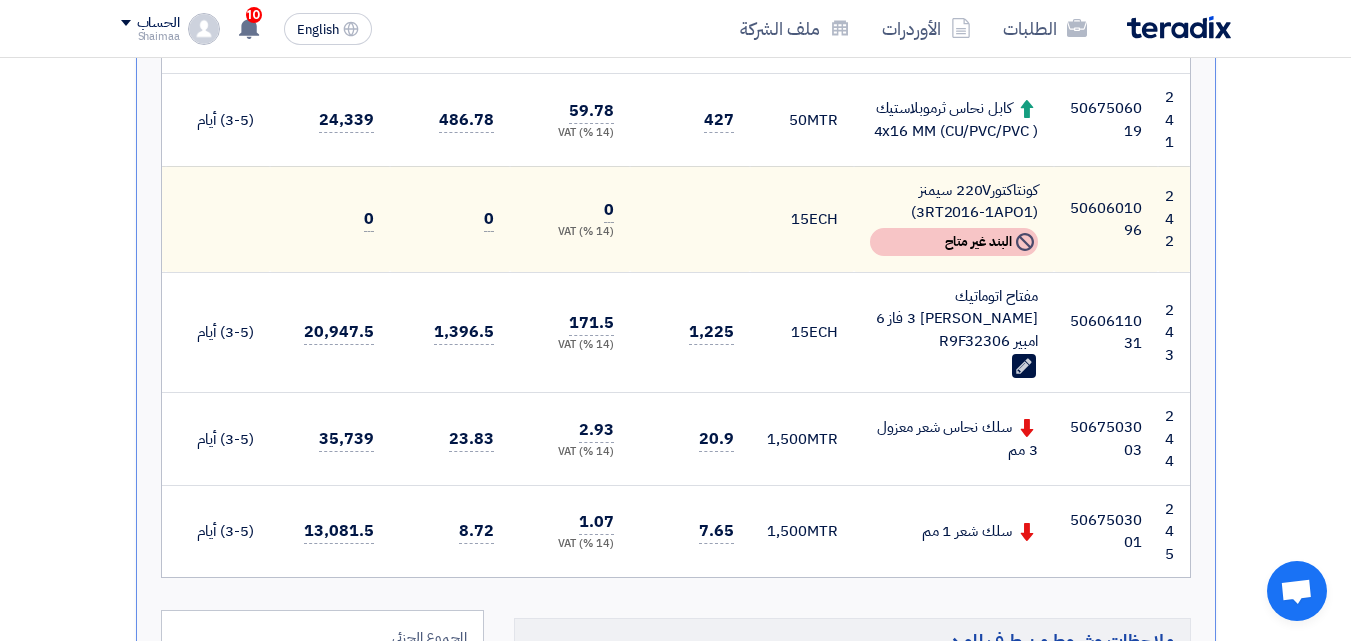 scroll, scrollTop: 25474, scrollLeft: 0, axis: vertical 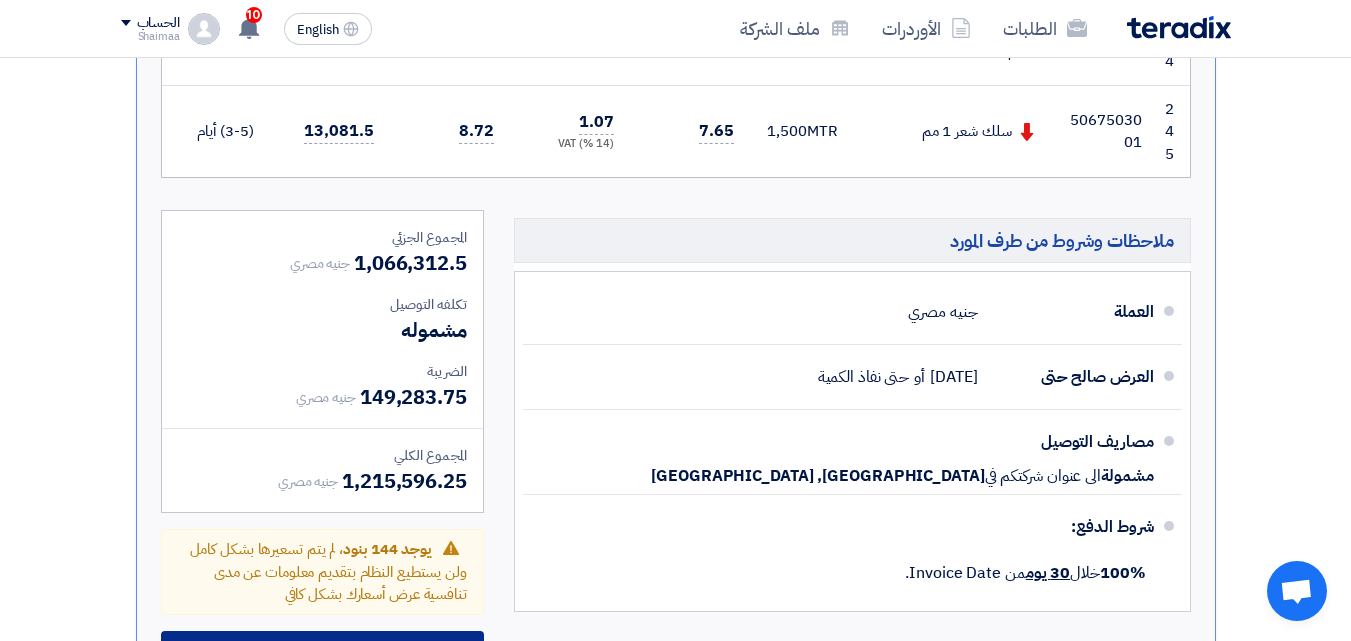 click on "تحميل ملف عرض الأسعار" at bounding box center (310, 659) 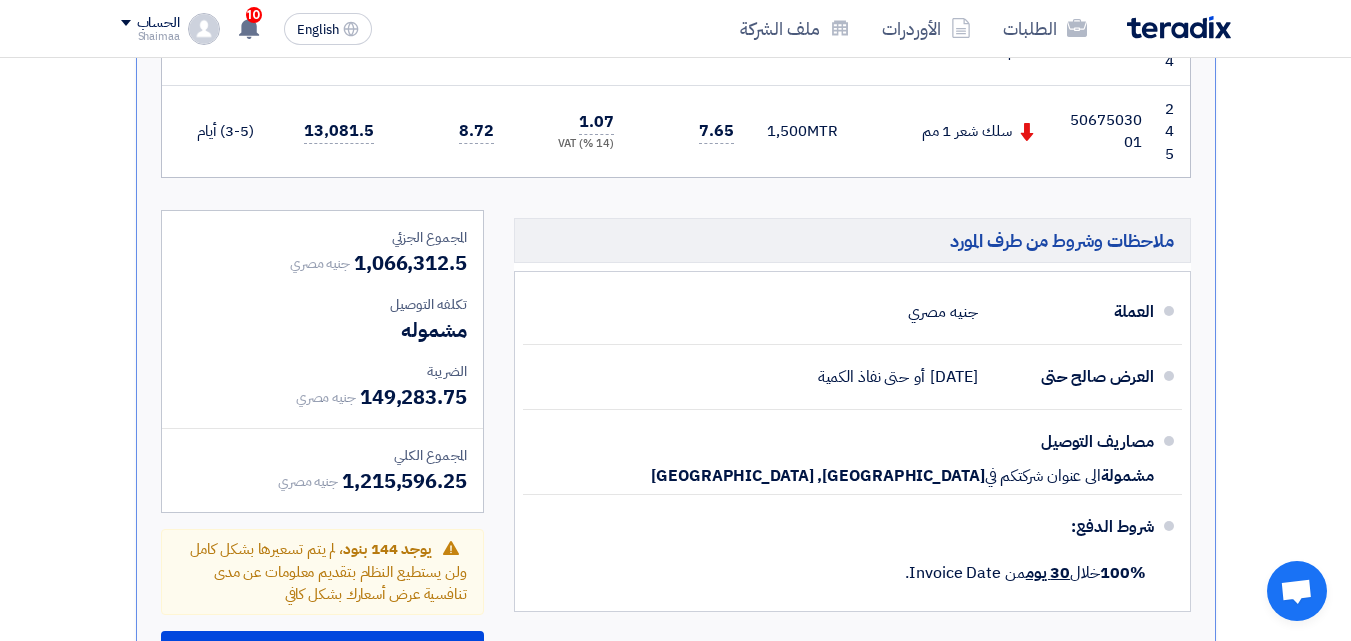 click on "عربي" at bounding box center (322, 716) 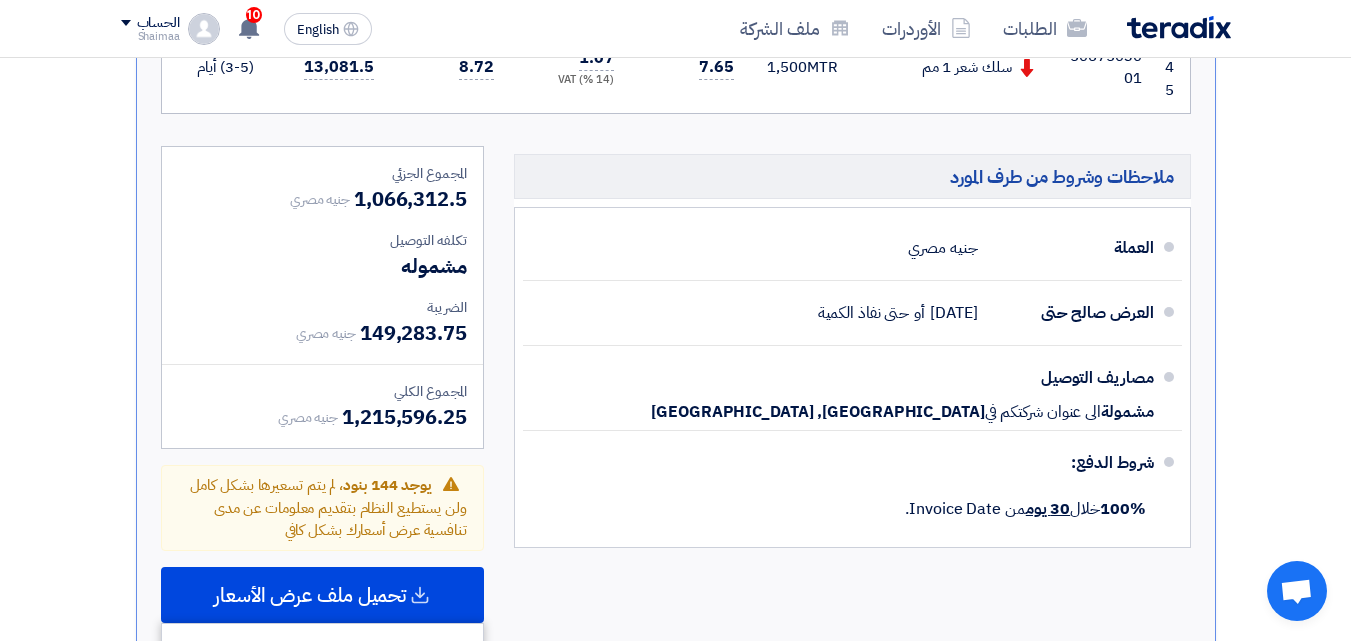 scroll, scrollTop: 25474, scrollLeft: 0, axis: vertical 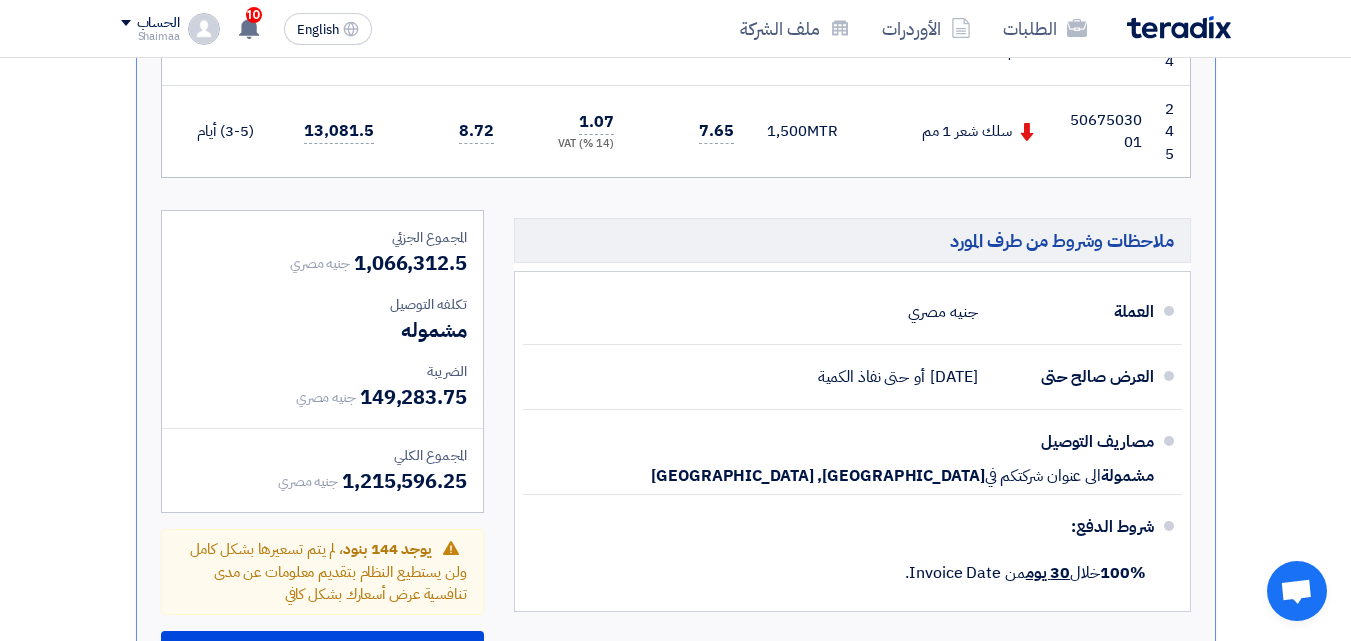 click on "ملاحظات وشروط من طرف المورد
العملة
جنيه مصري
العرض صالح حتى
20 Jul 2025
أو
حتى نفاذ الكمية
100%" at bounding box center (852, 450) 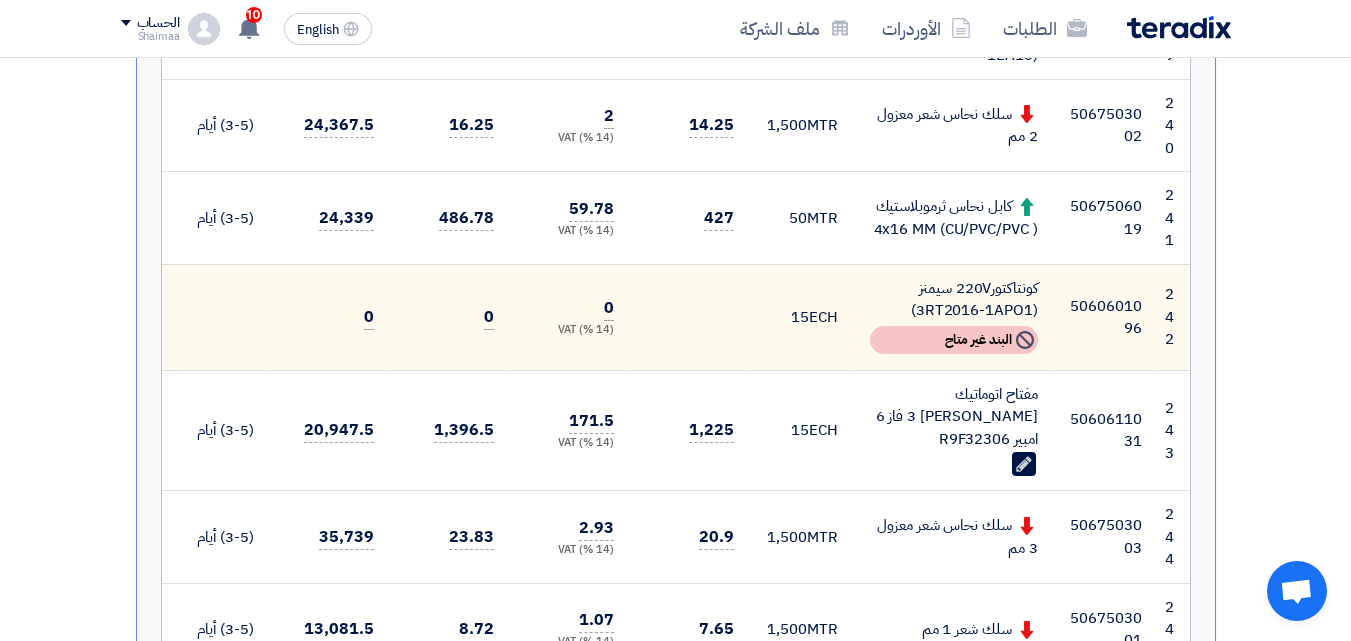 scroll, scrollTop: 24974, scrollLeft: 0, axis: vertical 